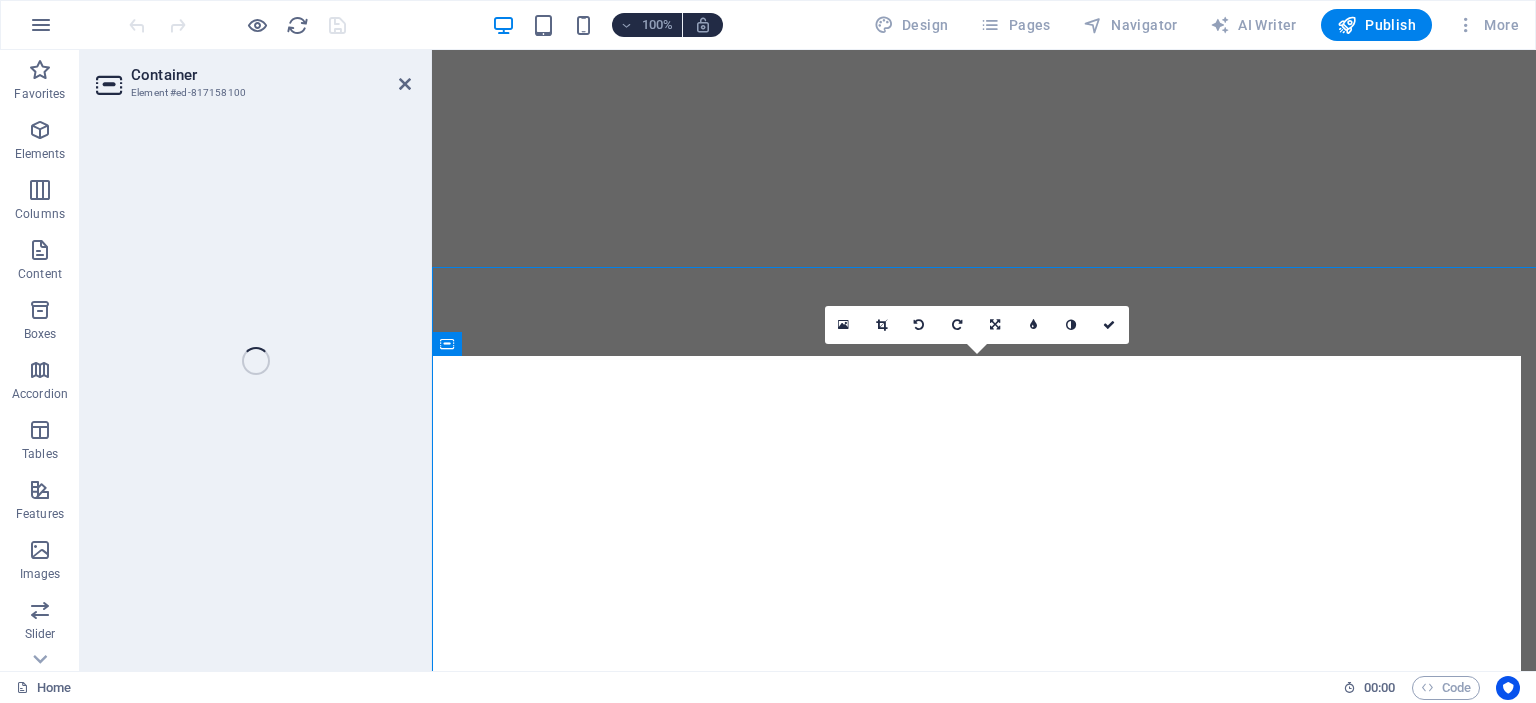 scroll, scrollTop: 0, scrollLeft: 0, axis: both 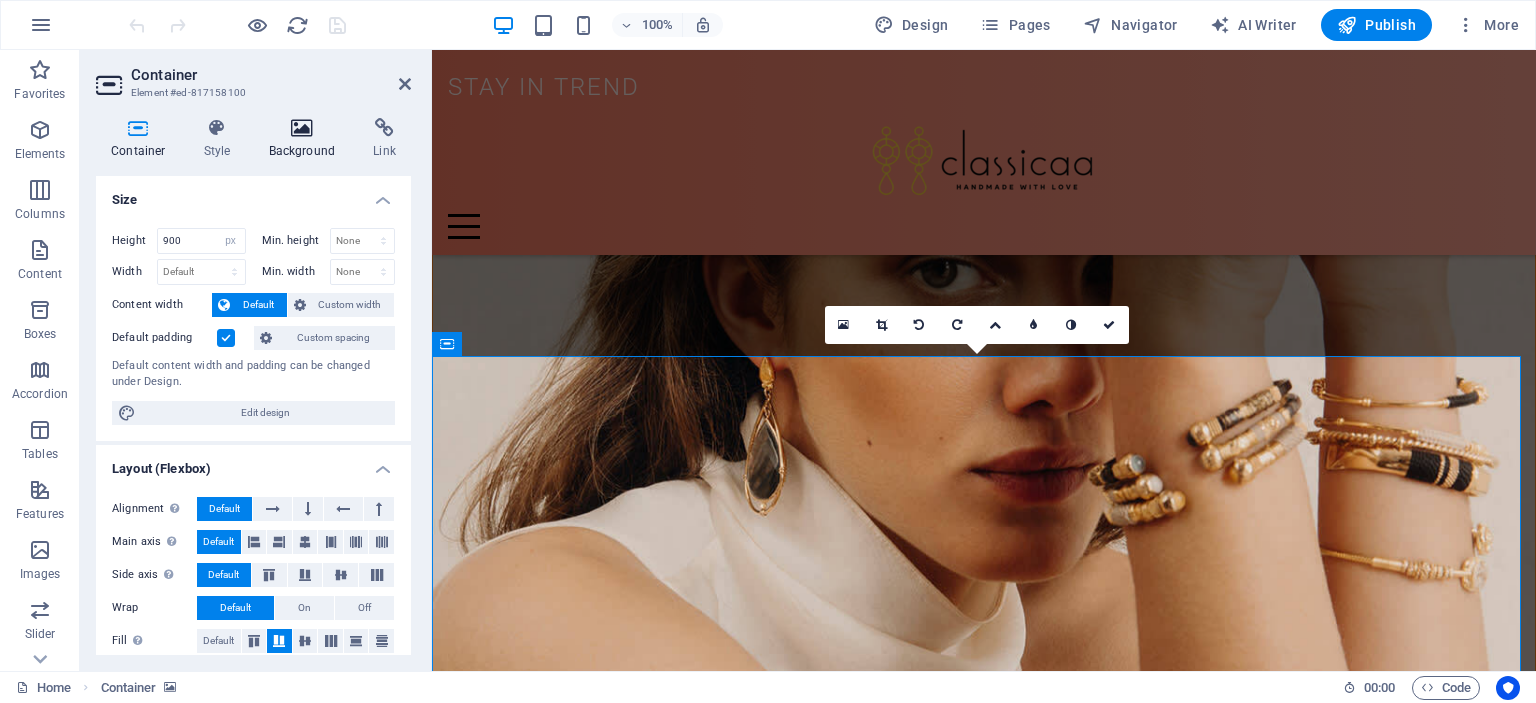click at bounding box center [302, 128] 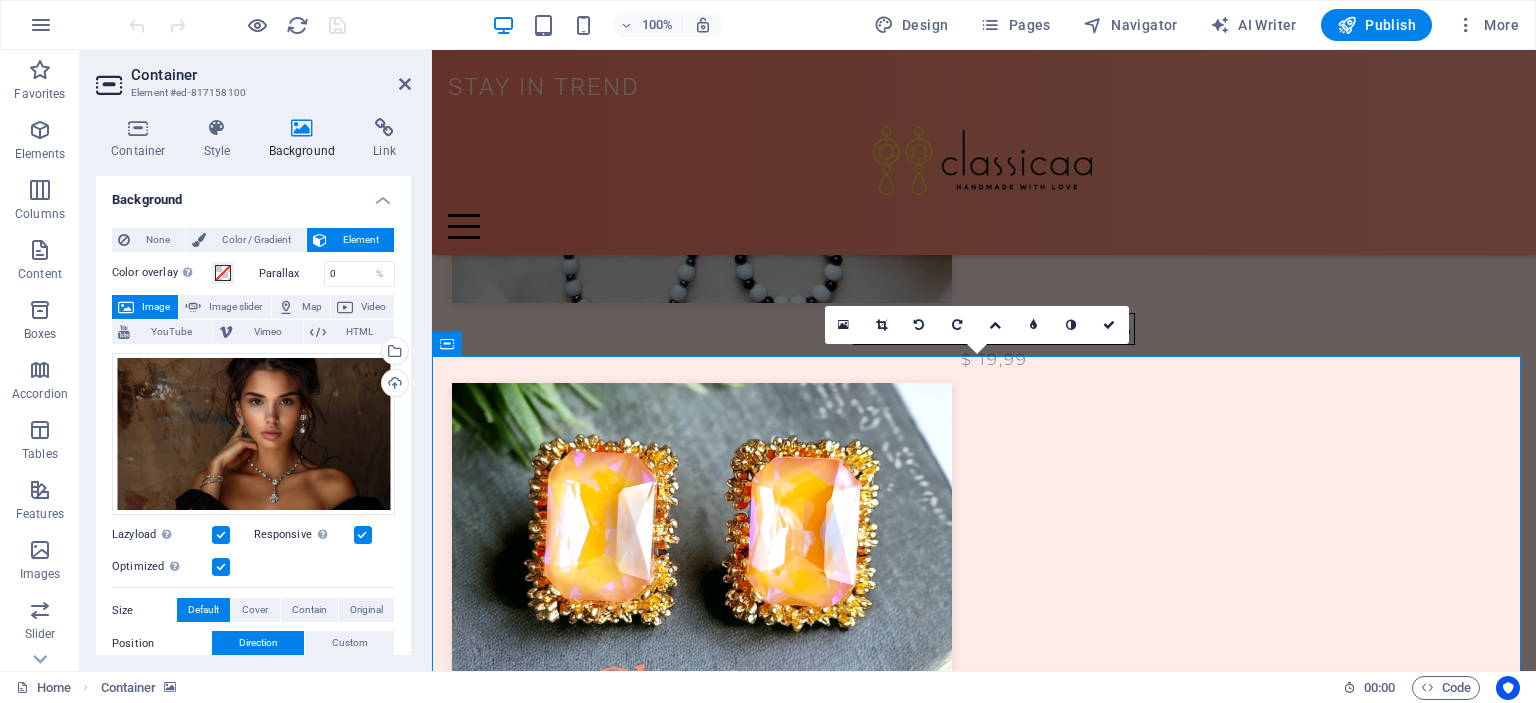 scroll, scrollTop: 1893, scrollLeft: 0, axis: vertical 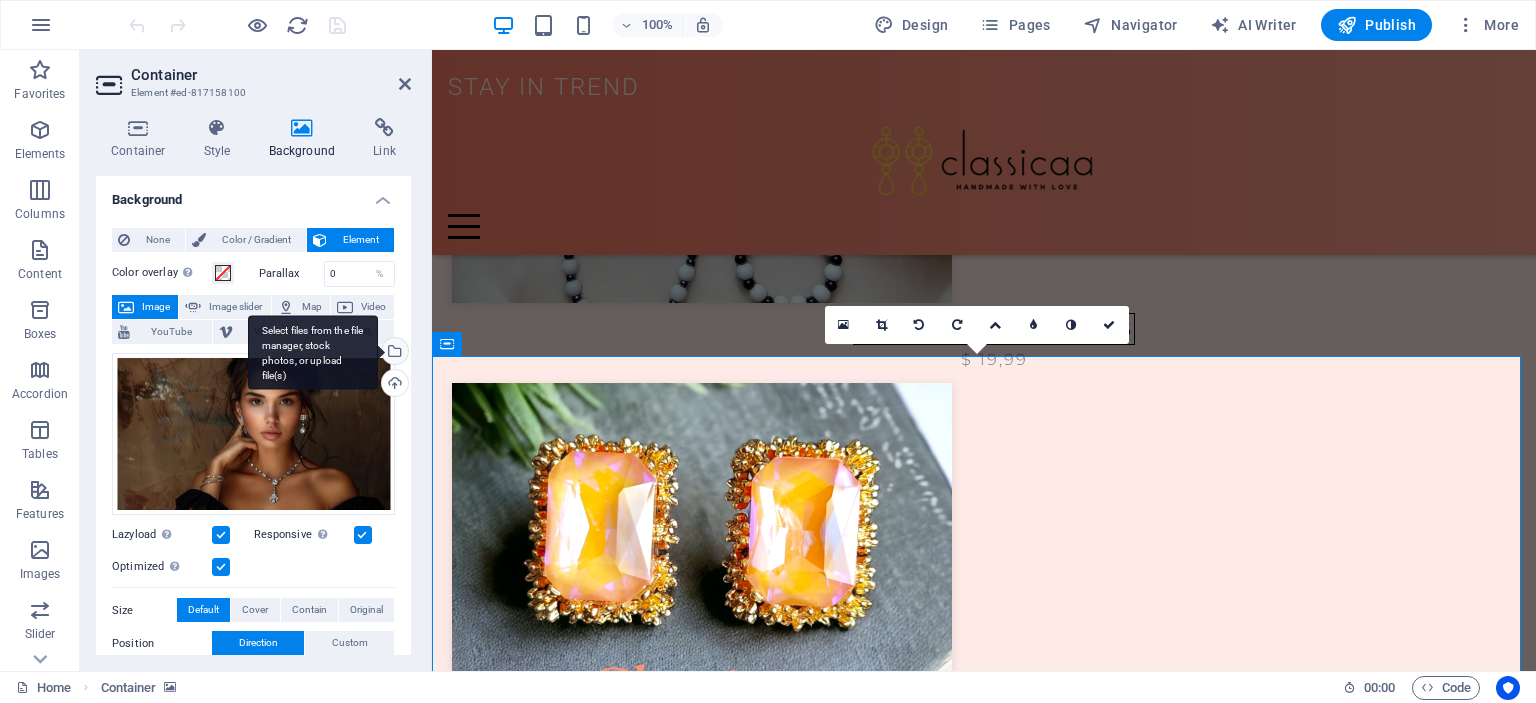 click on "Select files from the file manager, stock photos, or upload file(s)" at bounding box center (393, 353) 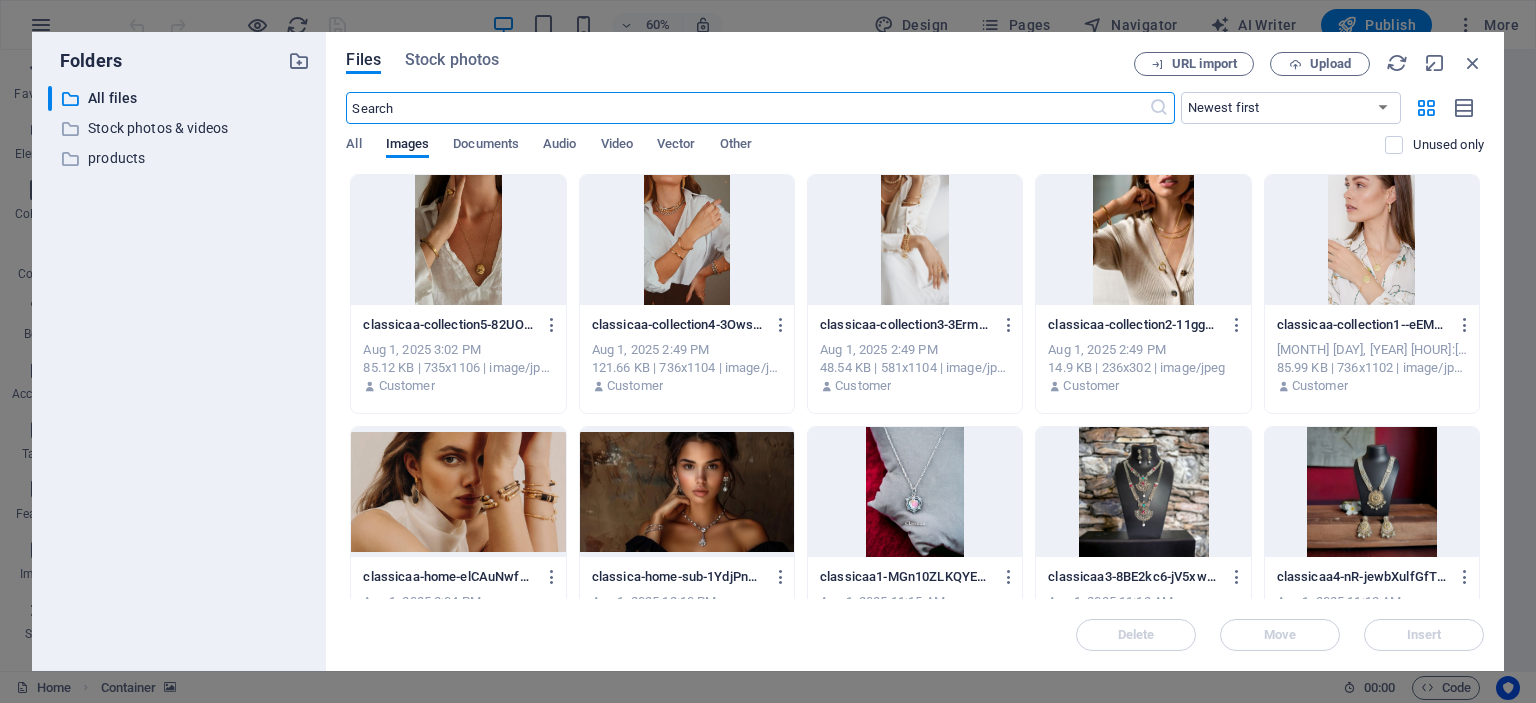 scroll, scrollTop: 1922, scrollLeft: 0, axis: vertical 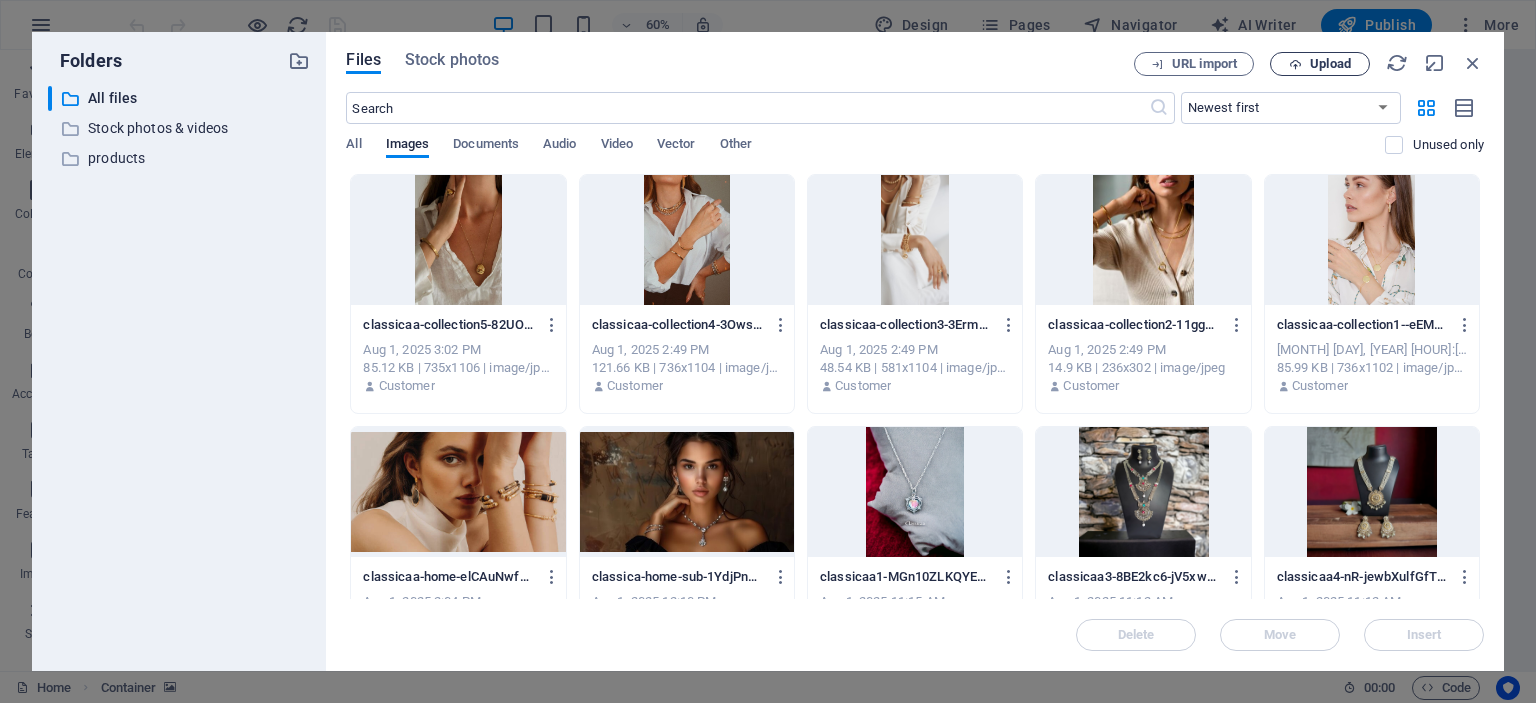 click on "Upload" at bounding box center (1330, 64) 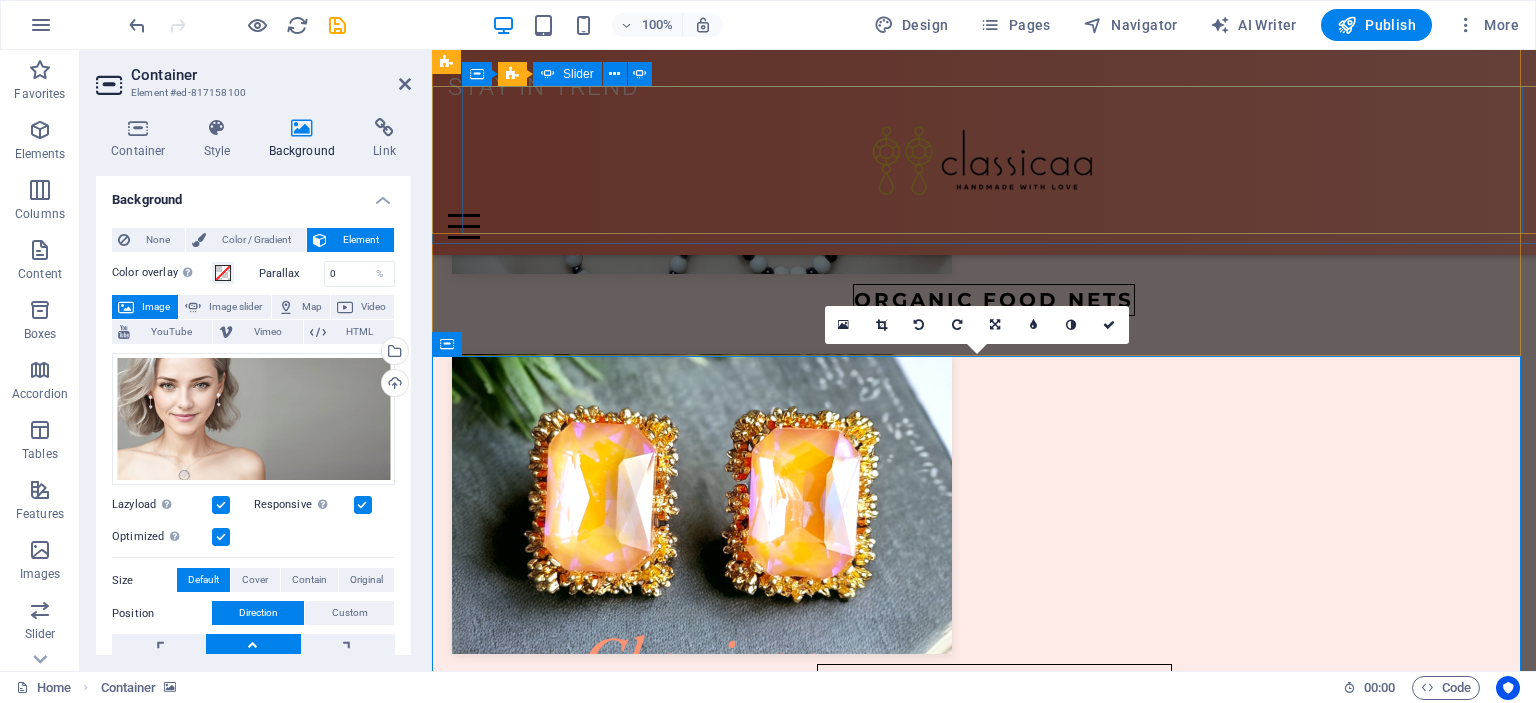 scroll, scrollTop: 1893, scrollLeft: 0, axis: vertical 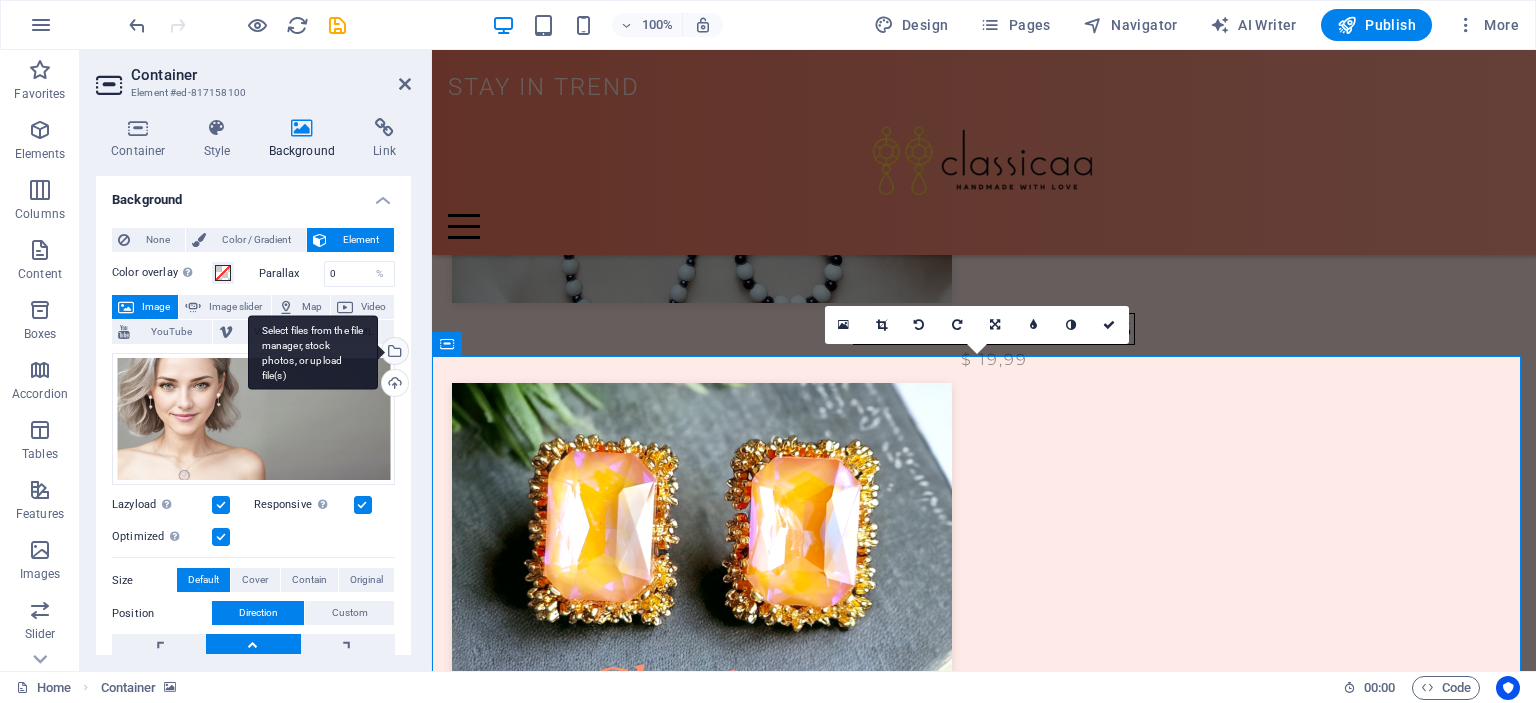 click on "Select files from the file manager, stock photos, or upload file(s)" at bounding box center (393, 353) 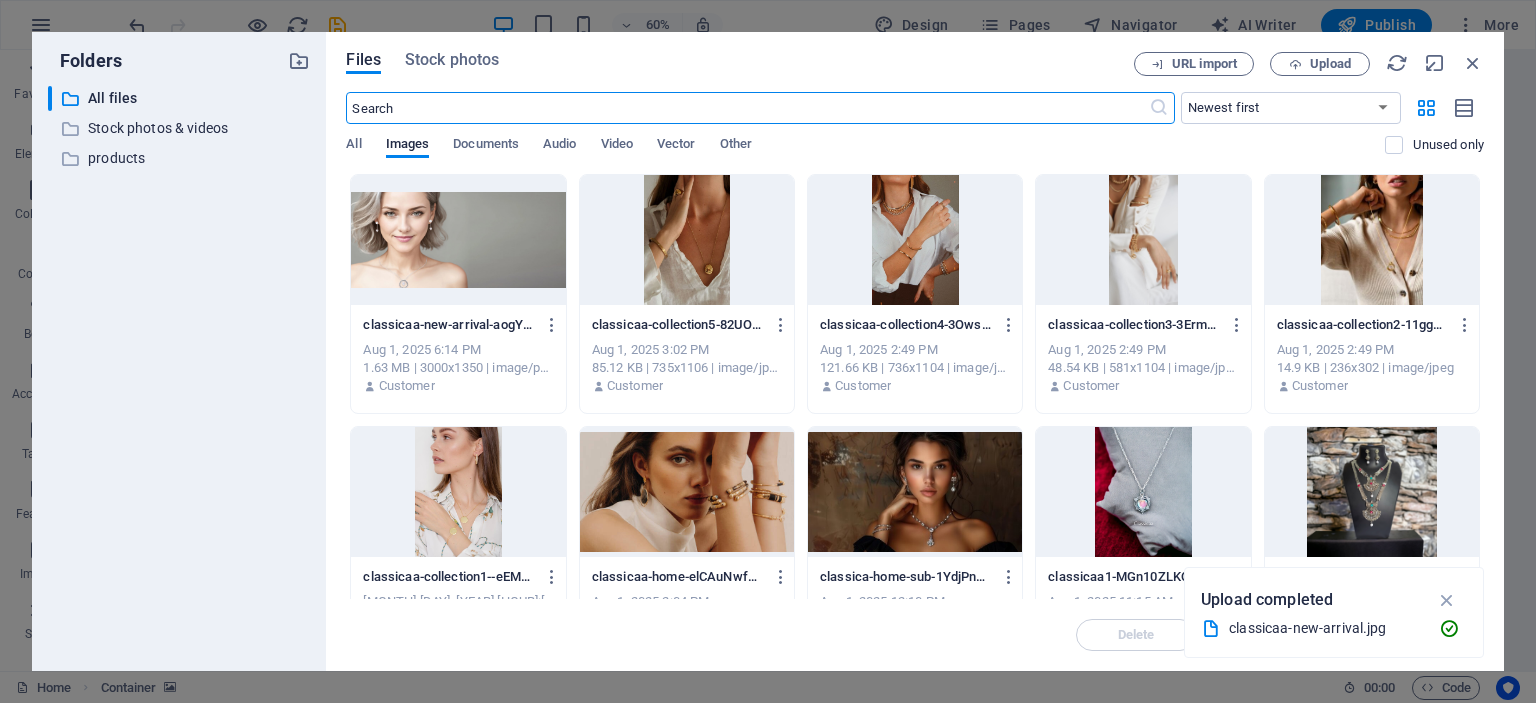 scroll, scrollTop: 1922, scrollLeft: 0, axis: vertical 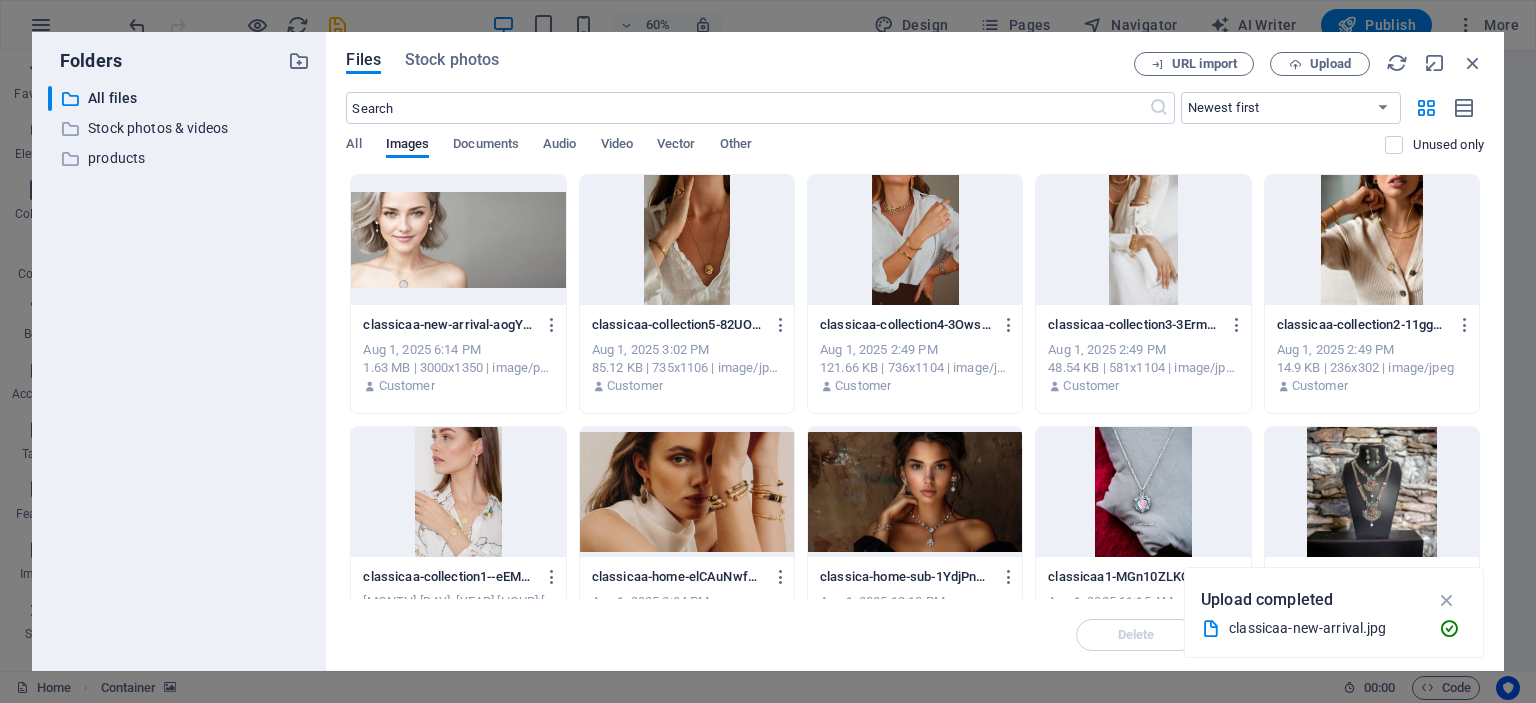 click at bounding box center [458, 240] 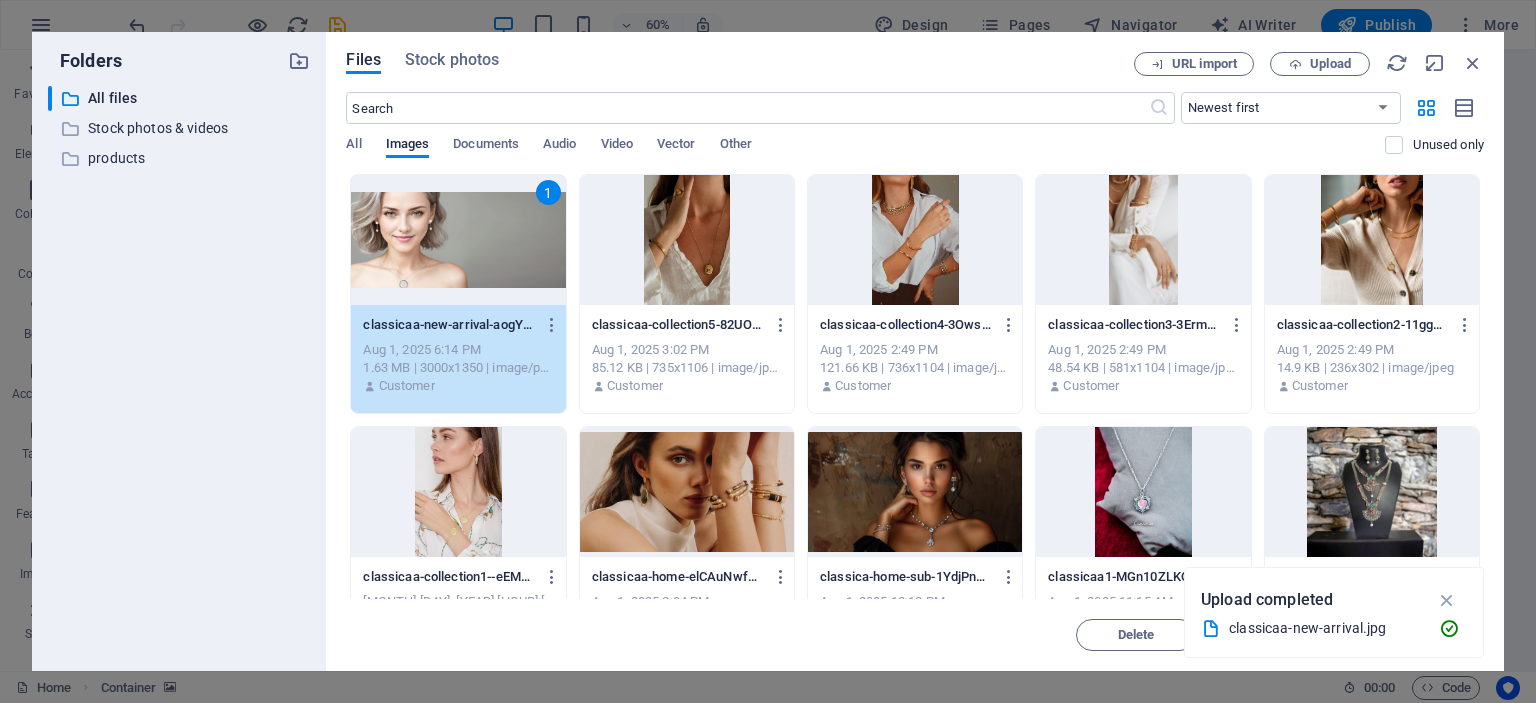 click on "1" at bounding box center [458, 240] 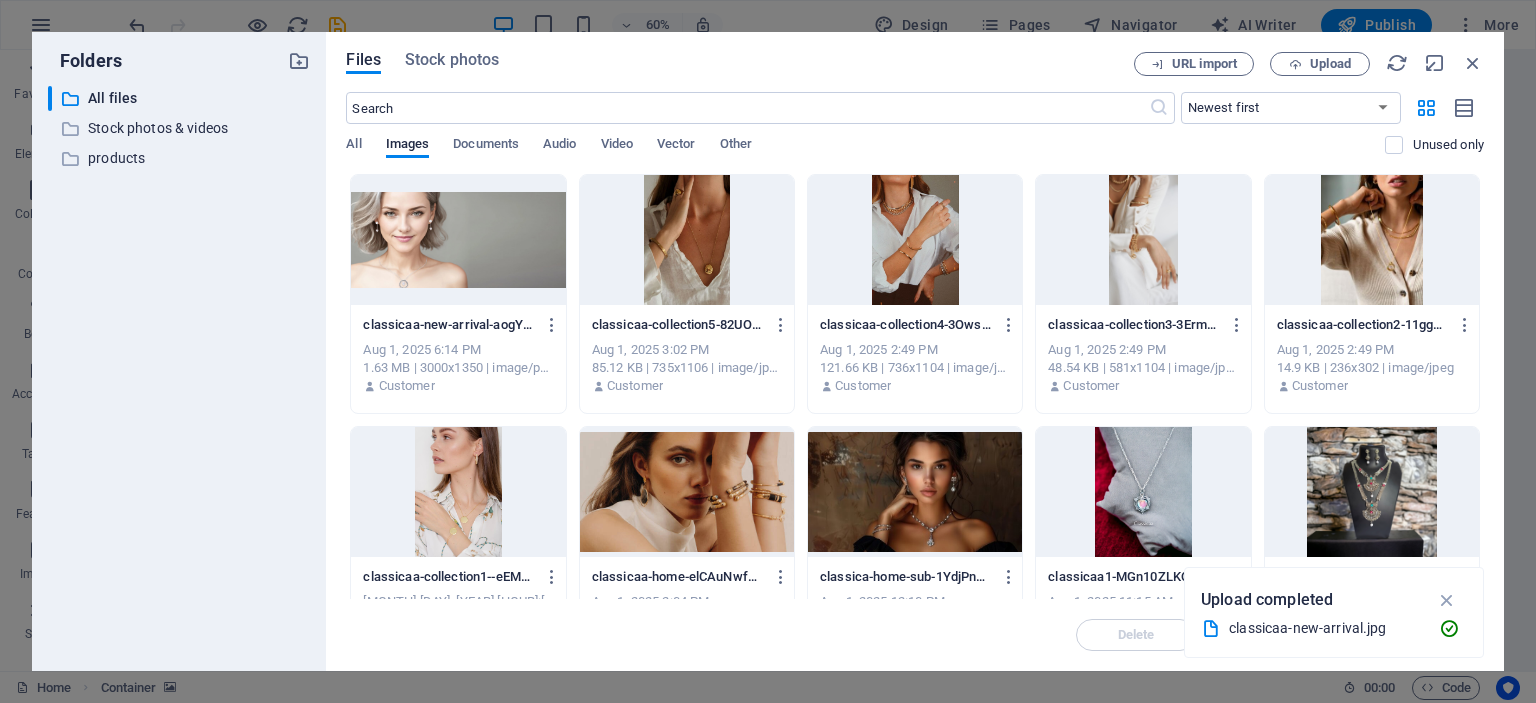 click at bounding box center [458, 240] 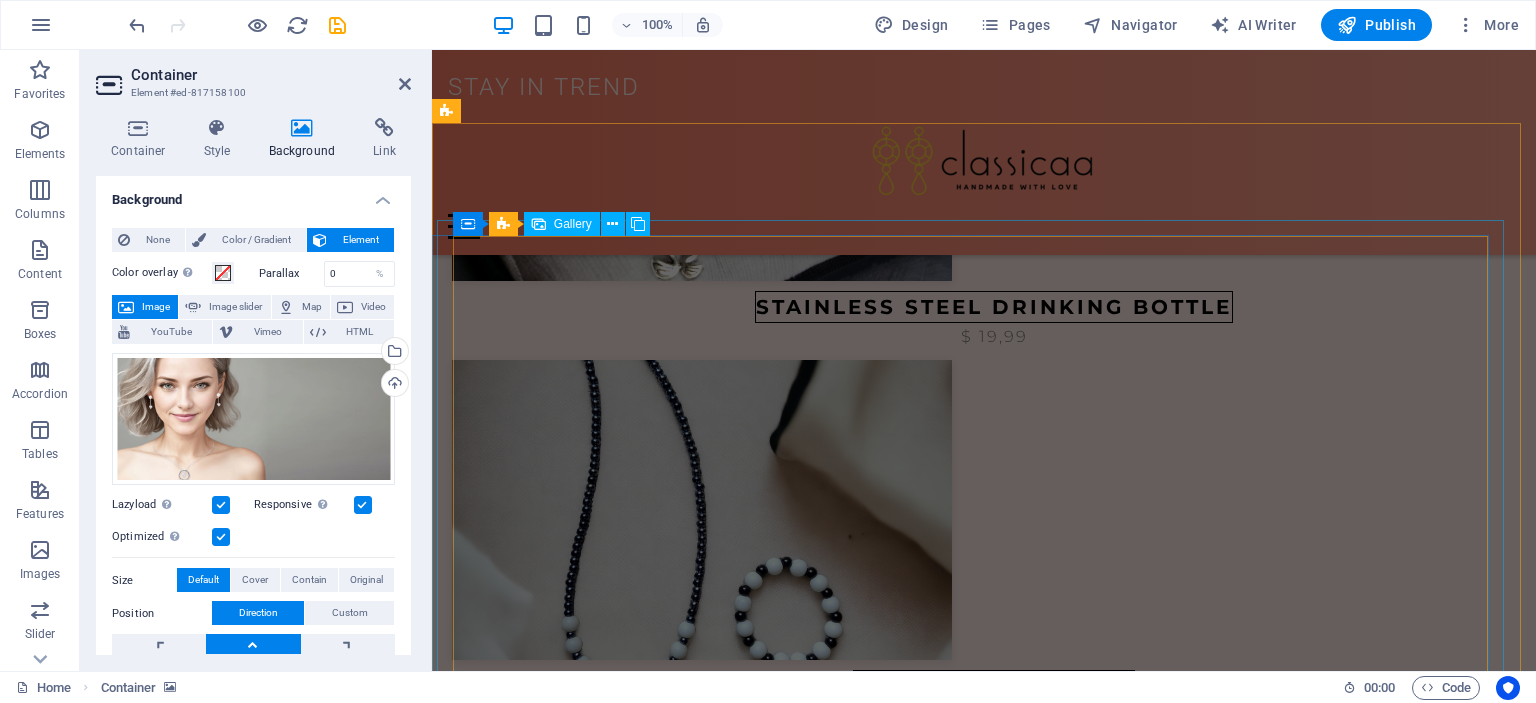 scroll, scrollTop: 1528, scrollLeft: 0, axis: vertical 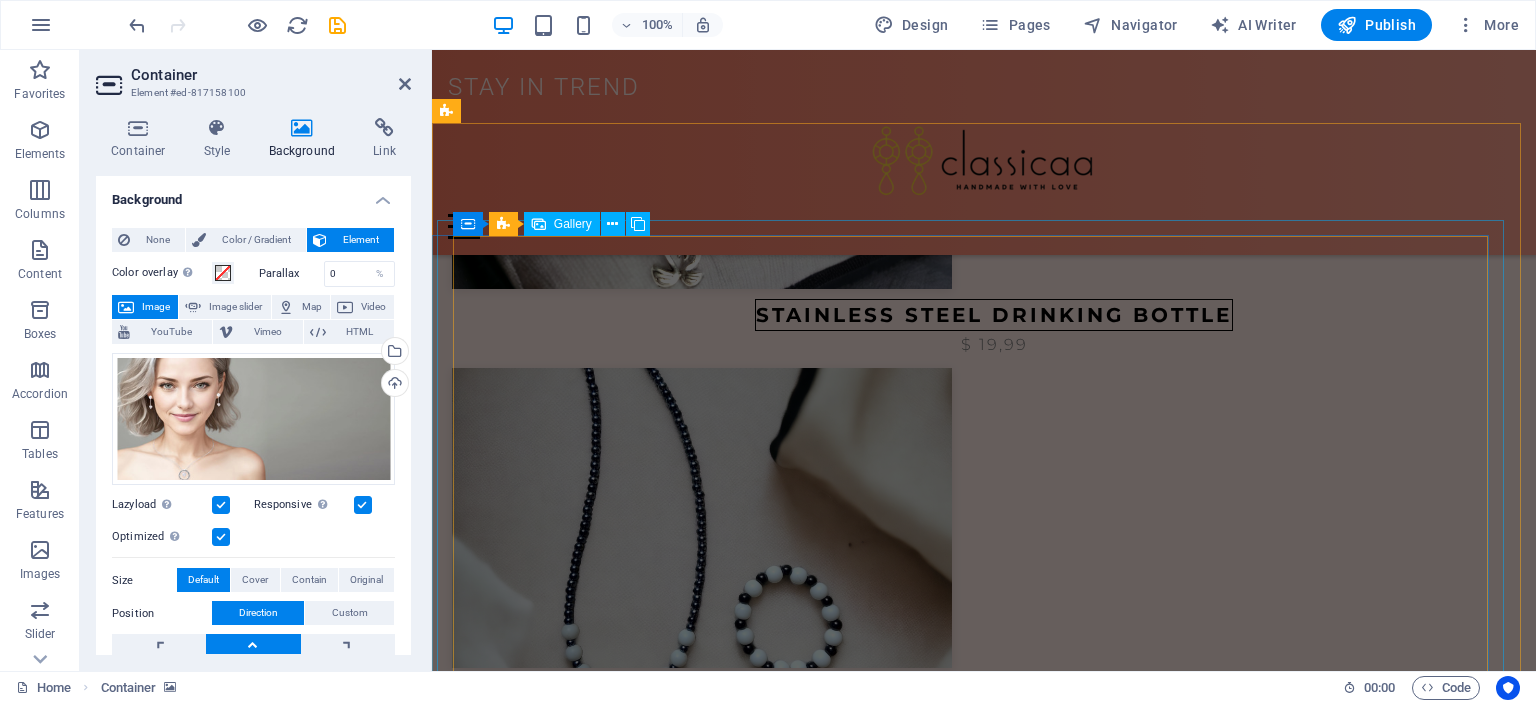 click at bounding box center (1338, 3120) 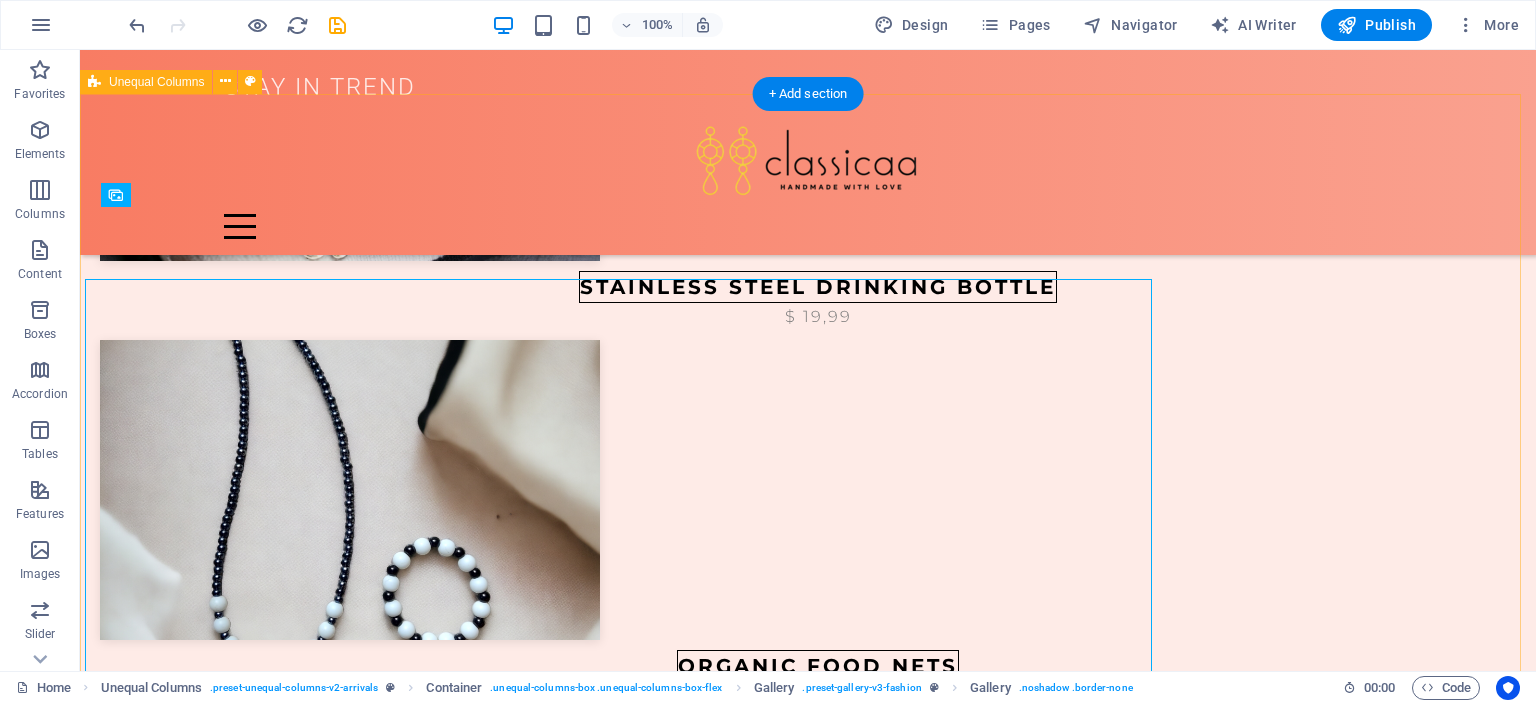 scroll, scrollTop: 1469, scrollLeft: 0, axis: vertical 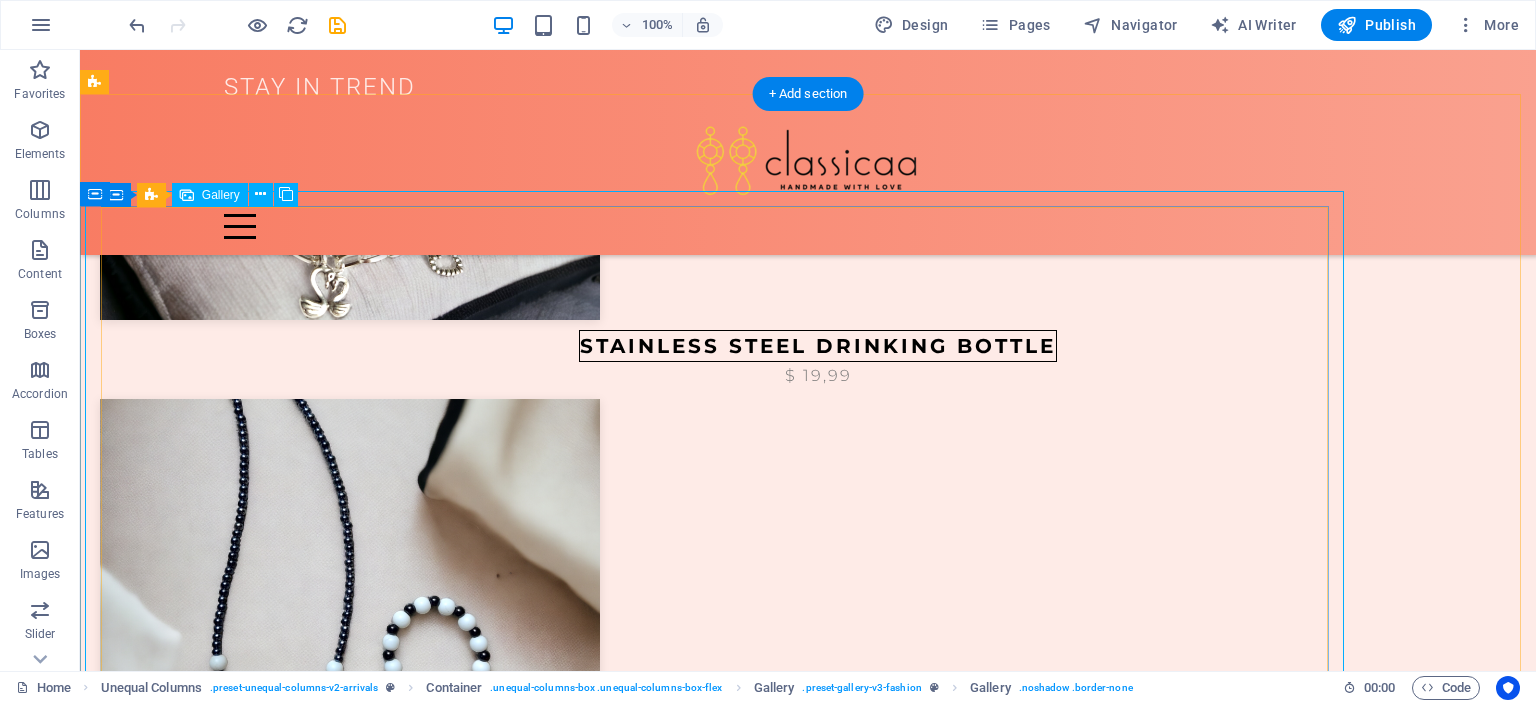 click at bounding box center [1146, 3199] 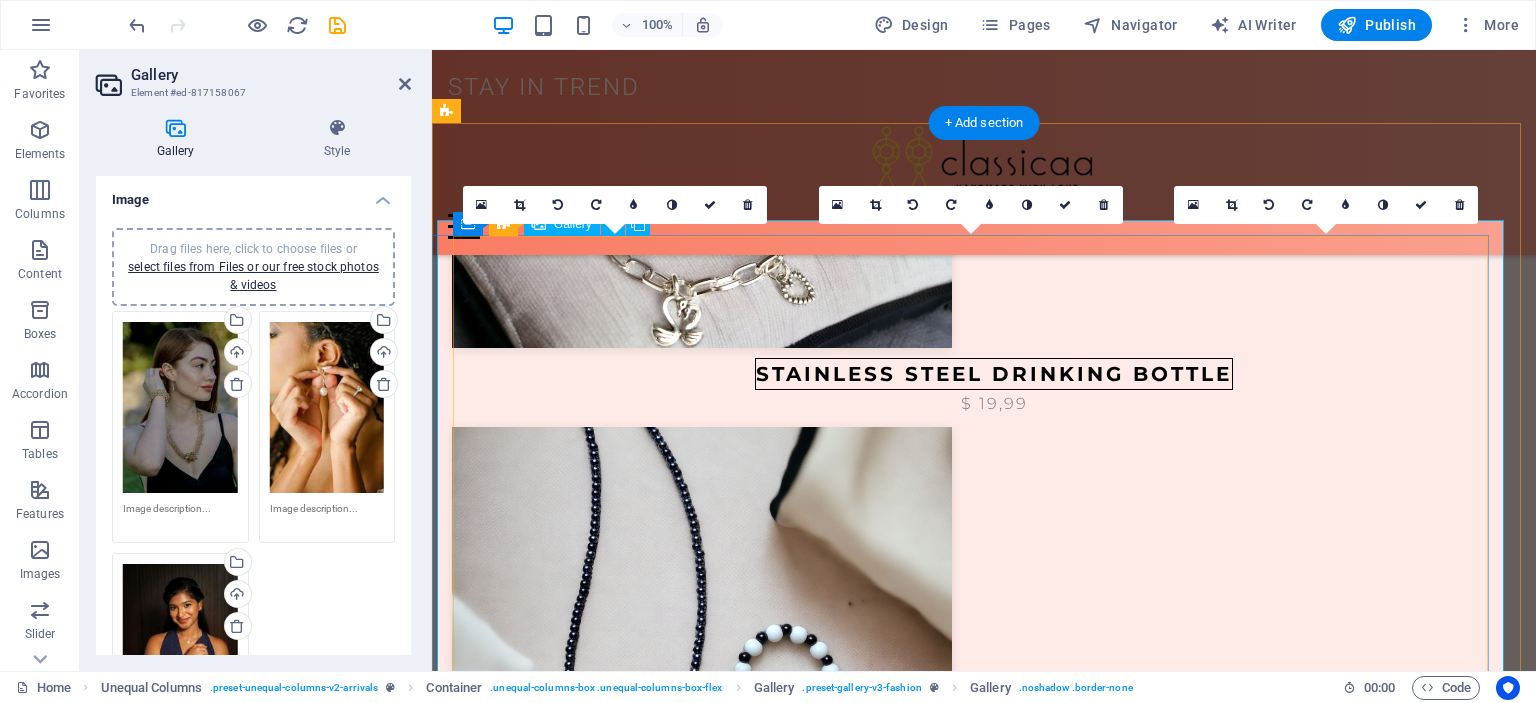 scroll, scrollTop: 1528, scrollLeft: 0, axis: vertical 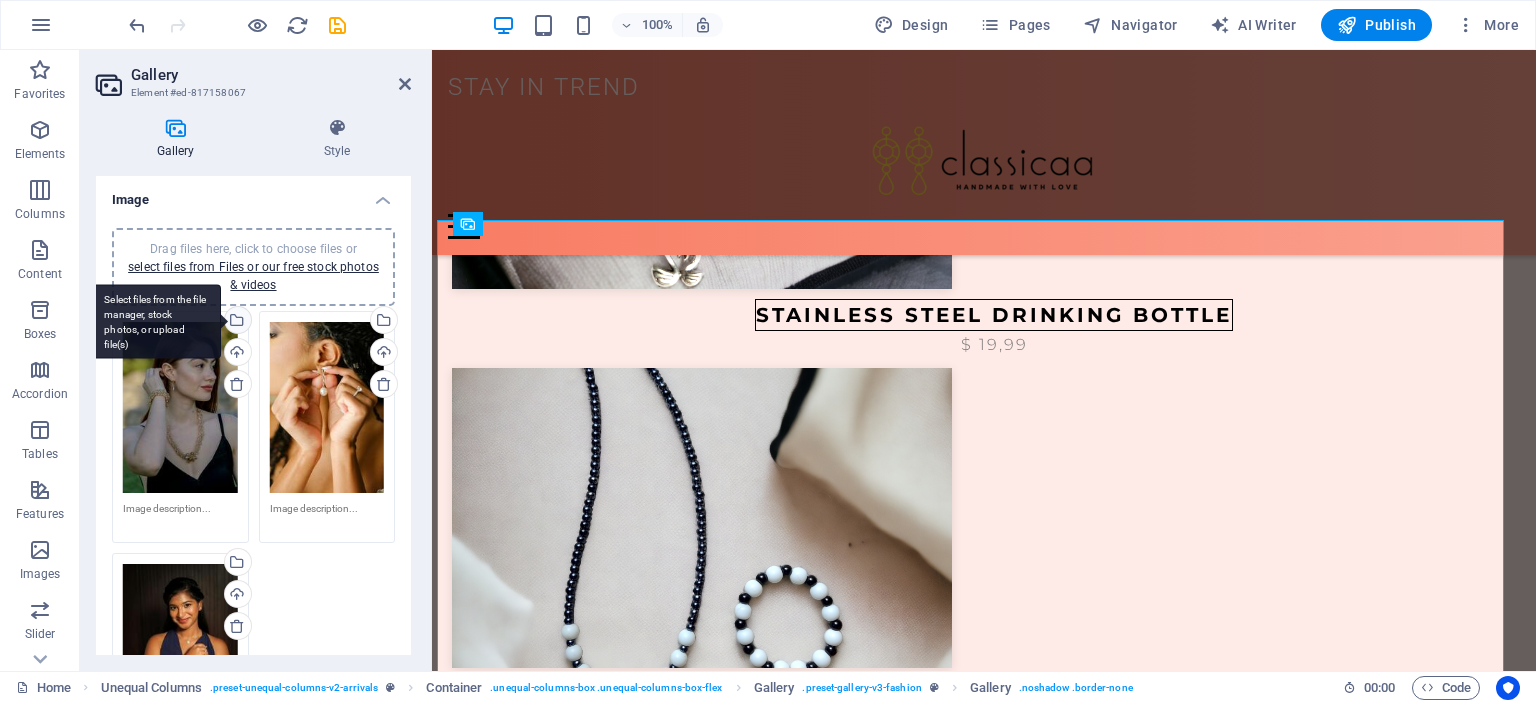click on "Select files from the file manager, stock photos, or upload file(s)" at bounding box center [236, 322] 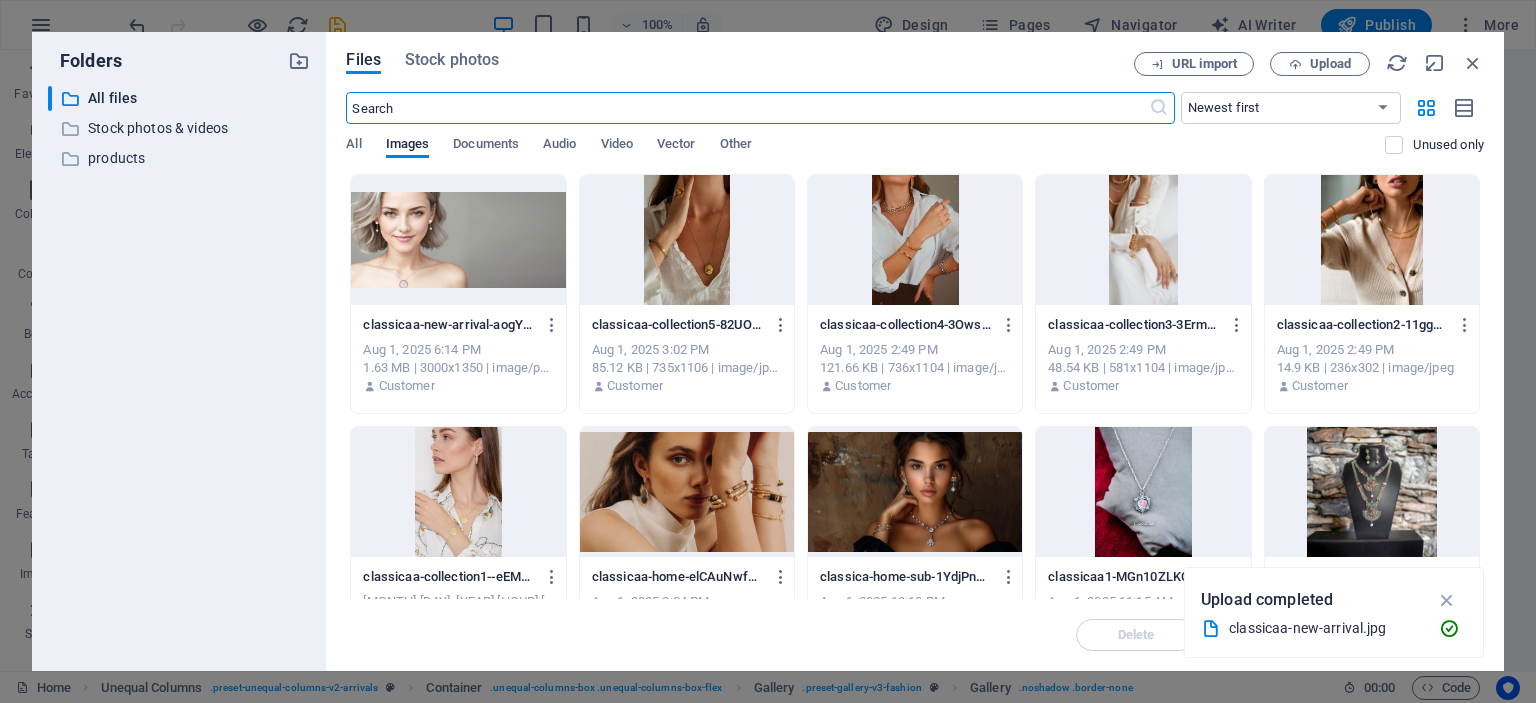 scroll, scrollTop: 1557, scrollLeft: 0, axis: vertical 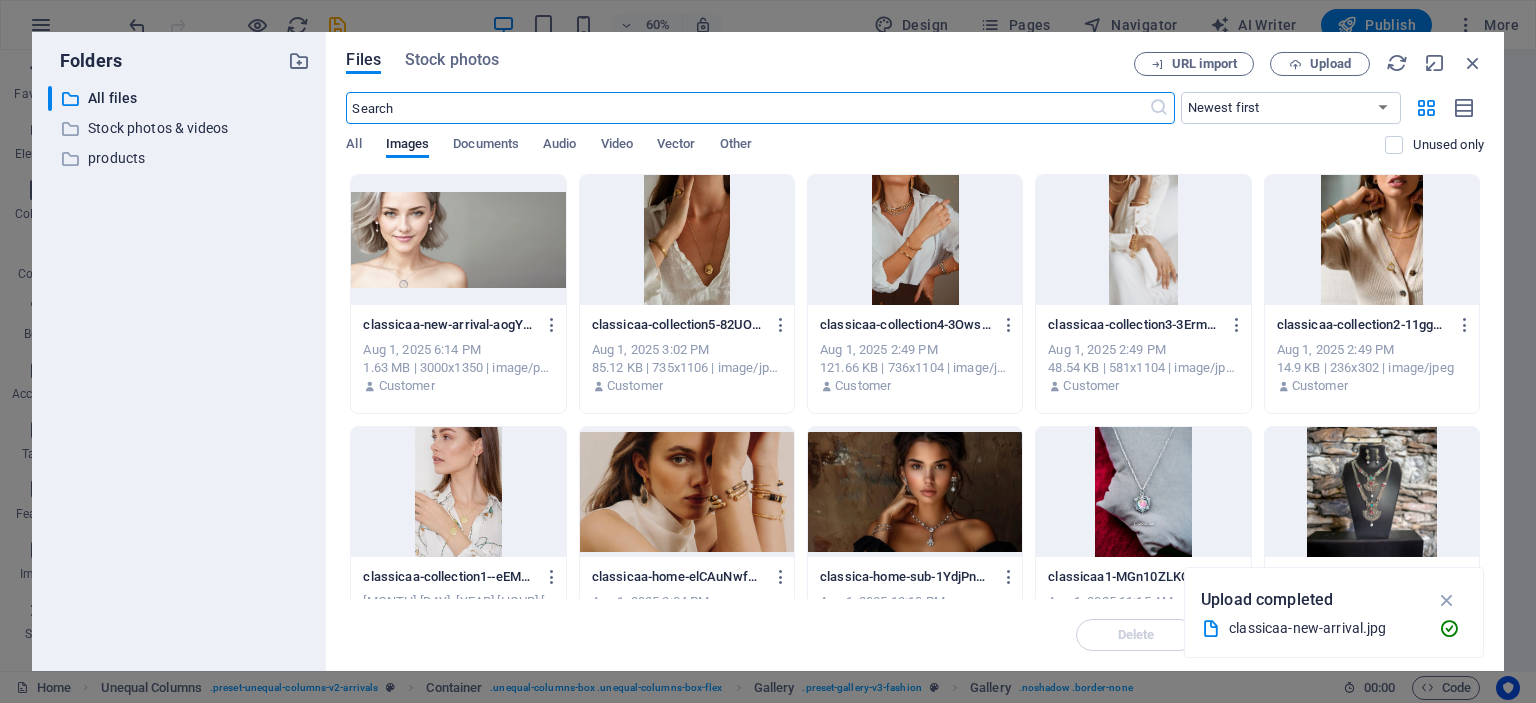click at bounding box center (687, 240) 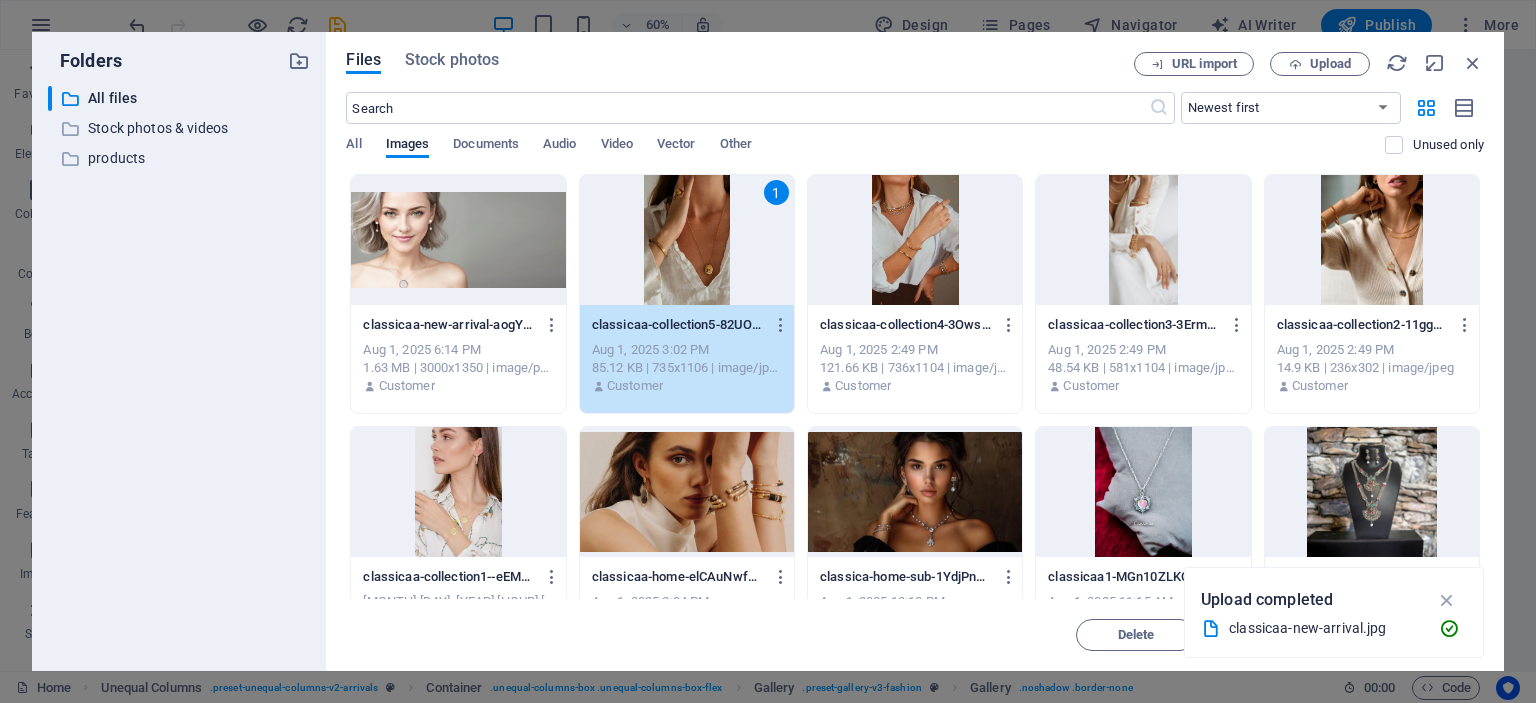 click on "1" at bounding box center (687, 240) 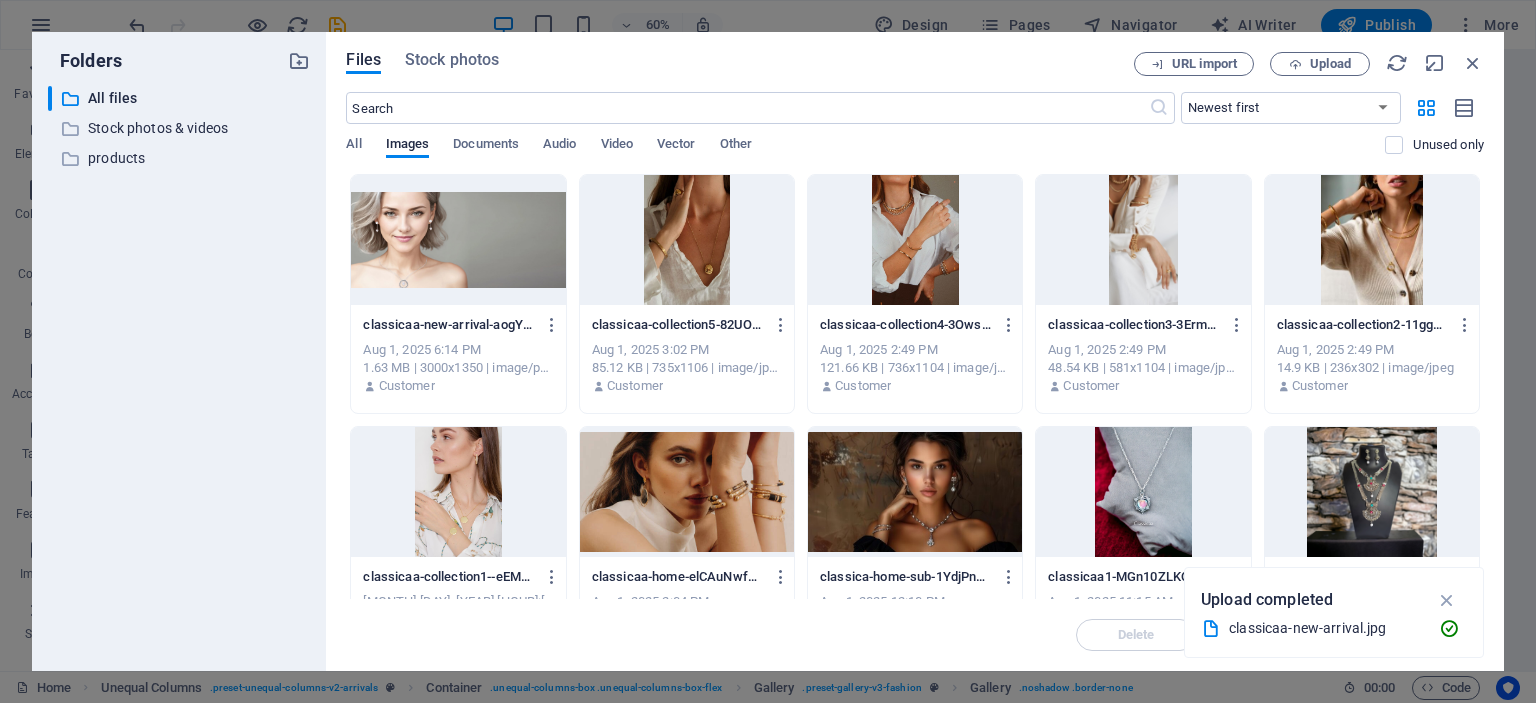 click at bounding box center [687, 240] 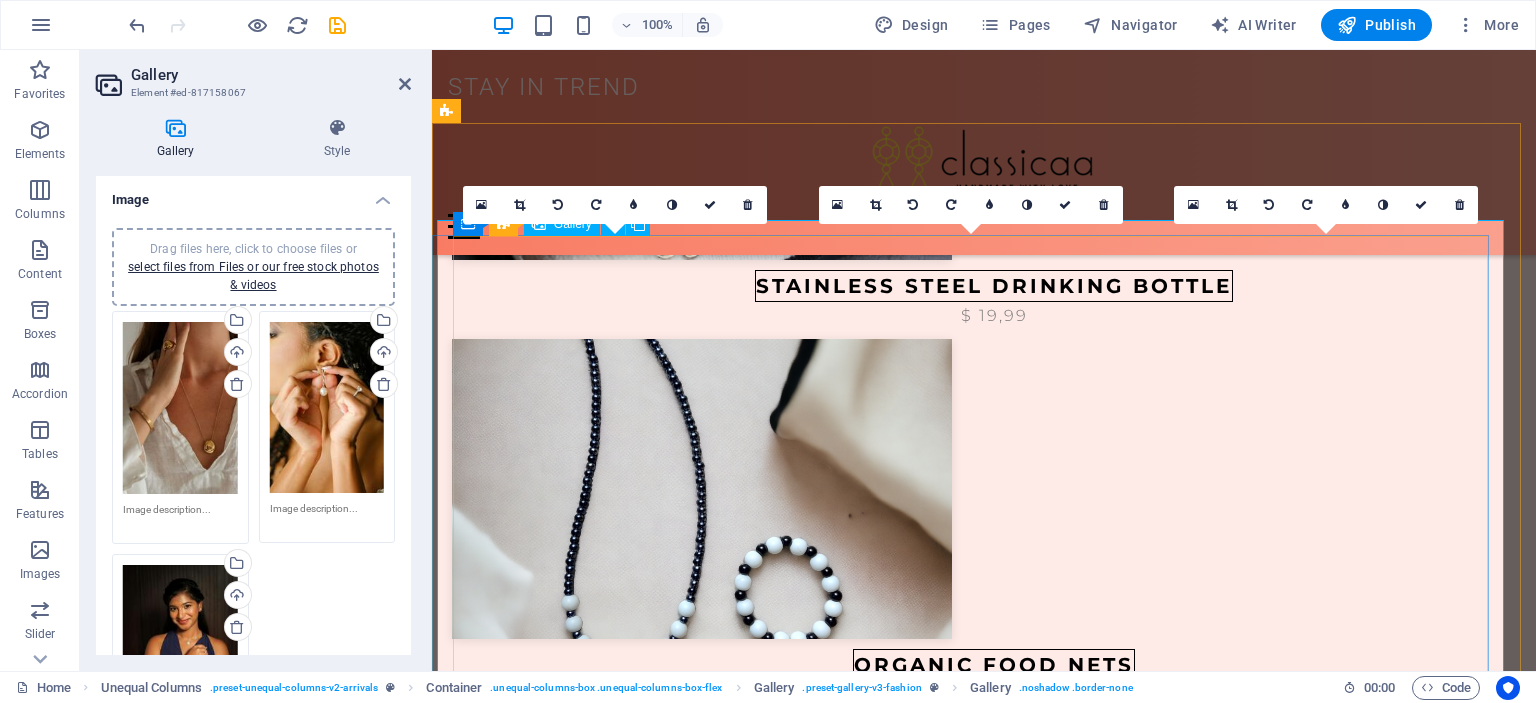 scroll, scrollTop: 1528, scrollLeft: 0, axis: vertical 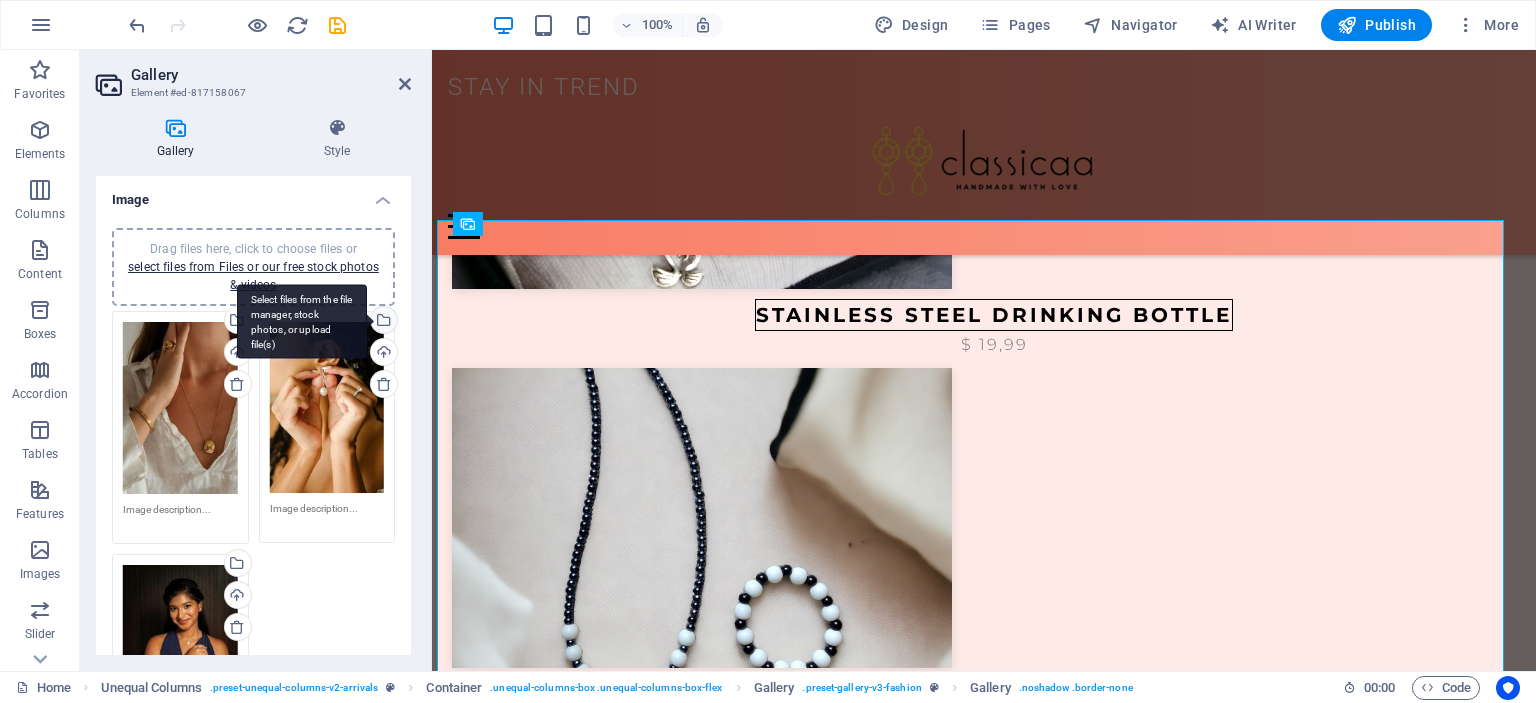 click on "Select files from the file manager, stock photos, or upload file(s)" at bounding box center [382, 322] 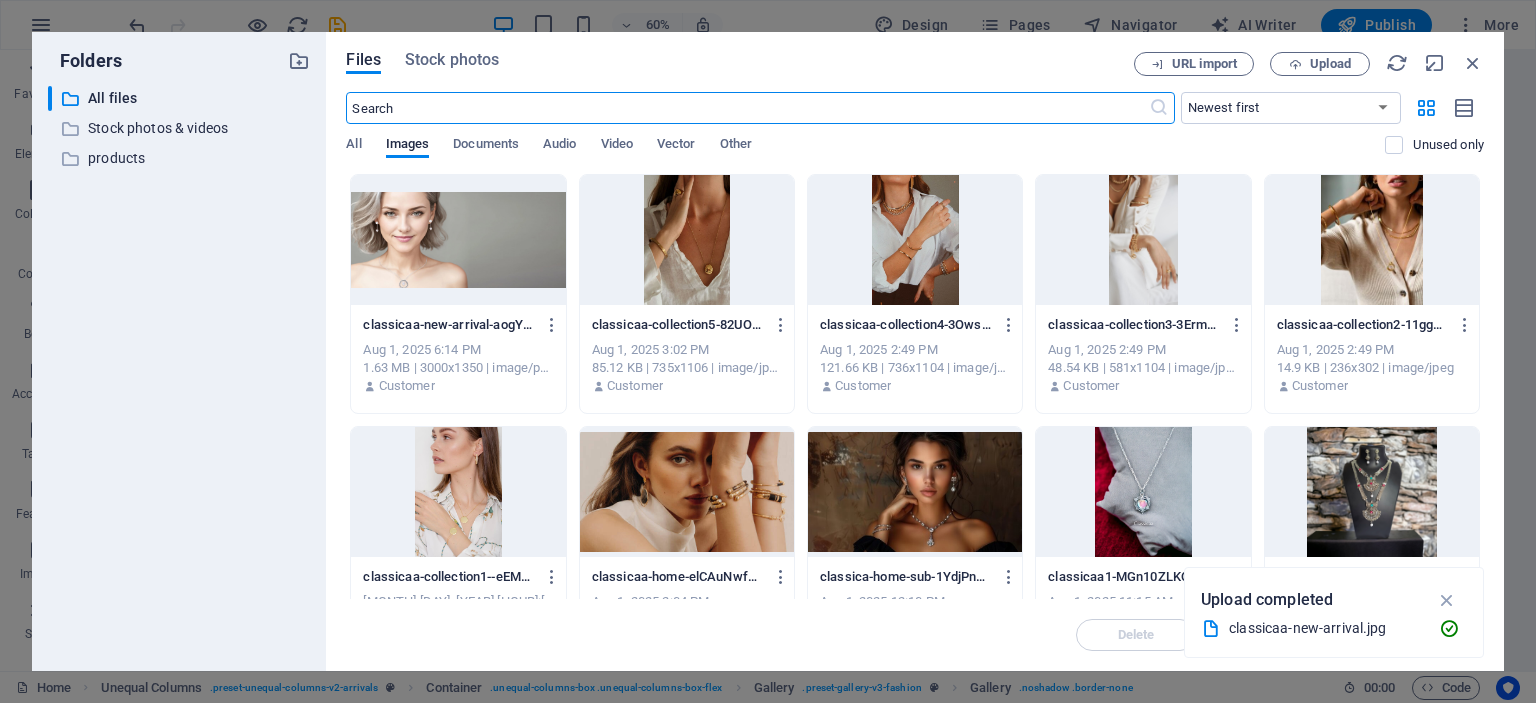 scroll, scrollTop: 1557, scrollLeft: 0, axis: vertical 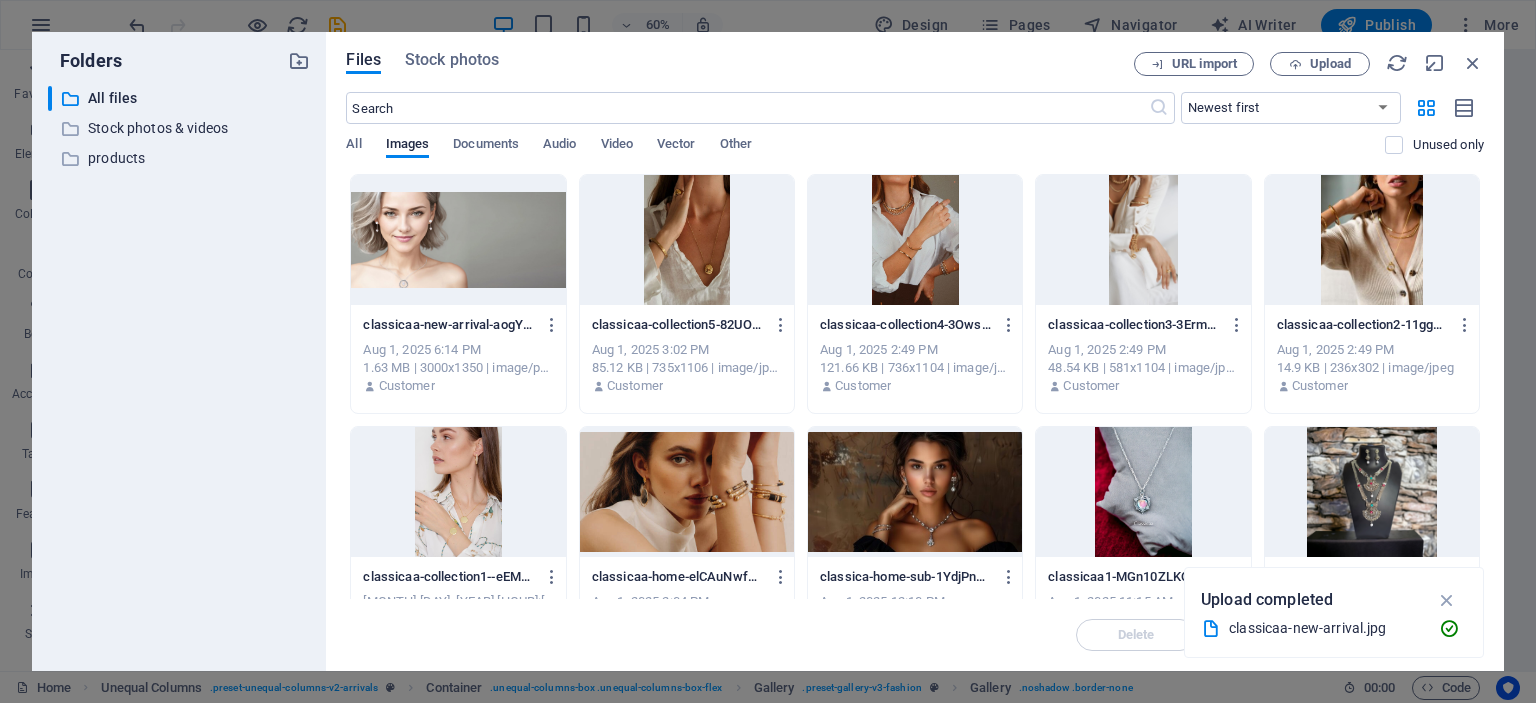 click at bounding box center (915, 240) 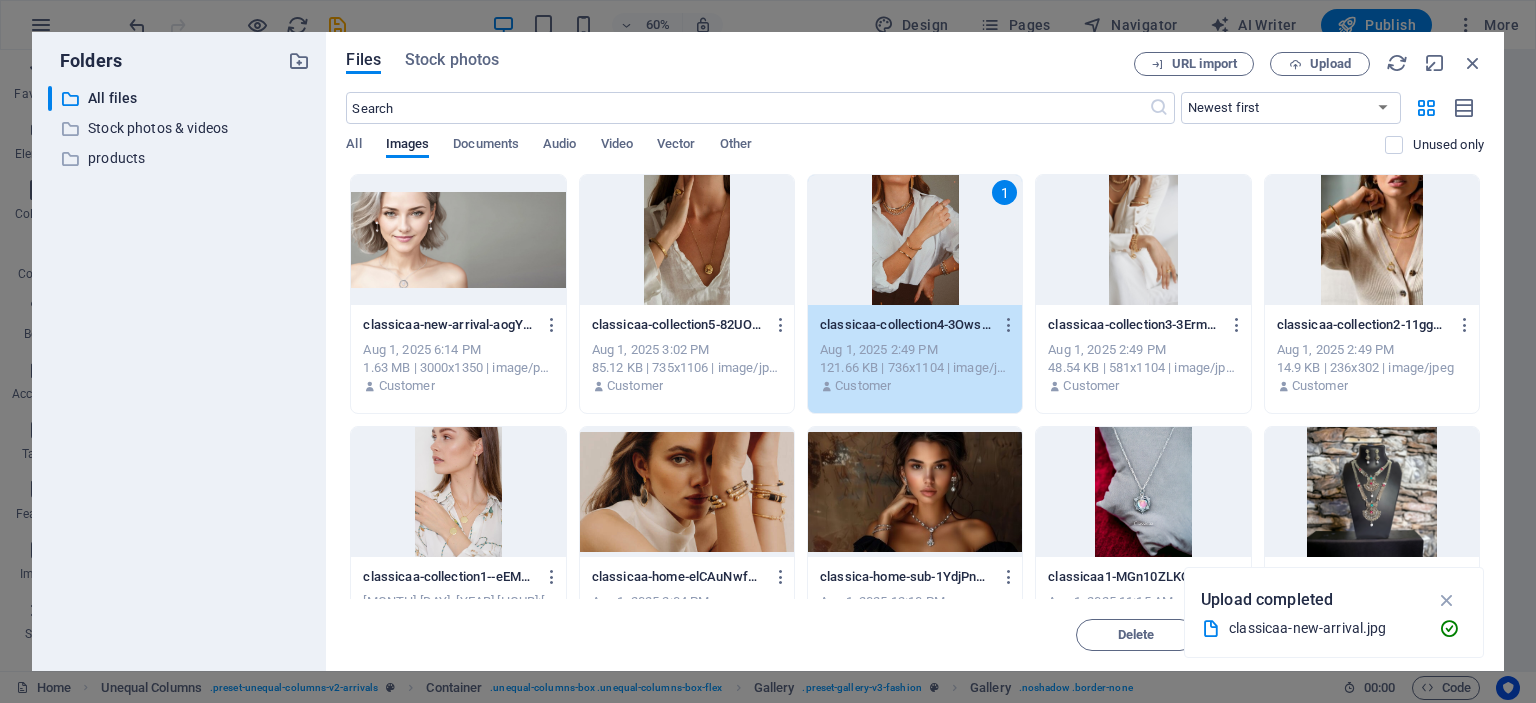 click on "1" at bounding box center (915, 240) 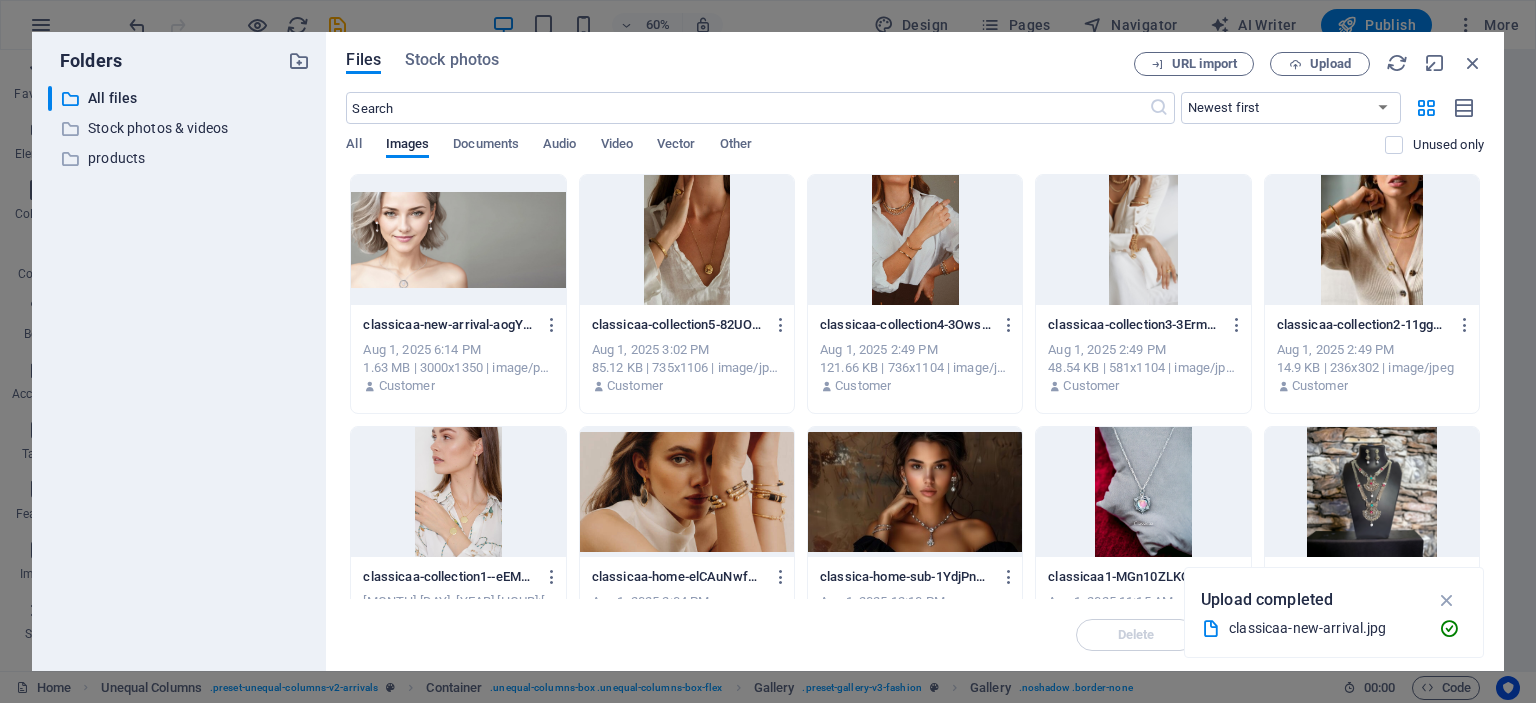 click at bounding box center [915, 240] 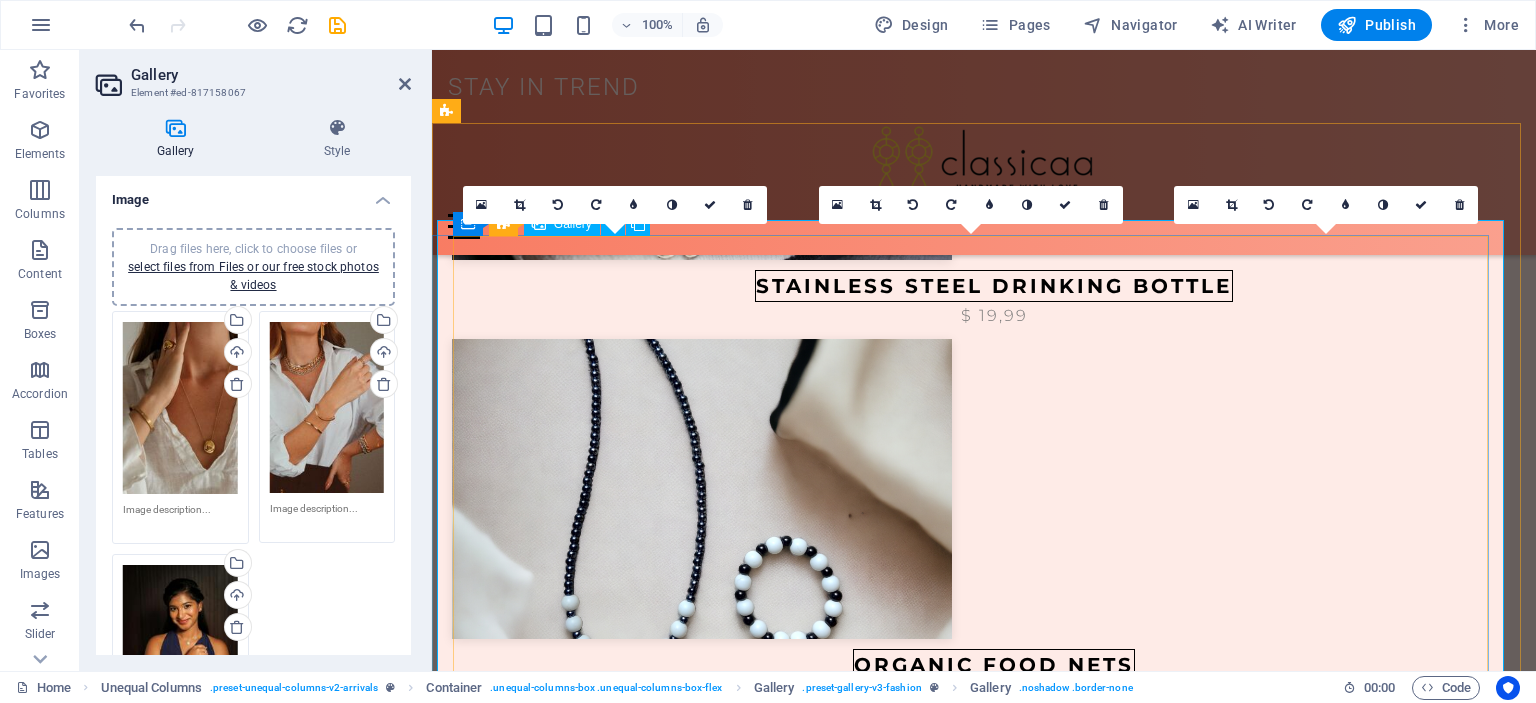scroll, scrollTop: 1528, scrollLeft: 0, axis: vertical 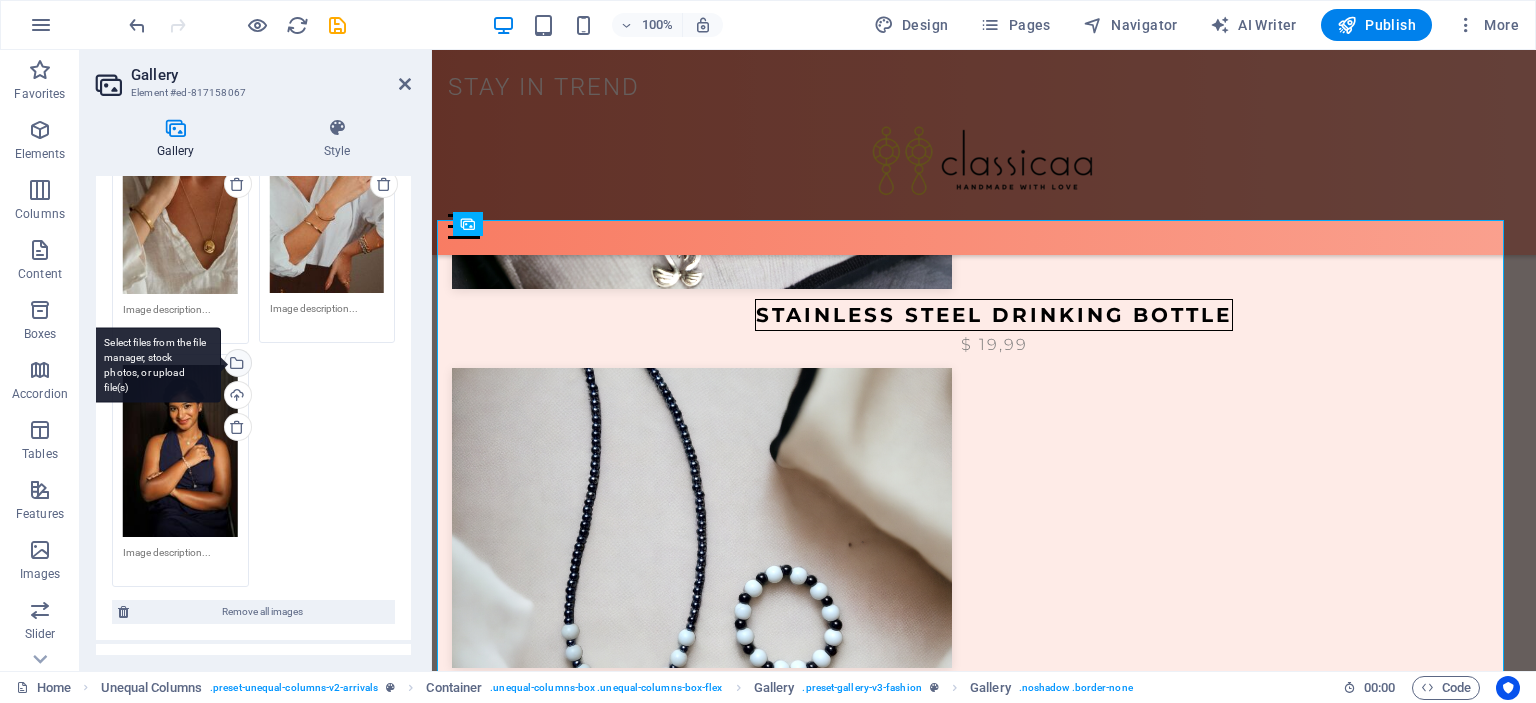 click on "Select files from the file manager, stock photos, or upload file(s)" at bounding box center (236, 365) 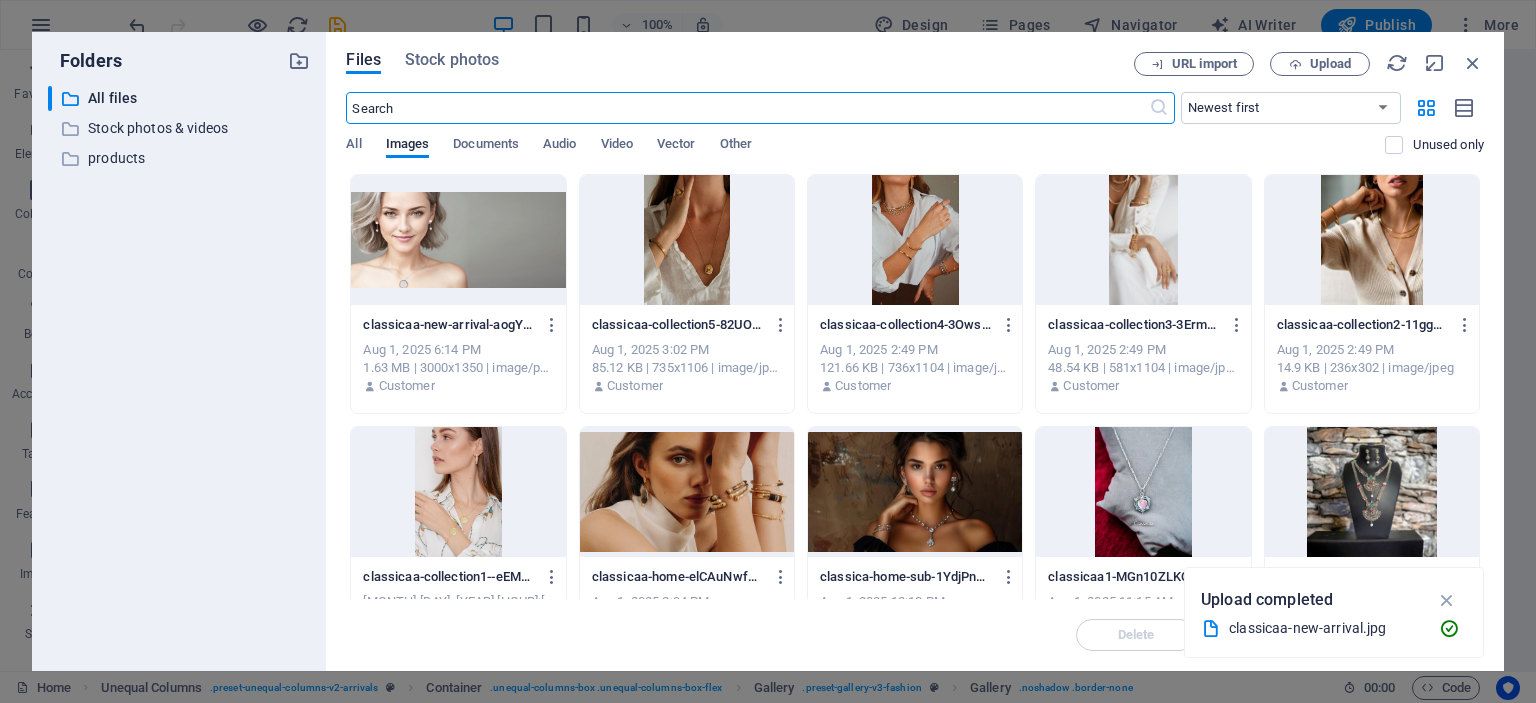 scroll, scrollTop: 1557, scrollLeft: 0, axis: vertical 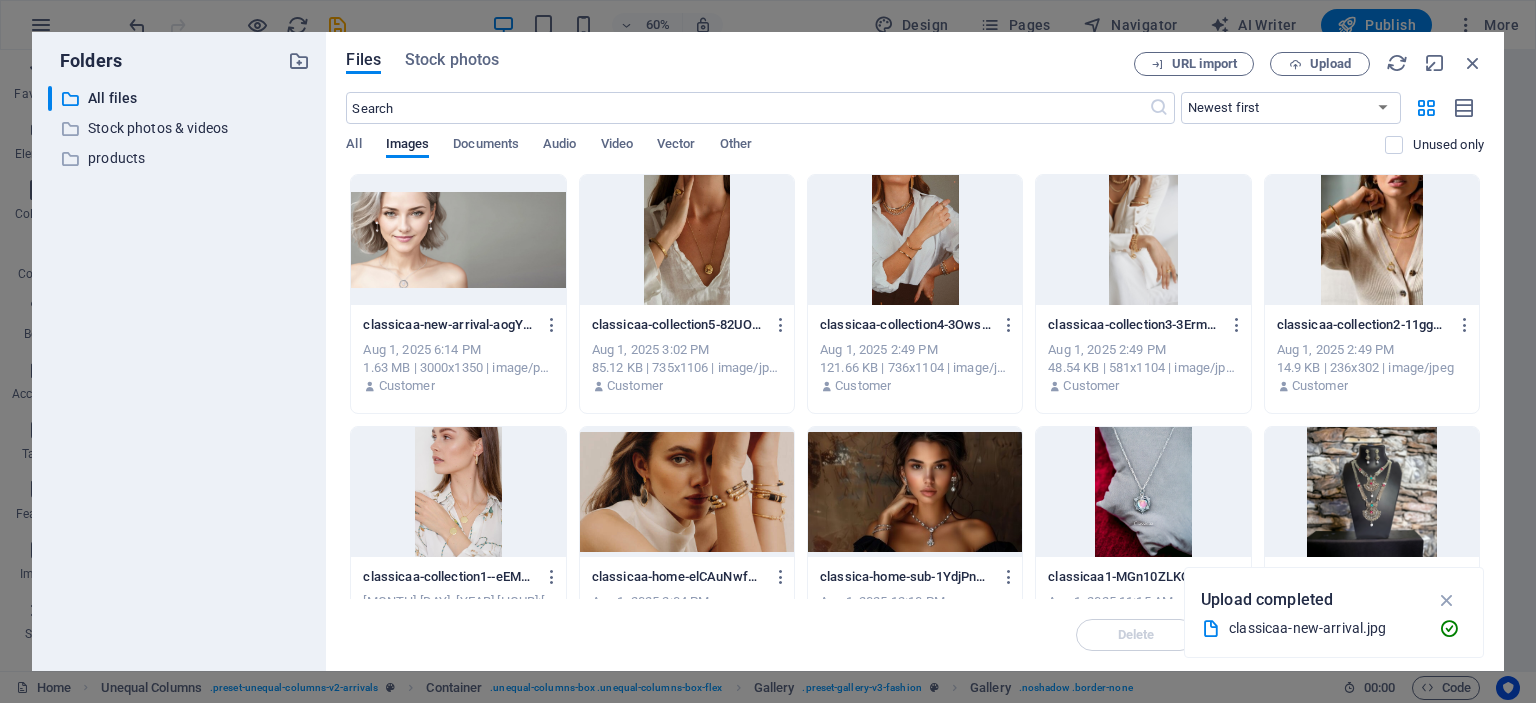click at bounding box center (458, 492) 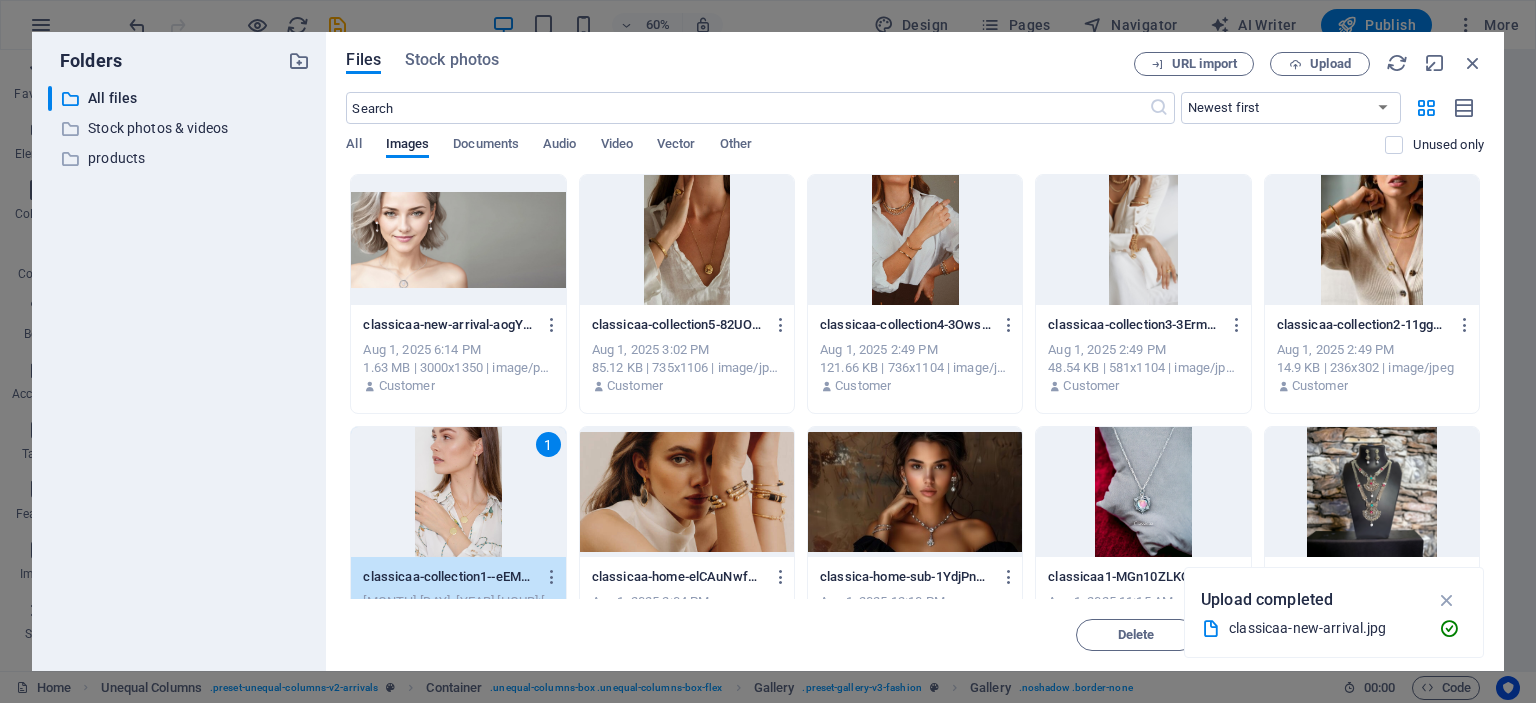 click on "1" at bounding box center (458, 492) 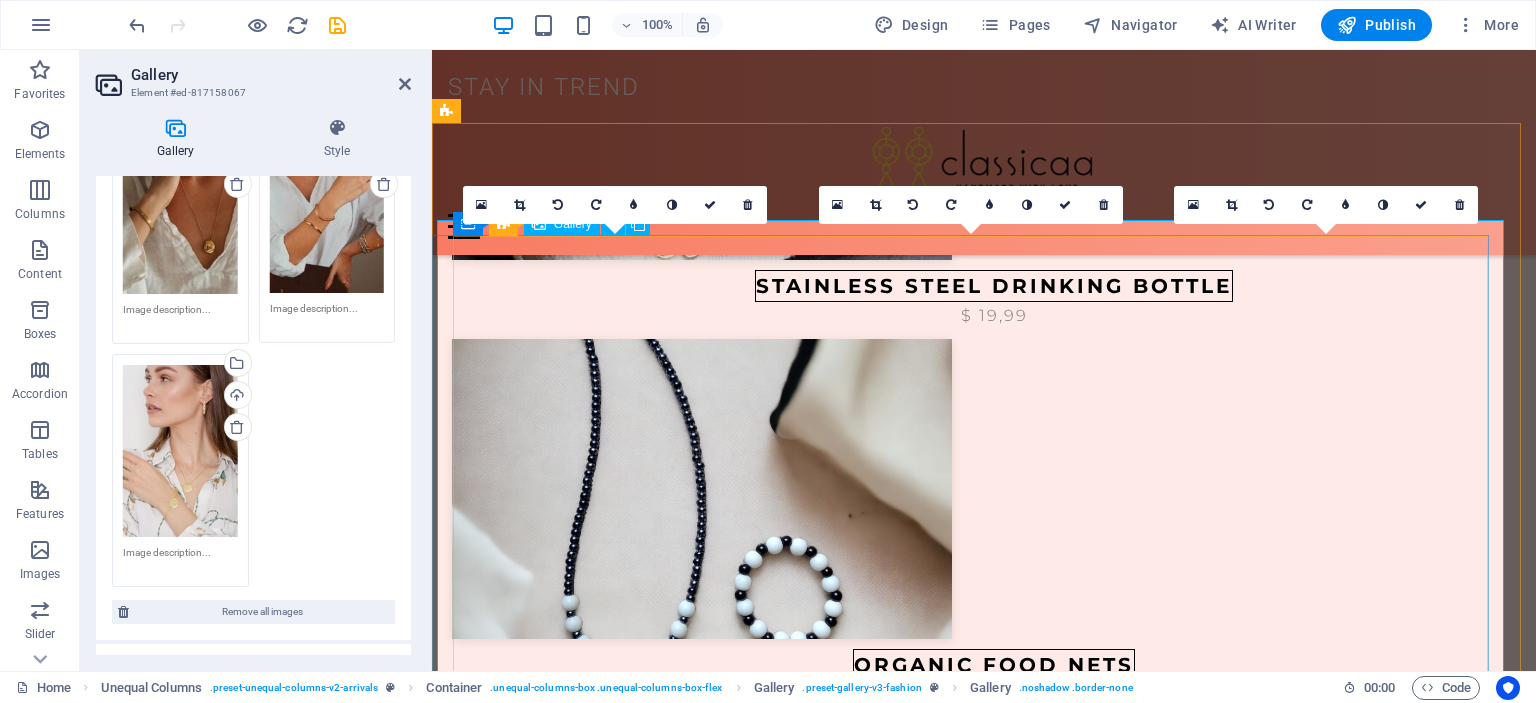 scroll, scrollTop: 1528, scrollLeft: 0, axis: vertical 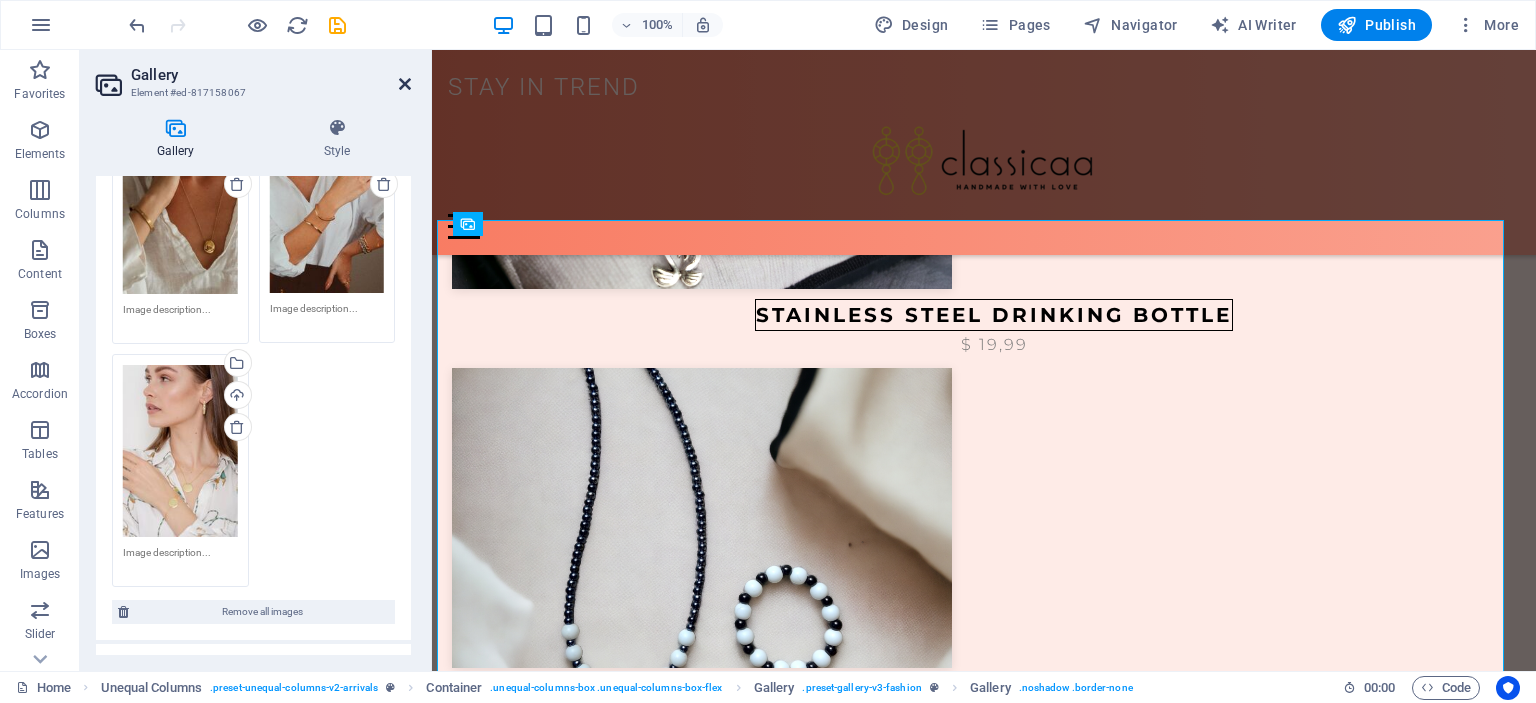 click at bounding box center (405, 84) 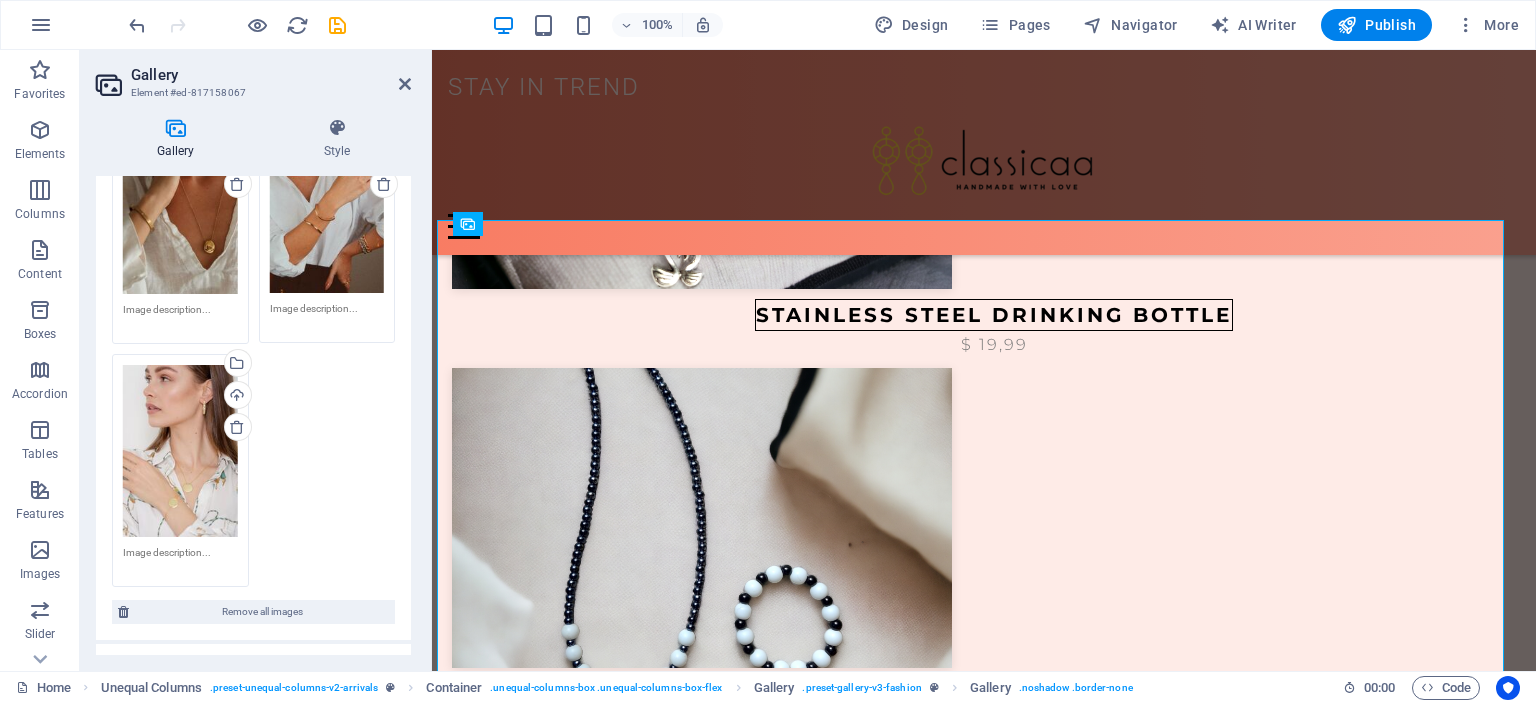 scroll, scrollTop: 1469, scrollLeft: 0, axis: vertical 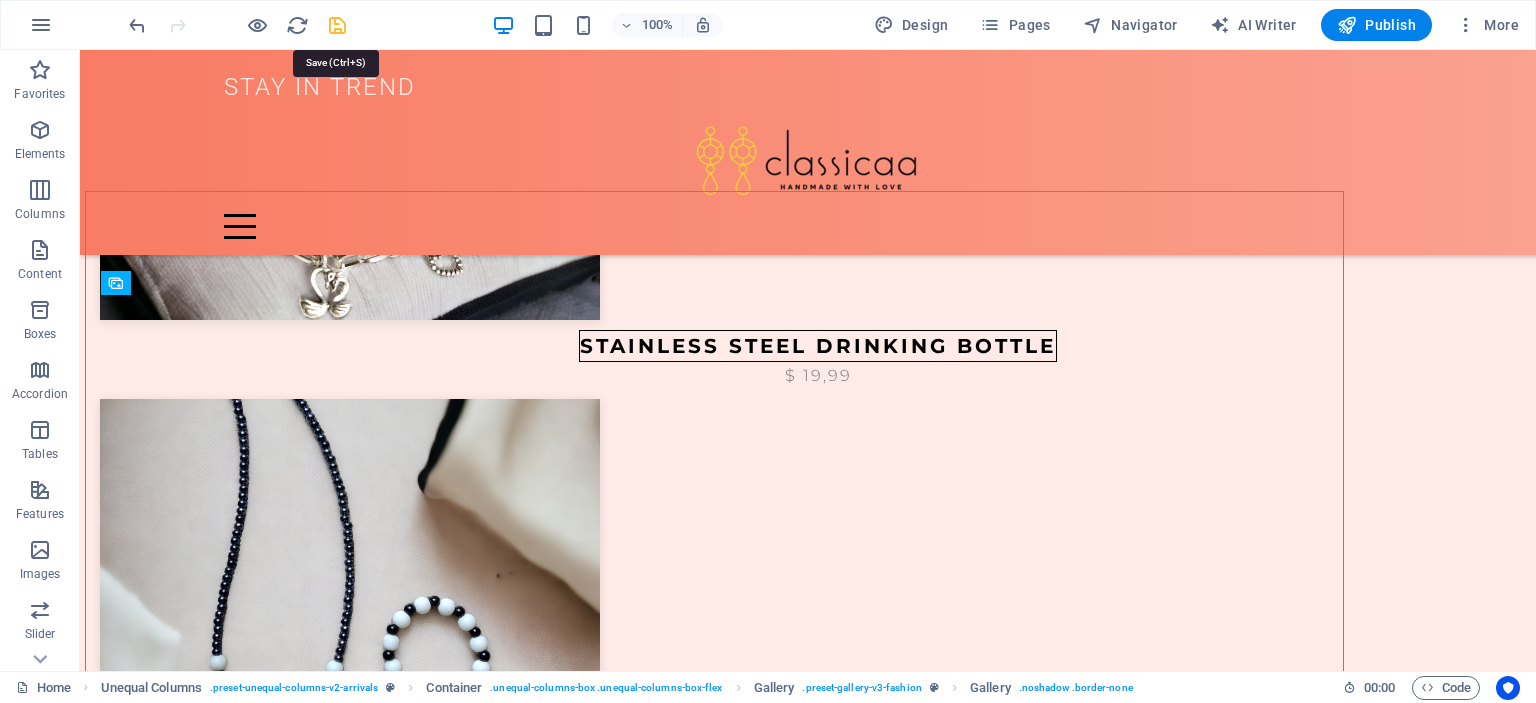 click at bounding box center (337, 25) 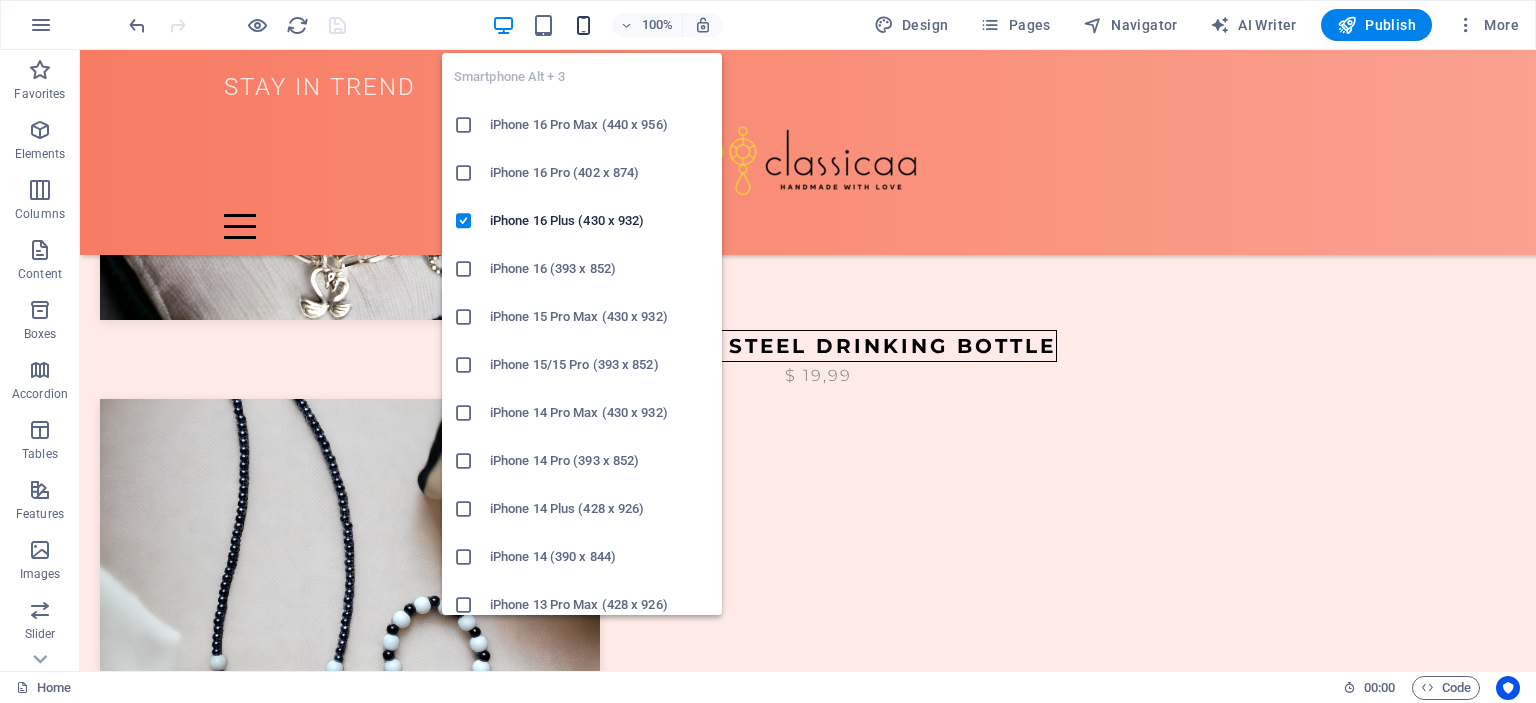click at bounding box center [583, 25] 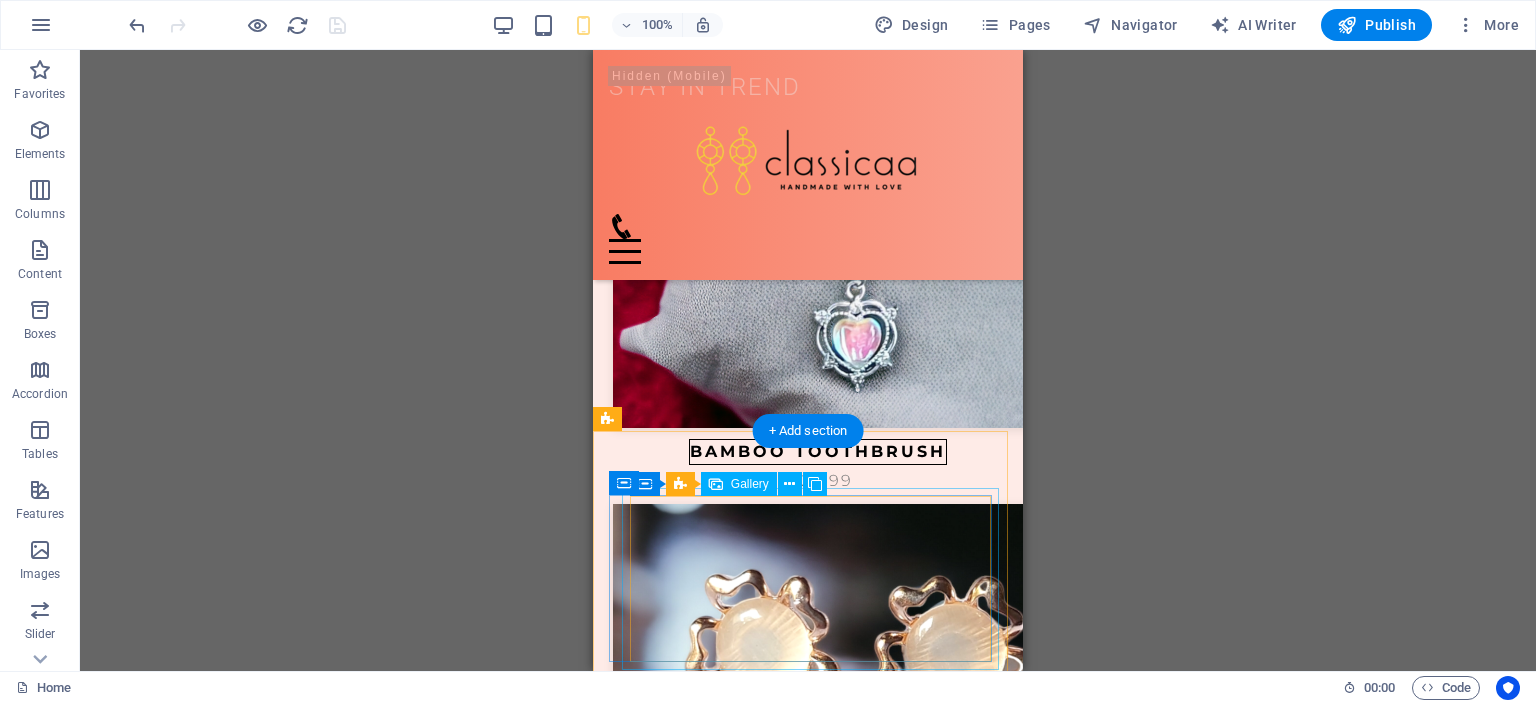 scroll, scrollTop: 4900, scrollLeft: 0, axis: vertical 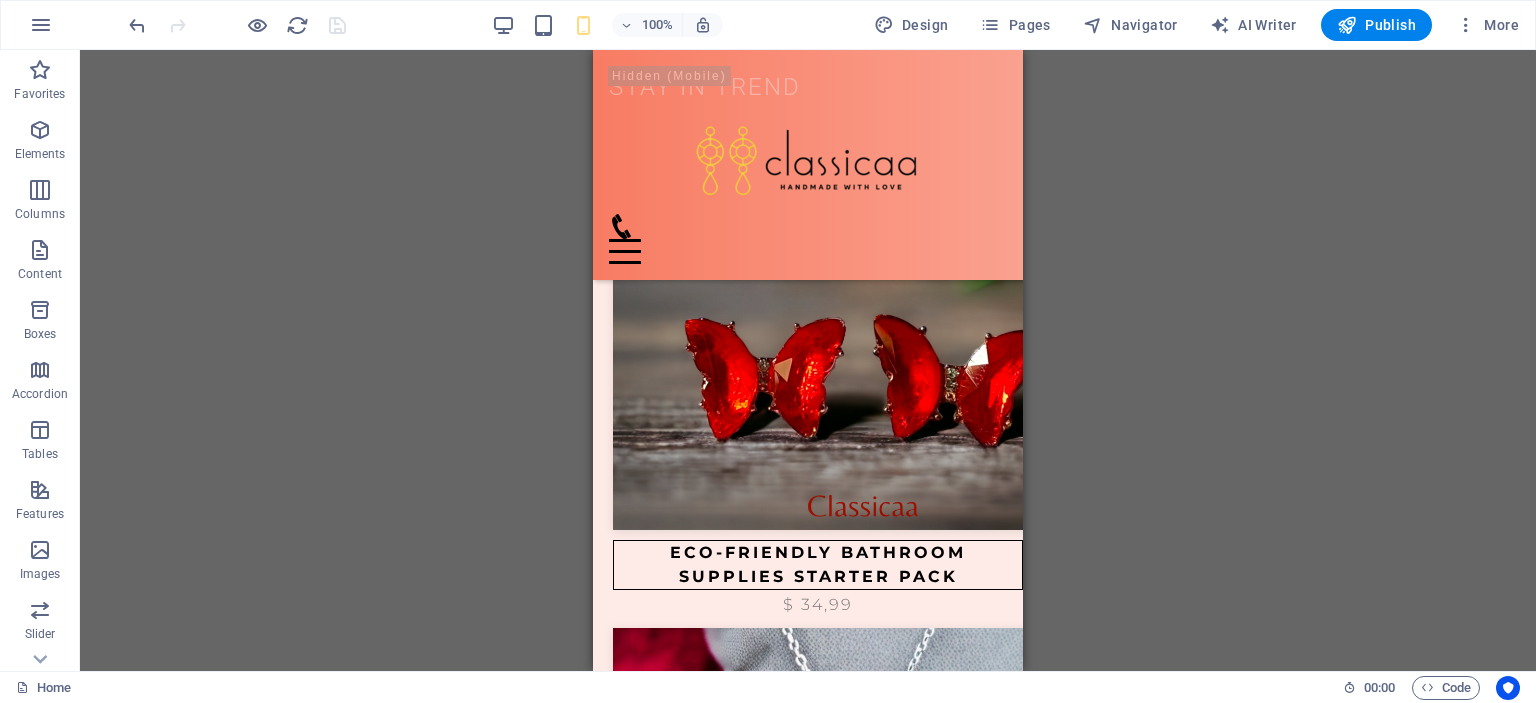 click on "100%" at bounding box center (607, 25) 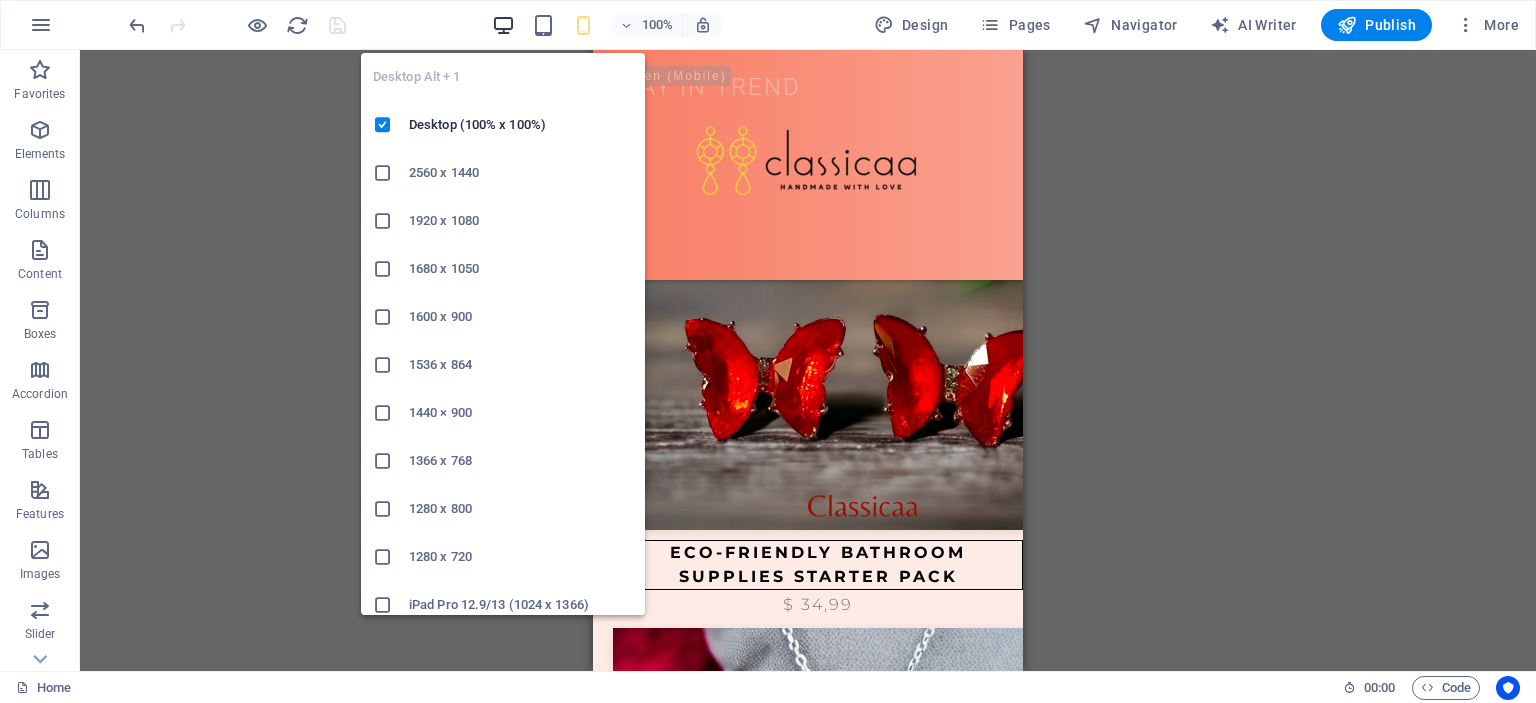 click at bounding box center (503, 25) 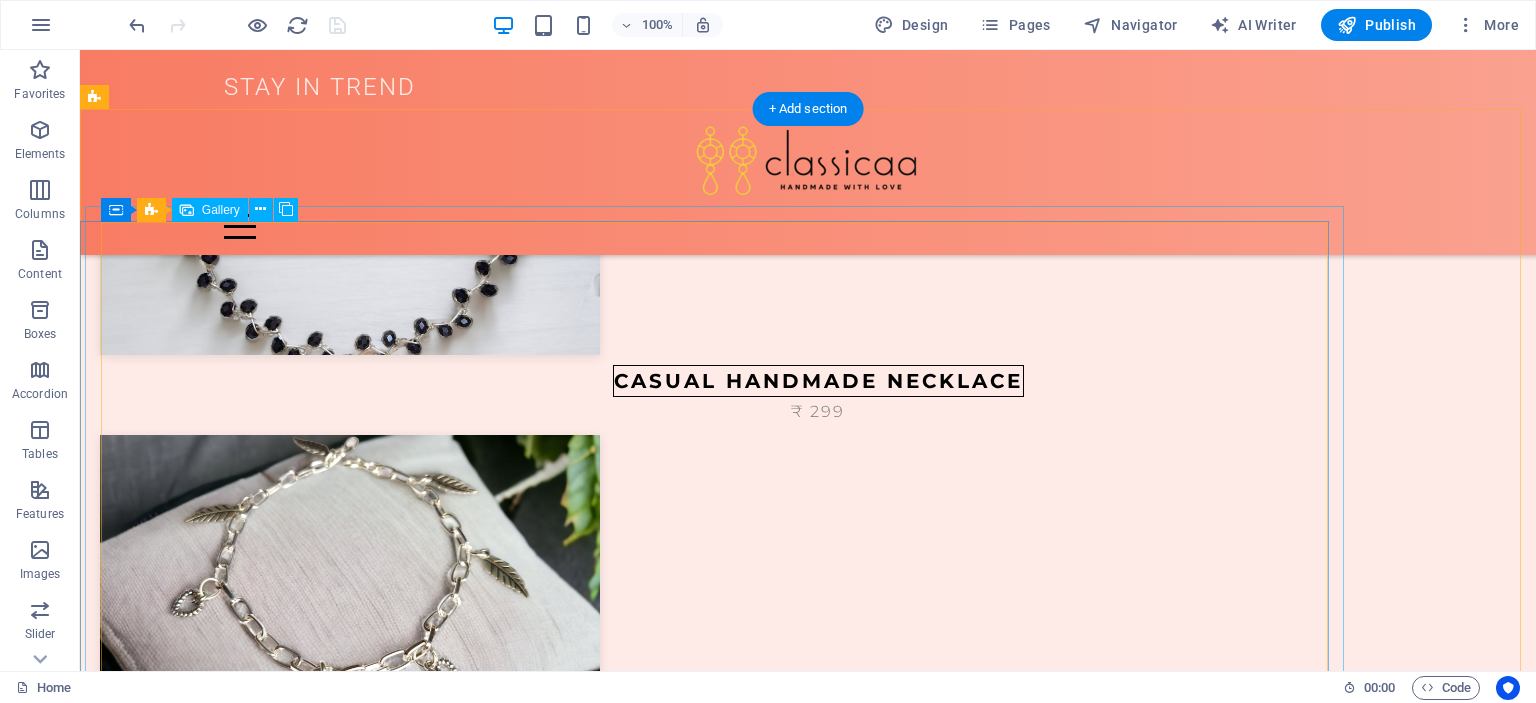scroll, scrollTop: 1454, scrollLeft: 0, axis: vertical 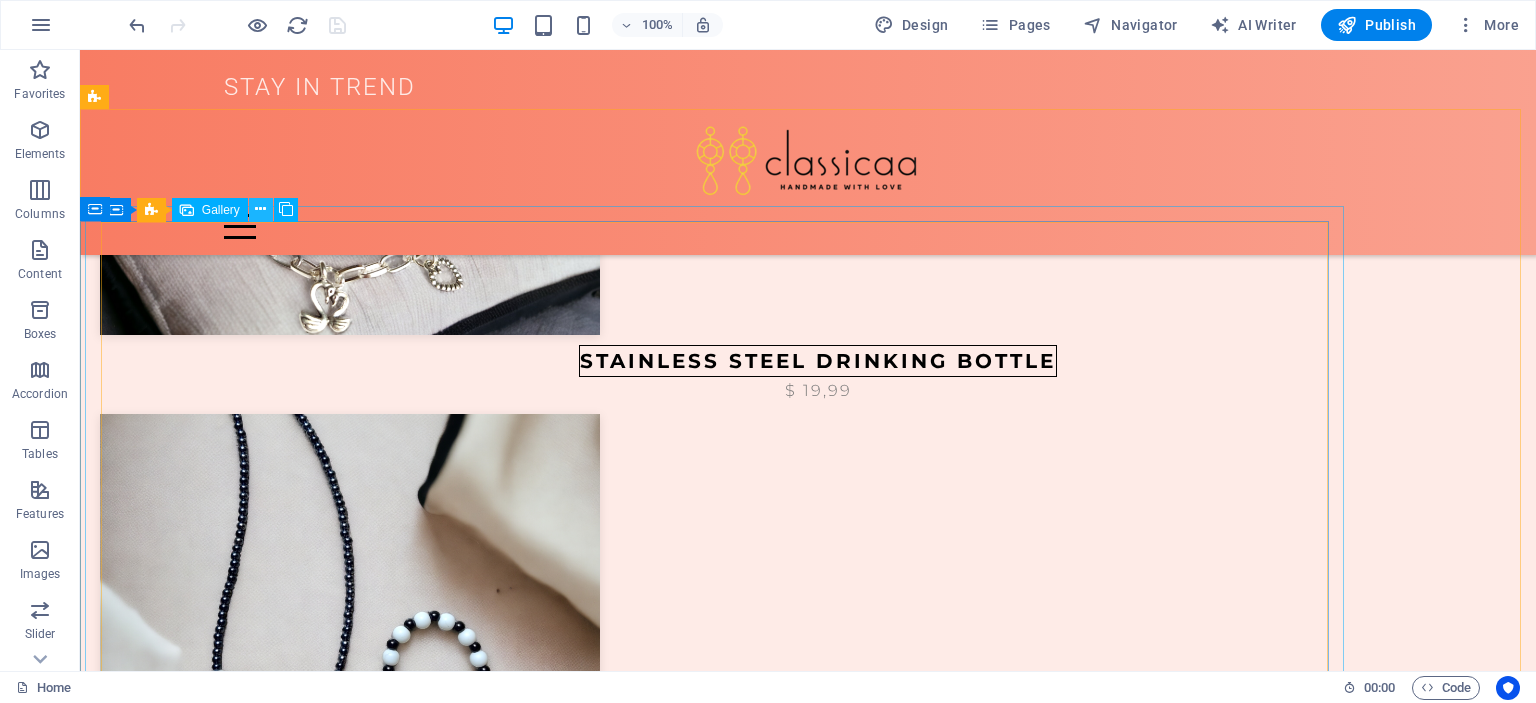 click at bounding box center (260, 209) 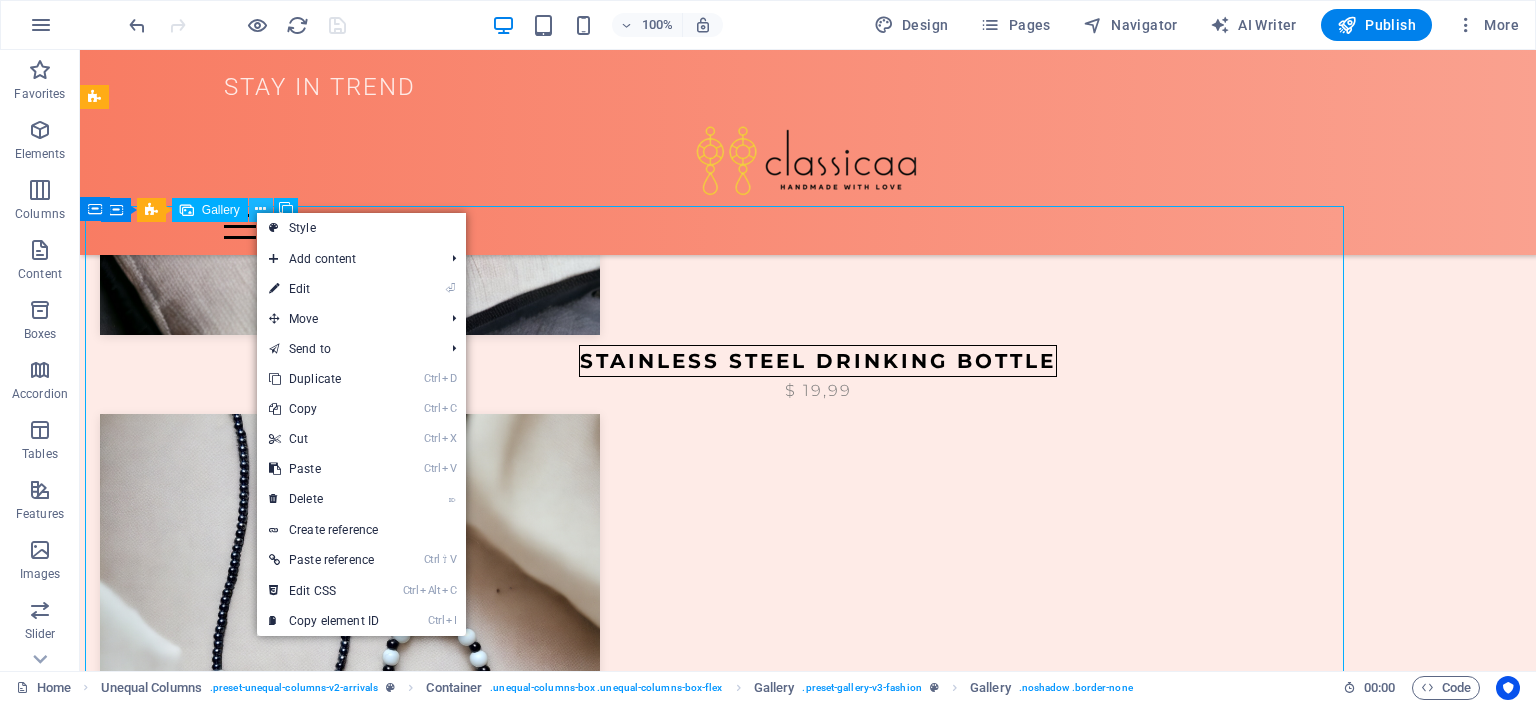 click at bounding box center (260, 209) 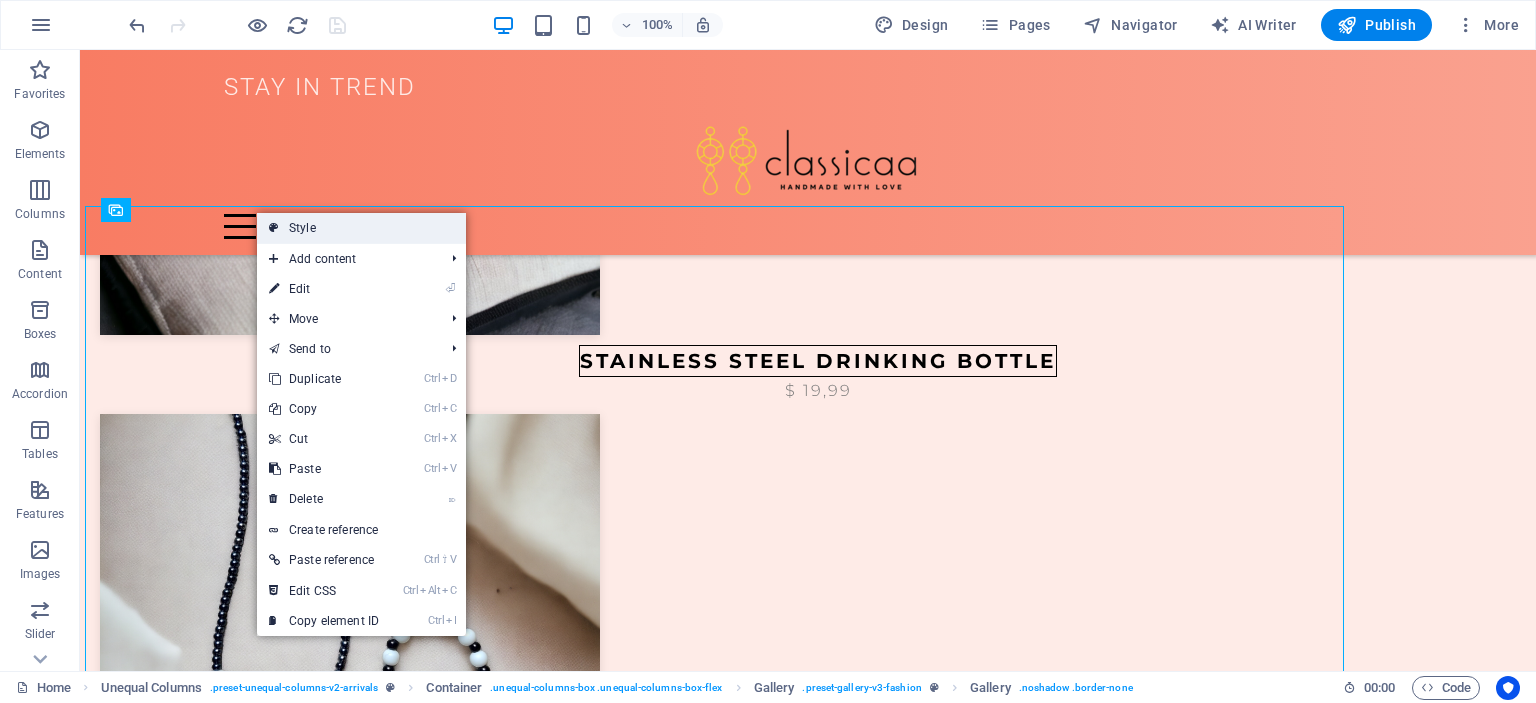 click on "Style" at bounding box center (361, 228) 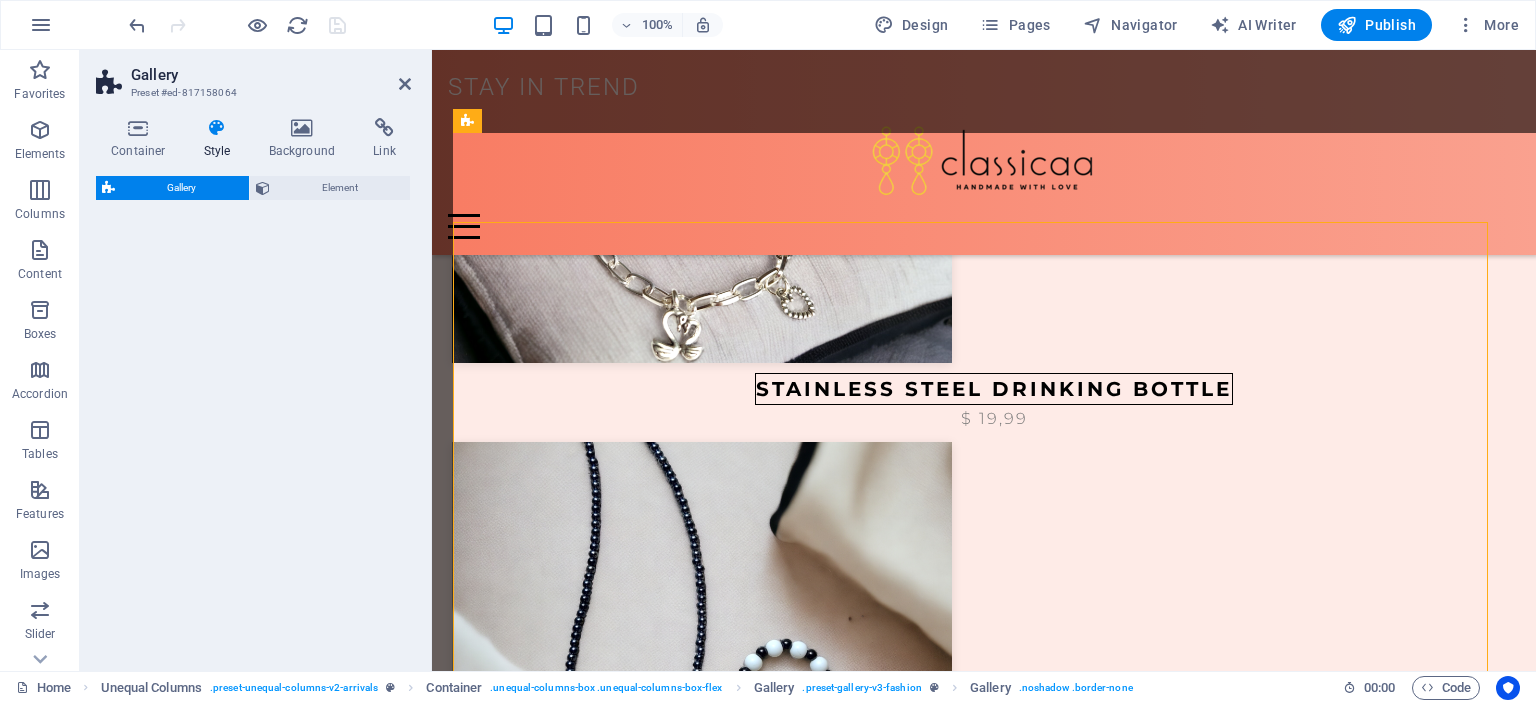 select on "rem" 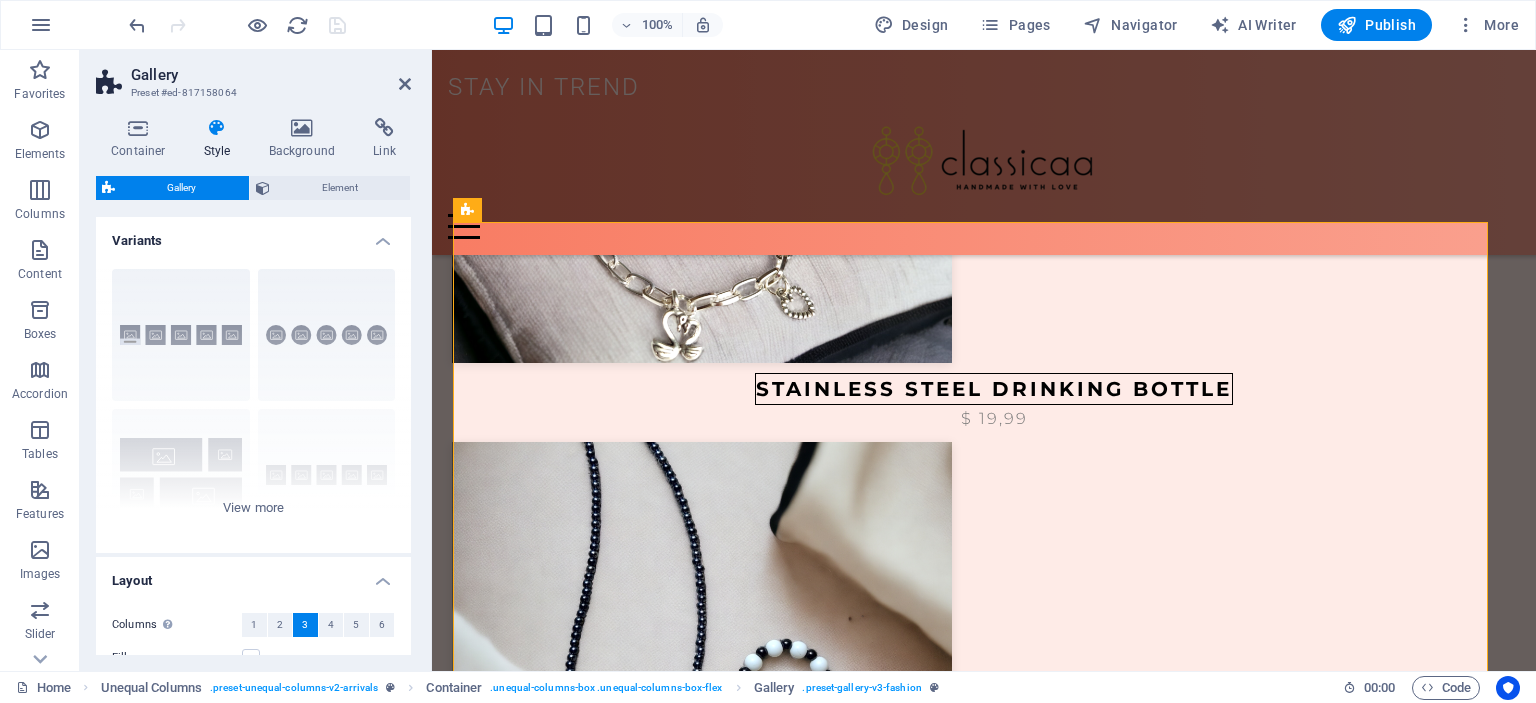 scroll, scrollTop: 1543, scrollLeft: 0, axis: vertical 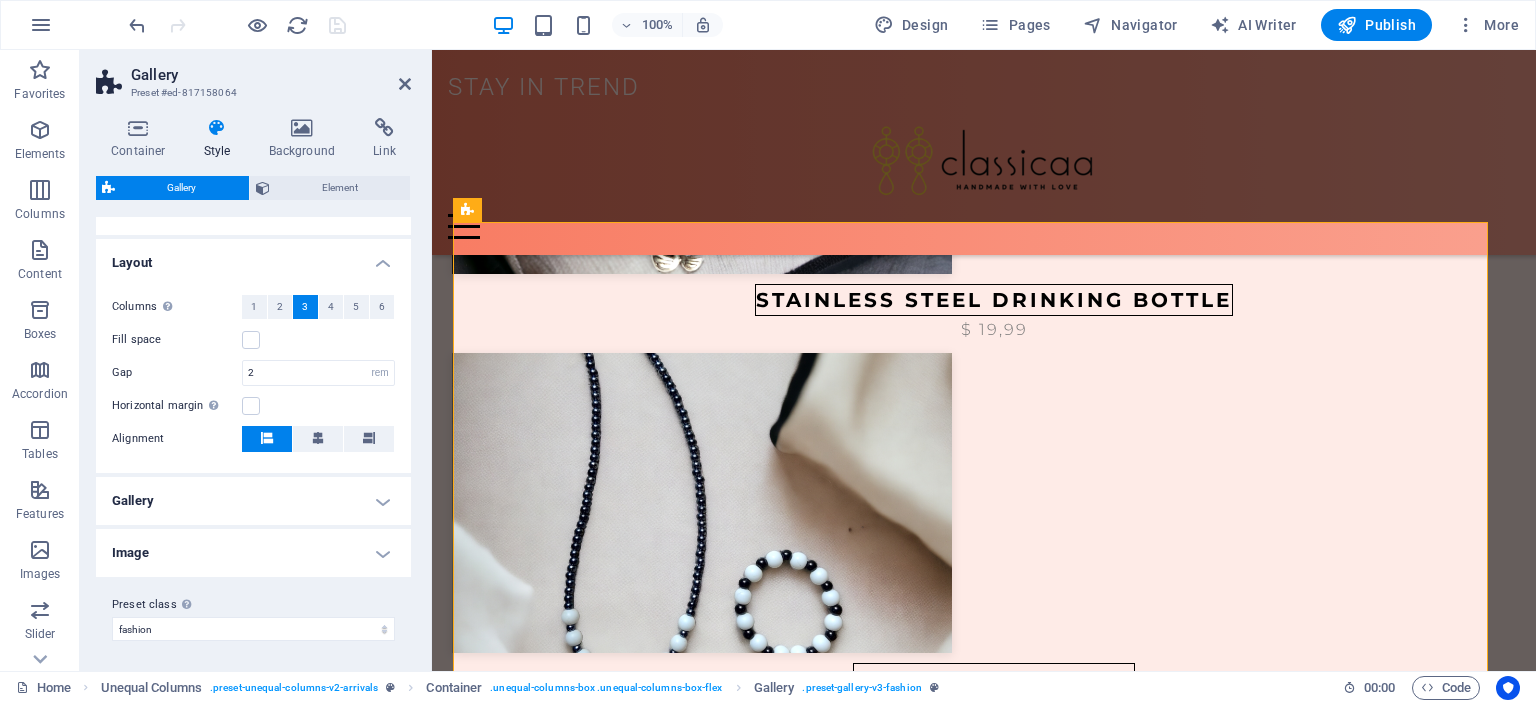click on "Gallery" at bounding box center (253, 501) 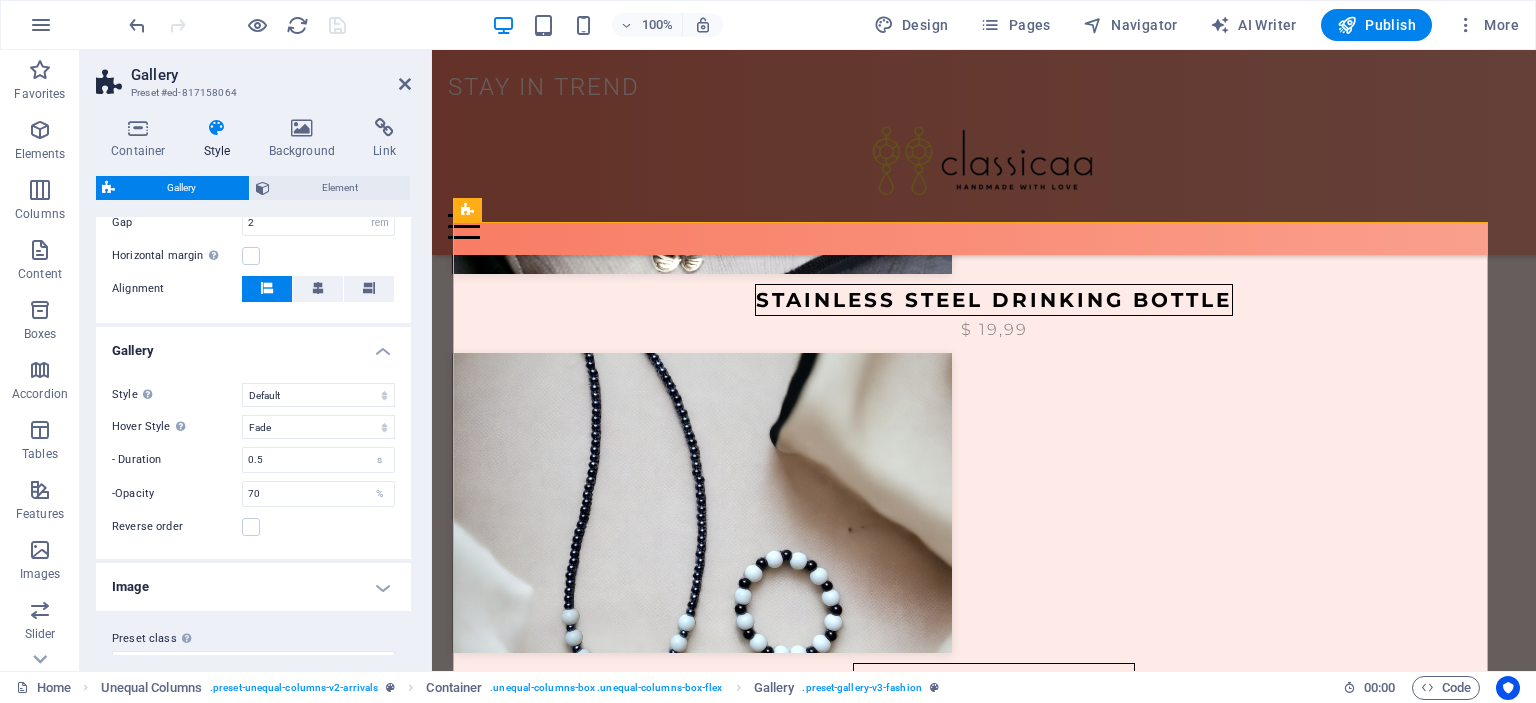 scroll, scrollTop: 501, scrollLeft: 0, axis: vertical 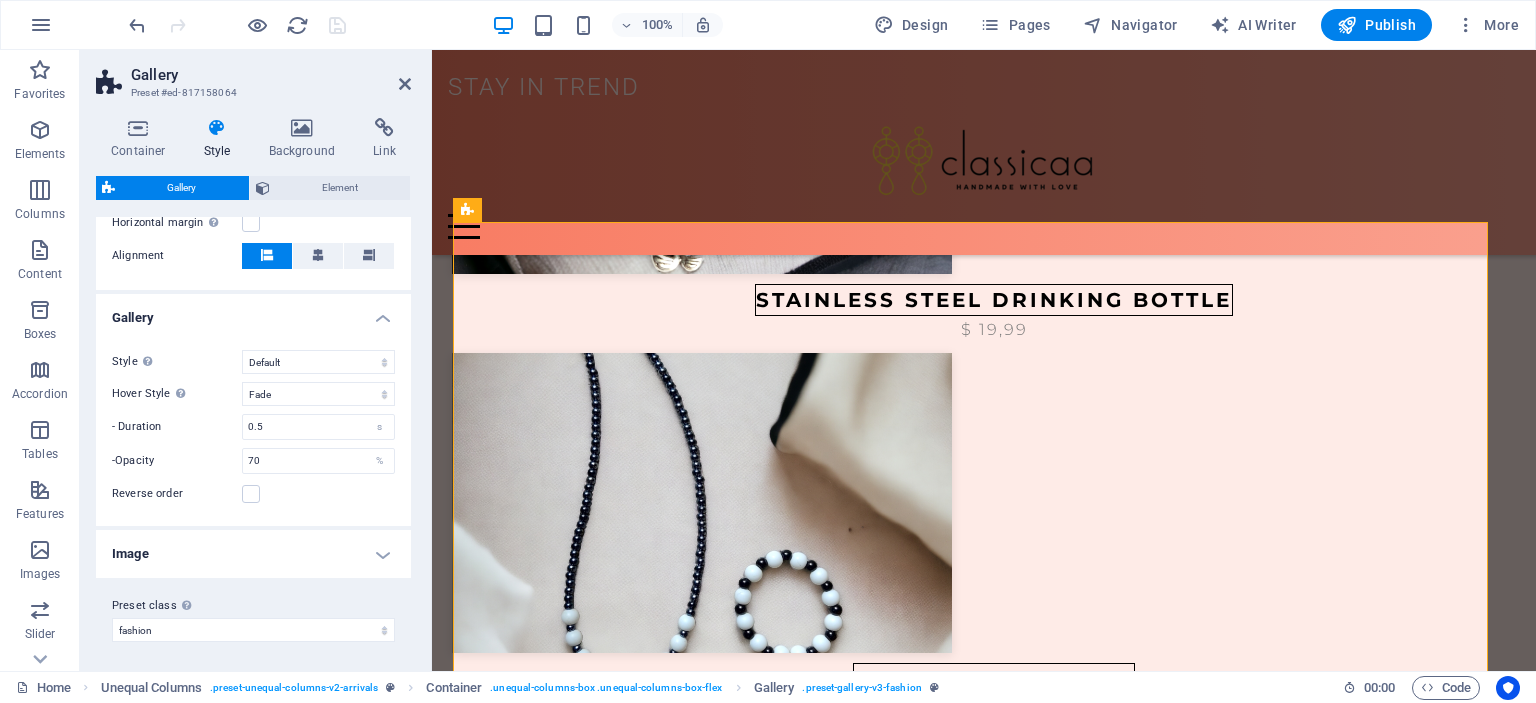 click on "Image" at bounding box center [253, 554] 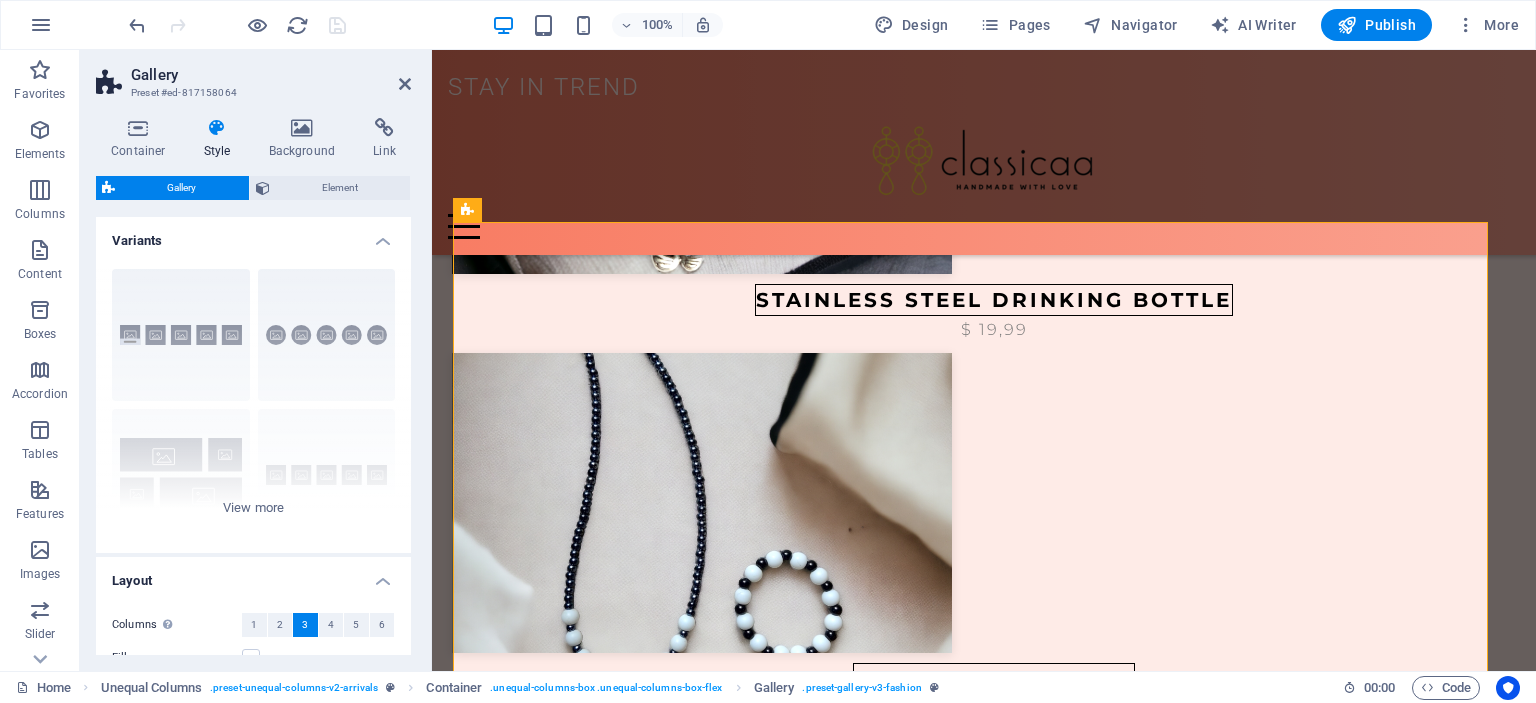 scroll, scrollTop: 0, scrollLeft: 0, axis: both 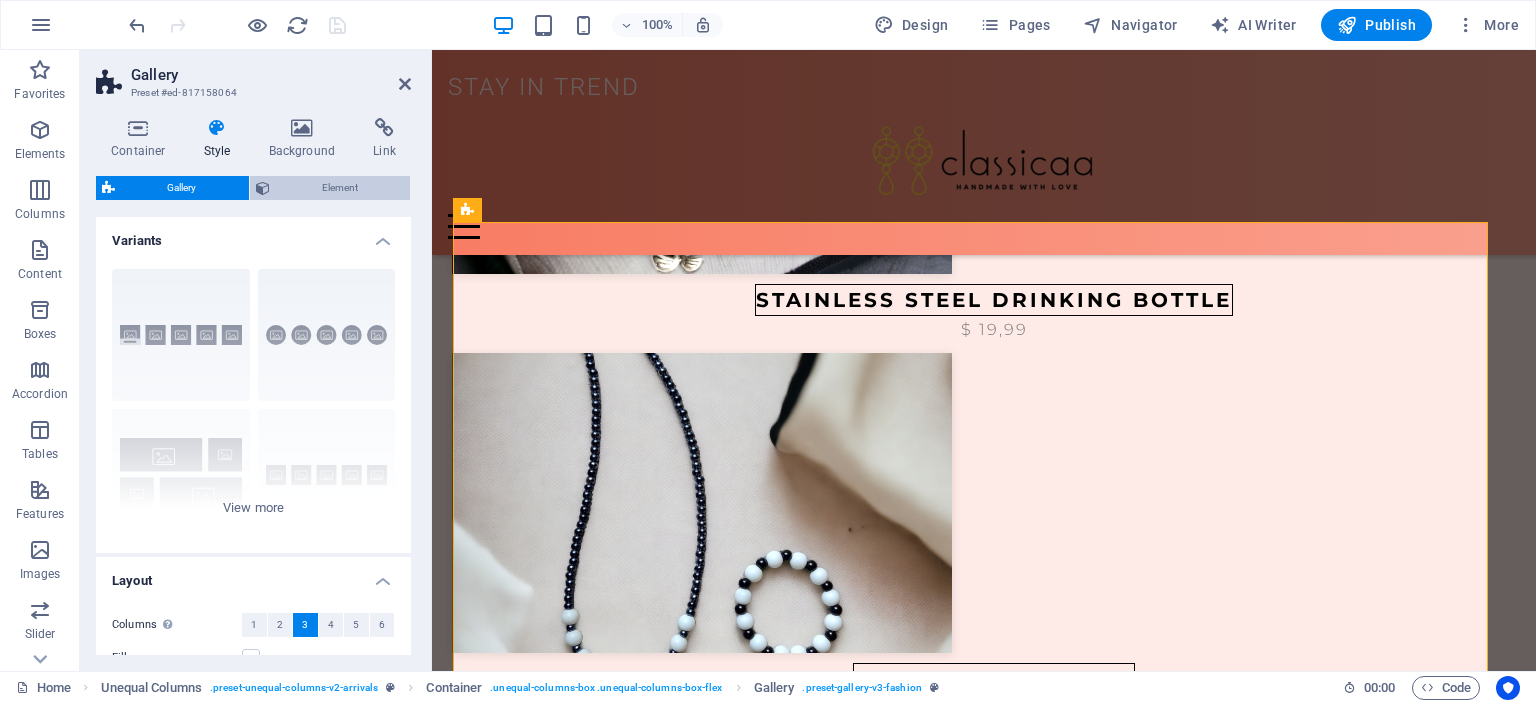 click on "Element" at bounding box center [340, 188] 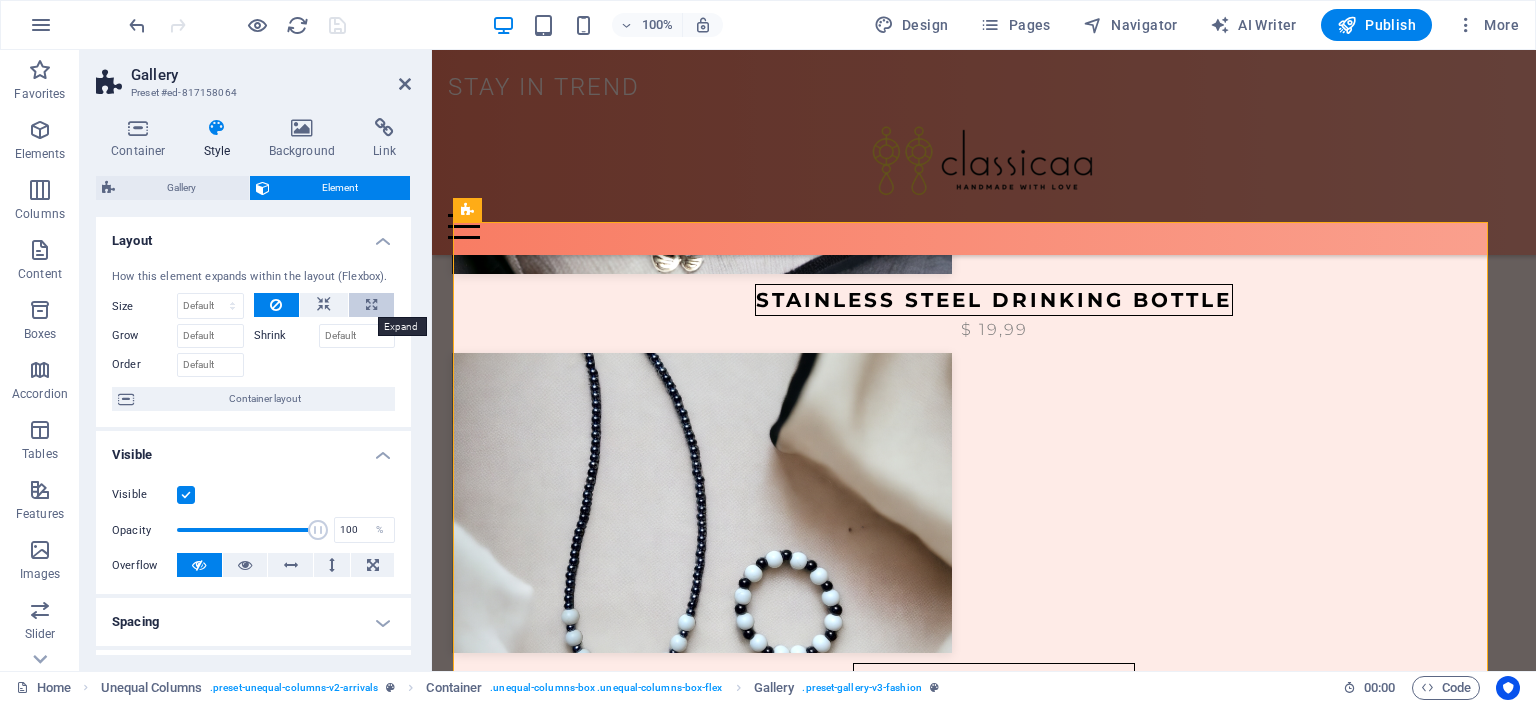 click at bounding box center (371, 305) 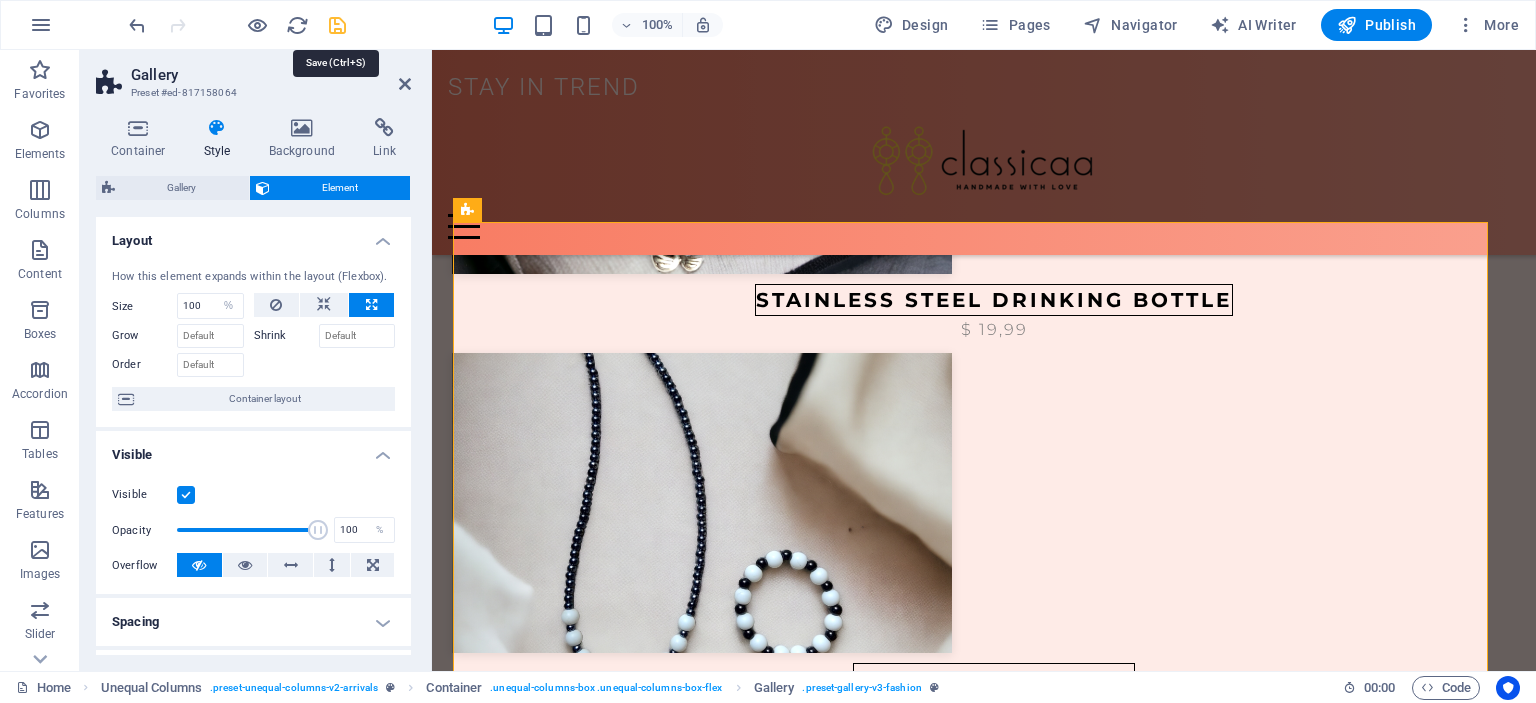 click at bounding box center (337, 25) 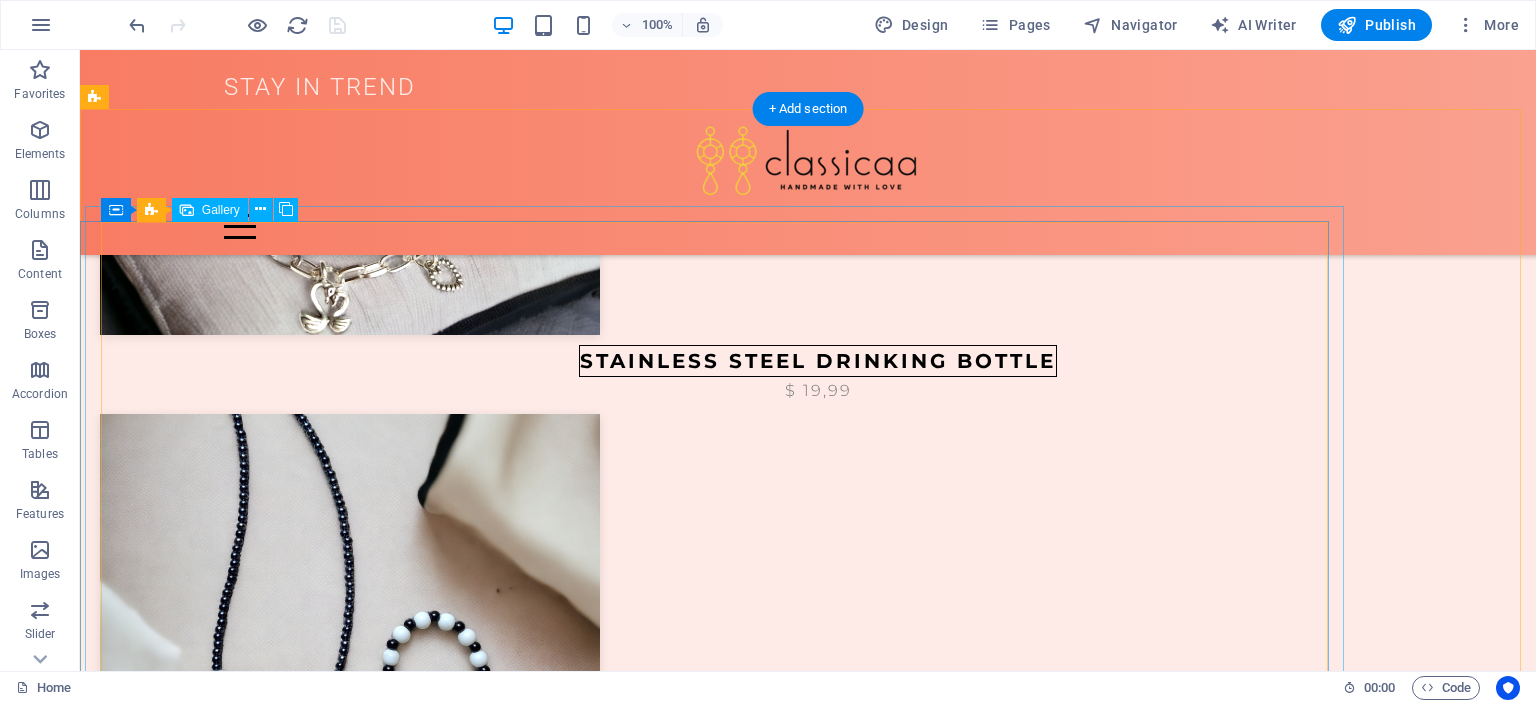 scroll, scrollTop: 1354, scrollLeft: 0, axis: vertical 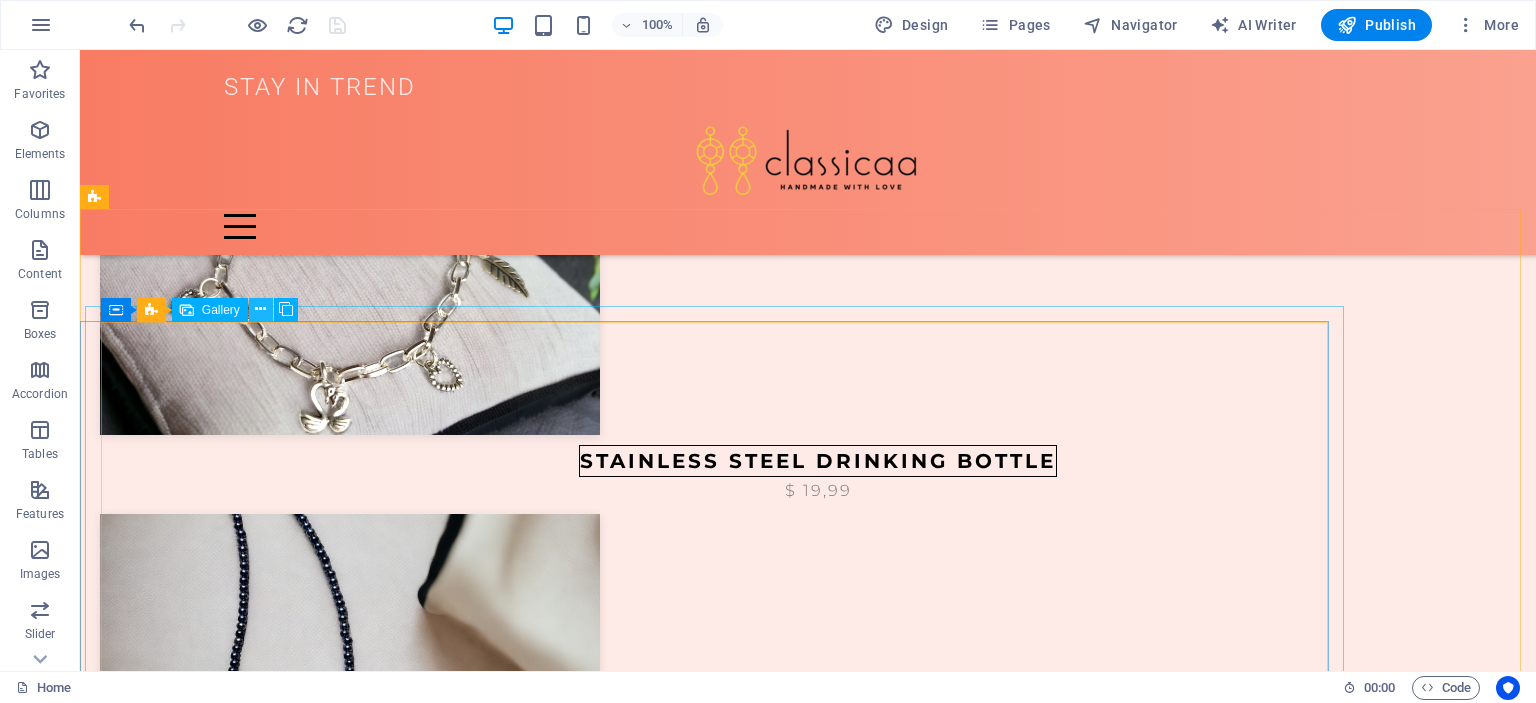 click at bounding box center (261, 310) 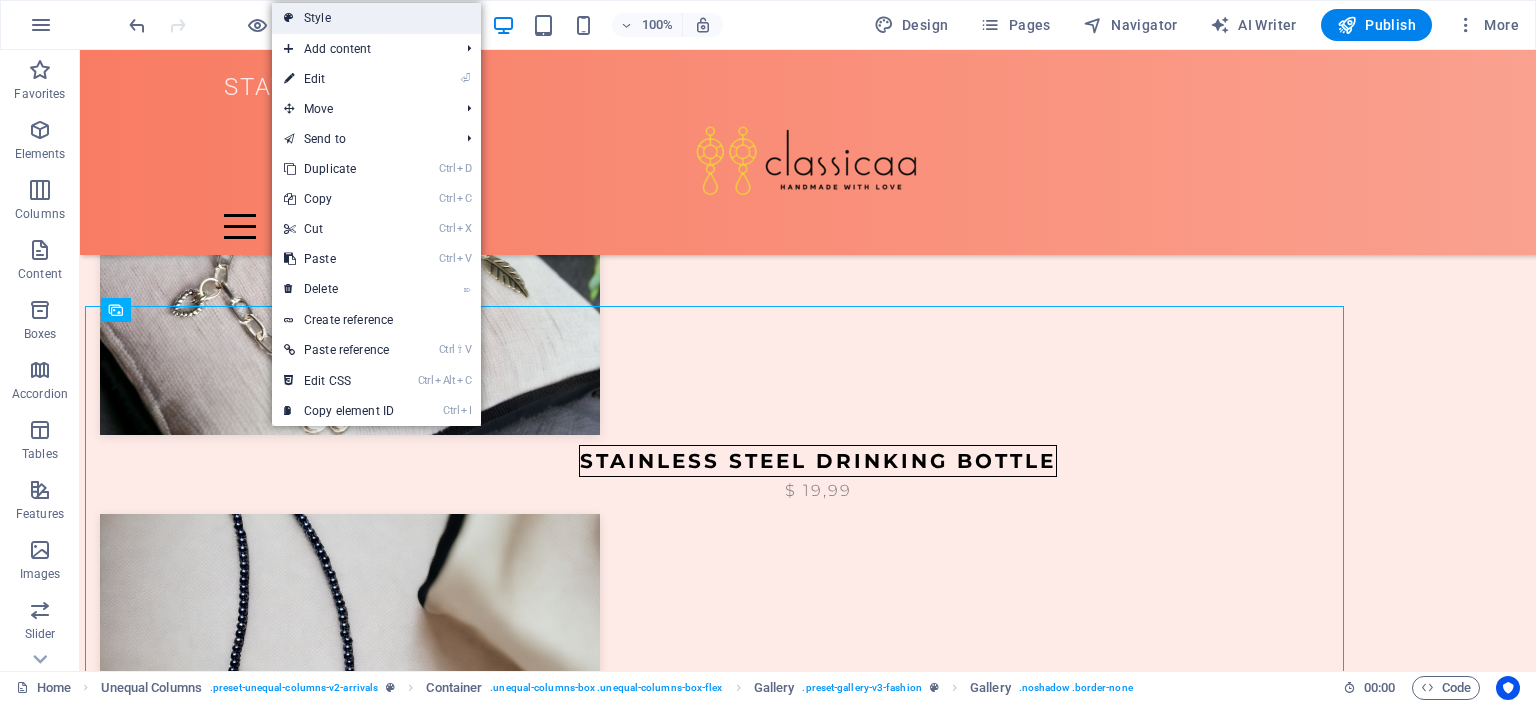 click on "Style" at bounding box center [376, 18] 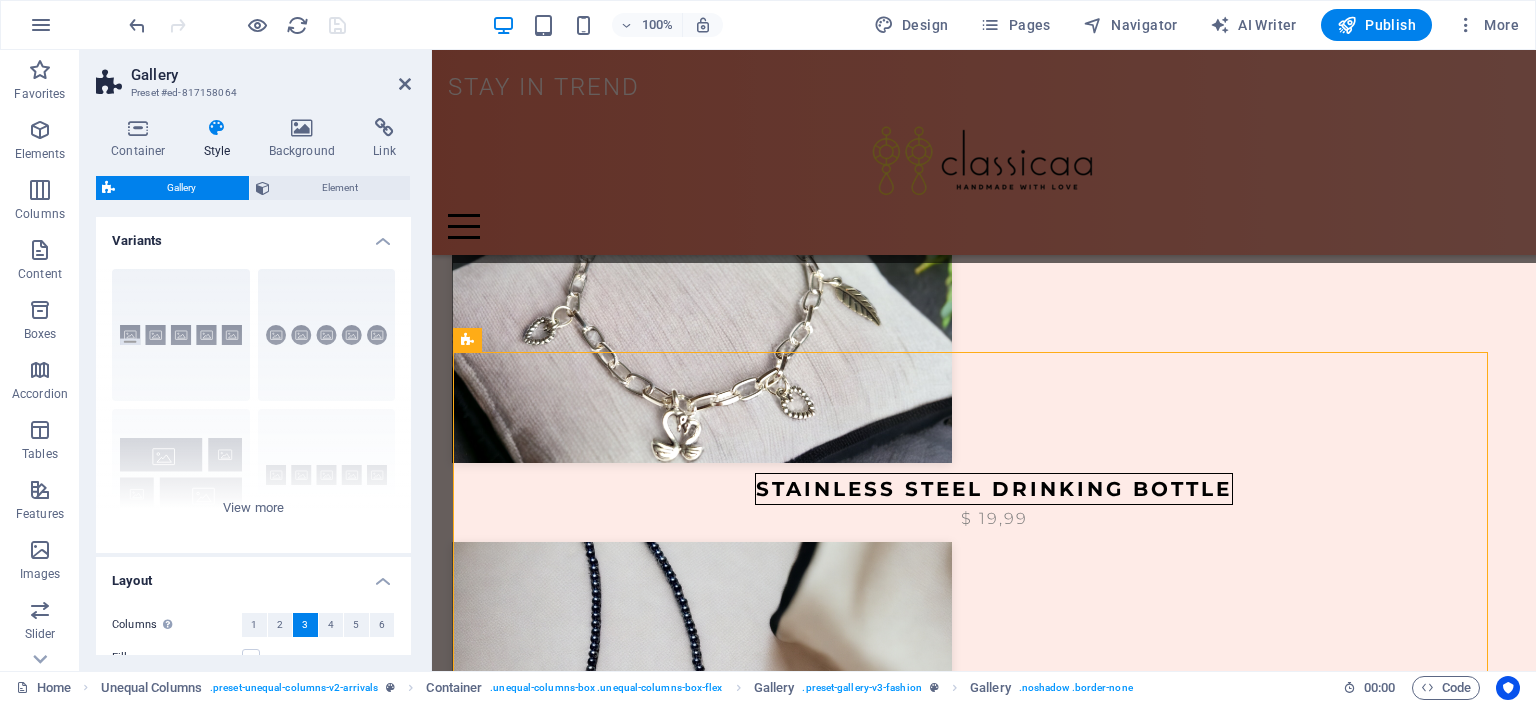 scroll, scrollTop: 1412, scrollLeft: 0, axis: vertical 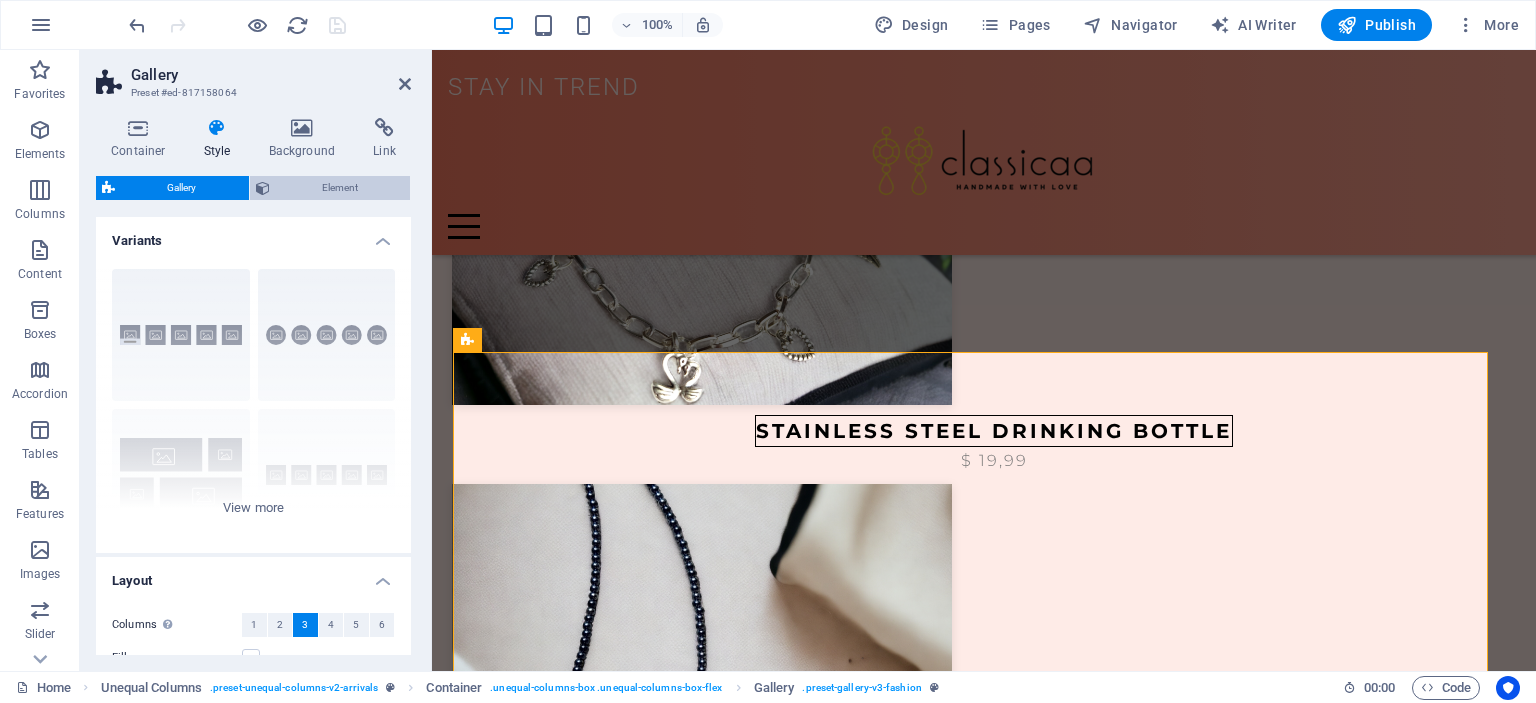 click on "Element" at bounding box center (340, 188) 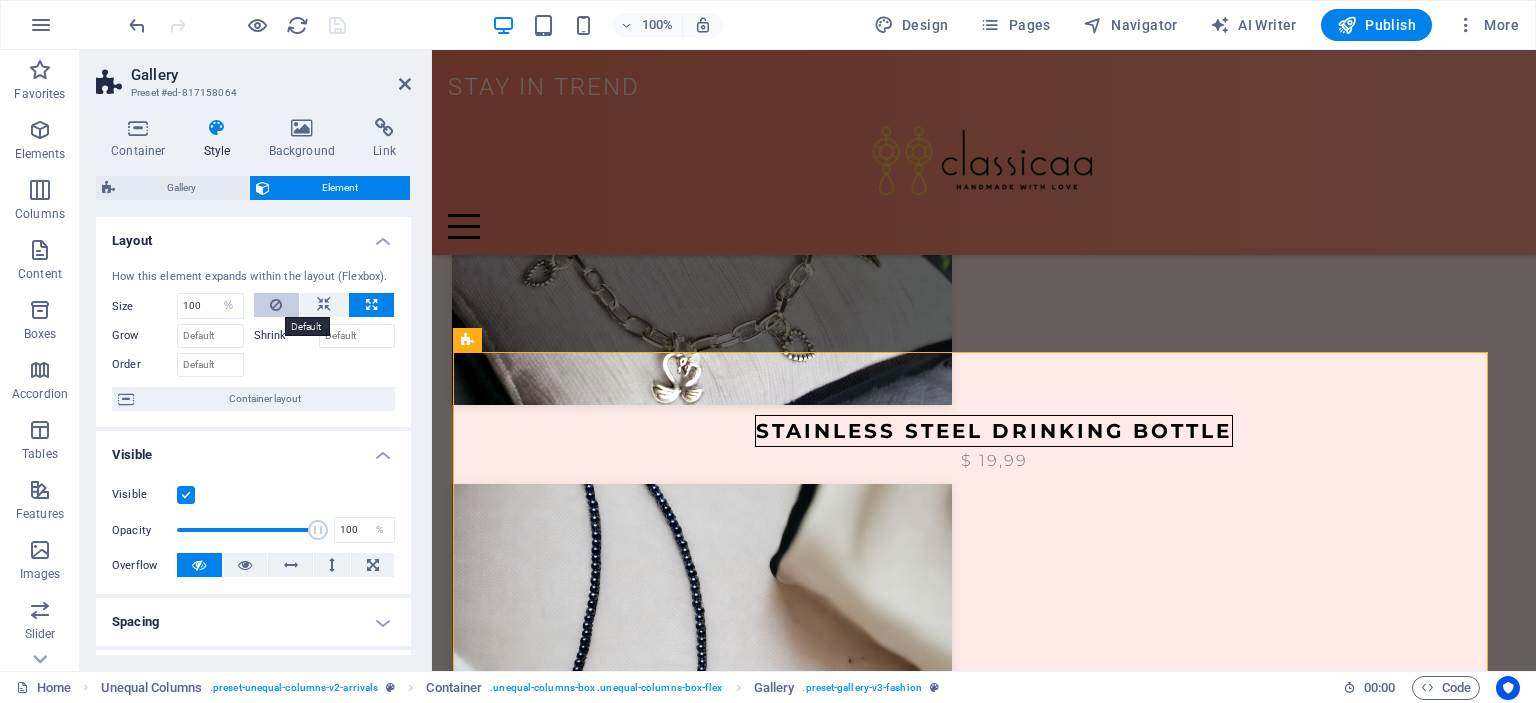 click at bounding box center [277, 305] 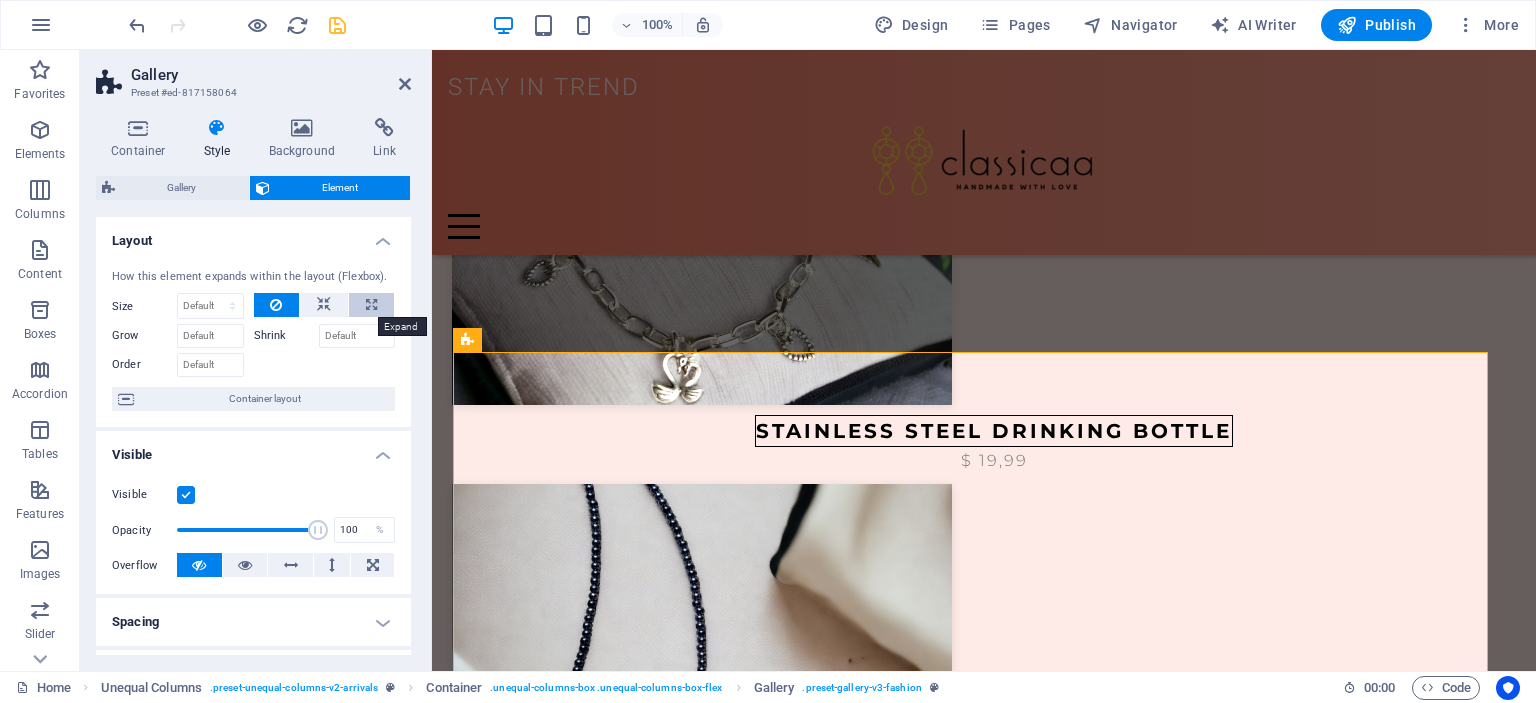 click at bounding box center [371, 305] 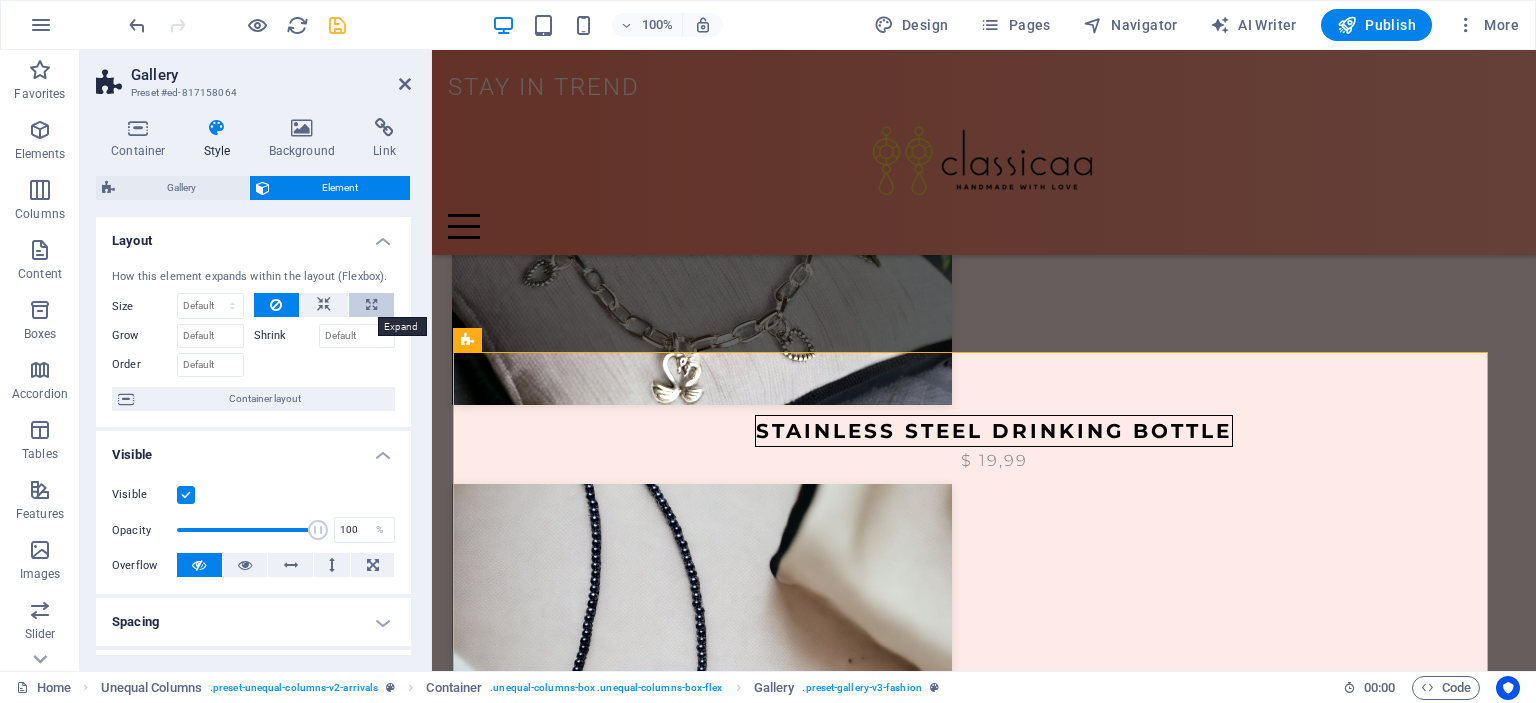 type on "100" 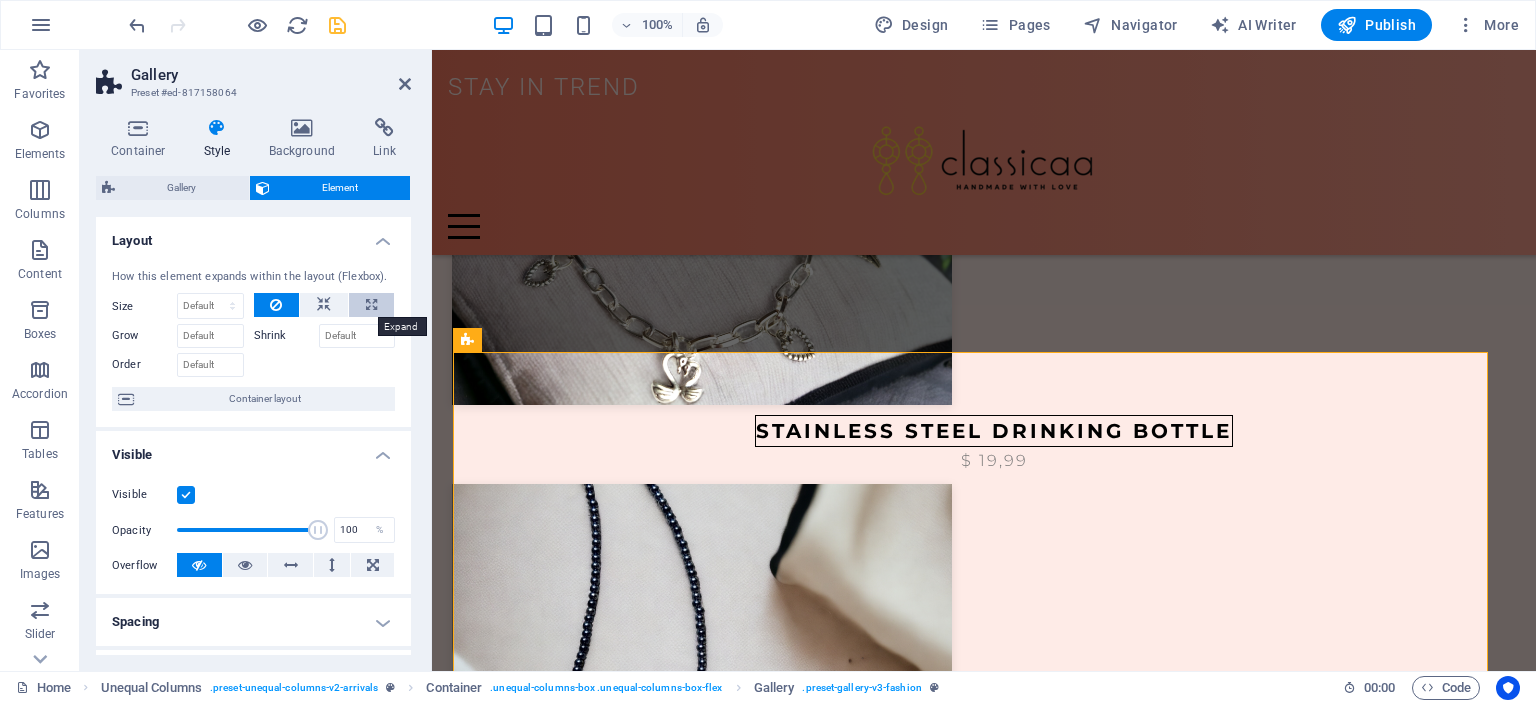 select on "%" 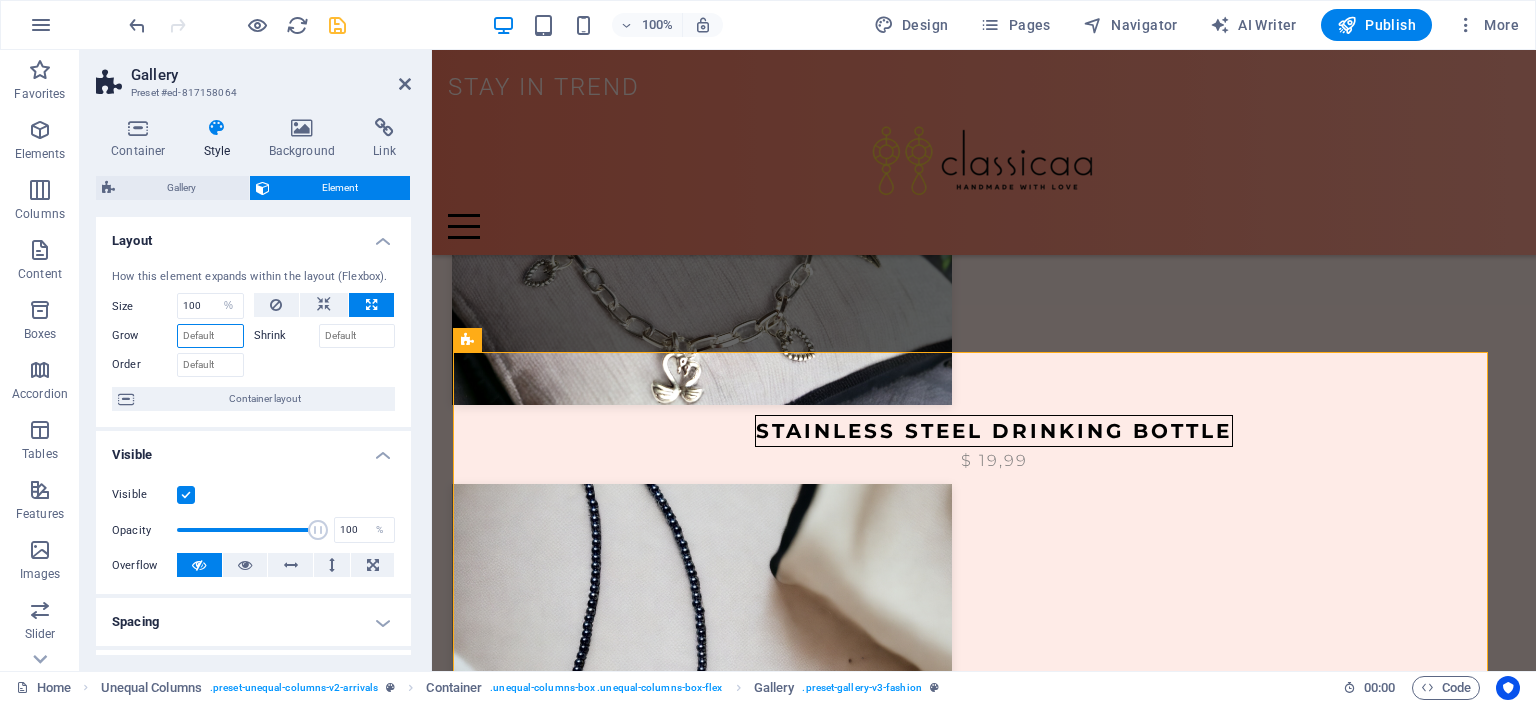 click on "Grow" at bounding box center (210, 336) 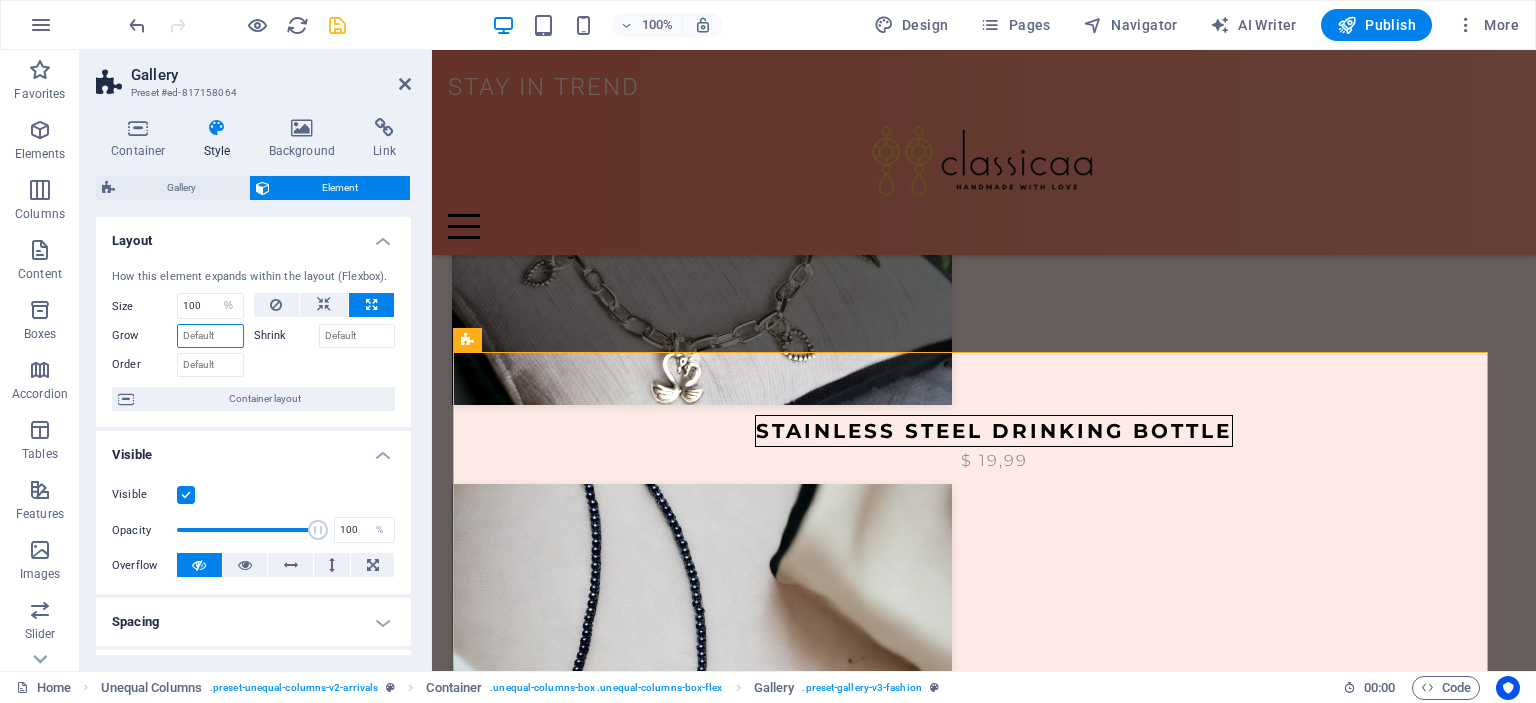 click on "Grow" at bounding box center [210, 336] 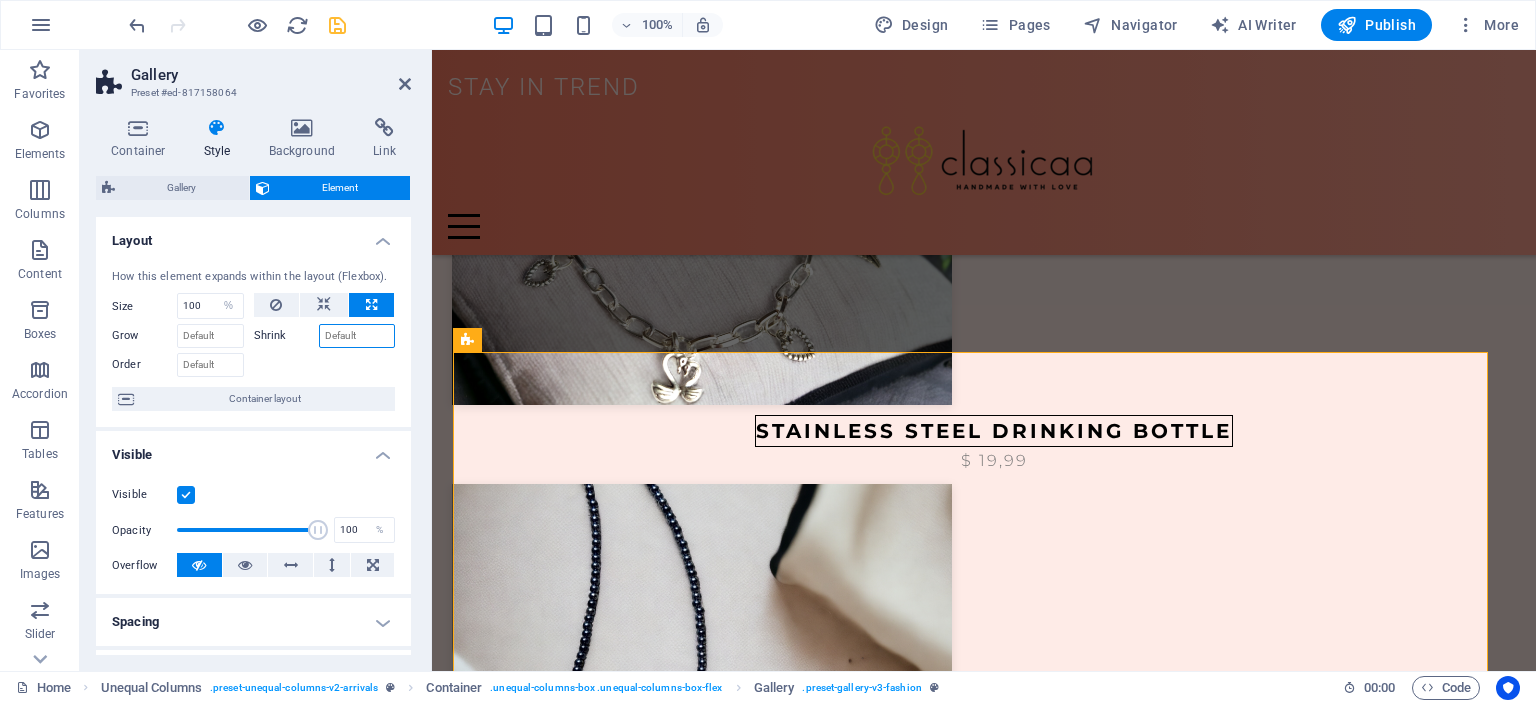 click on "Shrink" at bounding box center [357, 336] 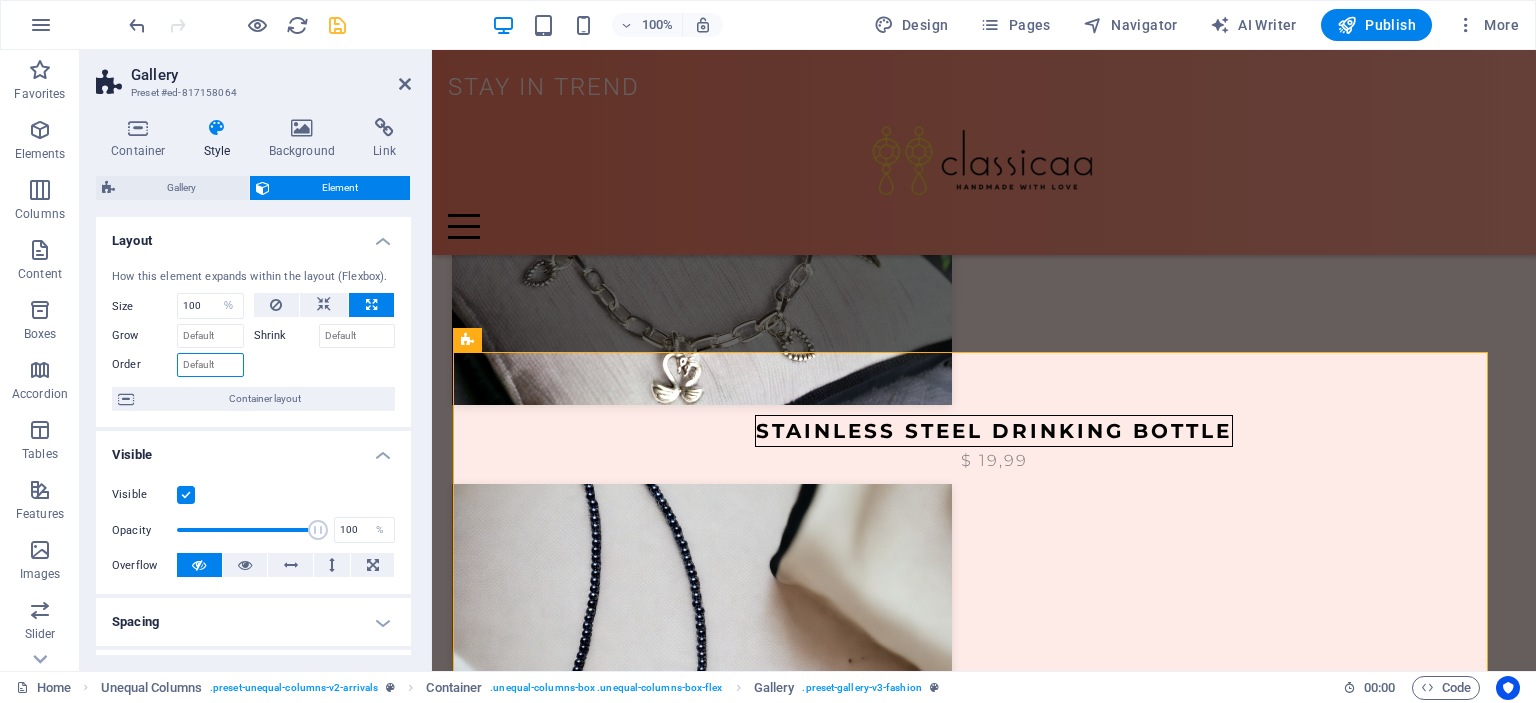 click on "Order" at bounding box center [210, 365] 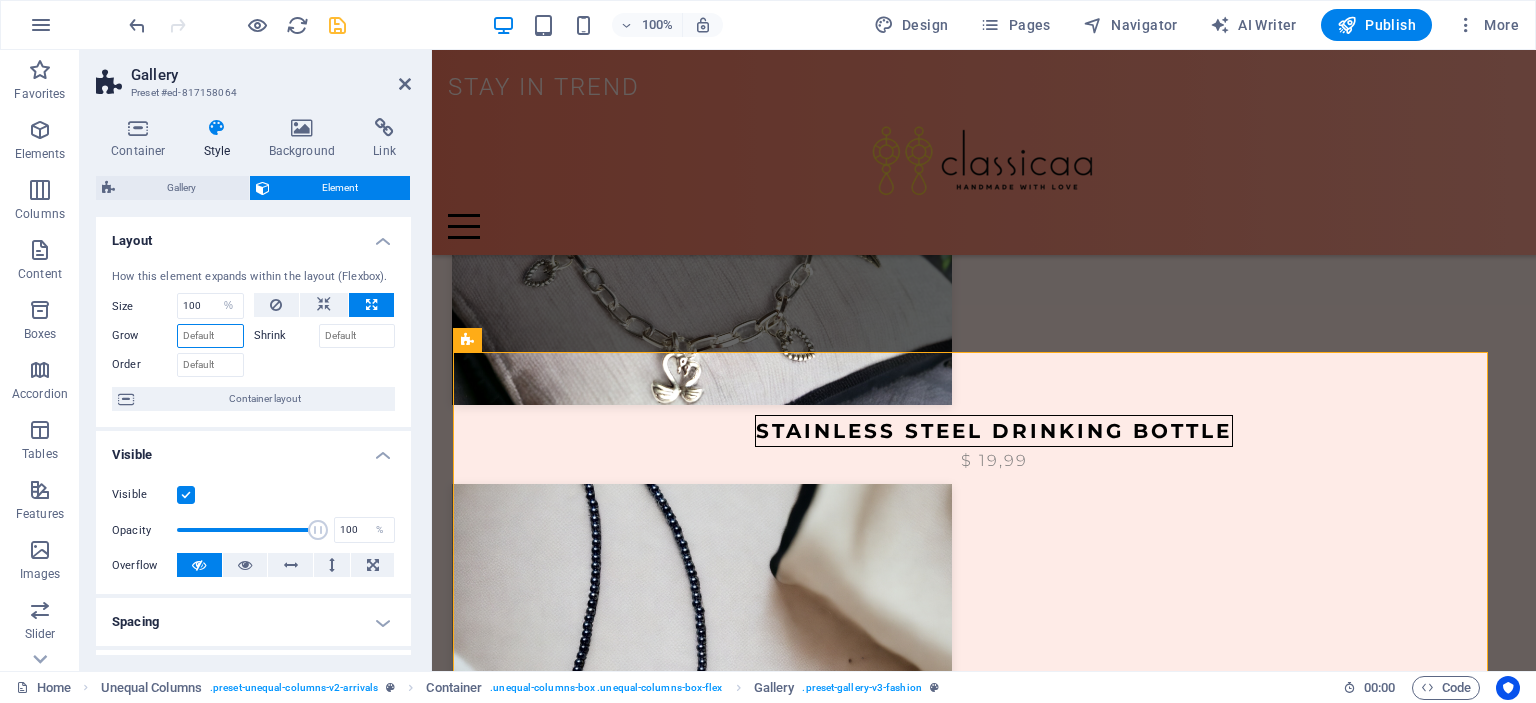 click on "Grow" at bounding box center (210, 336) 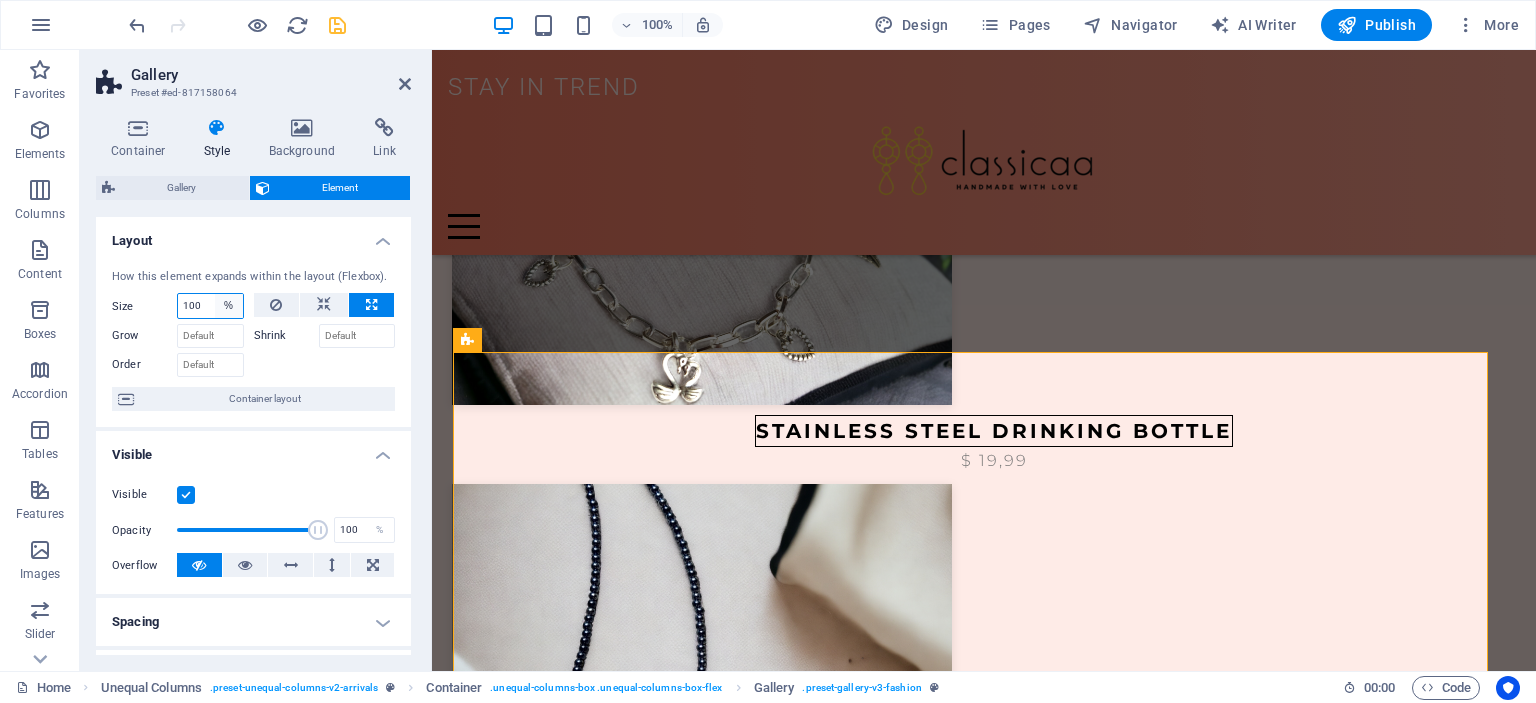 click on "Default auto px % 1/1 1/2 1/3 1/4 1/5 1/6 1/7 1/8 1/9 1/10" at bounding box center (229, 306) 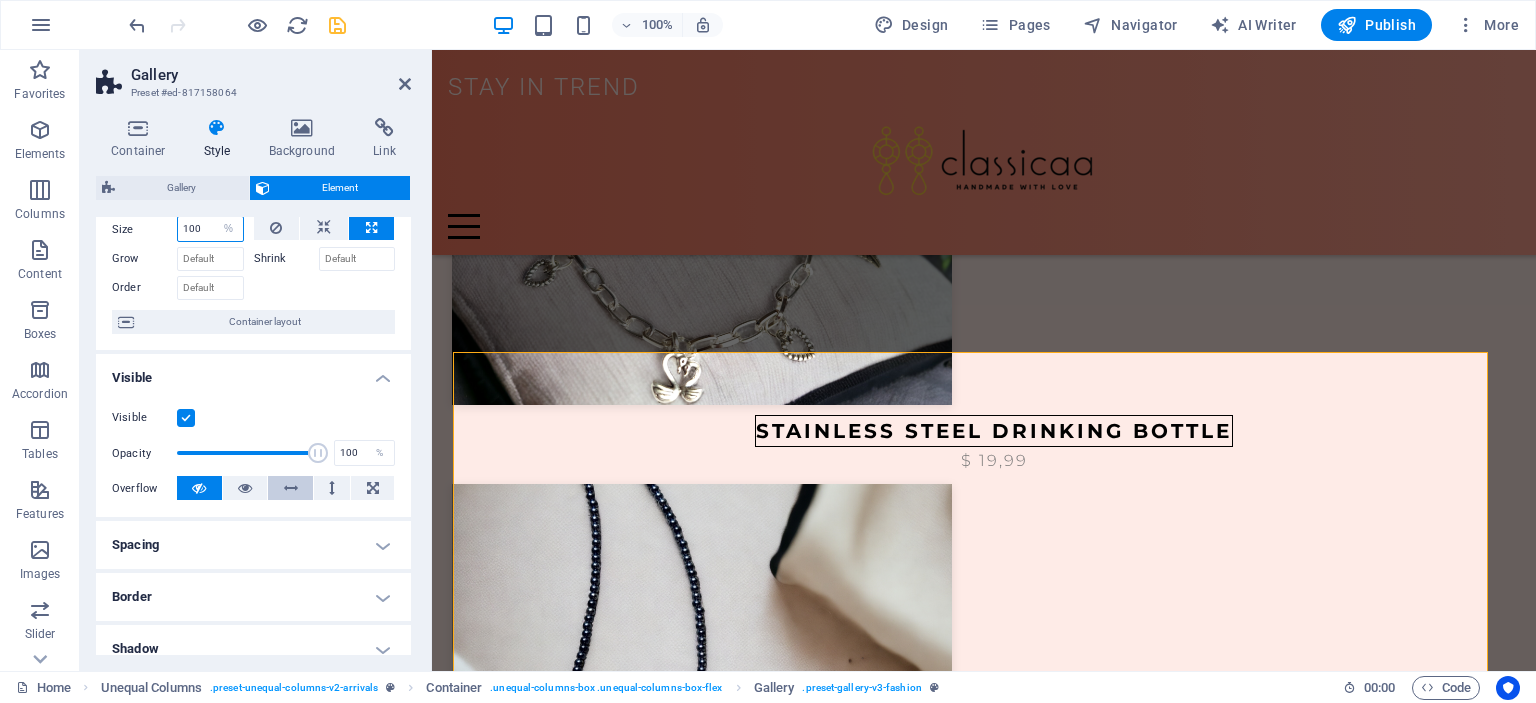scroll, scrollTop: 100, scrollLeft: 0, axis: vertical 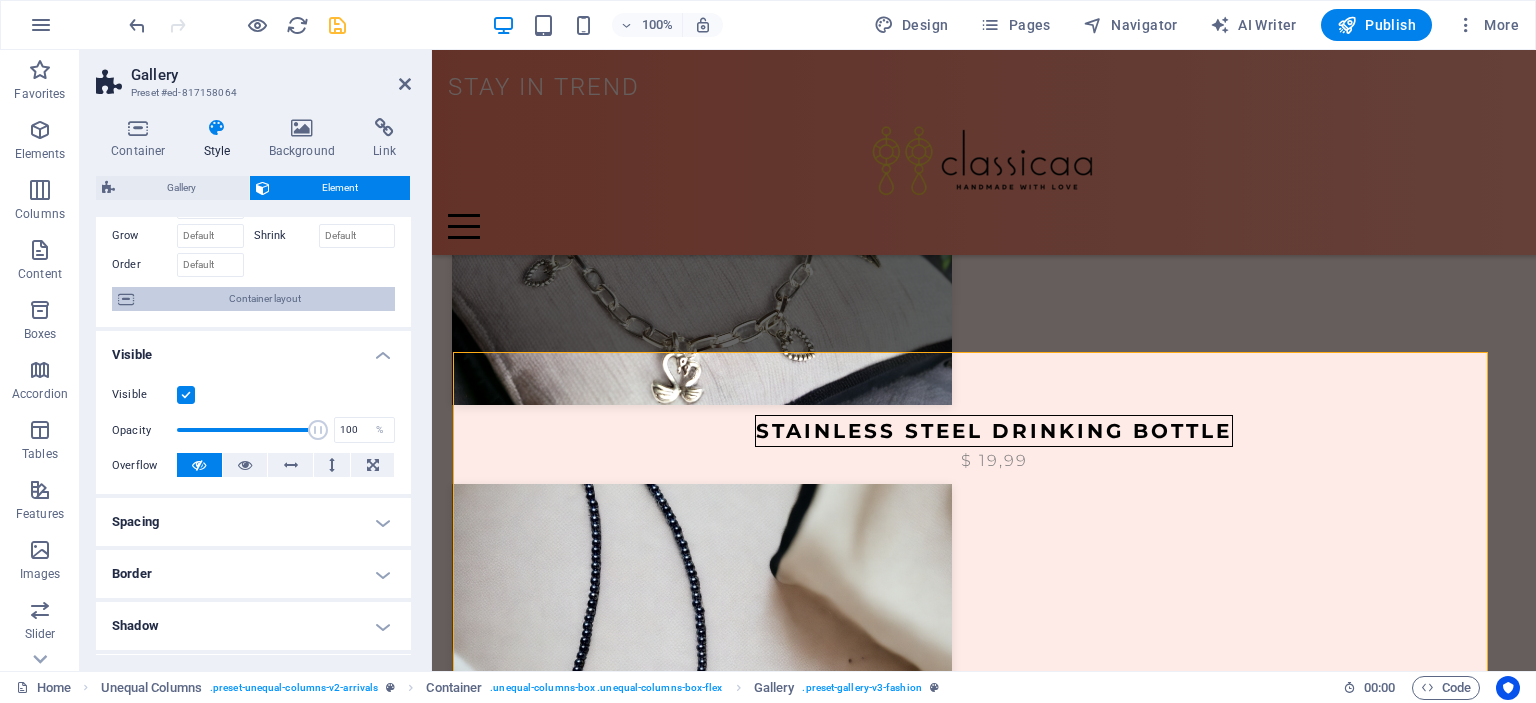 click on "Container layout" at bounding box center [264, 299] 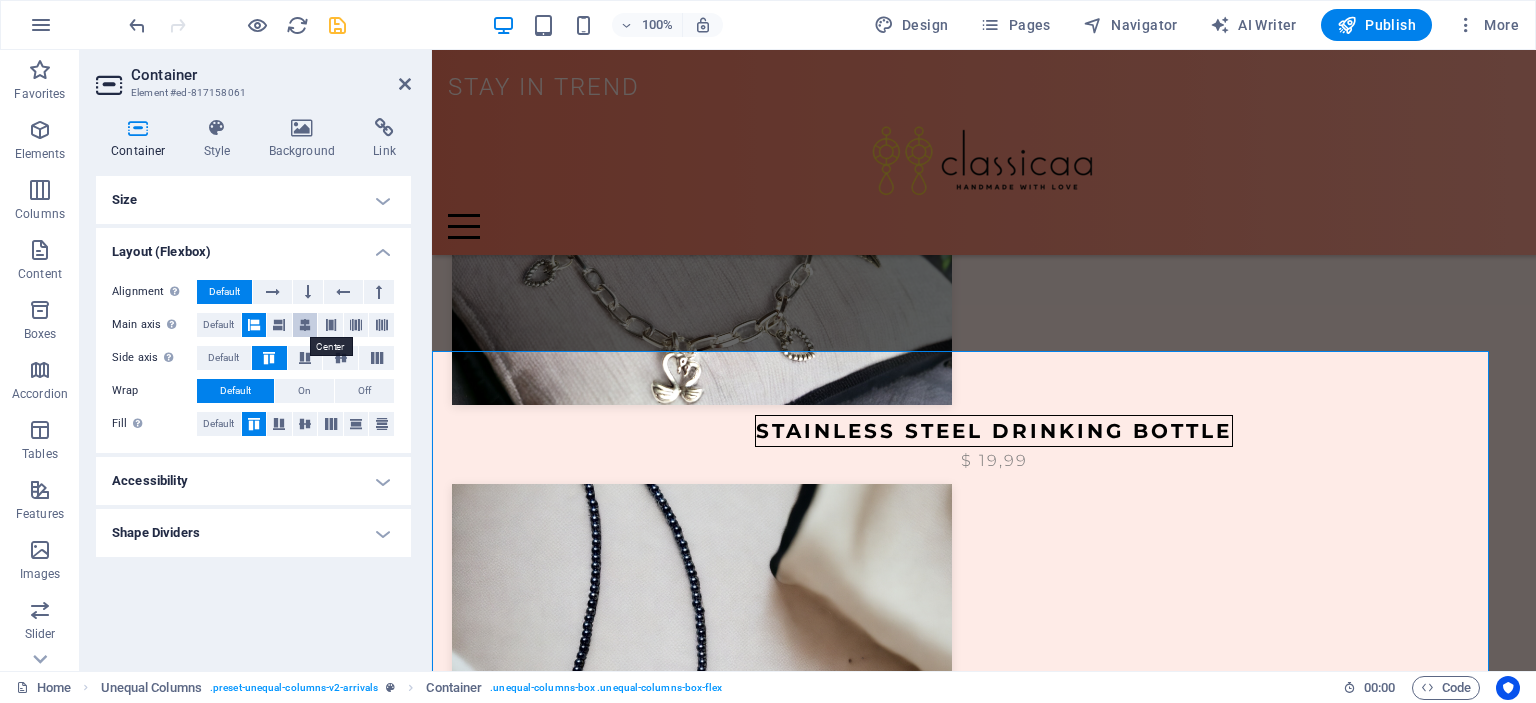 click at bounding box center (305, 325) 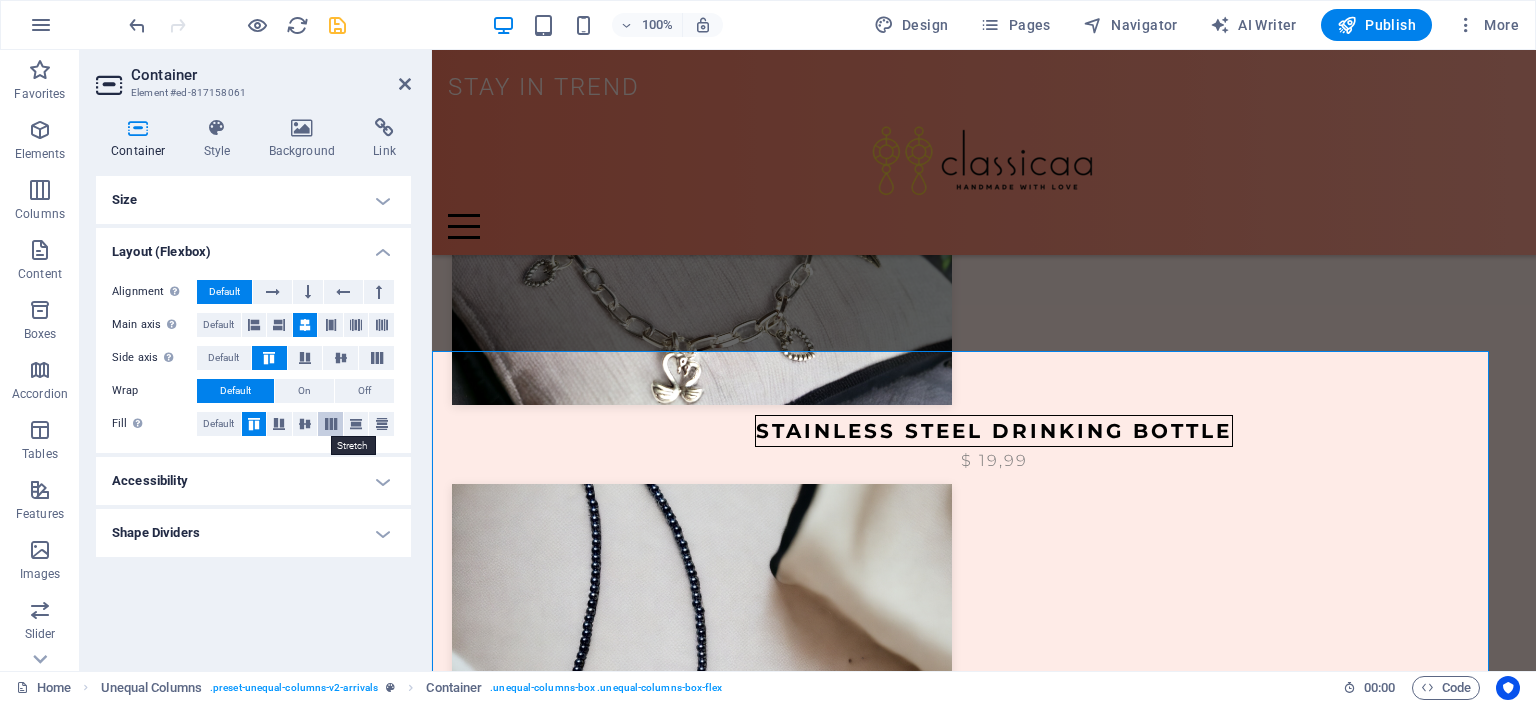 click at bounding box center (331, 424) 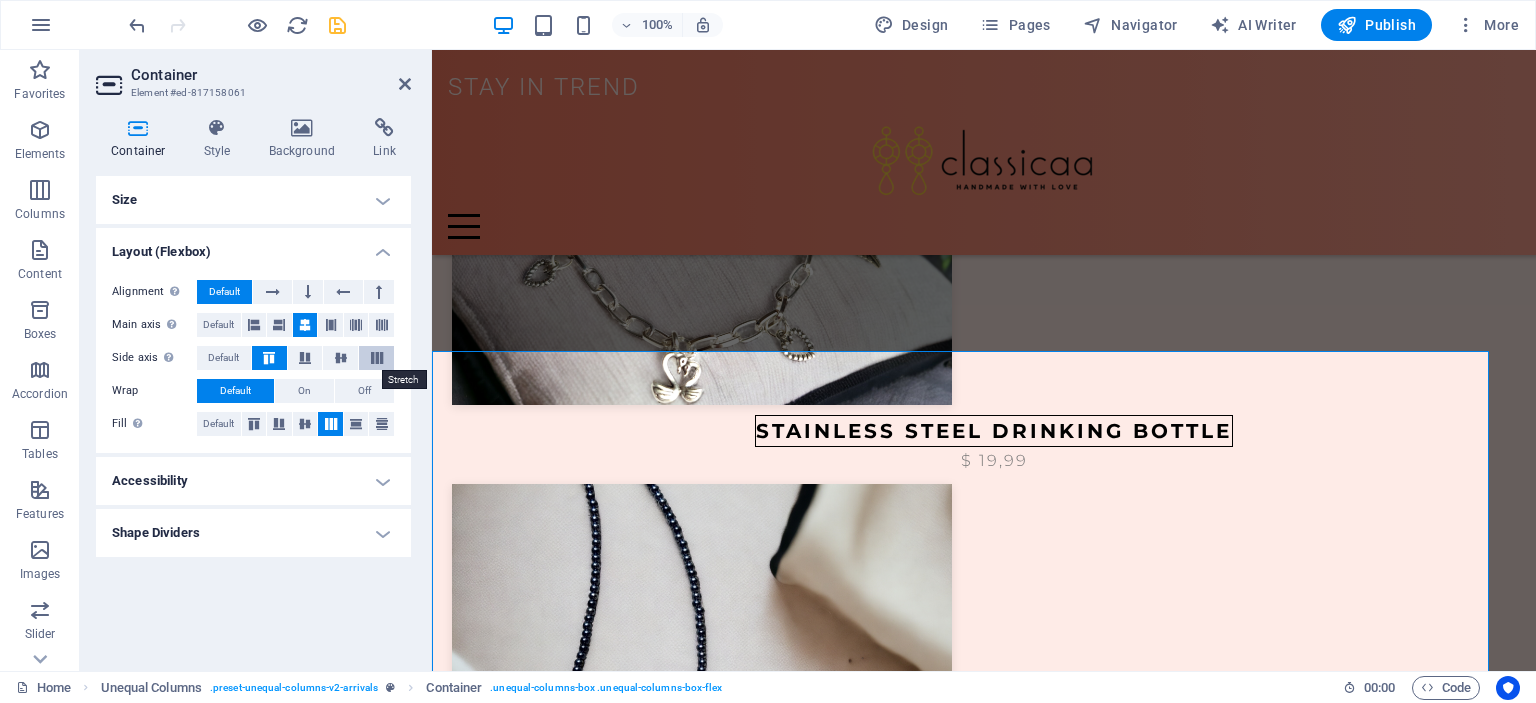 click at bounding box center [377, 358] 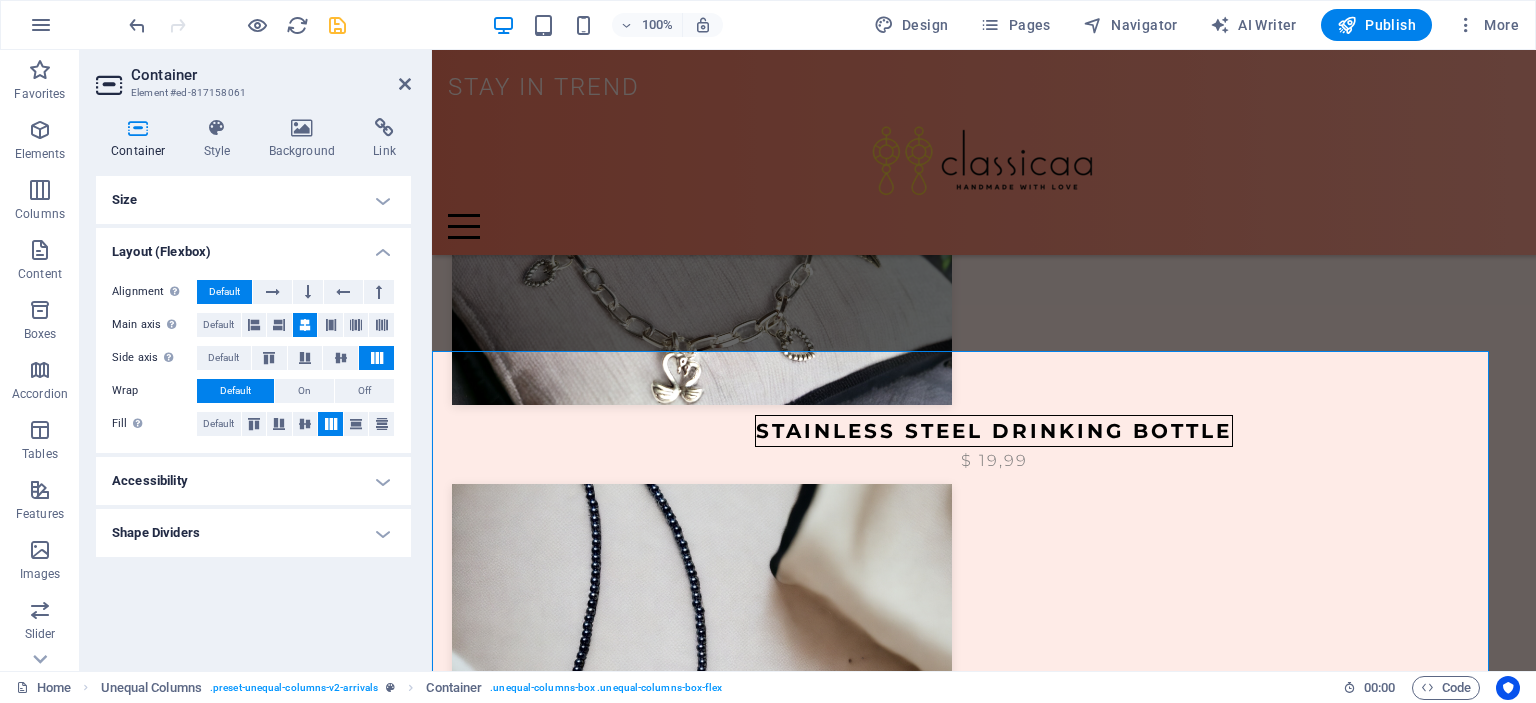 click on "Accessibility" at bounding box center (253, 481) 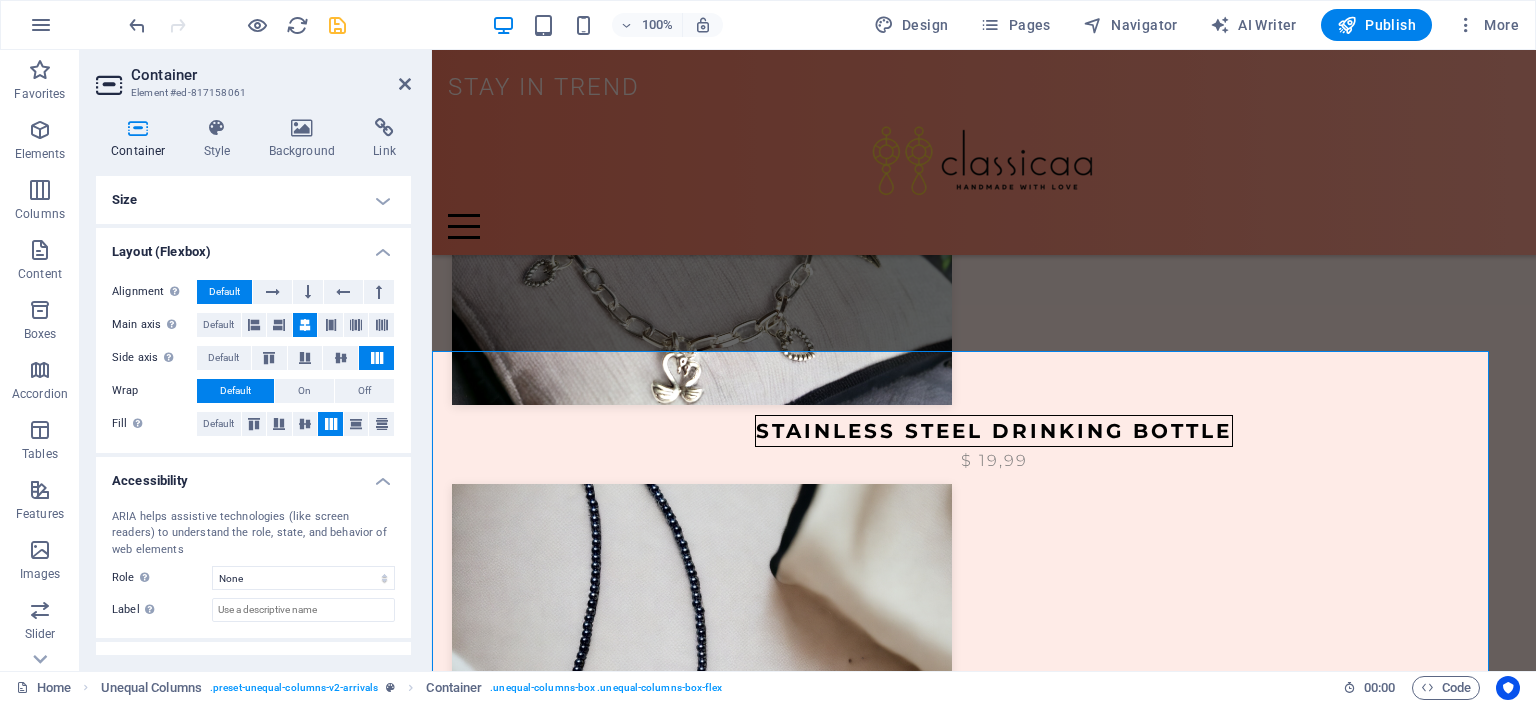 click on "Accessibility" at bounding box center [253, 475] 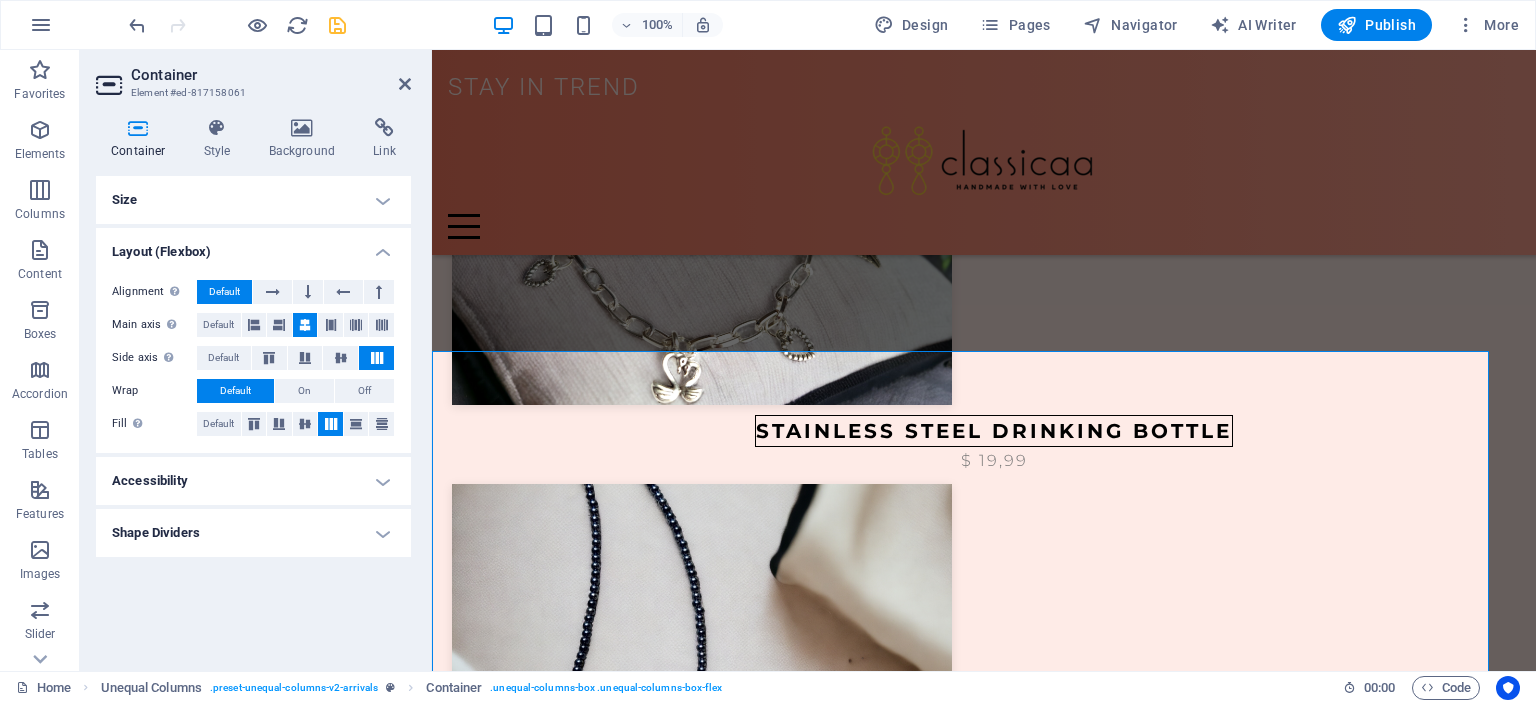 click on "Shape Dividers" at bounding box center (253, 533) 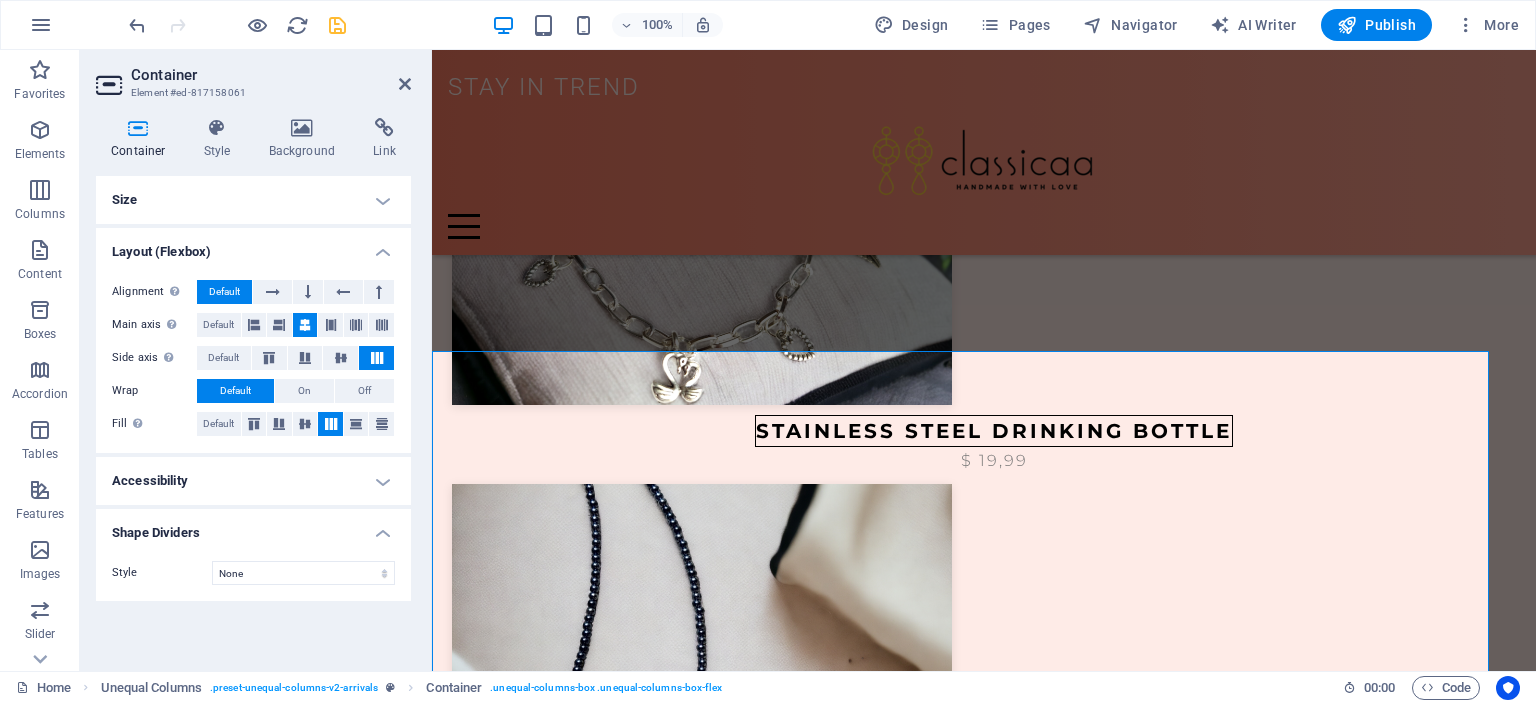 click on "Shape Dividers" at bounding box center (253, 527) 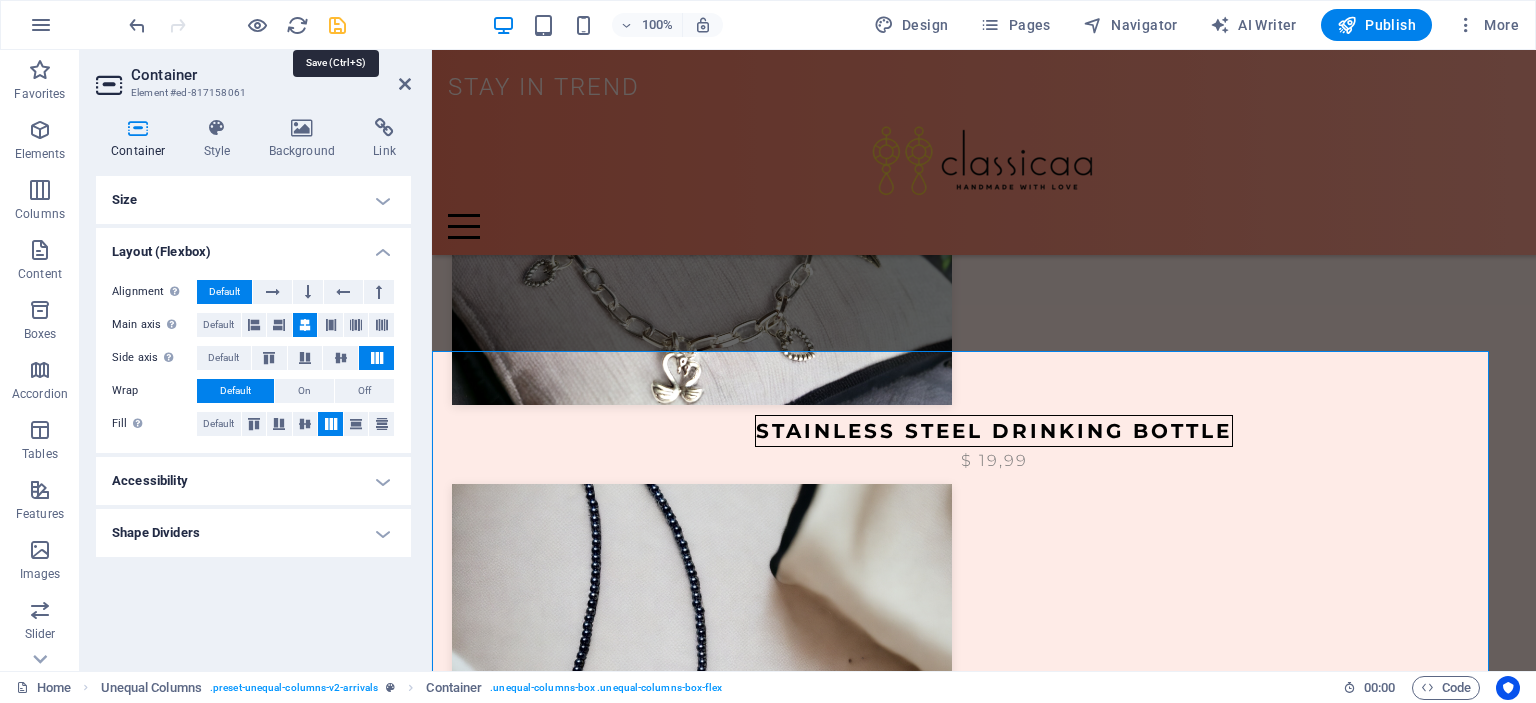 click at bounding box center (337, 25) 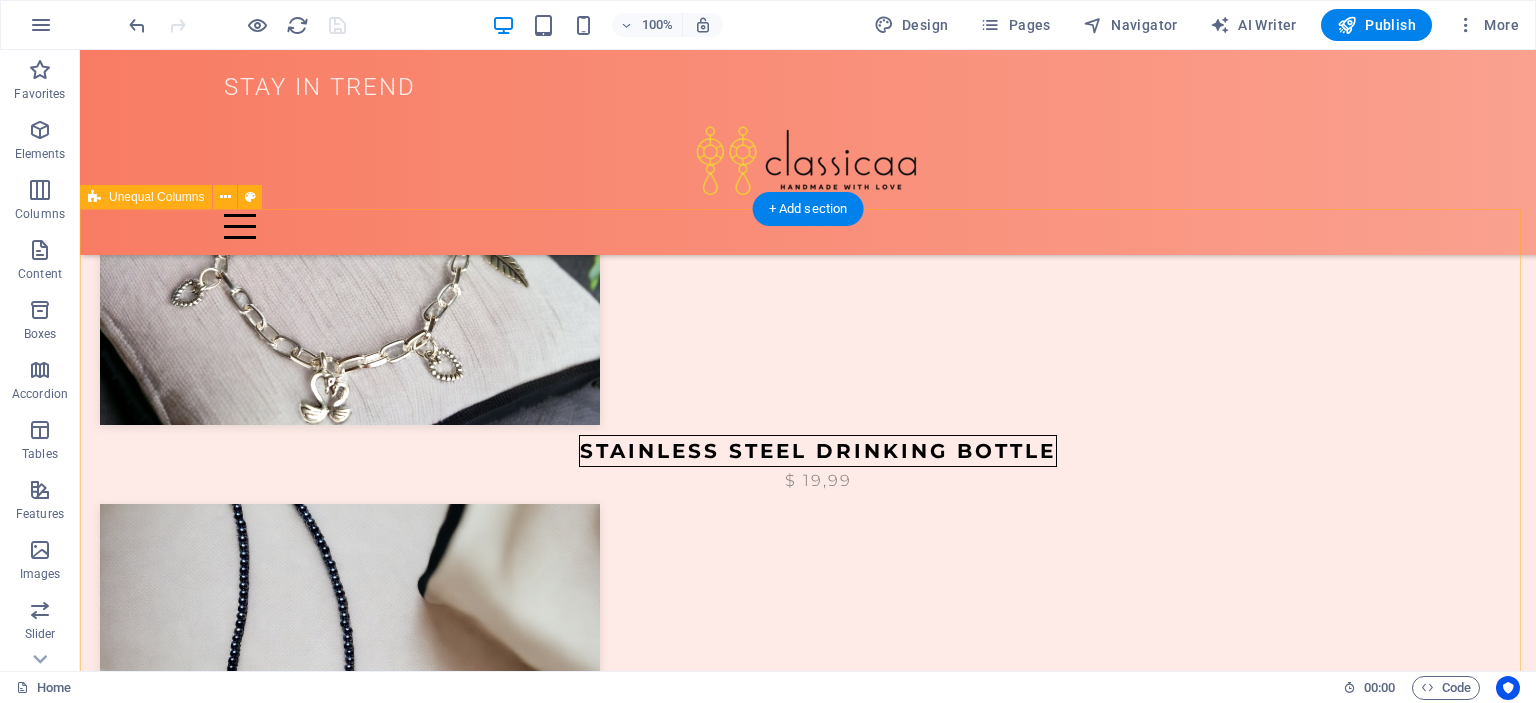 scroll, scrollTop: 1354, scrollLeft: 0, axis: vertical 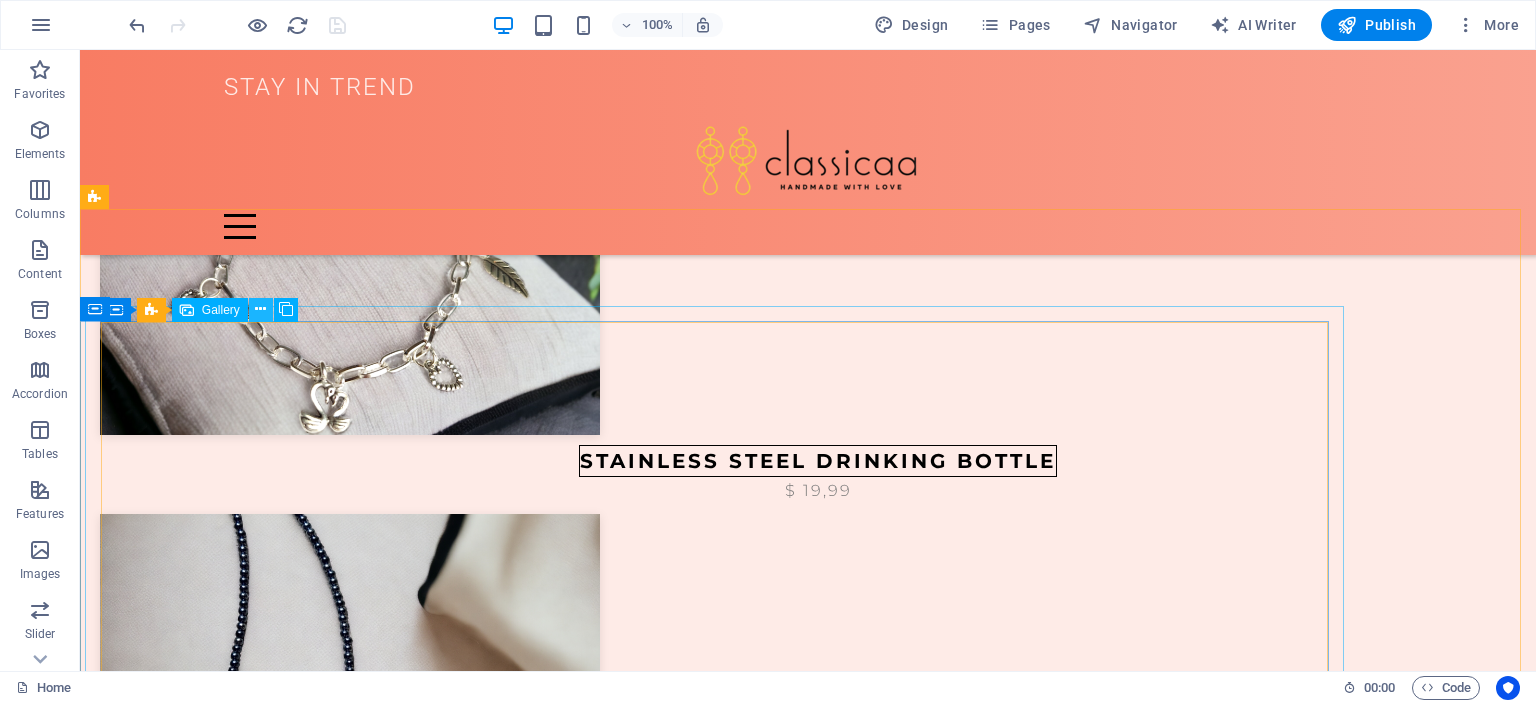 click at bounding box center (260, 309) 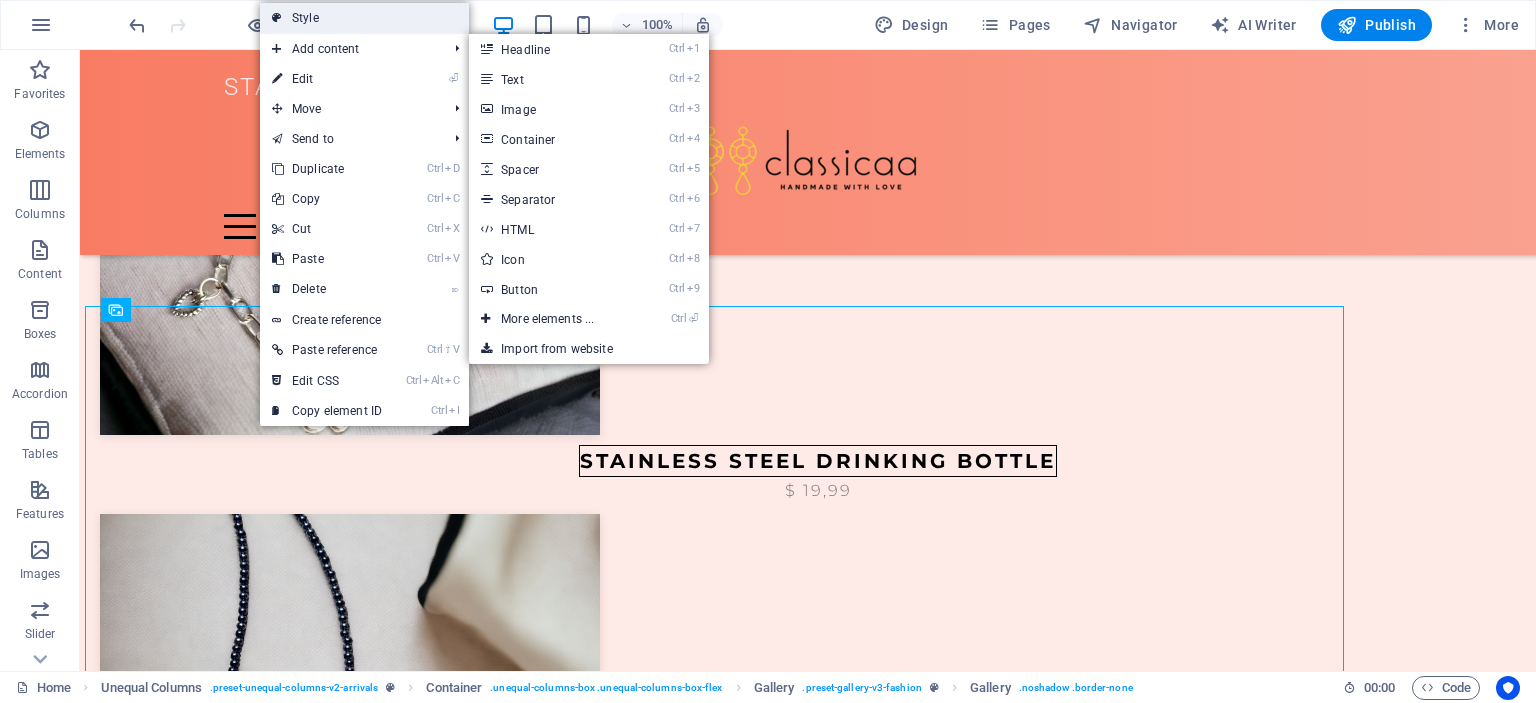 click on "Style" at bounding box center (364, 18) 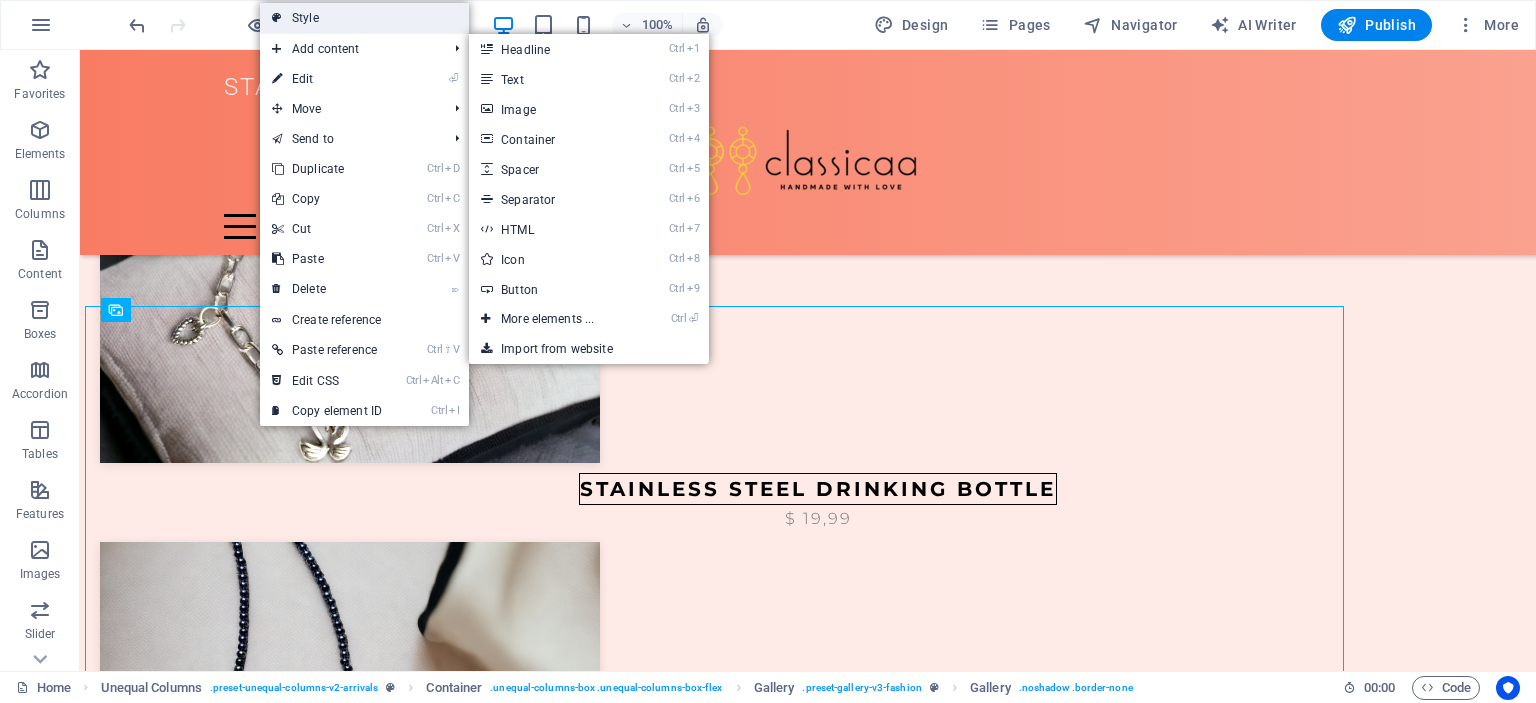 select on "rem" 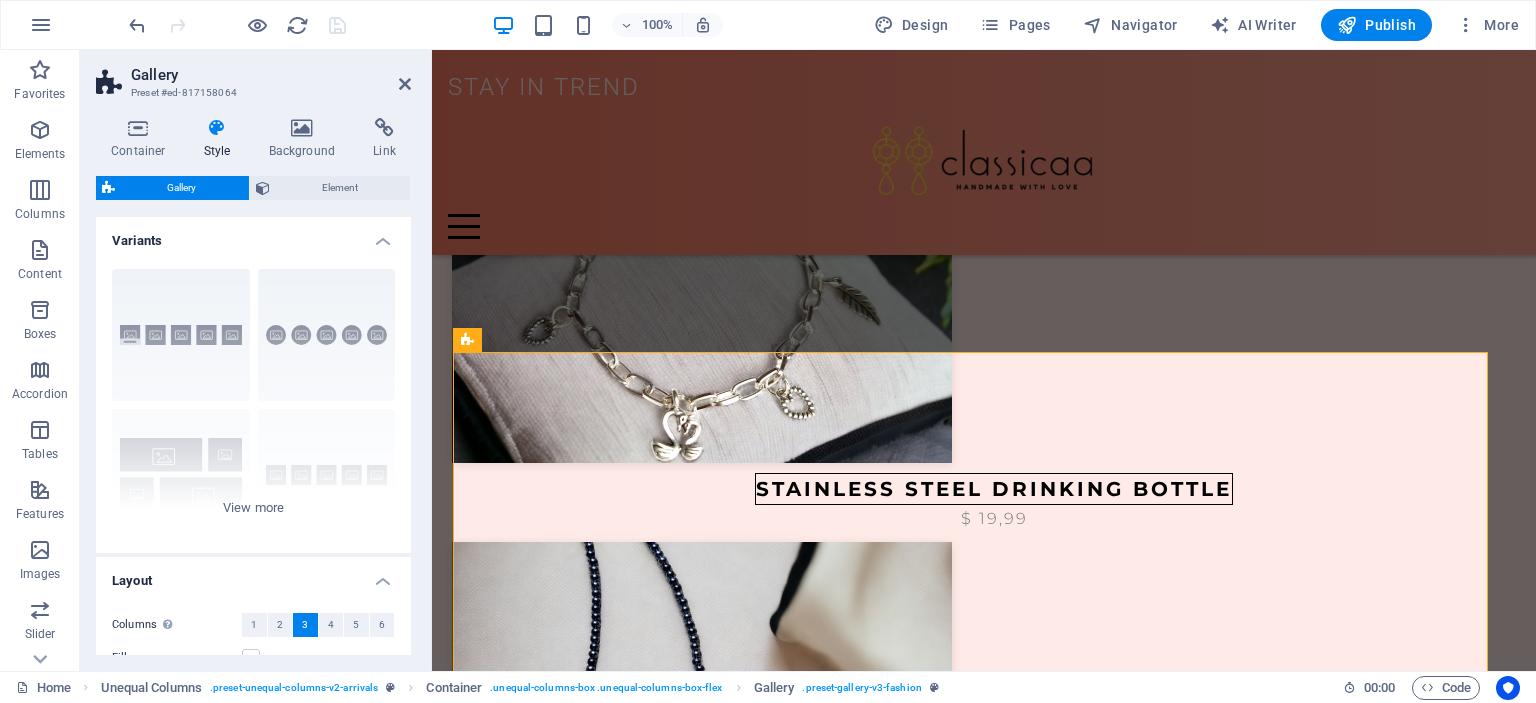 scroll, scrollTop: 1412, scrollLeft: 0, axis: vertical 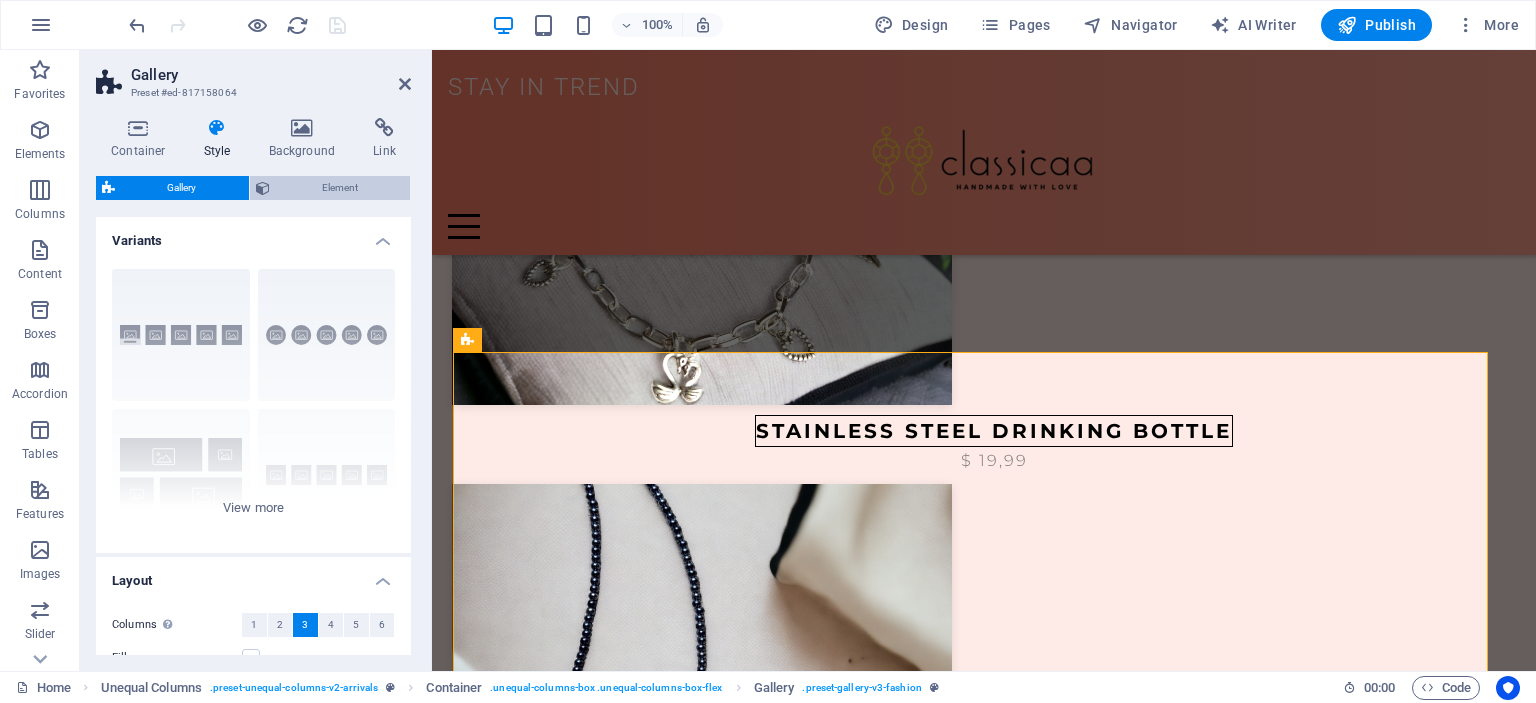 click on "Element" at bounding box center (340, 188) 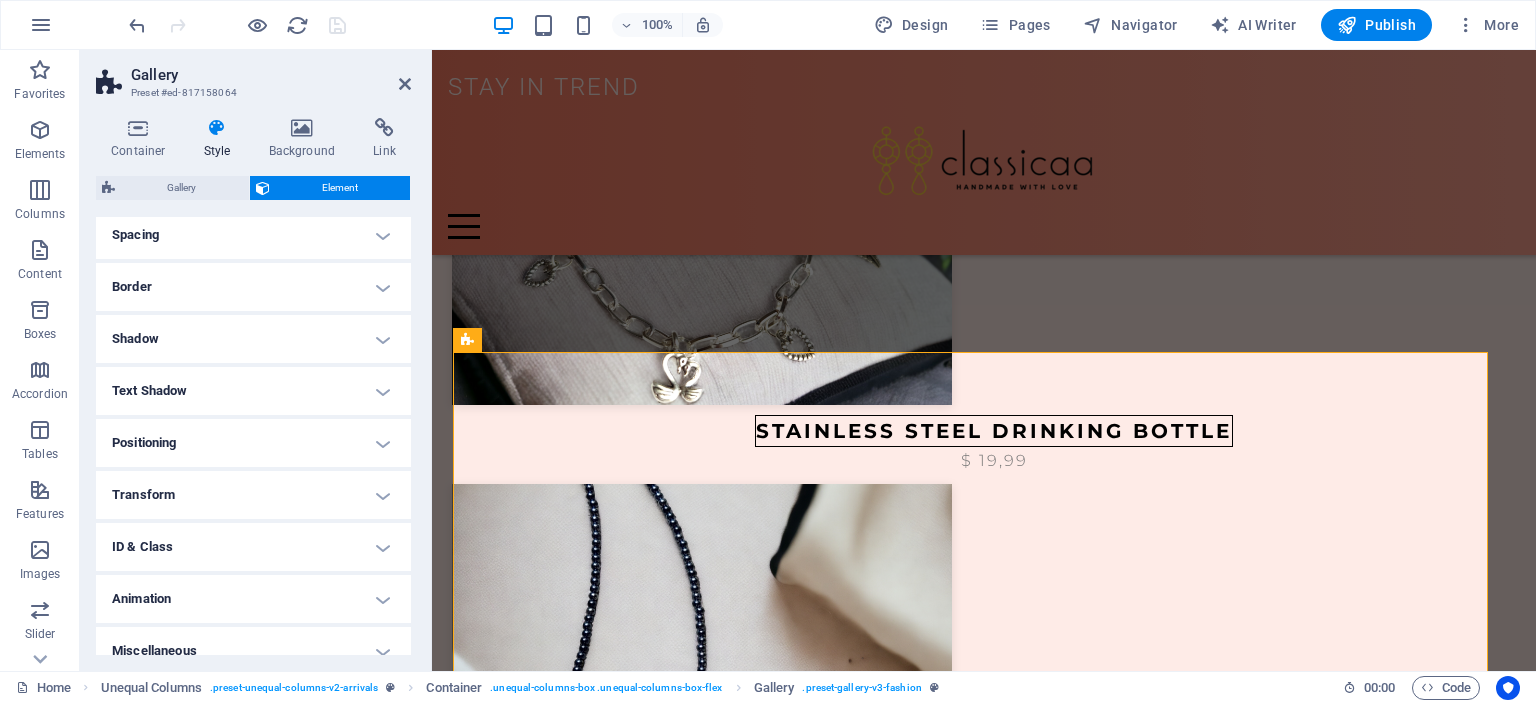 scroll, scrollTop: 406, scrollLeft: 0, axis: vertical 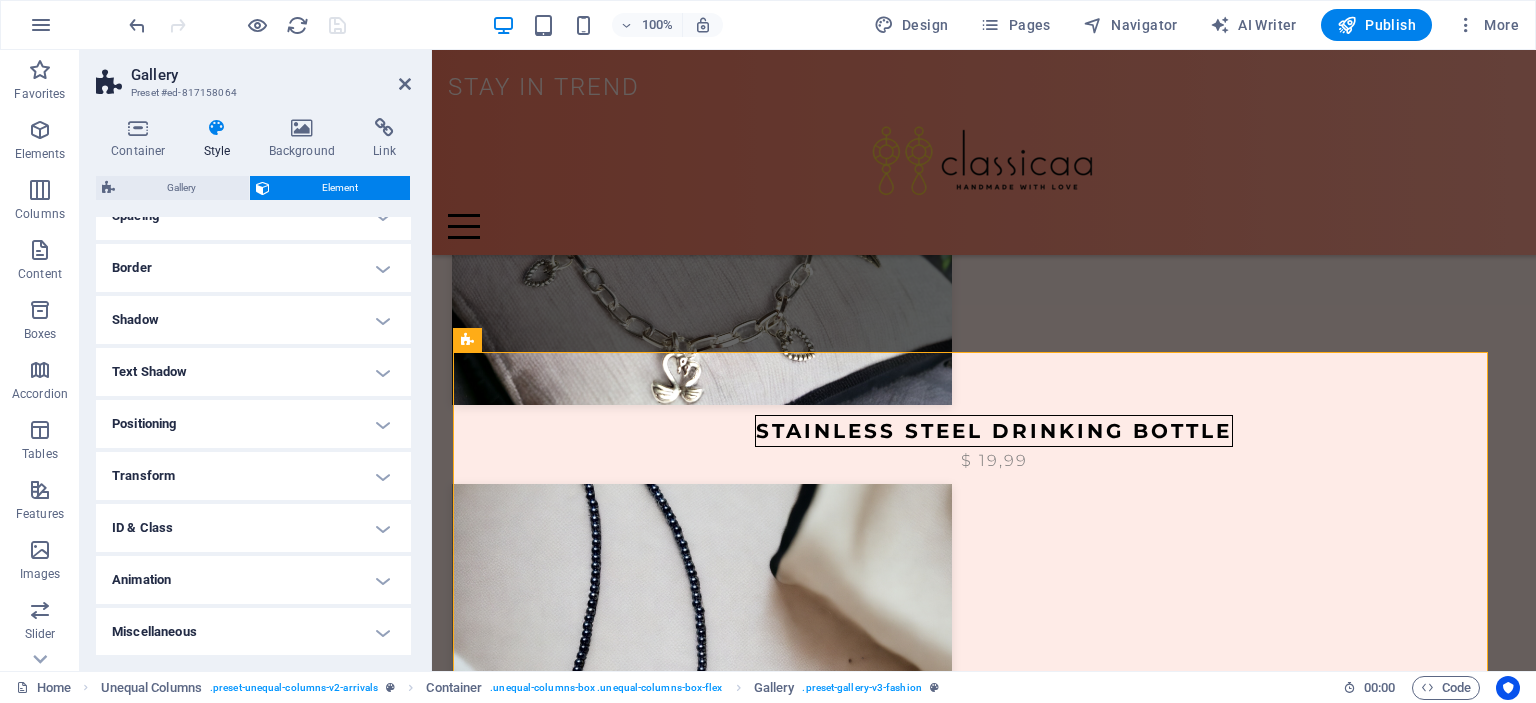 click on "Positioning" at bounding box center (253, 424) 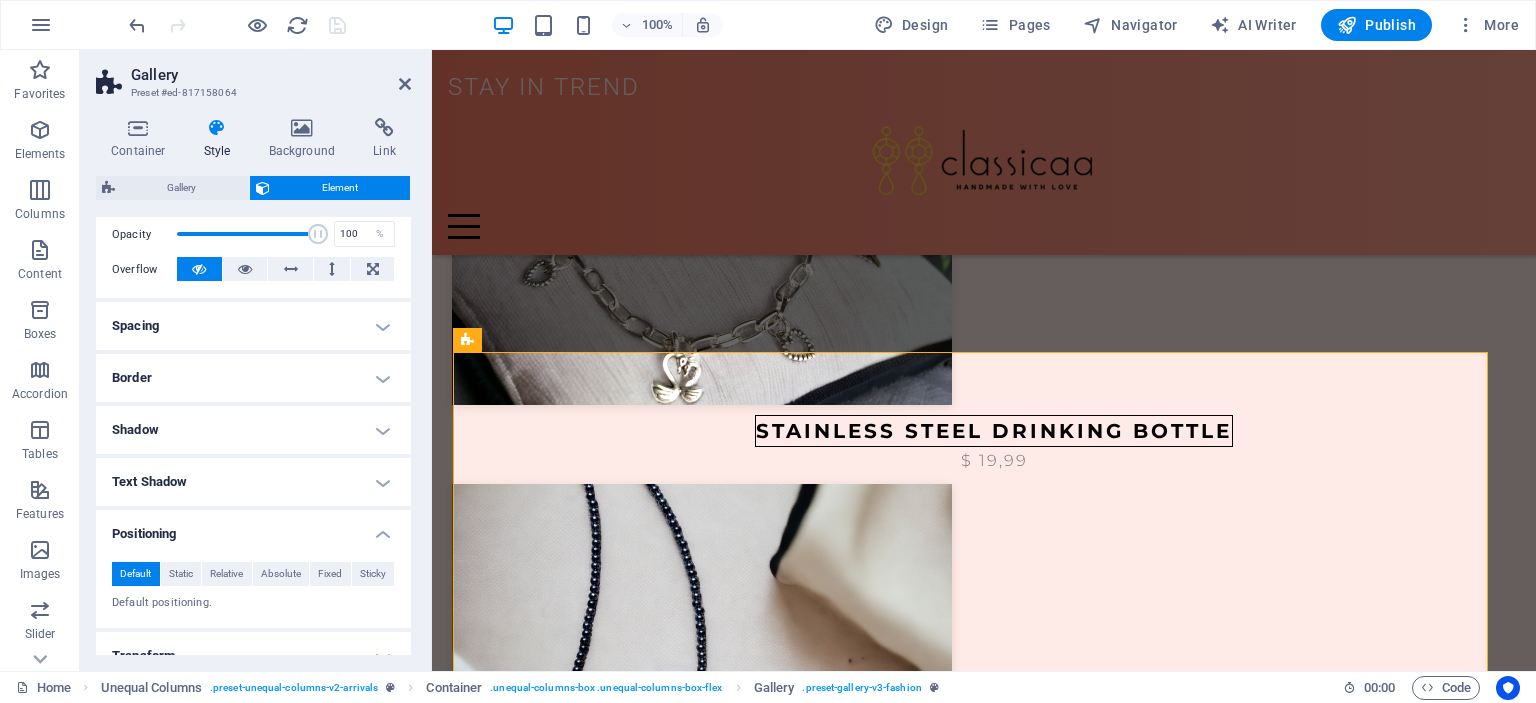 scroll, scrollTop: 276, scrollLeft: 0, axis: vertical 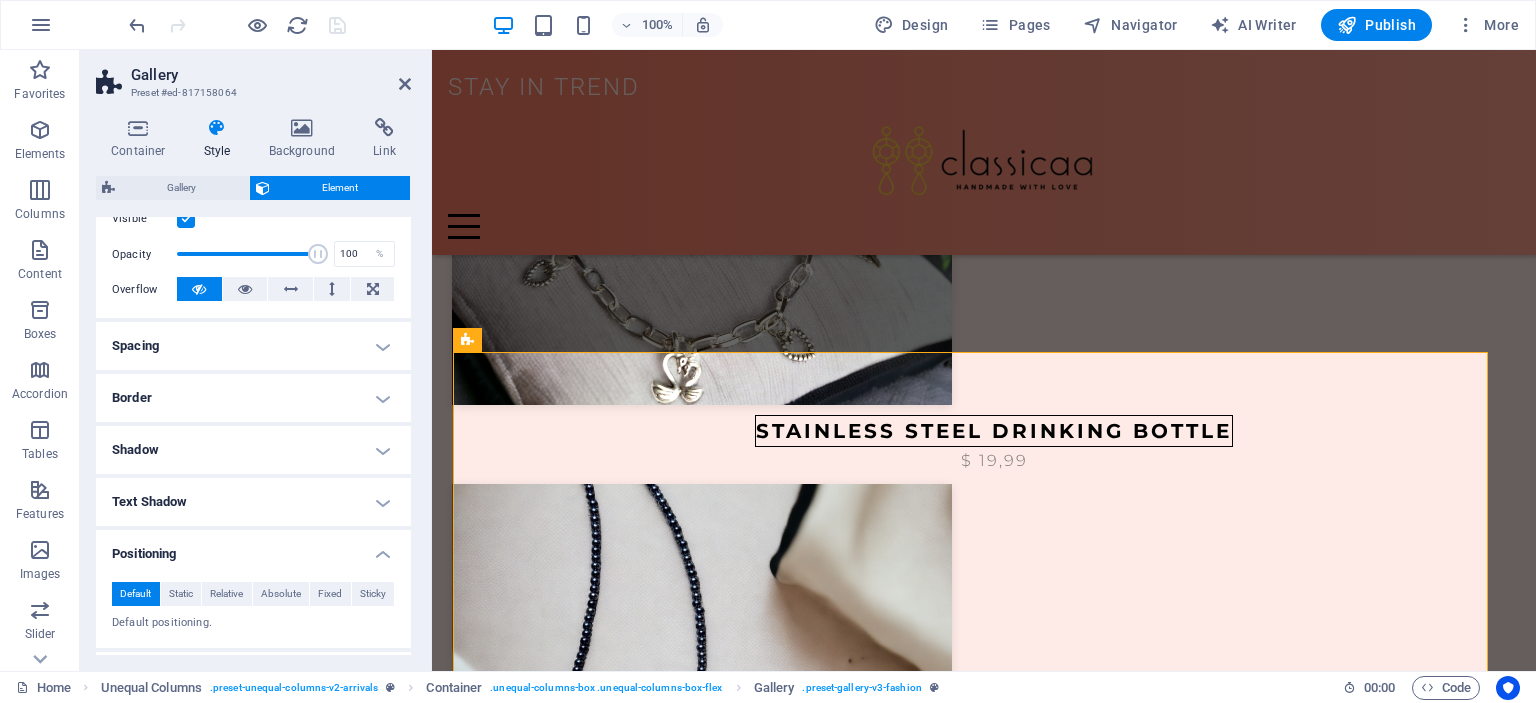 click on "Spacing" at bounding box center (253, 346) 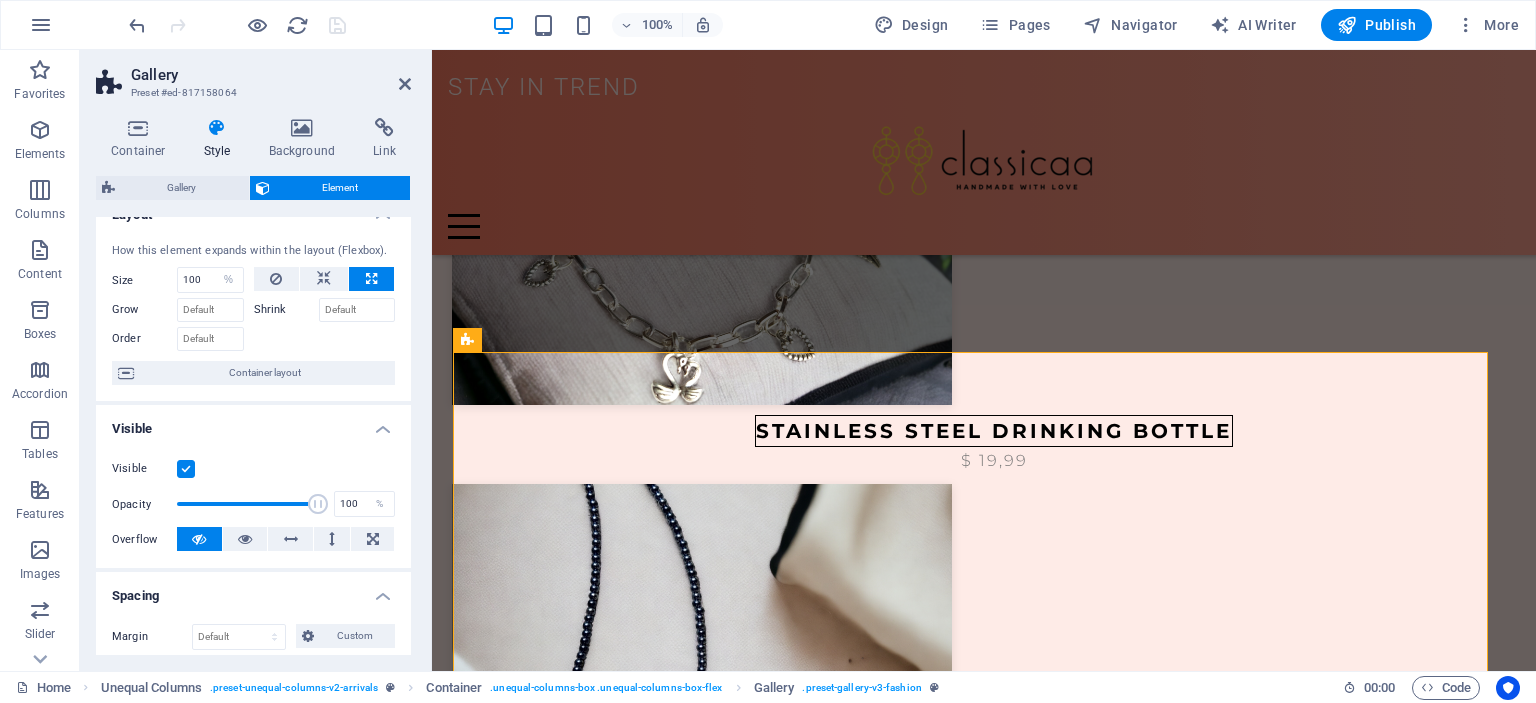 scroll, scrollTop: 0, scrollLeft: 0, axis: both 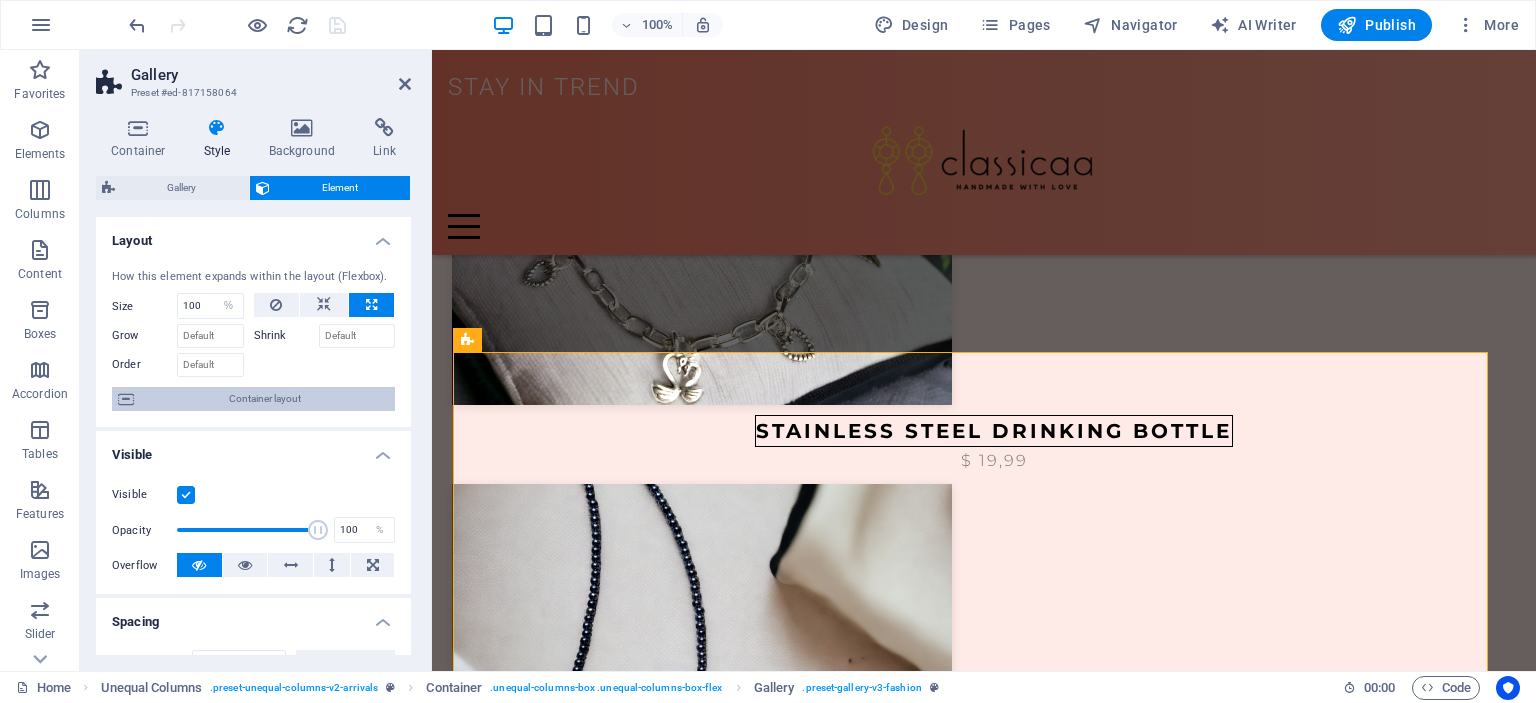 click on "Container layout" at bounding box center (264, 399) 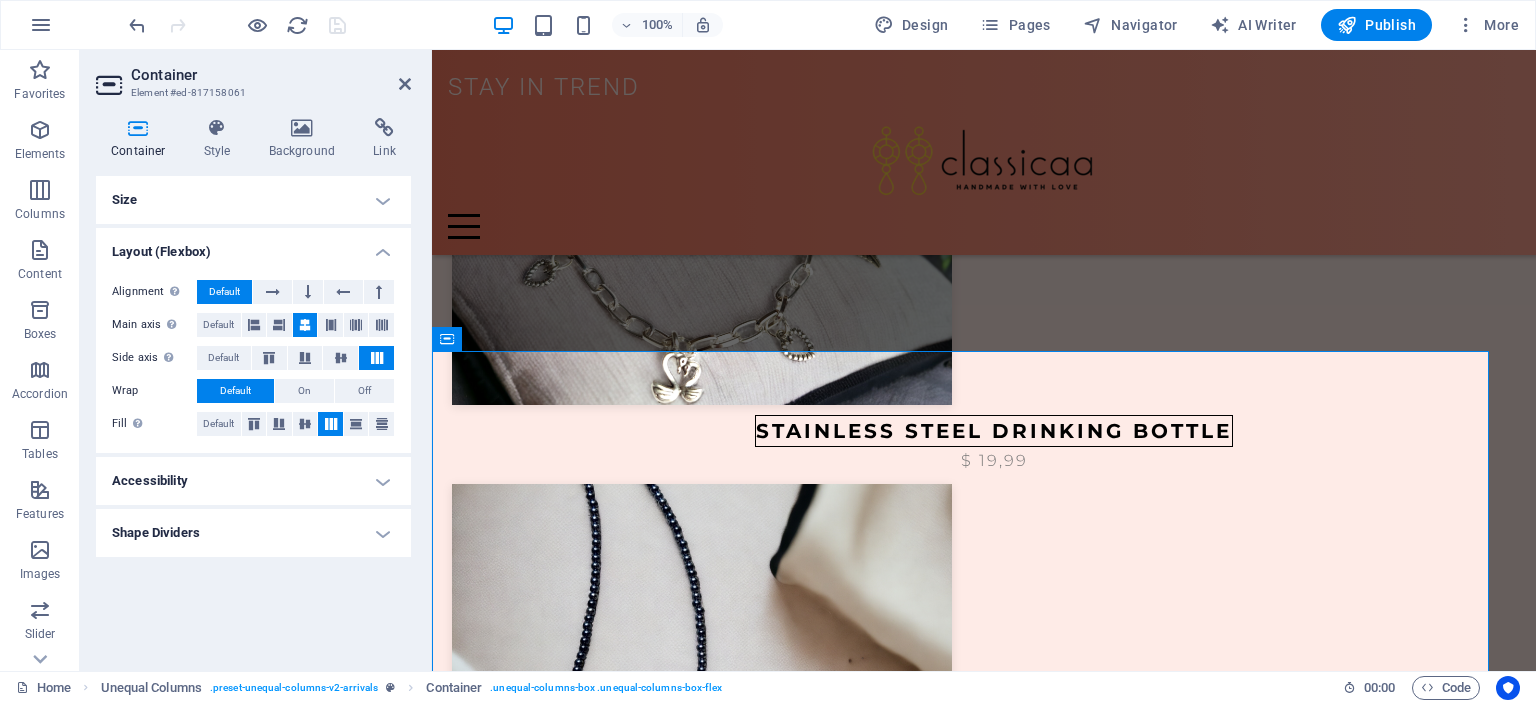 click on "Accessibility" at bounding box center (253, 481) 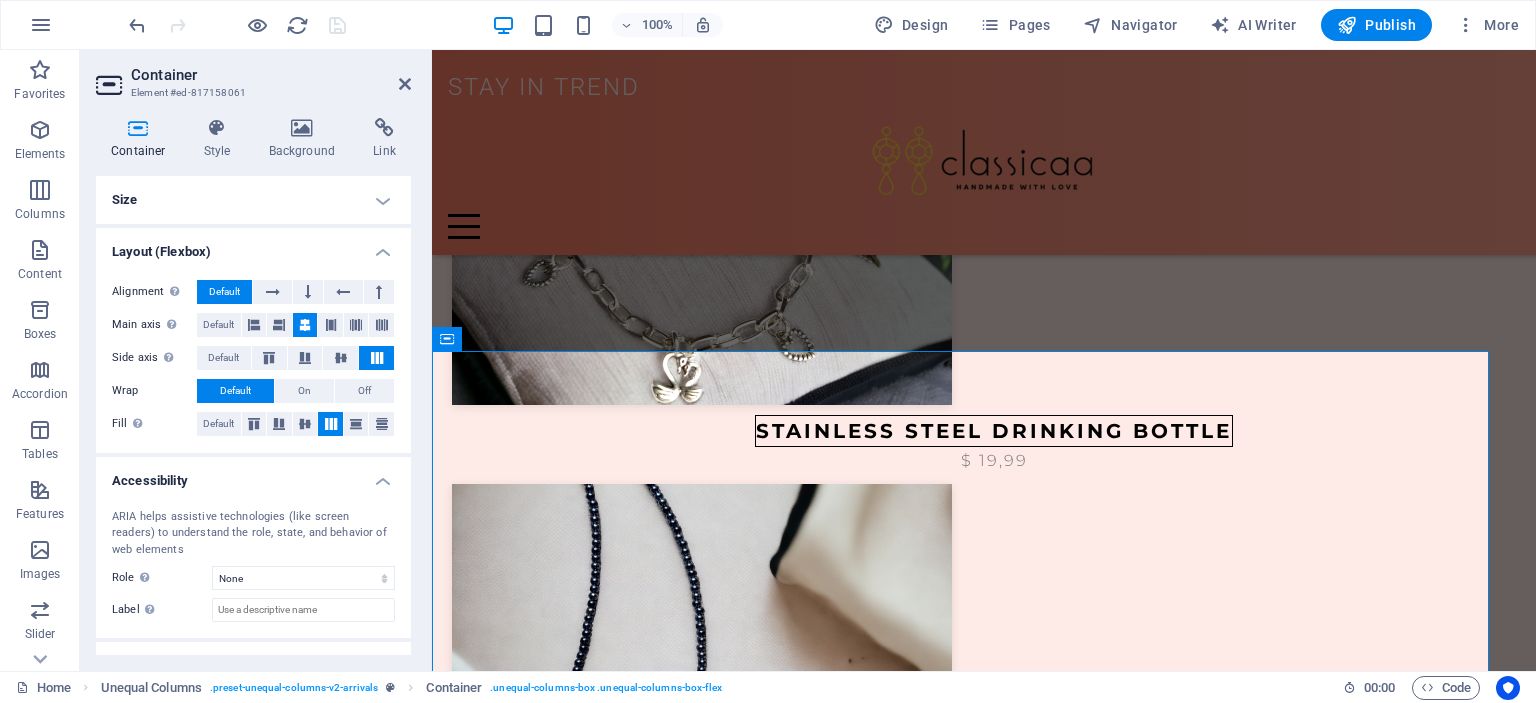 scroll, scrollTop: 34, scrollLeft: 0, axis: vertical 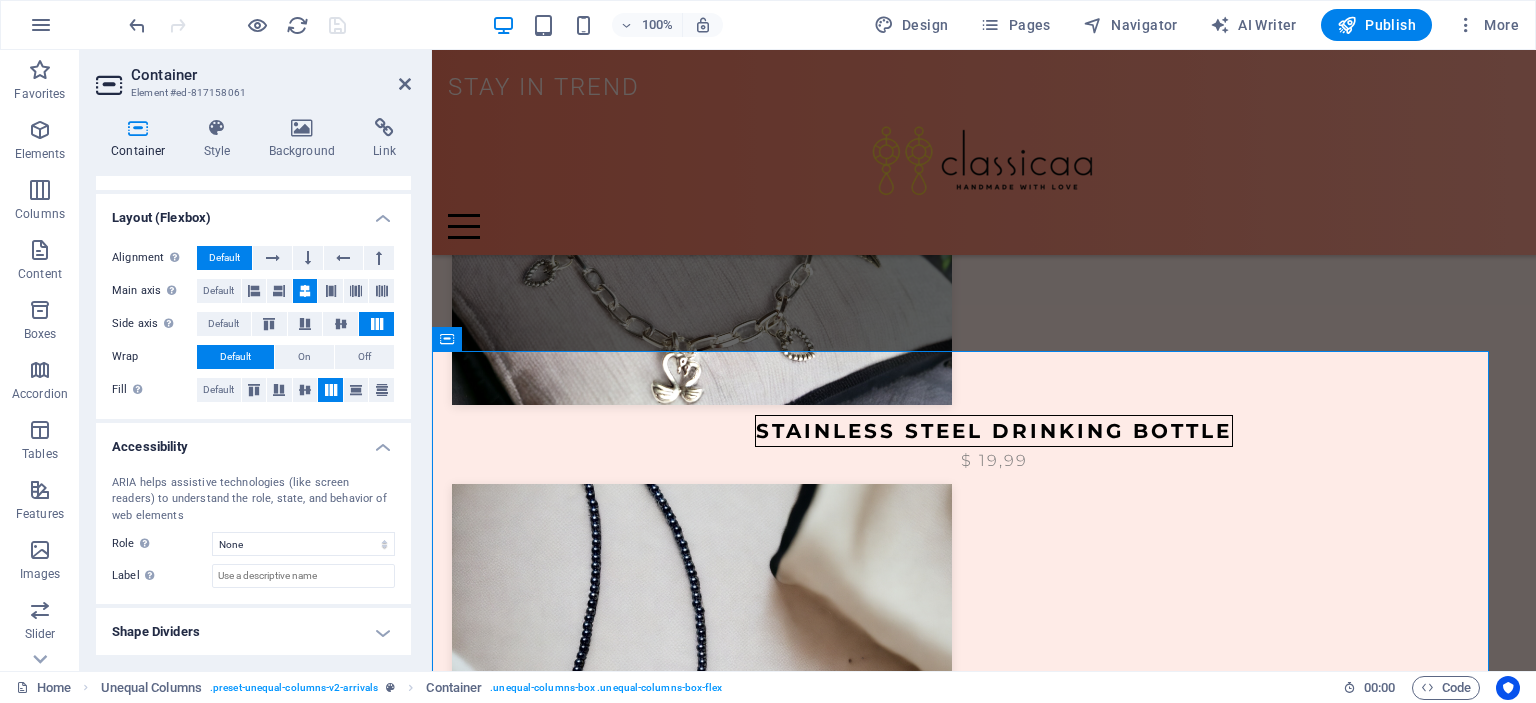 click on "Shape Dividers" at bounding box center (253, 632) 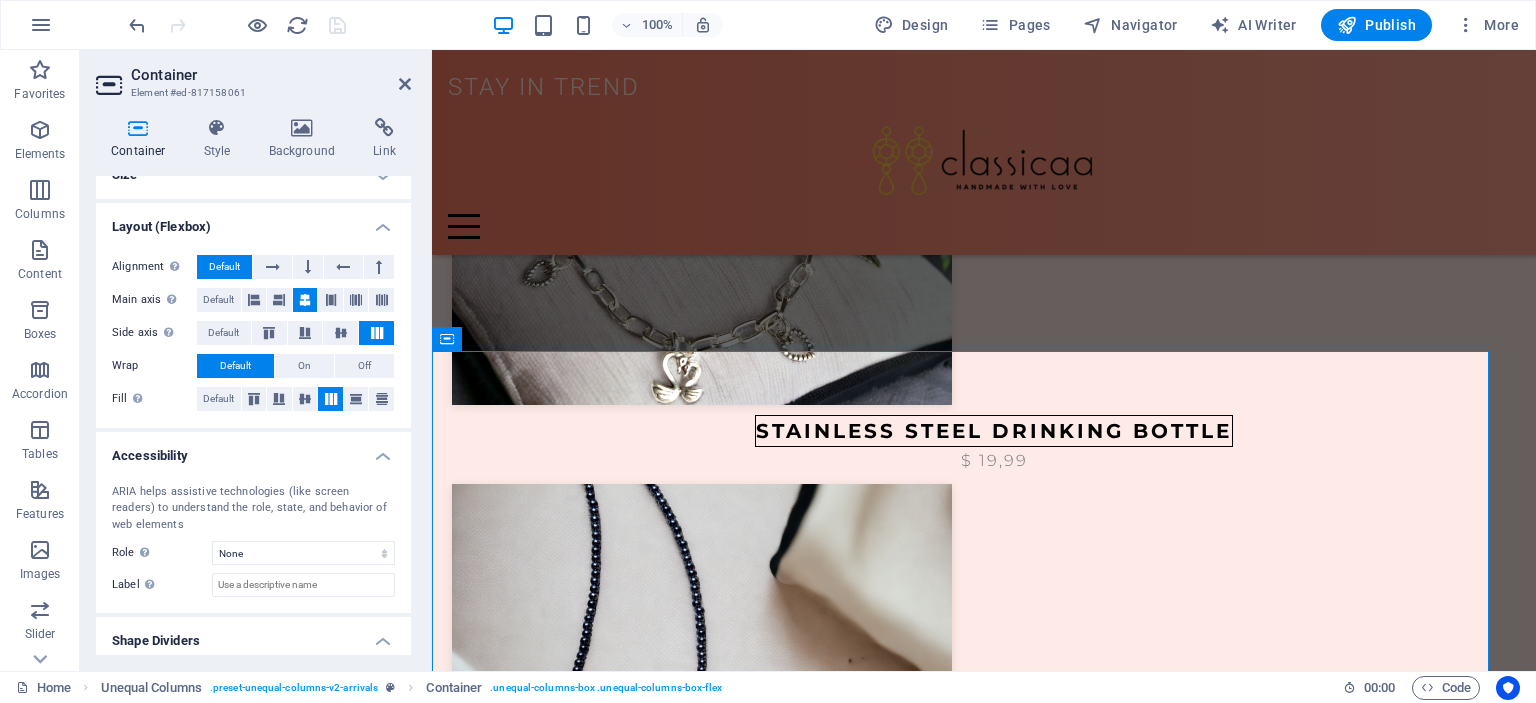 scroll, scrollTop: 0, scrollLeft: 0, axis: both 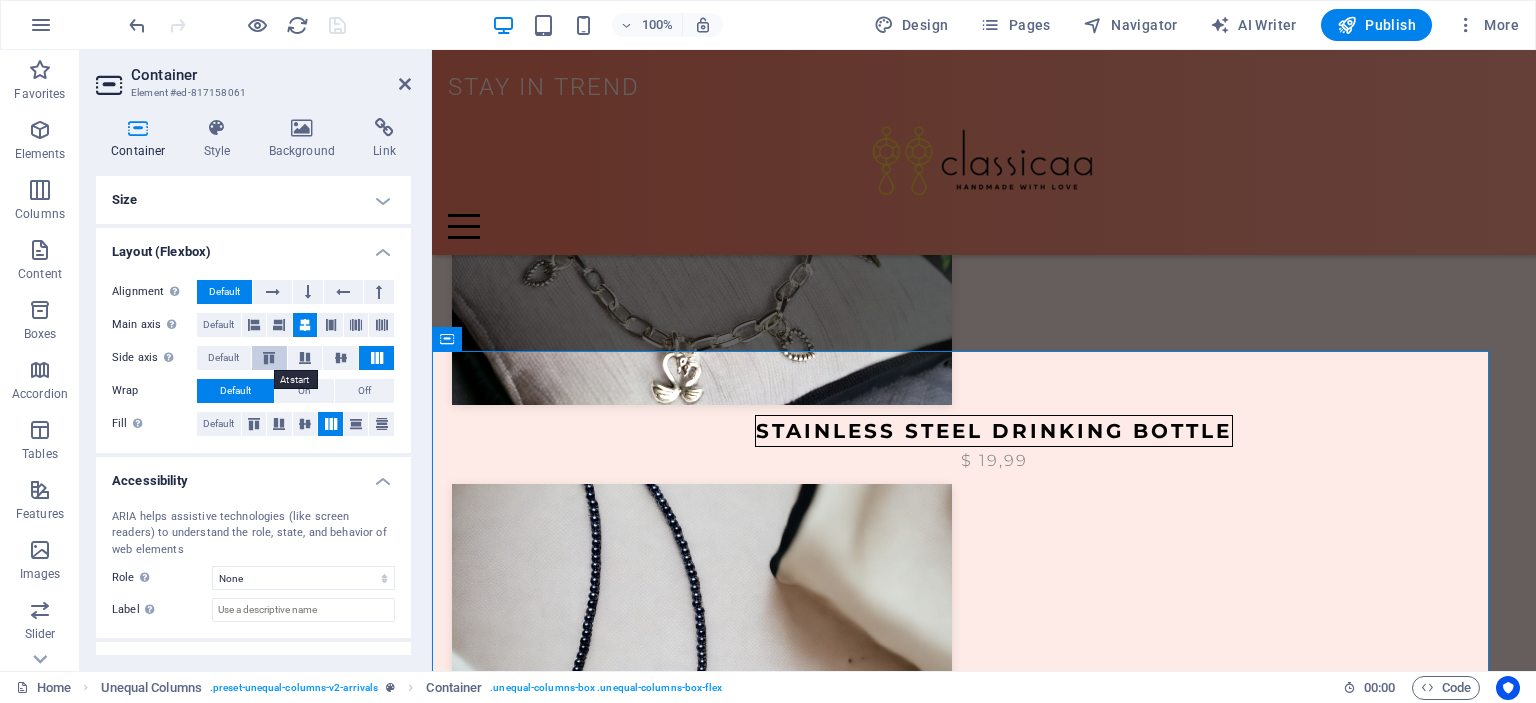 click at bounding box center [269, 358] 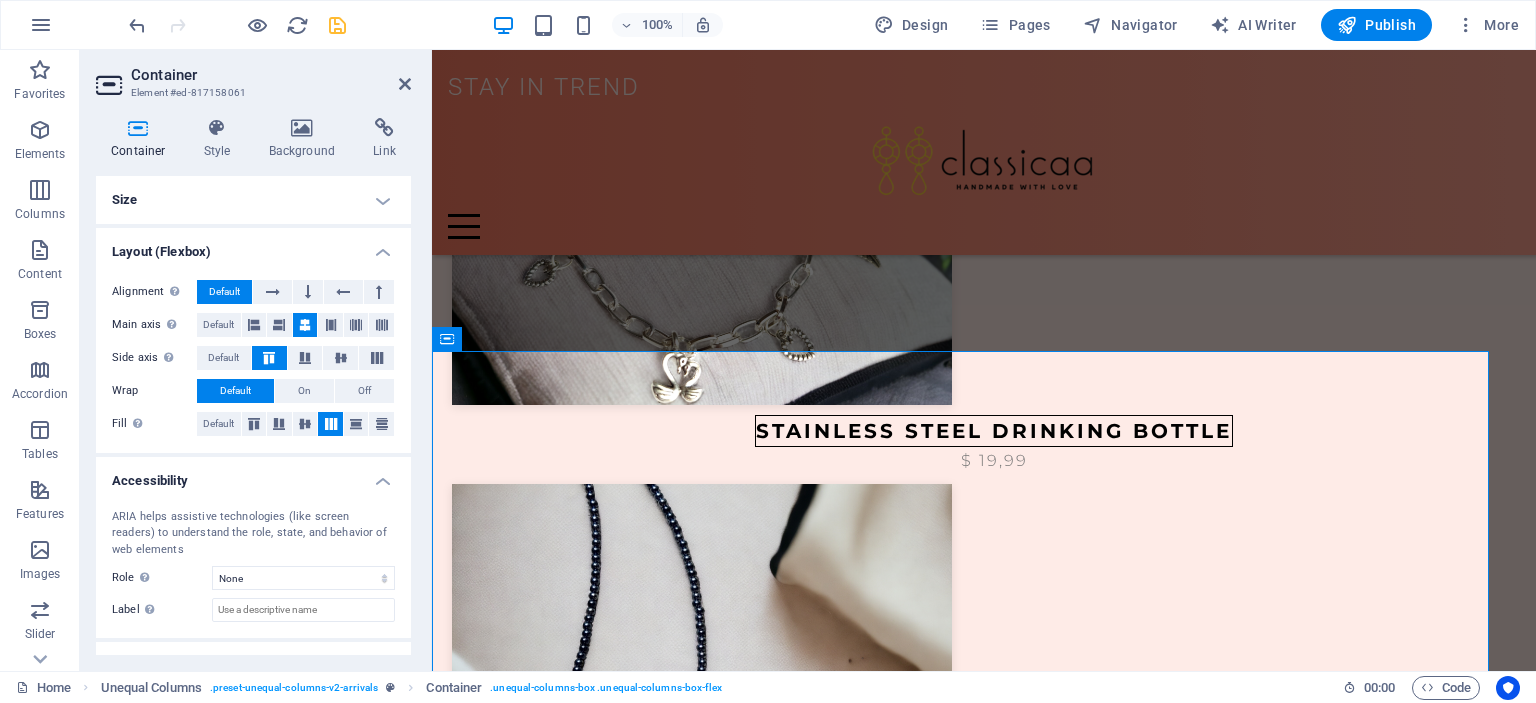 click on "Size" at bounding box center (253, 200) 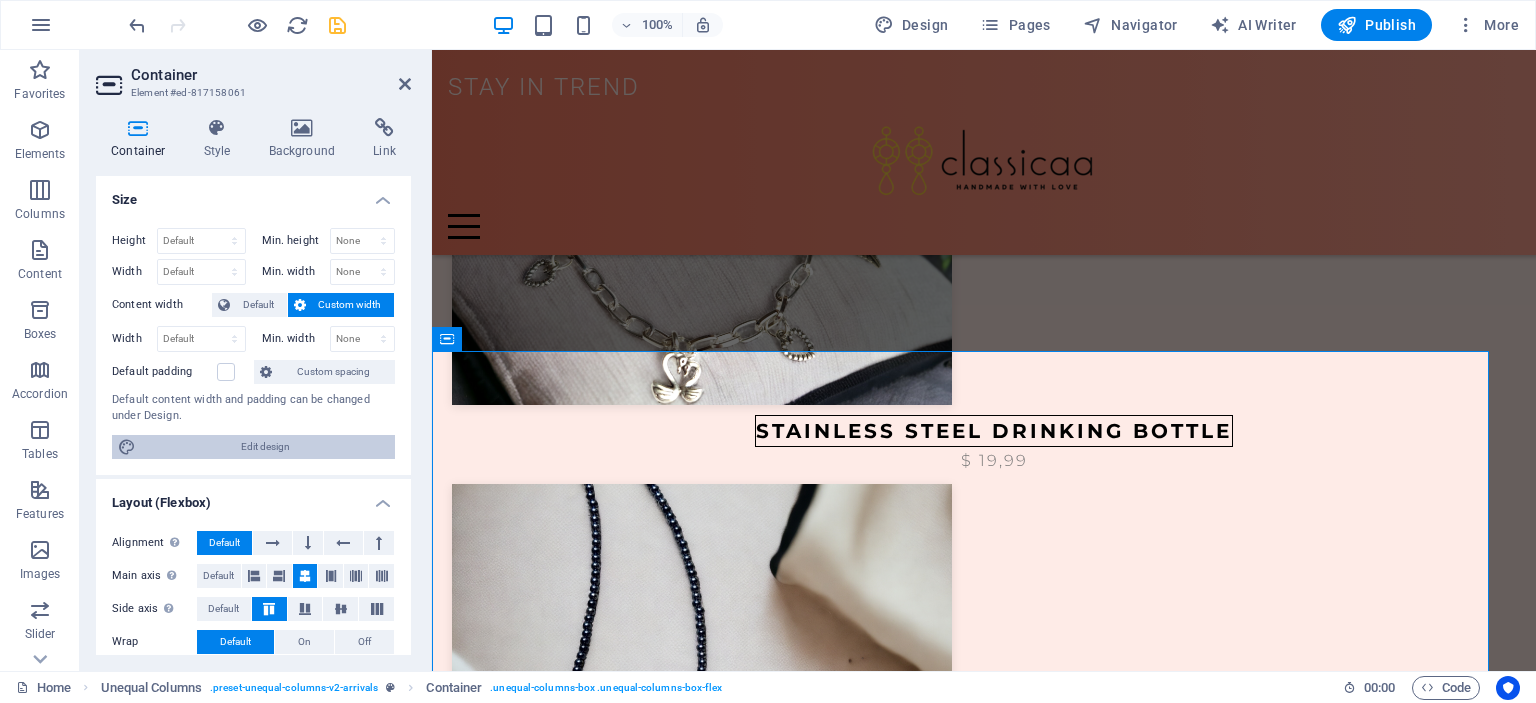 click on "Edit design" at bounding box center (265, 447) 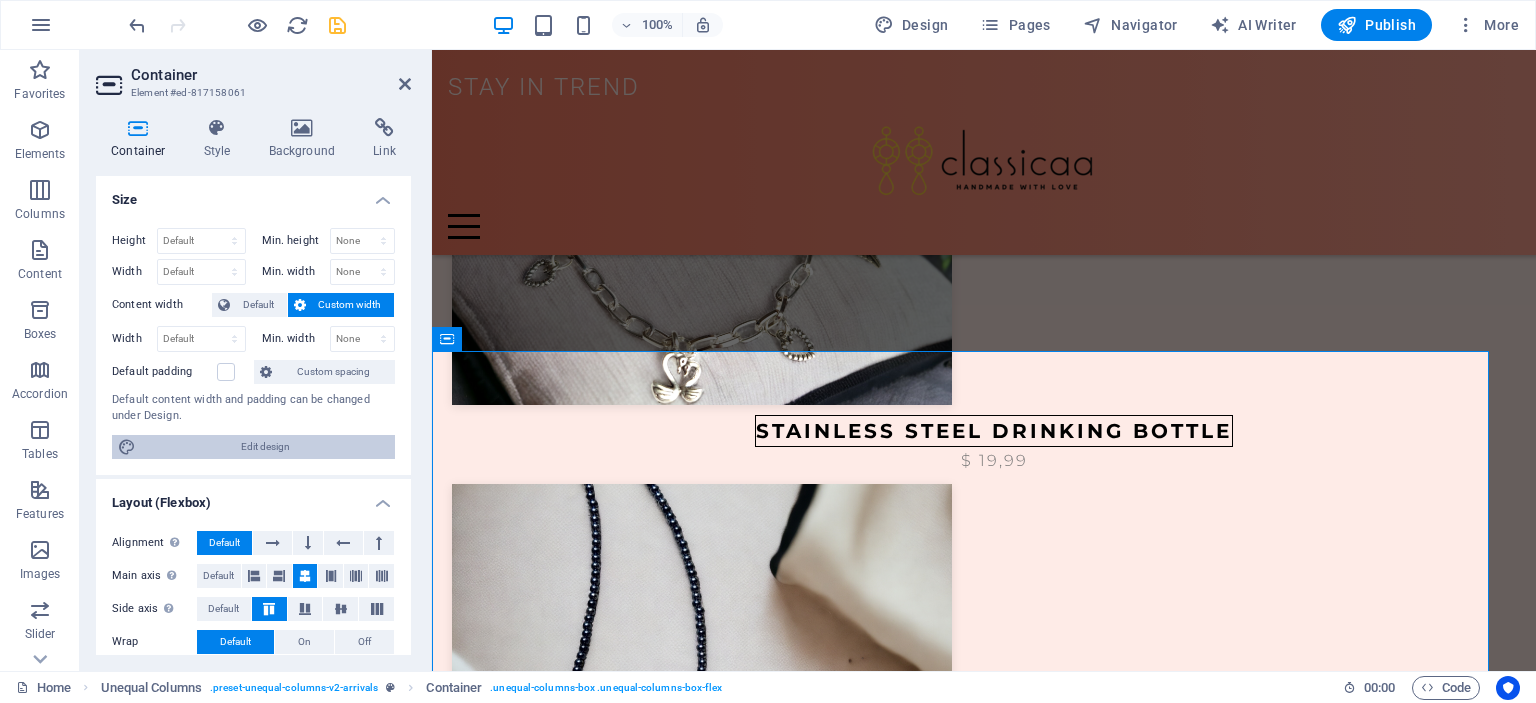 select on "rem" 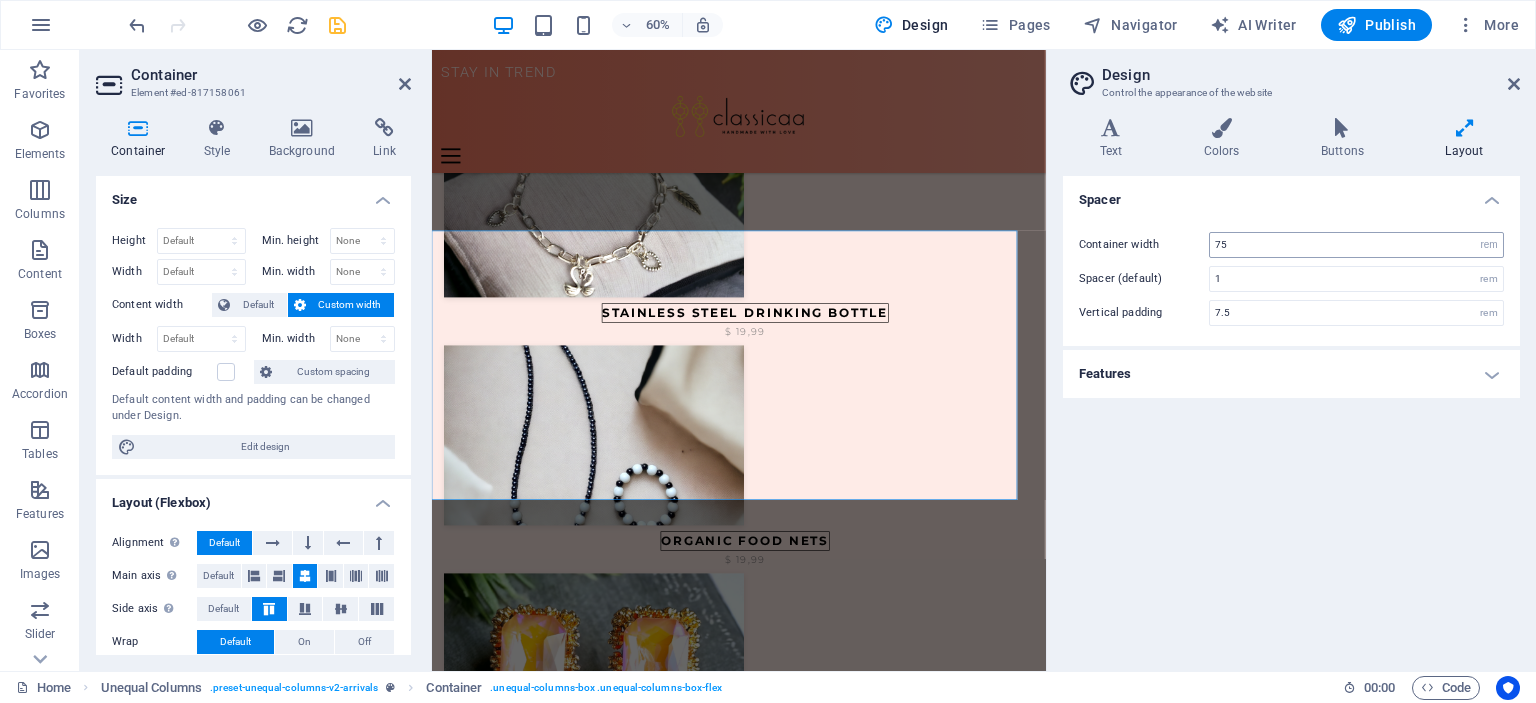 scroll, scrollTop: 1441, scrollLeft: 0, axis: vertical 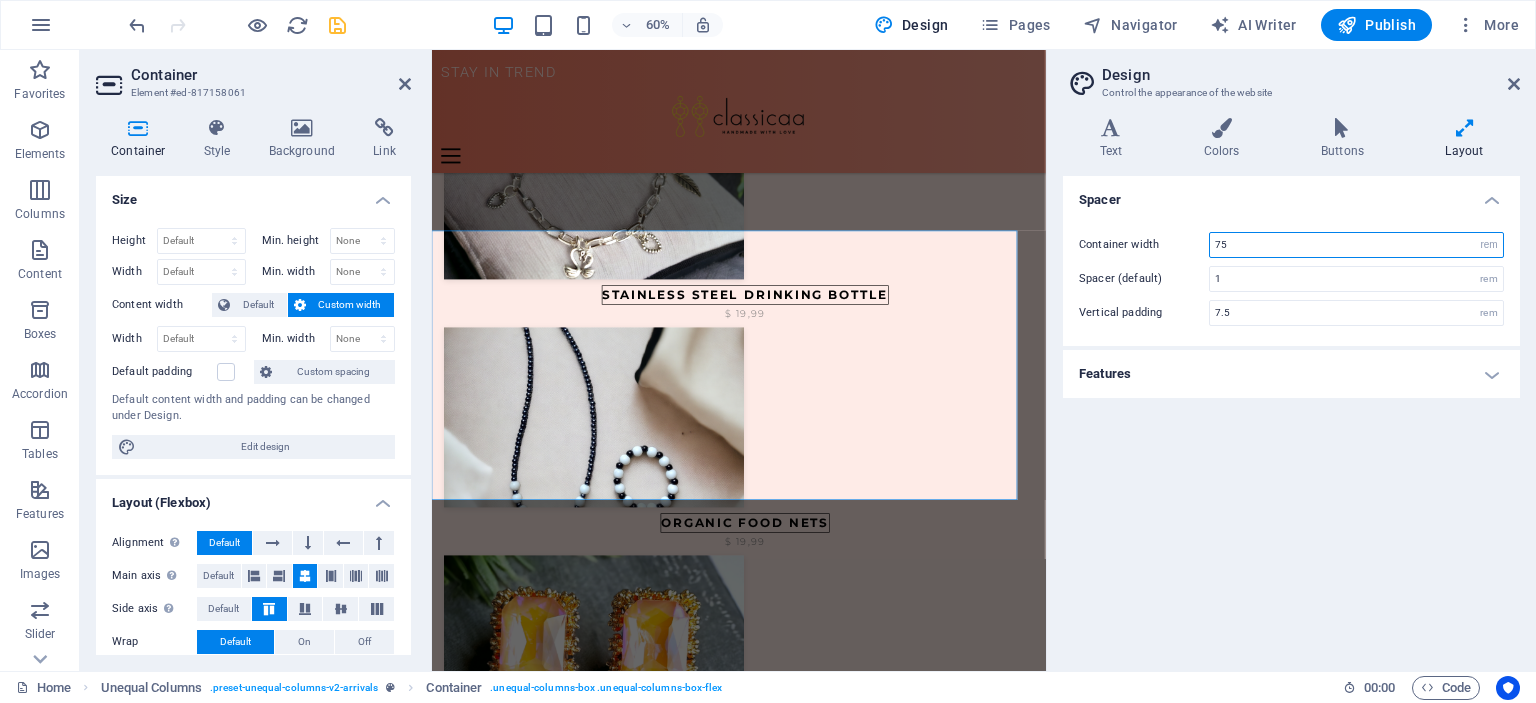click on "Container width 75 rem px" at bounding box center [1291, 245] 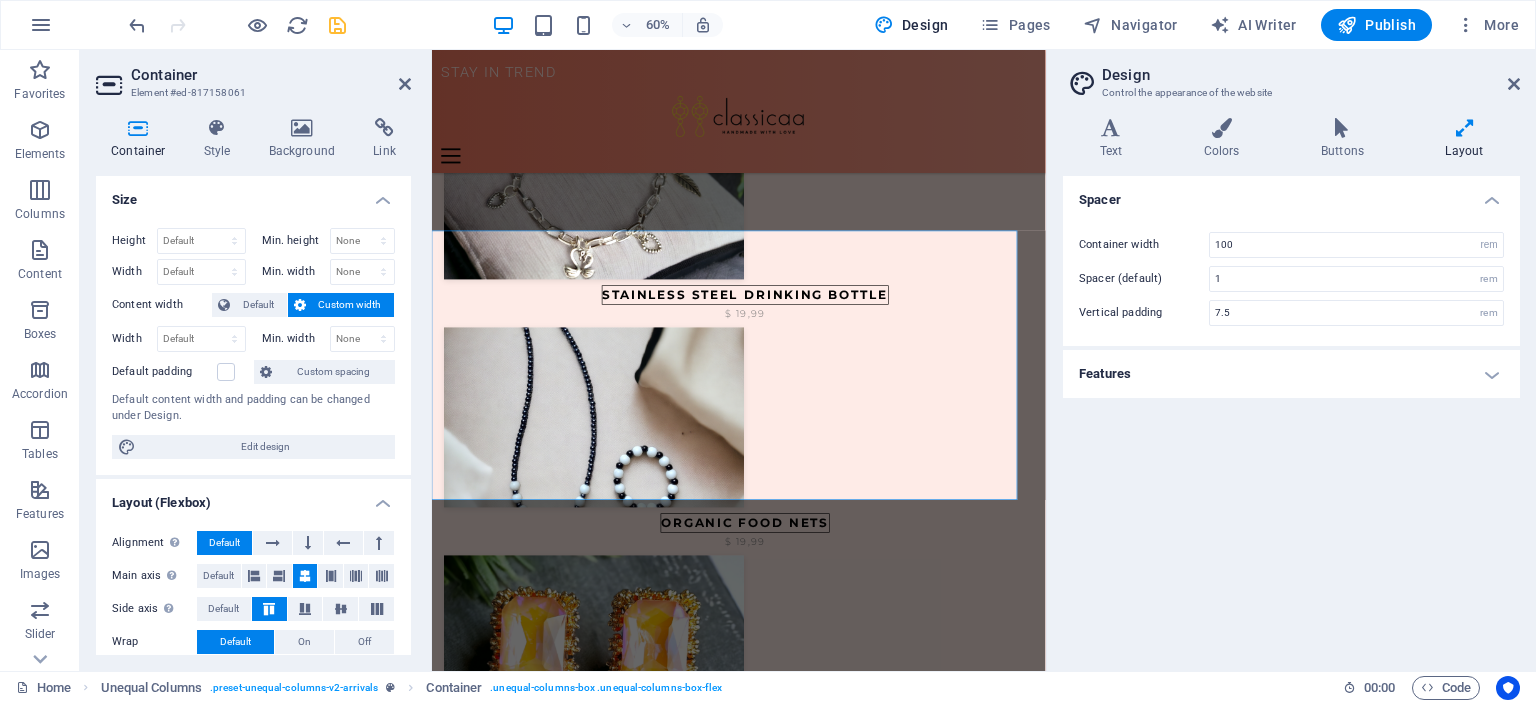 click on "Features" at bounding box center [1291, 374] 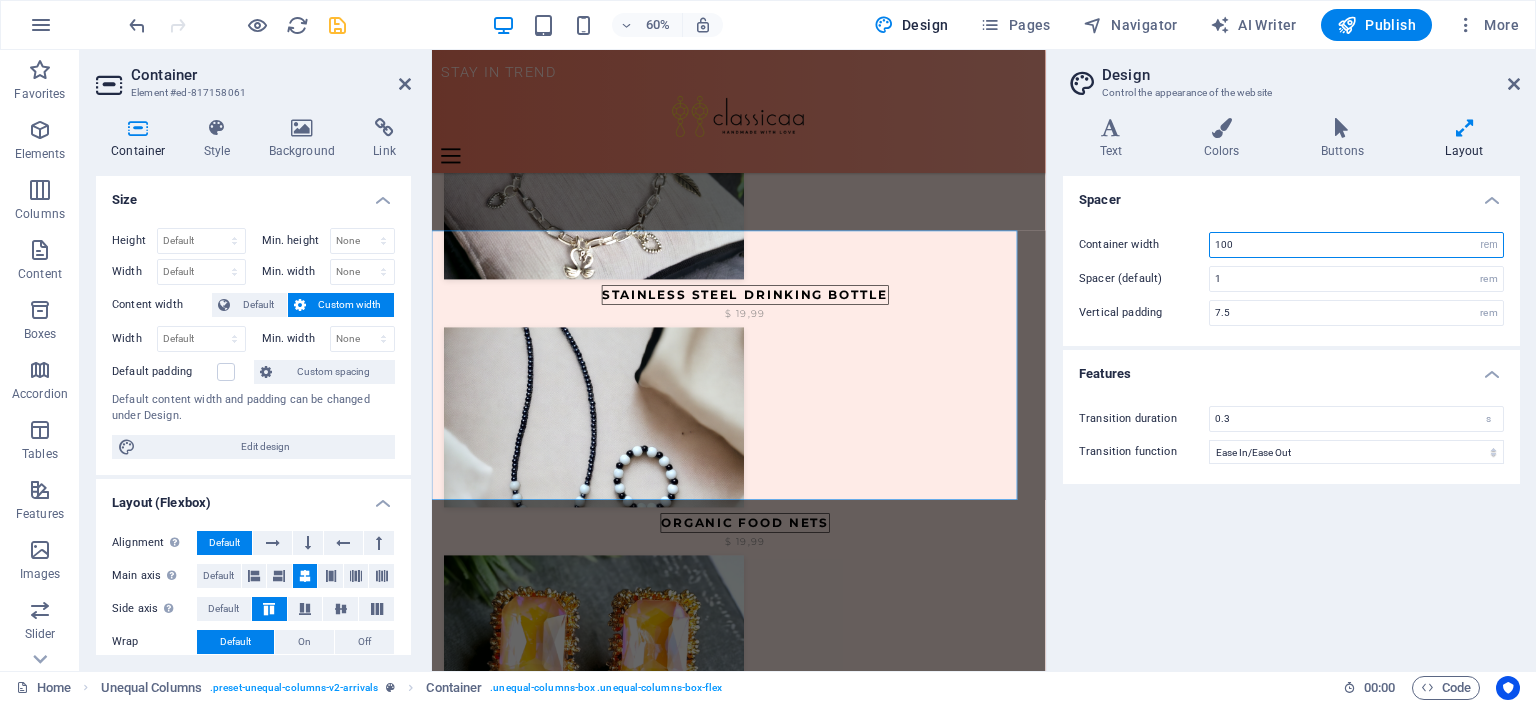 drag, startPoint x: 1244, startPoint y: 242, endPoint x: 1195, endPoint y: 239, distance: 49.09175 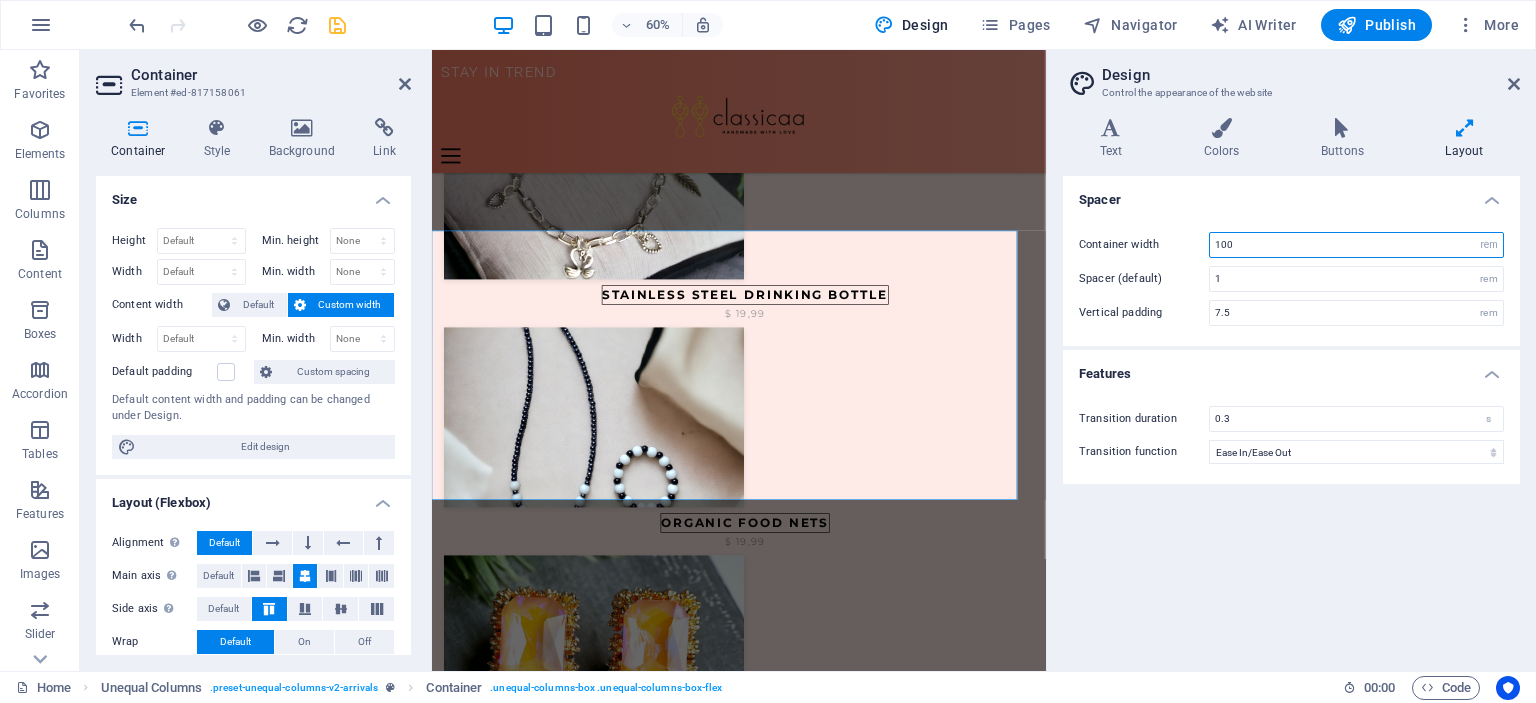 drag, startPoint x: 1253, startPoint y: 244, endPoint x: 1120, endPoint y: 231, distance: 133.63383 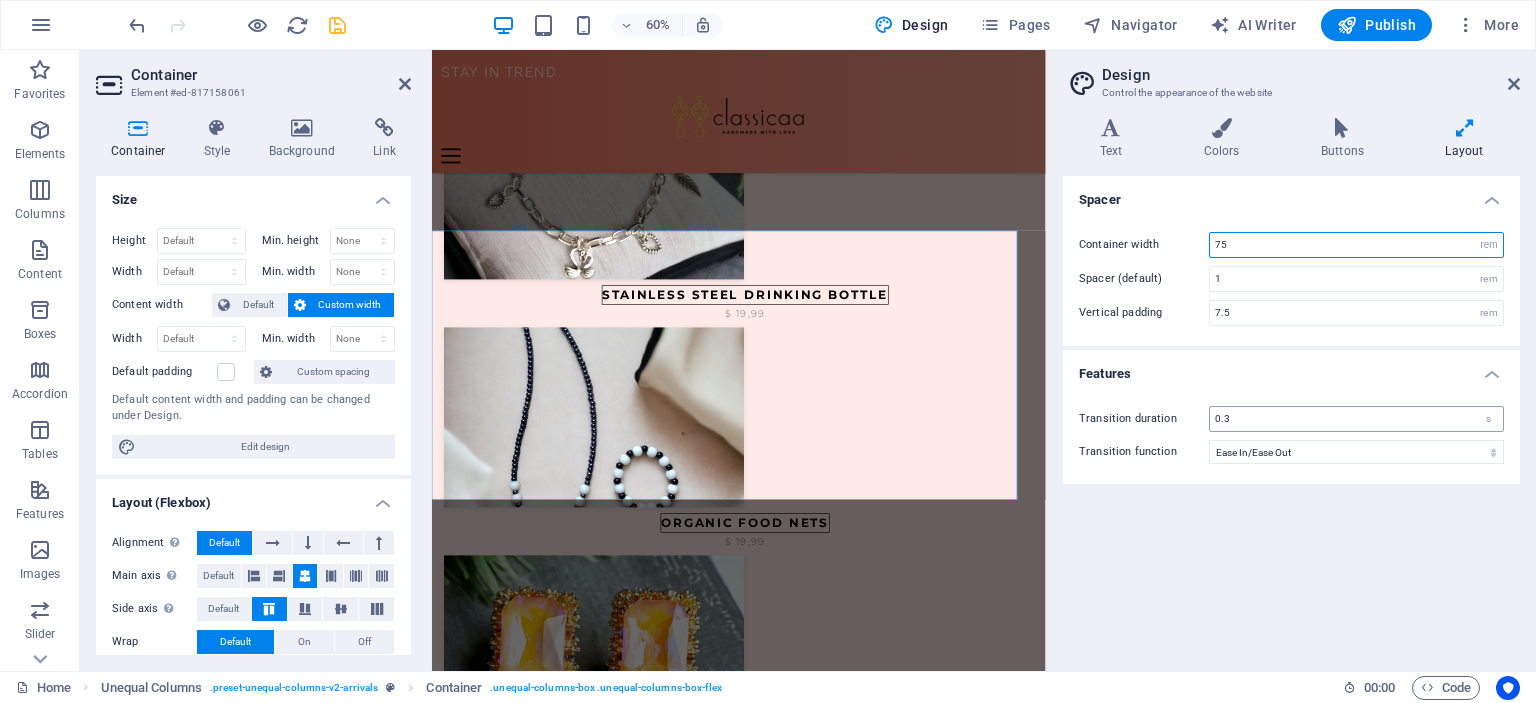 type on "75" 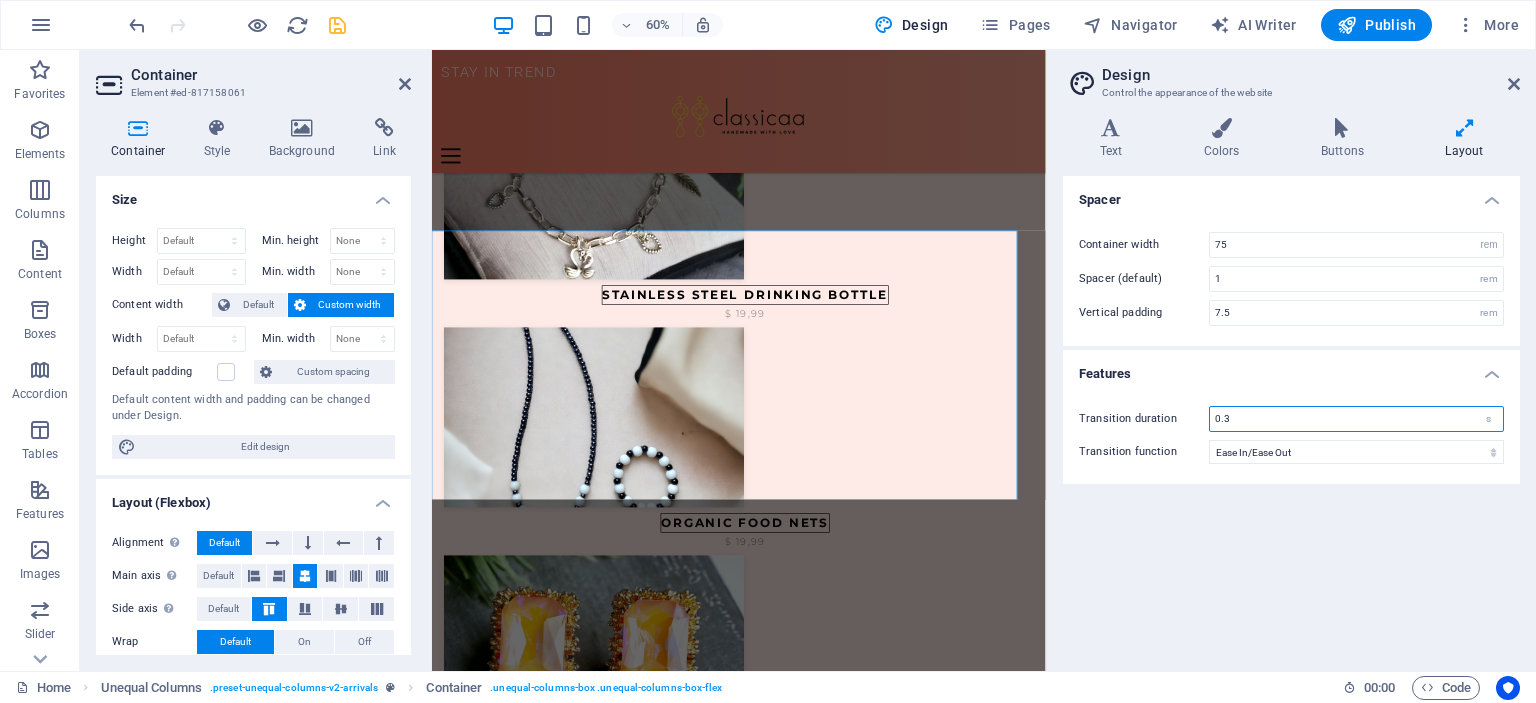 click on "0.3" at bounding box center [1356, 419] 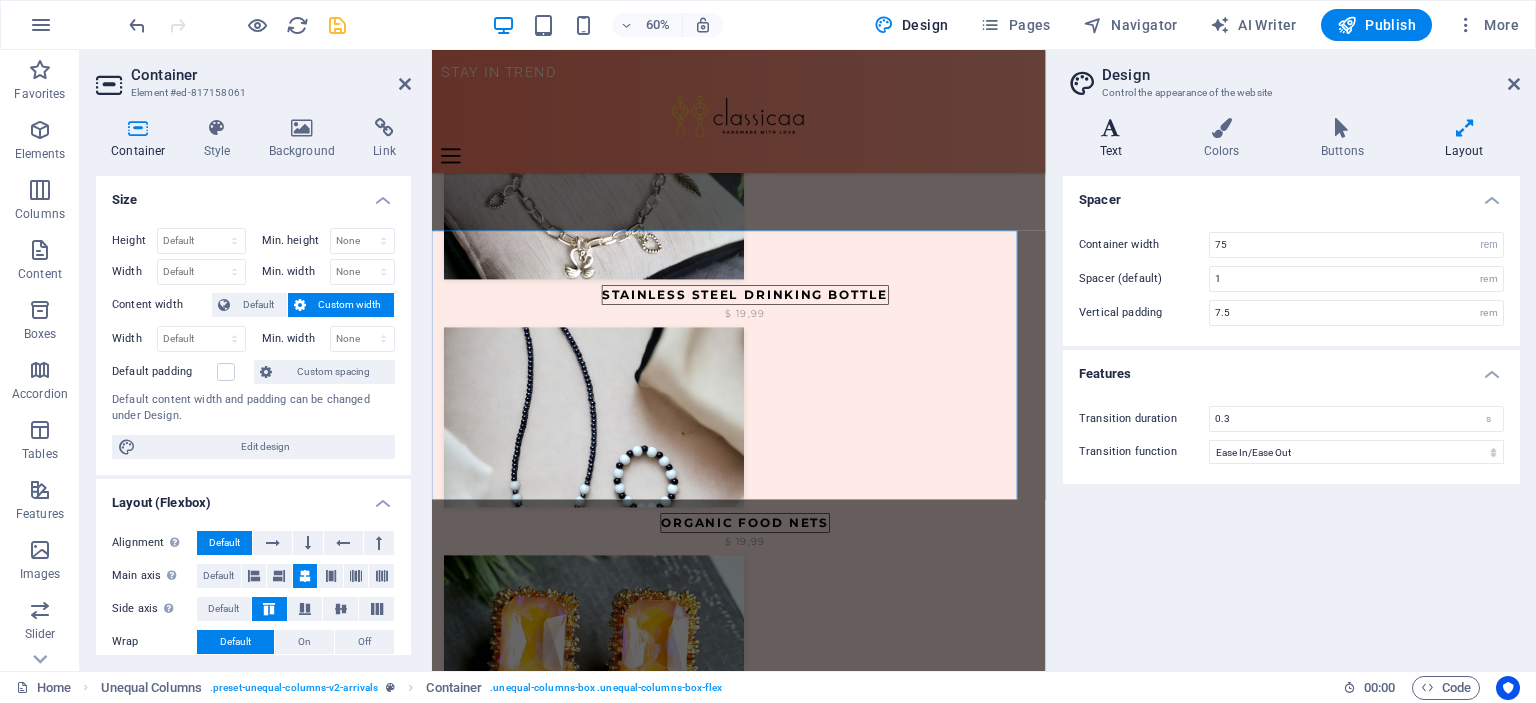 click on "Text" at bounding box center [1115, 139] 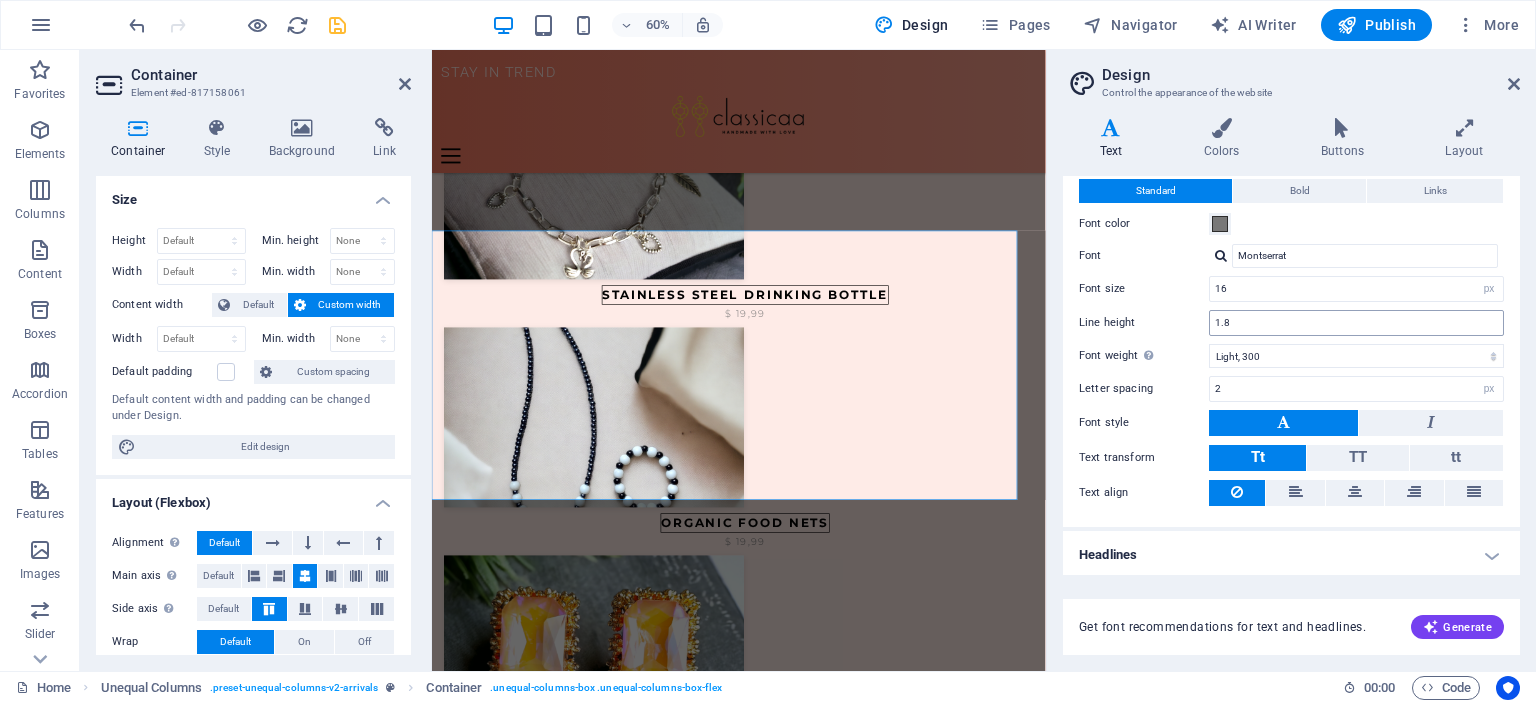 scroll, scrollTop: 0, scrollLeft: 0, axis: both 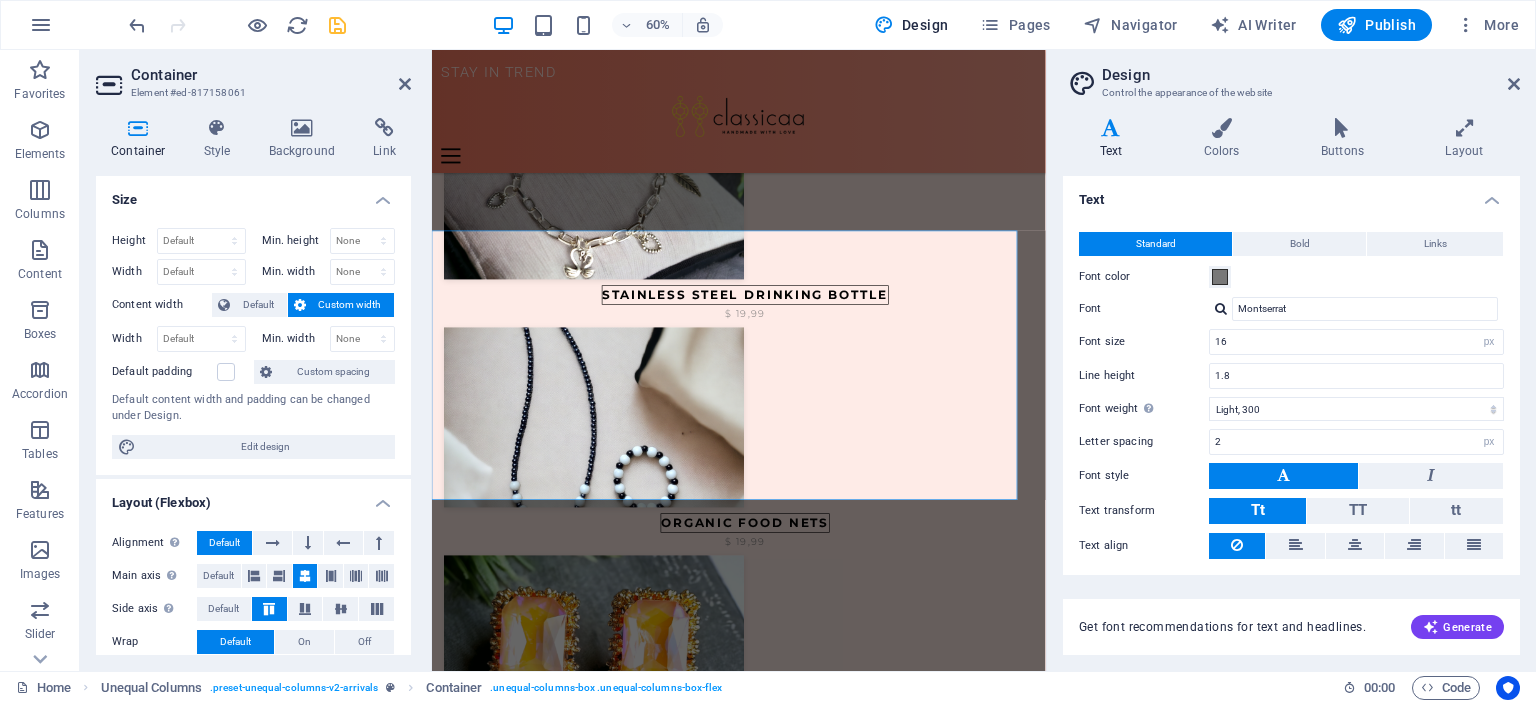 click on "Text  Colors  Buttons  Layout Text Standard Bold Links Font color Font Montserrat Font size 16 rem px Line height 1.8 Font weight To display the font weight correctly, it may need to be enabled.  Manage Fonts Thin, 100 Extra-light, 200 Light, 300 Regular, 400 Medium, 500 Semi-bold, 600 Bold, 700 Extra-bold, 800 Black, 900 Letter spacing 2 rem px Font style Text transform Tt TT tt Text align Font weight To display the font weight correctly, it may need to be enabled.  Manage Fonts Thin, 100 Extra-light, 200 Light, 300 Regular, 400 Medium, 500 Semi-bold, 600 Bold, 700 Extra-bold, 800 Black, 900 Default Hover / Active Font color Font color Decoration None Decoration None Transition duration 0.3 s Transition function Ease Ease In Ease Out Ease In/Ease Out Linear Headlines All H1 / Textlogo H2 H3 H4 H5 H6 Font color Font Italiana Line height 1.5 Font weight To display the font weight correctly, it may need to be enabled.  Manage Fonts Thin, 100 Extra-light, 200 Light, 300 Regular, 400 Medium, 500 Semi-bold, 600 0" at bounding box center [1291, 386] 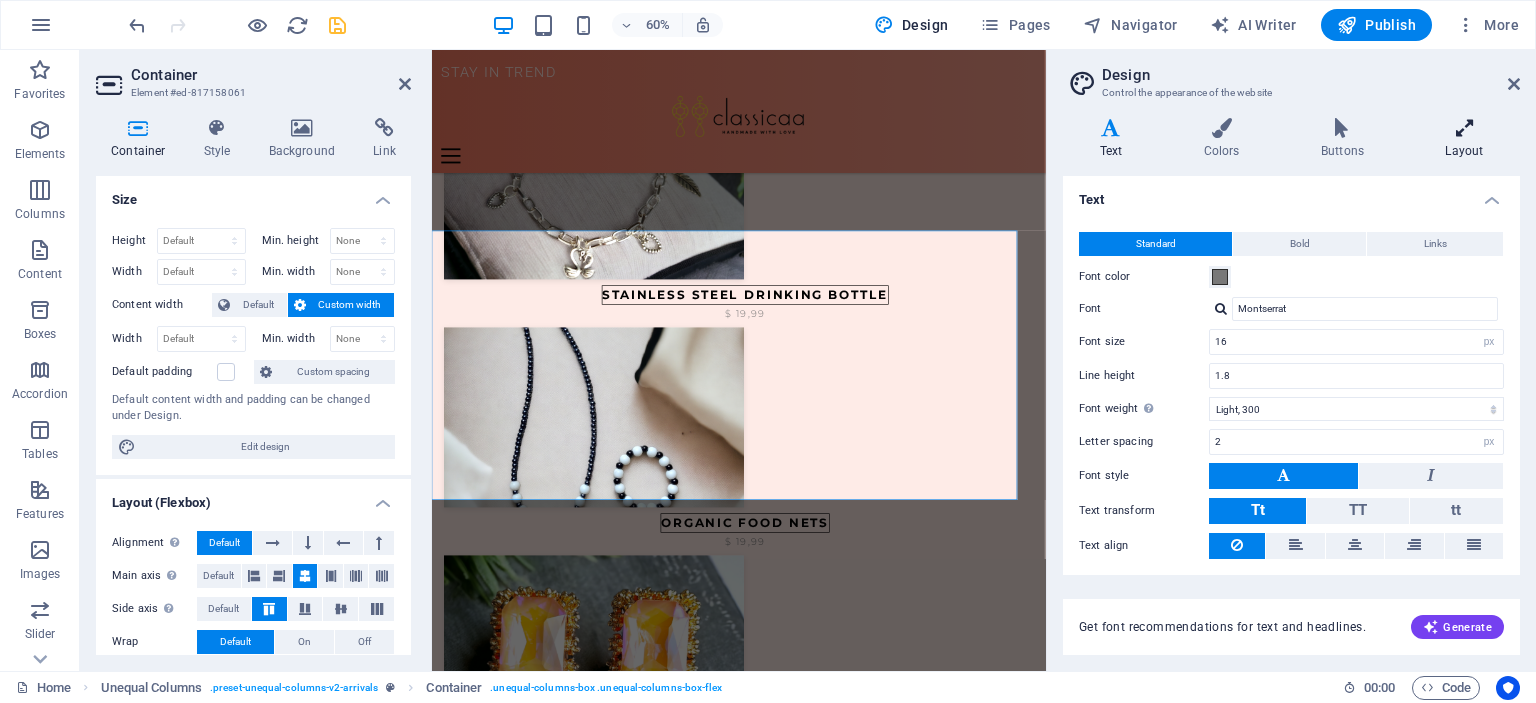 click at bounding box center (1464, 128) 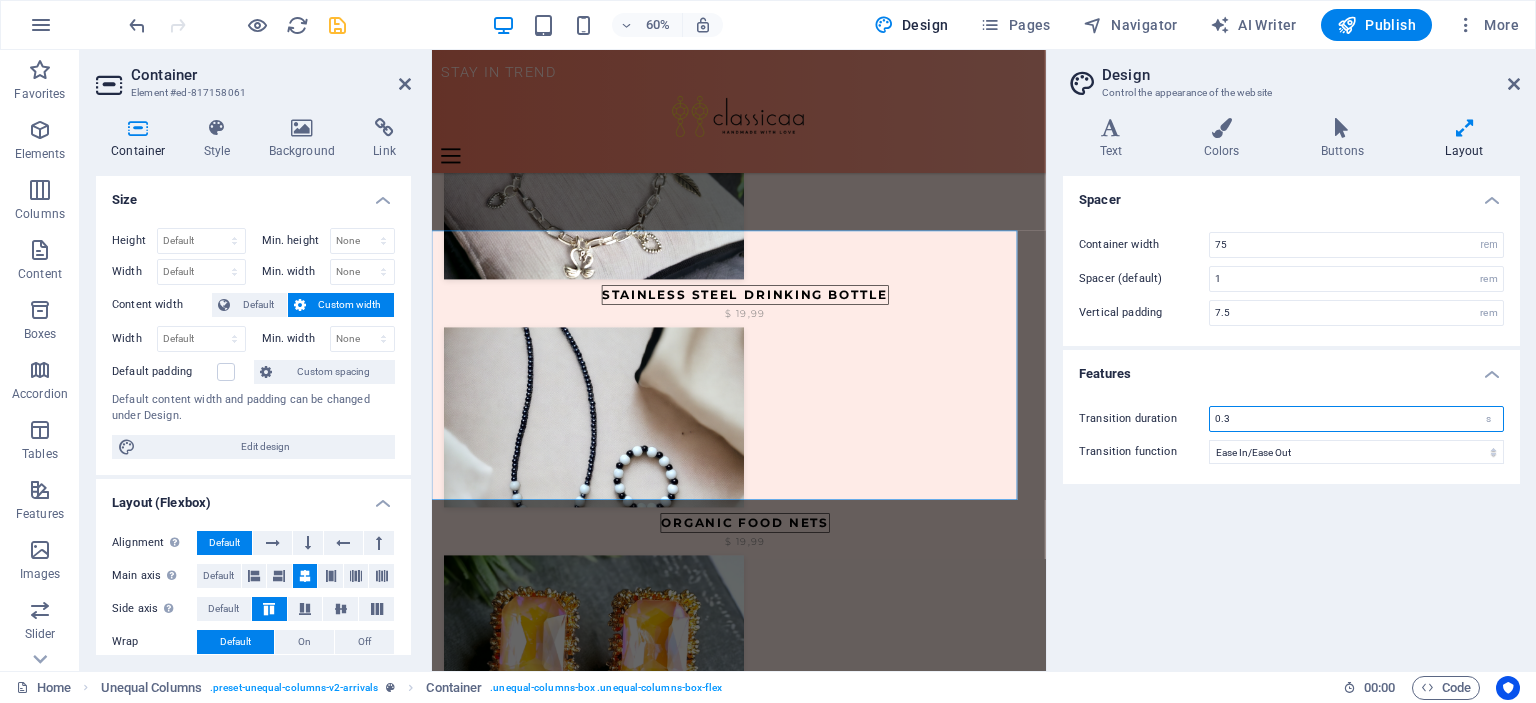 click on "0.3" at bounding box center [1356, 419] 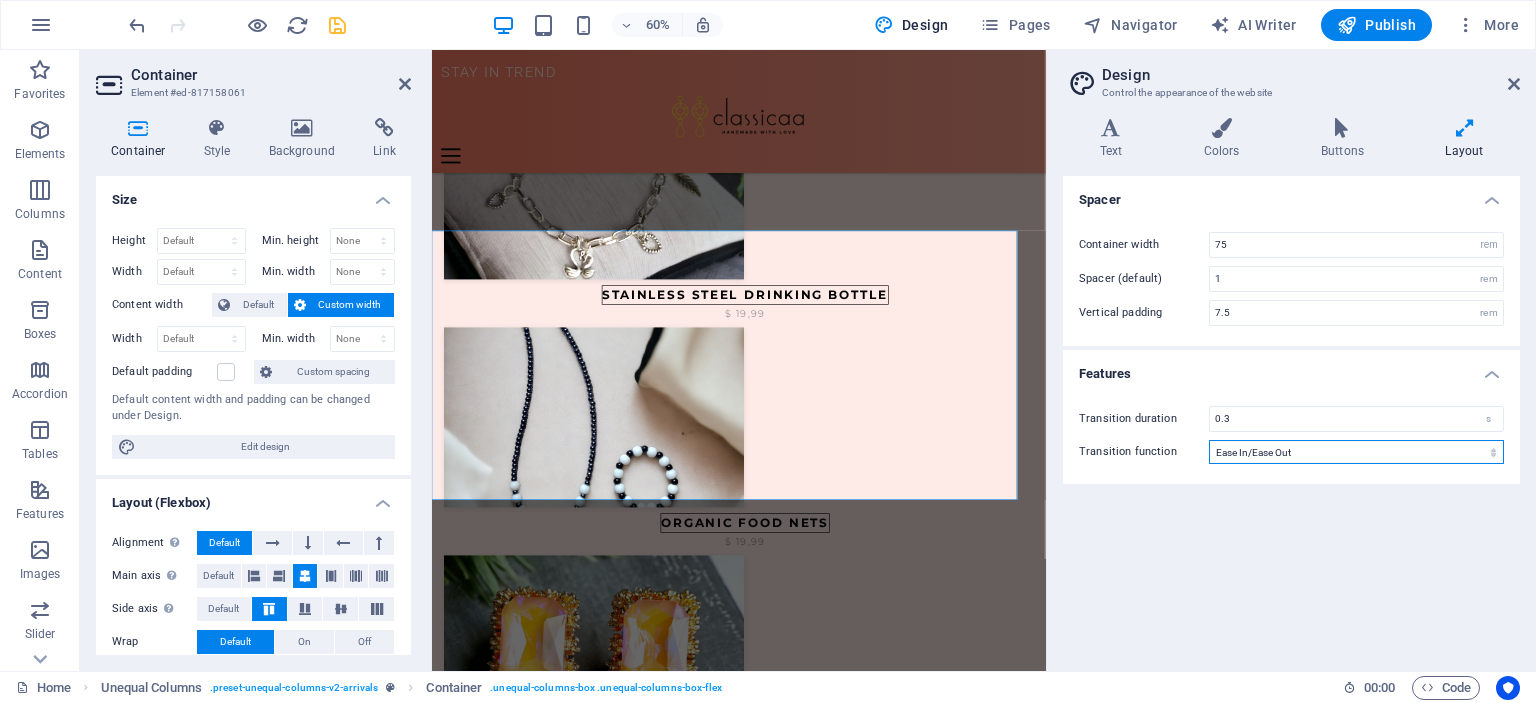 click on "Ease Ease In Ease Out Ease In/Ease Out Linear" at bounding box center [1356, 452] 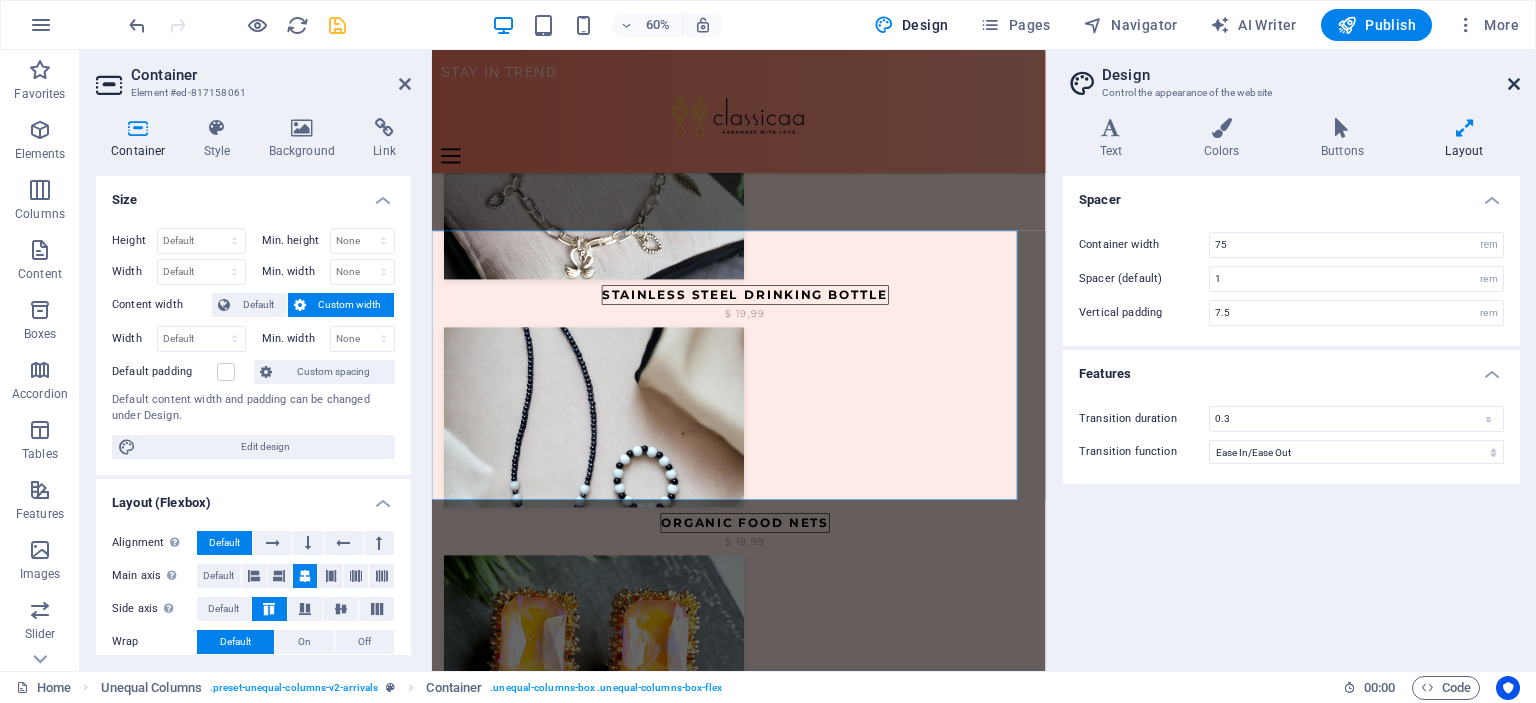 click at bounding box center (1514, 84) 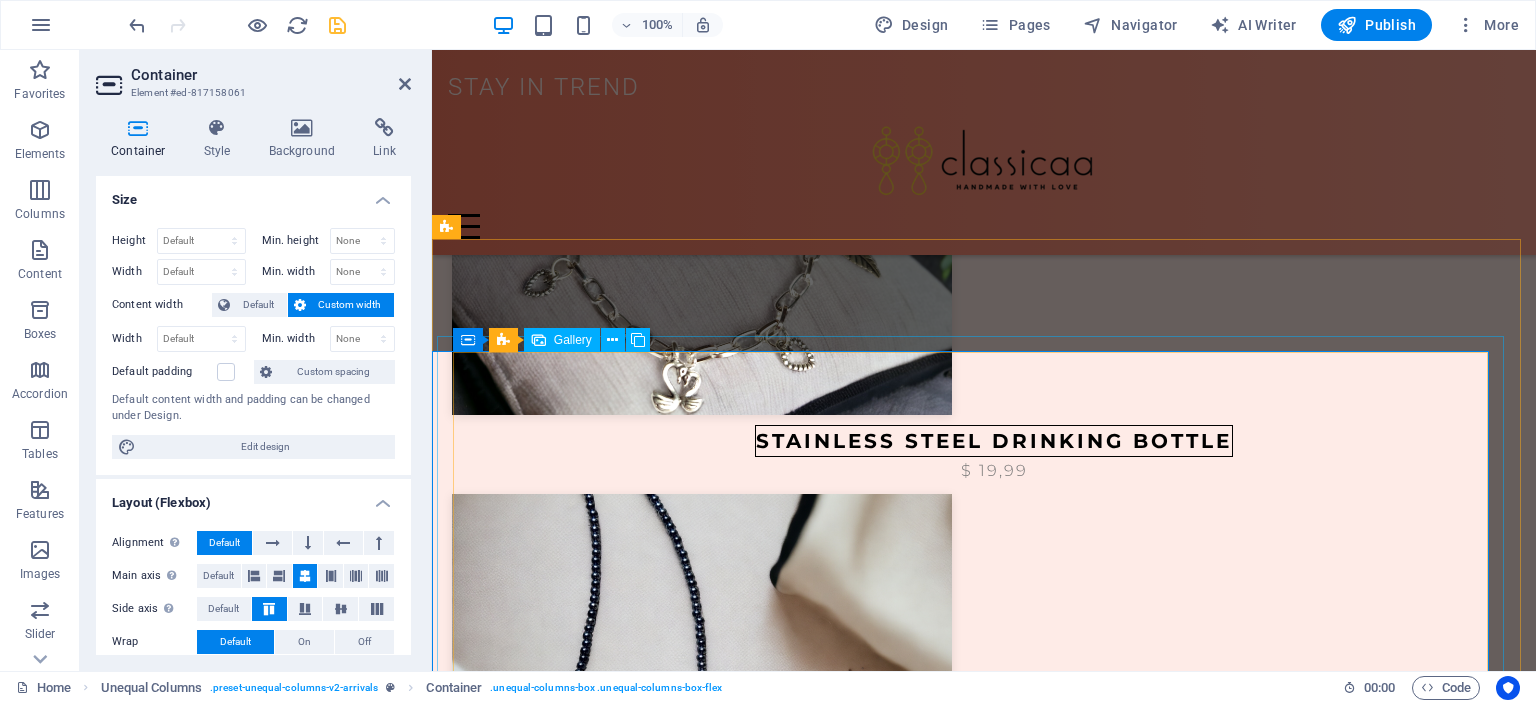 scroll, scrollTop: 1412, scrollLeft: 0, axis: vertical 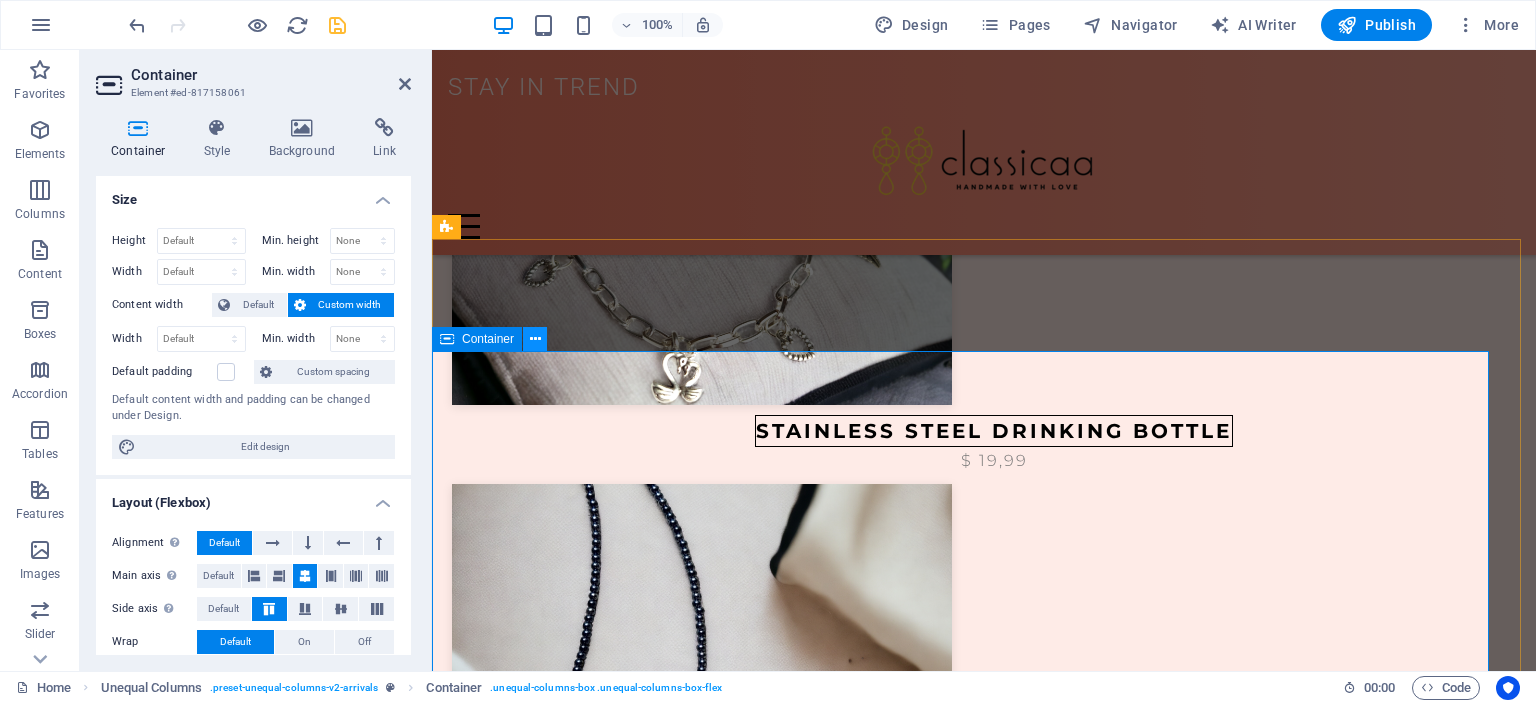 click at bounding box center [535, 339] 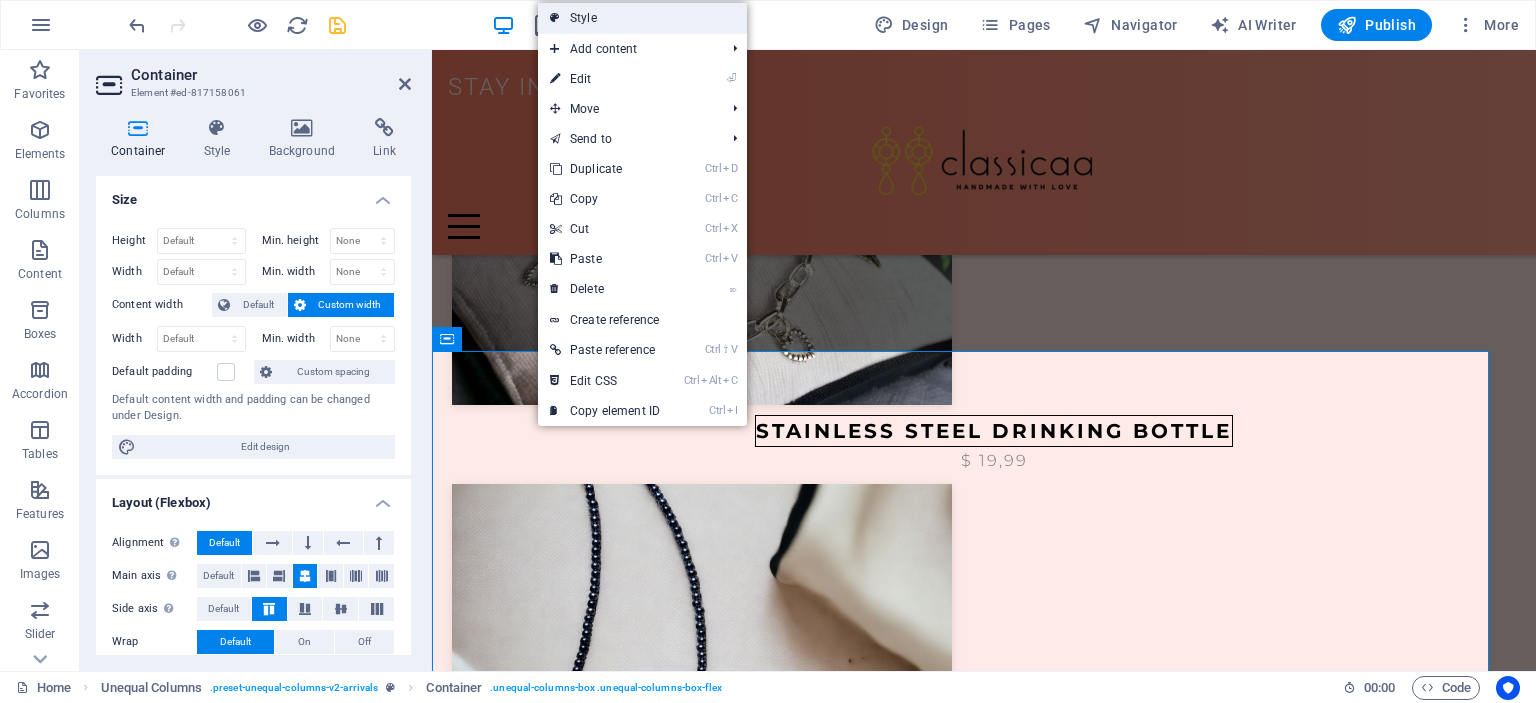 drag, startPoint x: 599, startPoint y: 15, endPoint x: 72, endPoint y: 173, distance: 550.1754 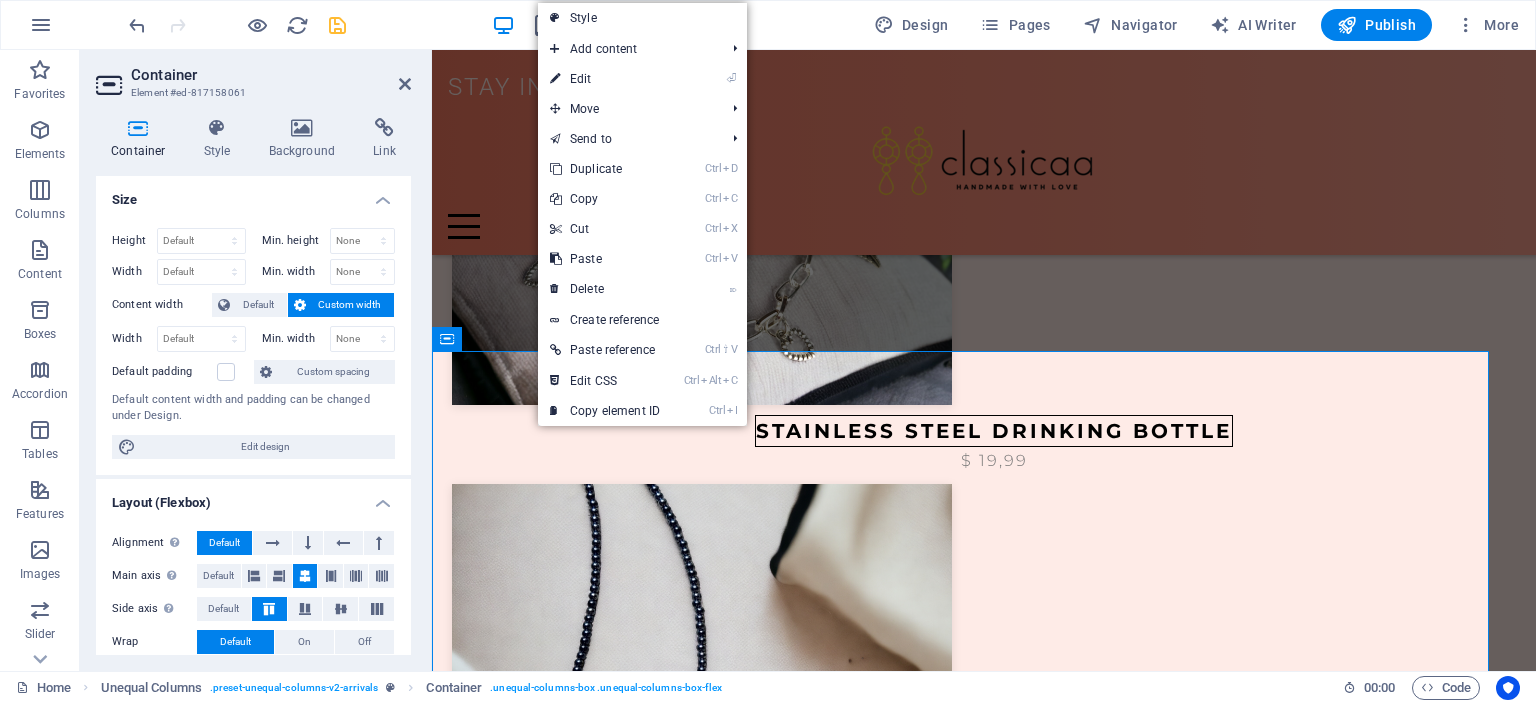 select on "%" 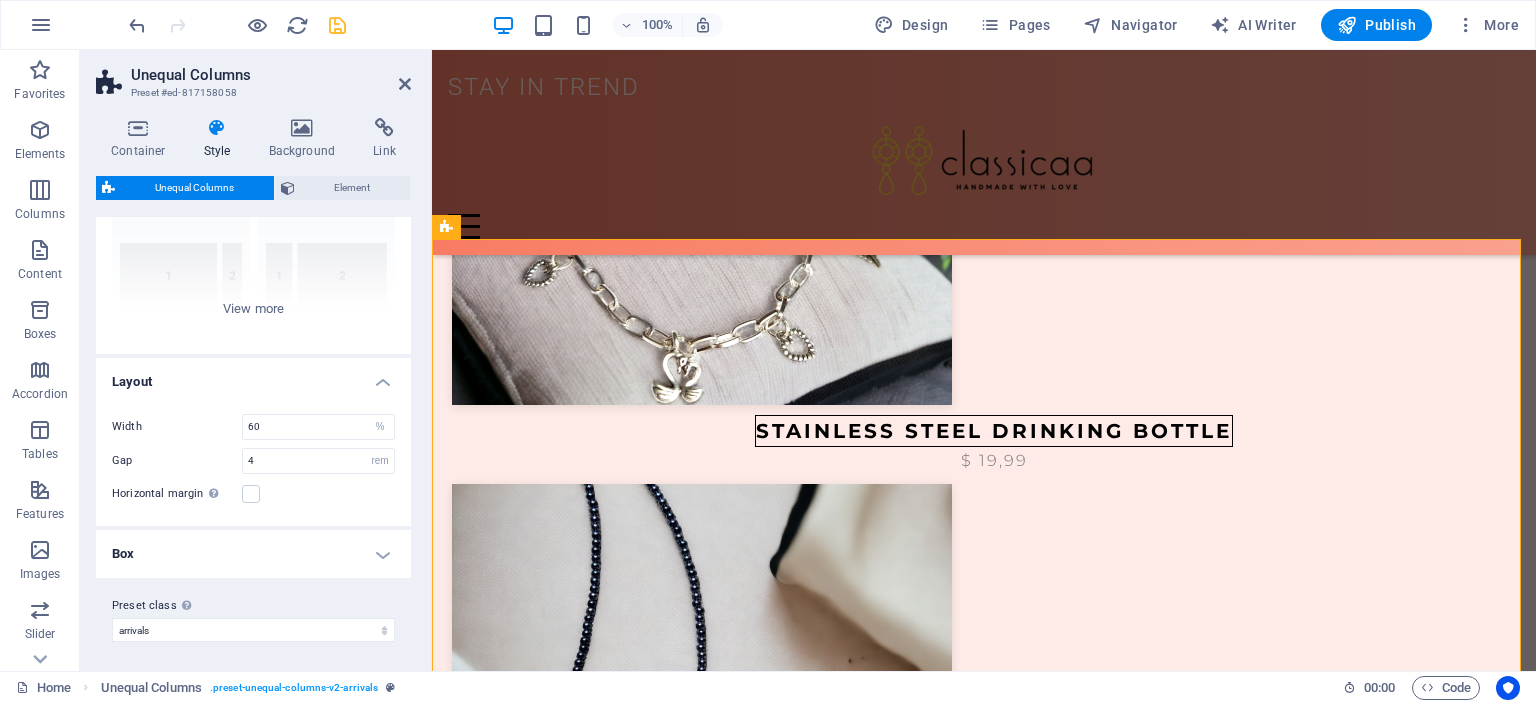 scroll, scrollTop: 200, scrollLeft: 0, axis: vertical 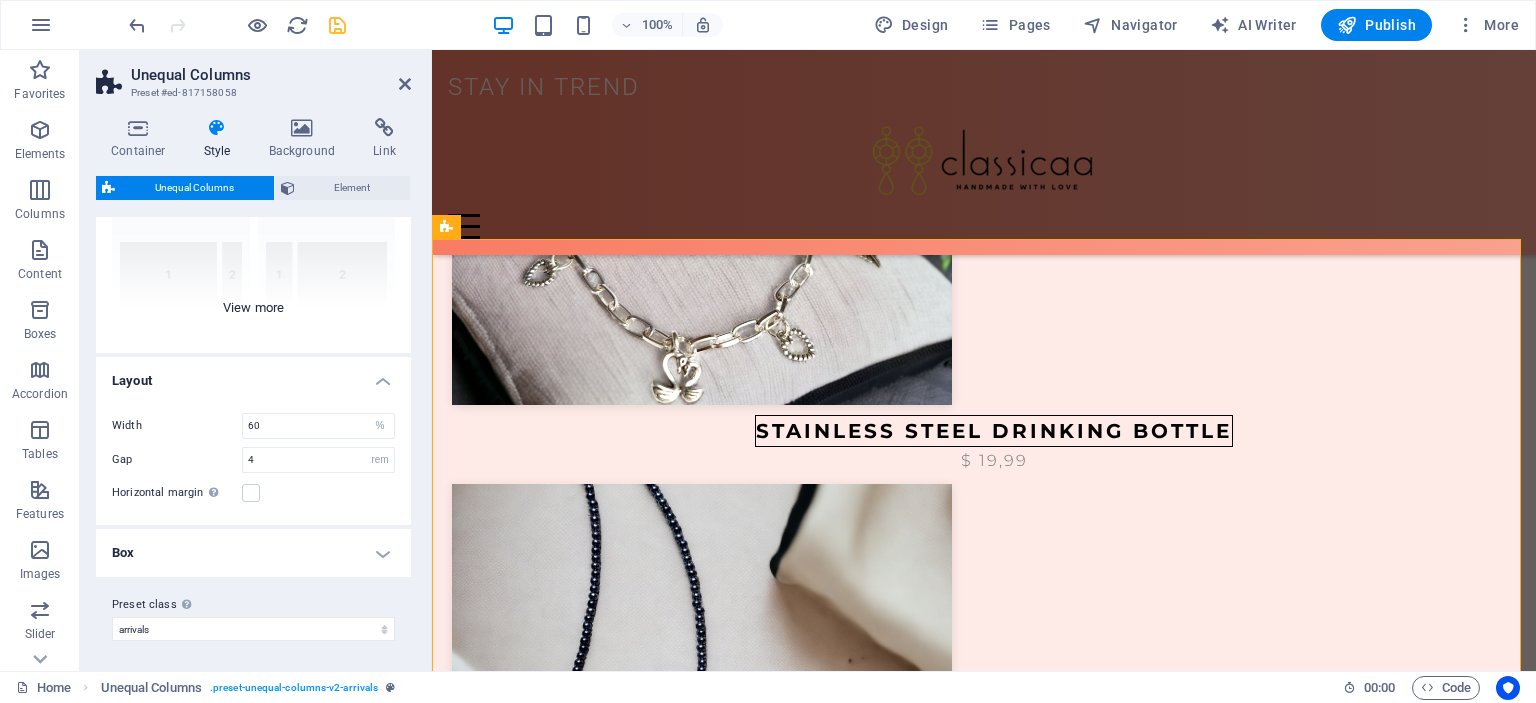 click on "40-60 20-80 80-20 30-70 70-30 Default" at bounding box center [253, 203] 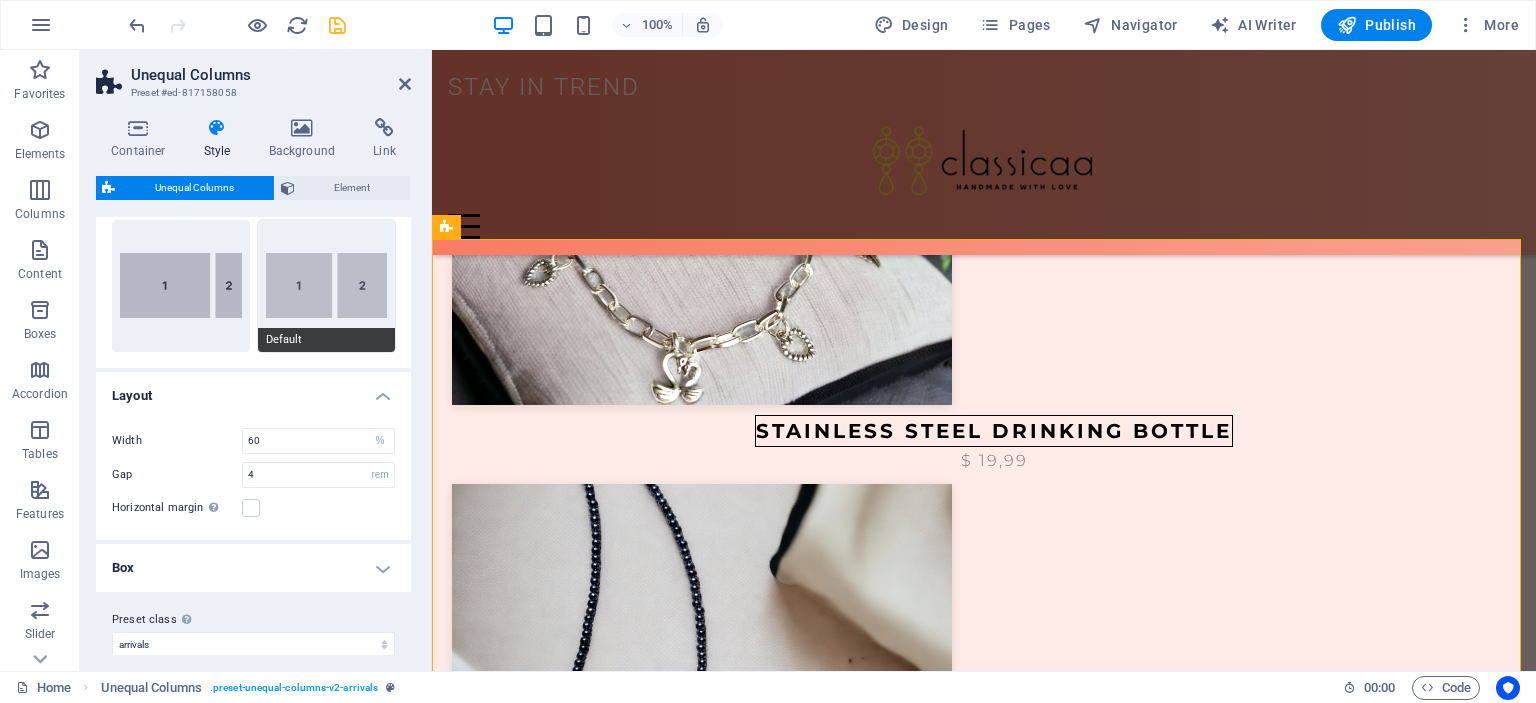 scroll, scrollTop: 344, scrollLeft: 0, axis: vertical 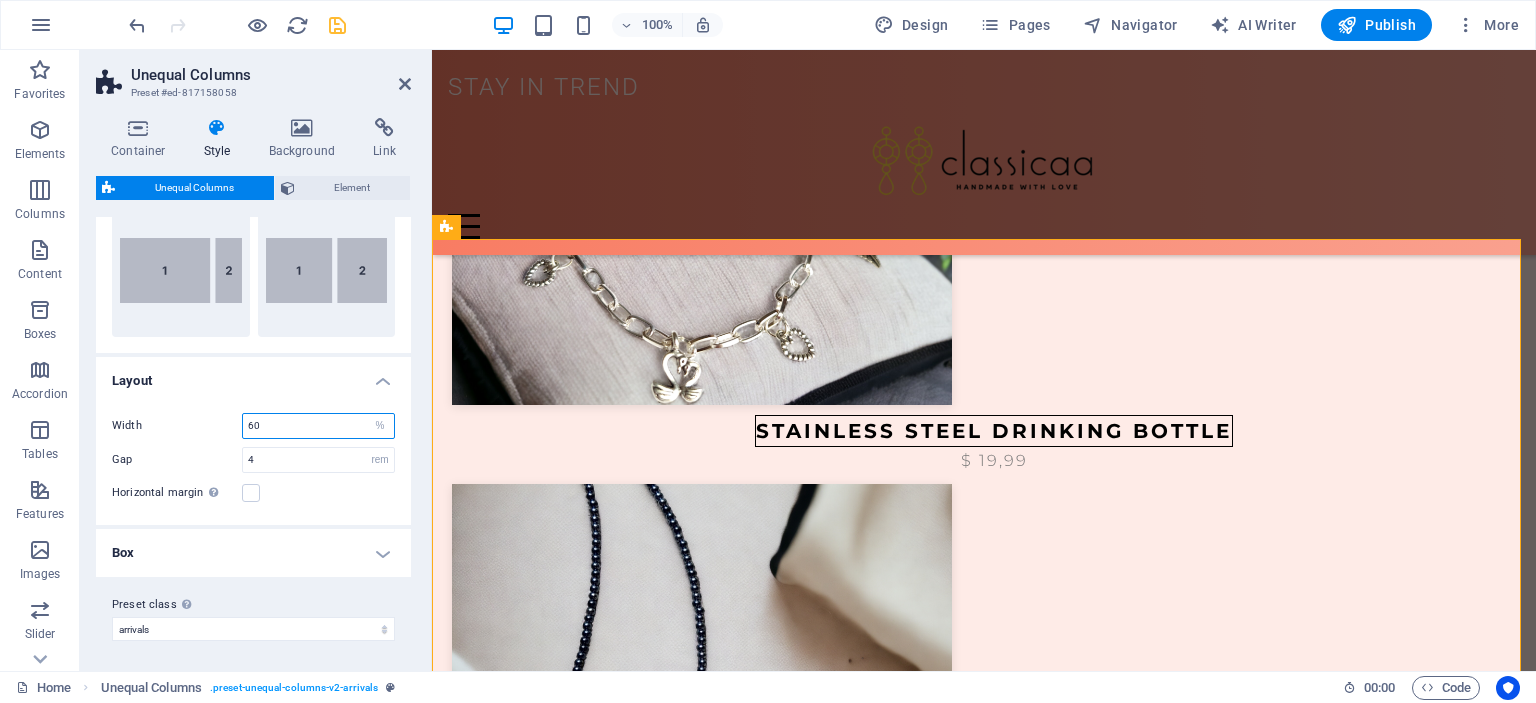 drag, startPoint x: 300, startPoint y: 421, endPoint x: 231, endPoint y: 423, distance: 69.02898 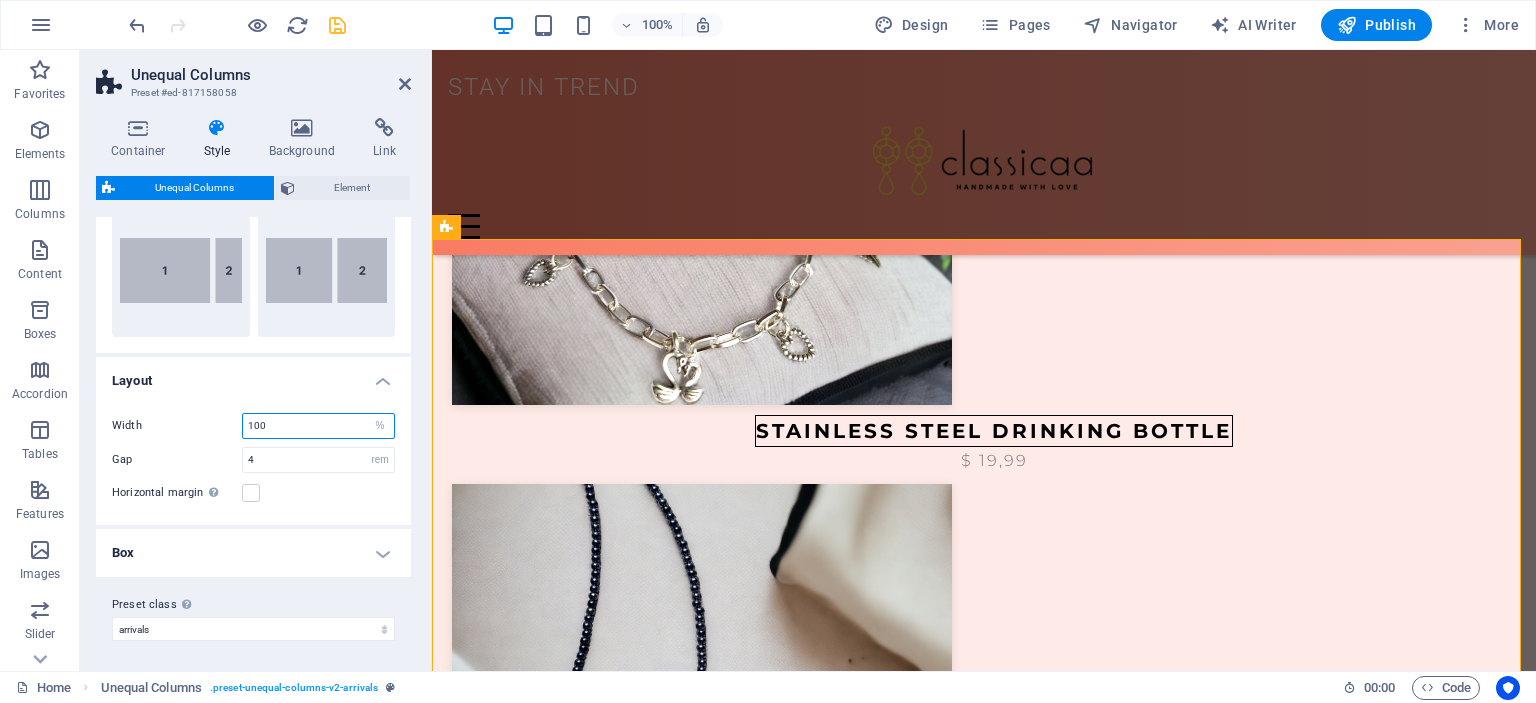 type on "100" 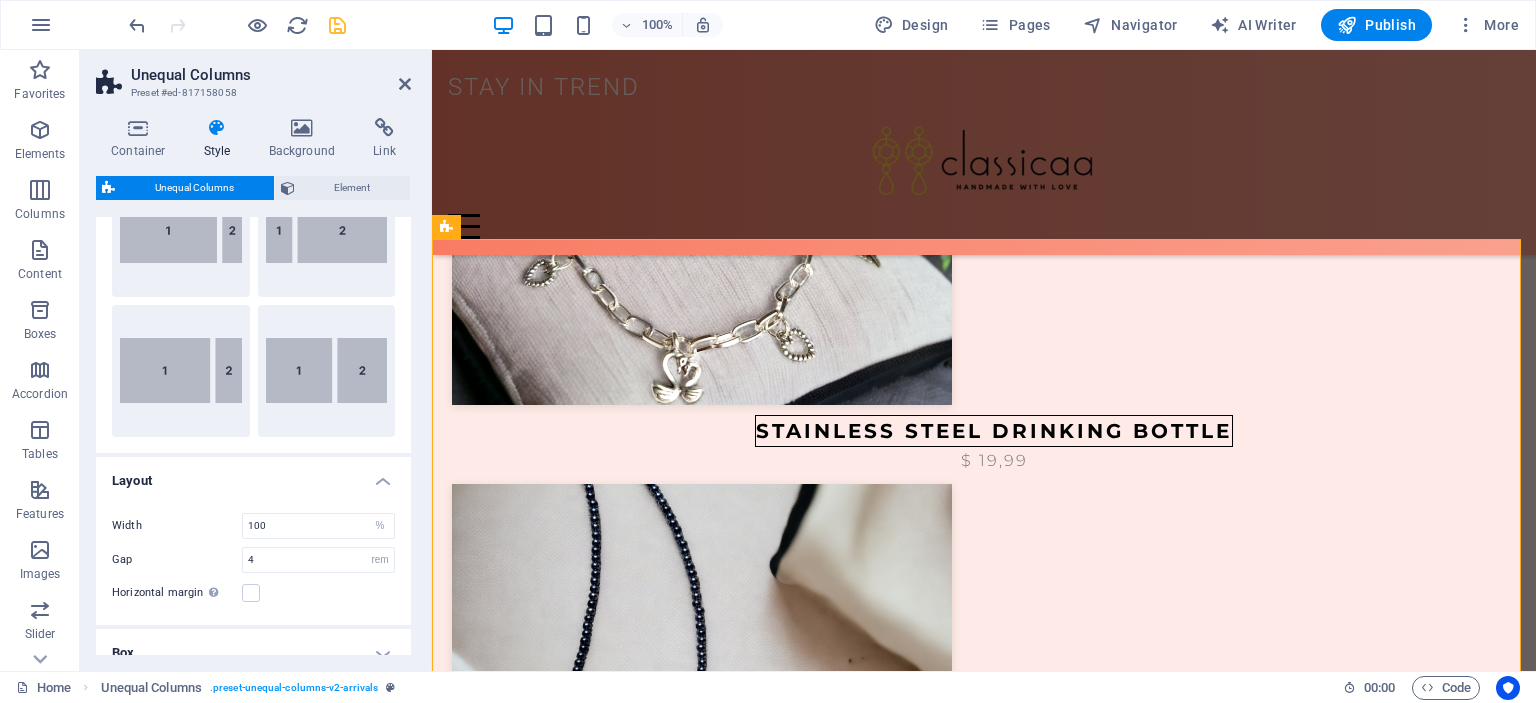 scroll, scrollTop: 344, scrollLeft: 0, axis: vertical 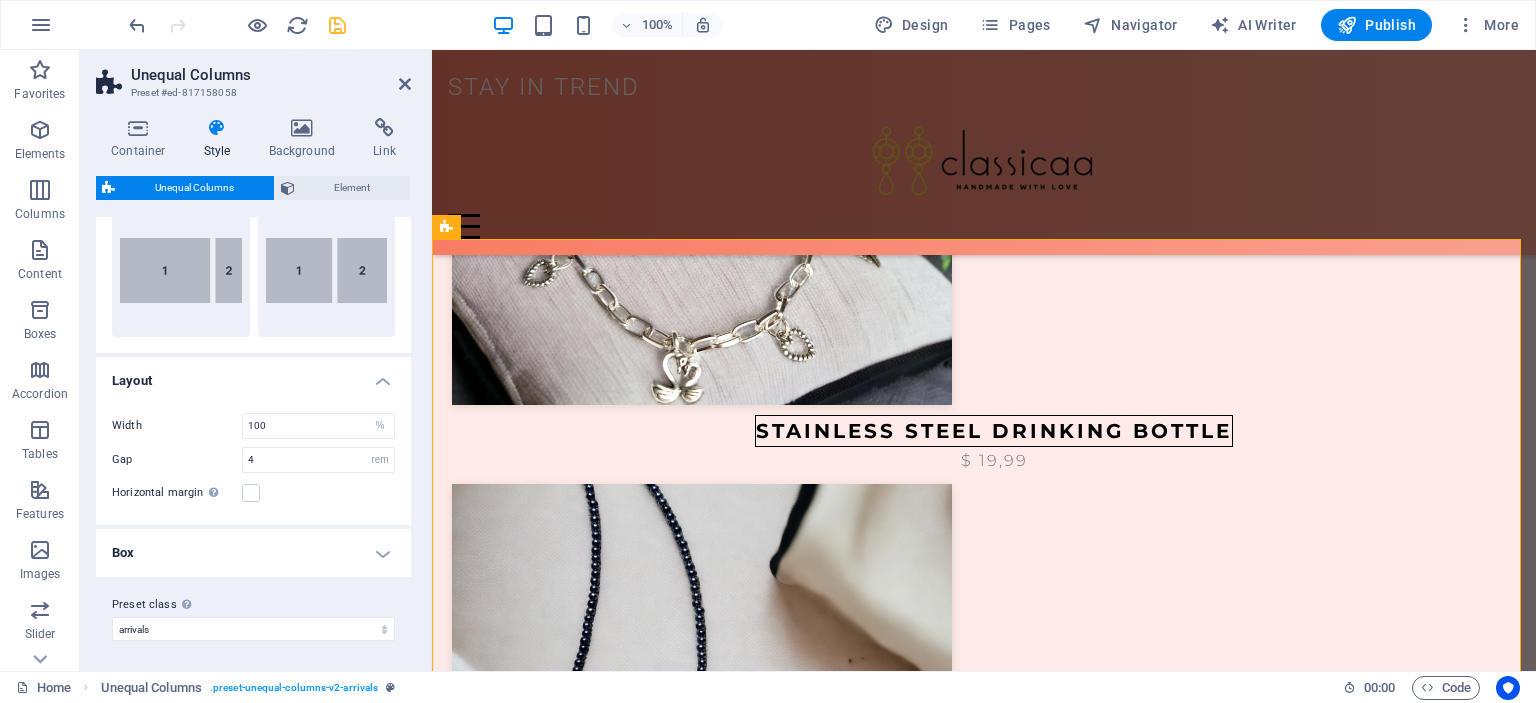 click on "Box" at bounding box center (253, 553) 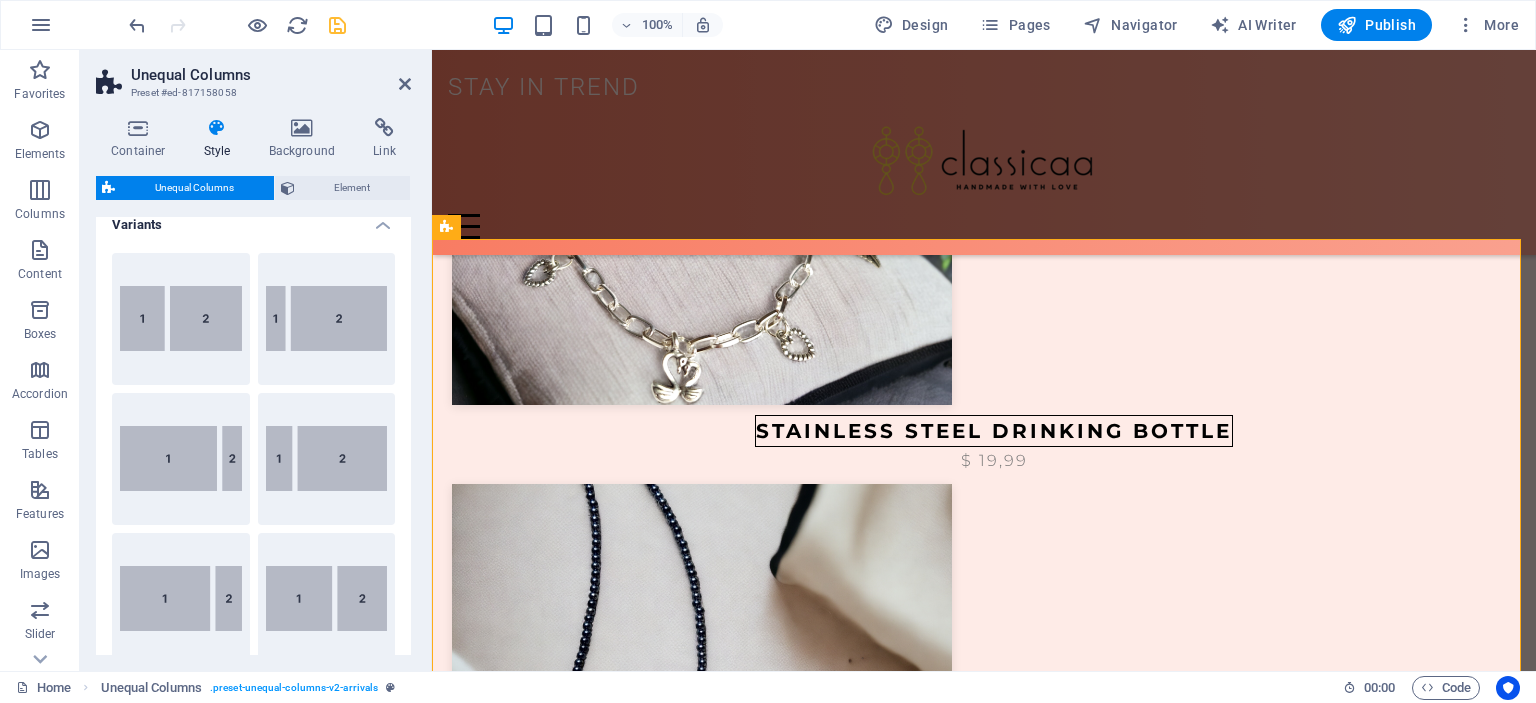 scroll, scrollTop: 0, scrollLeft: 0, axis: both 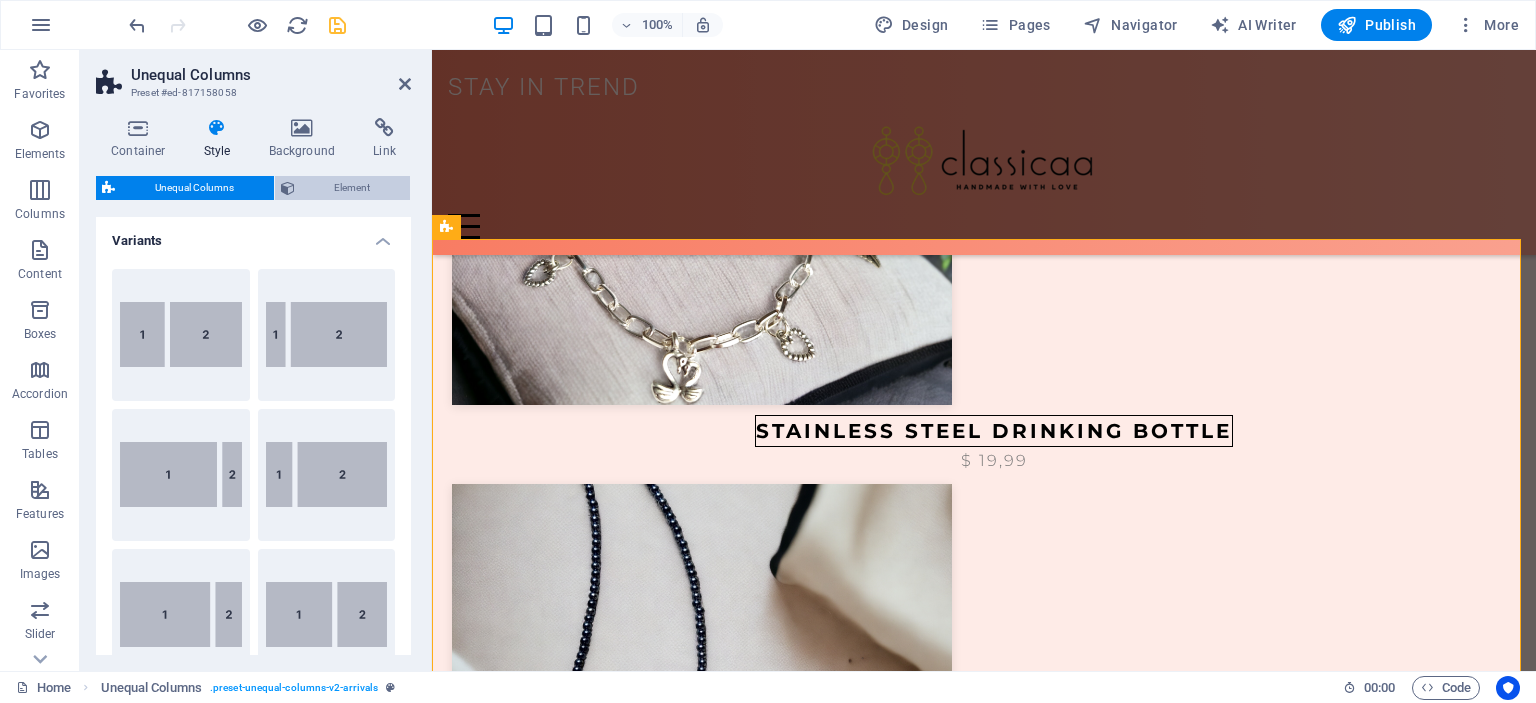 click on "Element" at bounding box center [353, 188] 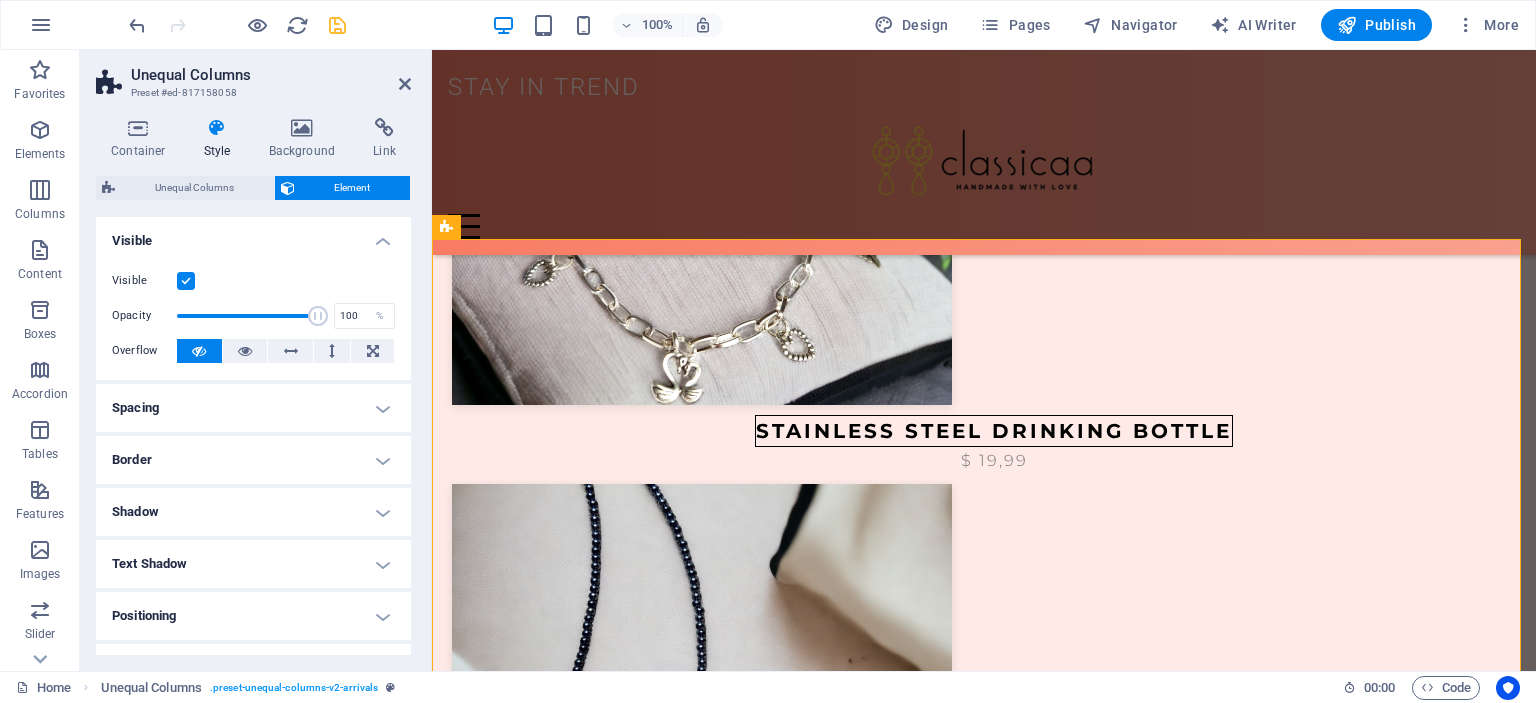 click on "Spacing" at bounding box center (253, 408) 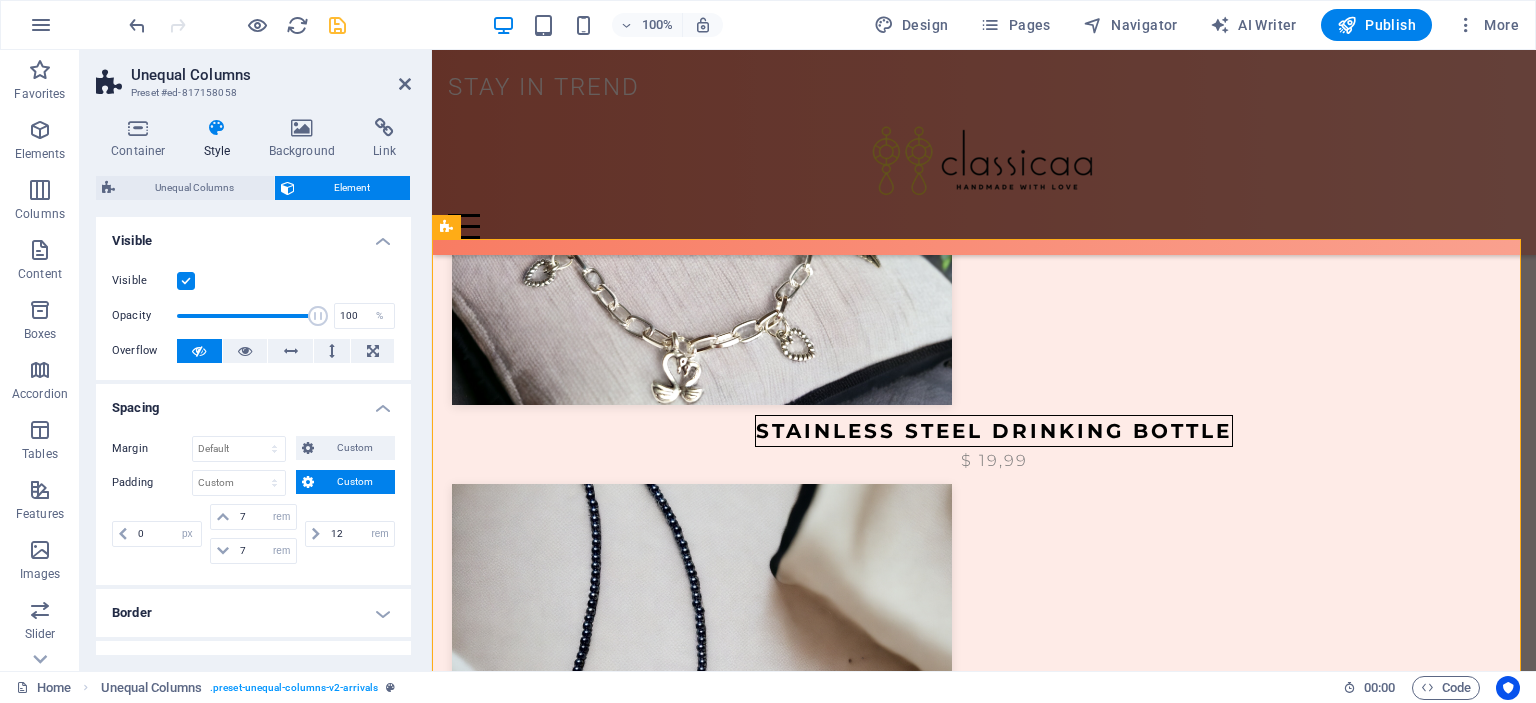 click on "Custom" at bounding box center [354, 482] 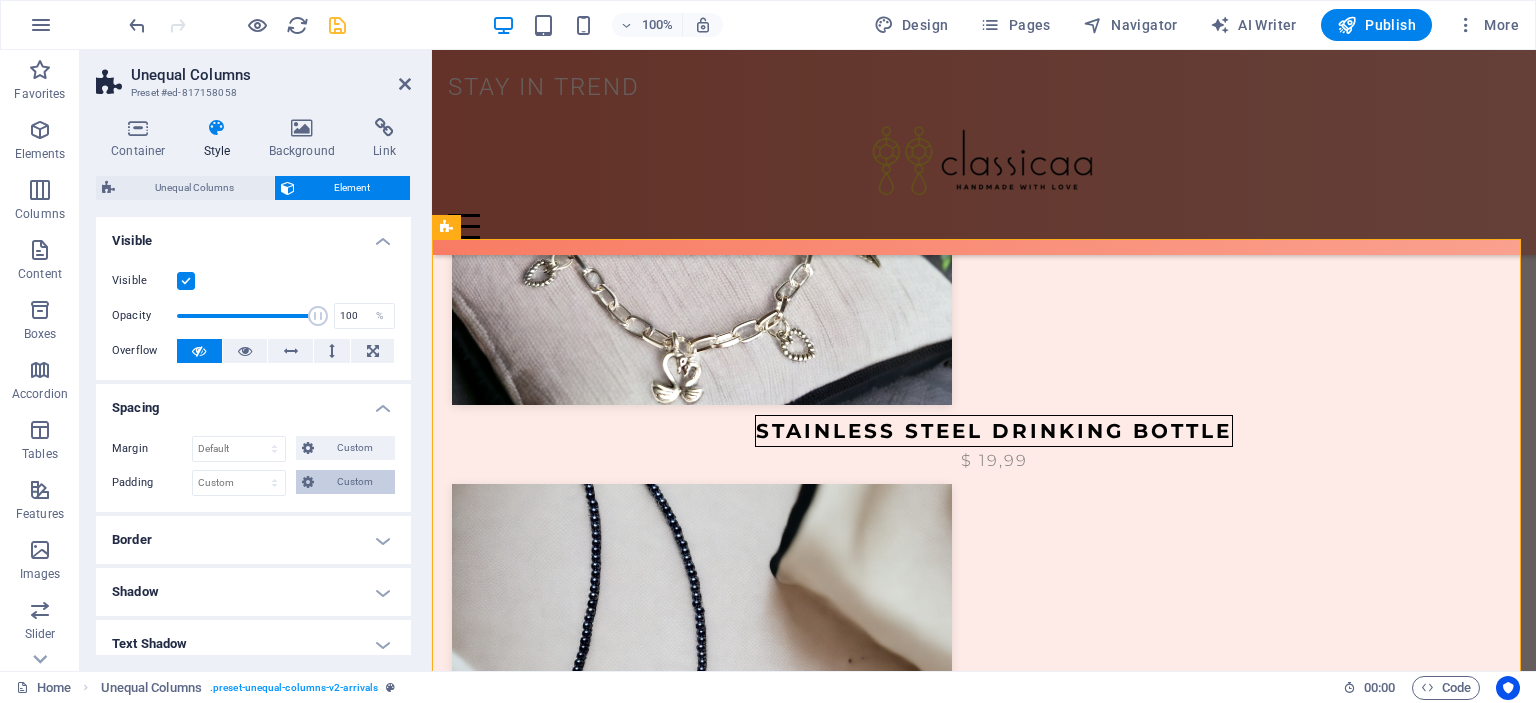 click on "Custom" at bounding box center (354, 482) 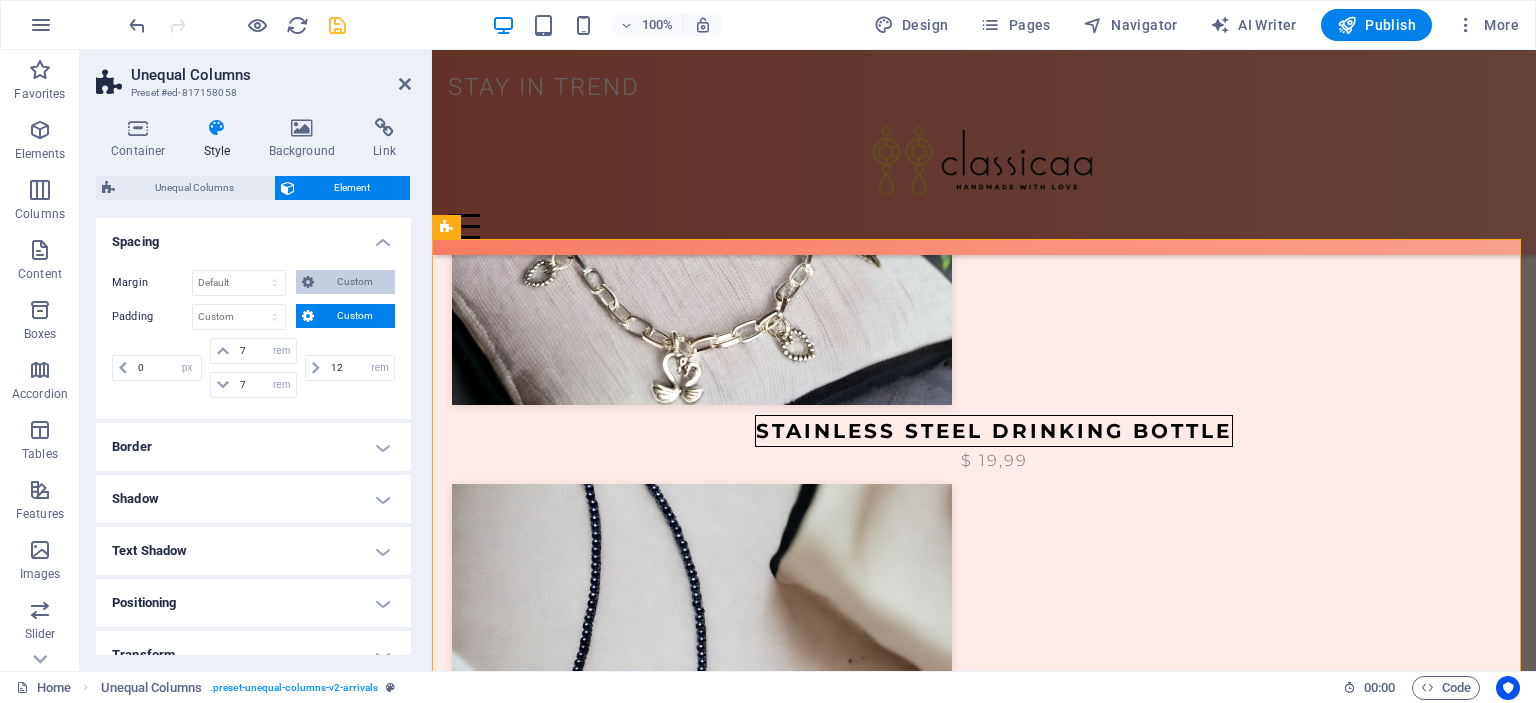 scroll, scrollTop: 200, scrollLeft: 0, axis: vertical 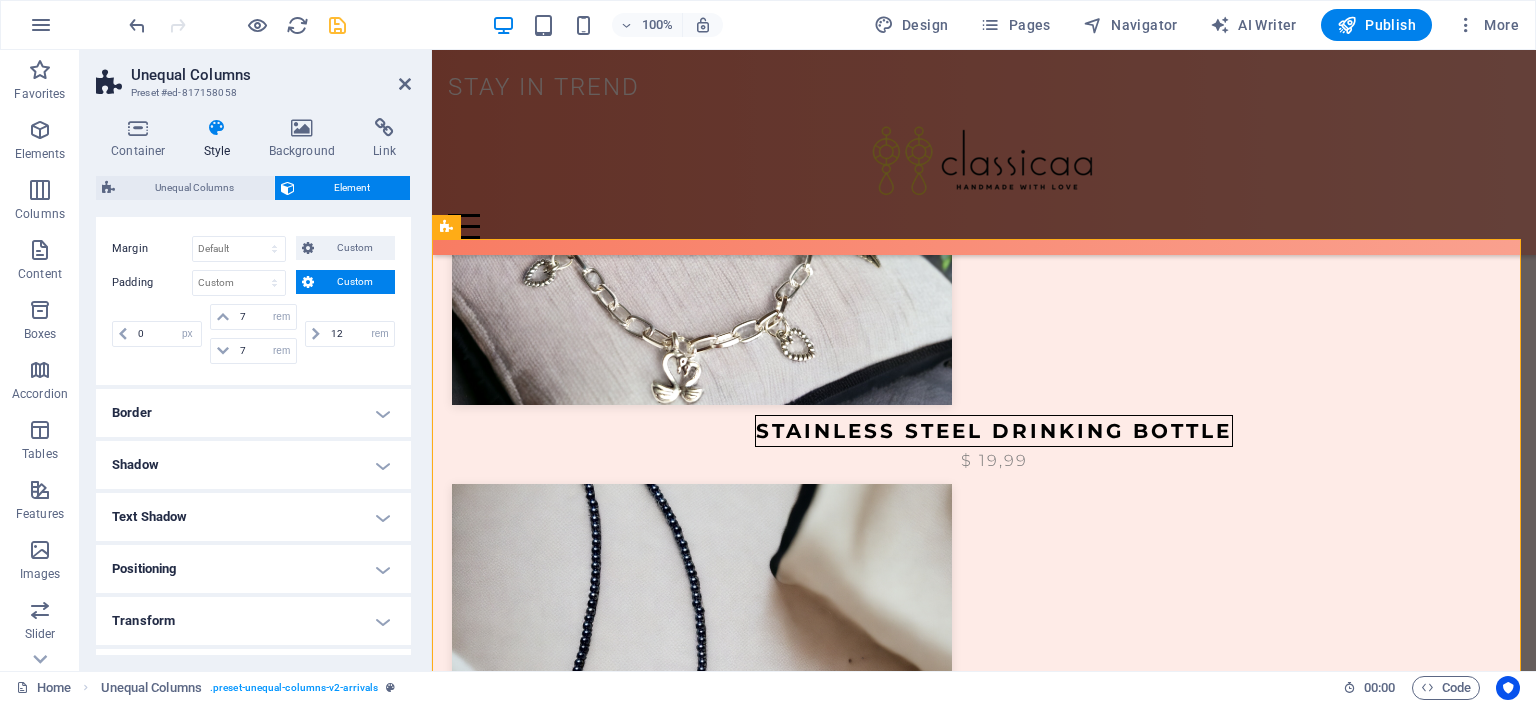 click on "Border" at bounding box center [253, 413] 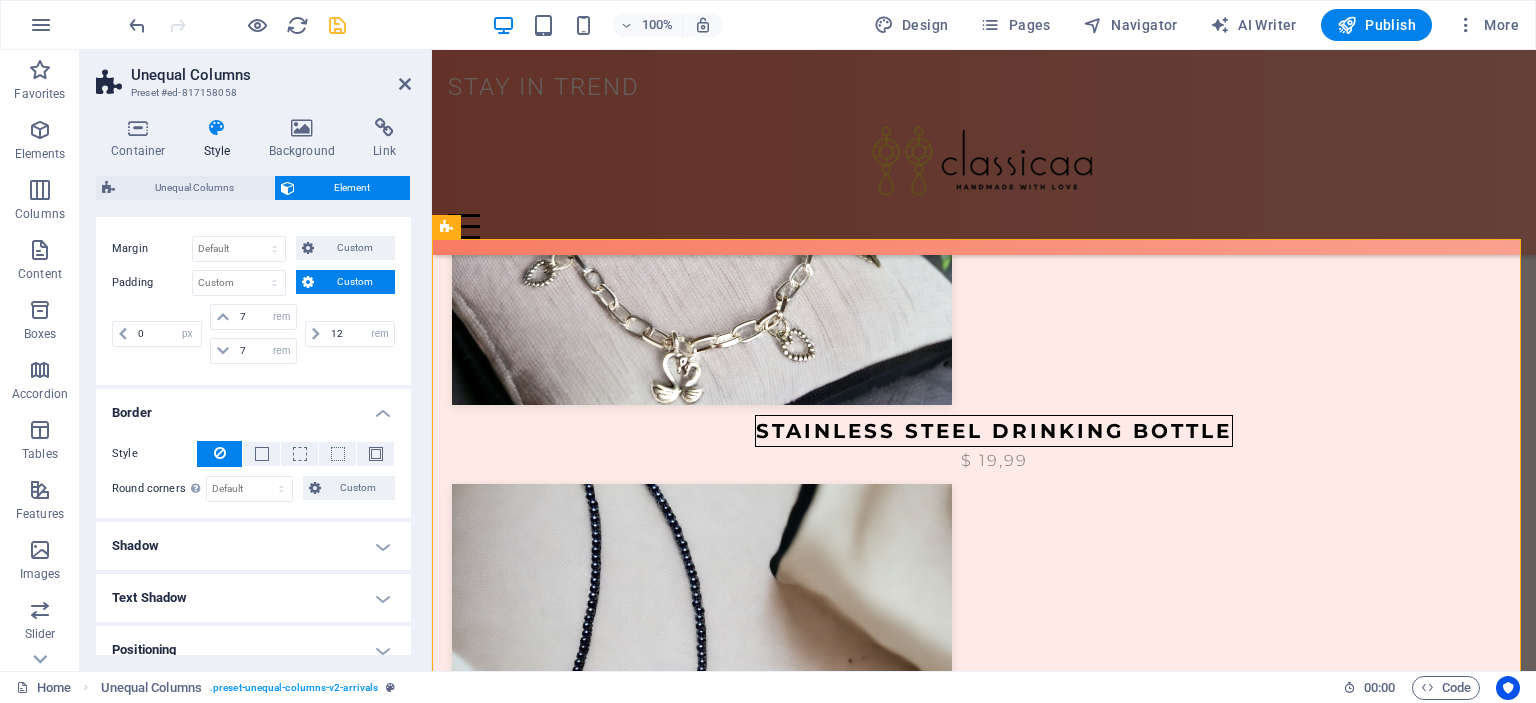 click on "Border" at bounding box center [253, 407] 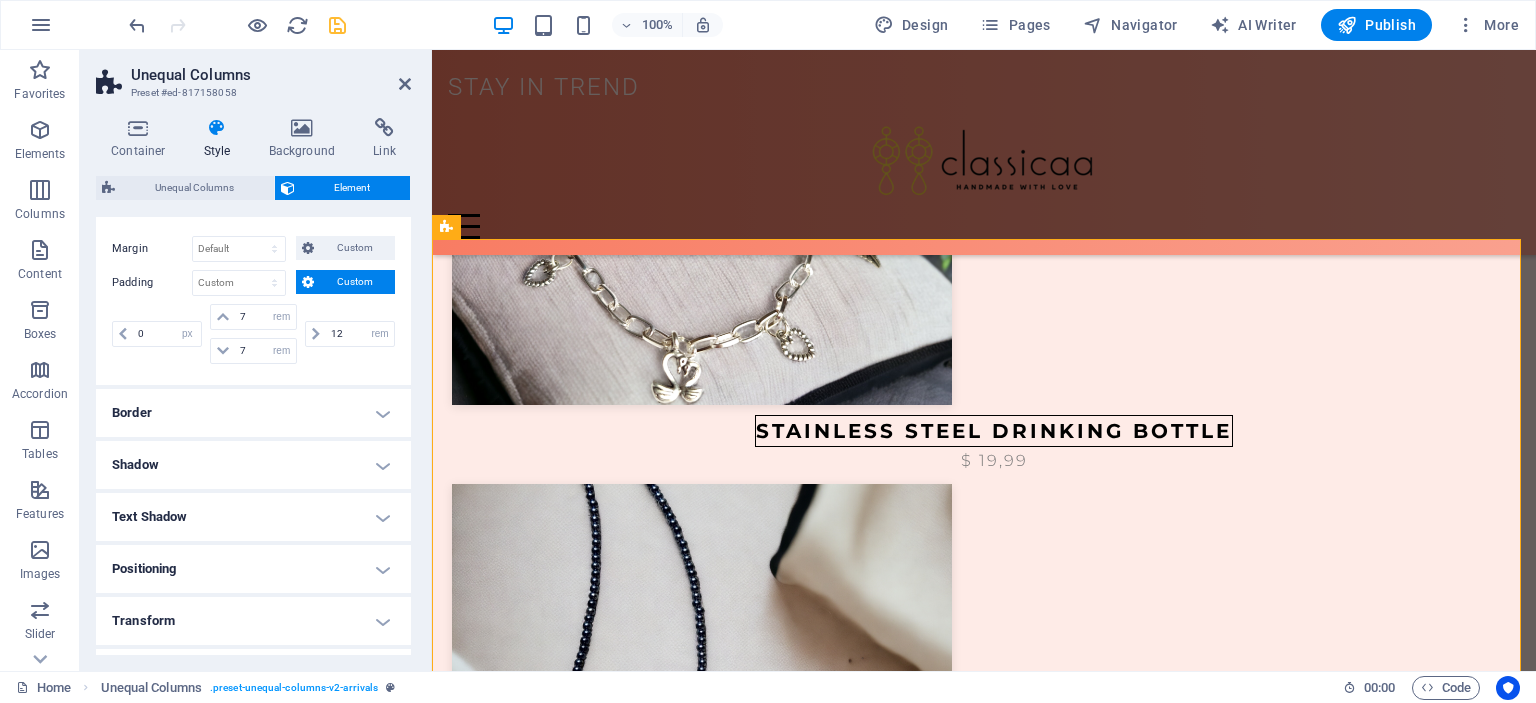 click on "Shadow" at bounding box center (253, 465) 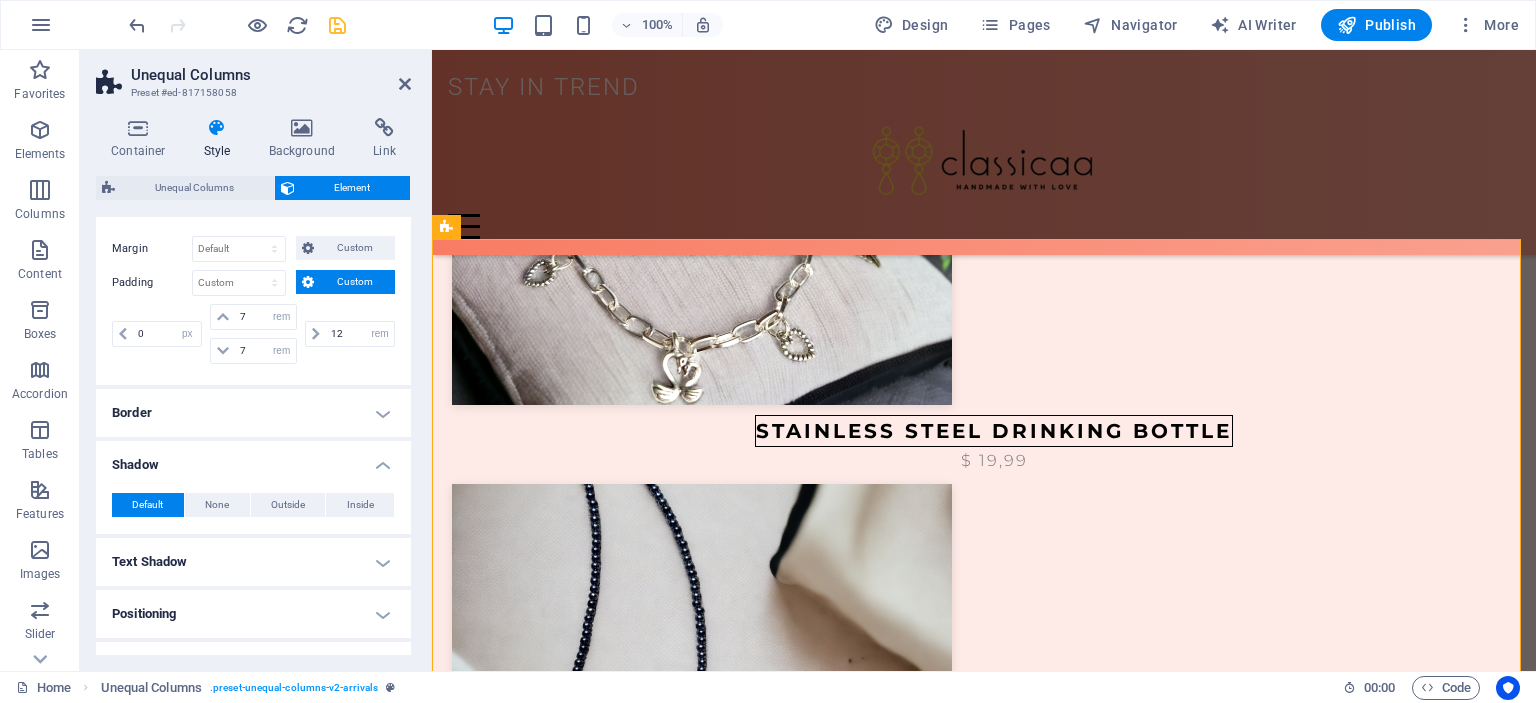 click on "Shadow" at bounding box center (253, 459) 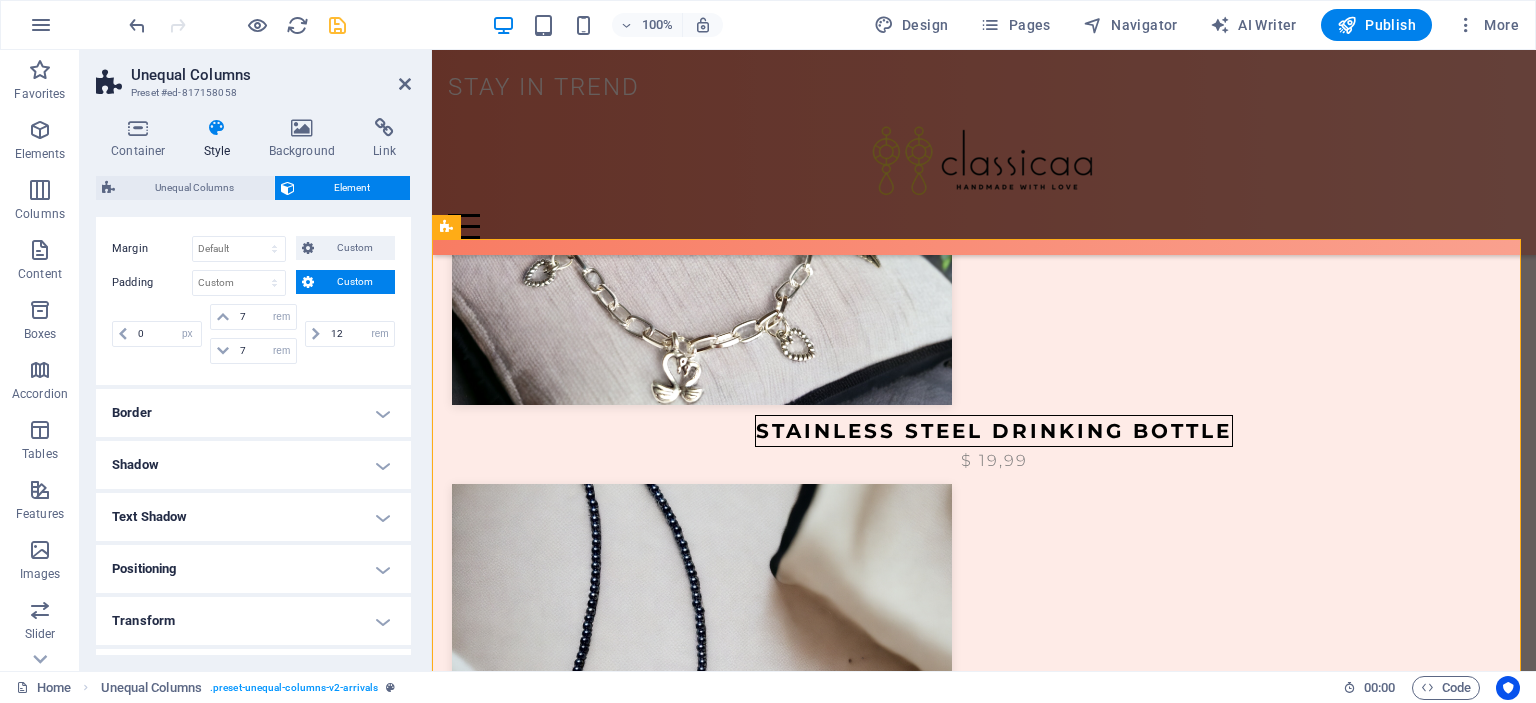click on "Positioning" at bounding box center (253, 569) 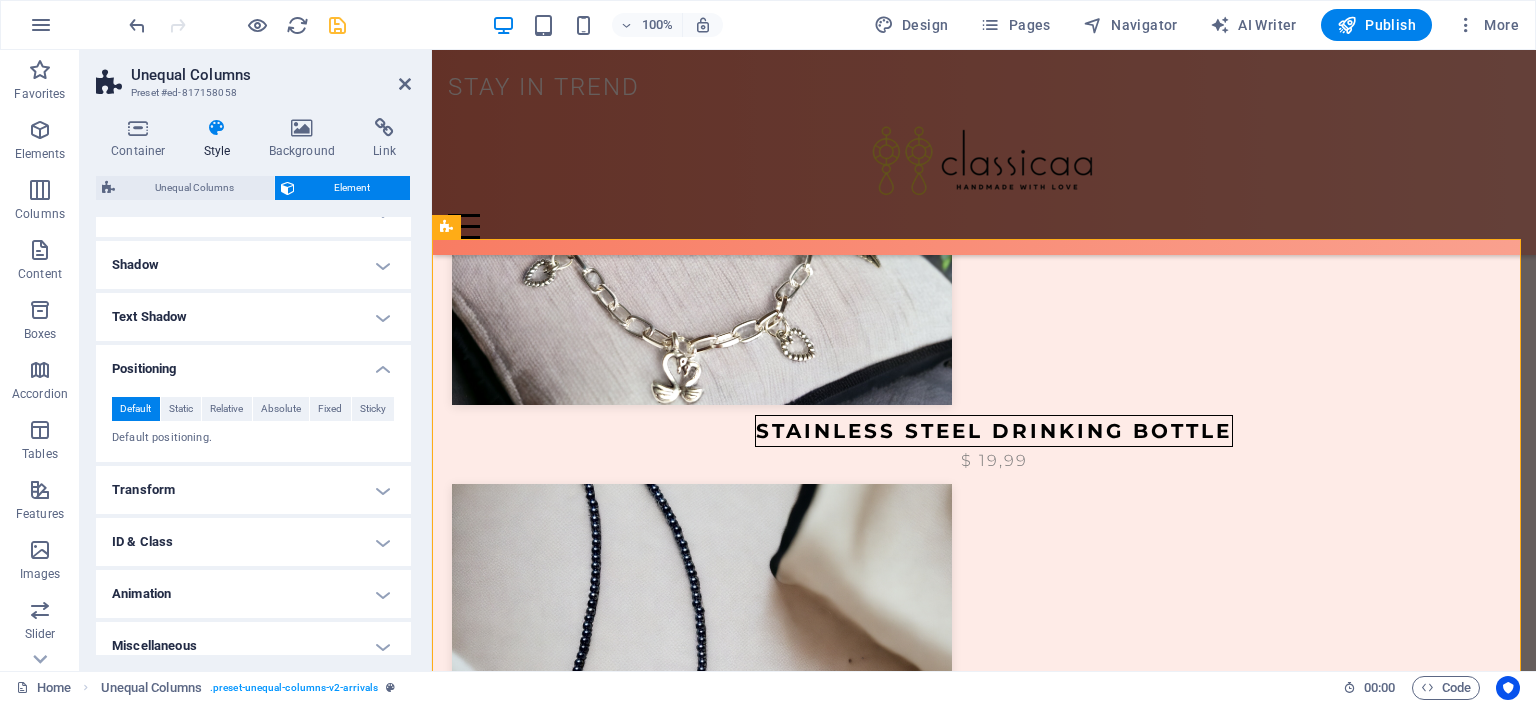 scroll, scrollTop: 413, scrollLeft: 0, axis: vertical 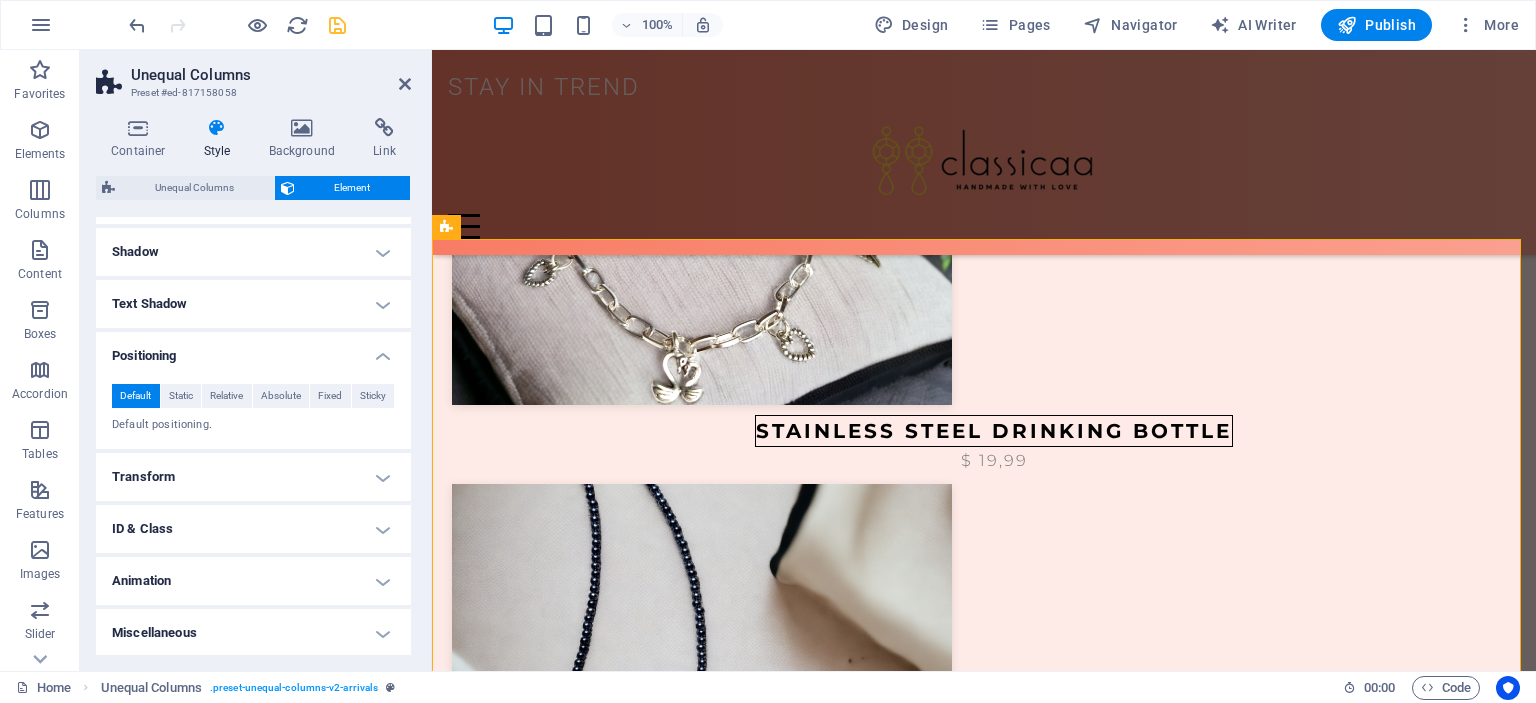 click on "Transform" at bounding box center [253, 477] 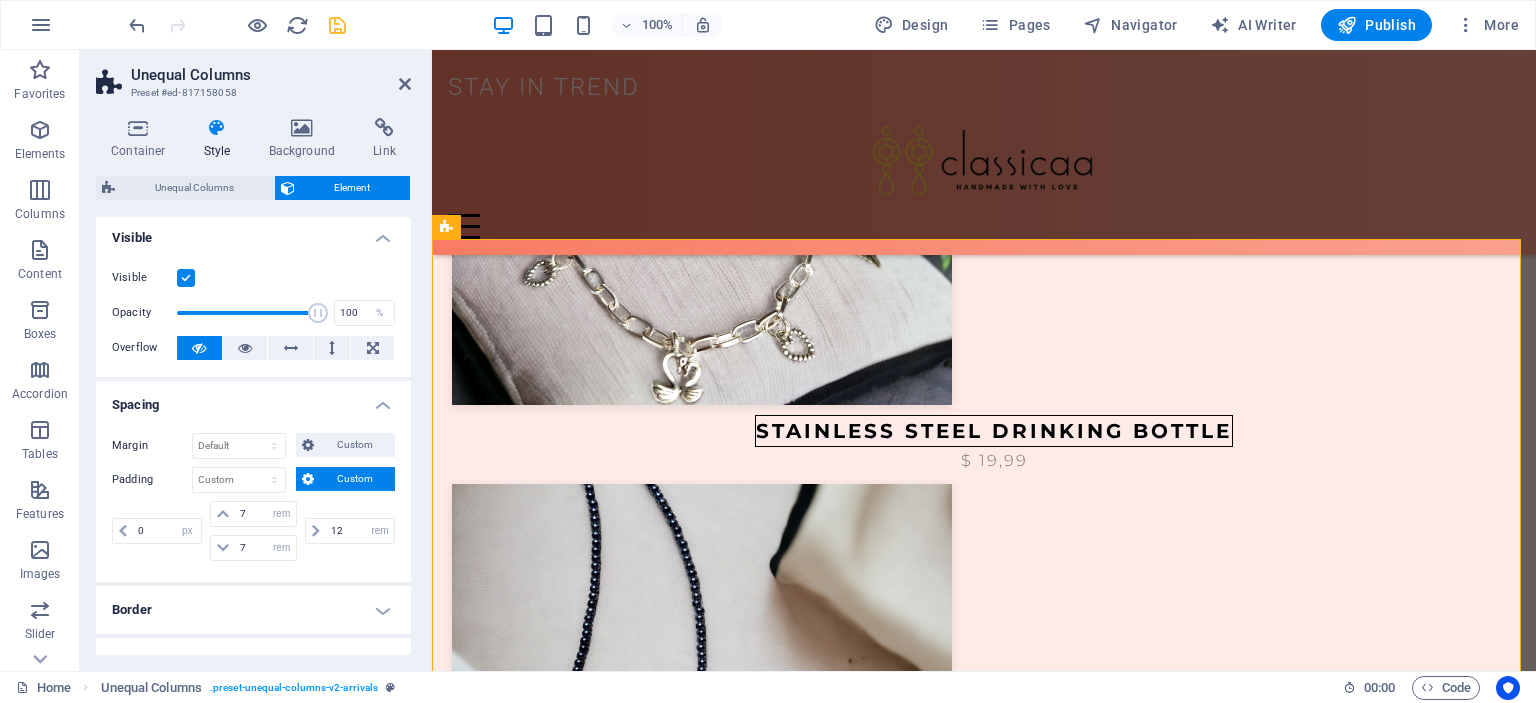 scroll, scrollTop: 0, scrollLeft: 0, axis: both 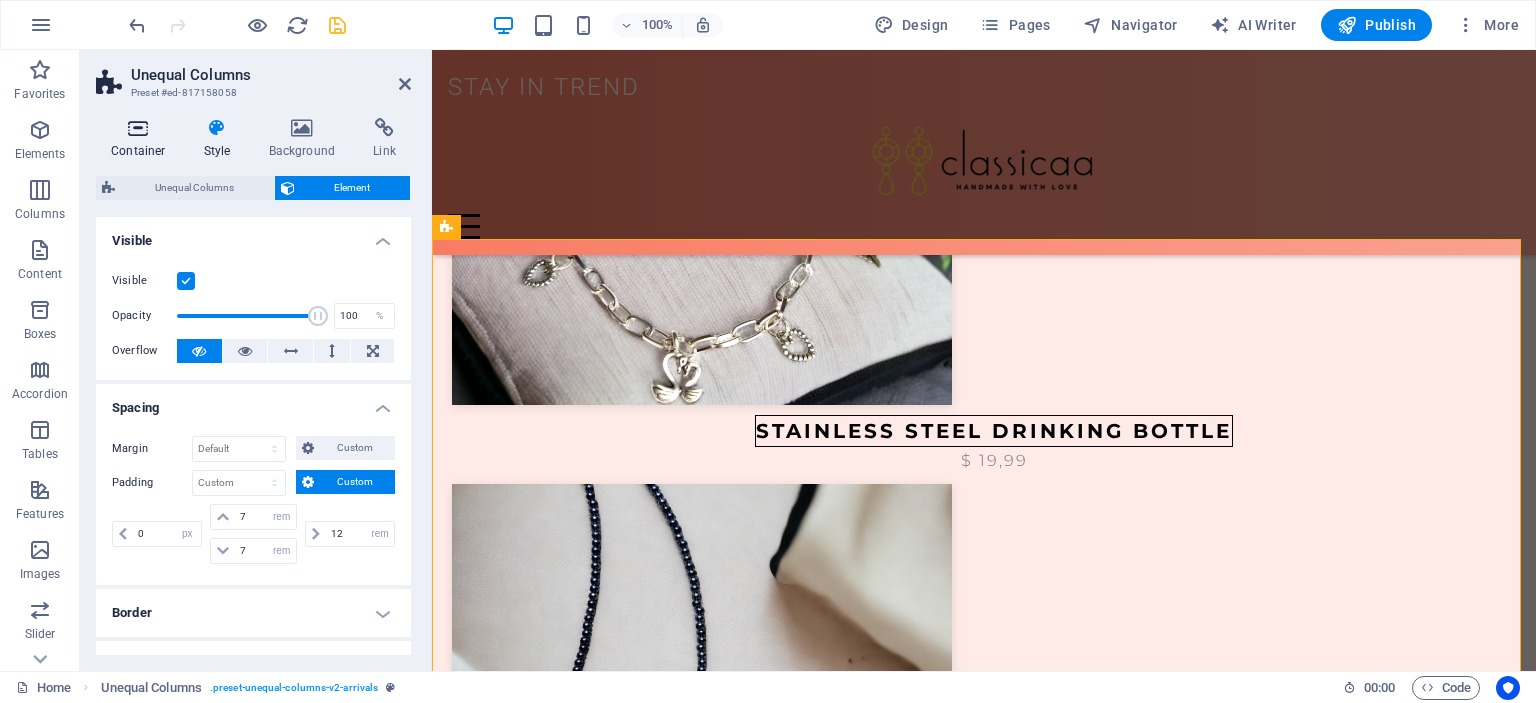 click at bounding box center [138, 128] 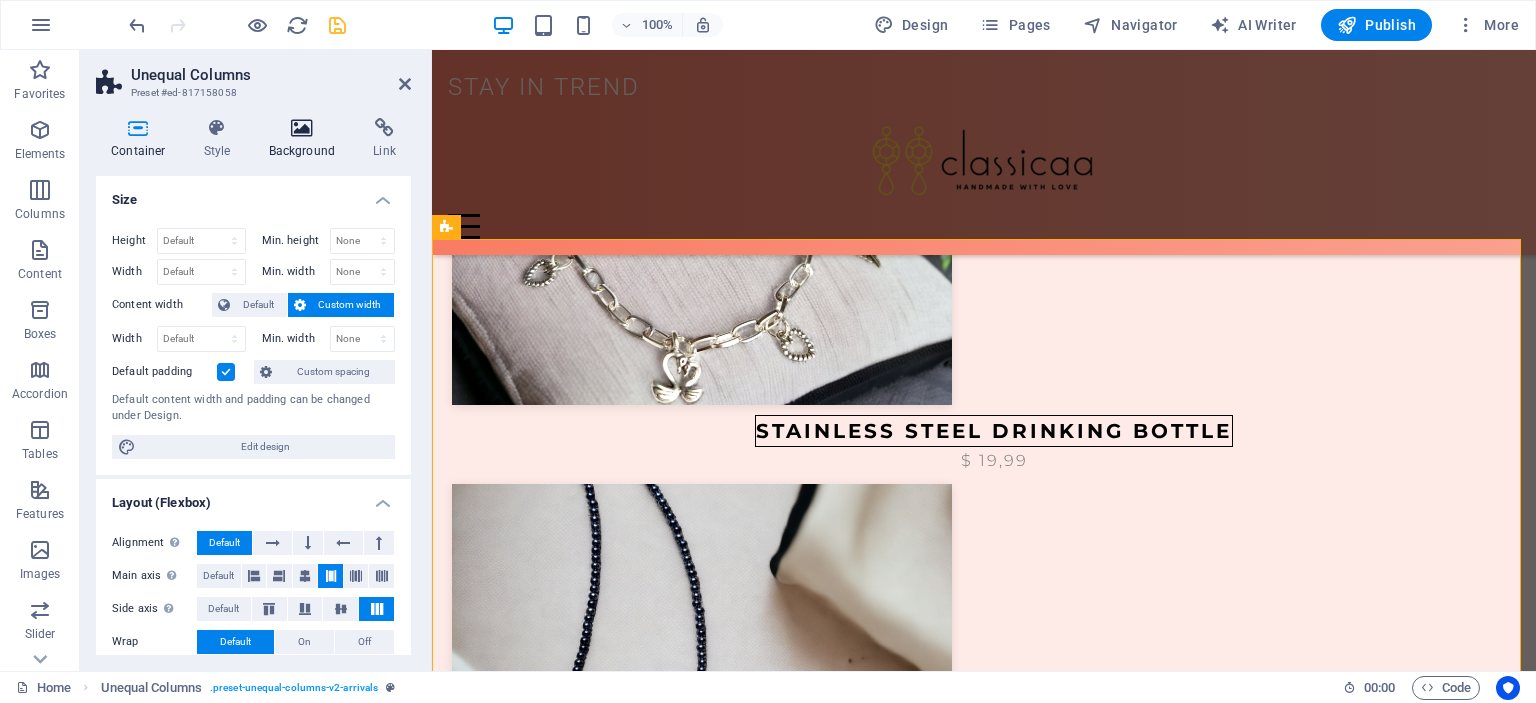 click on "Background" at bounding box center (306, 139) 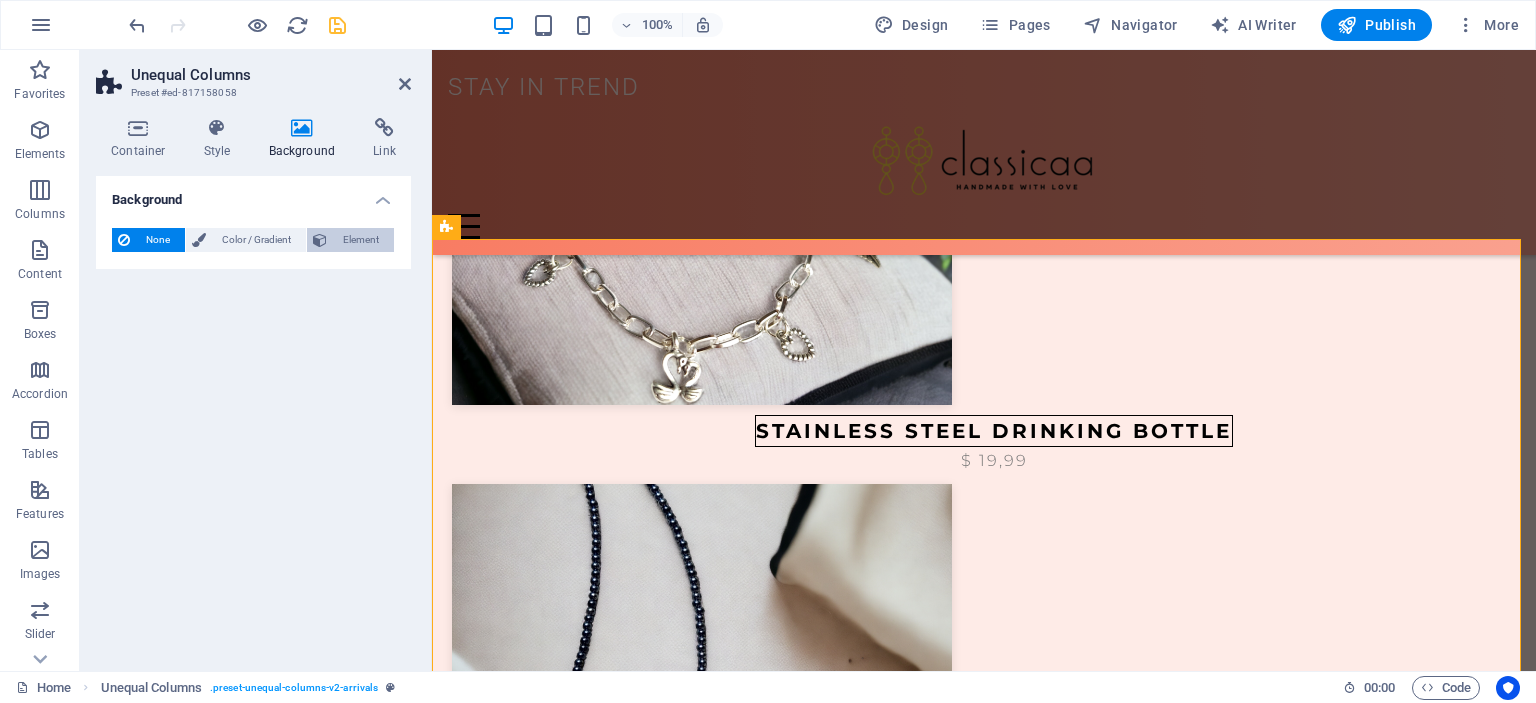 click on "Element" at bounding box center (350, 240) 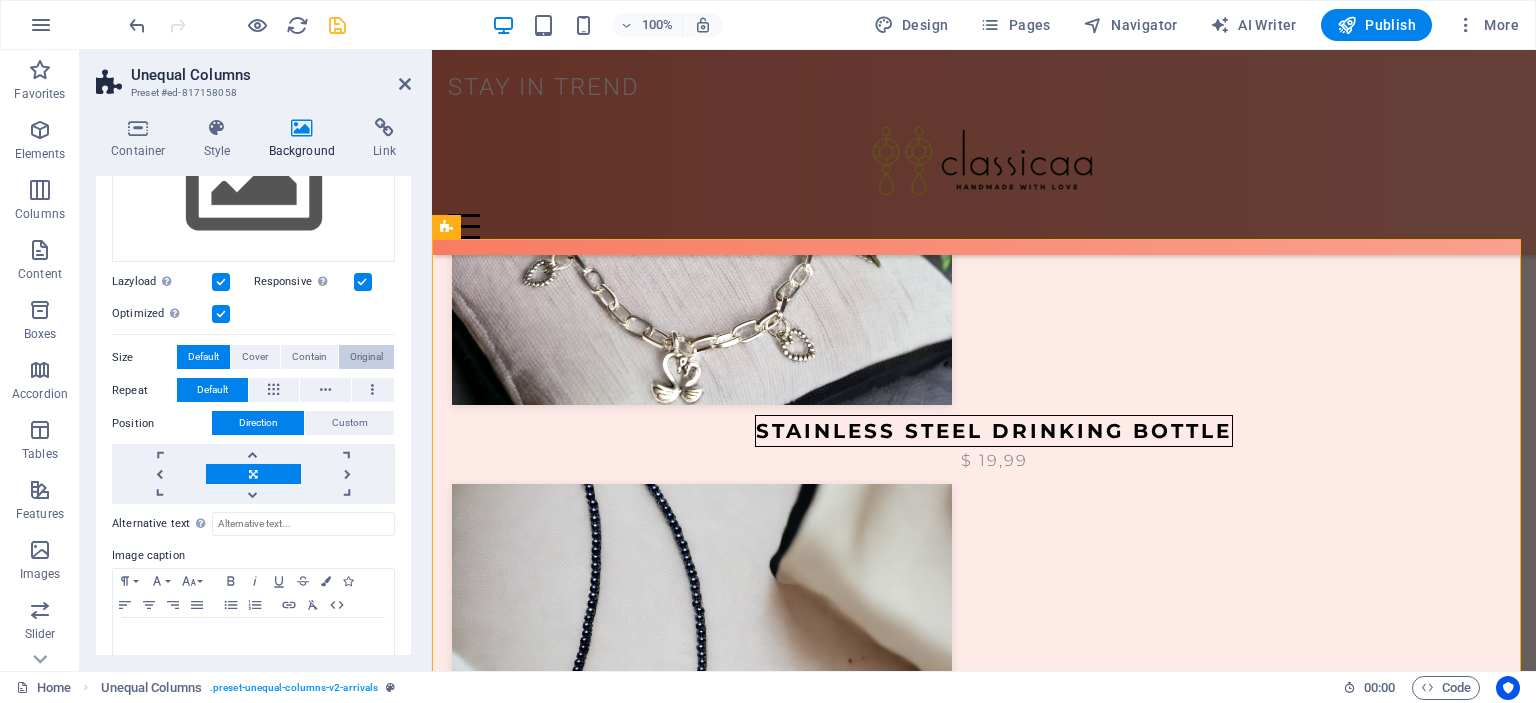 scroll, scrollTop: 292, scrollLeft: 0, axis: vertical 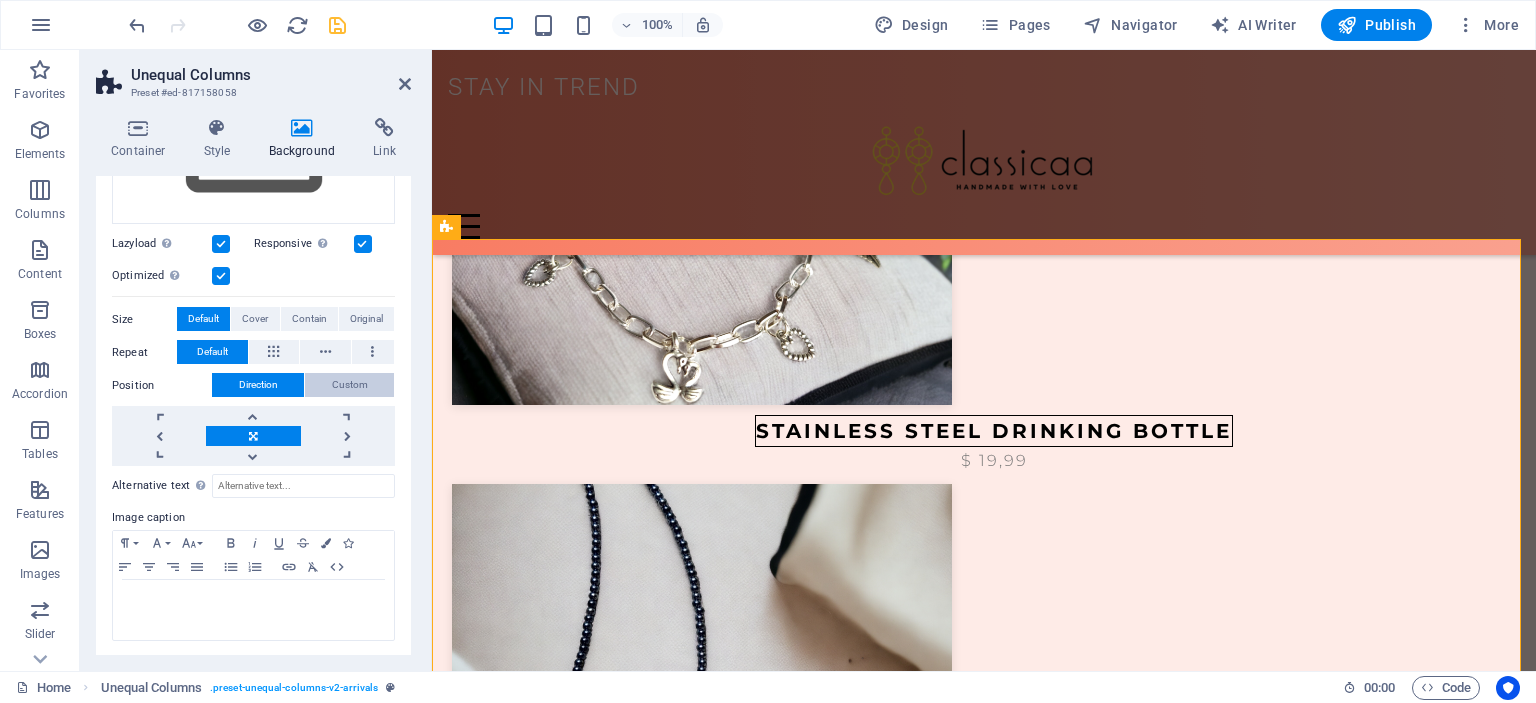 click on "Custom" at bounding box center (350, 385) 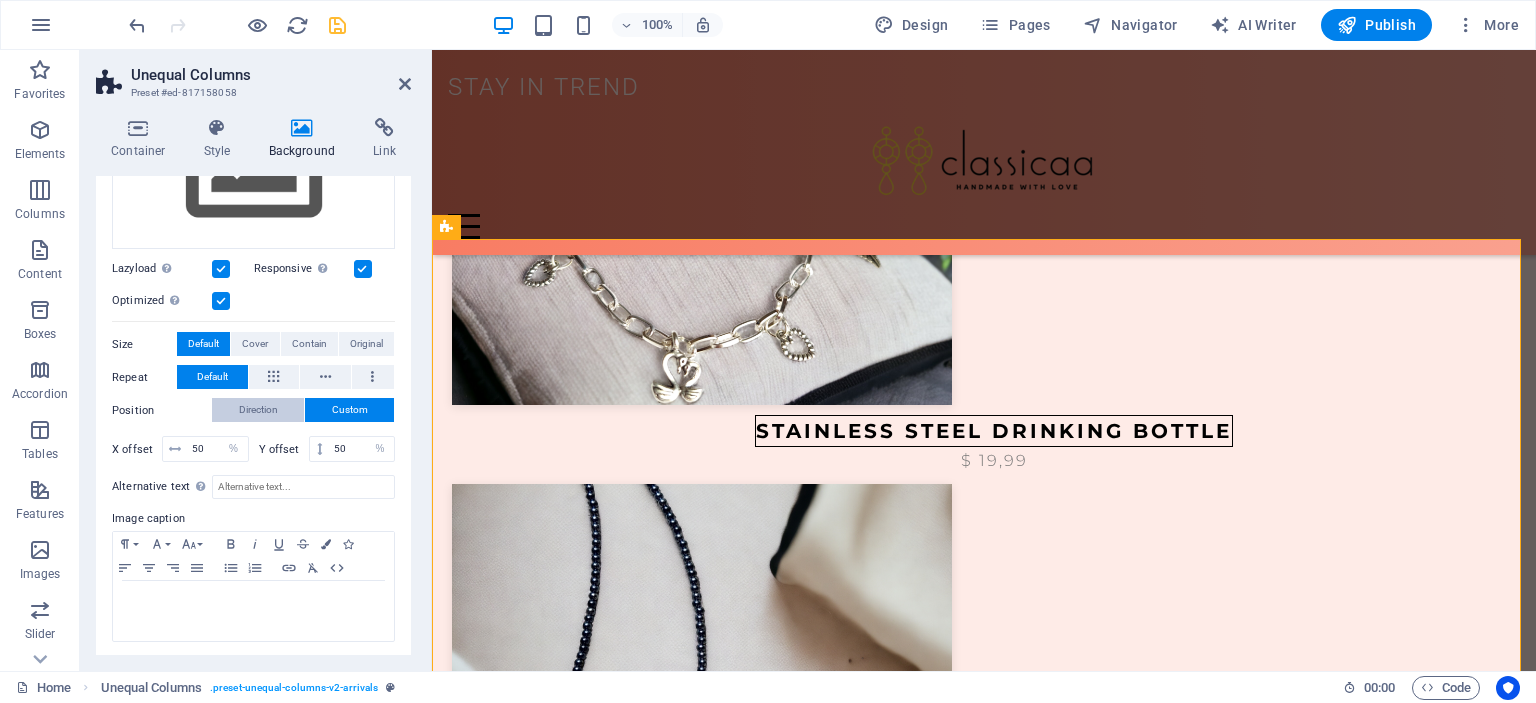 click on "Direction" at bounding box center (258, 410) 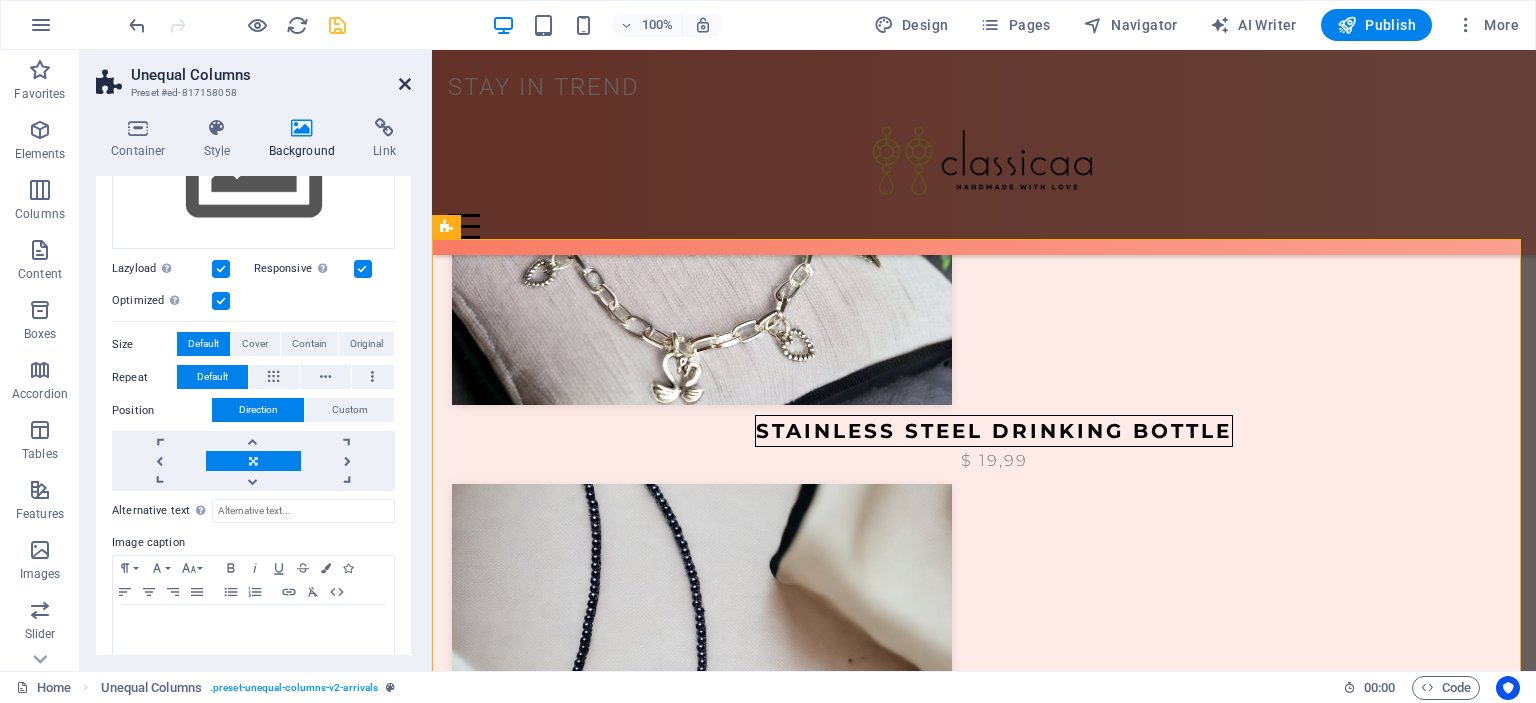 click at bounding box center (405, 84) 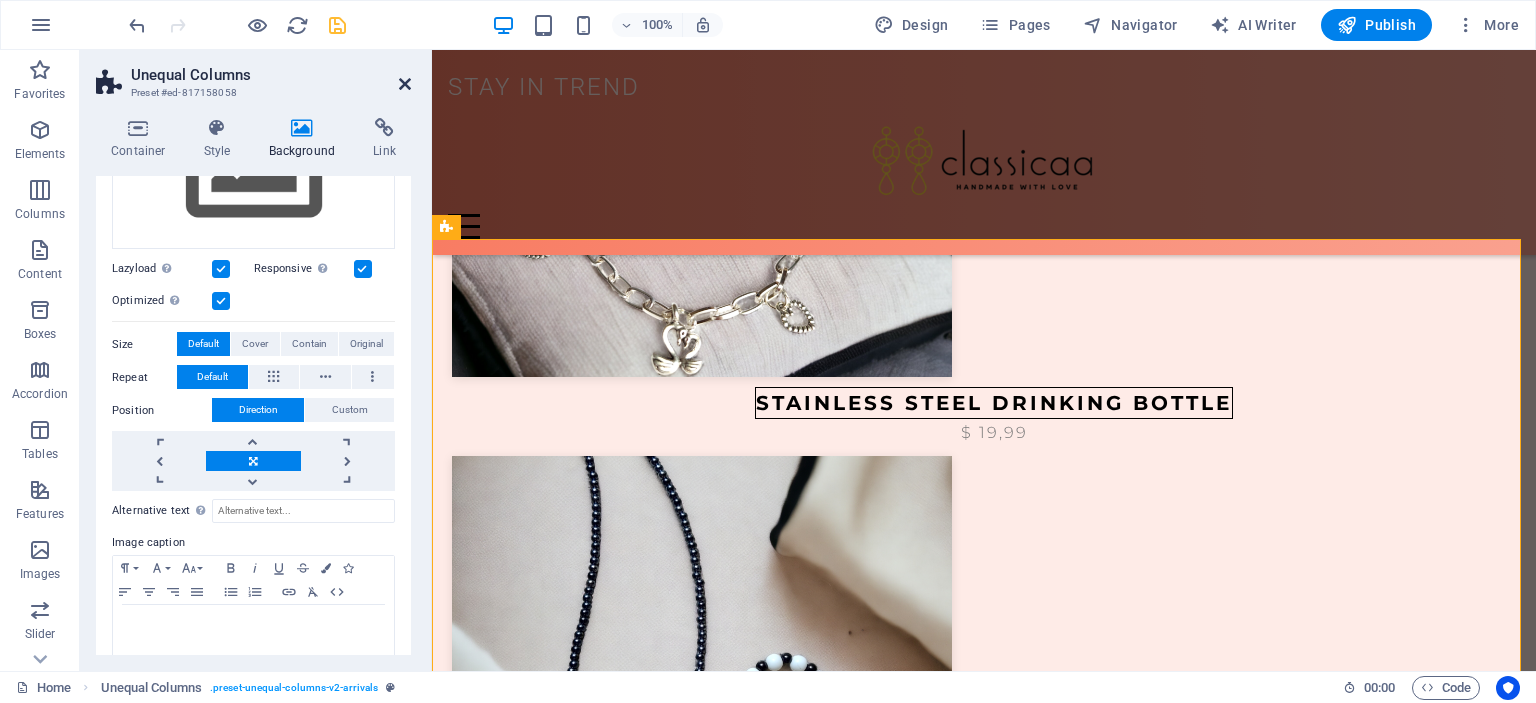 scroll, scrollTop: 1354, scrollLeft: 0, axis: vertical 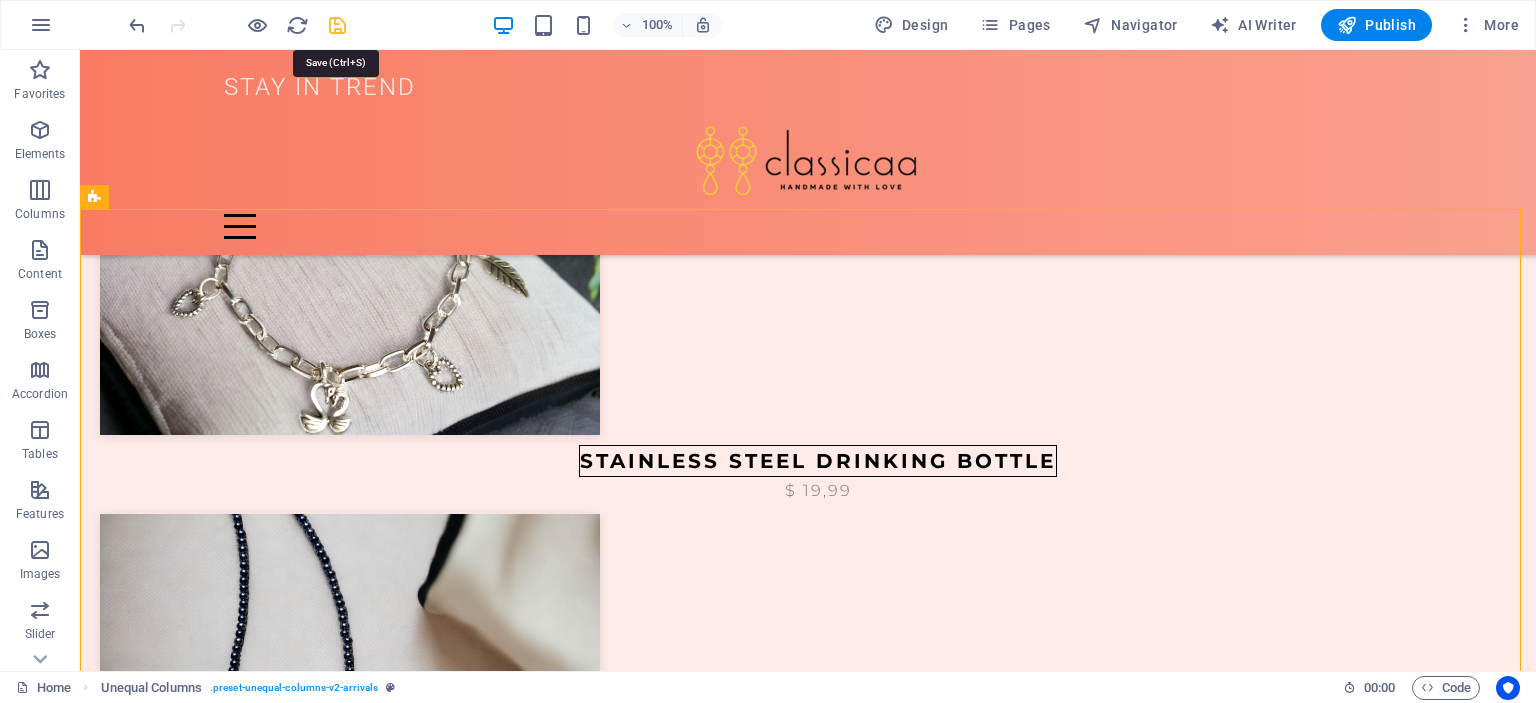 click at bounding box center [337, 25] 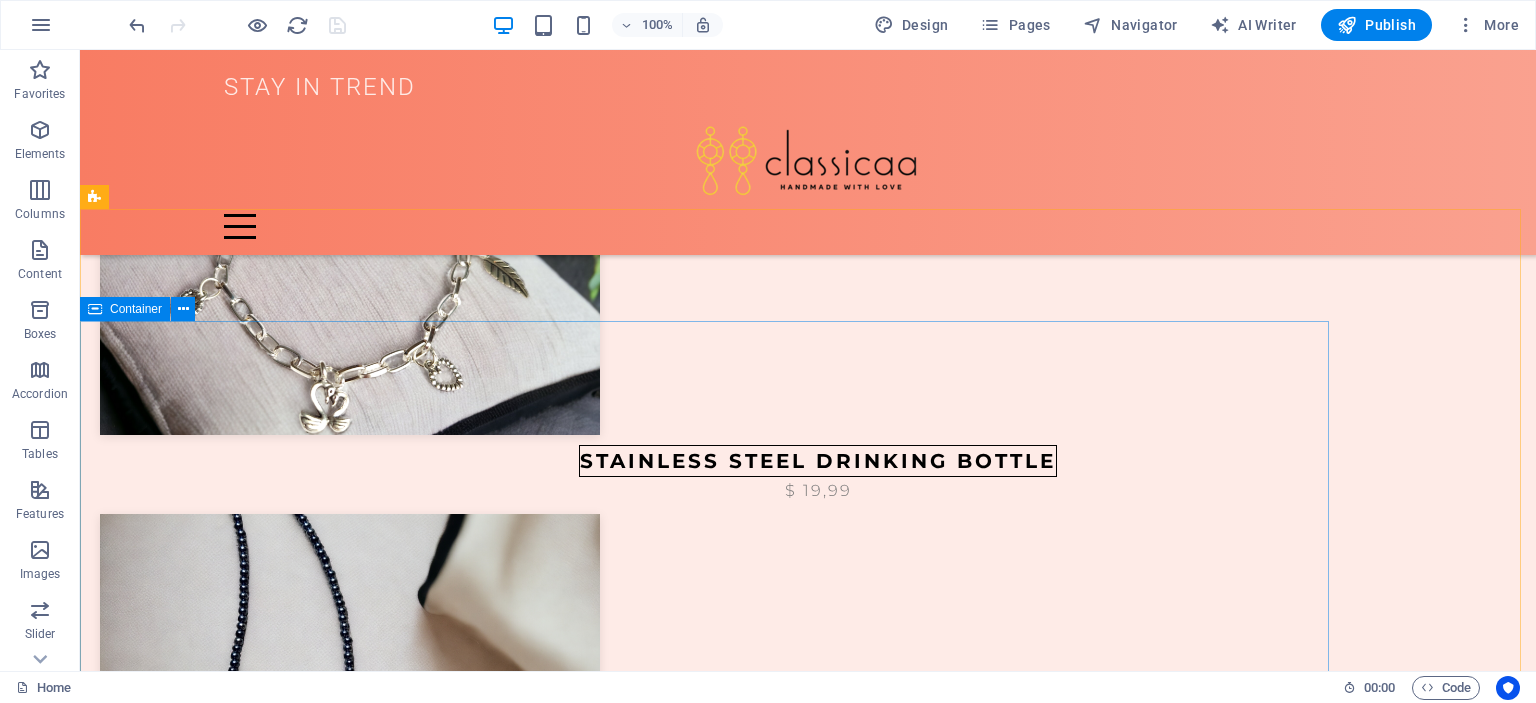 click on "Container" at bounding box center (136, 309) 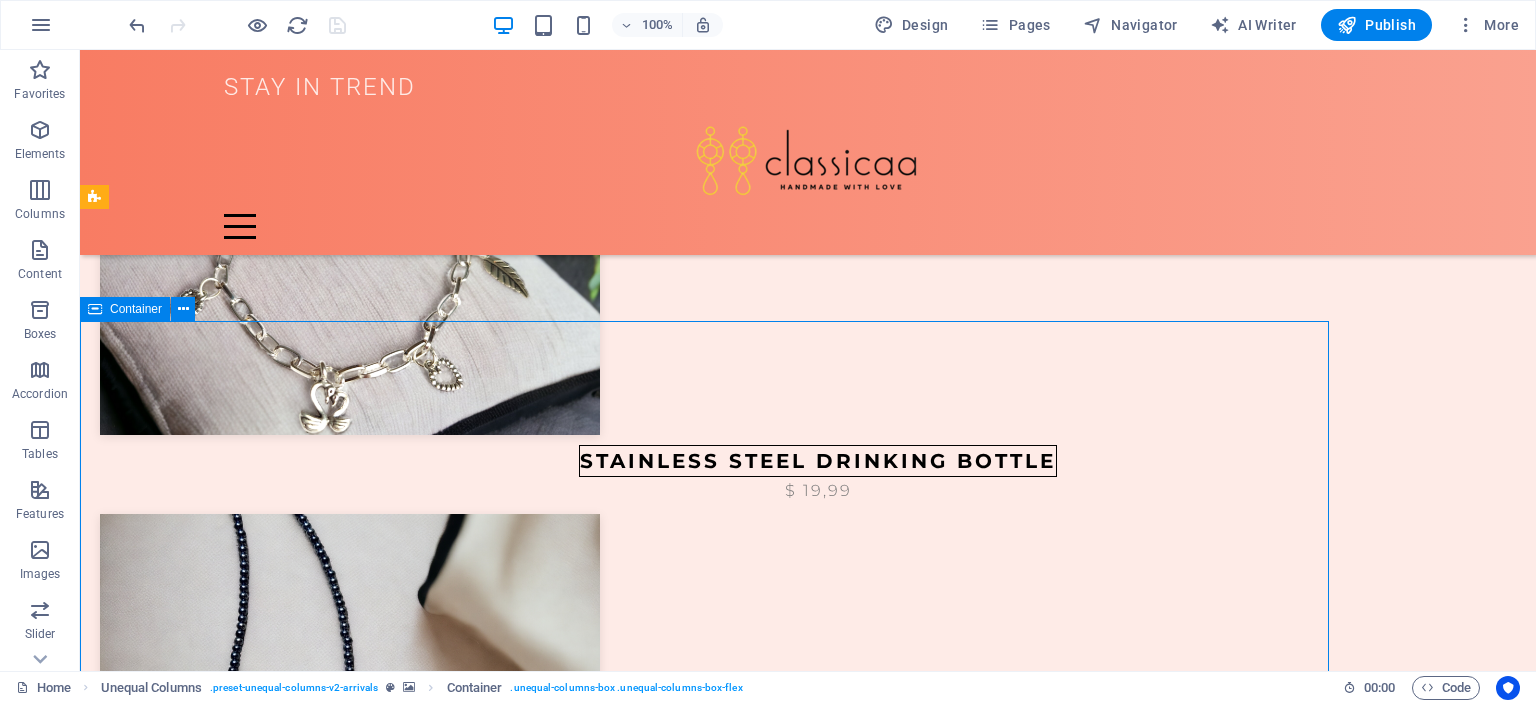 click on "Container" at bounding box center [136, 309] 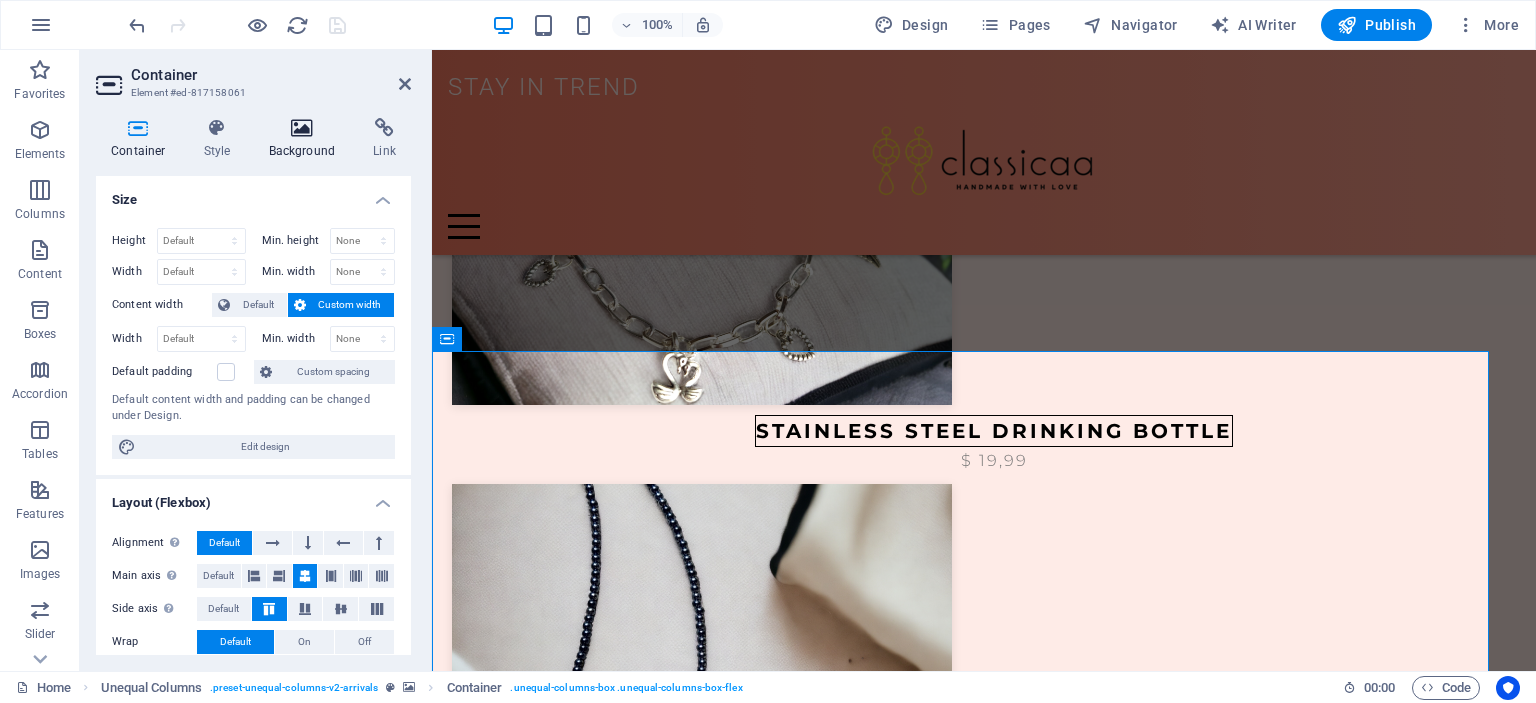 click at bounding box center [302, 128] 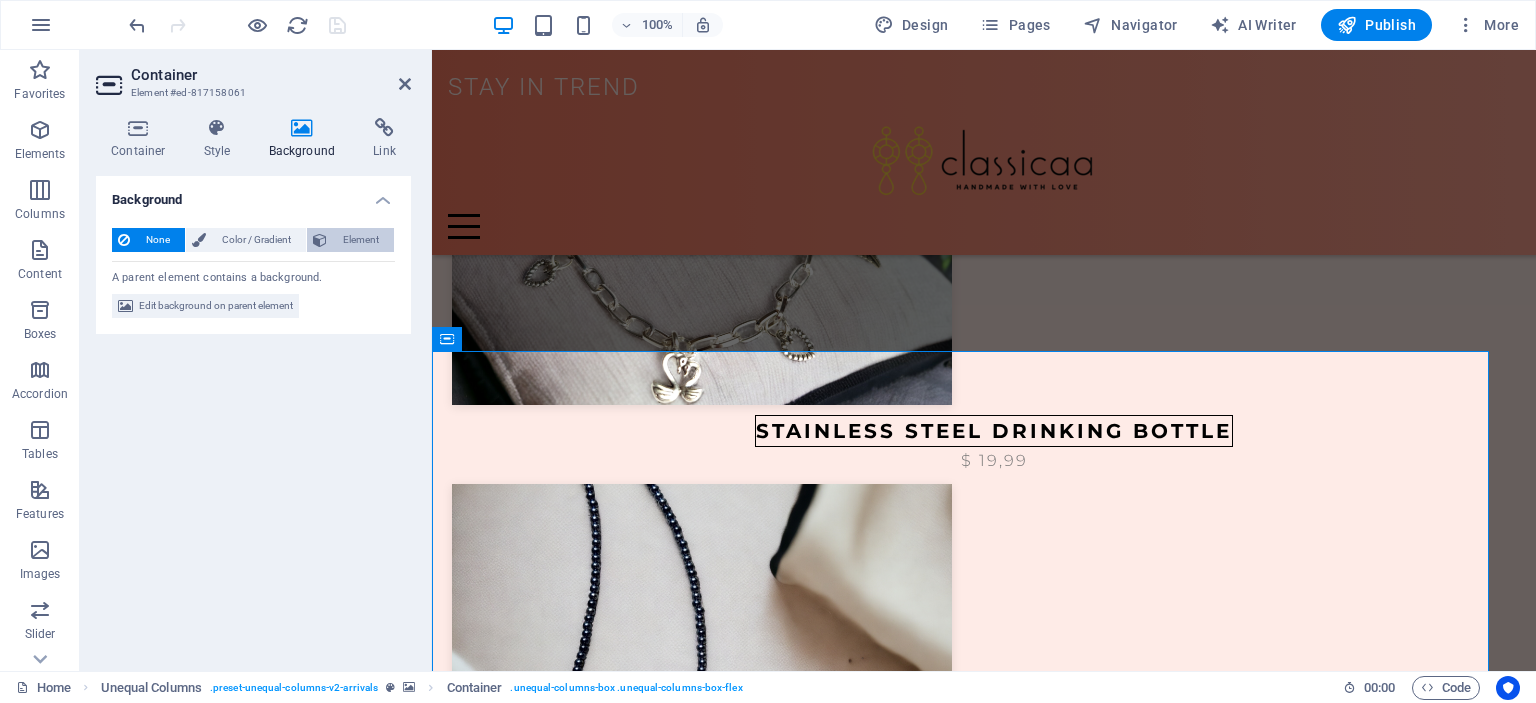click on "Element" at bounding box center (360, 240) 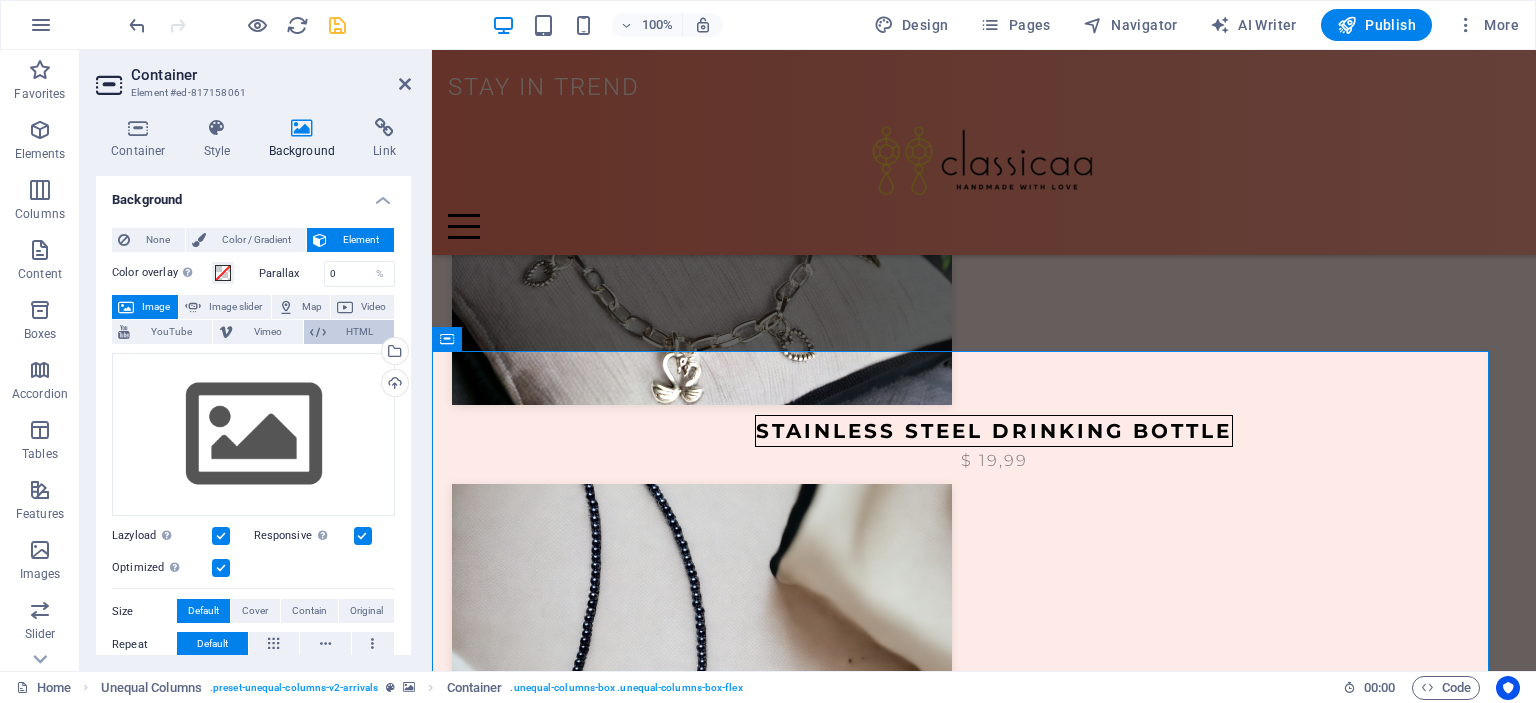 click on "HTML" at bounding box center [360, 332] 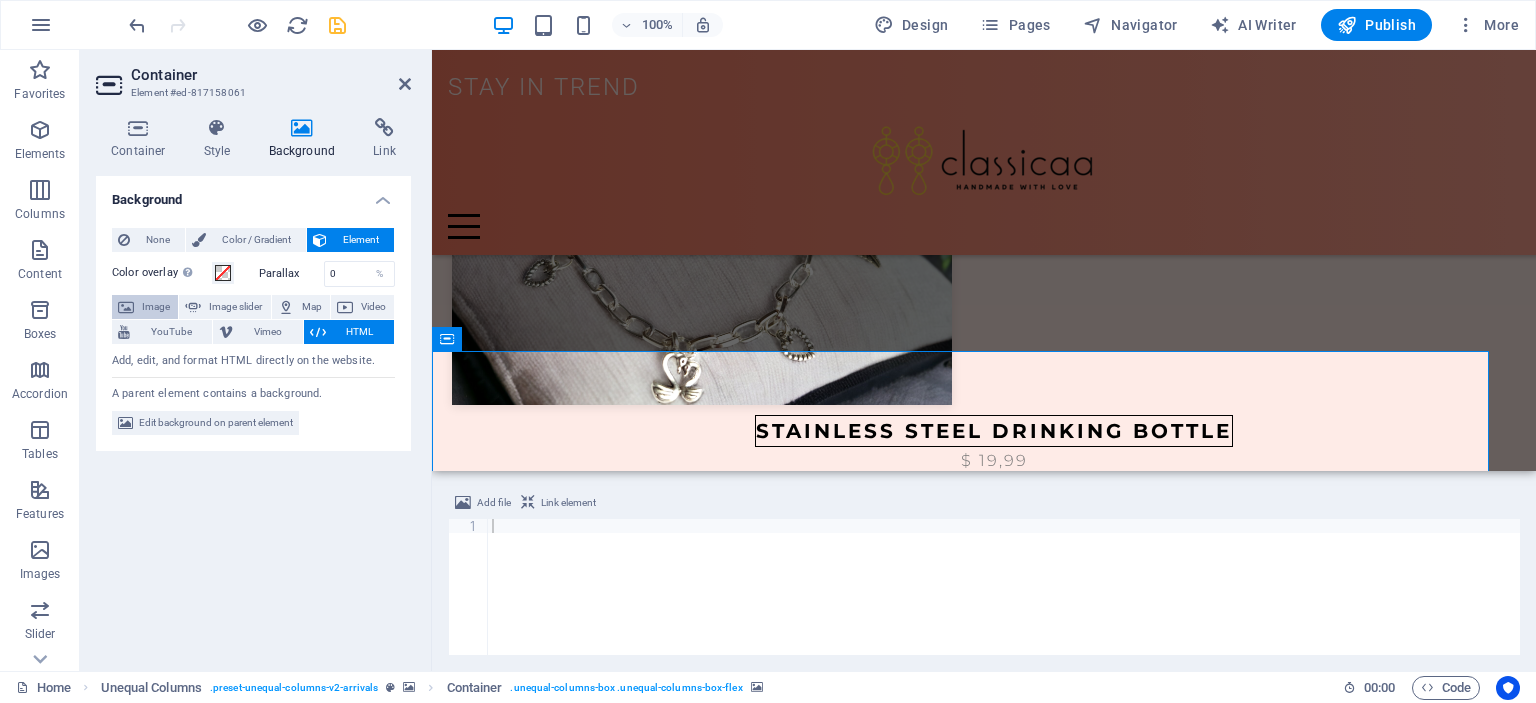 click on "Image" at bounding box center [156, 307] 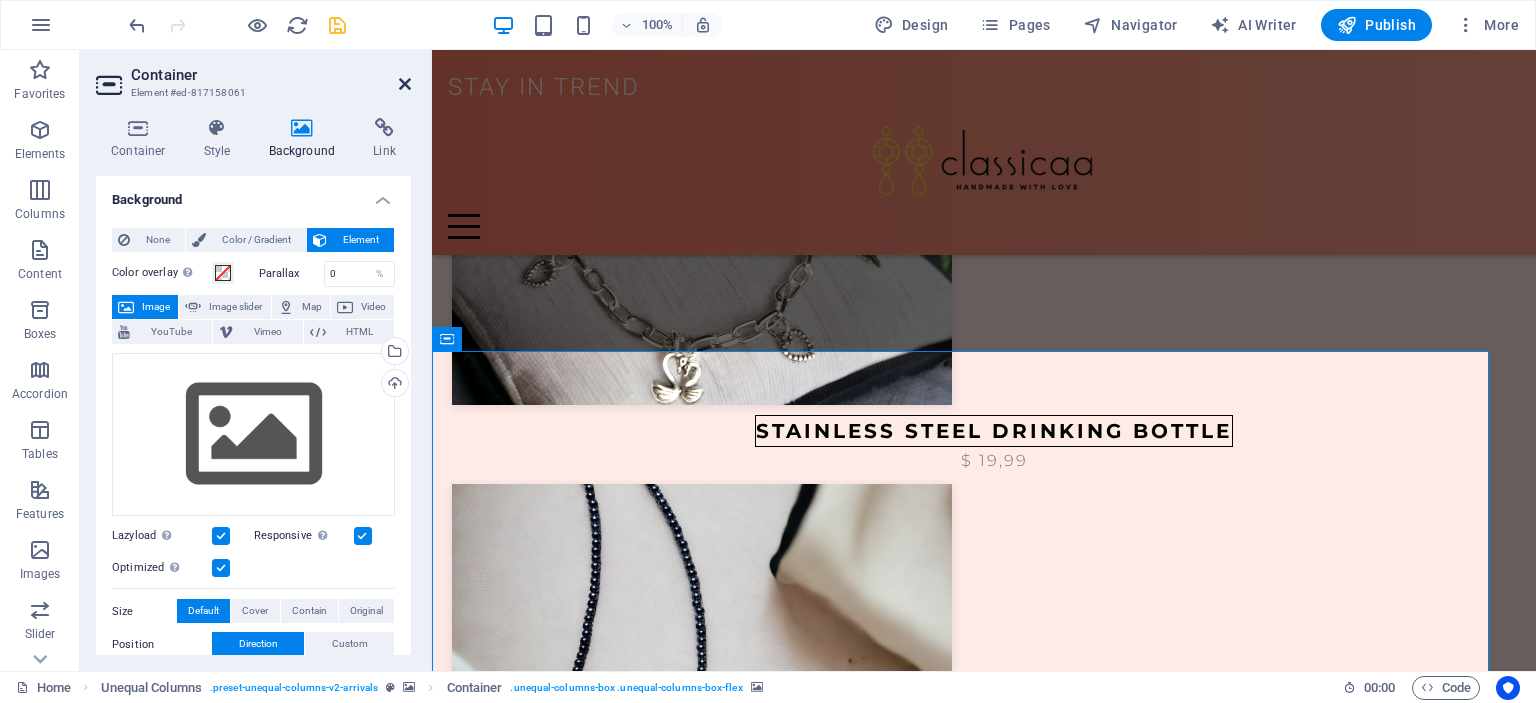 click at bounding box center [405, 84] 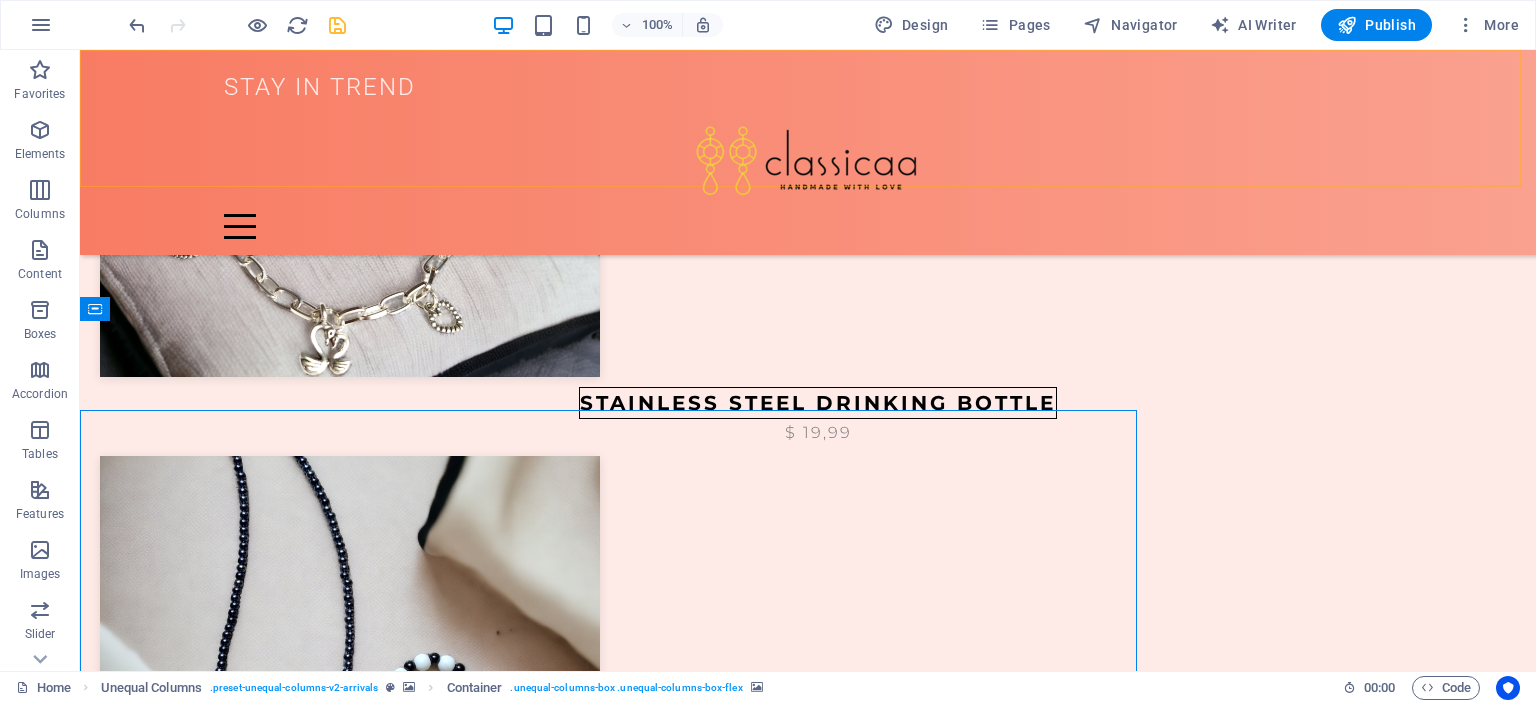 scroll, scrollTop: 1354, scrollLeft: 0, axis: vertical 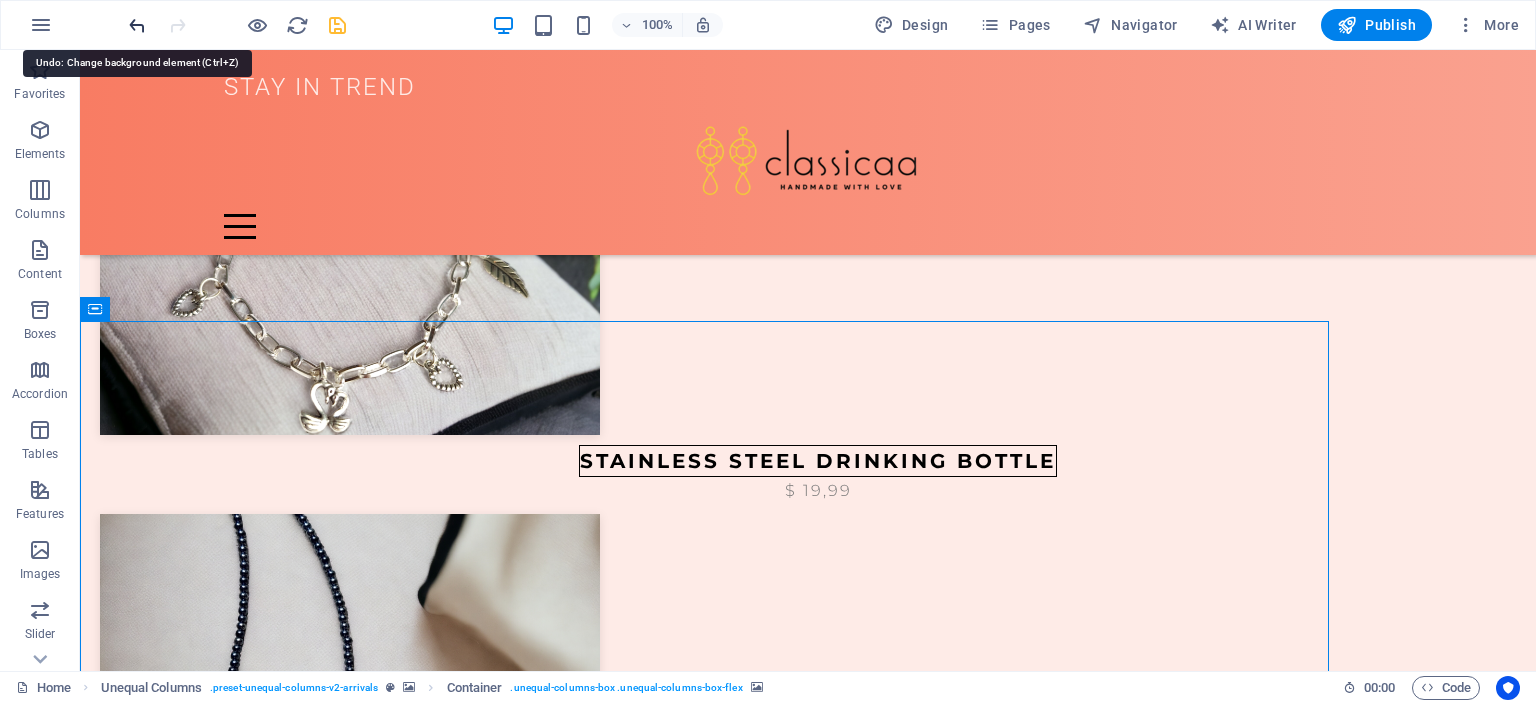 click at bounding box center (137, 25) 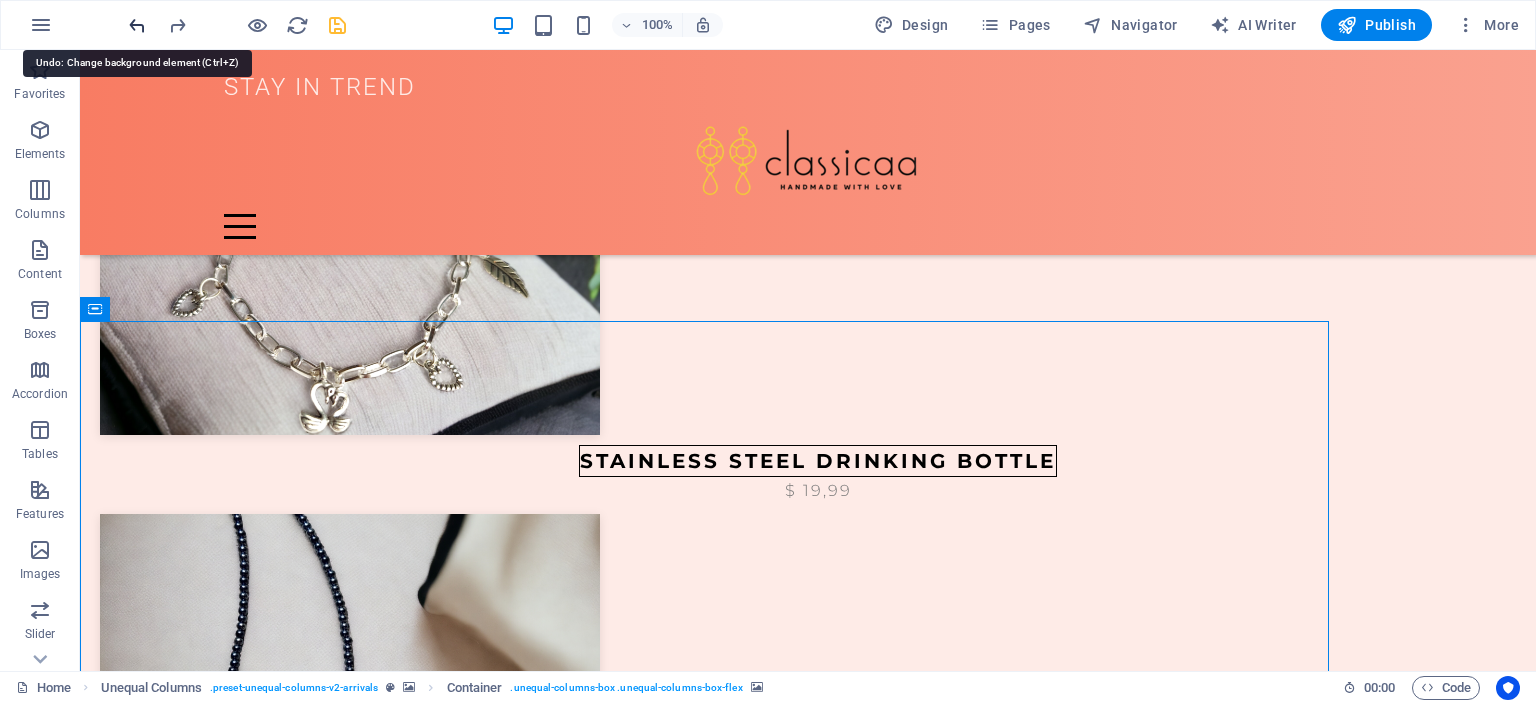 click at bounding box center [137, 25] 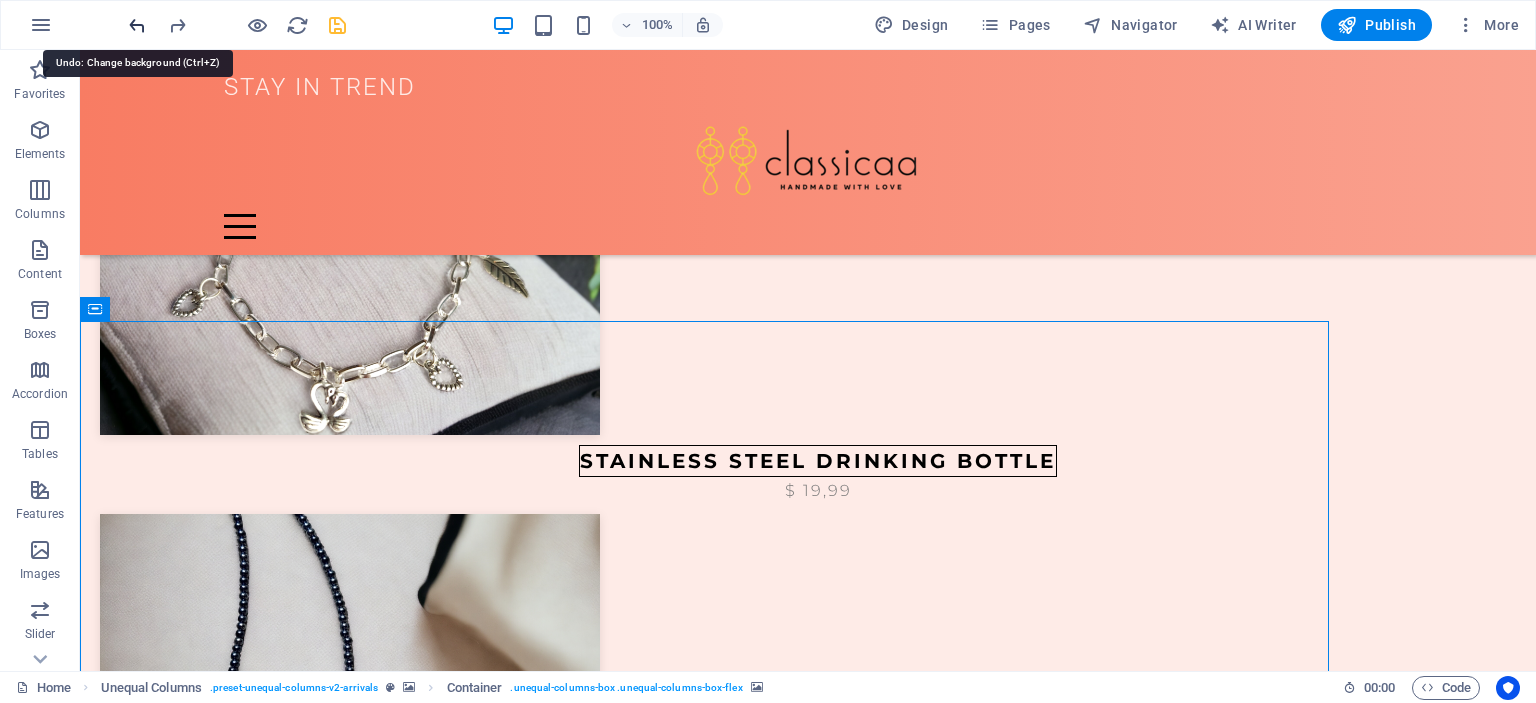 click at bounding box center [137, 25] 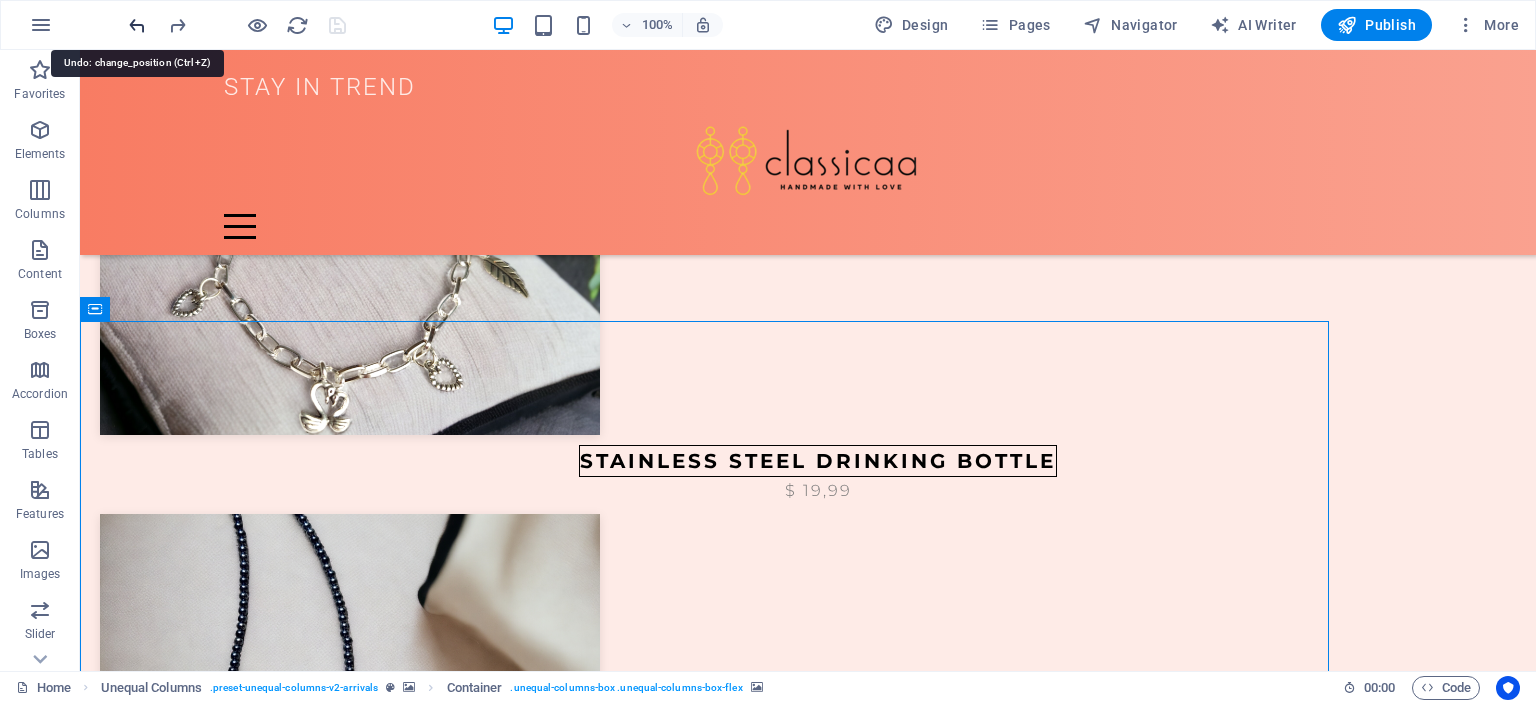 click at bounding box center (137, 25) 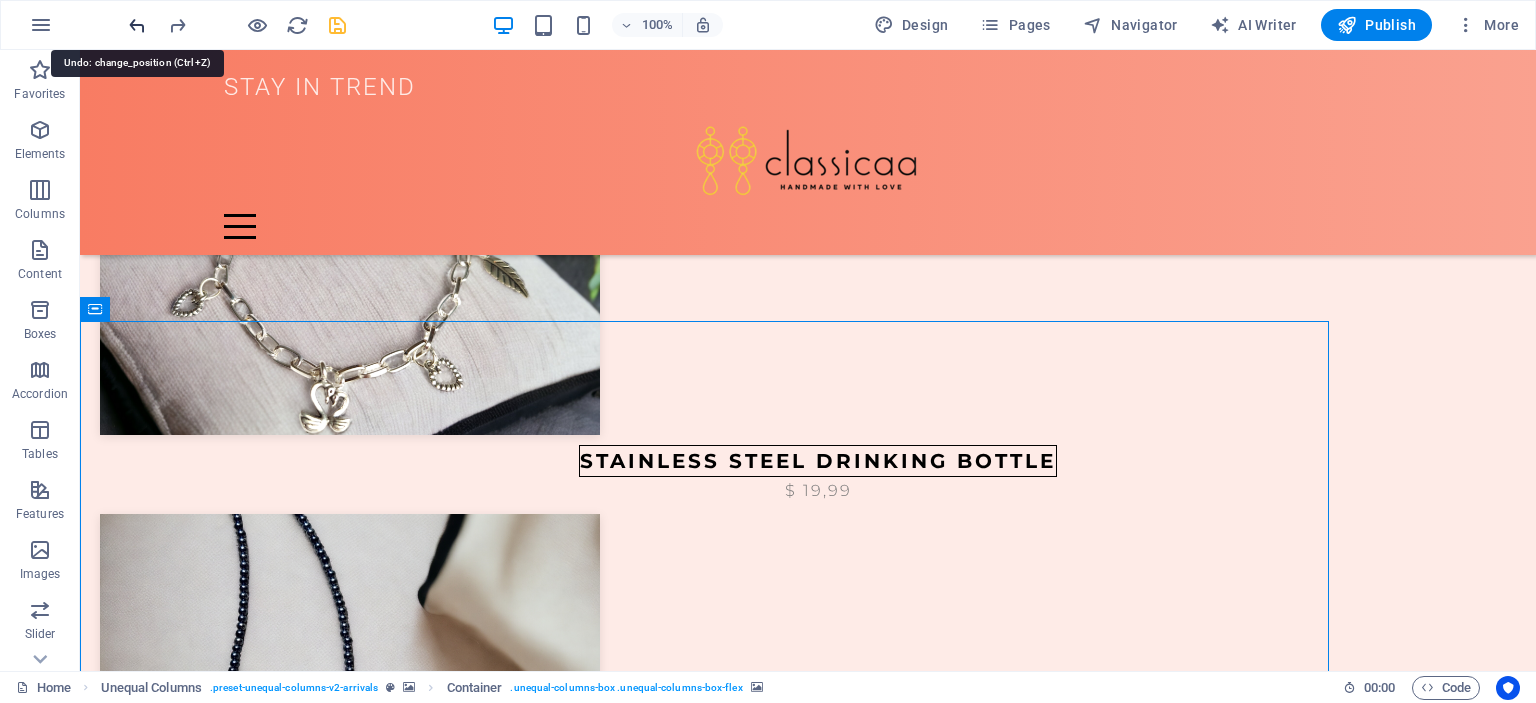 click at bounding box center [137, 25] 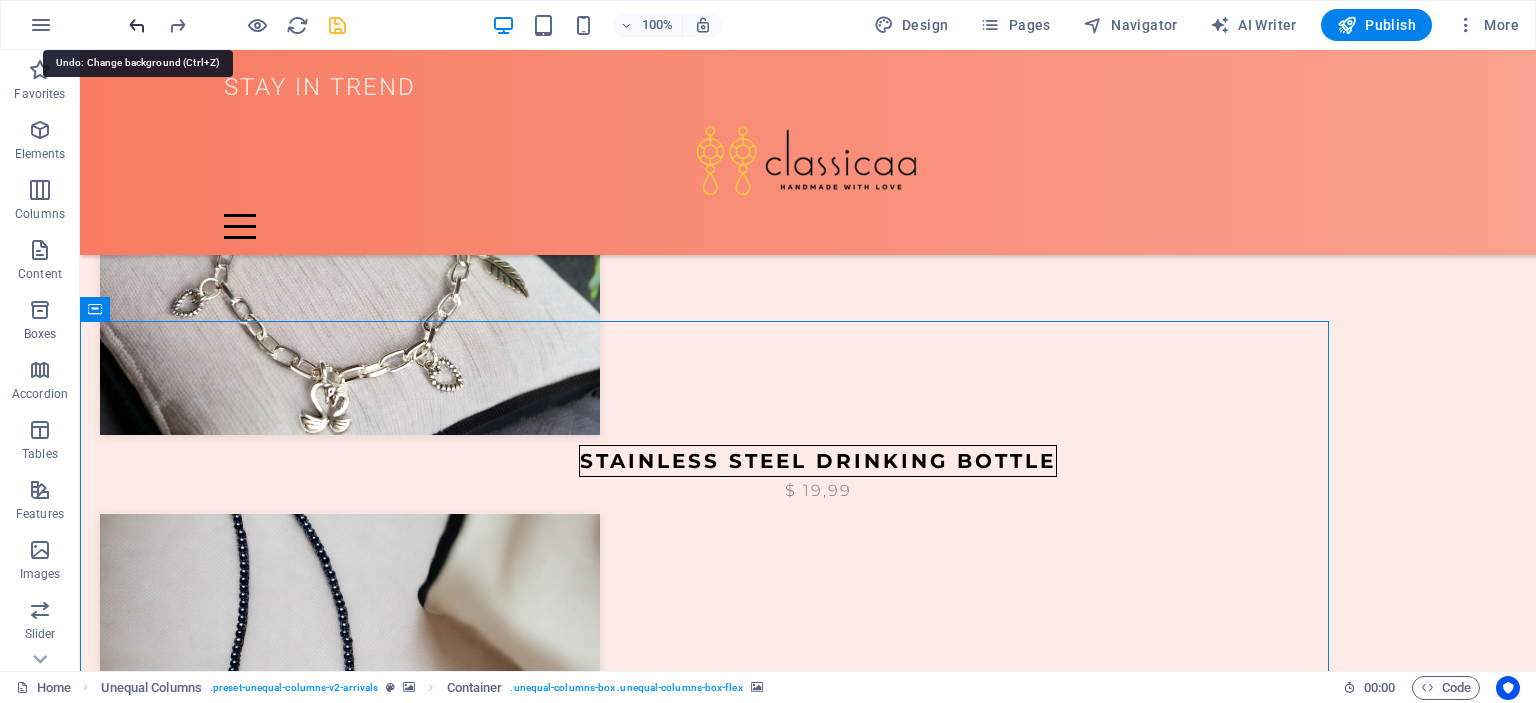 click at bounding box center [137, 25] 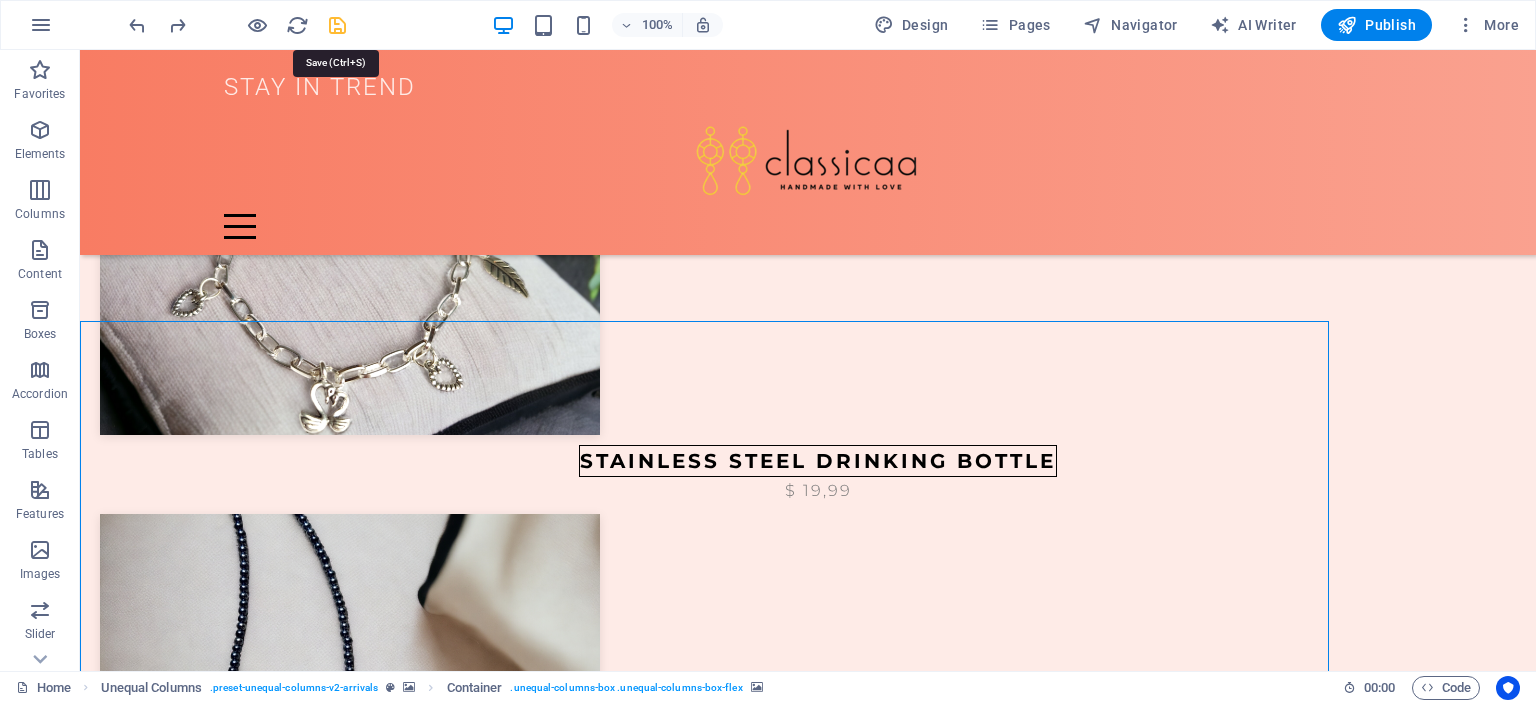 click at bounding box center (337, 25) 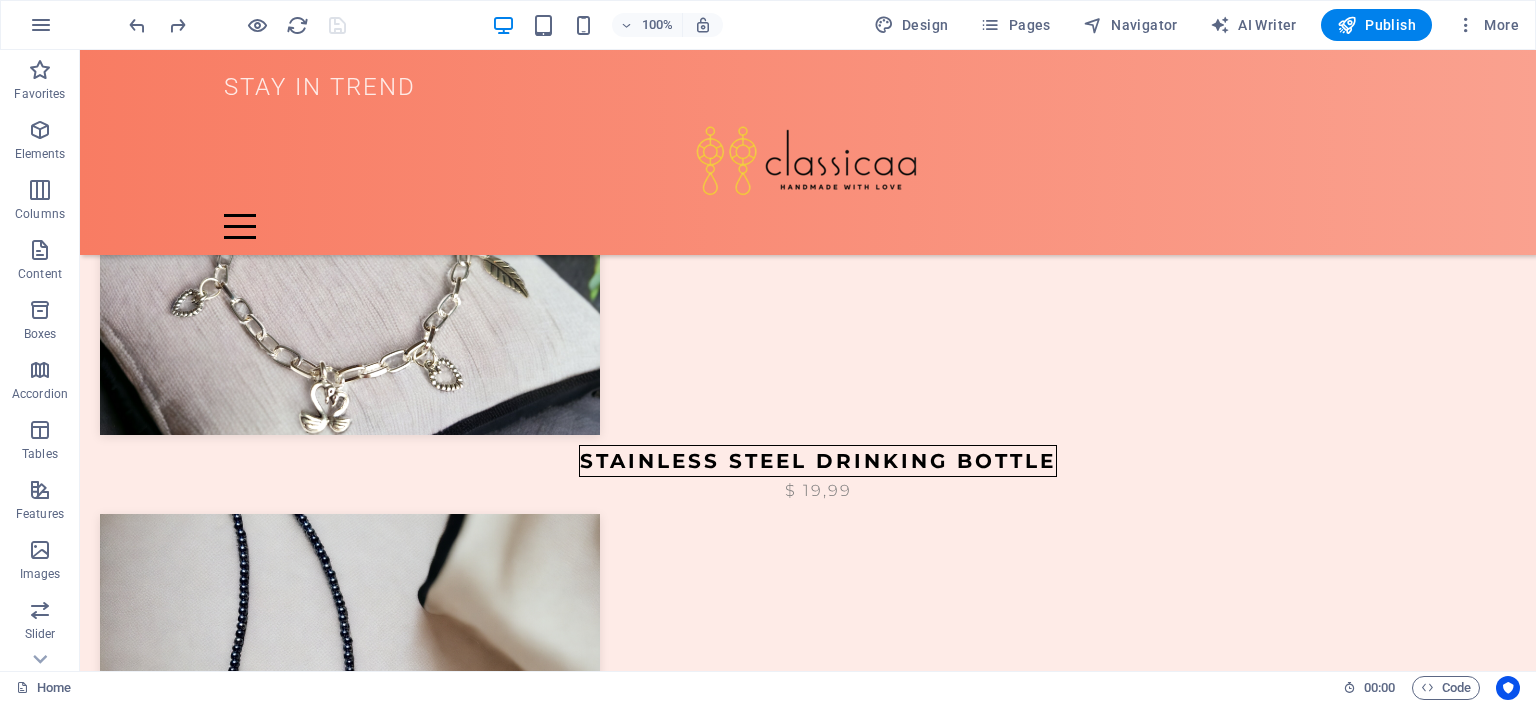 scroll, scrollTop: 2254, scrollLeft: 0, axis: vertical 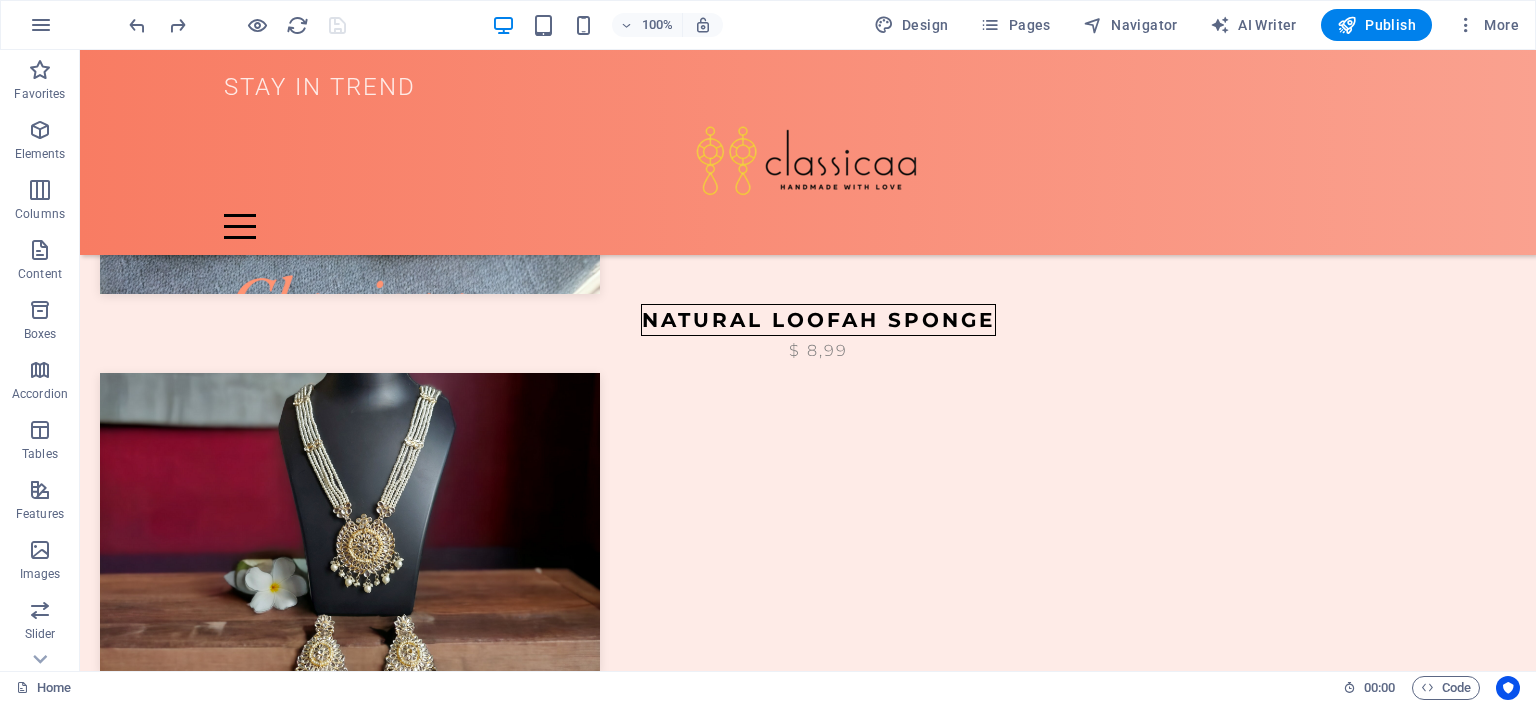 click at bounding box center (808, 3584) 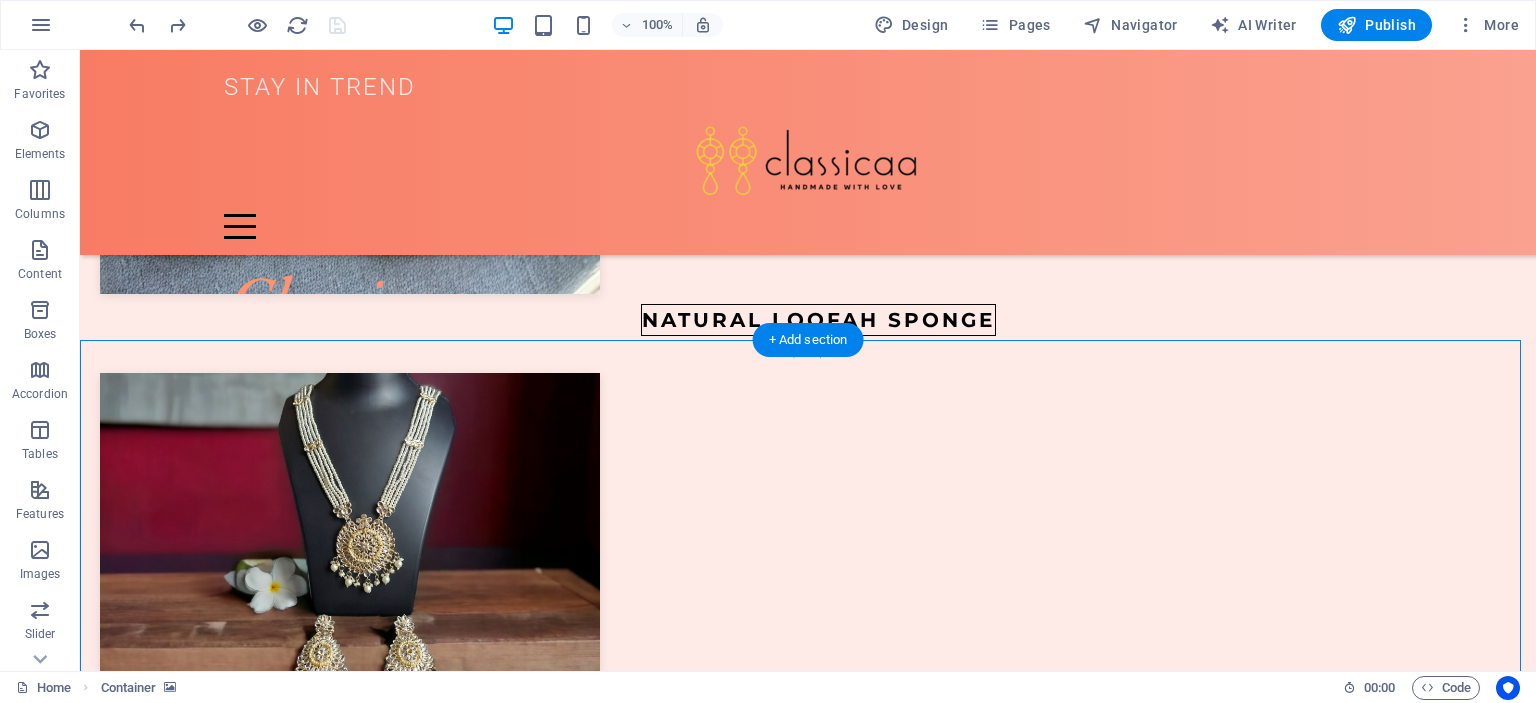 click at bounding box center [808, 3584] 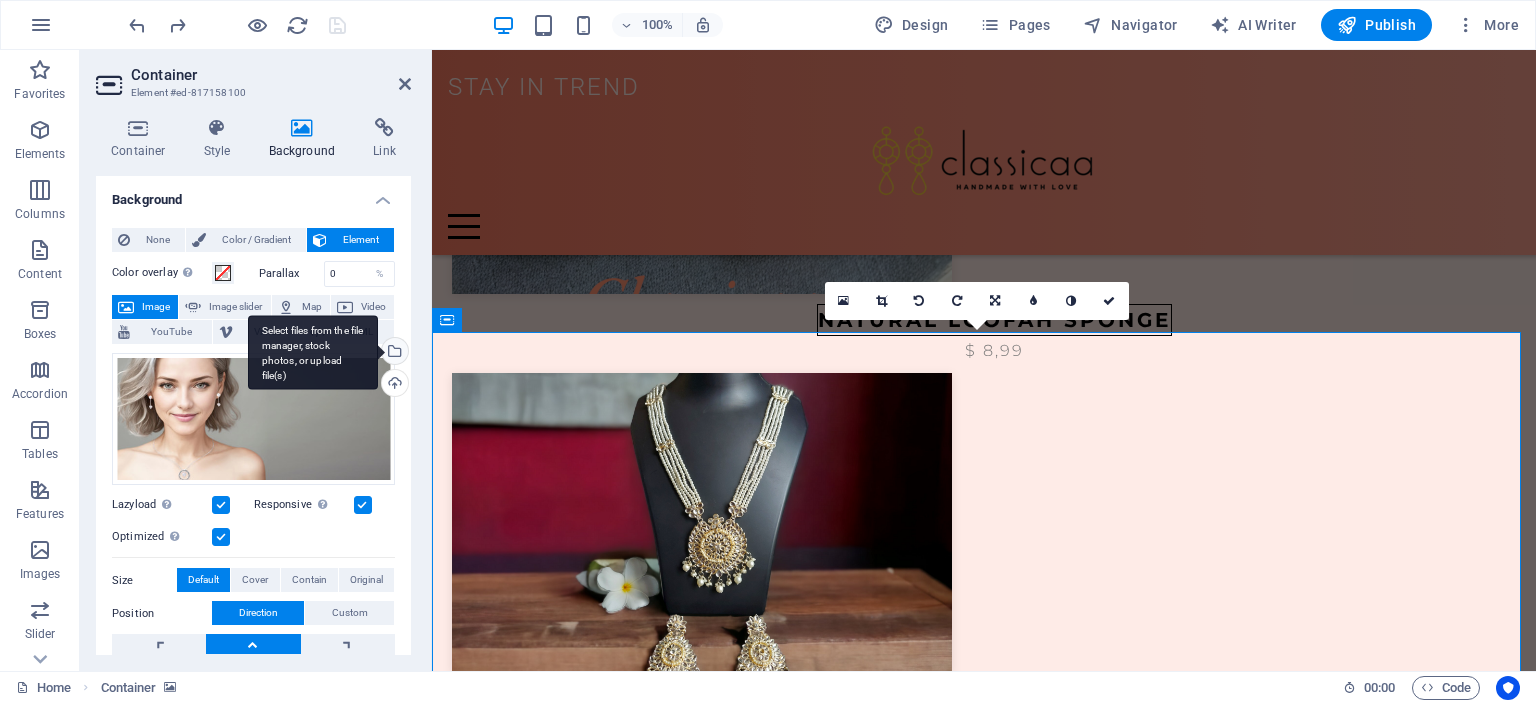 click on "Select files from the file manager, stock photos, or upload file(s)" at bounding box center [393, 353] 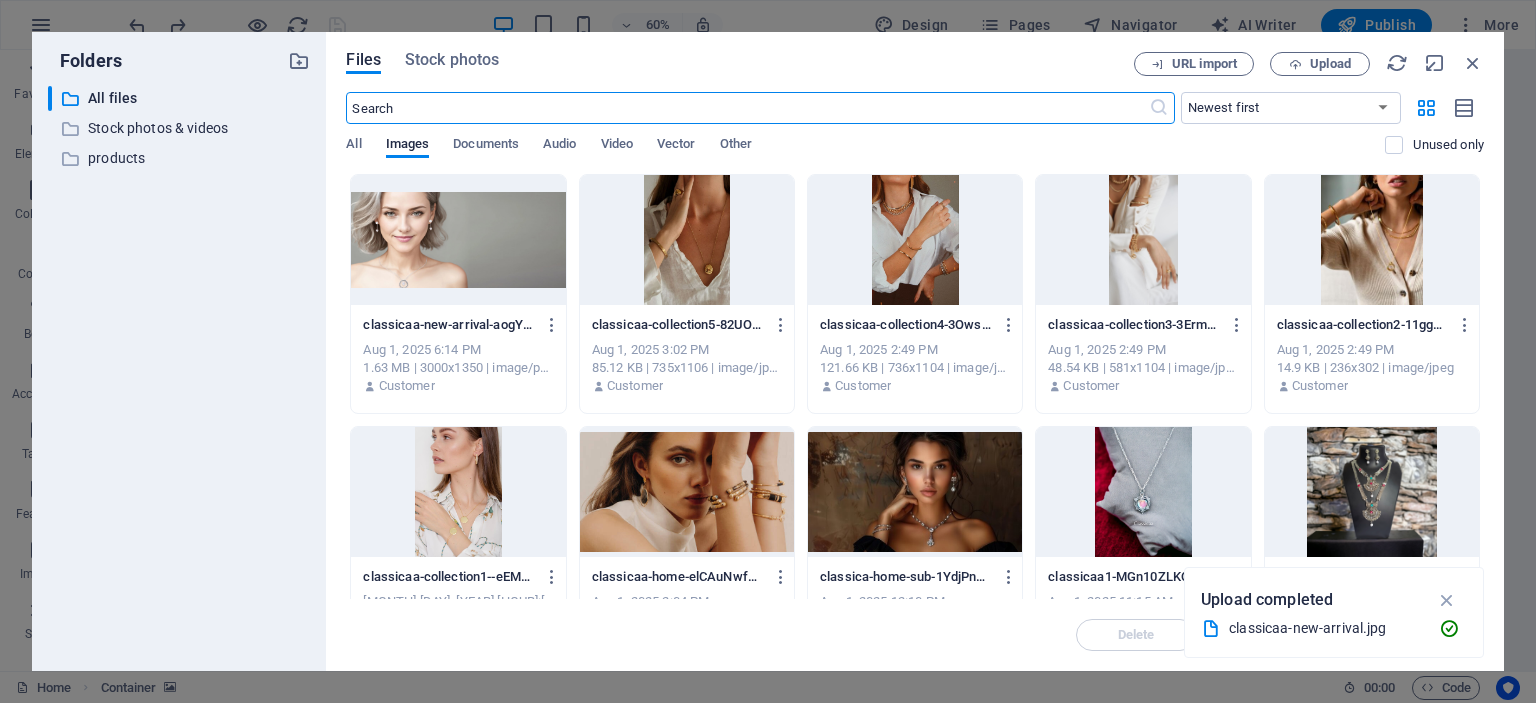 scroll, scrollTop: 2243, scrollLeft: 0, axis: vertical 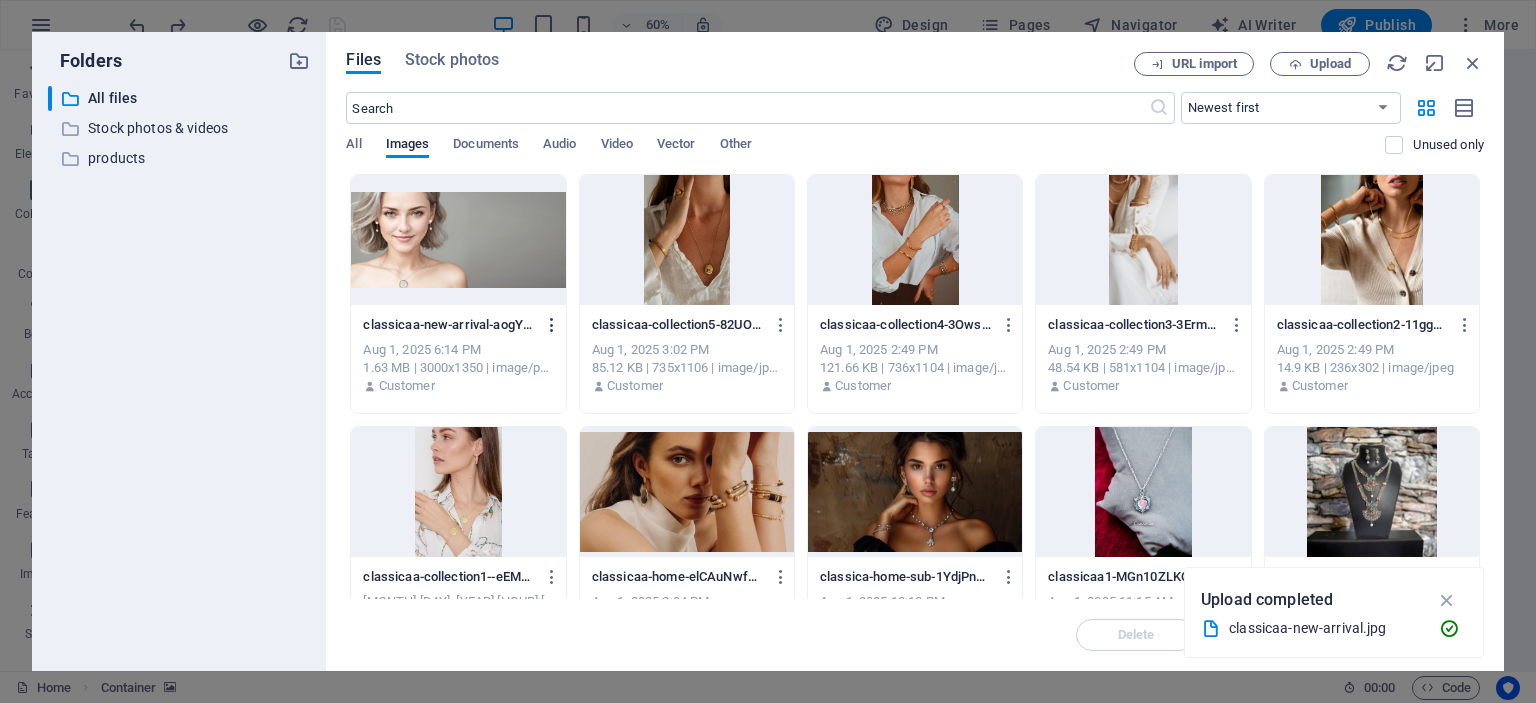 click at bounding box center [552, 325] 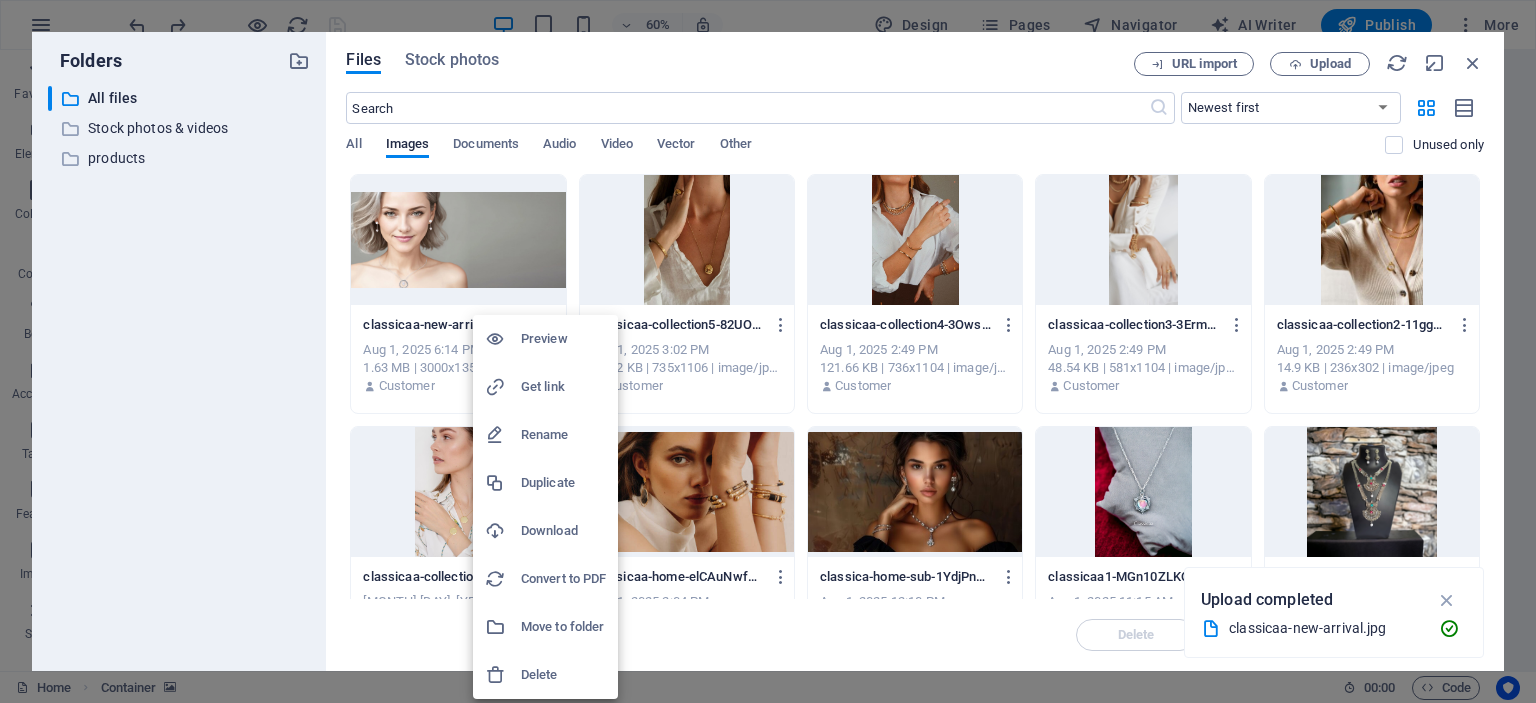 click on "Delete" at bounding box center (563, 675) 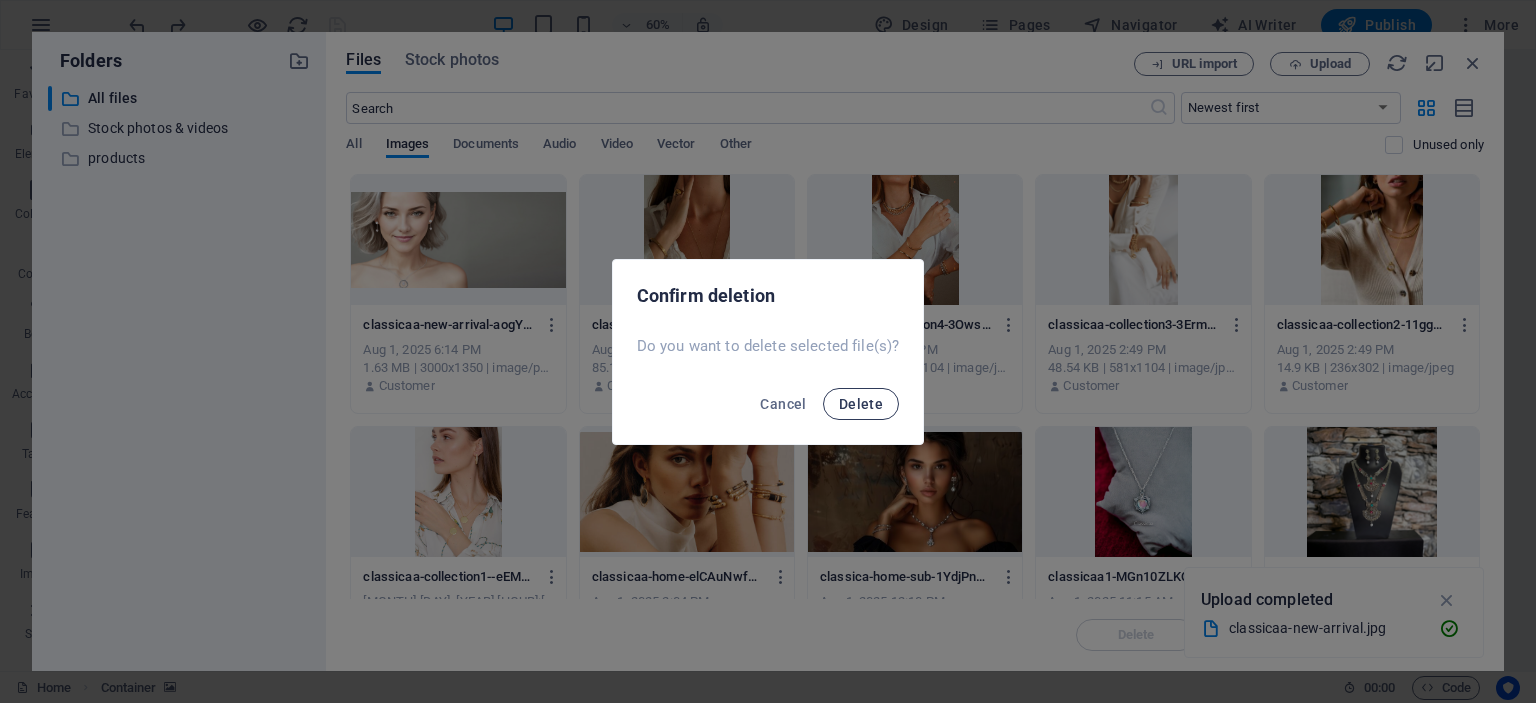 click on "Delete" at bounding box center [861, 404] 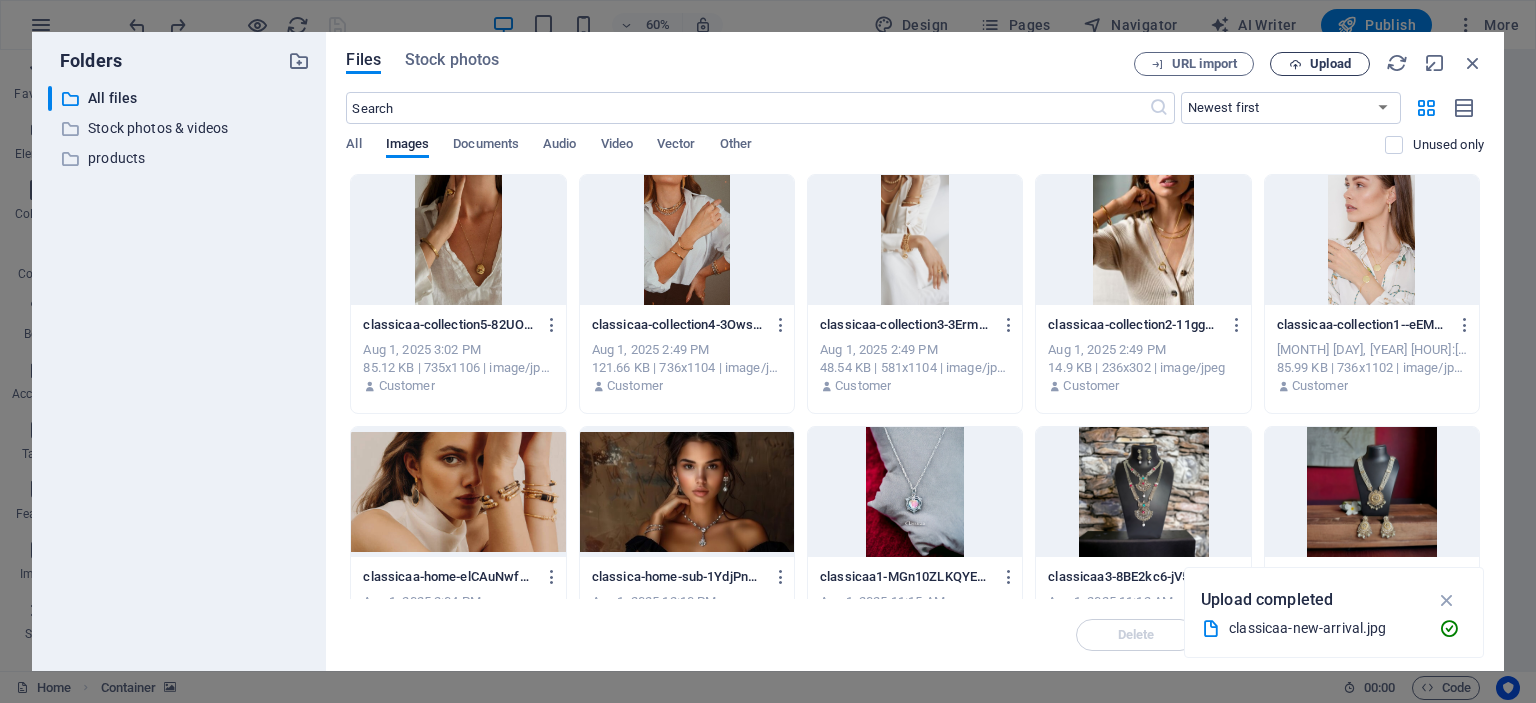 click on "Upload" at bounding box center [1330, 64] 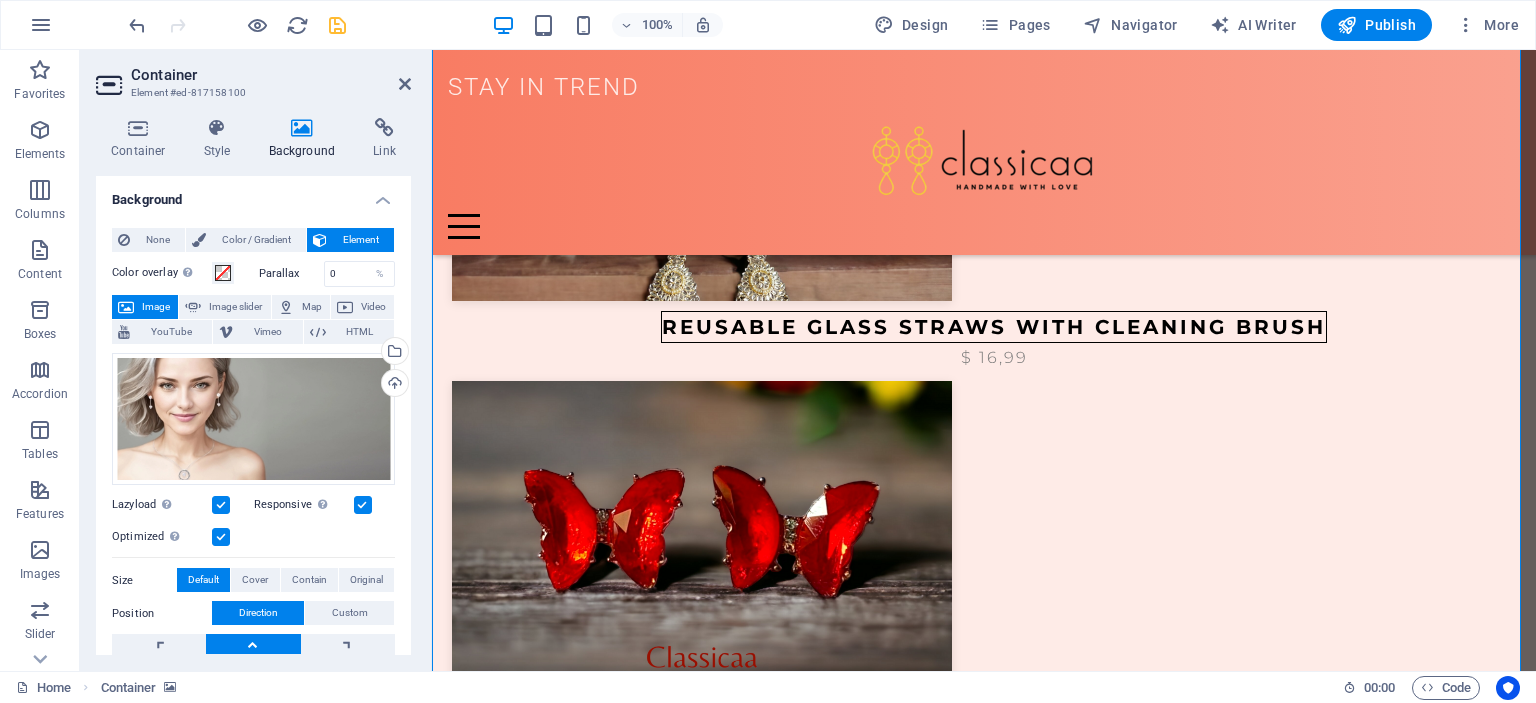 scroll, scrollTop: 2554, scrollLeft: 0, axis: vertical 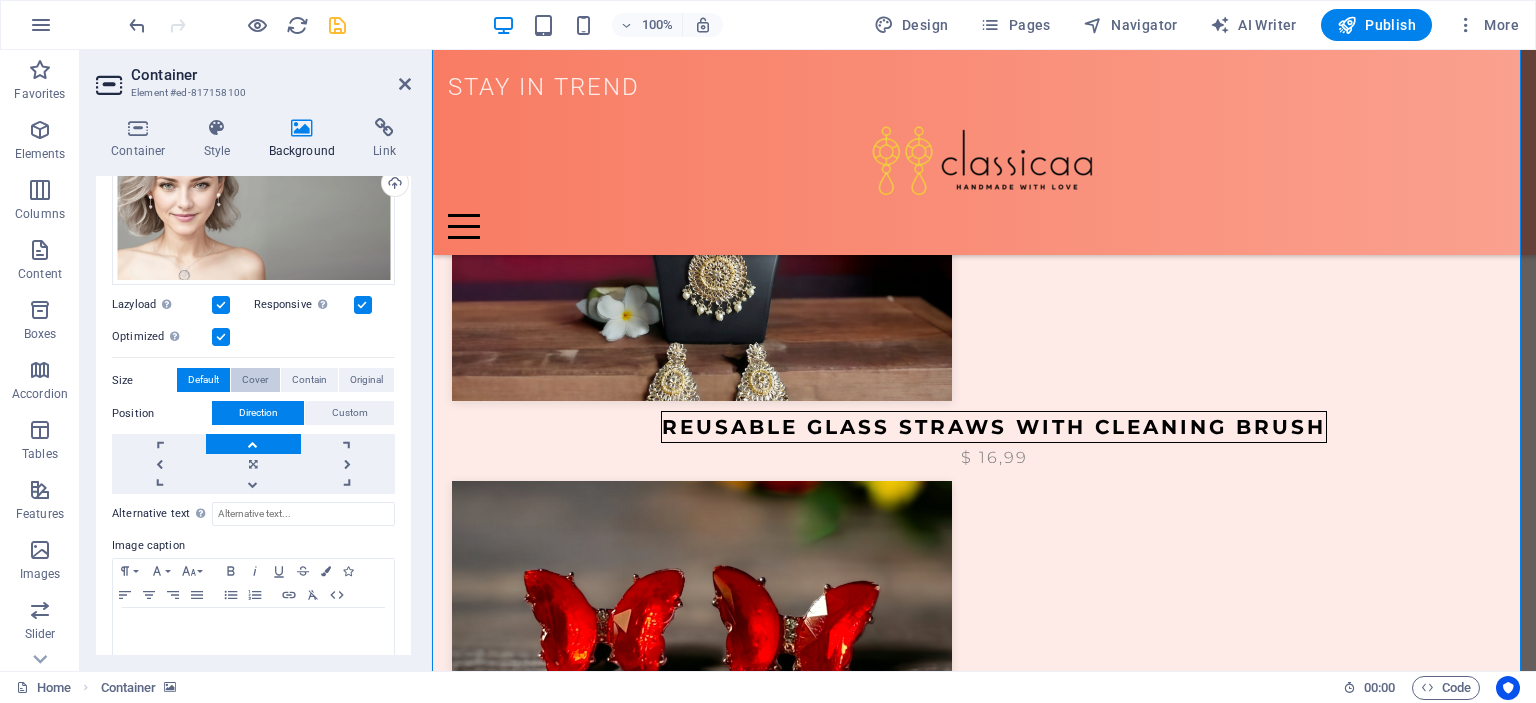 click on "Cover" at bounding box center (255, 380) 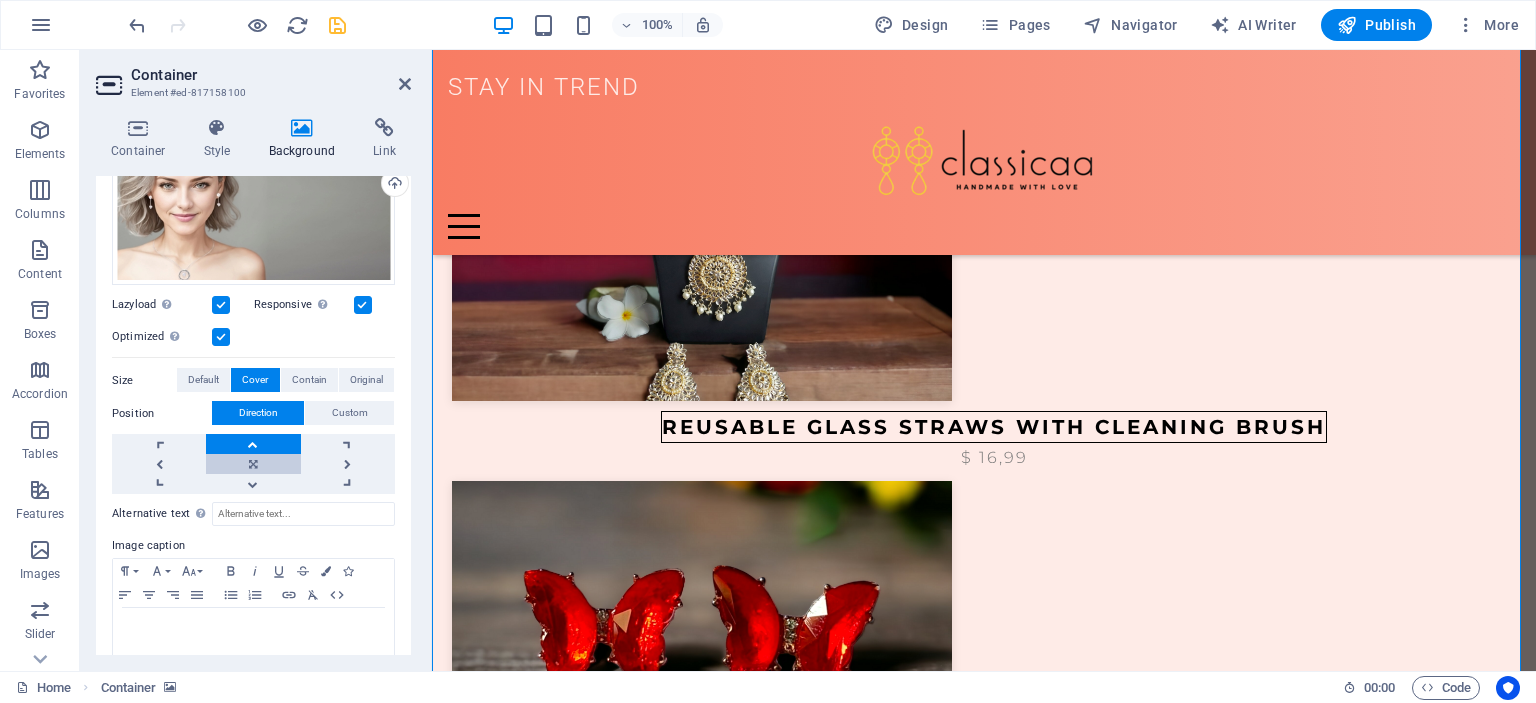 click at bounding box center (253, 464) 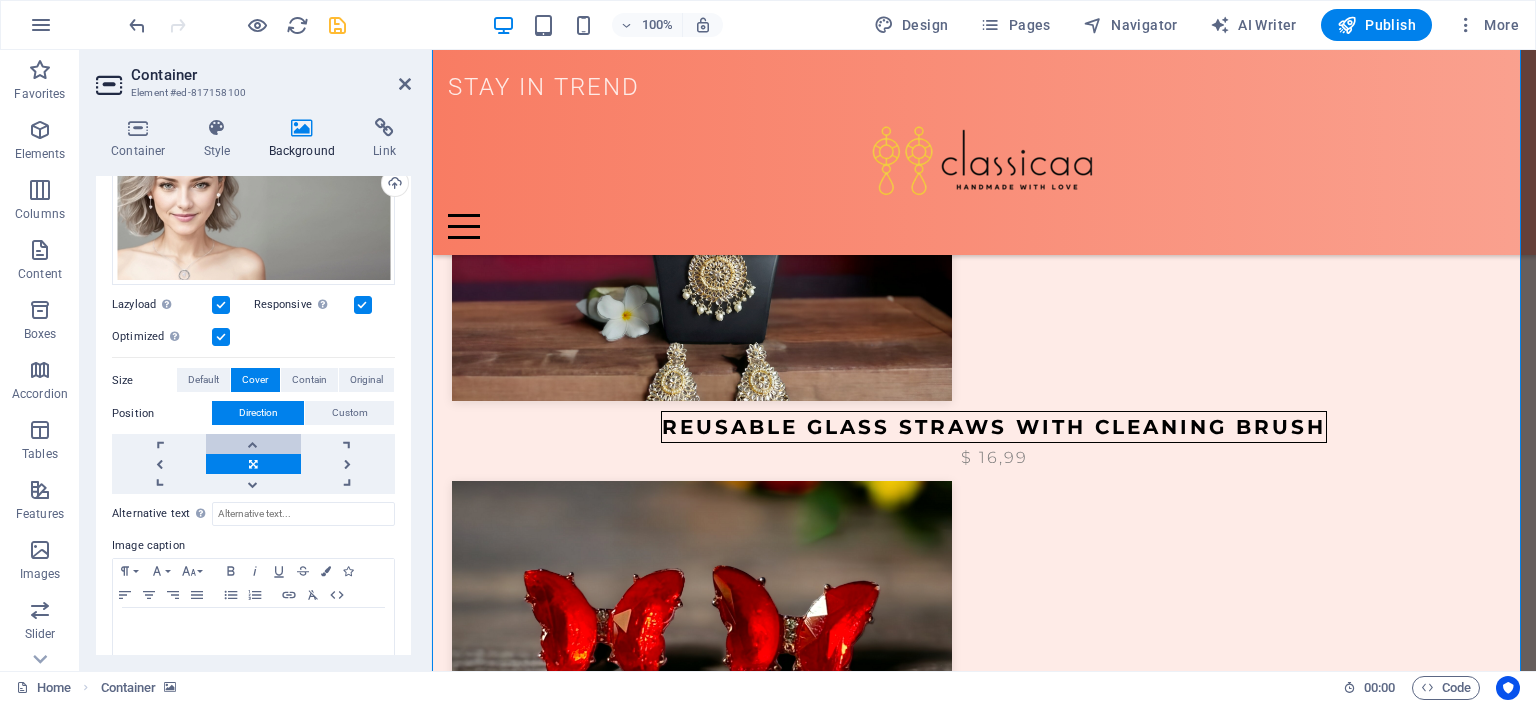 click at bounding box center (253, 444) 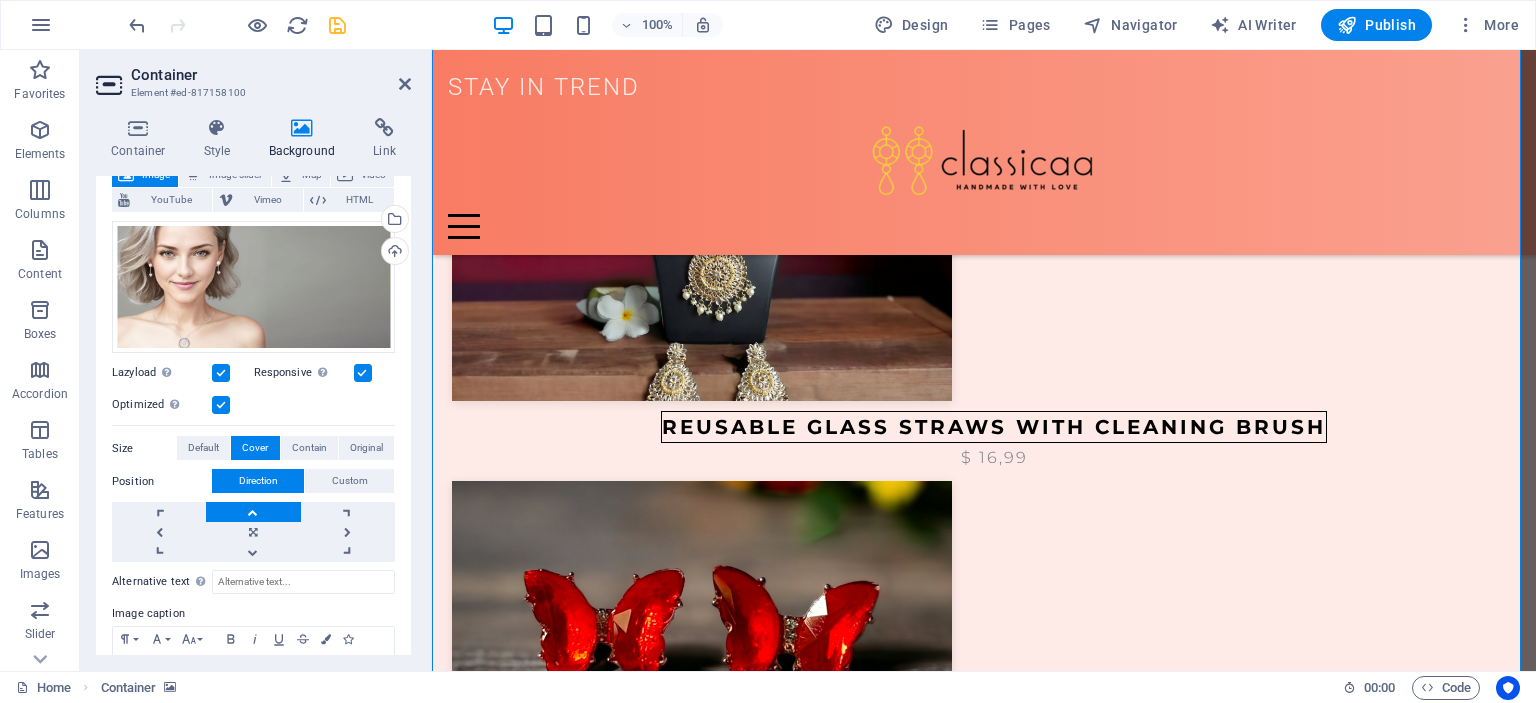 scroll, scrollTop: 100, scrollLeft: 0, axis: vertical 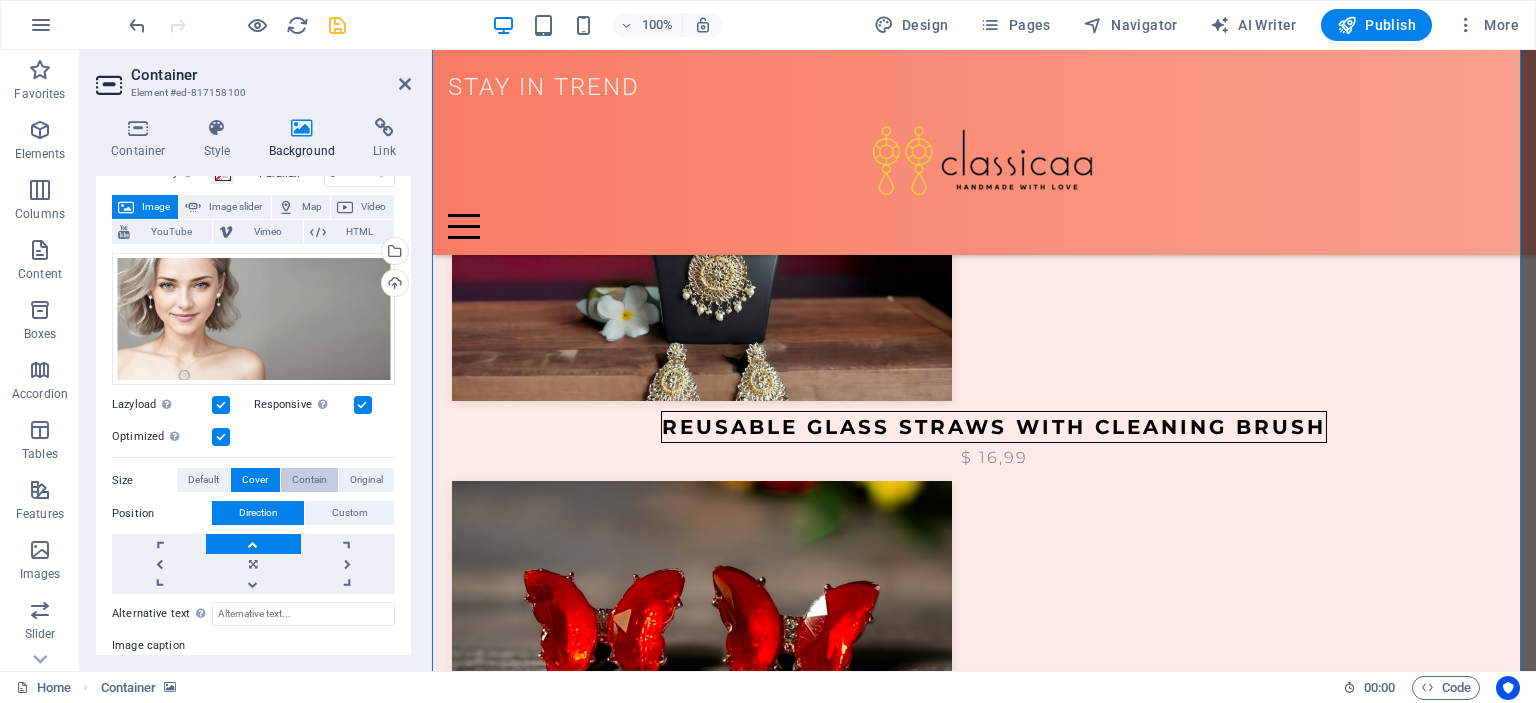 click on "Contain" at bounding box center (309, 480) 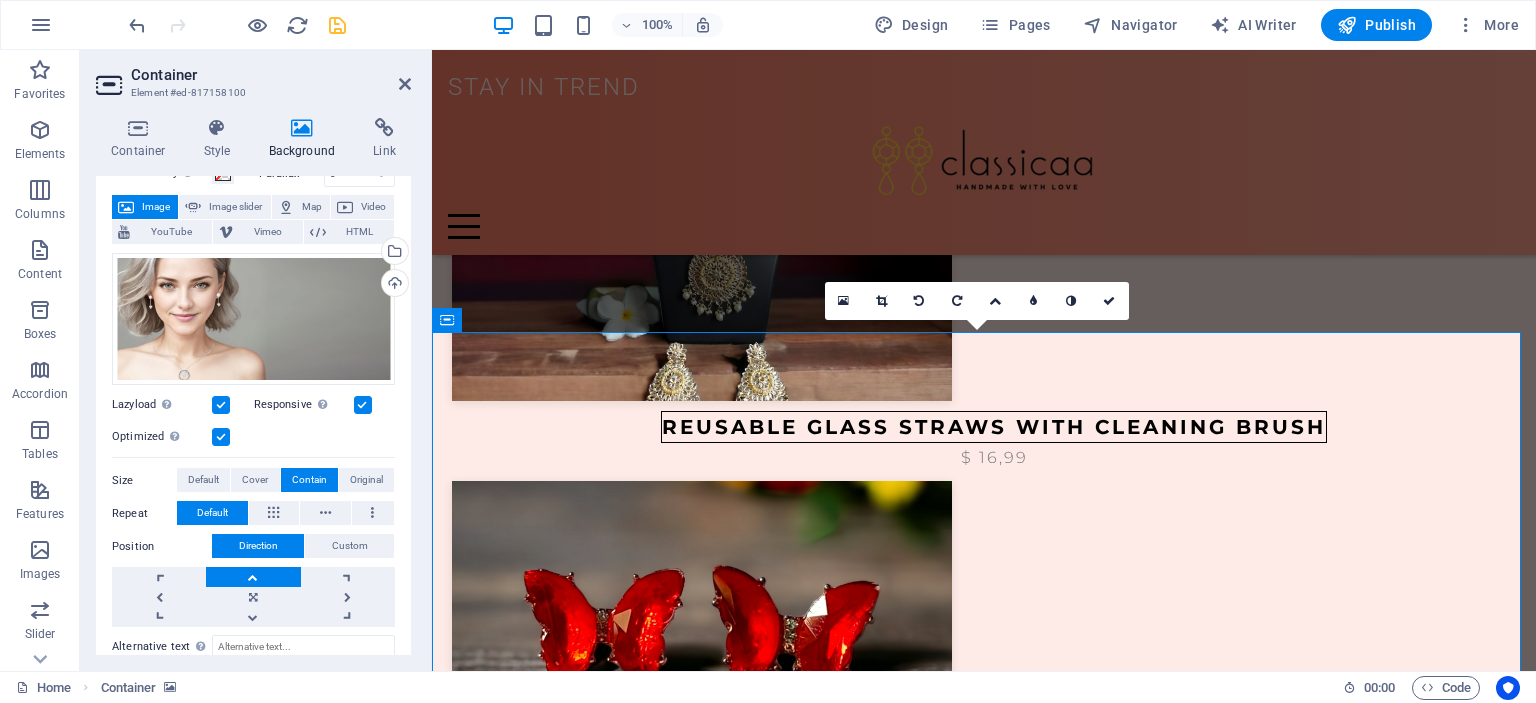scroll, scrollTop: 2254, scrollLeft: 0, axis: vertical 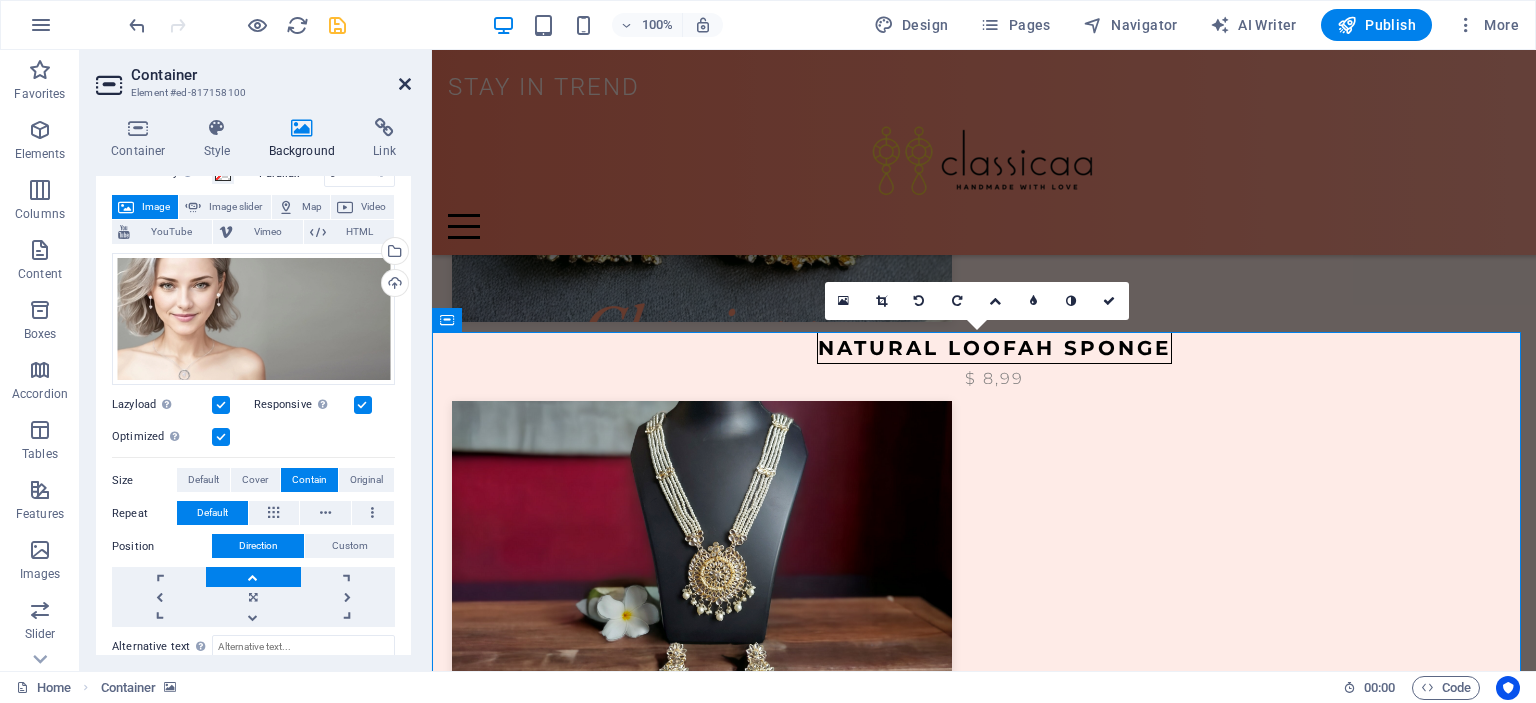 click at bounding box center (405, 84) 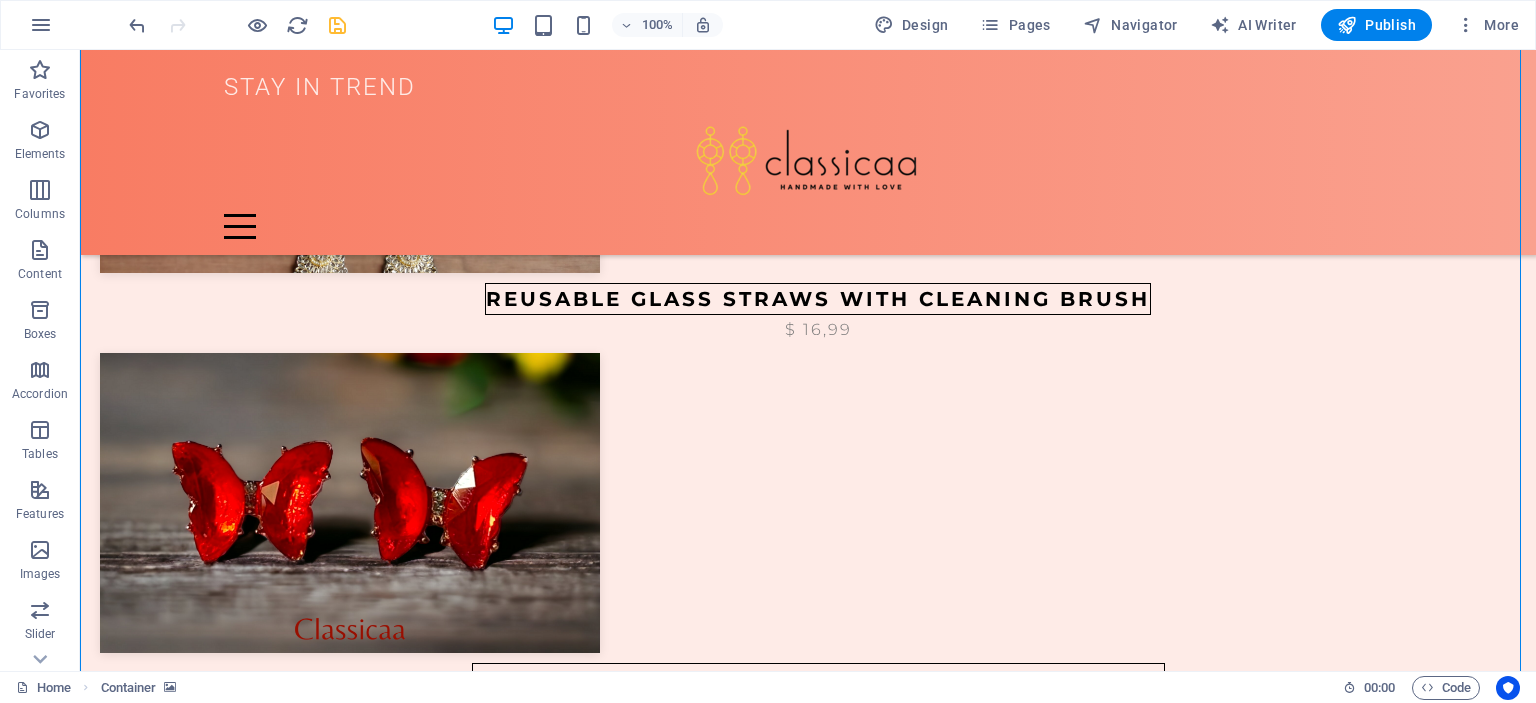scroll, scrollTop: 2754, scrollLeft: 0, axis: vertical 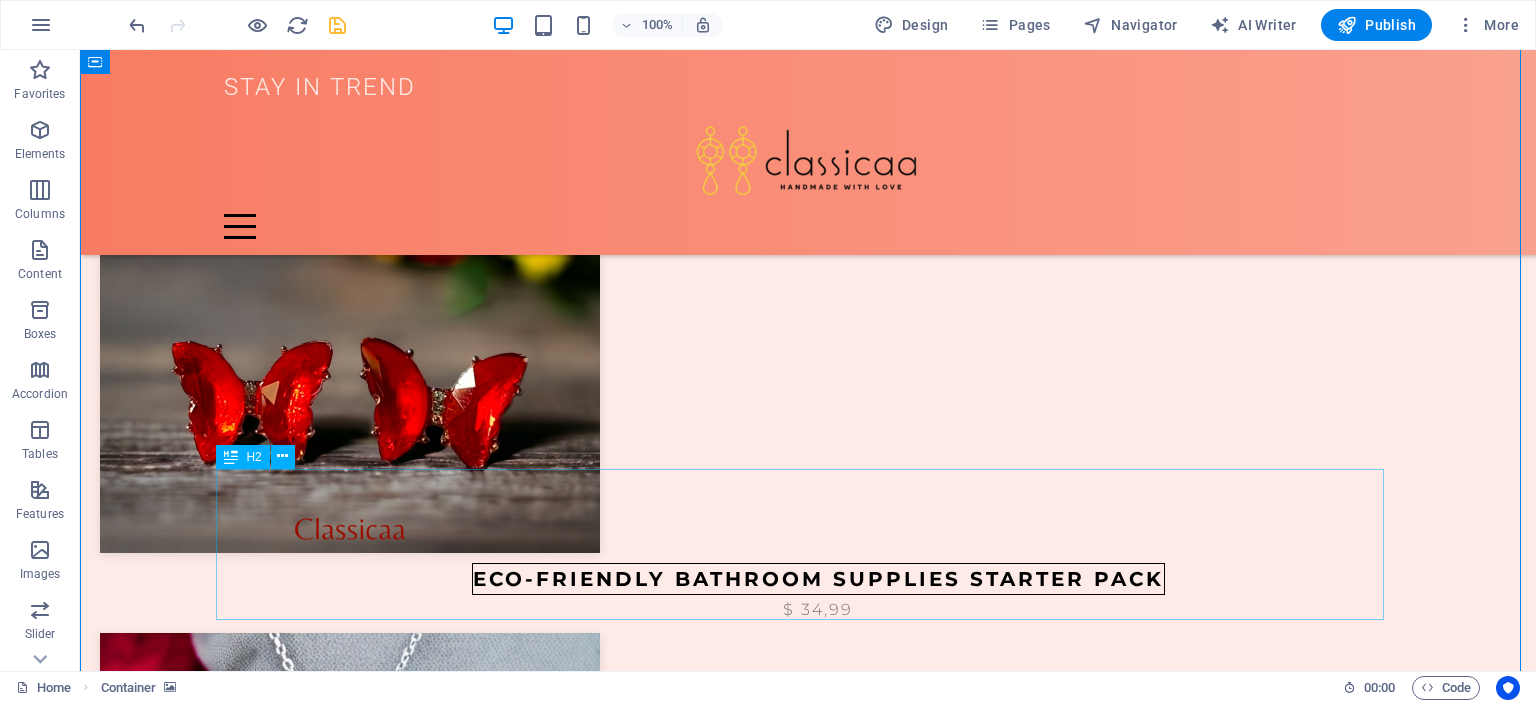 click on "New collection launches a collaboration between  two great designers" at bounding box center [808, 3729] 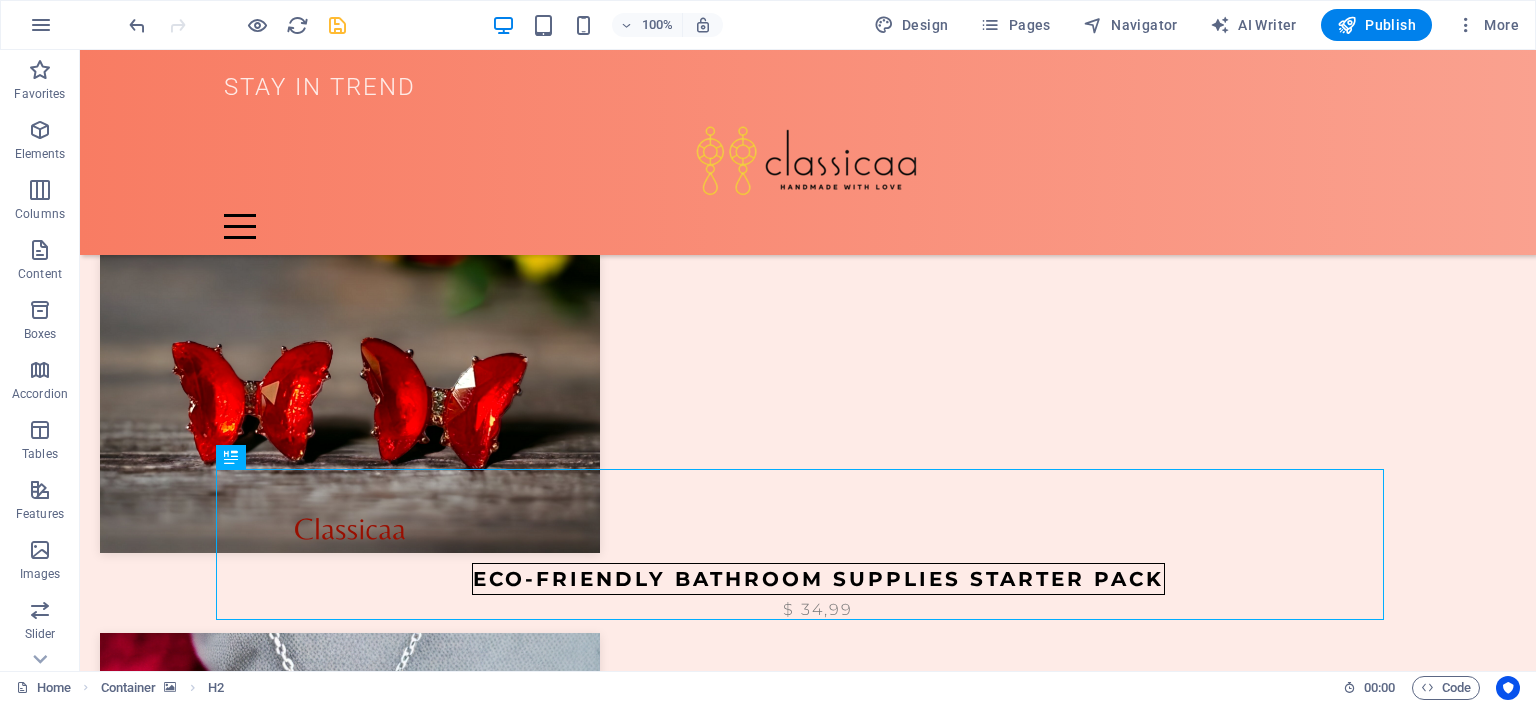 drag, startPoint x: 1063, startPoint y: 559, endPoint x: 1153, endPoint y: 274, distance: 298.8729 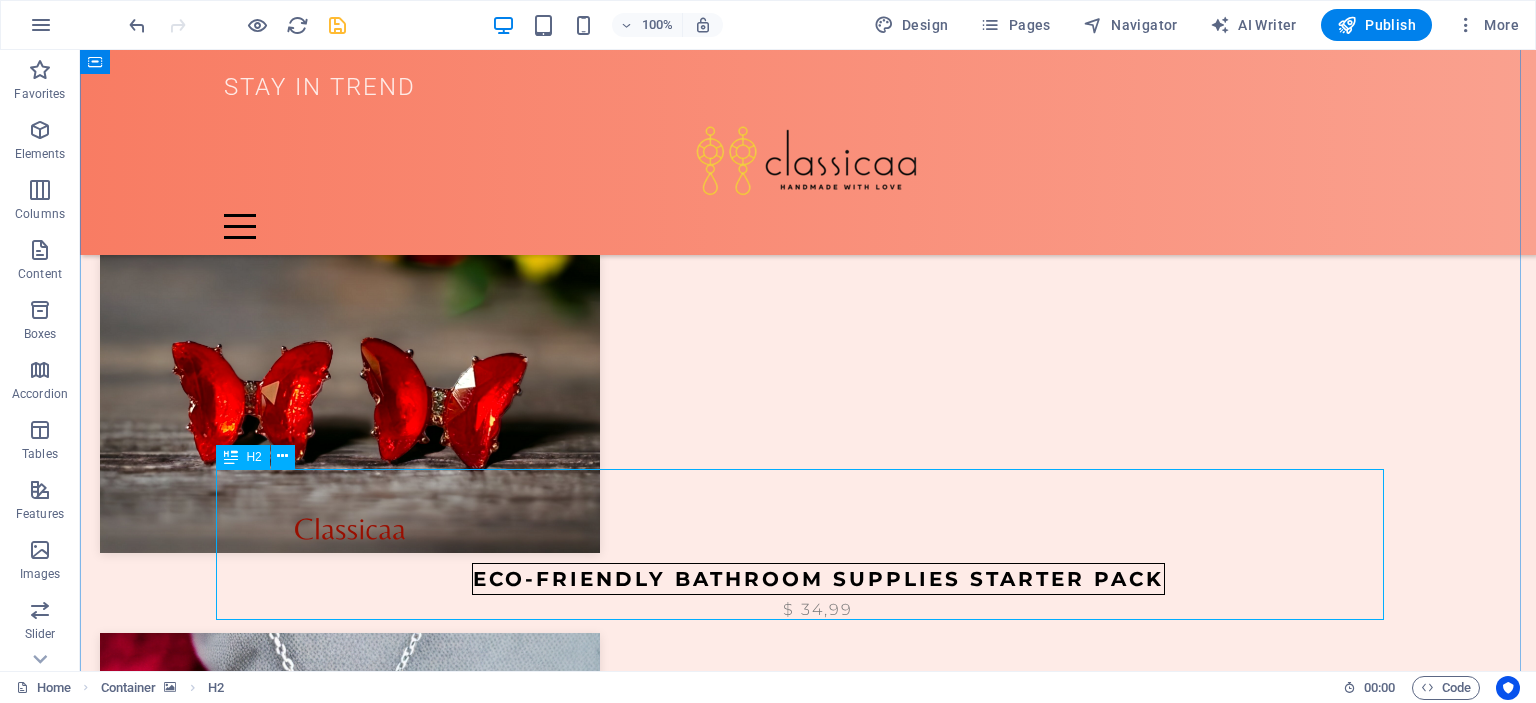 click on "New collection launches a collaboration between  two great designers" at bounding box center [808, 3729] 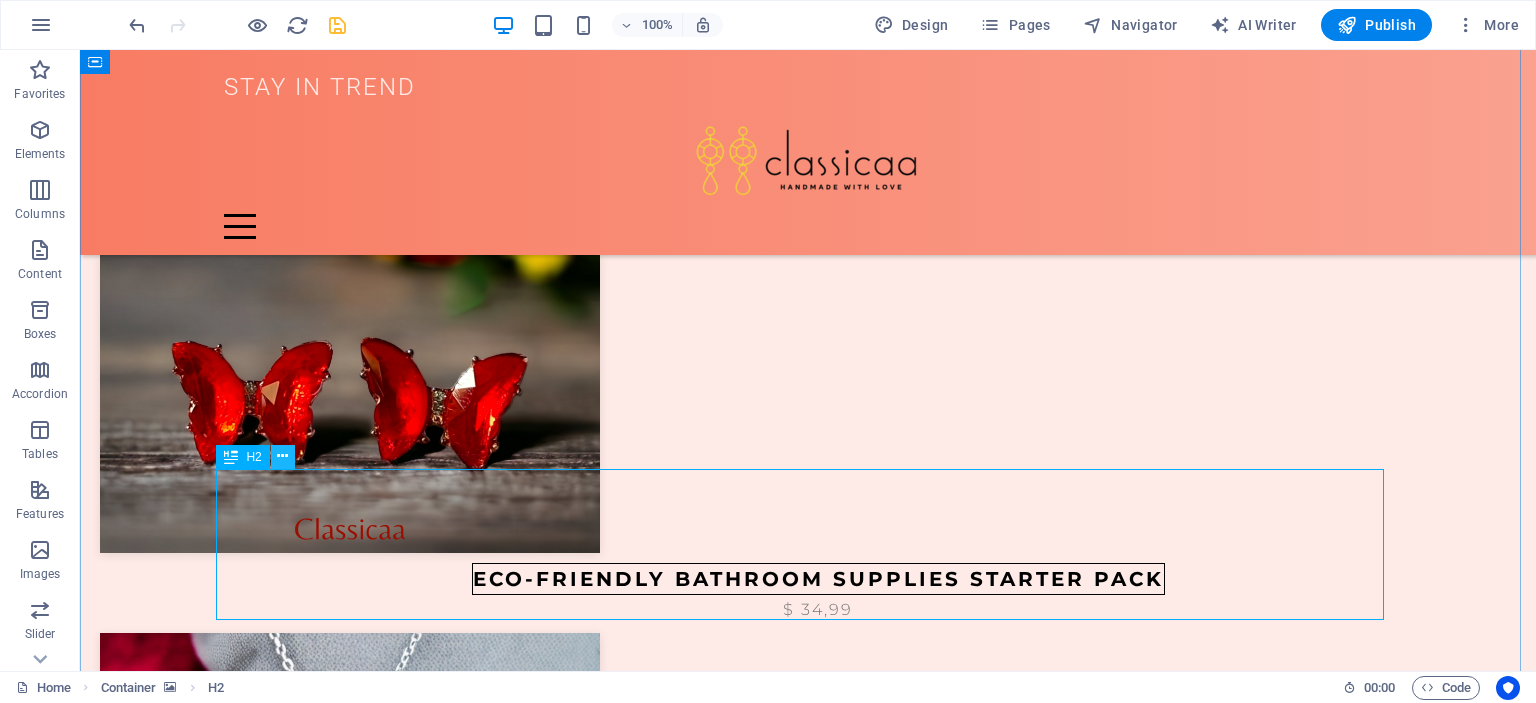 click at bounding box center [282, 456] 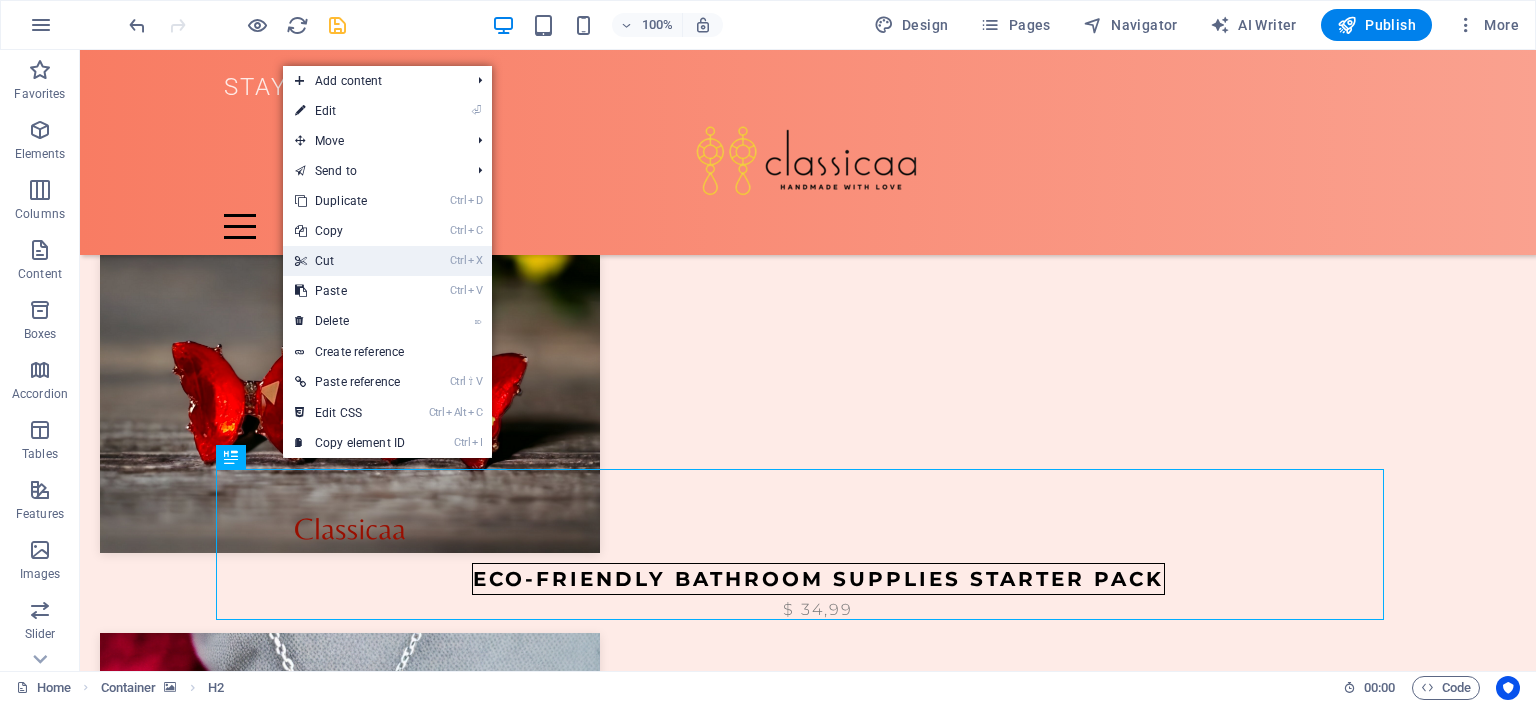 click on "Ctrl X  Cut" at bounding box center (350, 261) 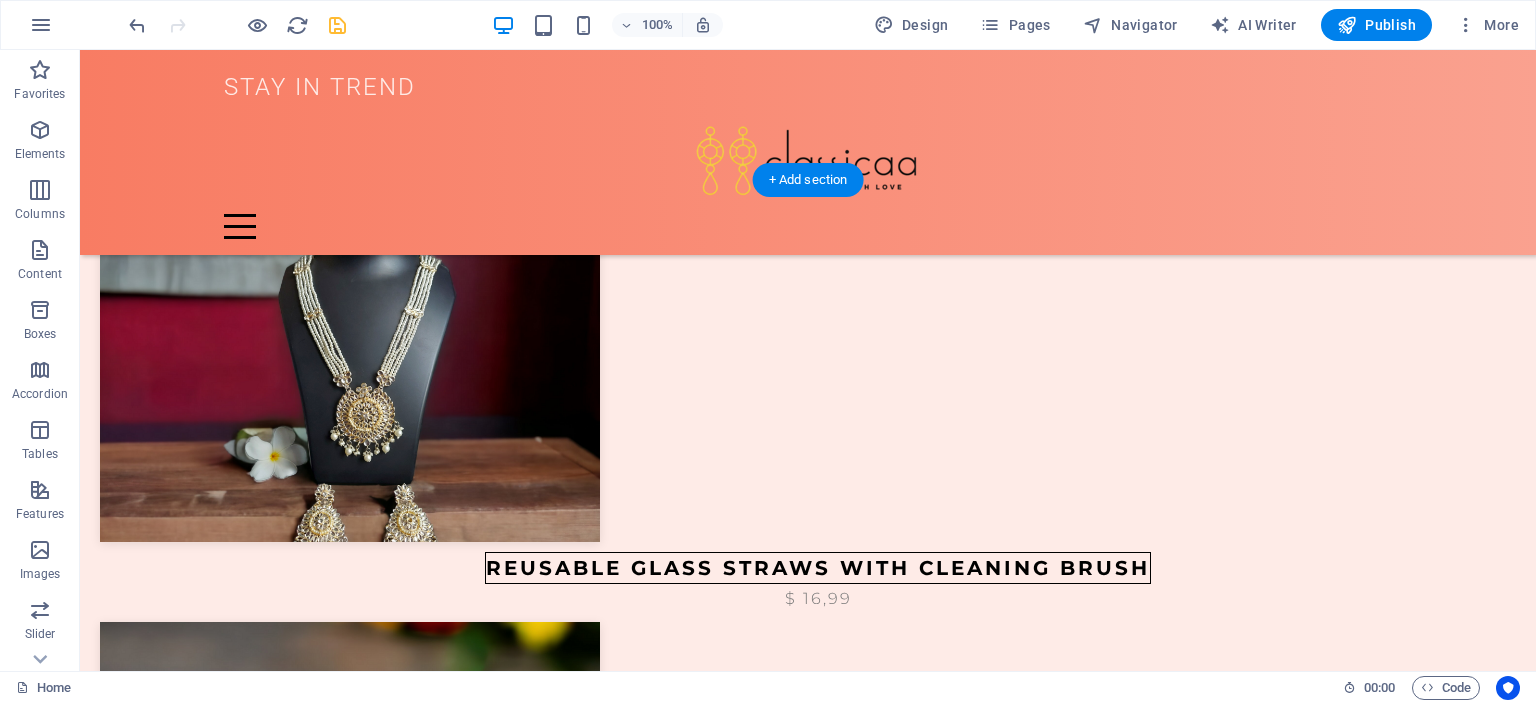 scroll, scrollTop: 2354, scrollLeft: 0, axis: vertical 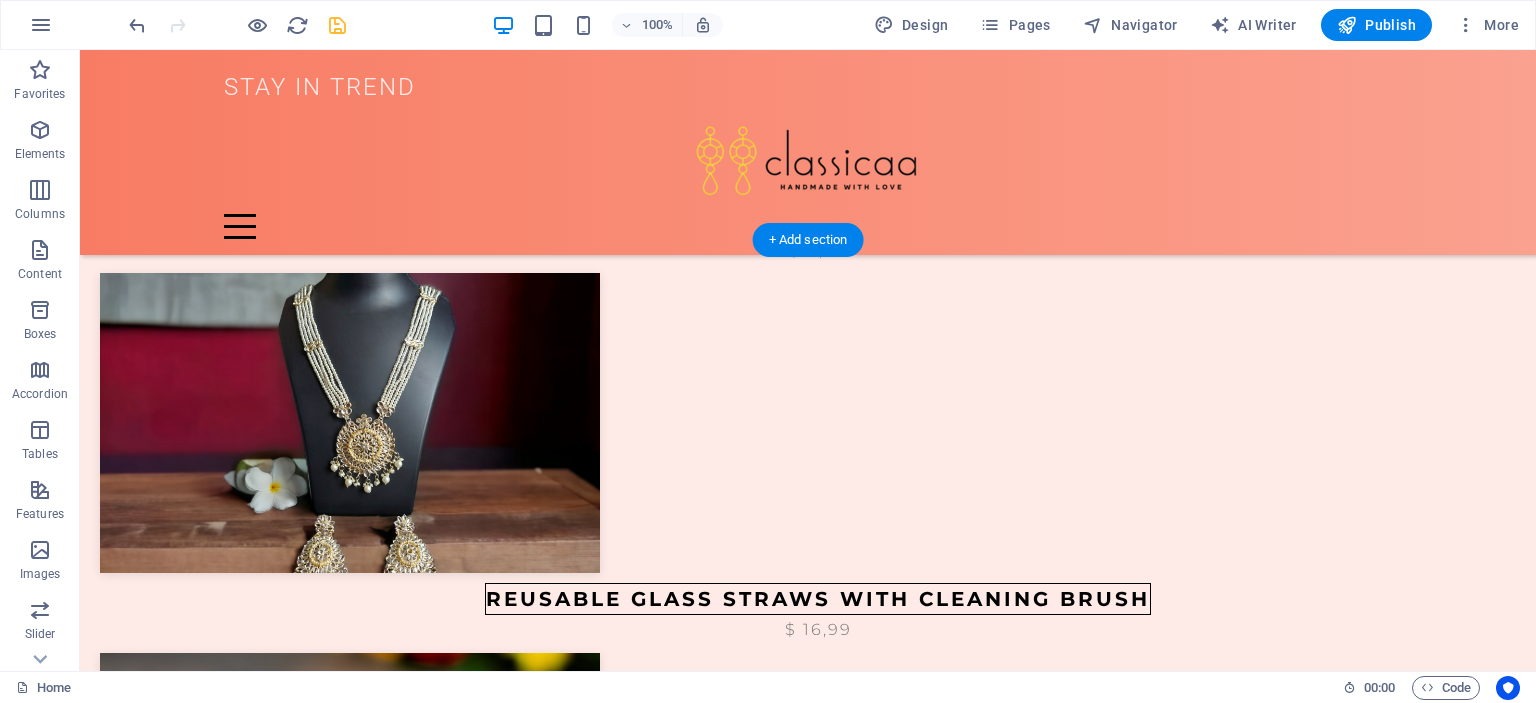 click at bounding box center (808, 3484) 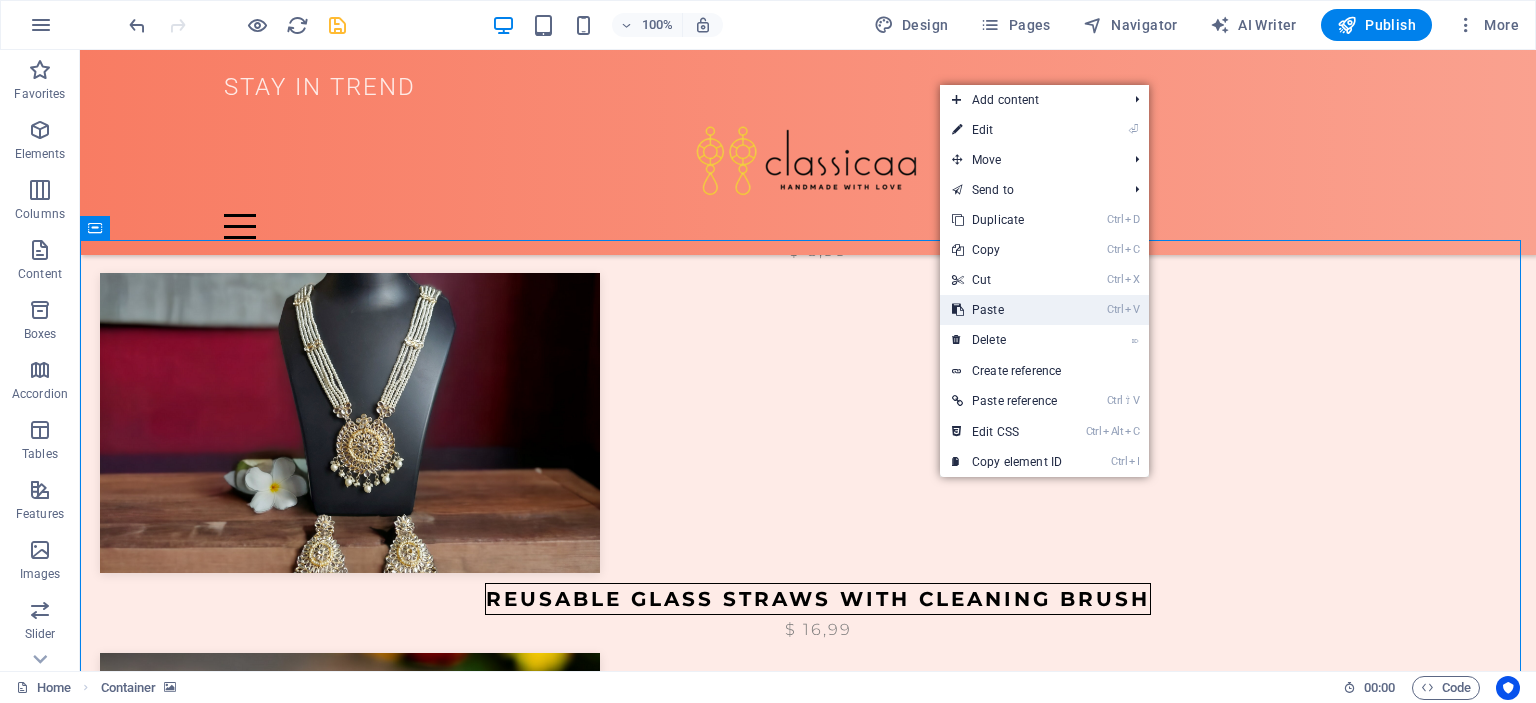 click on "Ctrl V  Paste" at bounding box center (1007, 310) 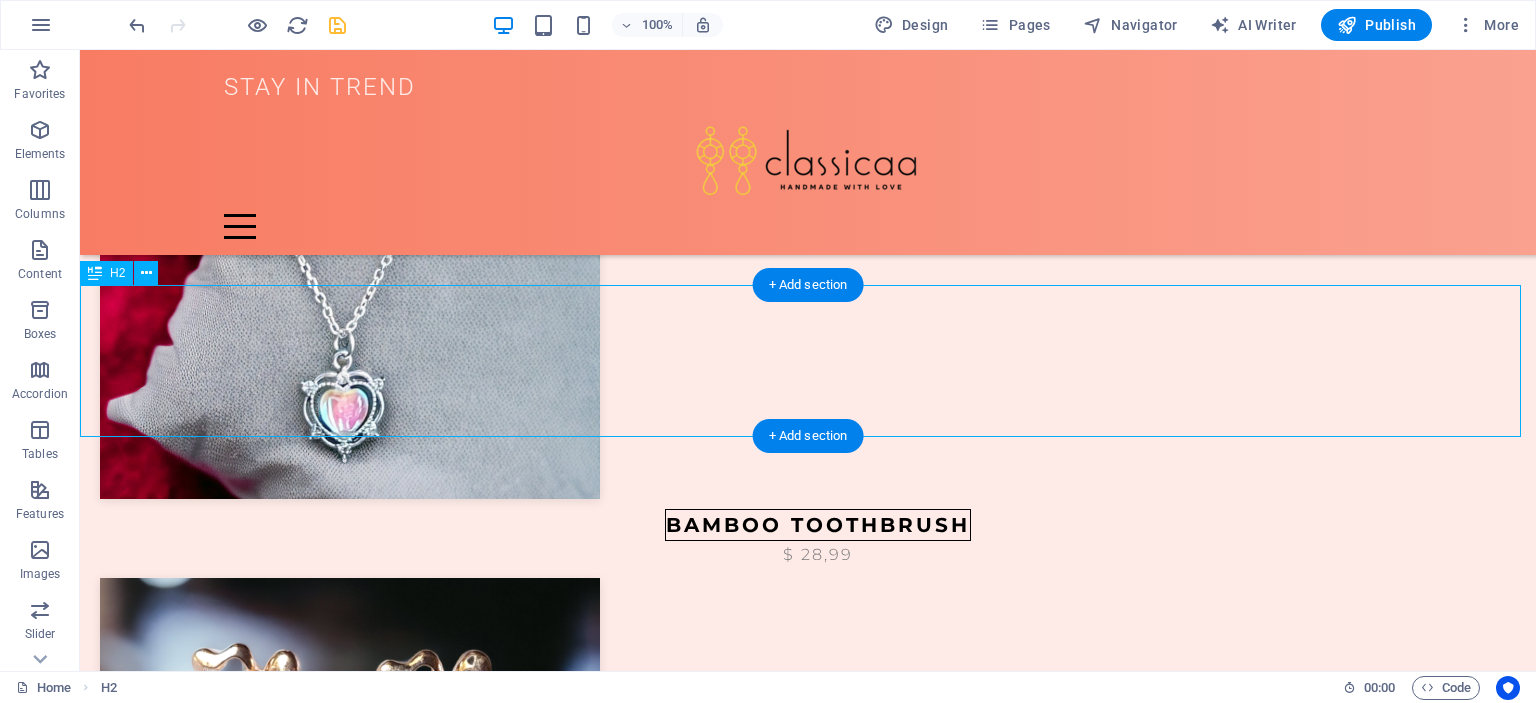 scroll, scrollTop: 3208, scrollLeft: 0, axis: vertical 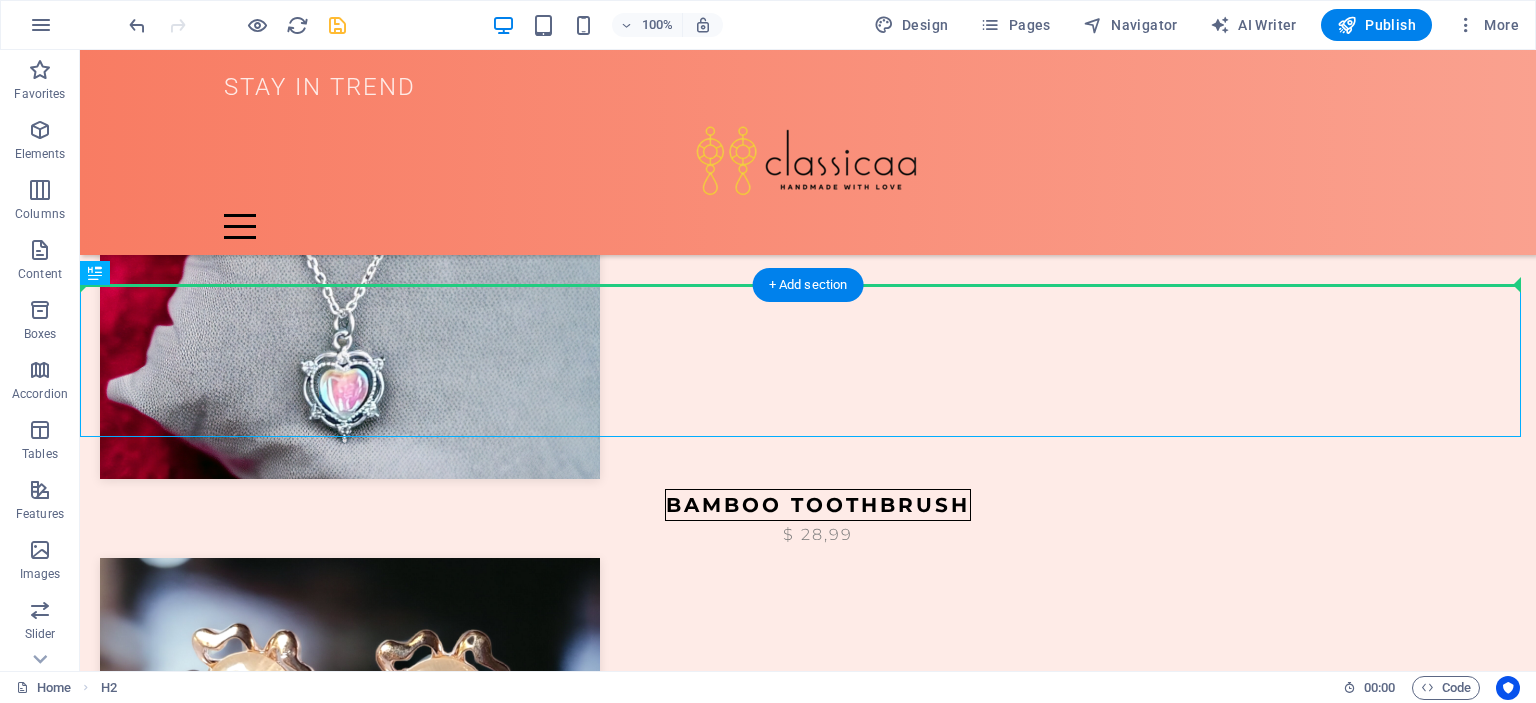 drag, startPoint x: 1088, startPoint y: 374, endPoint x: 1067, endPoint y: 196, distance: 179.23448 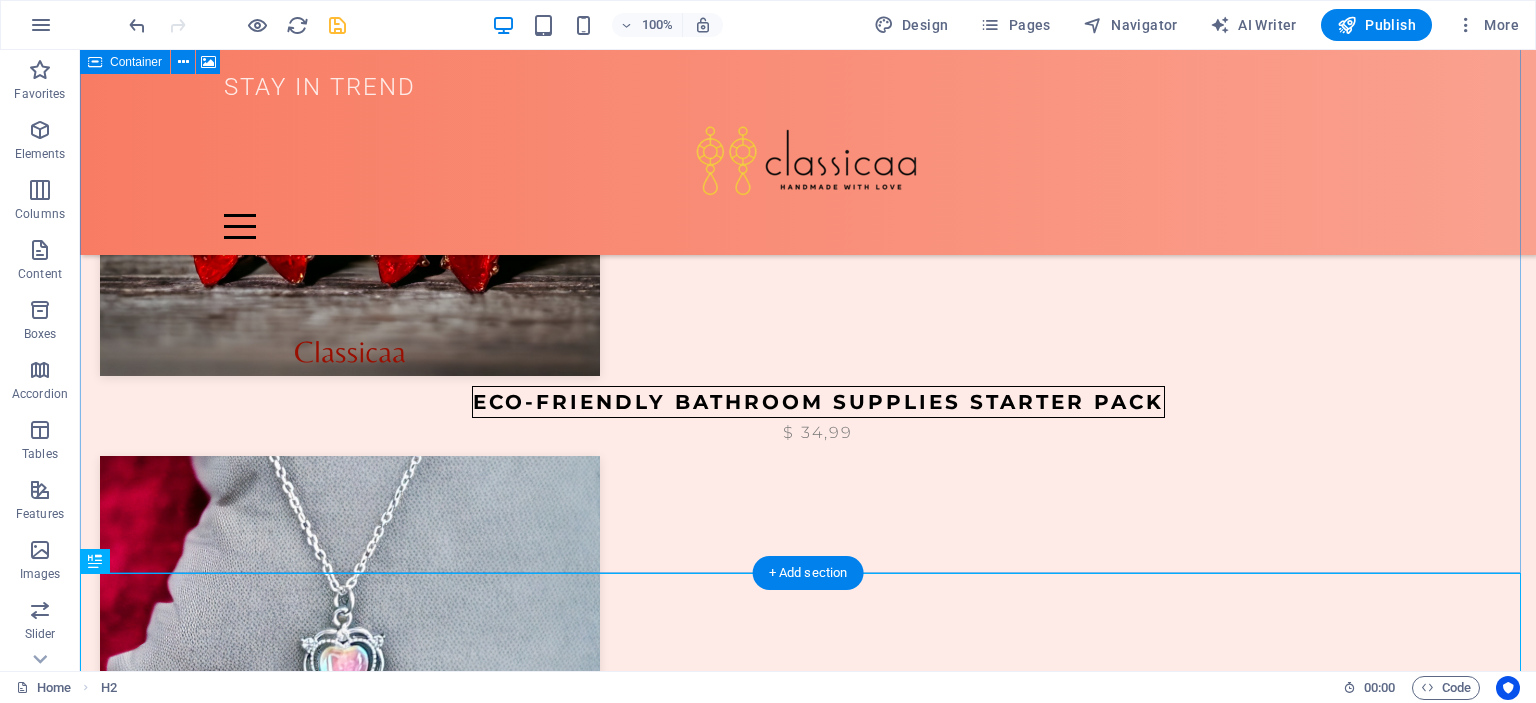 scroll, scrollTop: 2908, scrollLeft: 0, axis: vertical 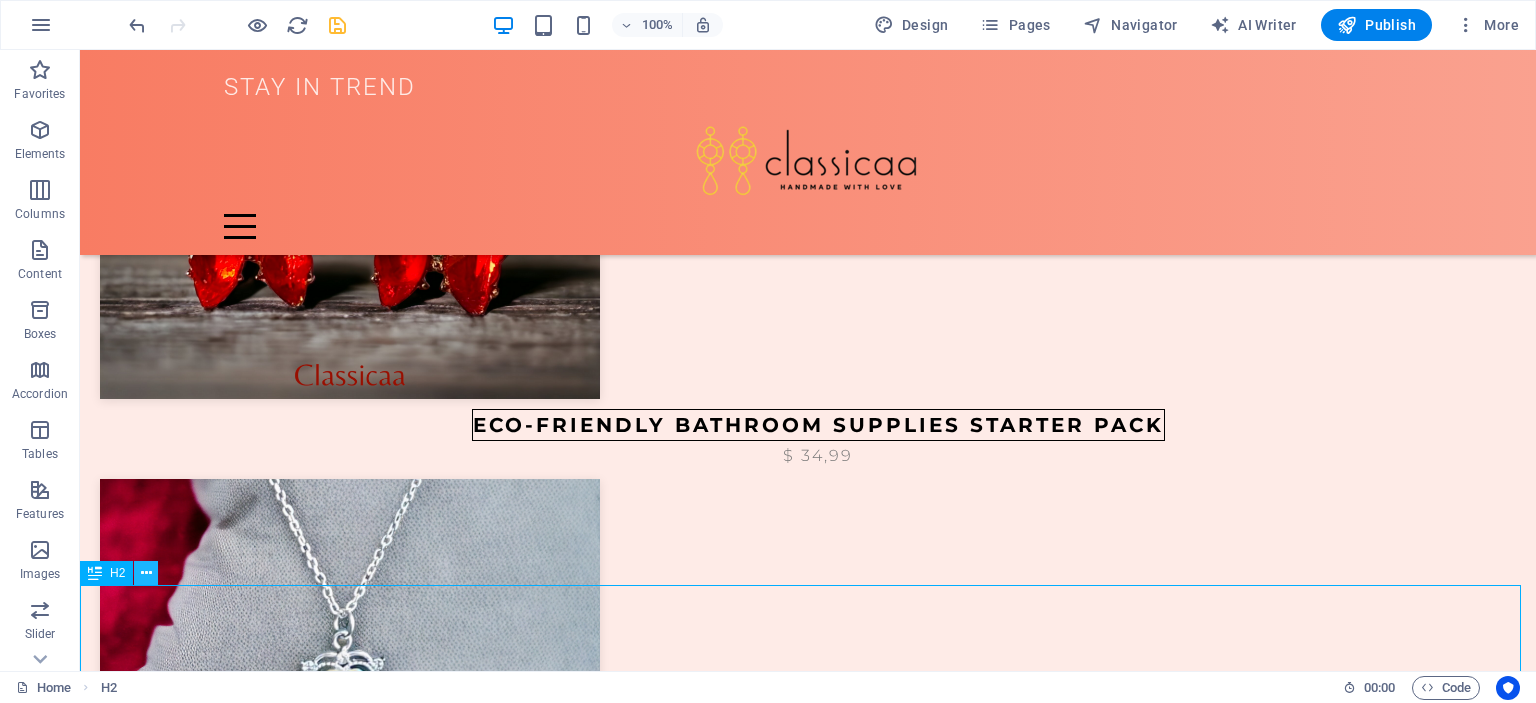 click at bounding box center (146, 573) 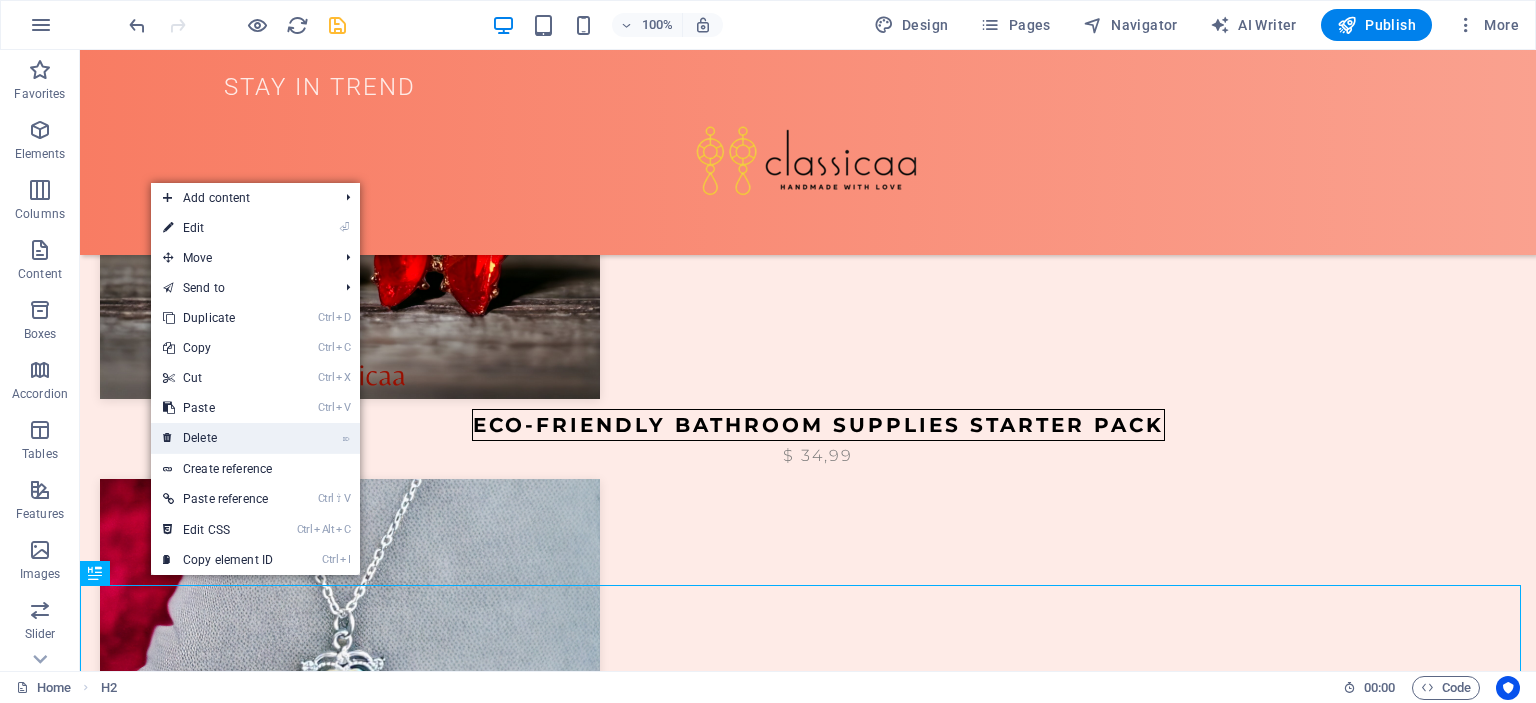 click on "⌦  Delete" at bounding box center [218, 438] 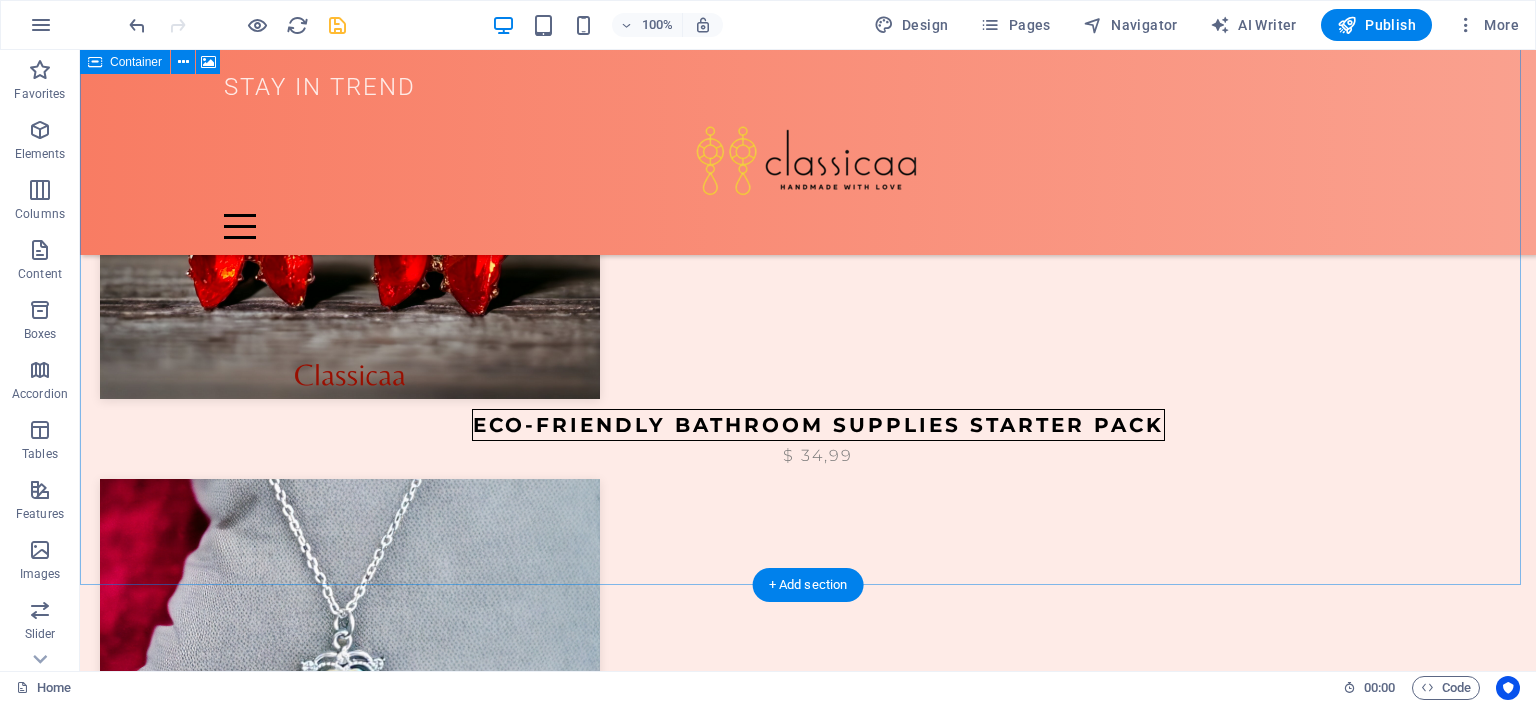 click on "Paste clipboard" at bounding box center [862, 3601] 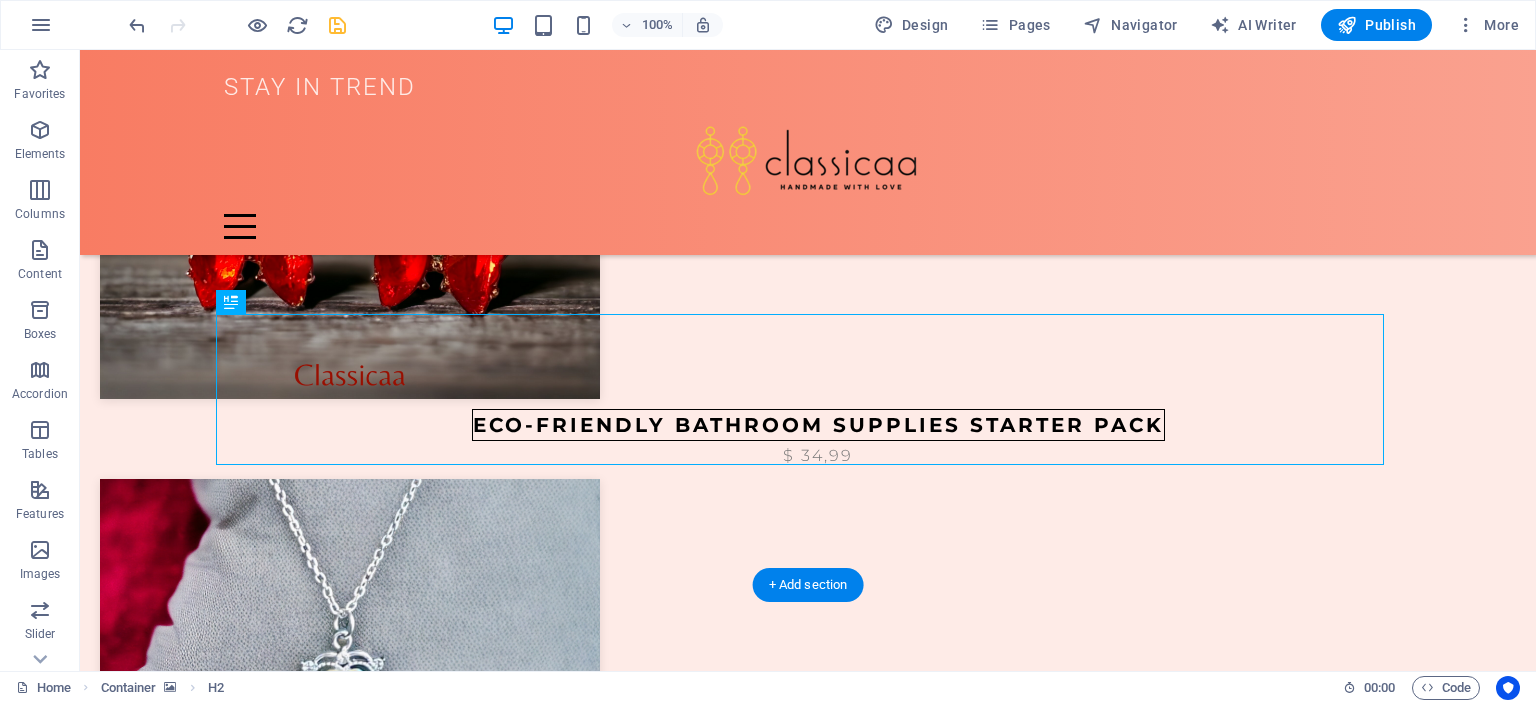 click at bounding box center [808, 2930] 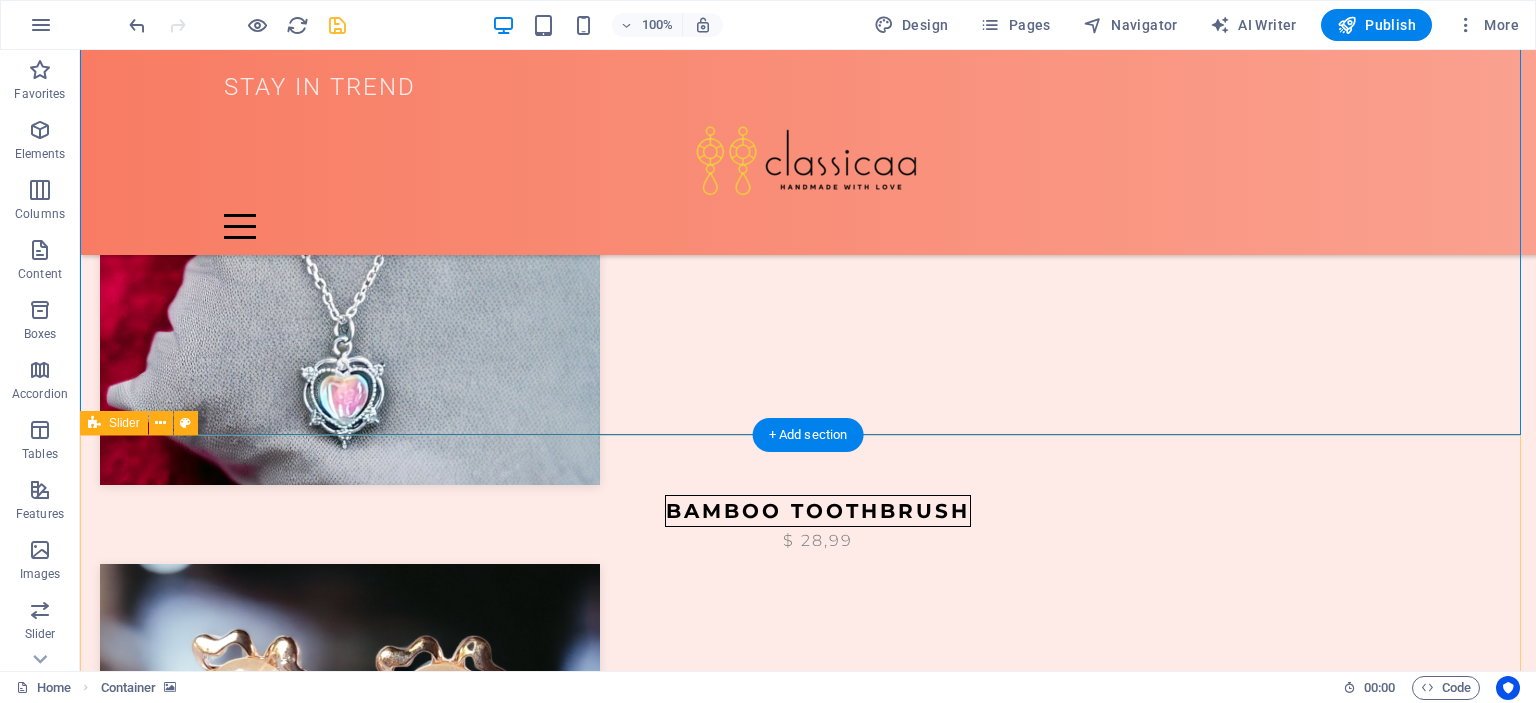 scroll, scrollTop: 2908, scrollLeft: 0, axis: vertical 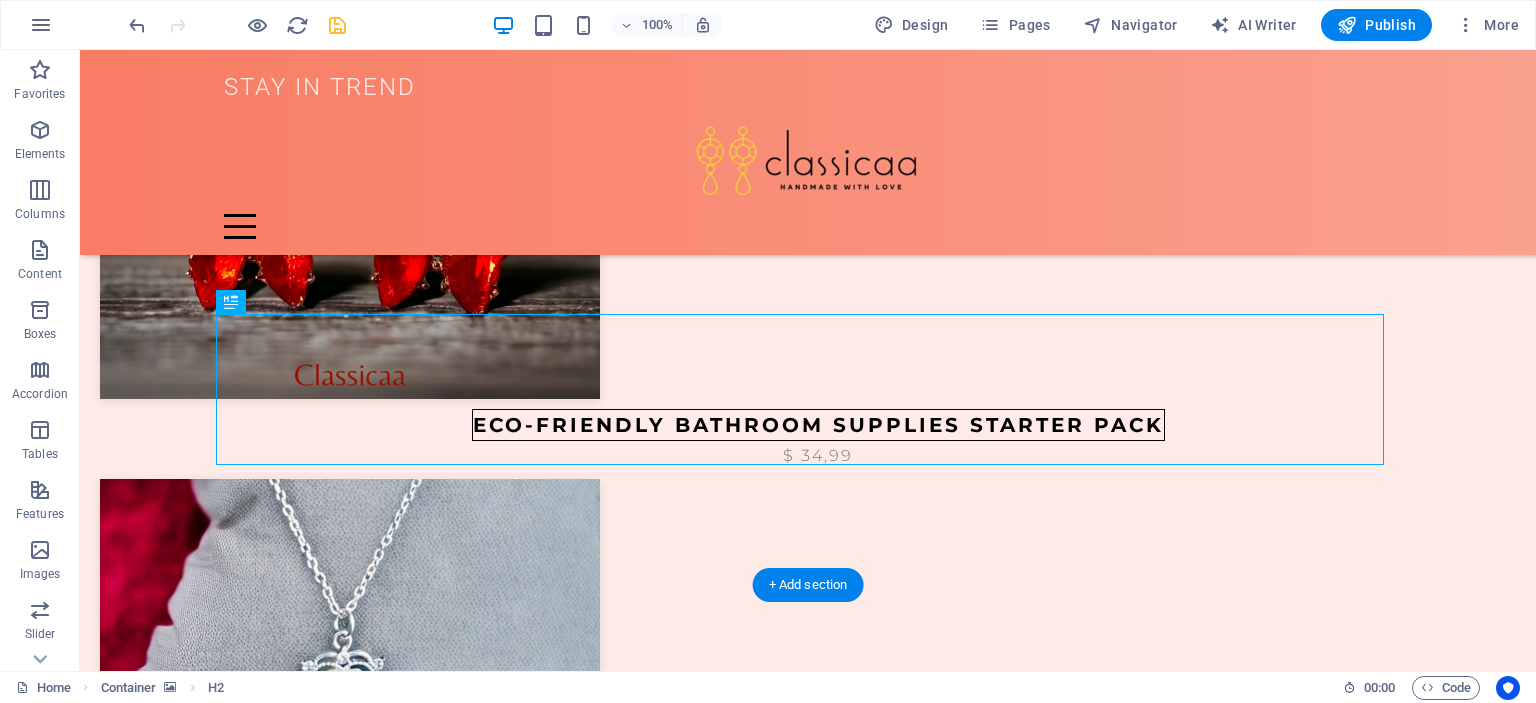 drag, startPoint x: 1027, startPoint y: 383, endPoint x: 1004, endPoint y: 203, distance: 181.4635 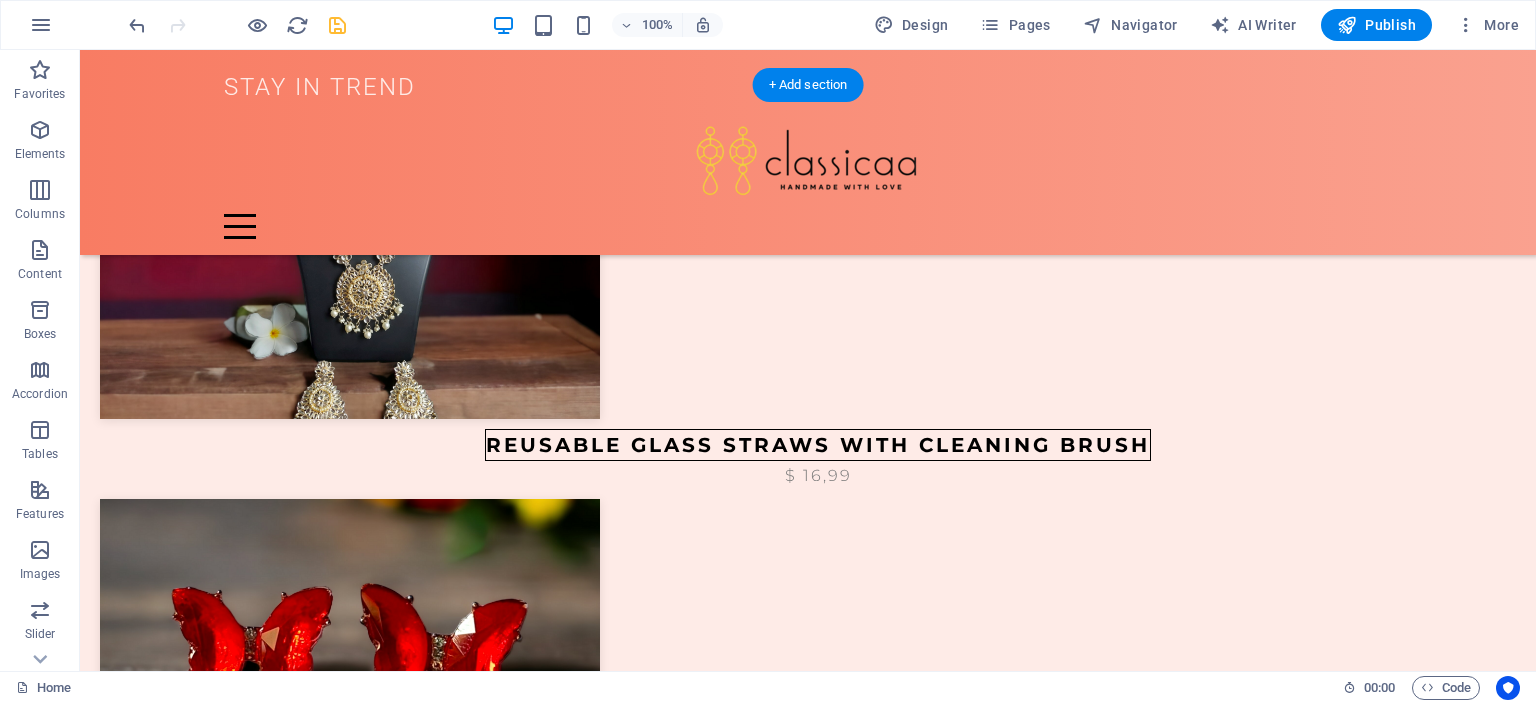 scroll, scrollTop: 2708, scrollLeft: 0, axis: vertical 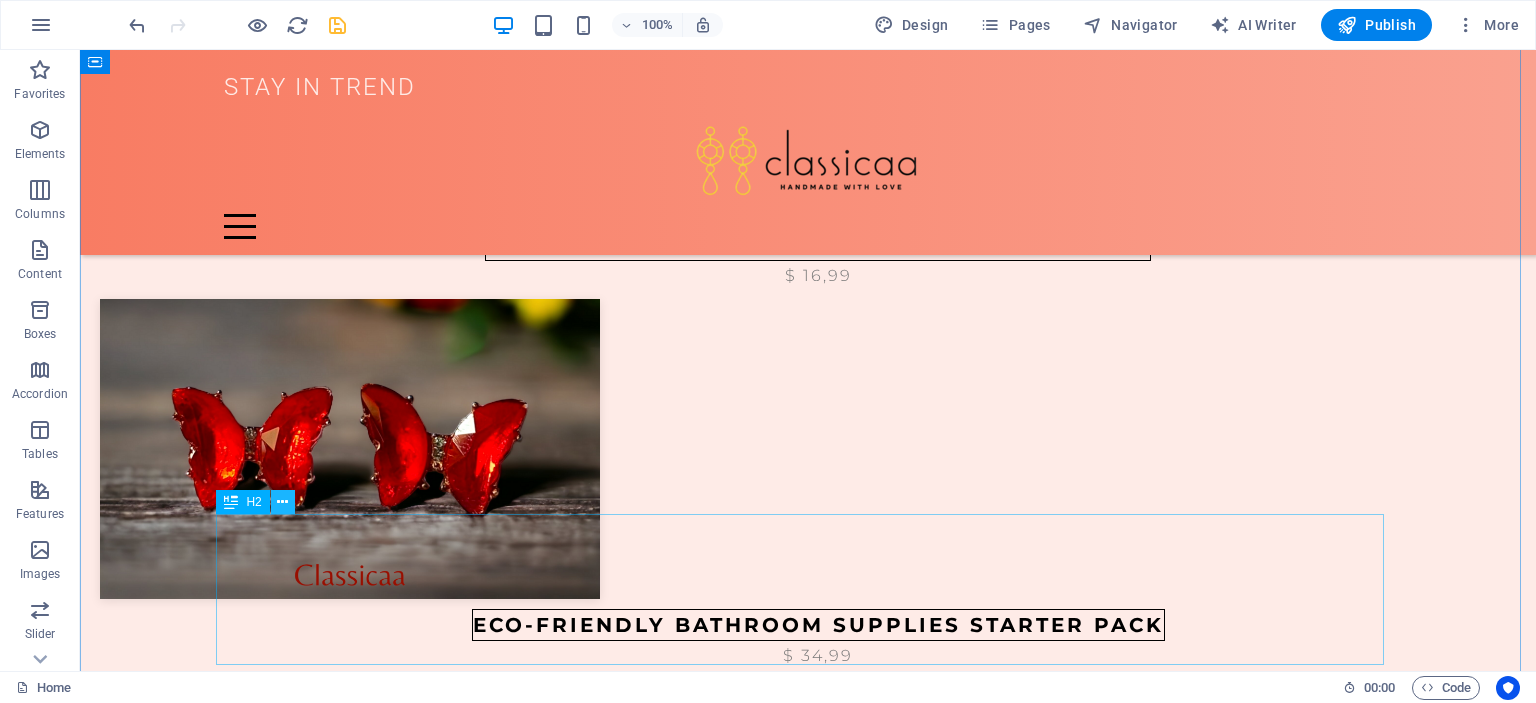 click at bounding box center (282, 502) 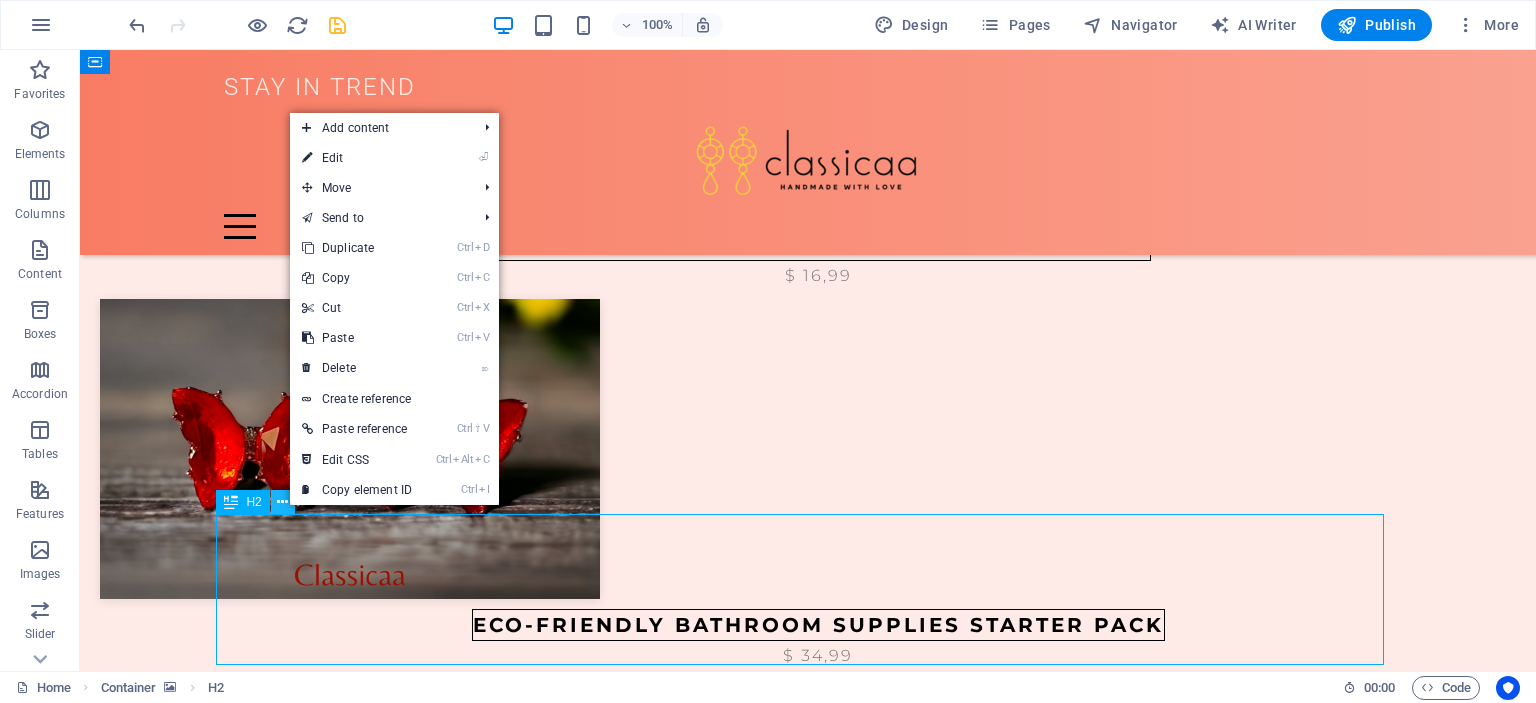 click at bounding box center [282, 502] 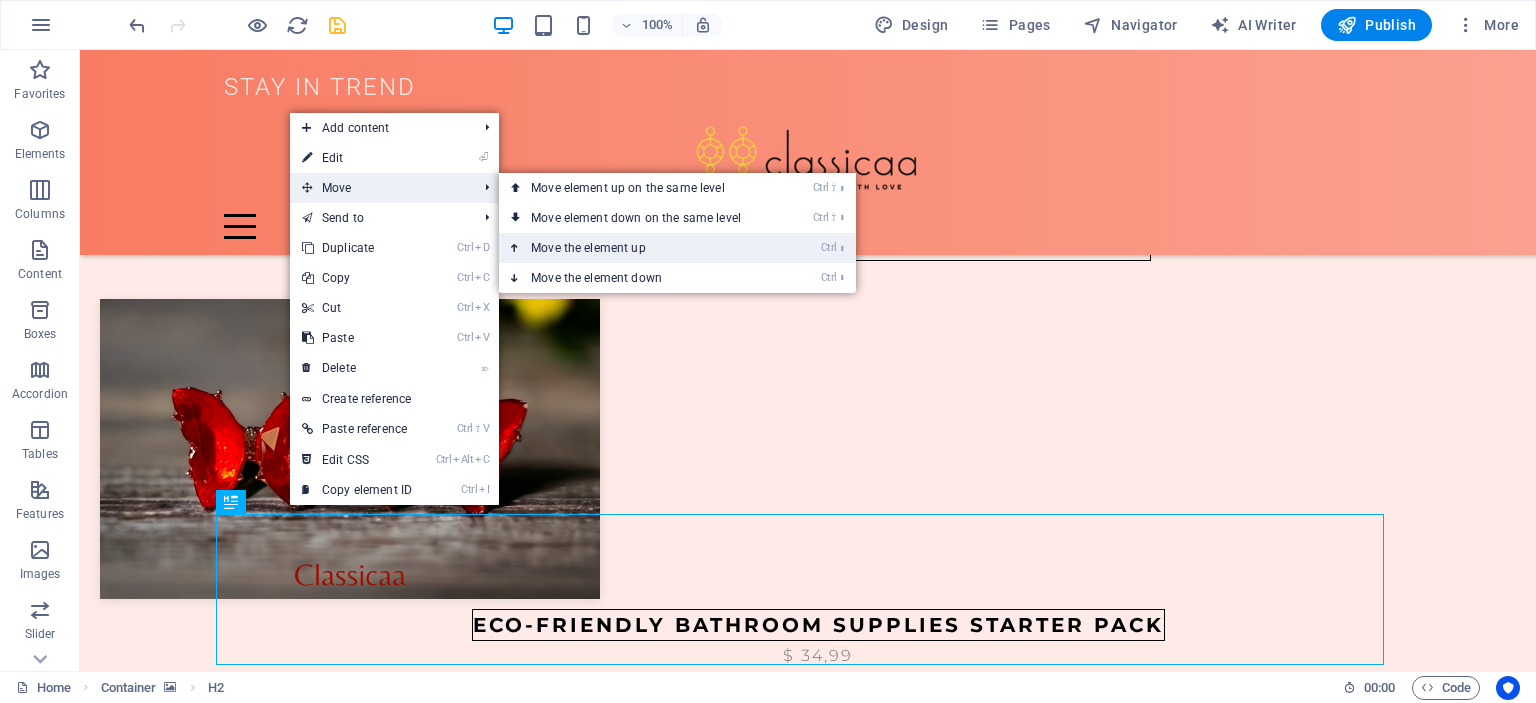 click on "Ctrl ⬆  Move the element up" at bounding box center [640, 248] 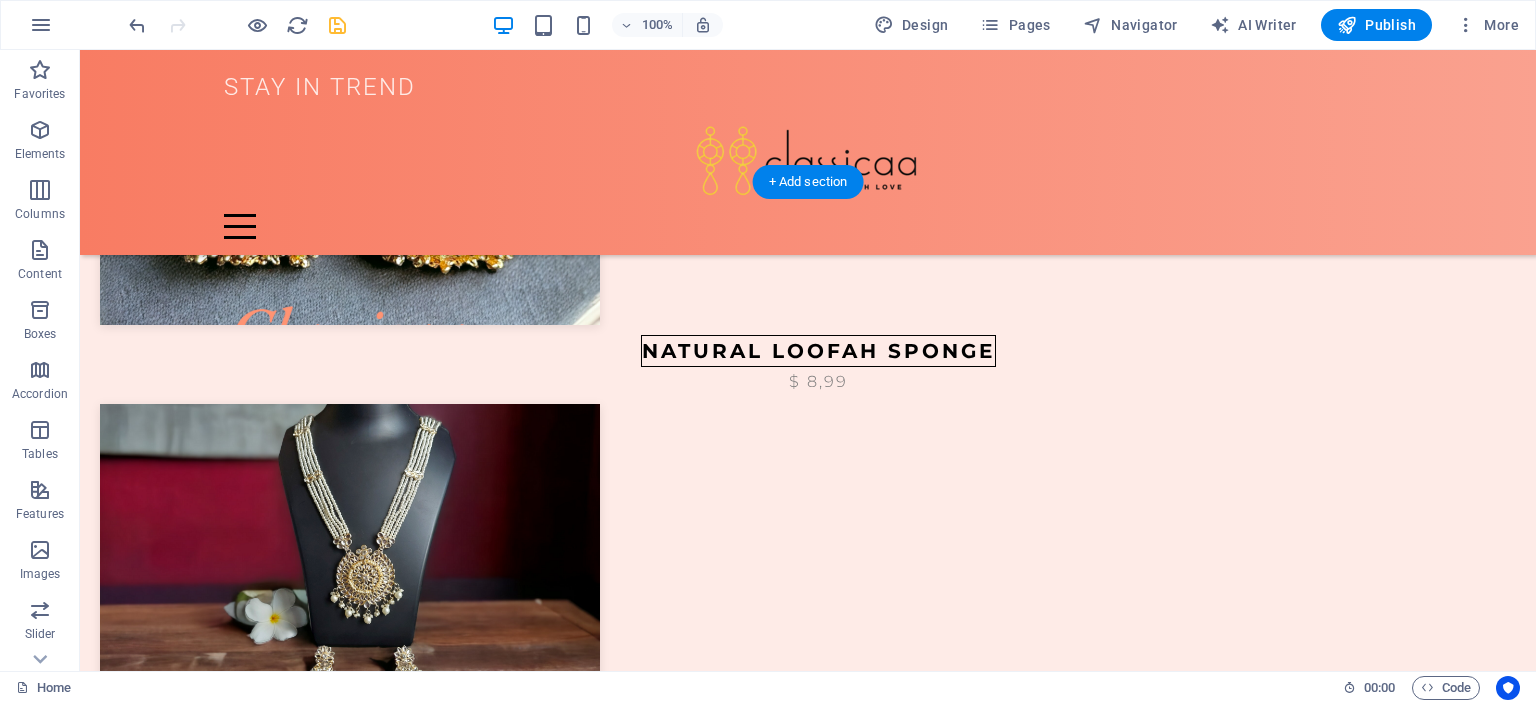 scroll, scrollTop: 2208, scrollLeft: 0, axis: vertical 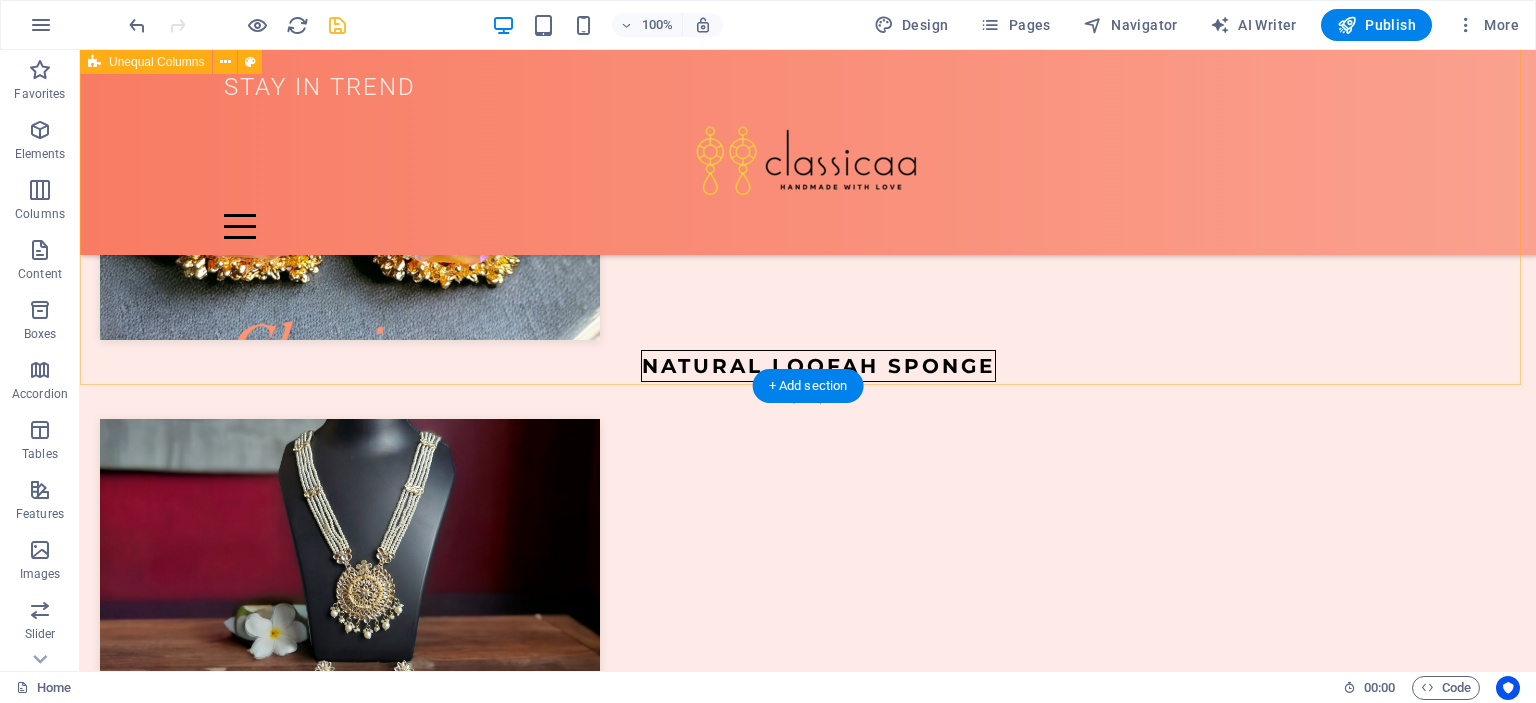click on "New Arrival 3 Lorem ipsum dolor sit amet, consectetur adipiscing elit. Condimentum diam orci pretium a pharetra, feugiat cursus. Dictumst risus, sem egestas odio cras adipiscing vulputate. Nisi, risus in suscipit non. Non commodo volutpat, pharetra, vel. New Arrival 1 Lorem ipsum dolor sit amet, consectetur adipiscing elit. Condimentum diam orci pretium a pharetra, feugiat cursus. Dictumst risus, sem egestas odio cras adipiscing vulputate. Nisi, risus in suscipit non. Non commodo volutpat, pharetra, vel. New Arrival 2 Lorem ipsum dolor sit amet, consectetur adipiscing elit. Condimentum diam orci pretium a pharetra, feugiat cursus. Dictumst risus, sem egestas odio cras adipiscing vulputate. Nisi, risus in suscipit non. Non commodo volutpat, pharetra, vel. New Arrival 3 Lorem ipsum dolor sit amet, consectetur adipiscing elit. Condimentum diam orci pretium a pharetra, feugiat cursus. Dictumst risus, sem egestas odio cras adipiscing vulputate. Nisi, risus in suscipit non. Non commodo volutpat, pharetra, vel." at bounding box center (808, 2616) 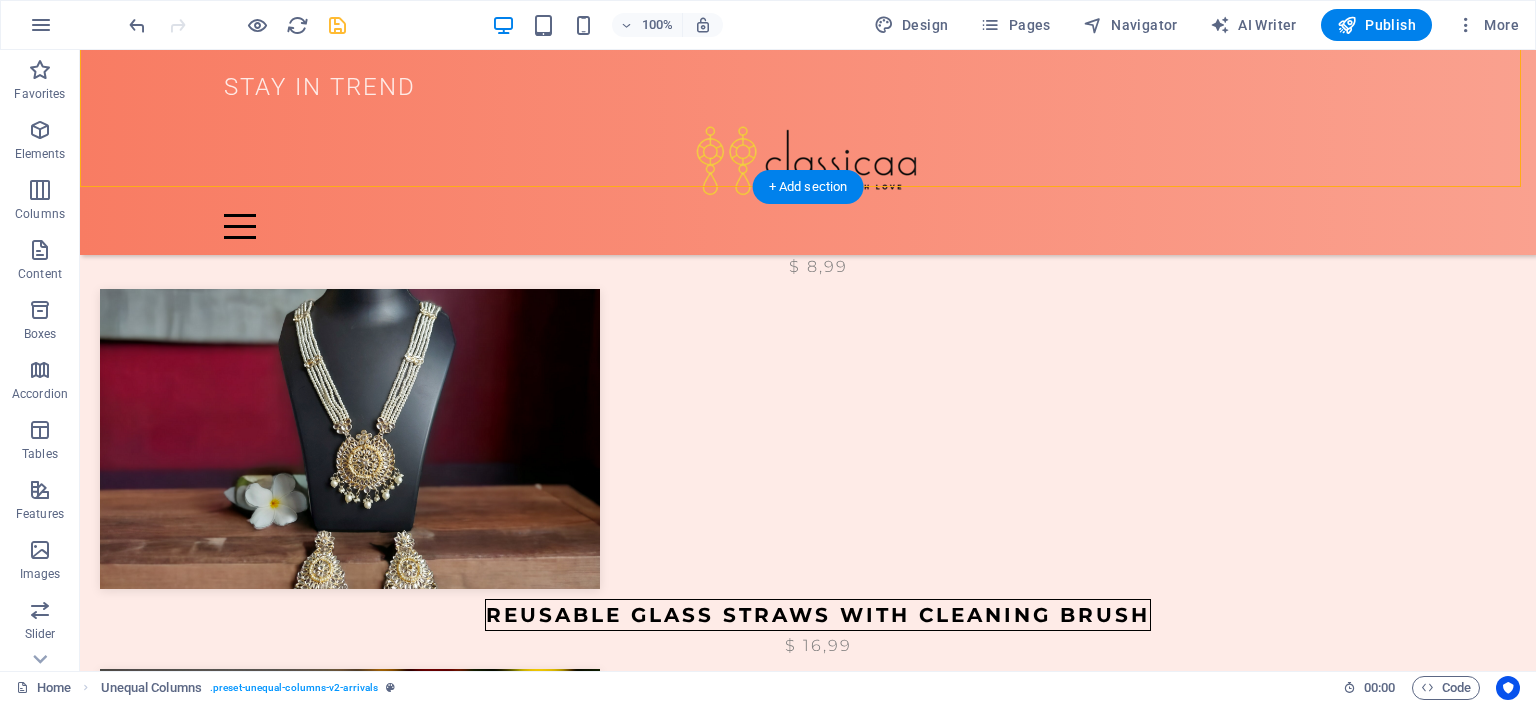 scroll, scrollTop: 2308, scrollLeft: 0, axis: vertical 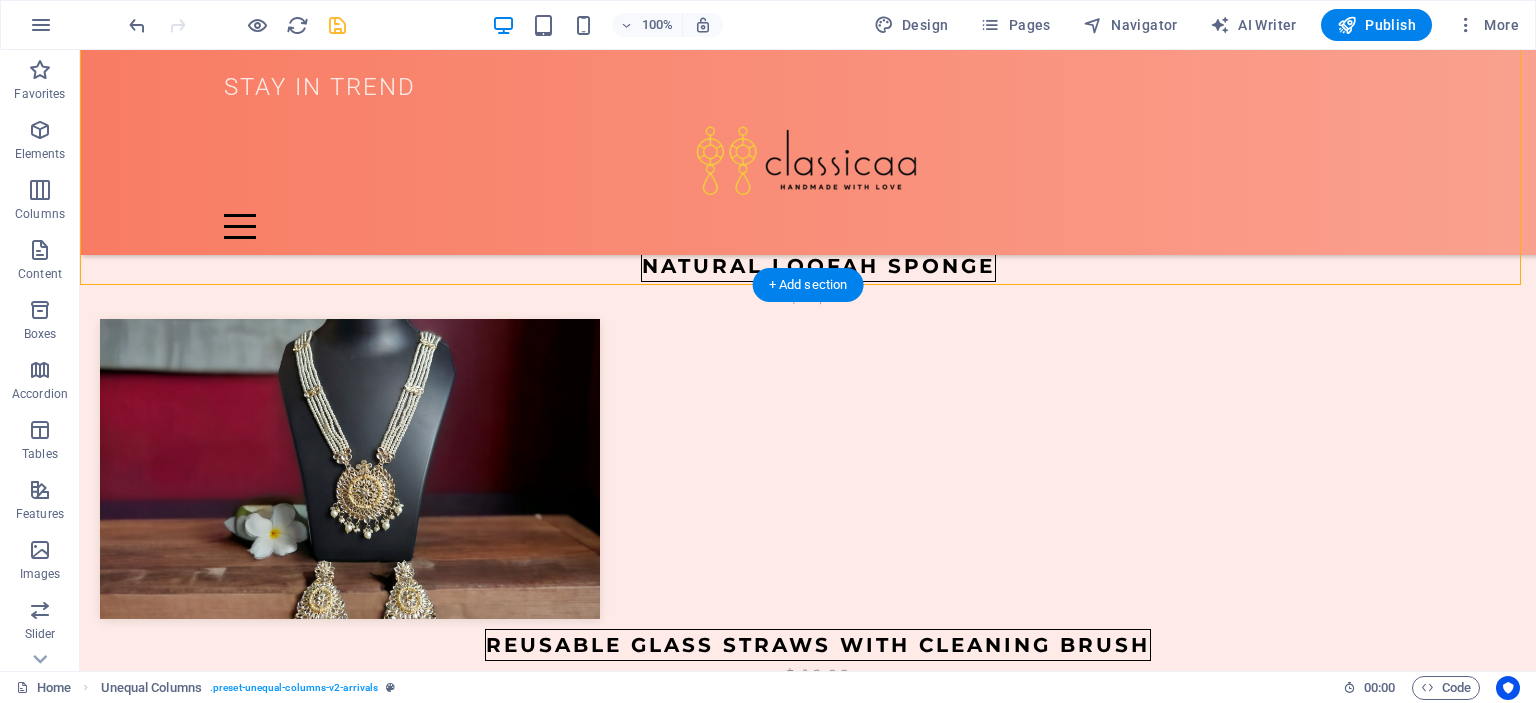 click at bounding box center [808, 3530] 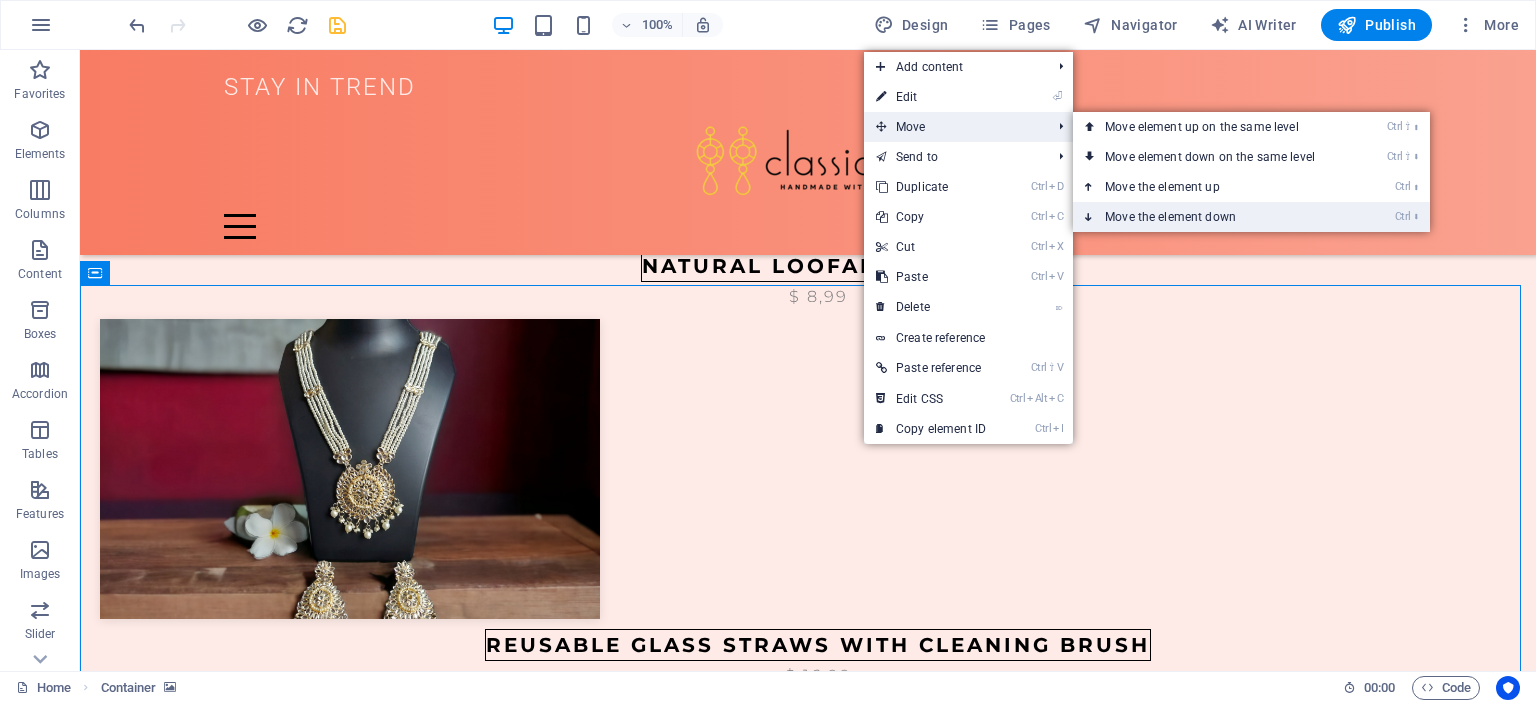 click on "Ctrl ⬇  Move the element down" at bounding box center [1214, 217] 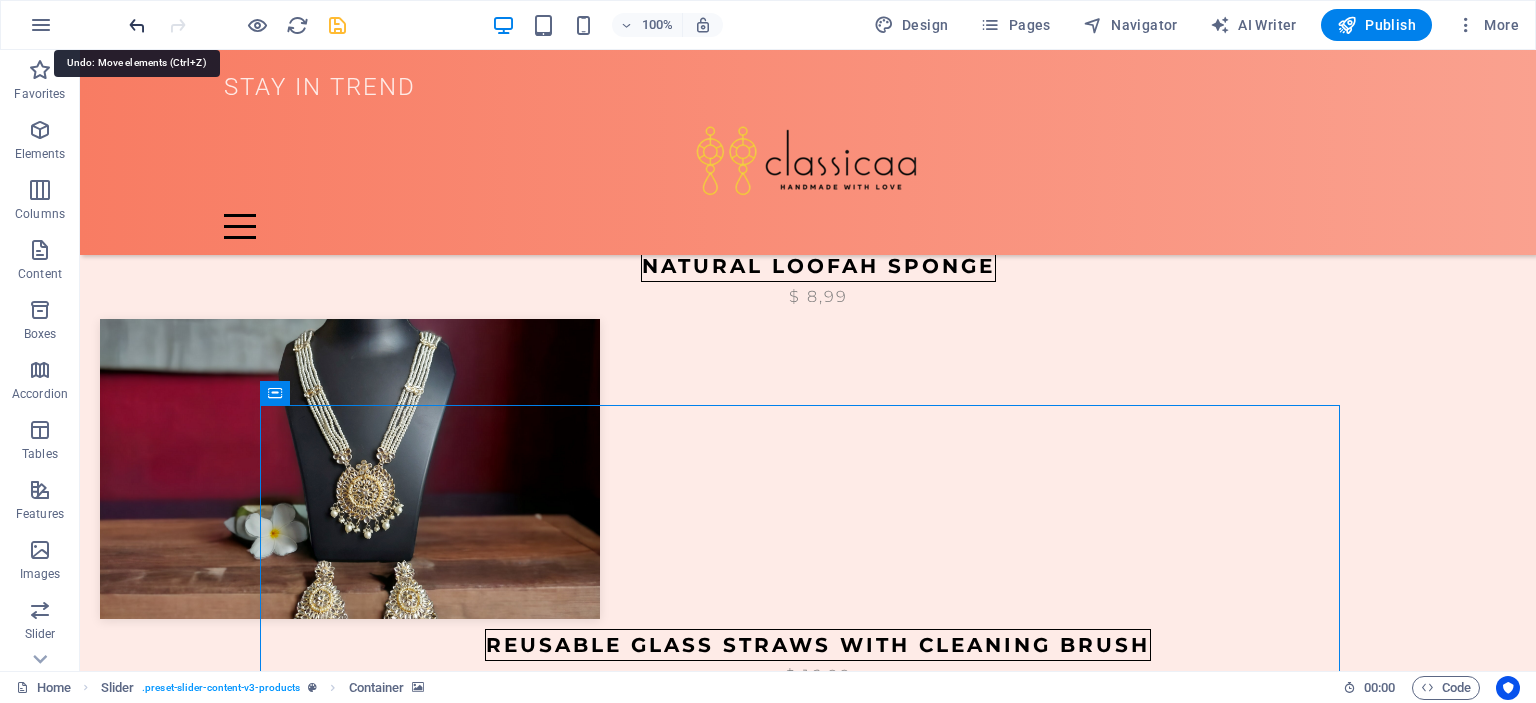 click at bounding box center [137, 25] 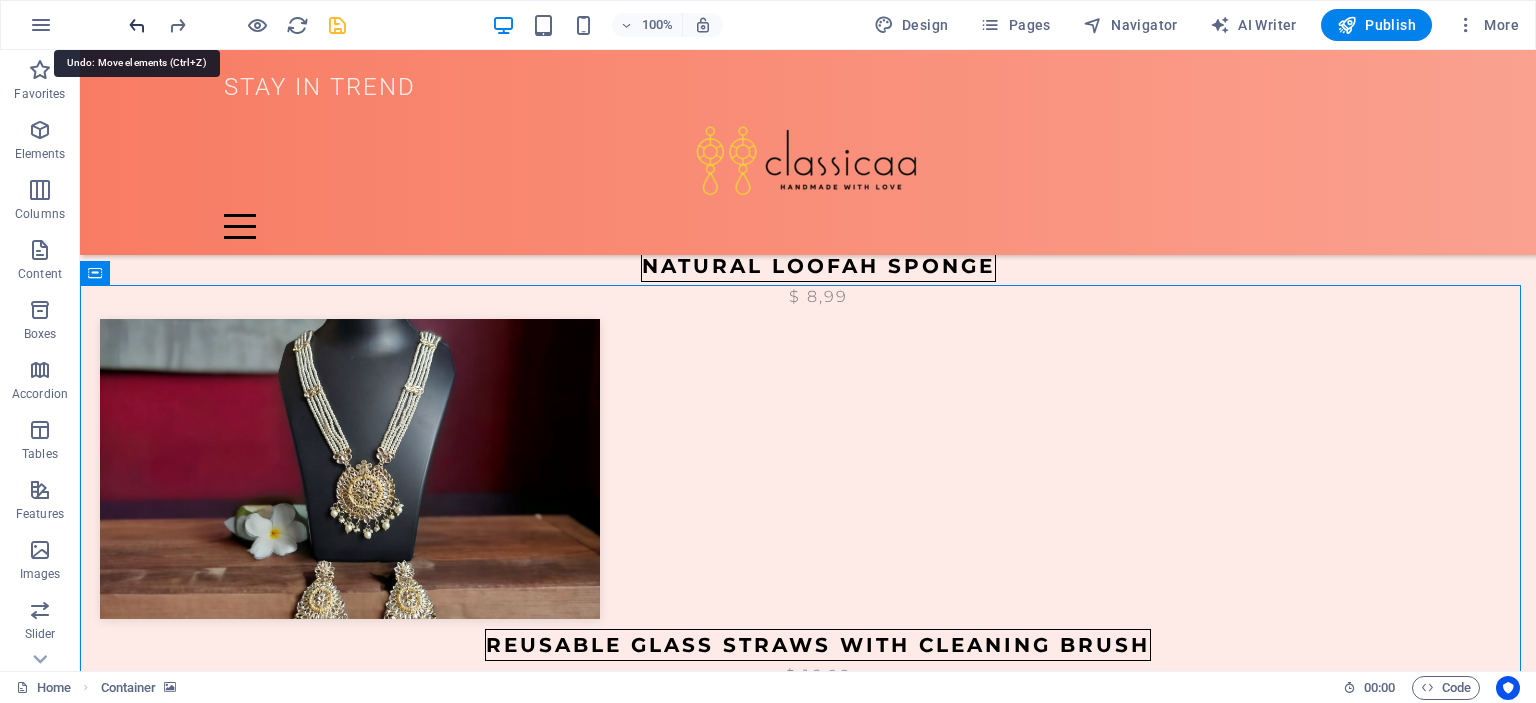 click at bounding box center [137, 25] 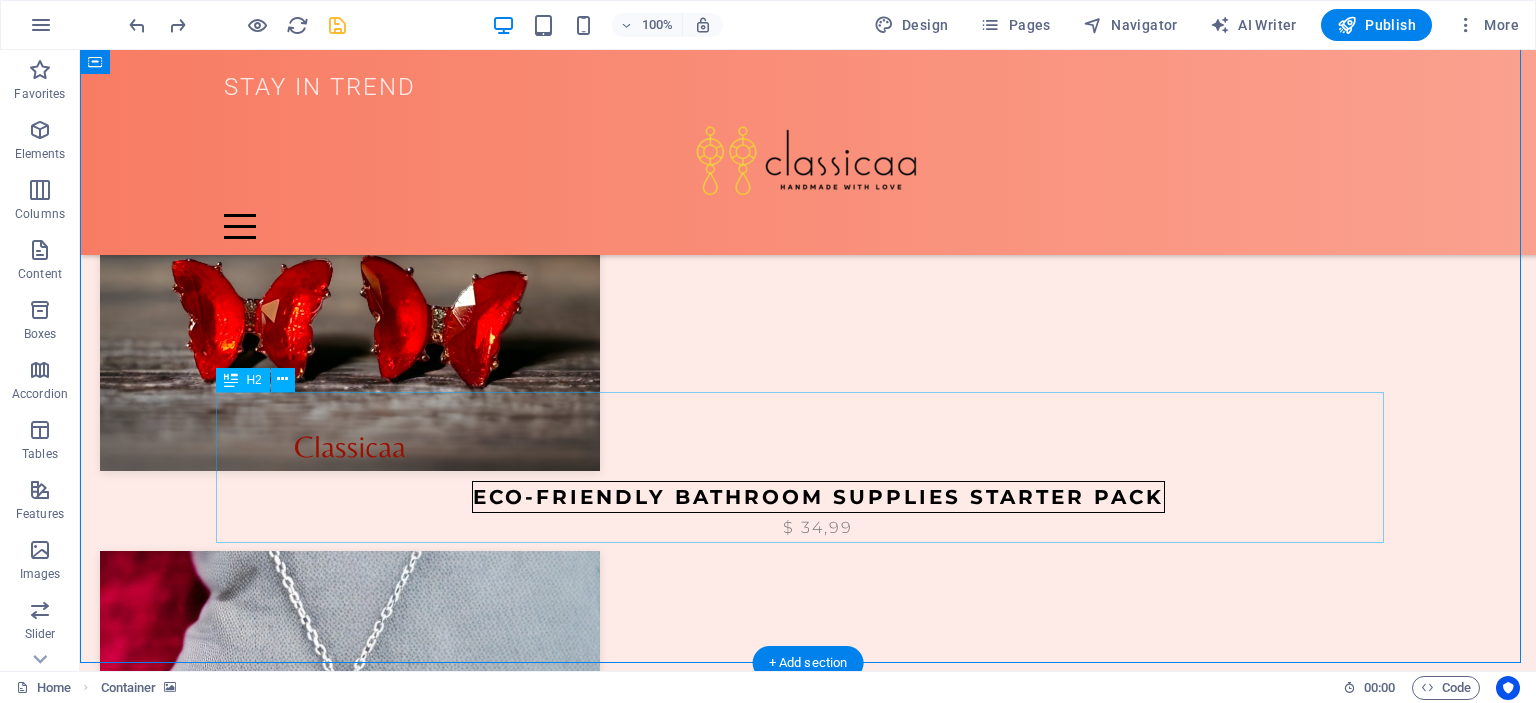 scroll, scrollTop: 2837, scrollLeft: 0, axis: vertical 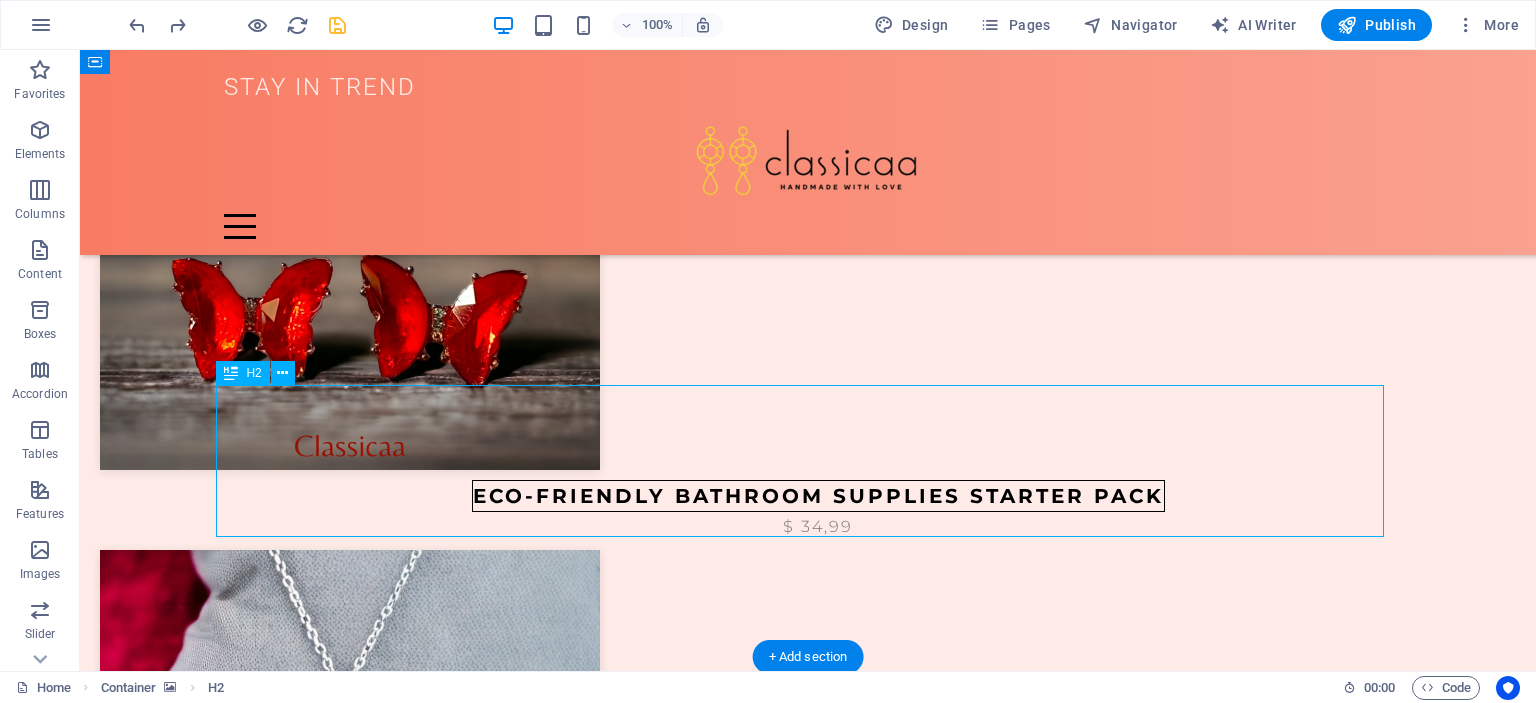 drag, startPoint x: 1068, startPoint y: 453, endPoint x: 1072, endPoint y: 425, distance: 28.284271 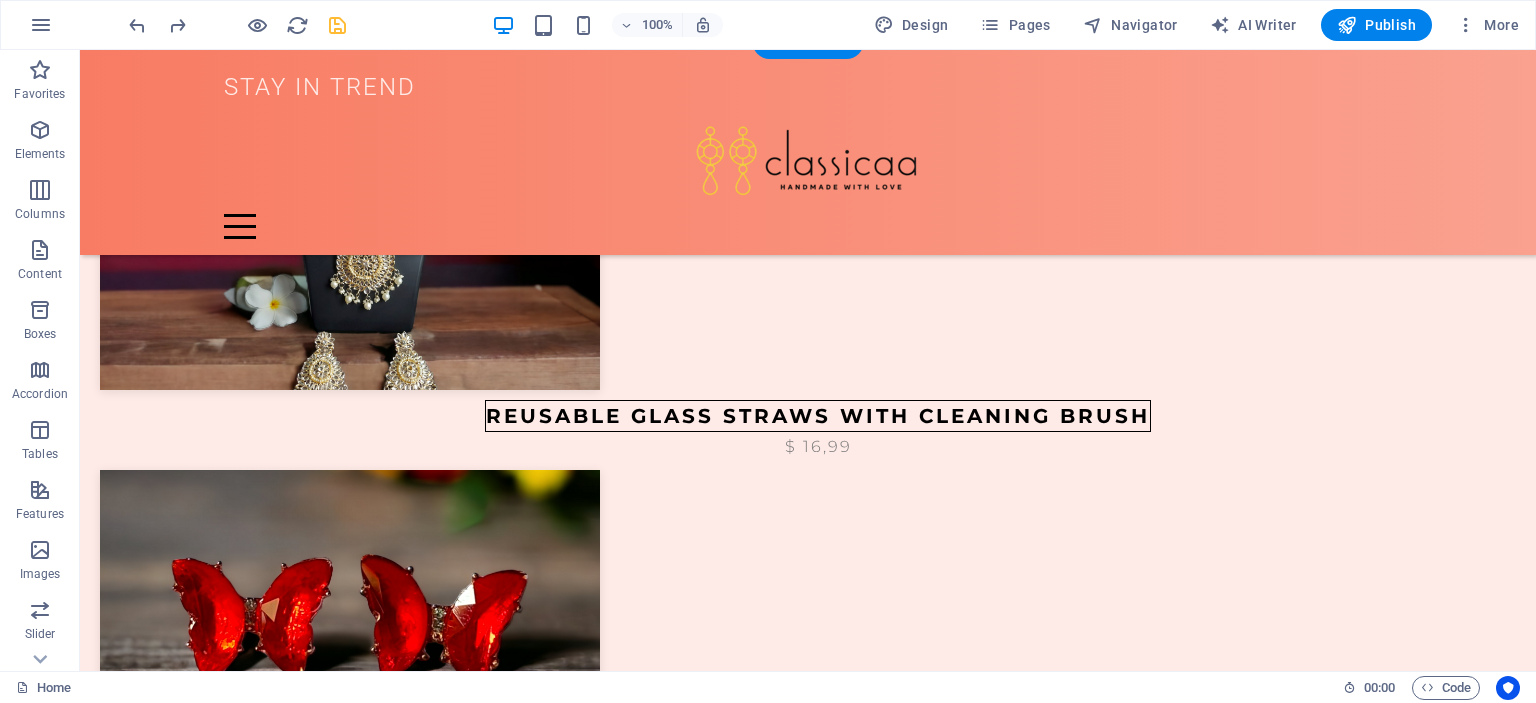 scroll, scrollTop: 2737, scrollLeft: 0, axis: vertical 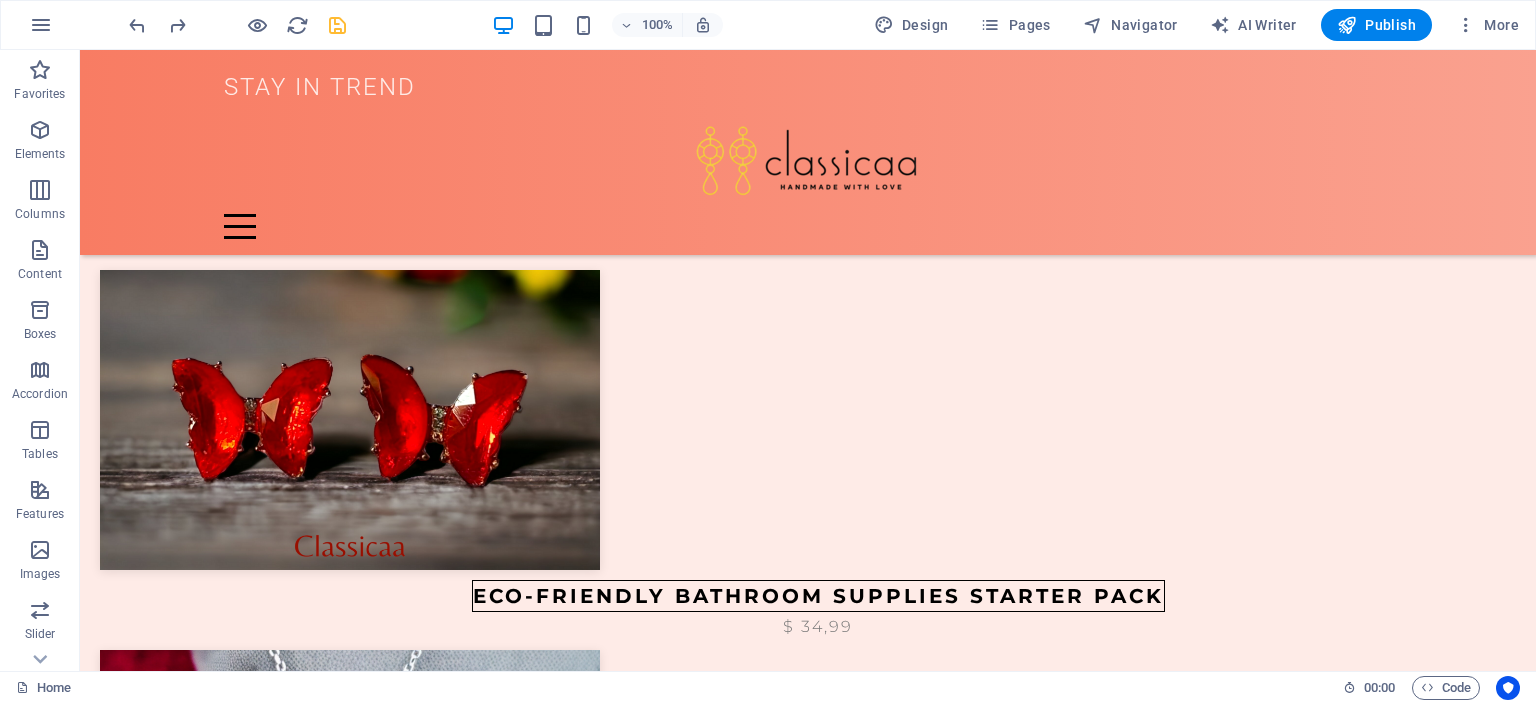 click at bounding box center [808, 3101] 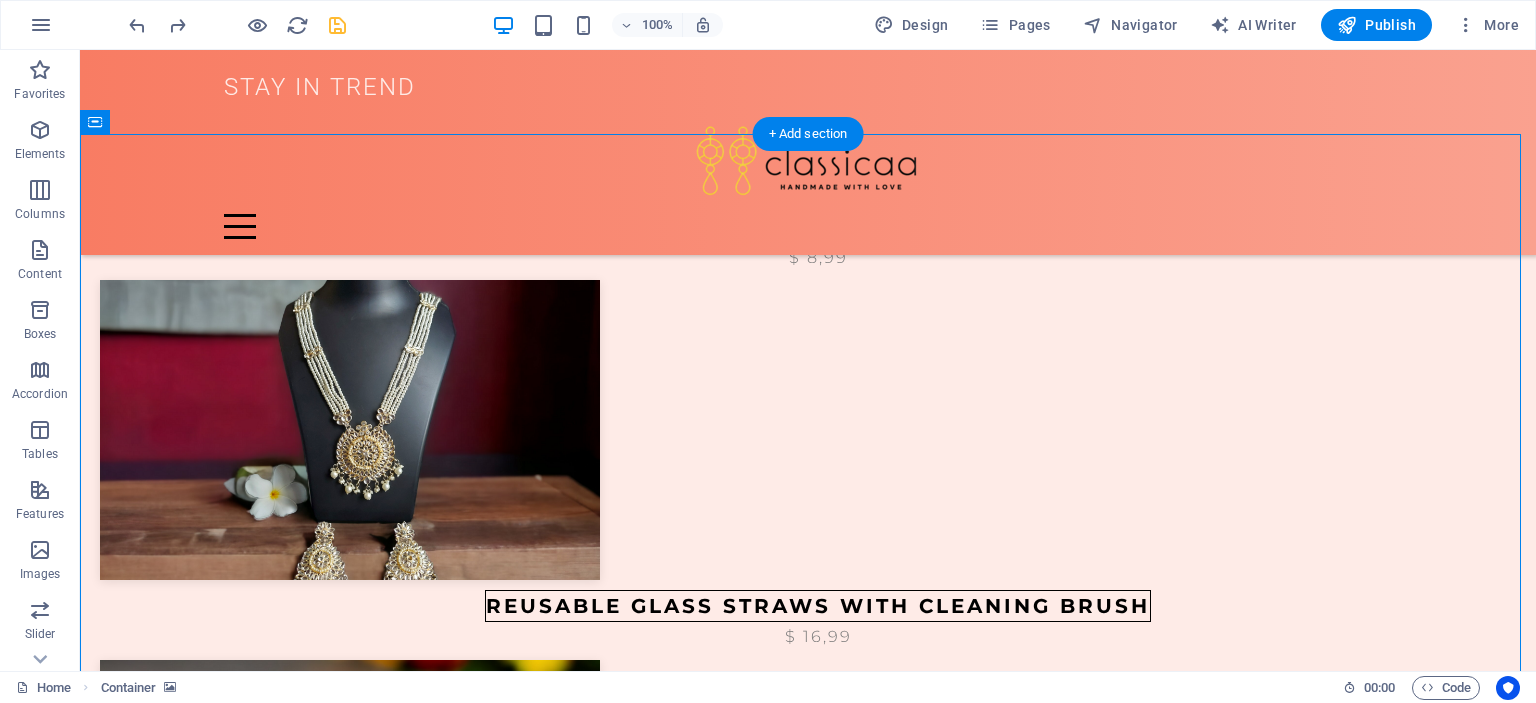 scroll, scrollTop: 2337, scrollLeft: 0, axis: vertical 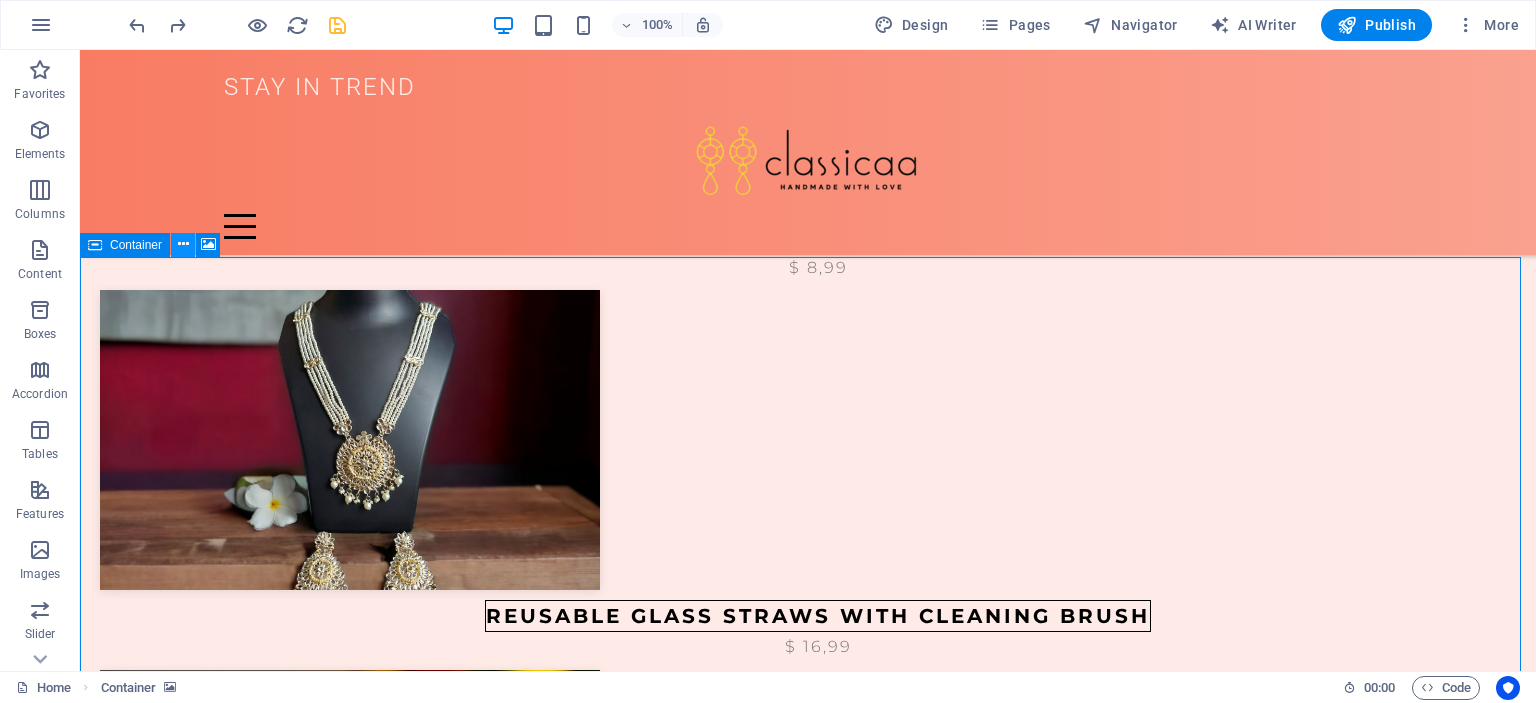 click at bounding box center (183, 244) 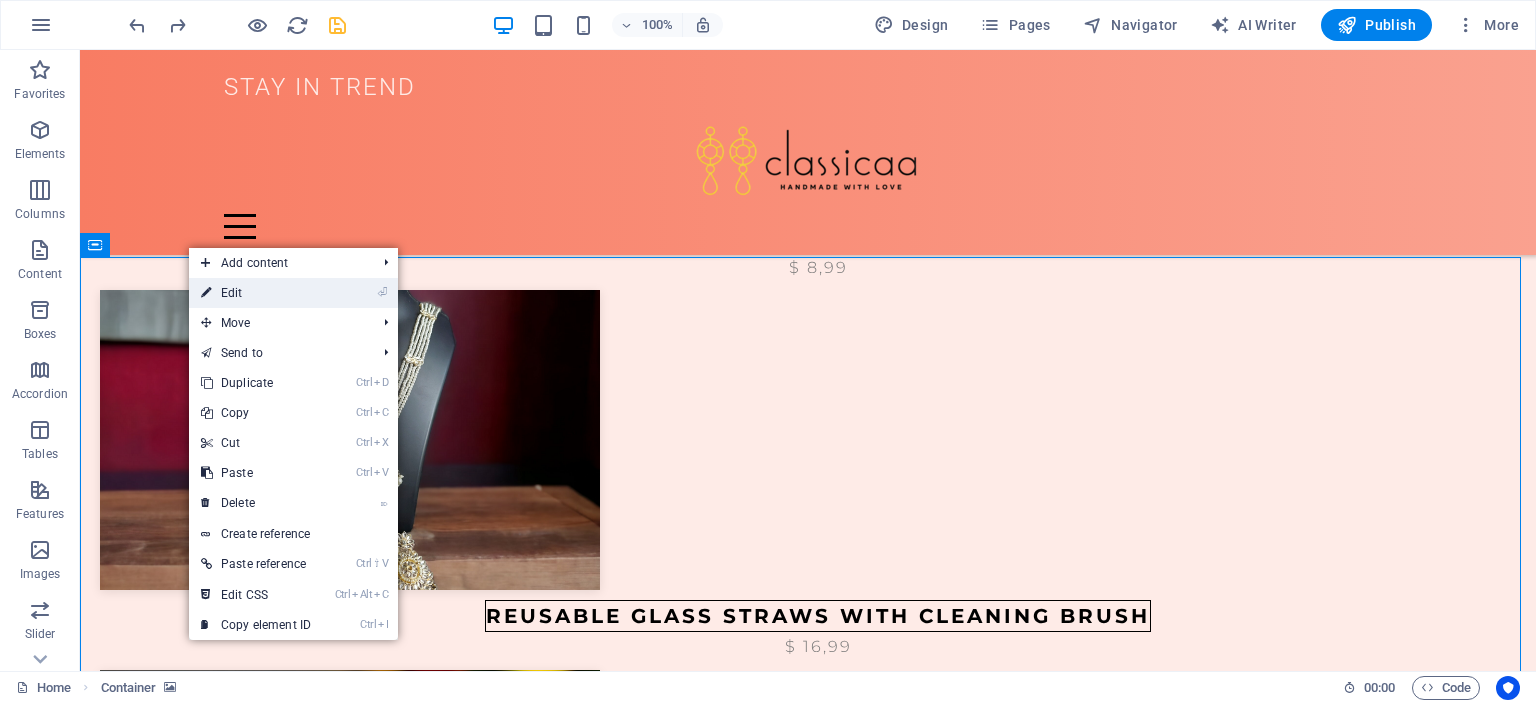 click on "⏎  Edit" at bounding box center [256, 293] 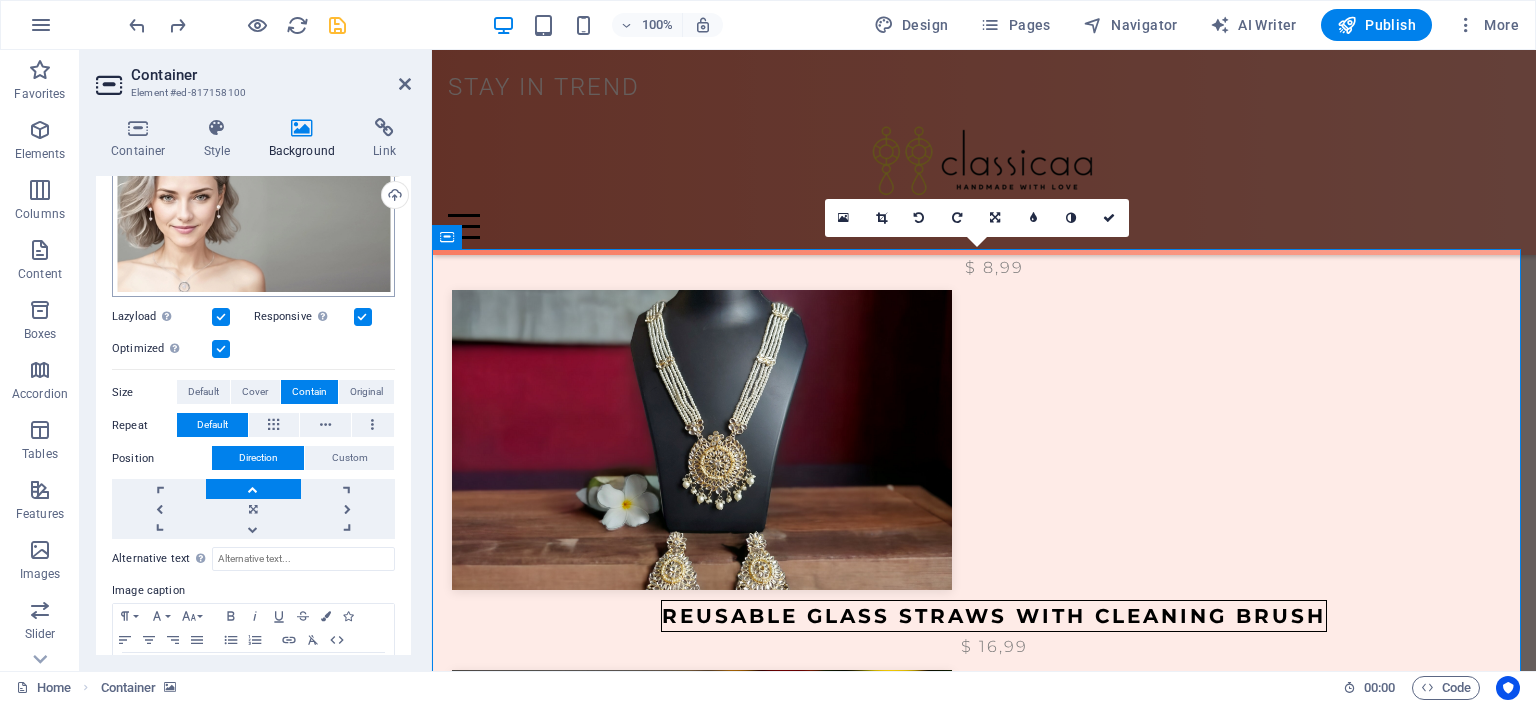 scroll, scrollTop: 200, scrollLeft: 0, axis: vertical 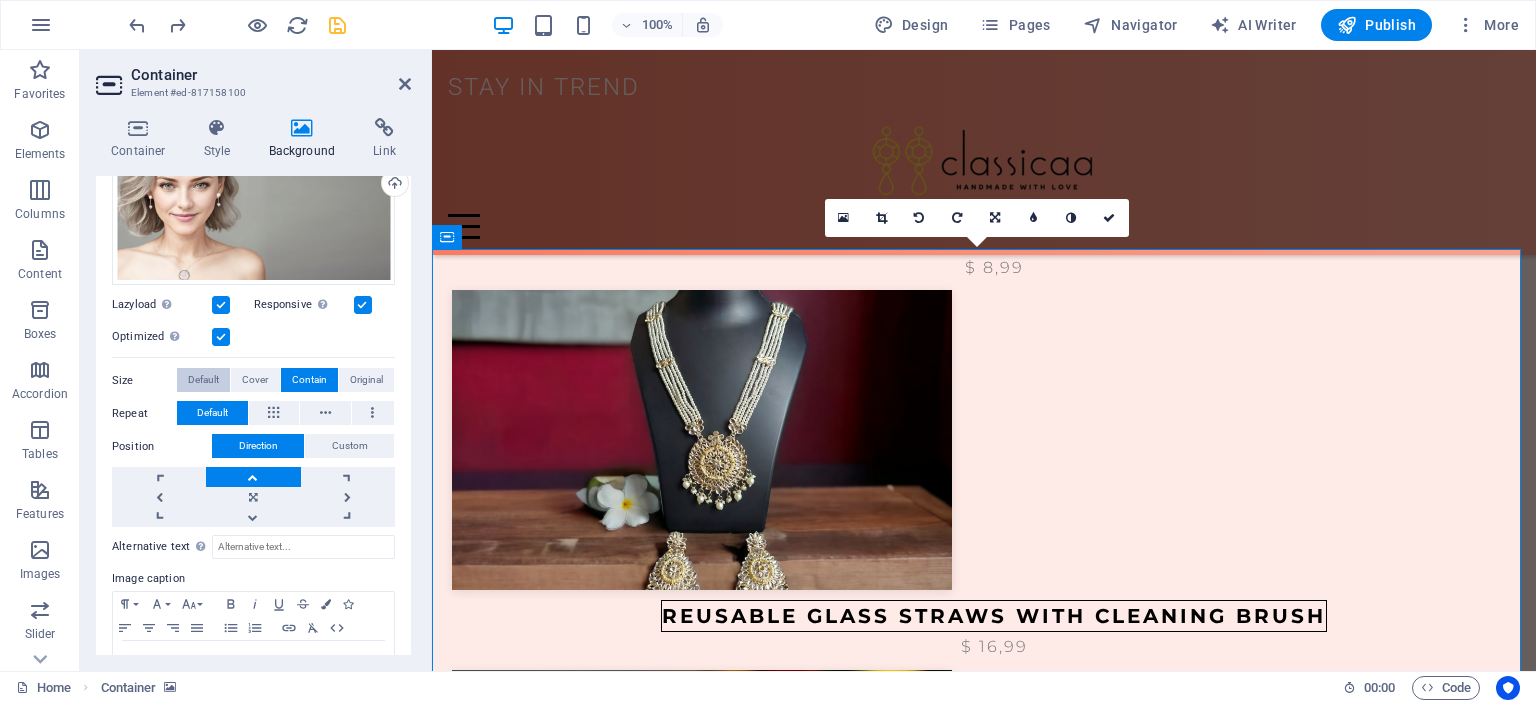 click on "Default" at bounding box center [203, 380] 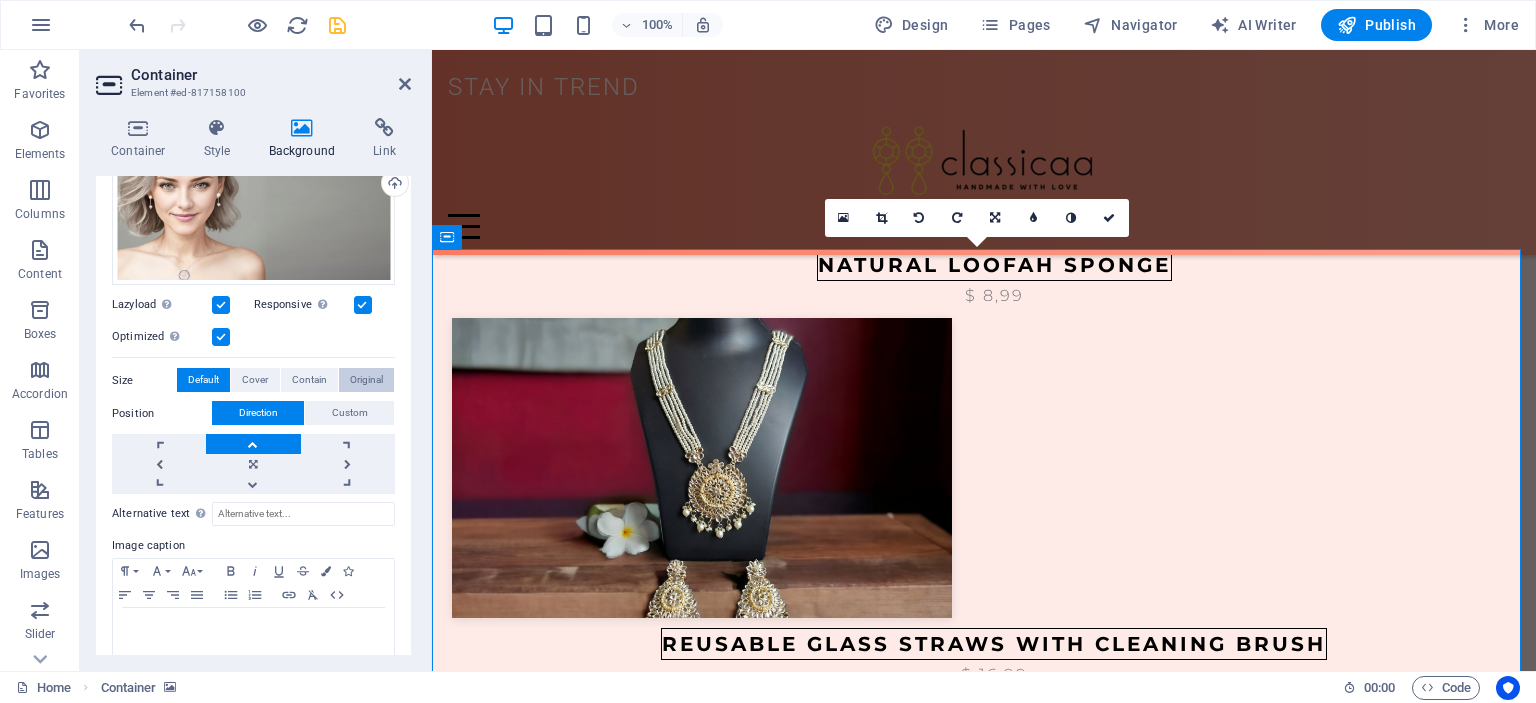 click on "Original" at bounding box center (366, 380) 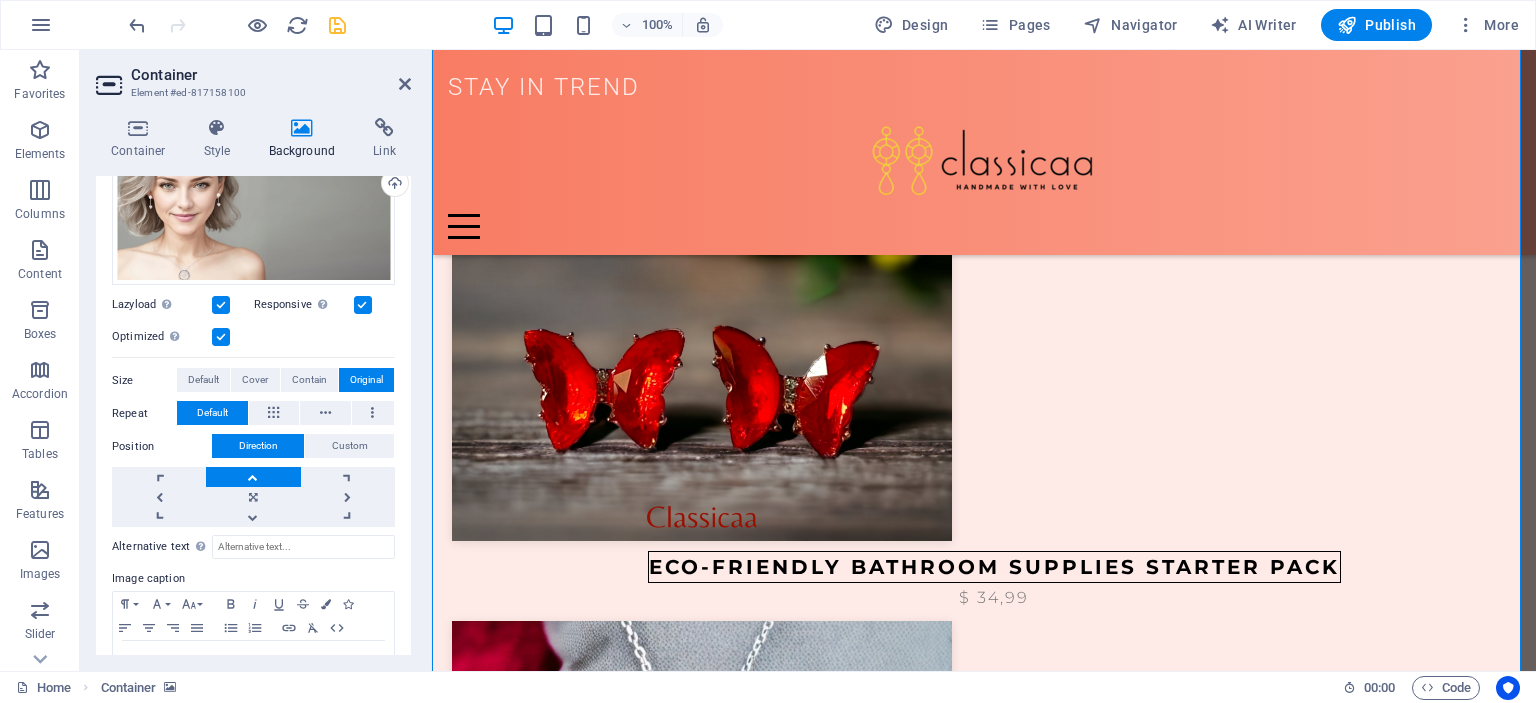 scroll, scrollTop: 2837, scrollLeft: 0, axis: vertical 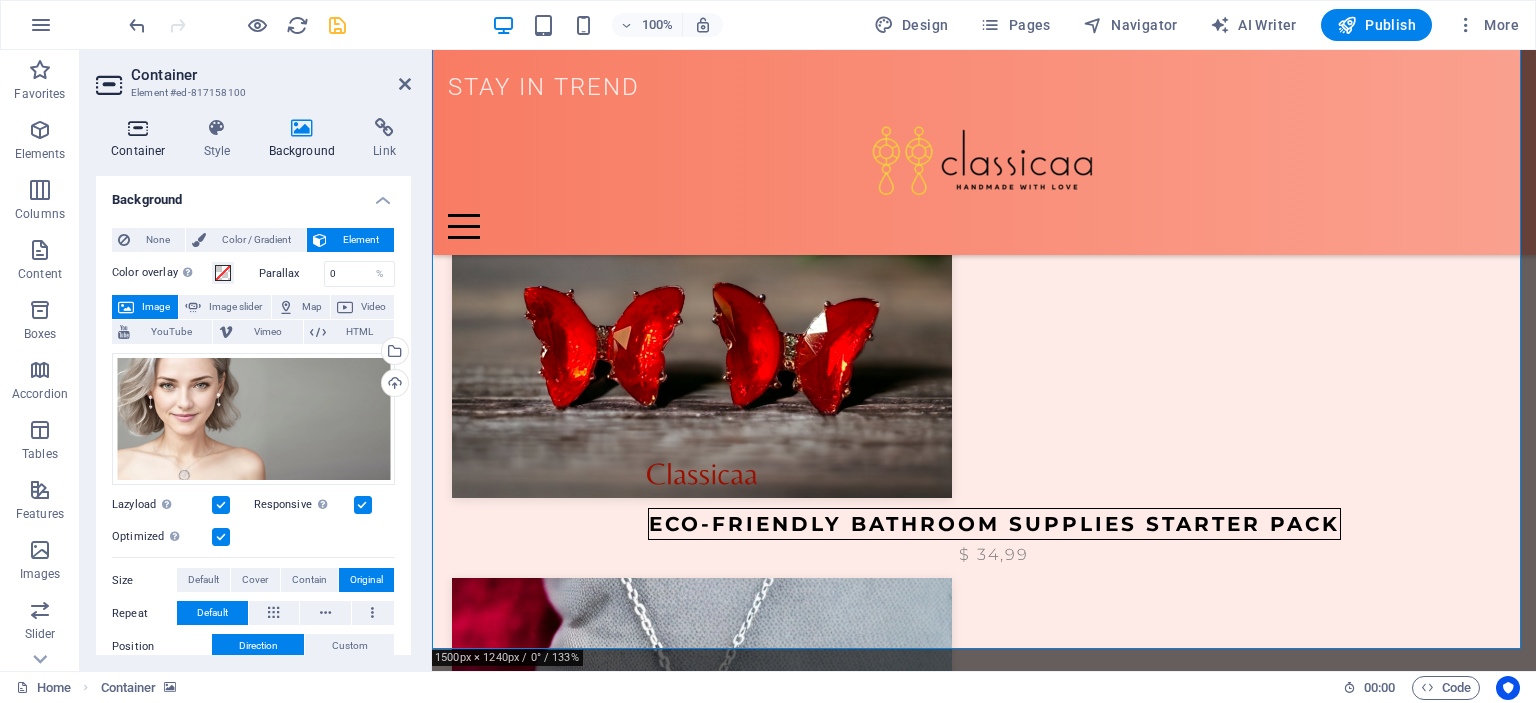 click on "Container" at bounding box center (142, 139) 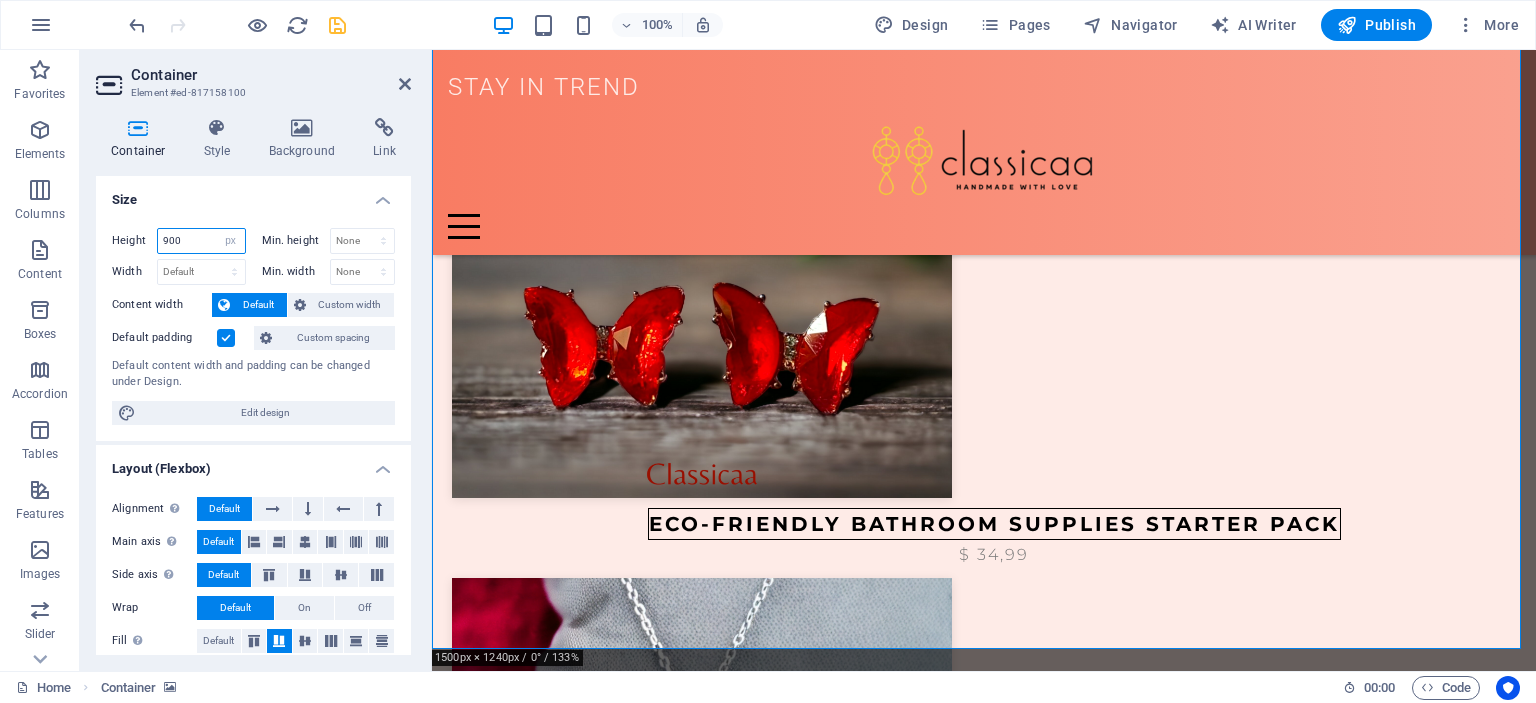drag, startPoint x: 178, startPoint y: 236, endPoint x: 158, endPoint y: 236, distance: 20 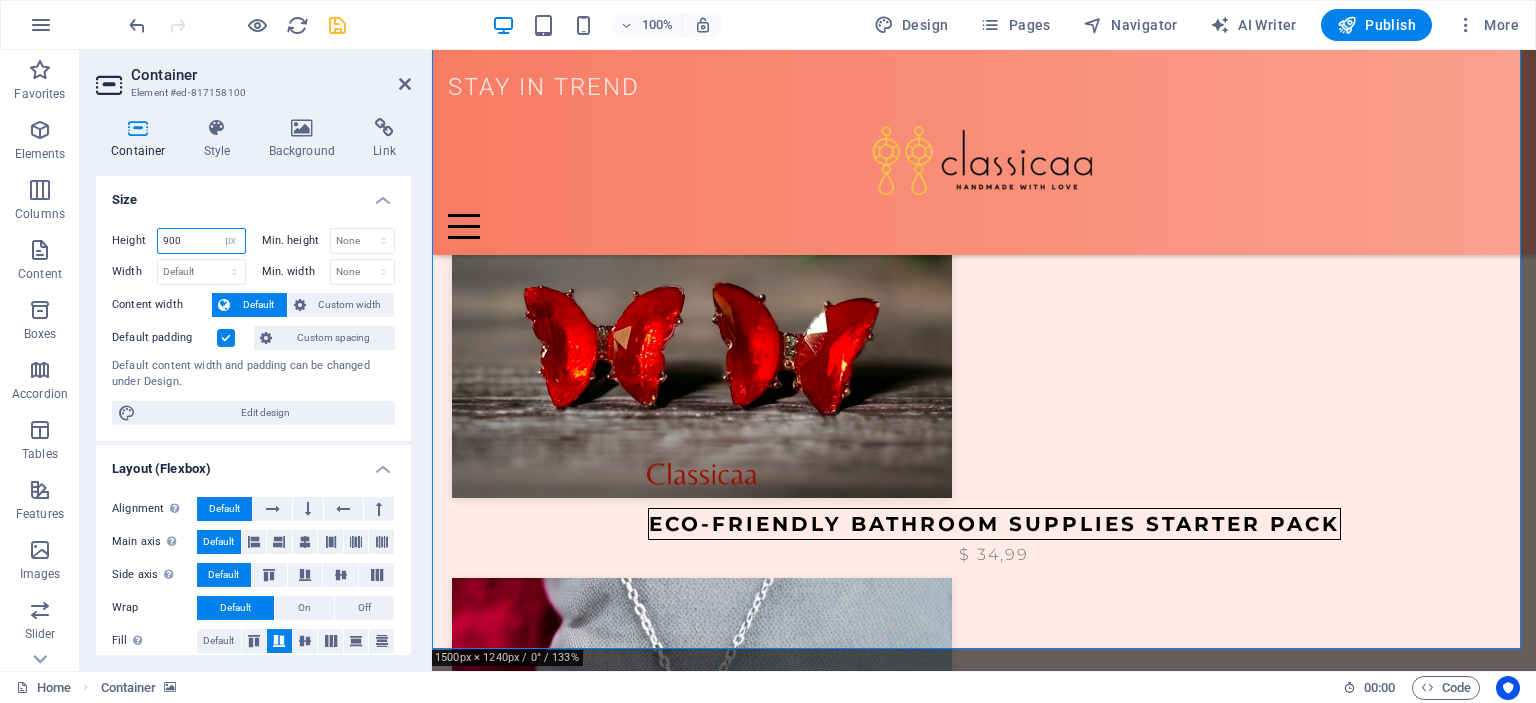 click on "900" at bounding box center (201, 241) 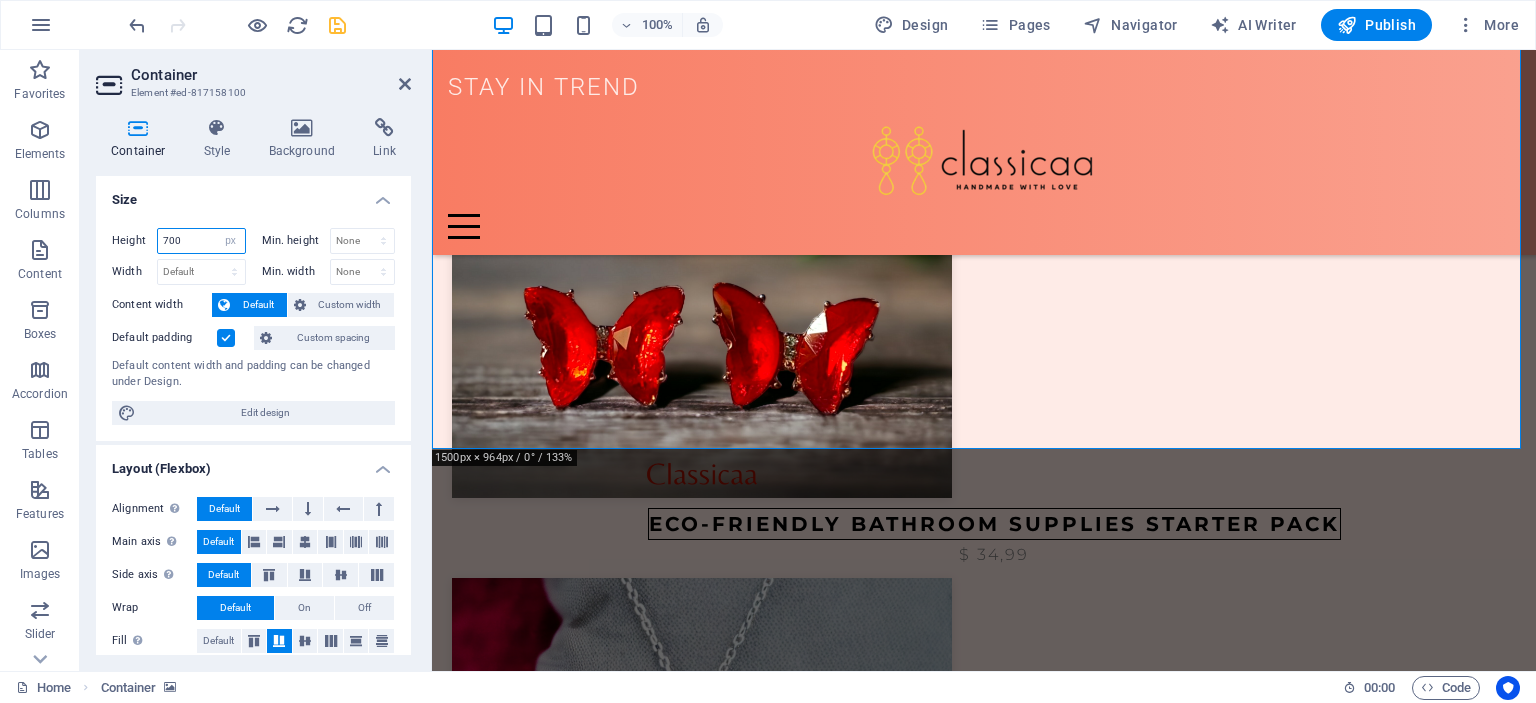 drag, startPoint x: 194, startPoint y: 239, endPoint x: 163, endPoint y: 236, distance: 31.144823 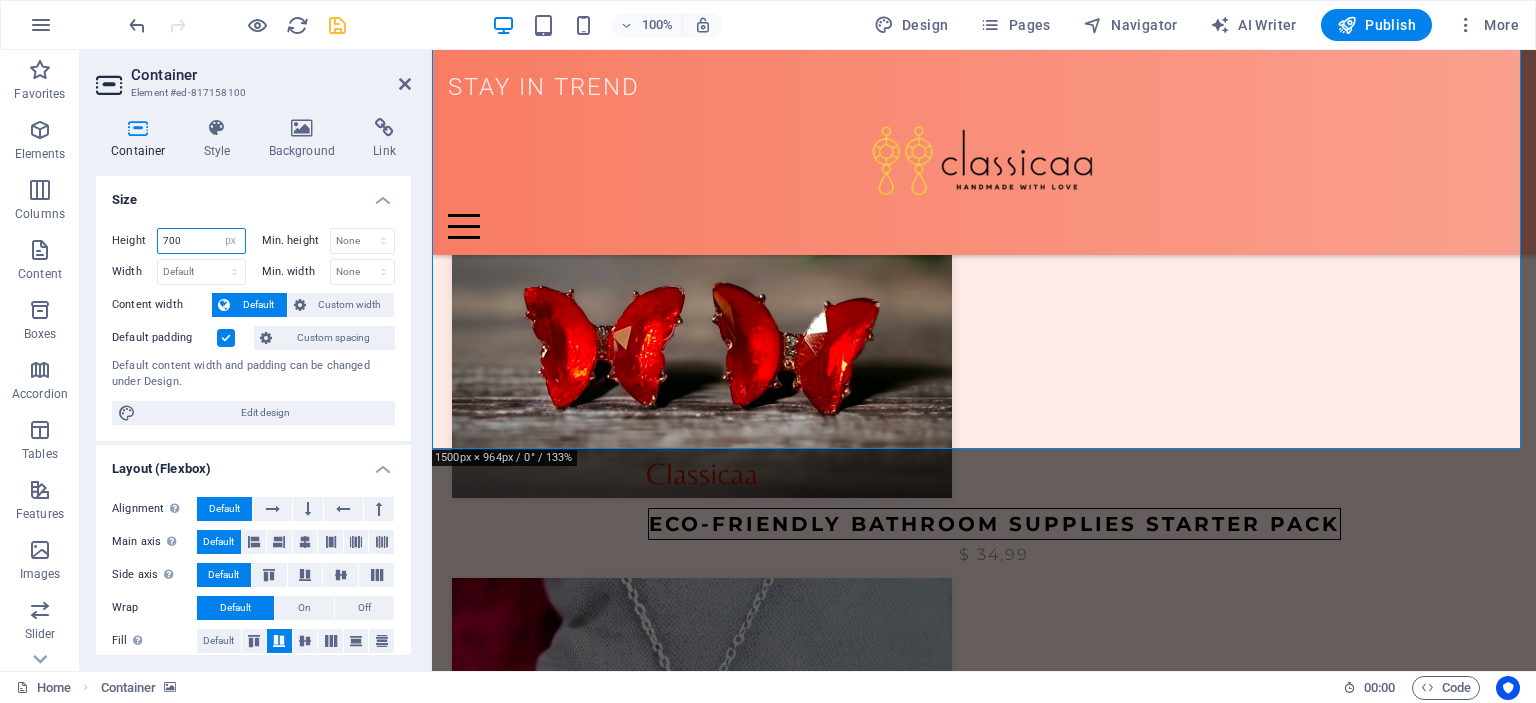 click on "700" at bounding box center (201, 241) 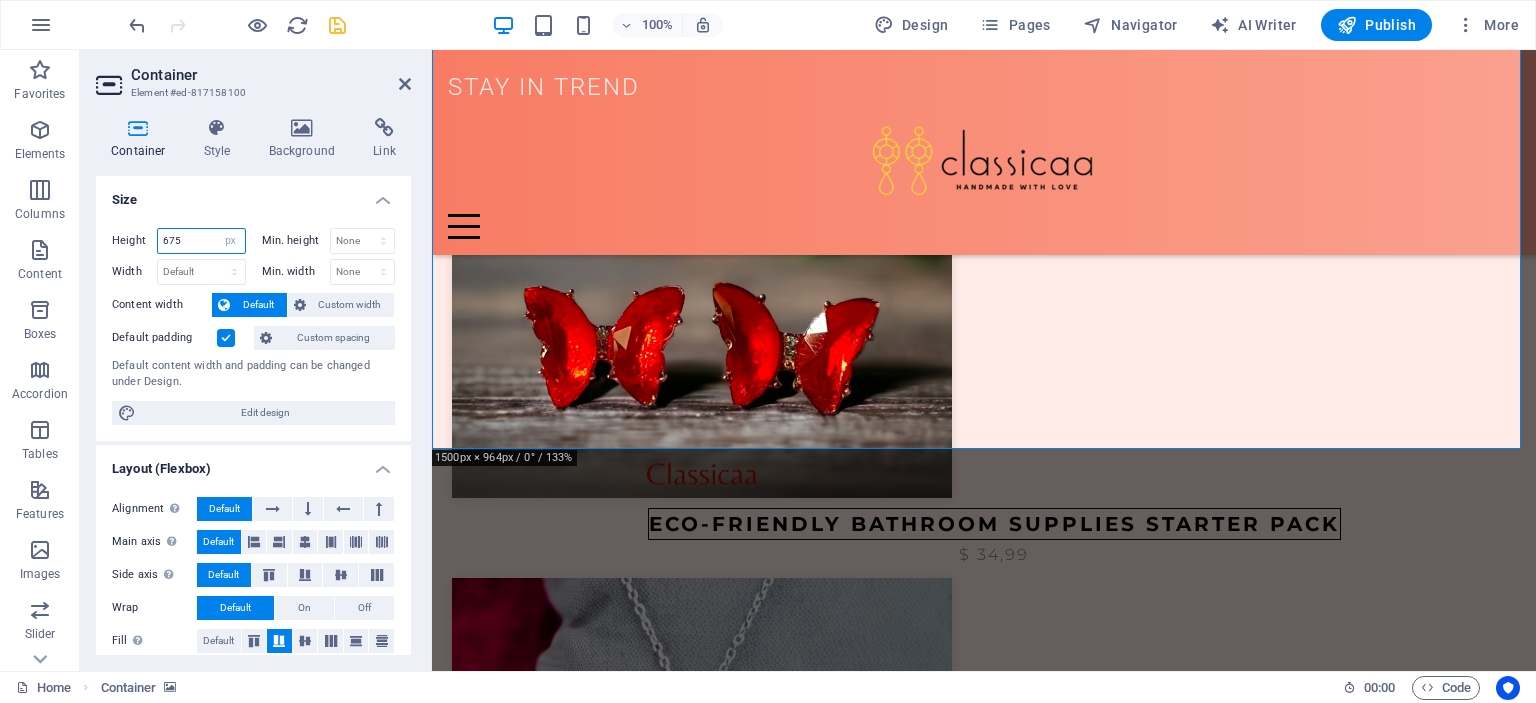 type on "675" 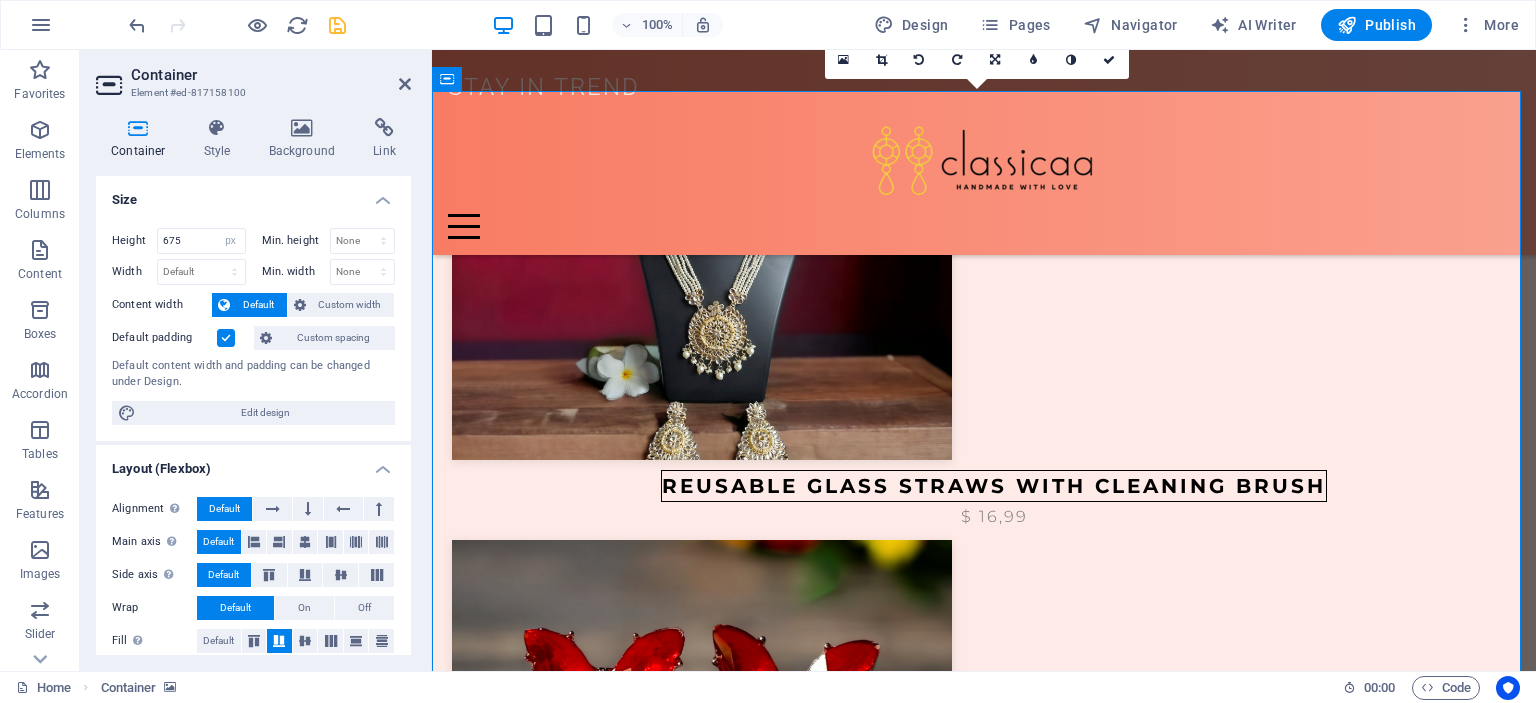 scroll, scrollTop: 2537, scrollLeft: 0, axis: vertical 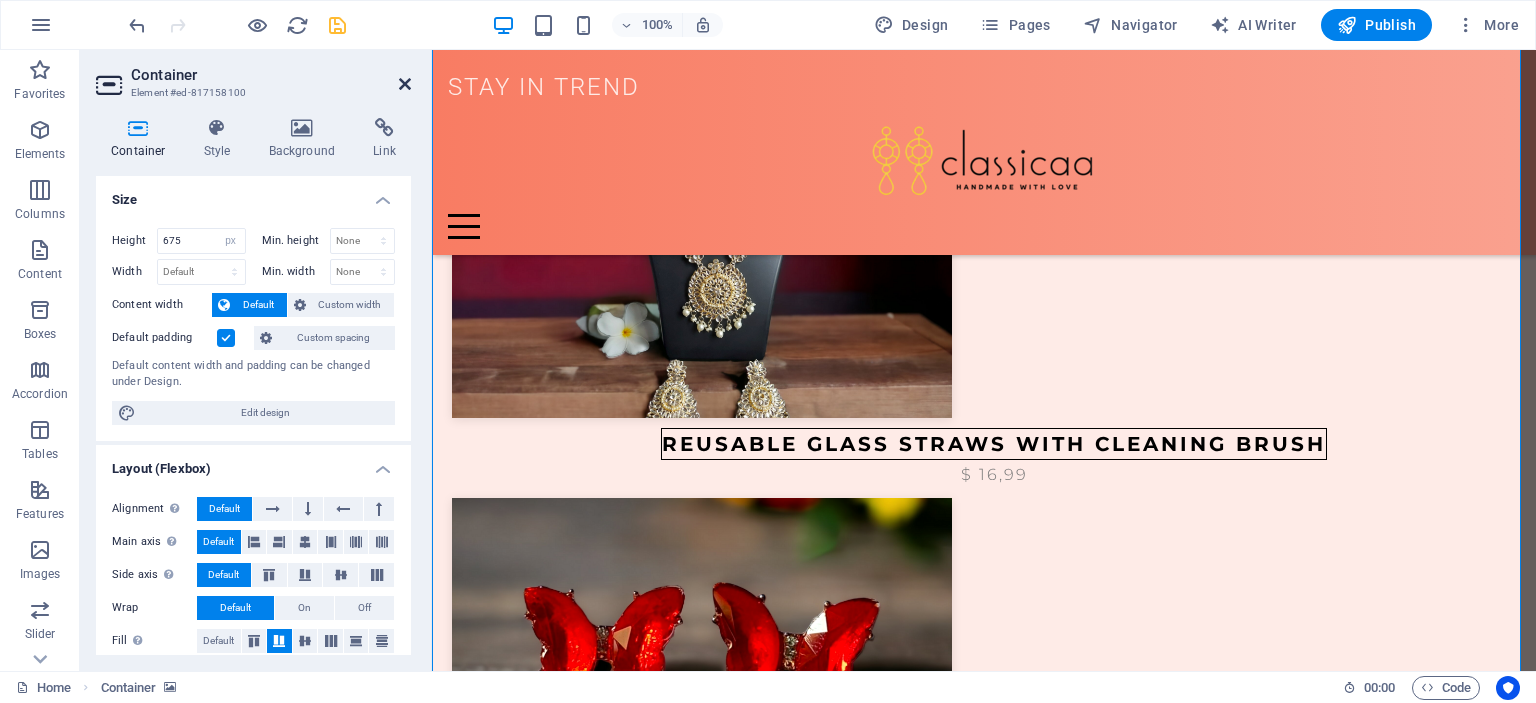 click at bounding box center [405, 84] 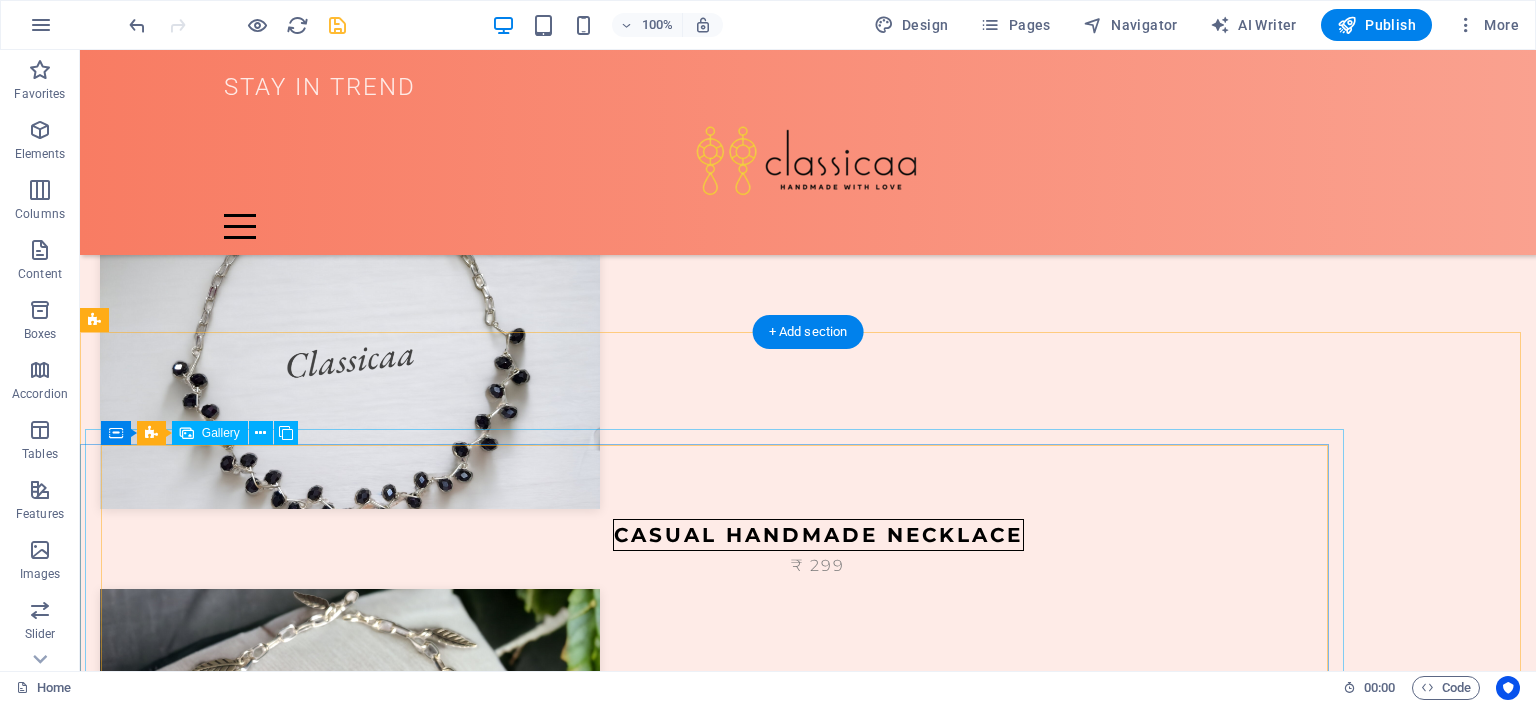 scroll, scrollTop: 1400, scrollLeft: 0, axis: vertical 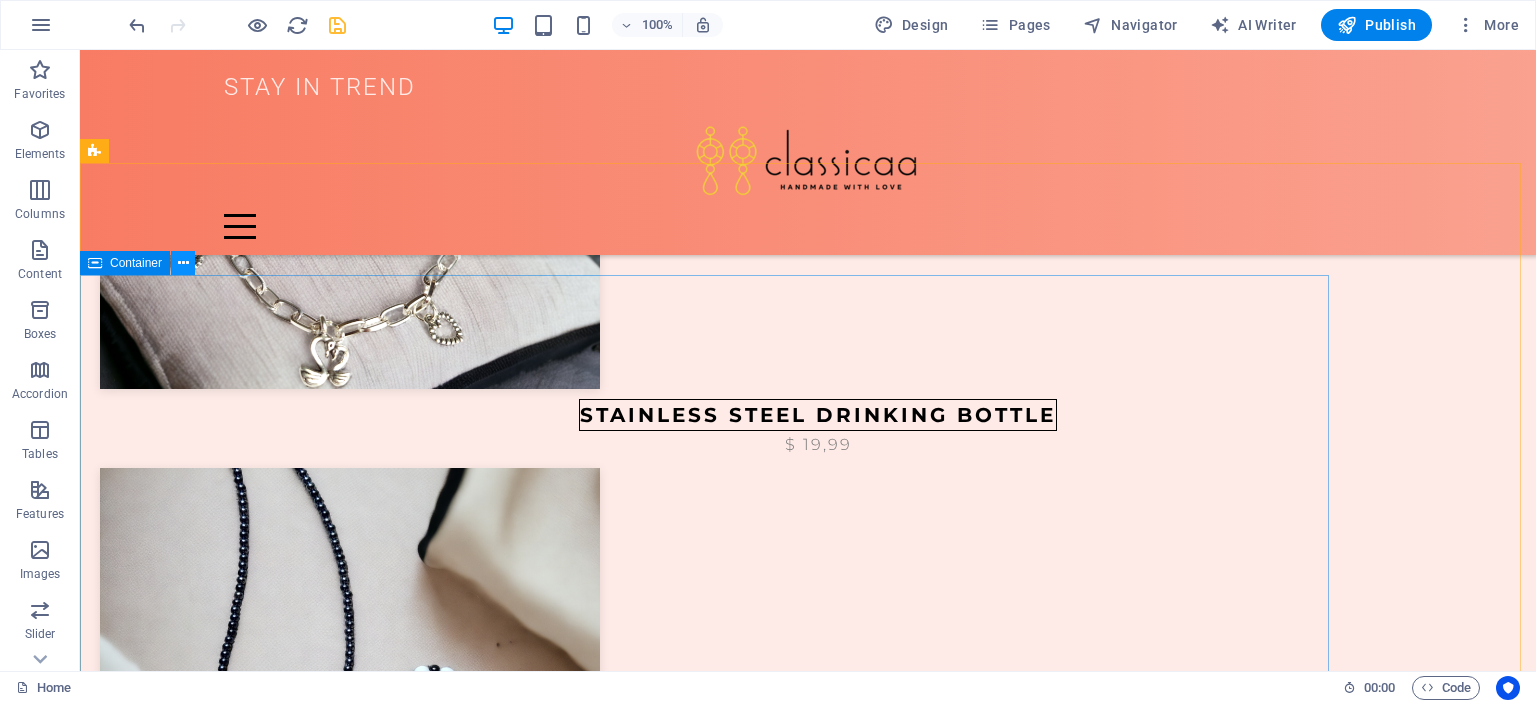 click at bounding box center (183, 263) 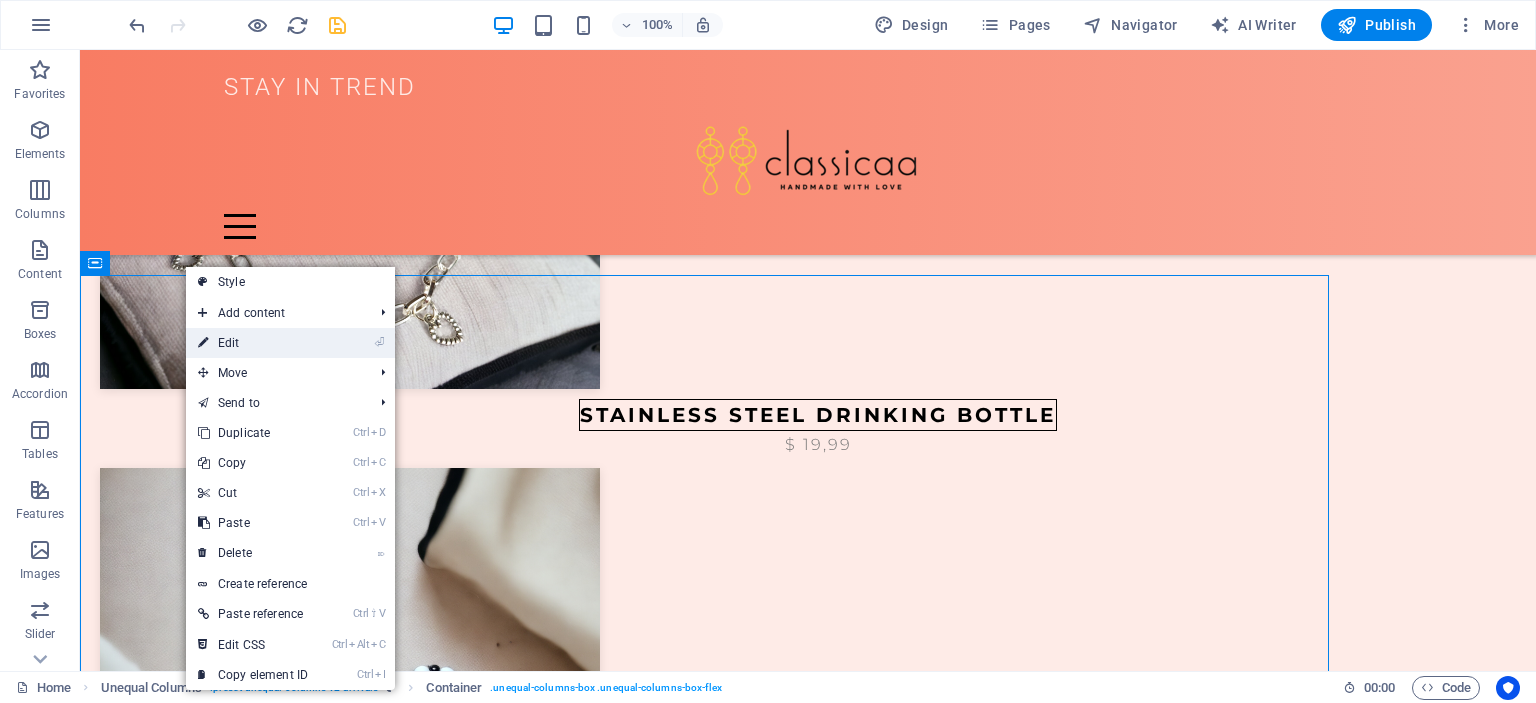 click on "⏎  Edit" at bounding box center [253, 343] 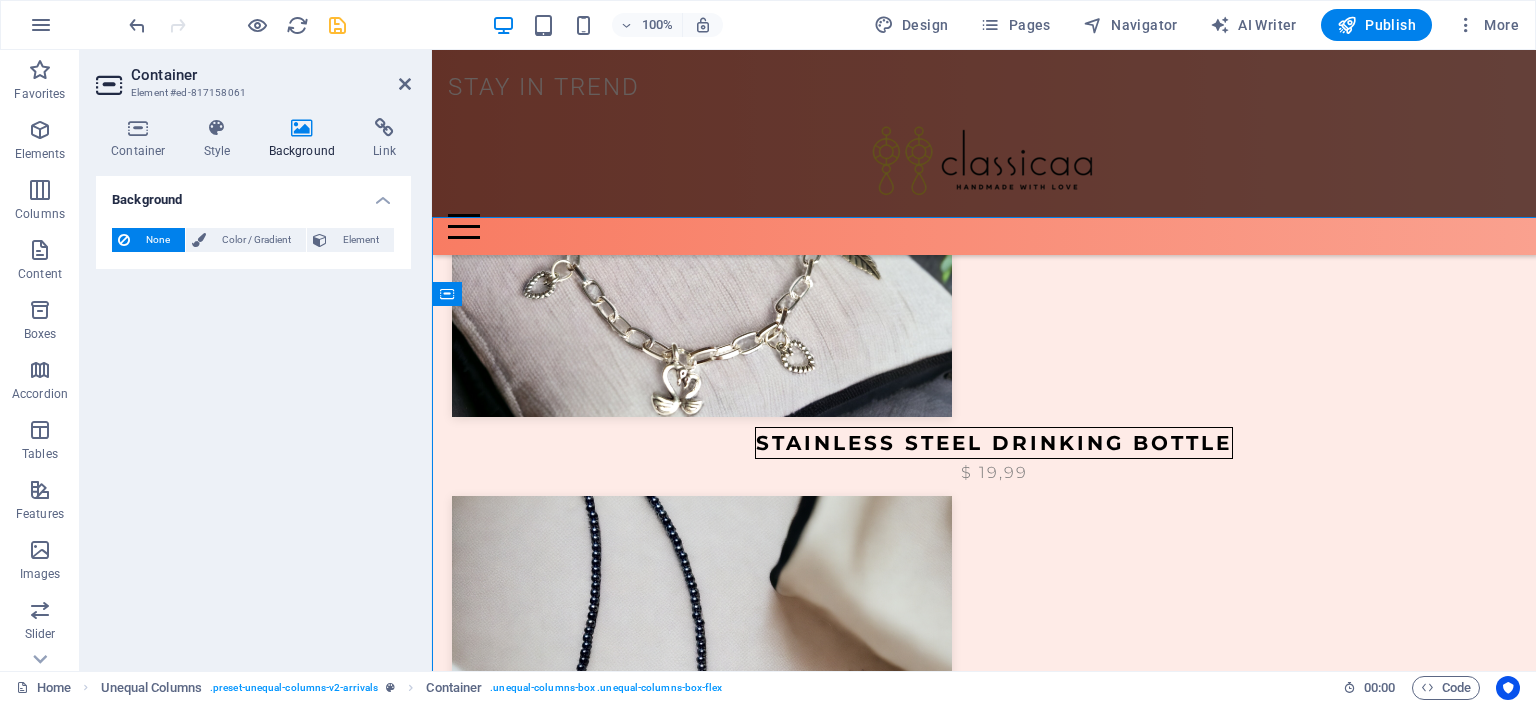 scroll, scrollTop: 1458, scrollLeft: 0, axis: vertical 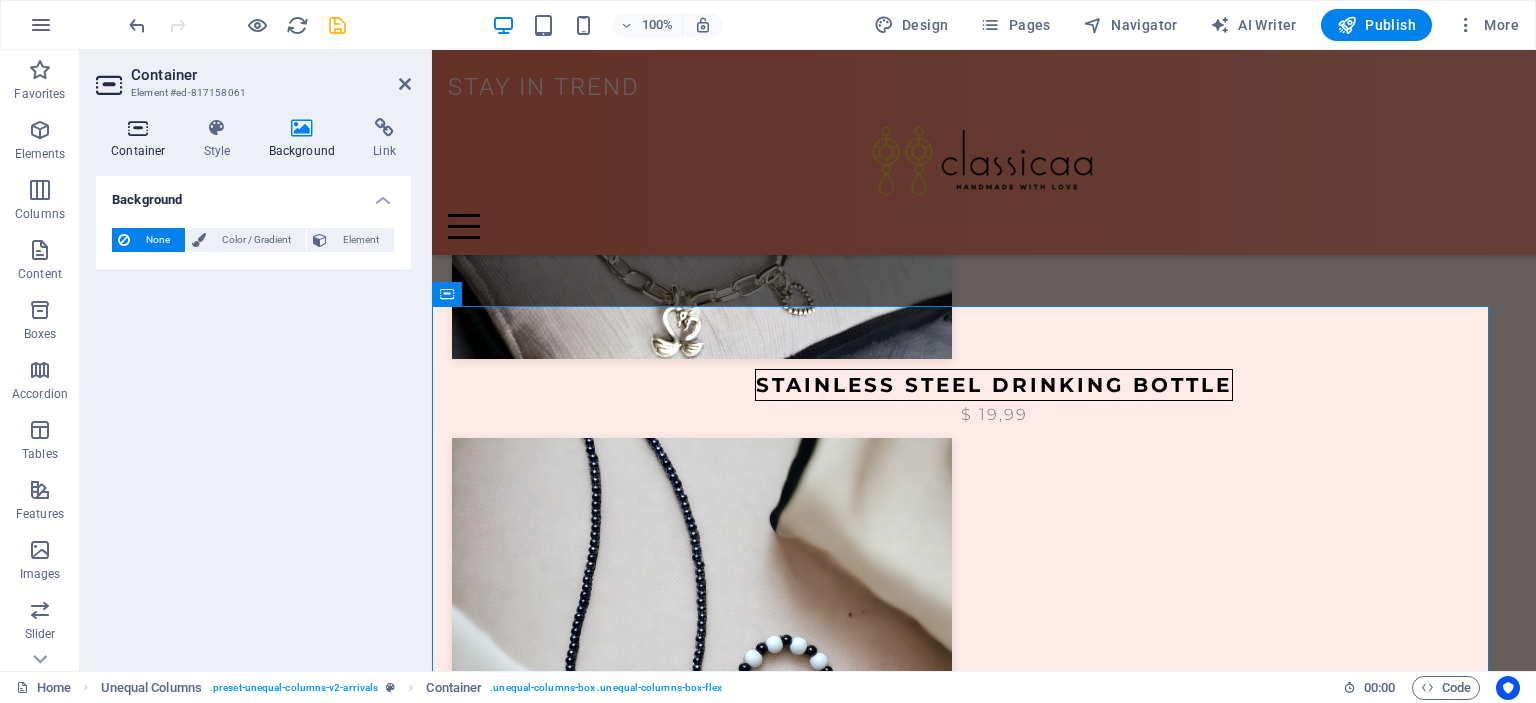 click on "Container" at bounding box center (142, 139) 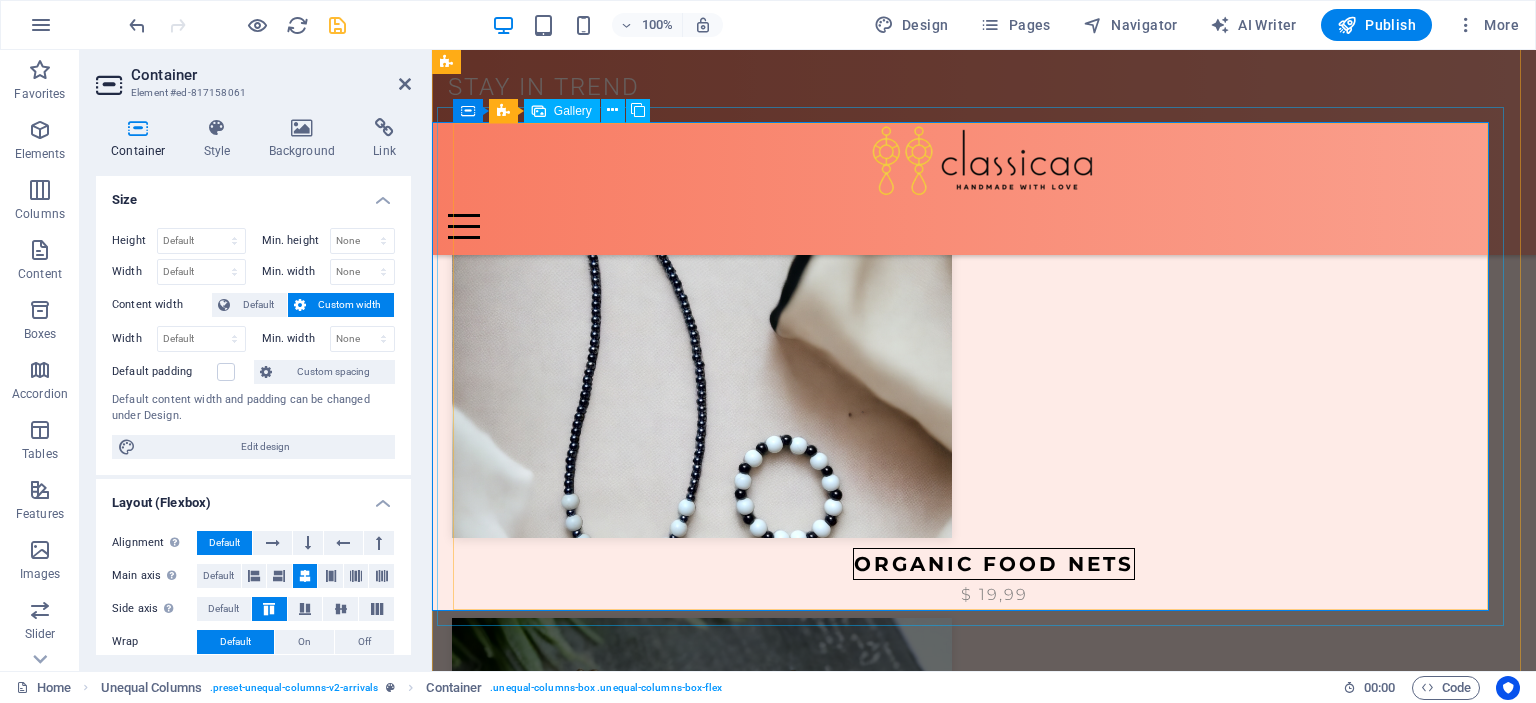 scroll, scrollTop: 1458, scrollLeft: 0, axis: vertical 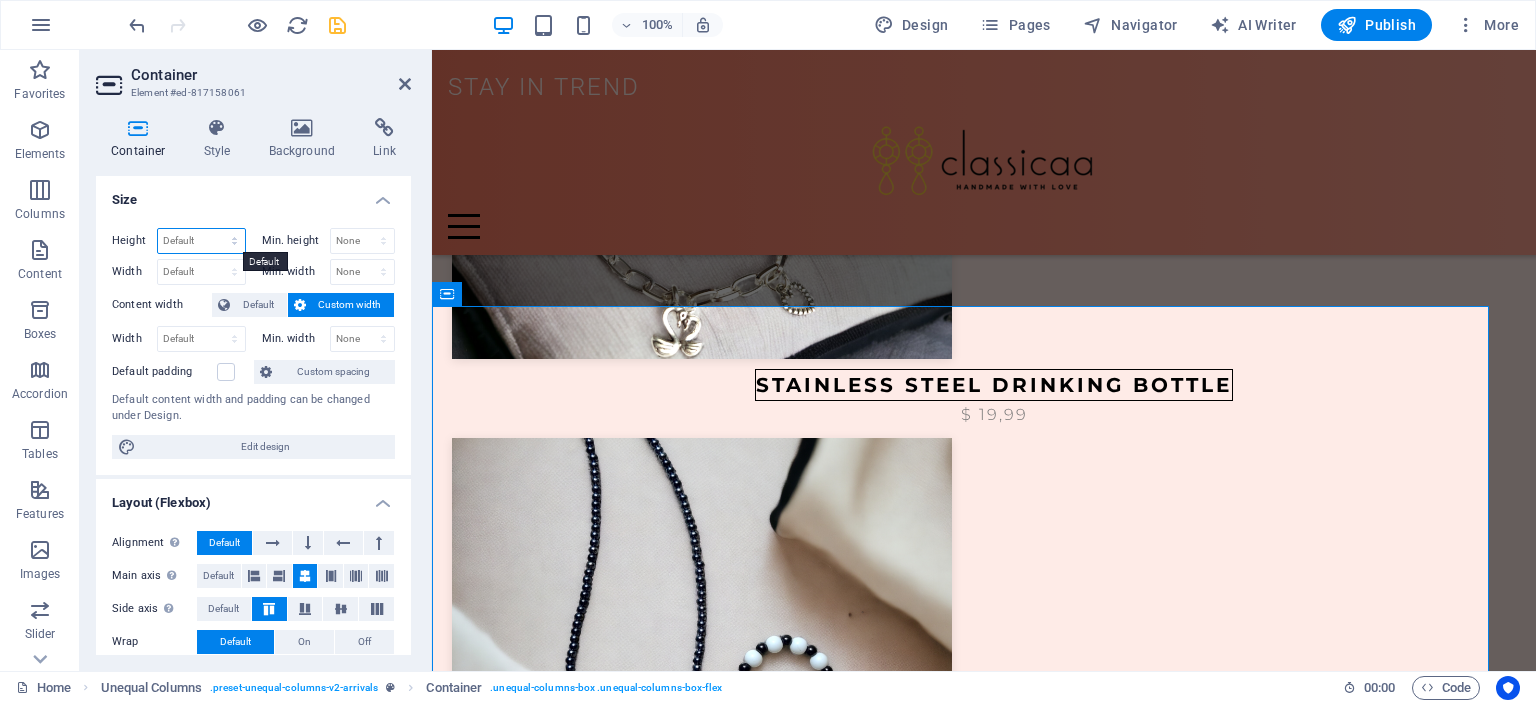 click on "Default px rem % vh vw" at bounding box center (201, 241) 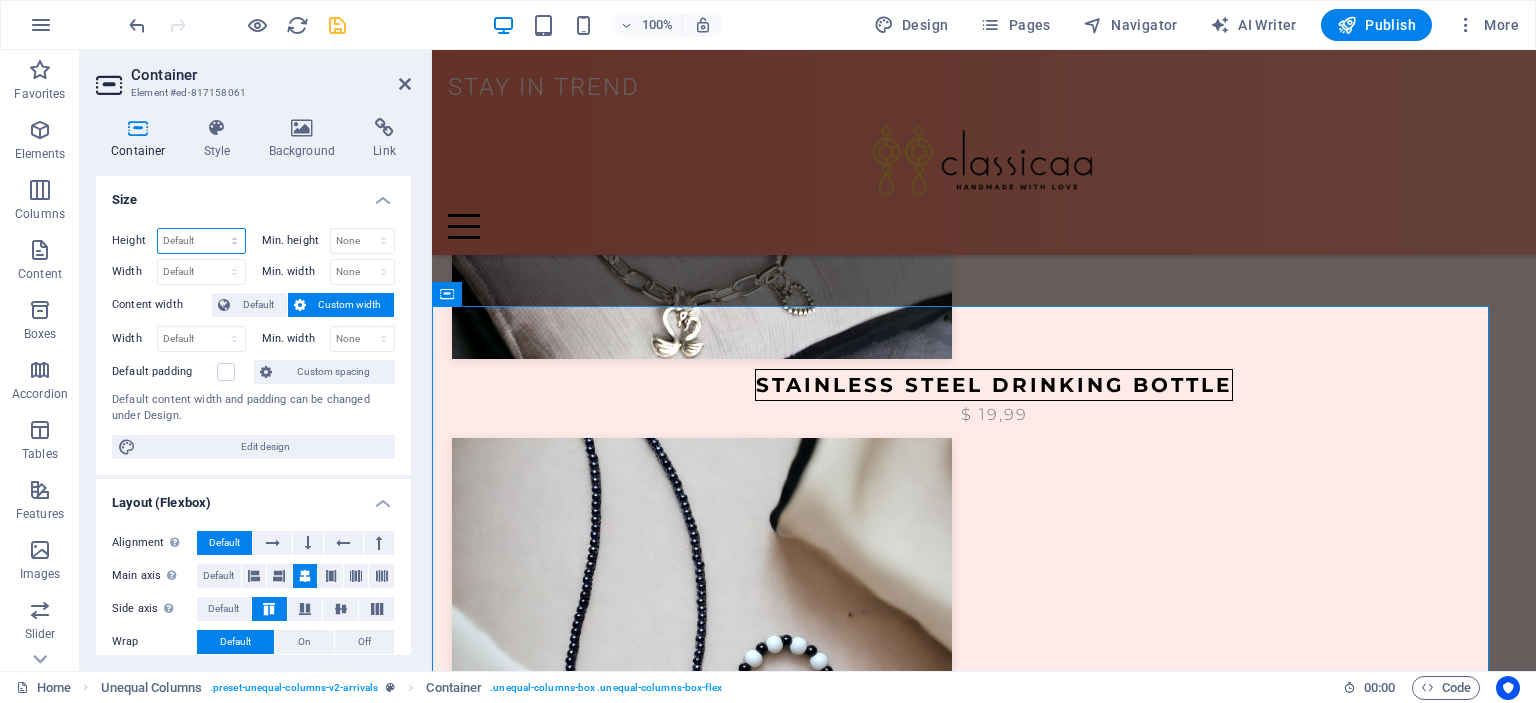 click on "Default px rem % vh vw" at bounding box center (201, 241) 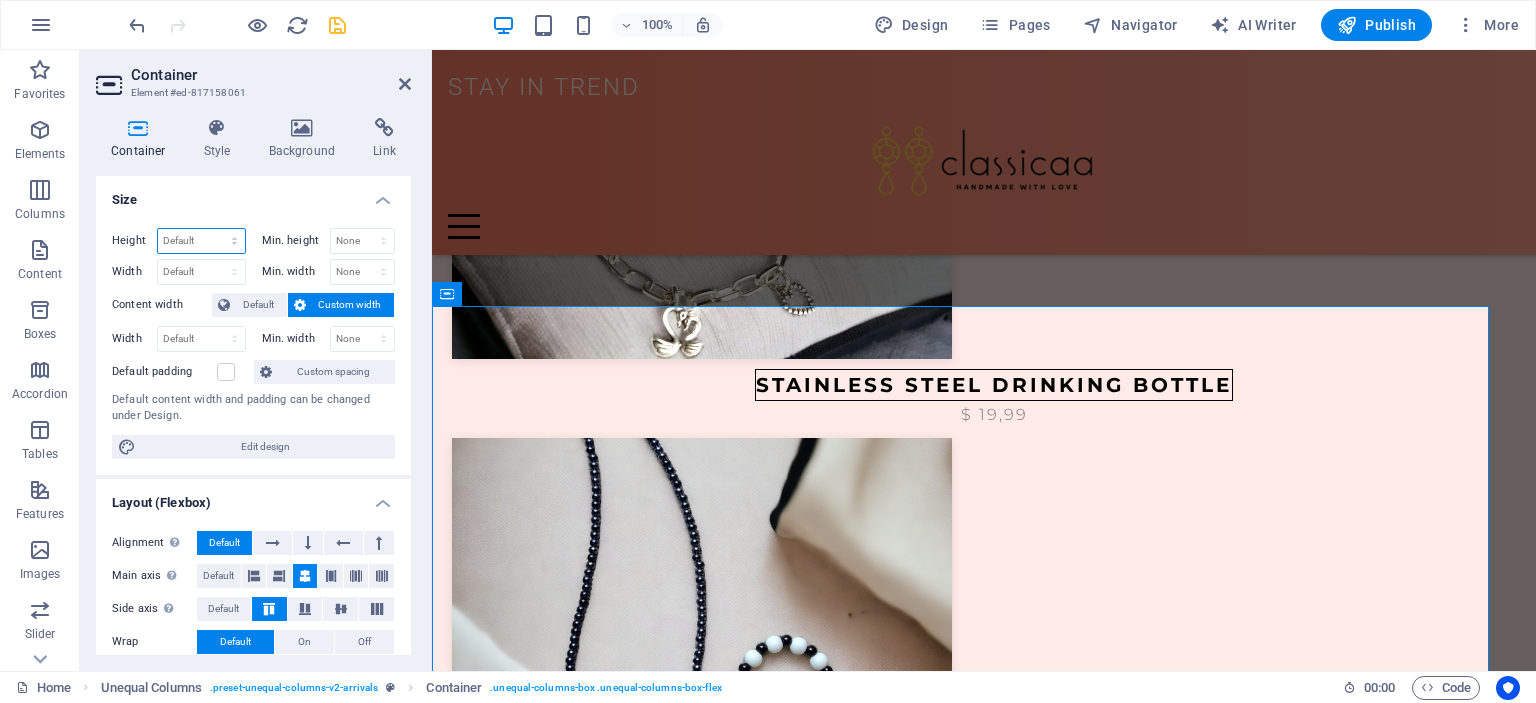 select on "px" 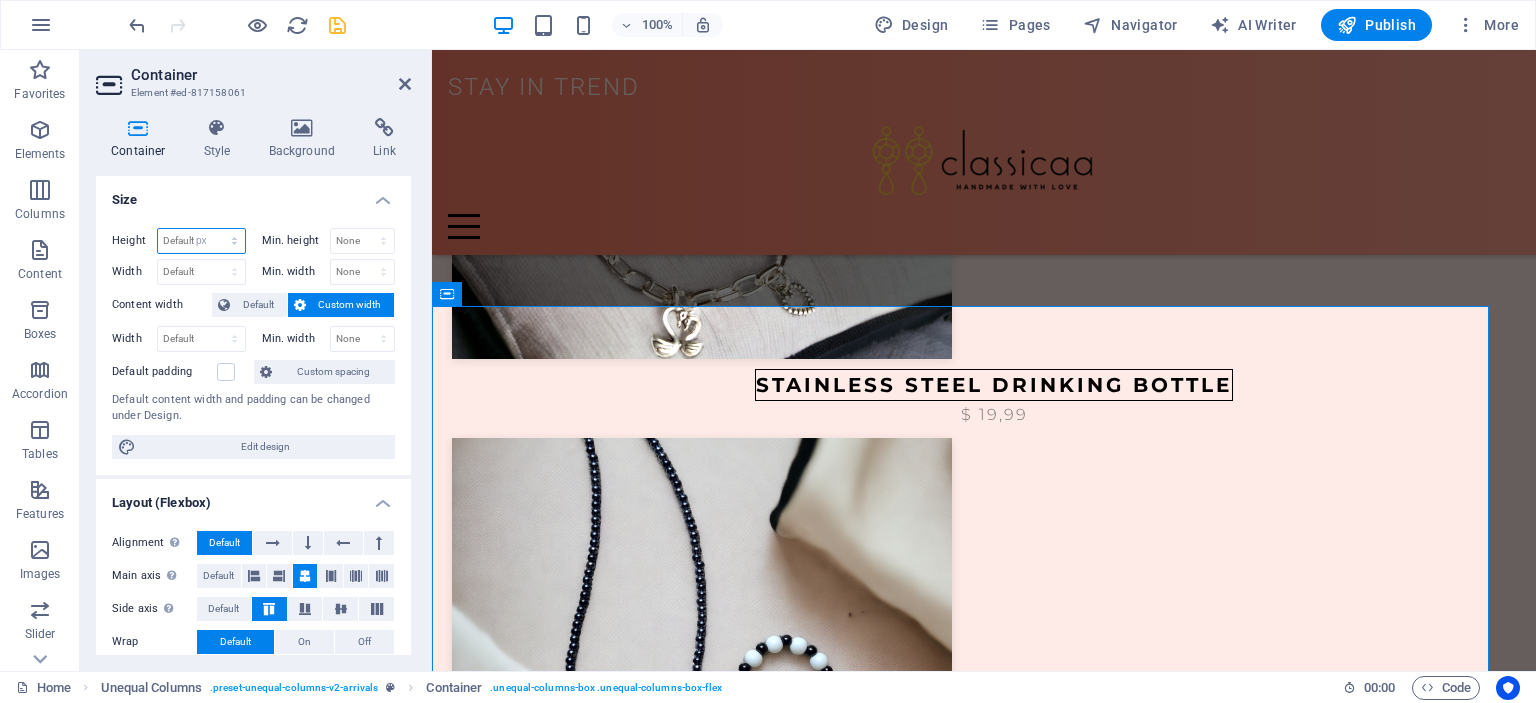 click on "Default px rem % vh vw" at bounding box center (201, 241) 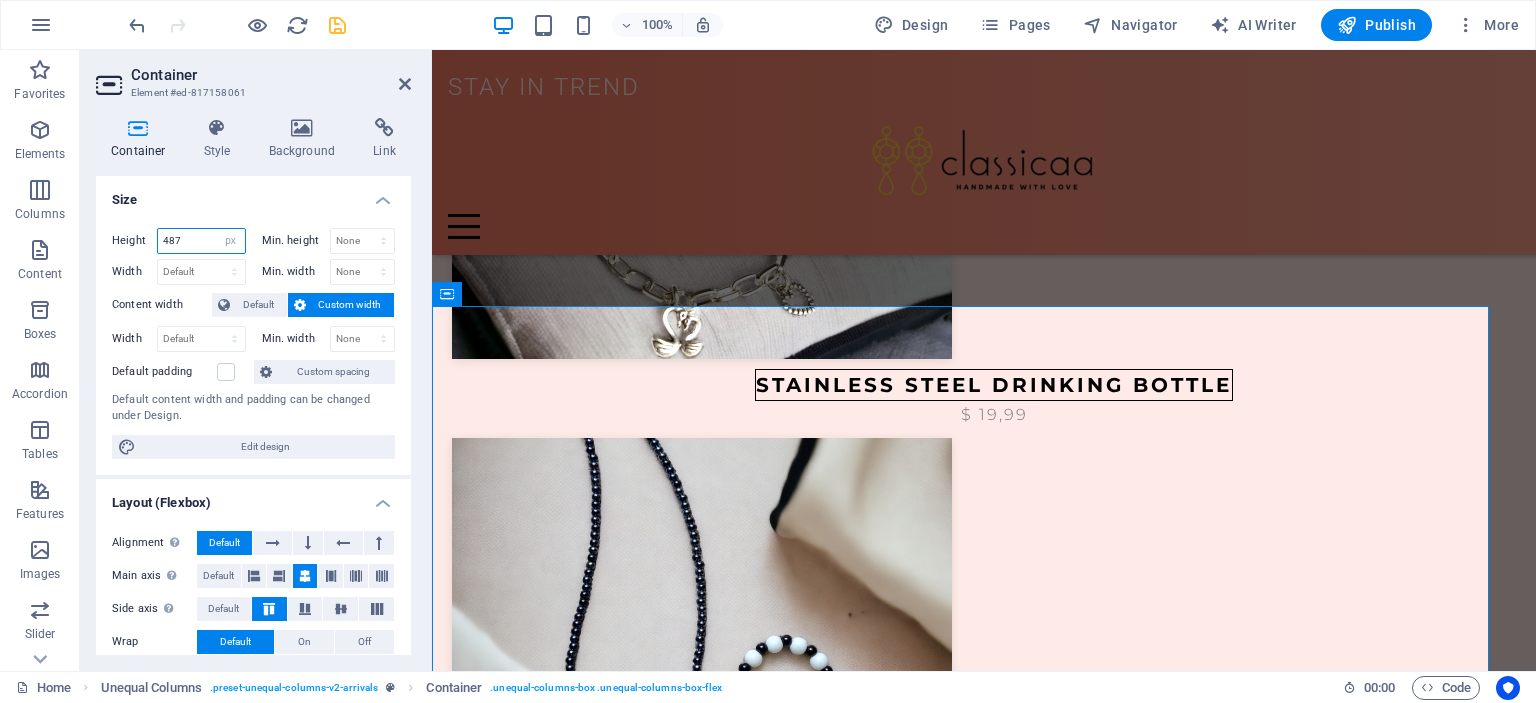 click on "487" at bounding box center [201, 241] 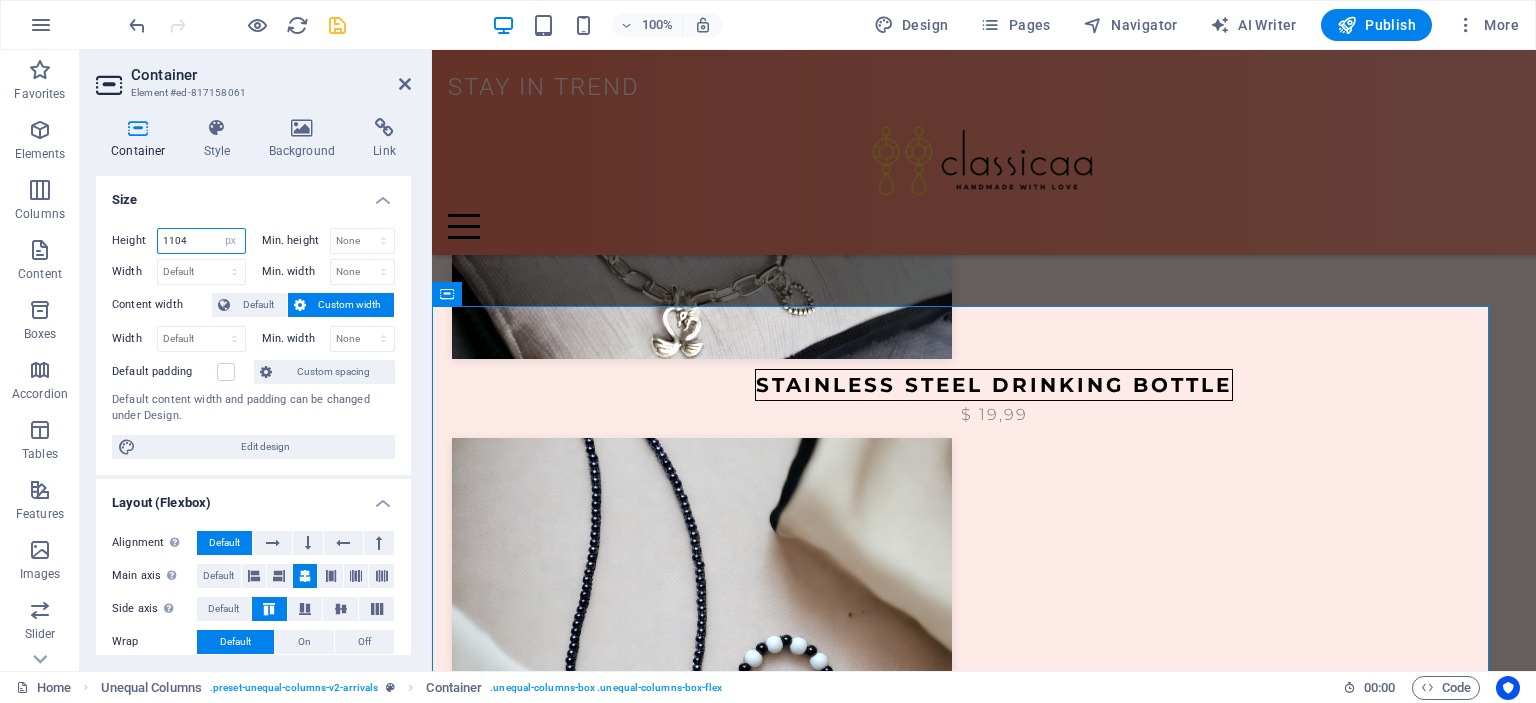 type on "1104" 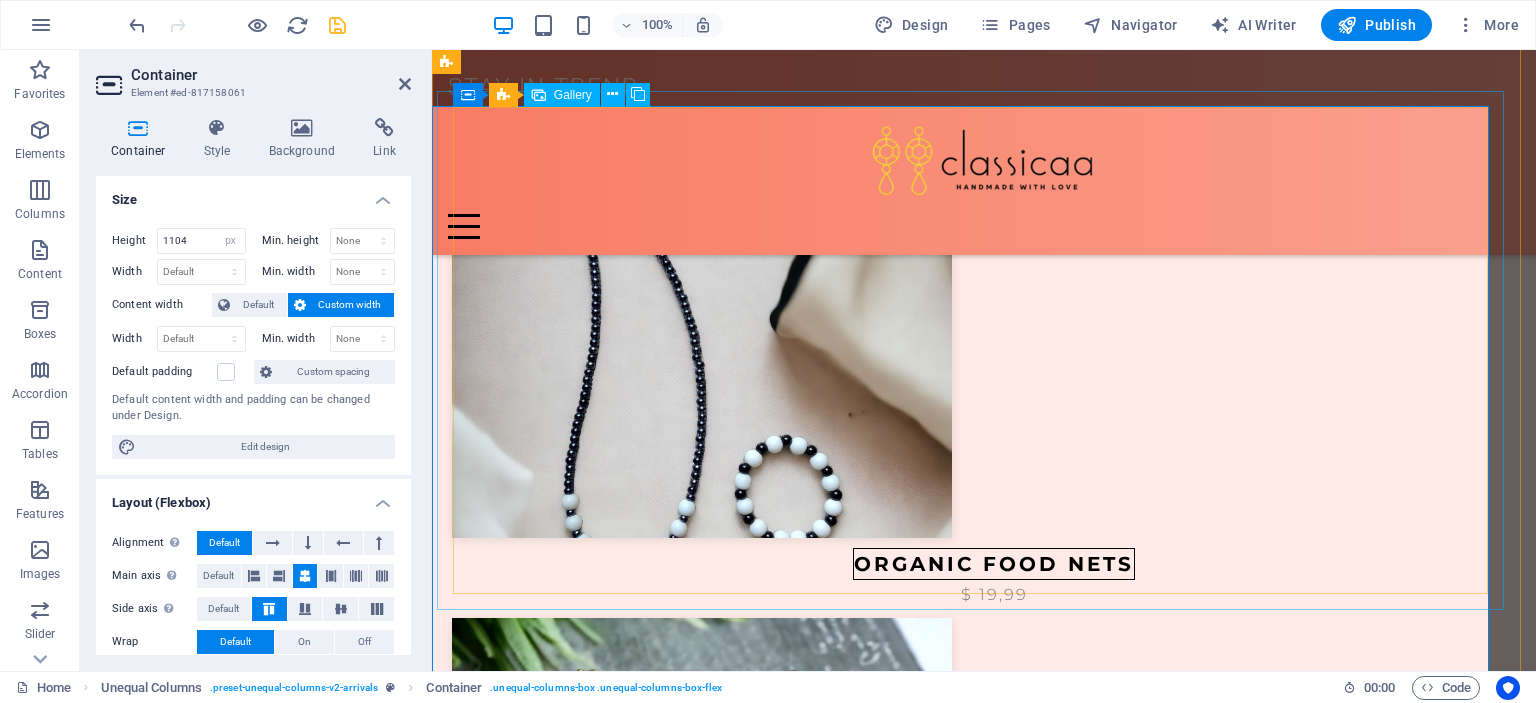 scroll, scrollTop: 1558, scrollLeft: 0, axis: vertical 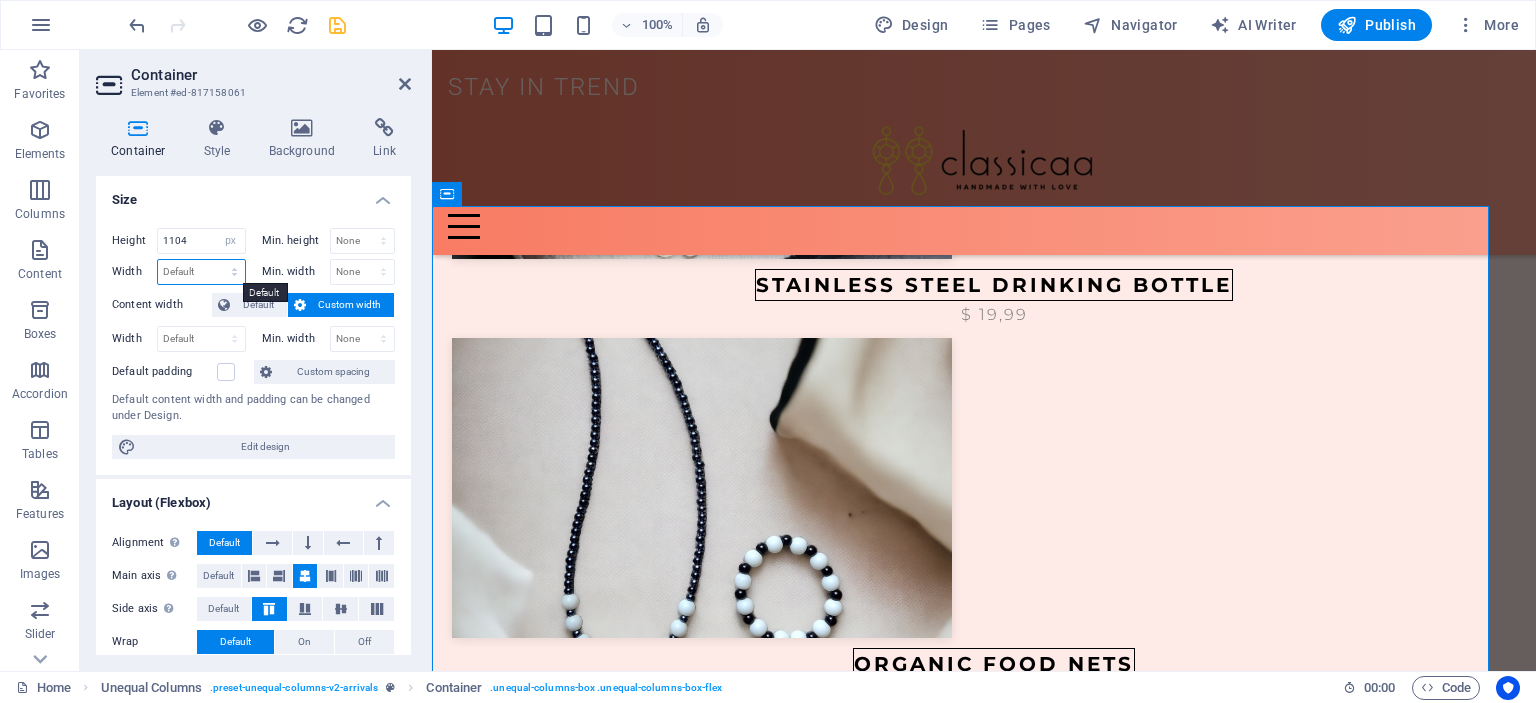 click on "Default px rem % em vh vw" at bounding box center (201, 272) 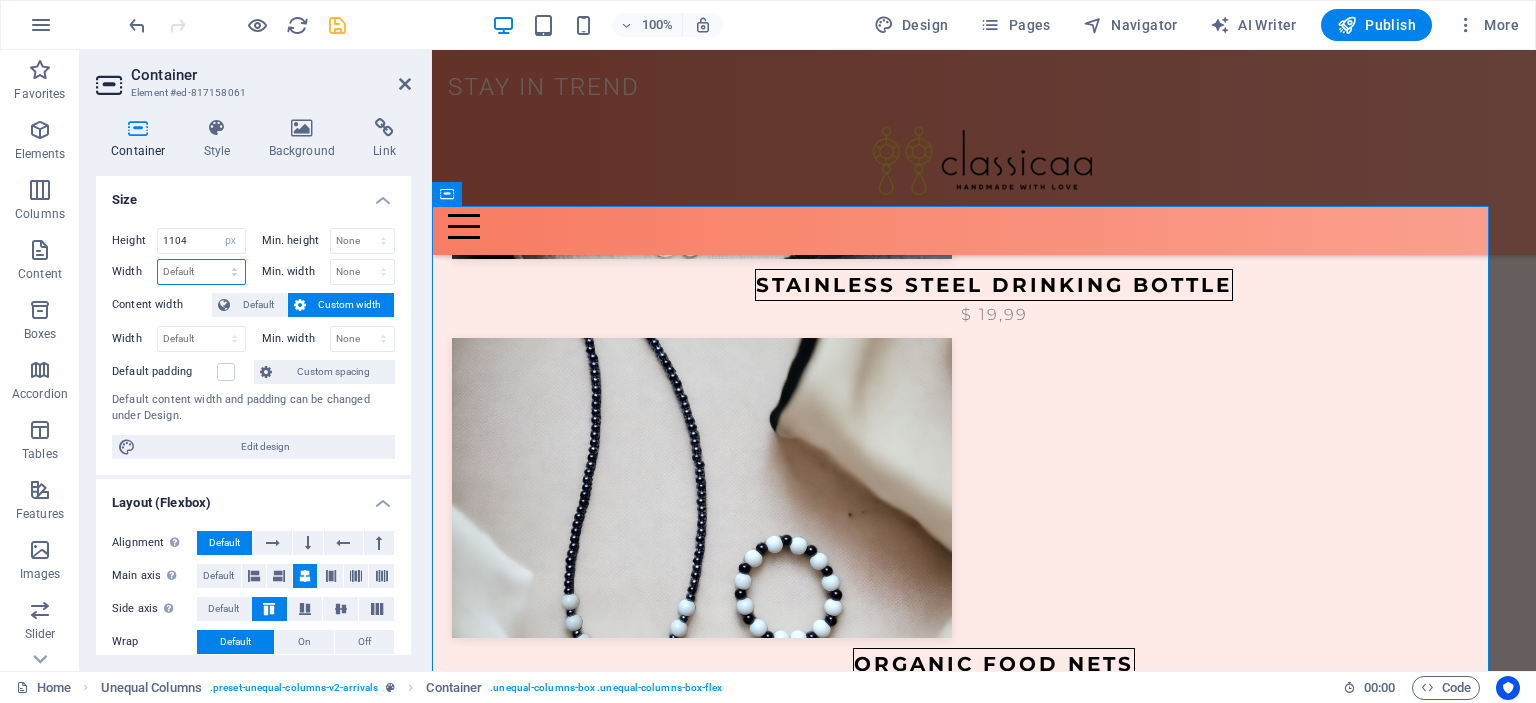 select on "%" 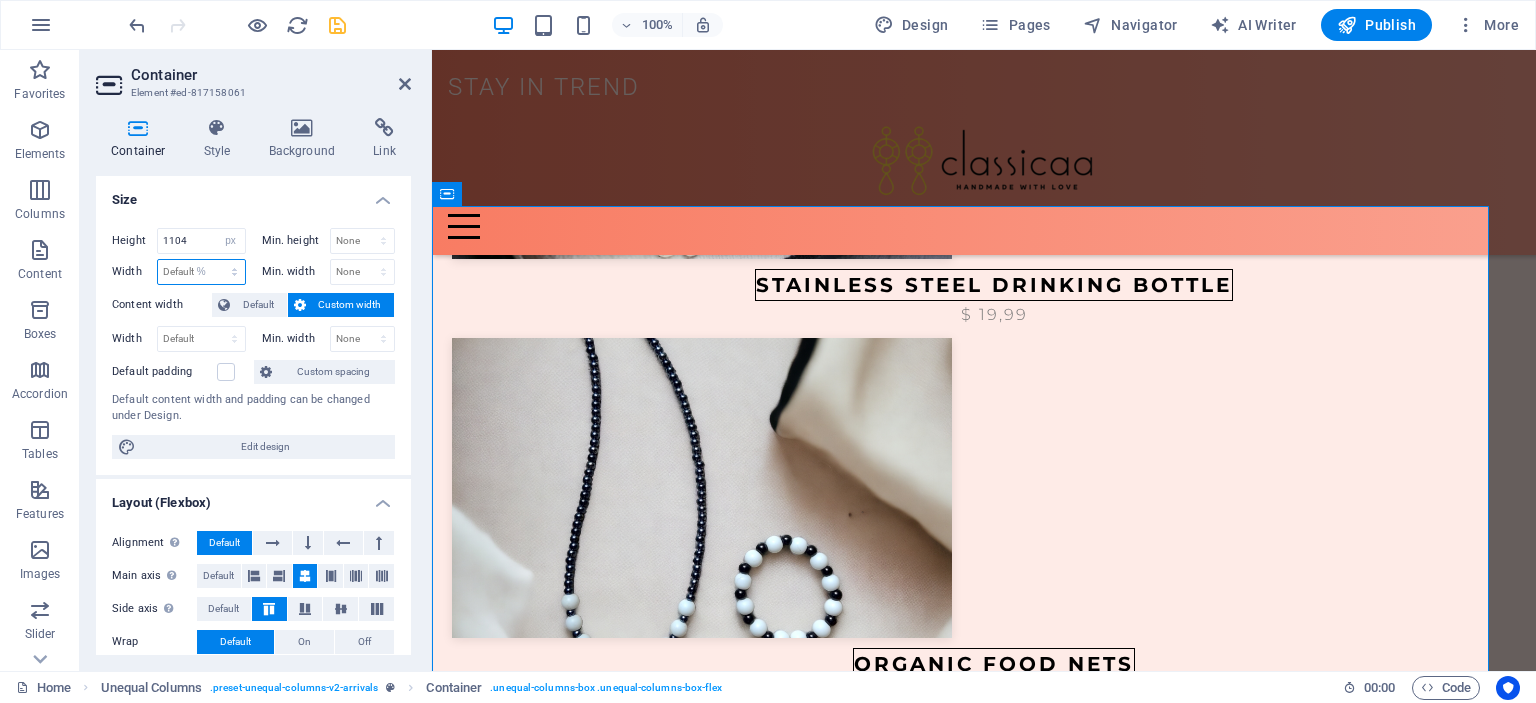 click on "Default px rem % em vh vw" at bounding box center (201, 272) 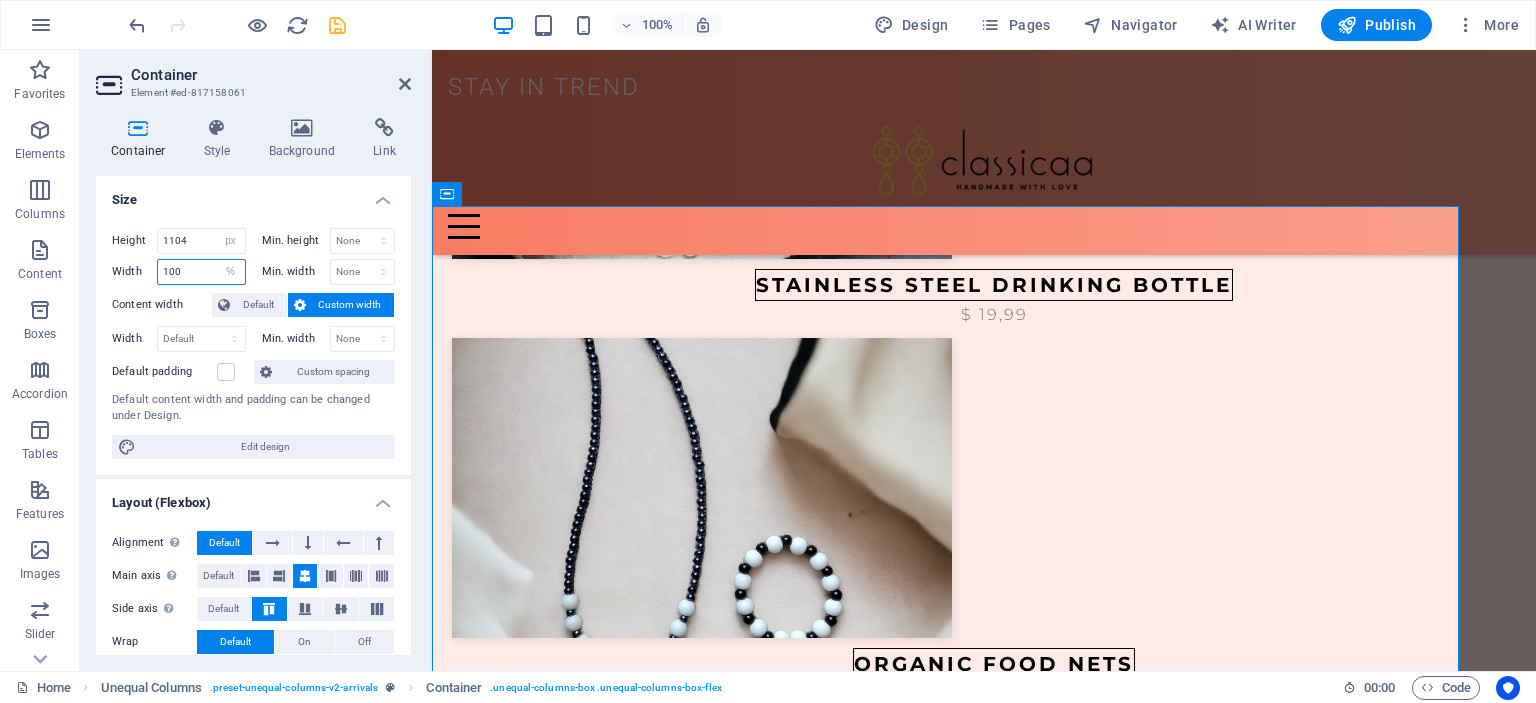 type on "100" 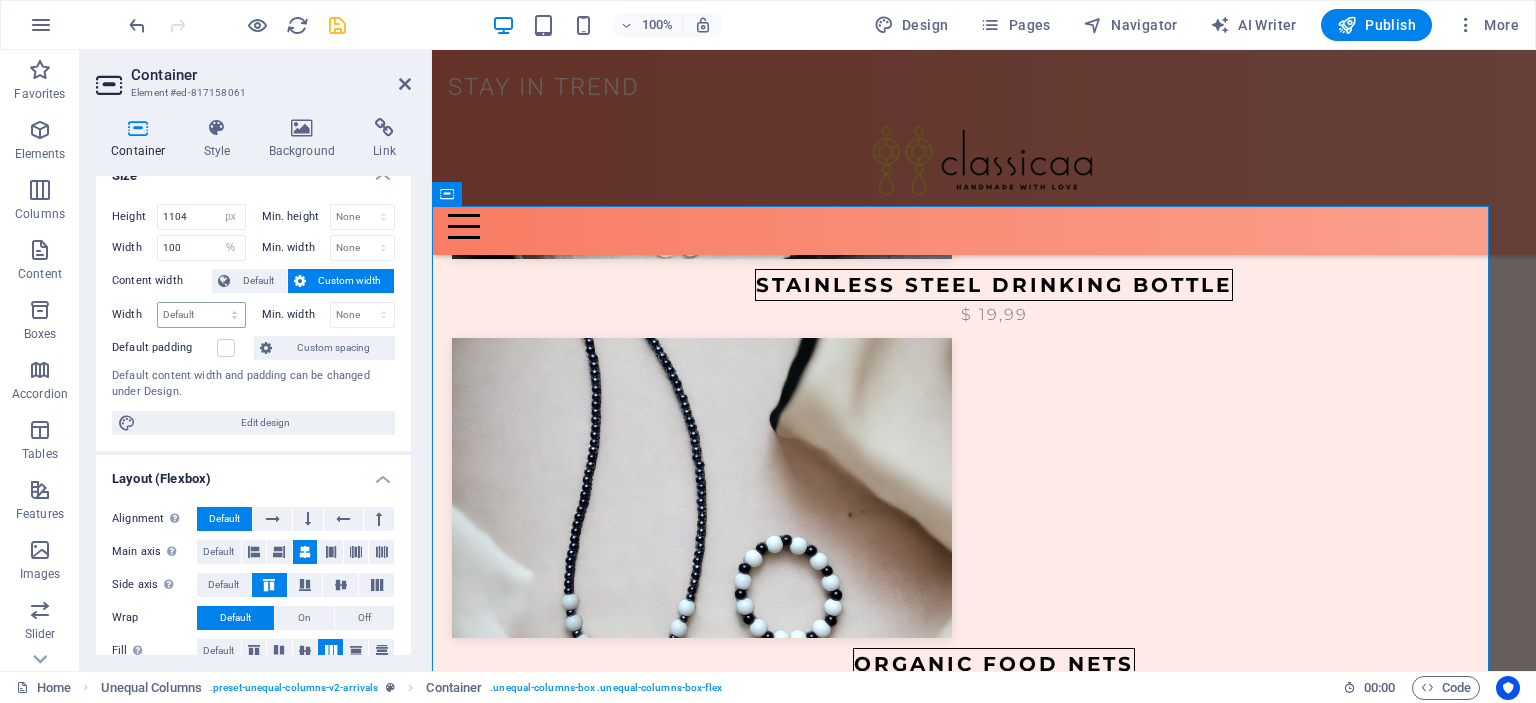 scroll, scrollTop: 0, scrollLeft: 0, axis: both 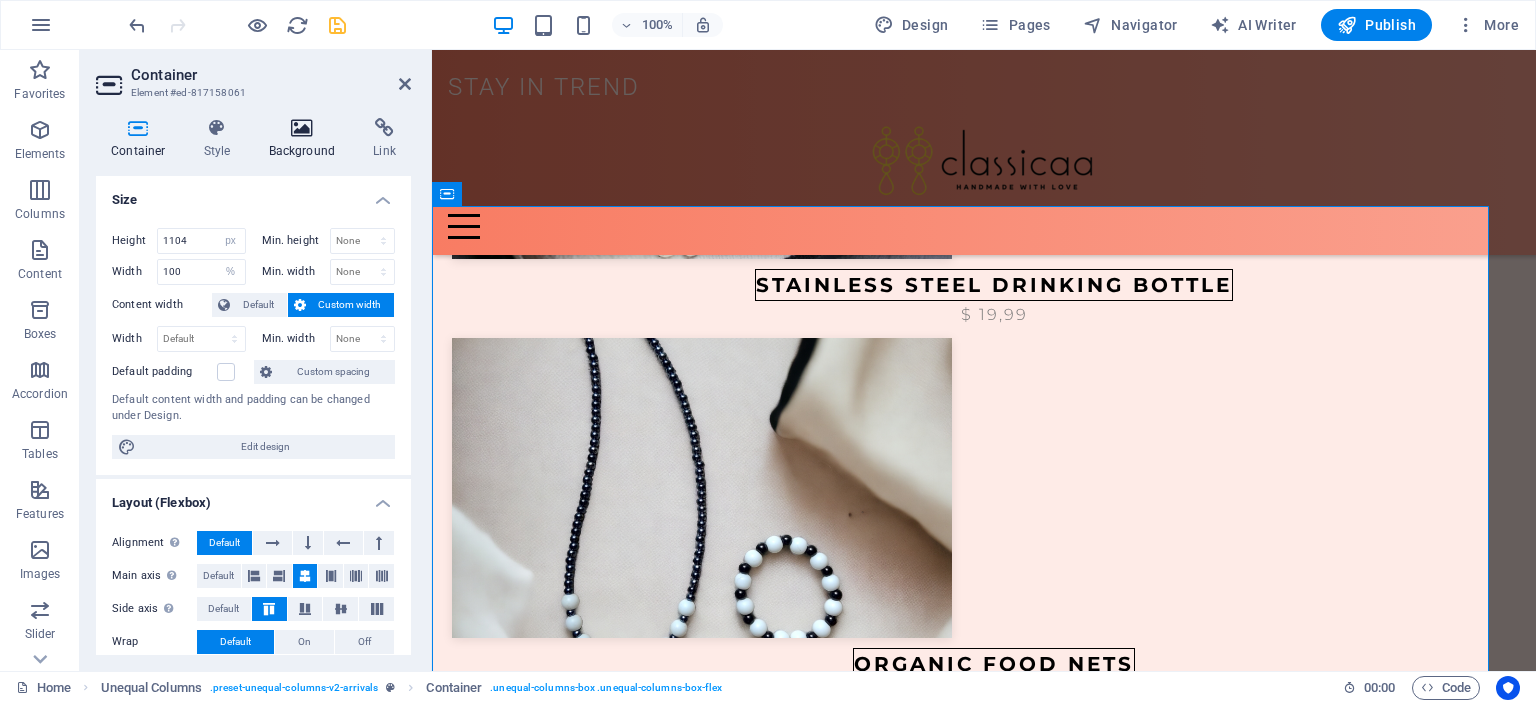 click at bounding box center (302, 128) 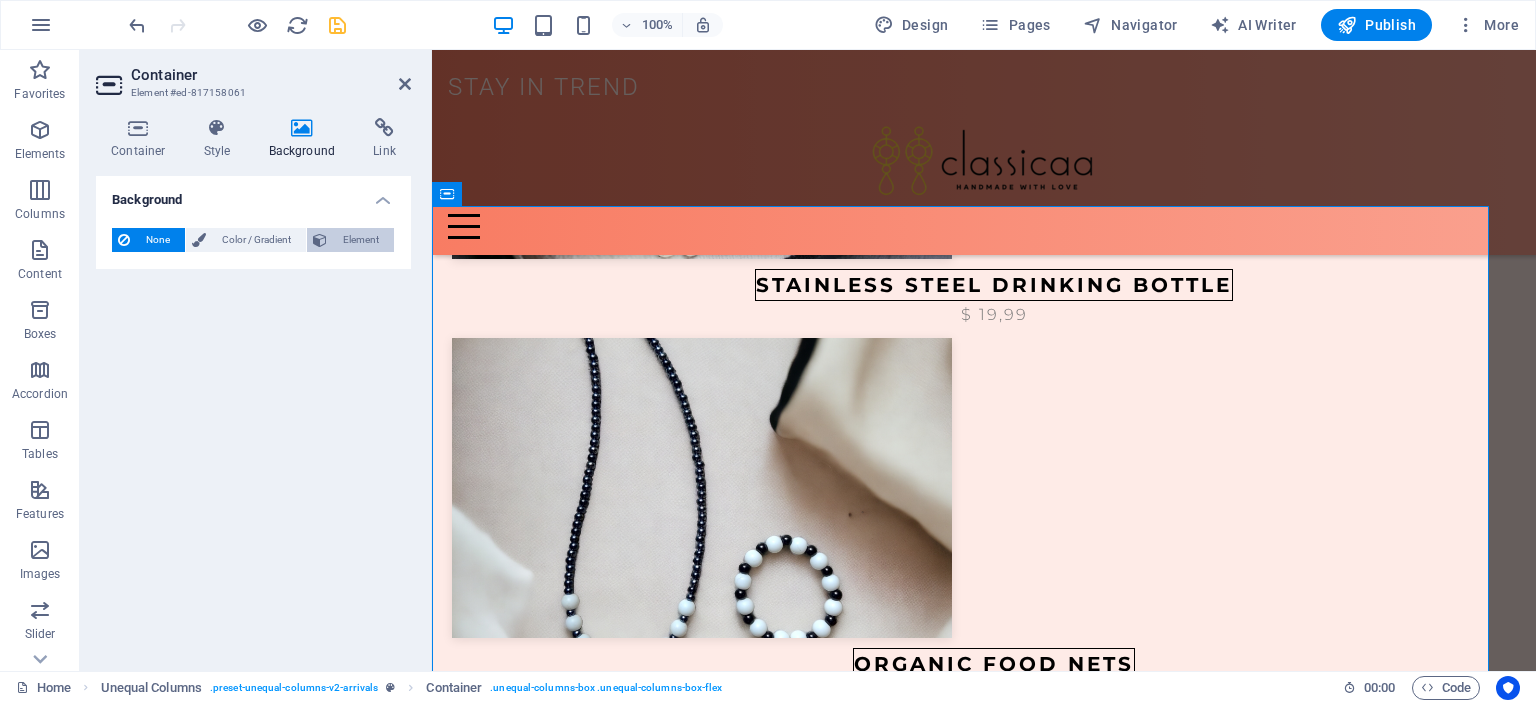 click on "Element" at bounding box center [360, 240] 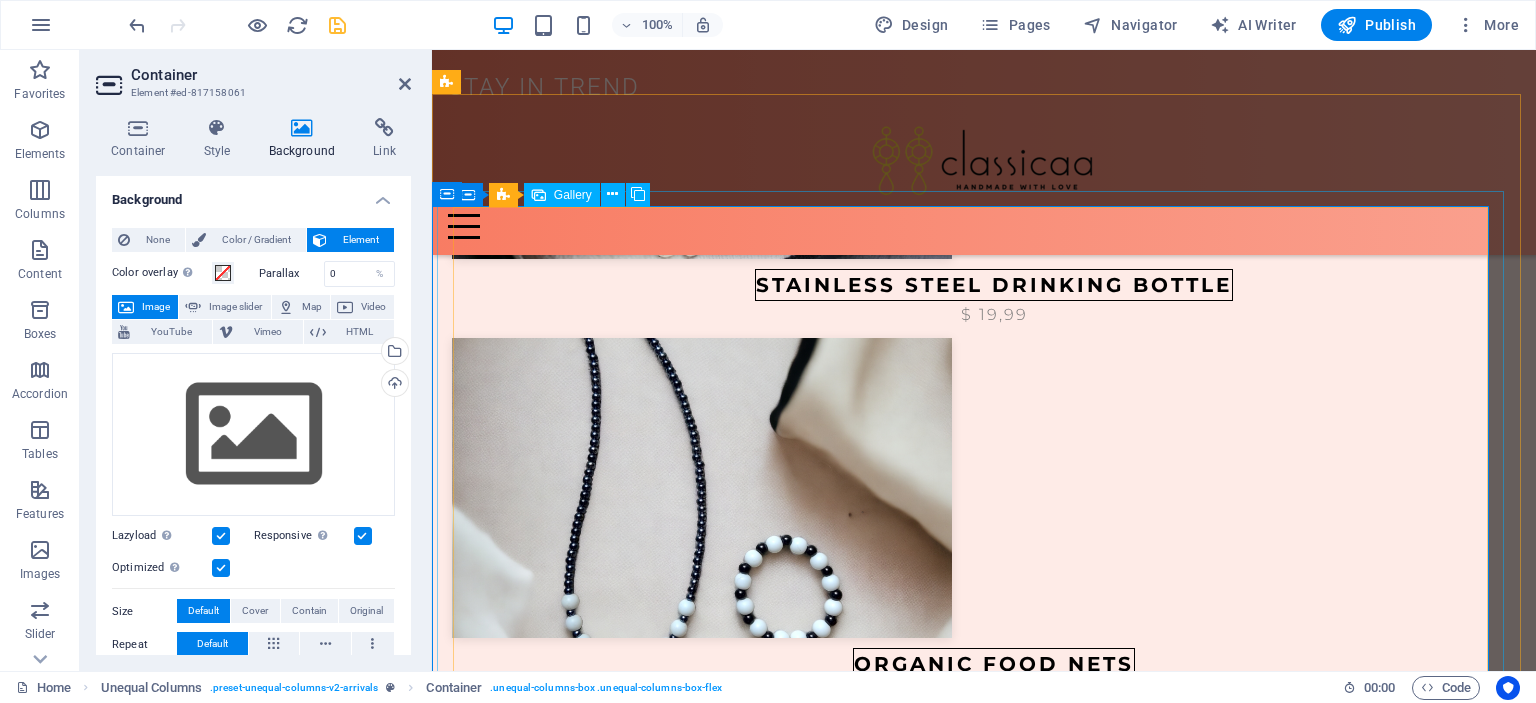 click on "Gallery" at bounding box center (573, 195) 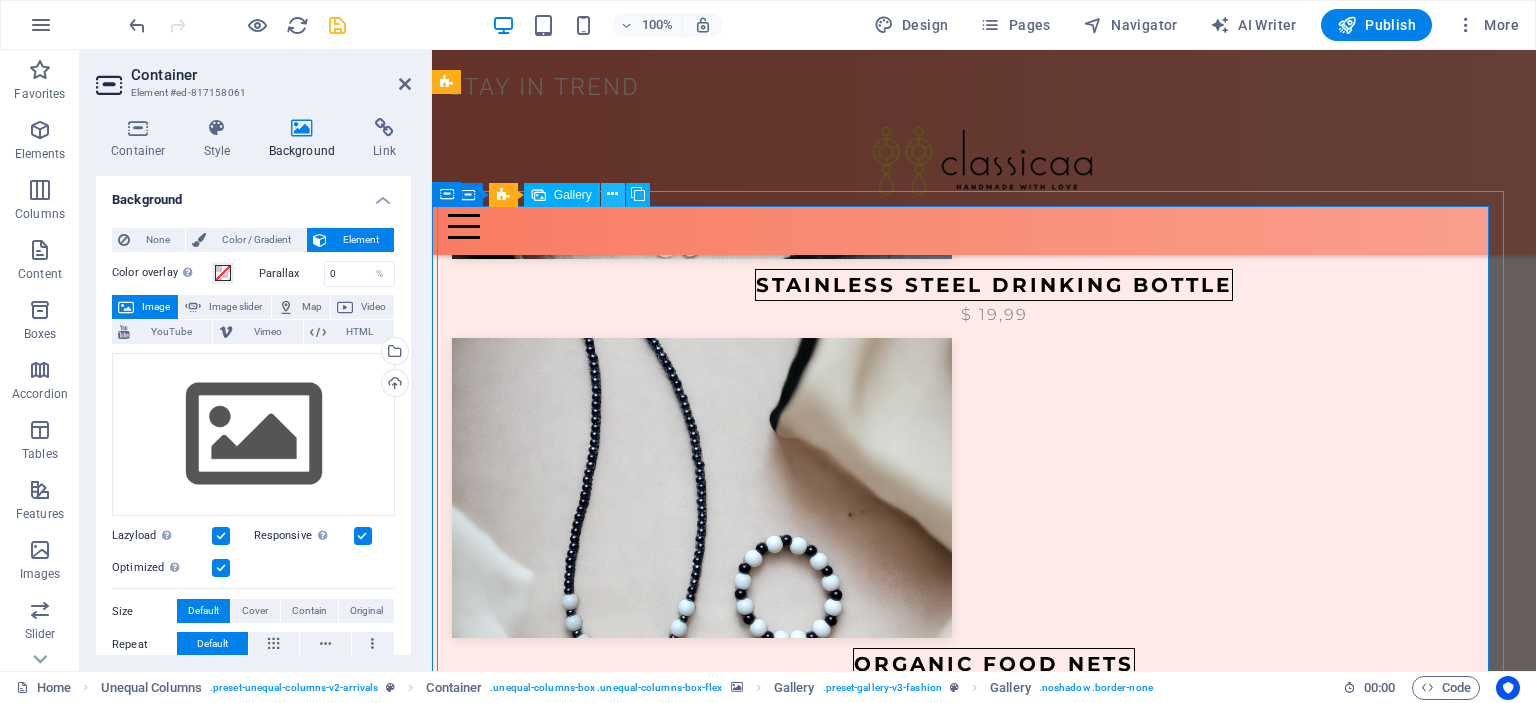 click at bounding box center (612, 194) 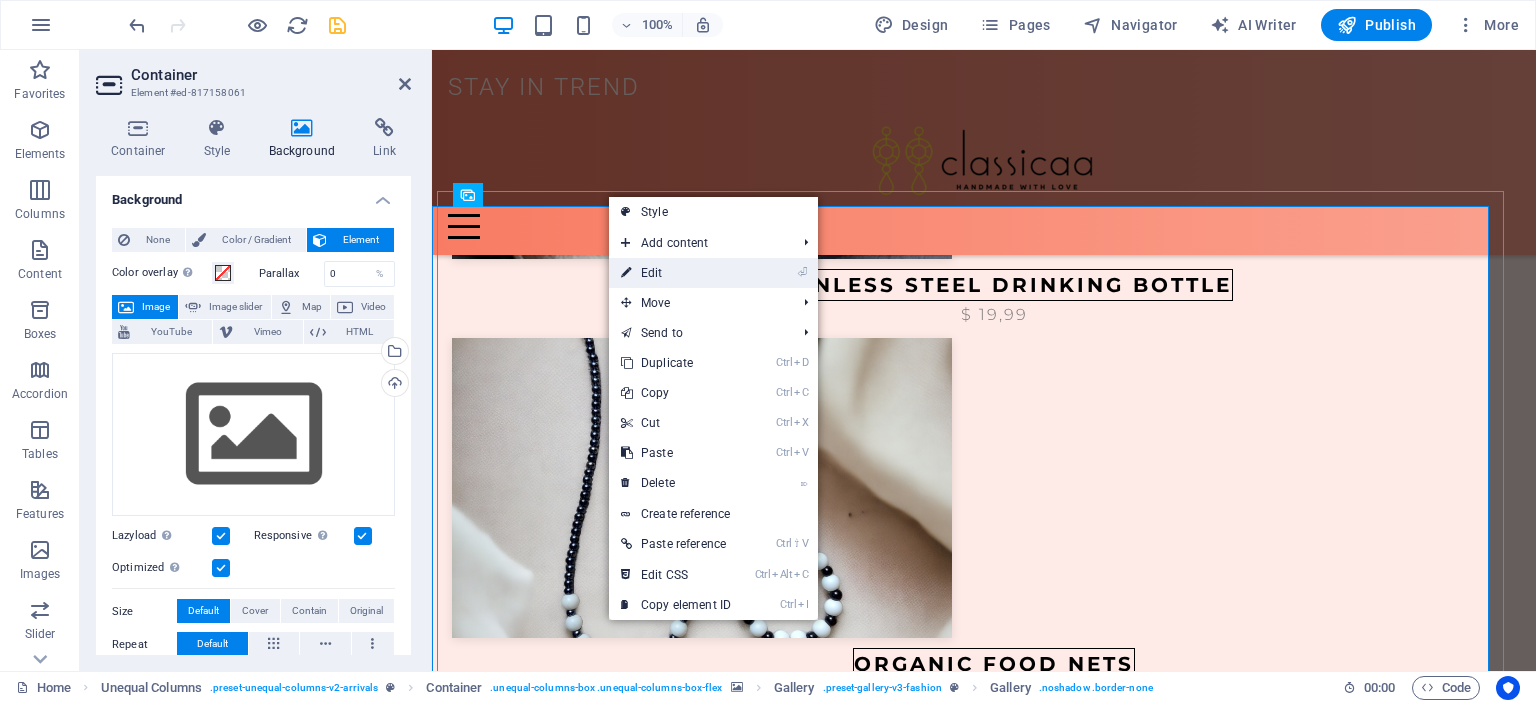 click on "⏎  Edit" at bounding box center (676, 273) 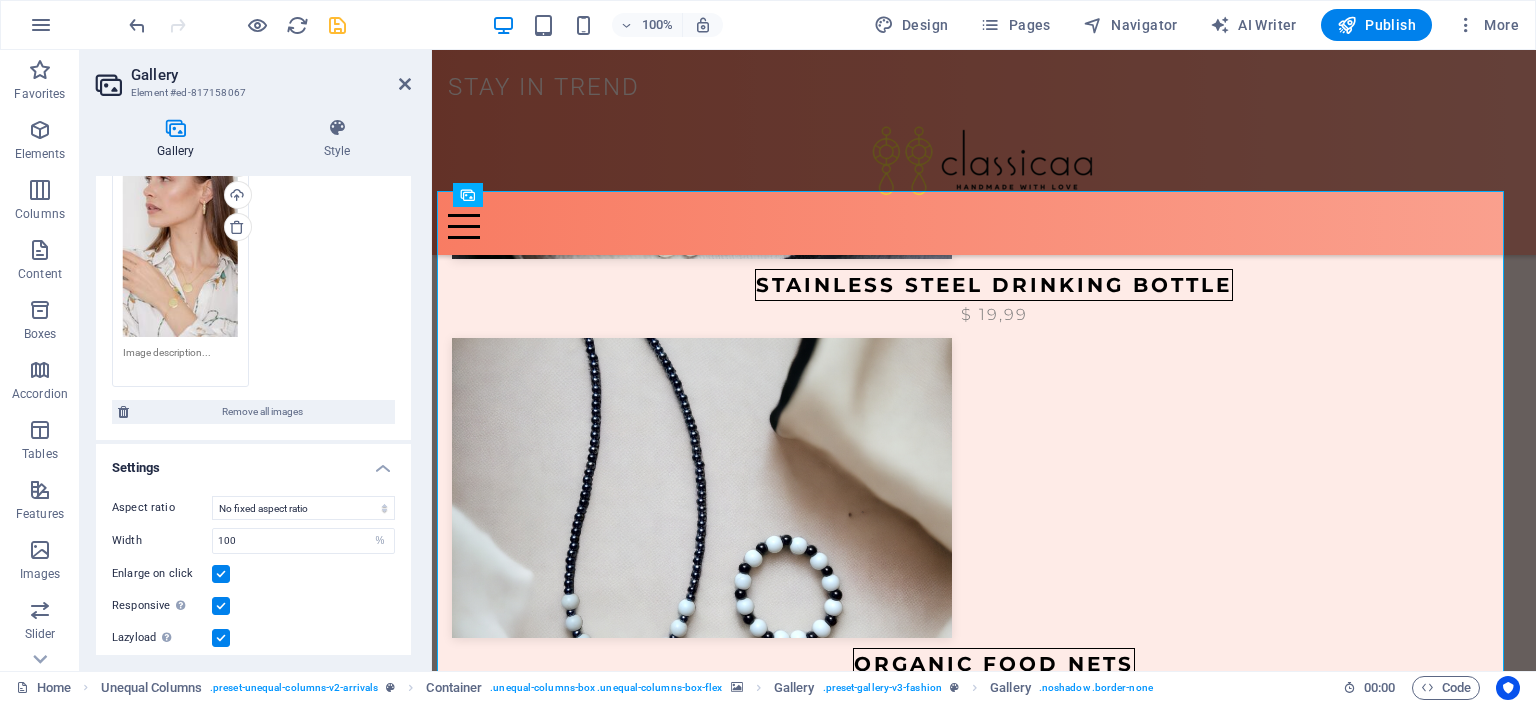 scroll, scrollTop: 470, scrollLeft: 0, axis: vertical 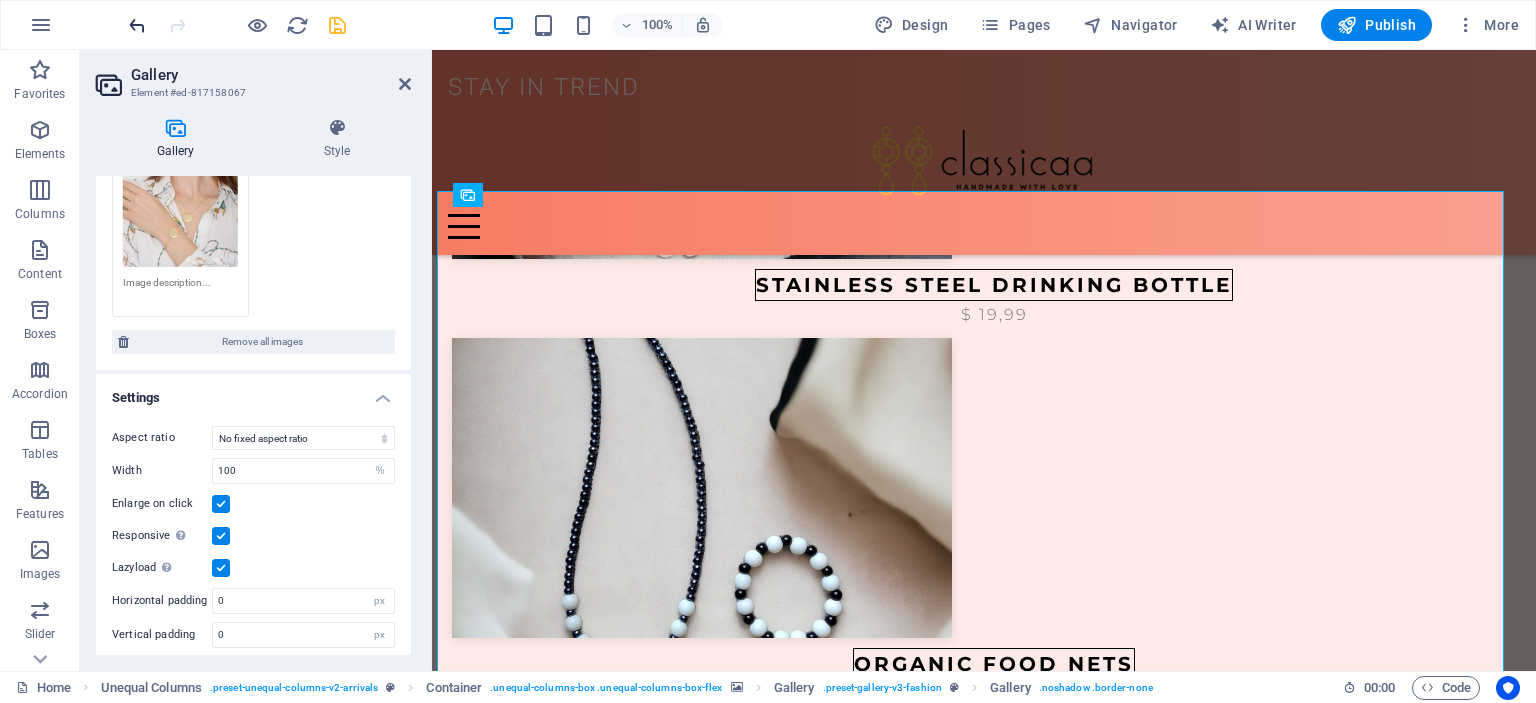 click at bounding box center (137, 25) 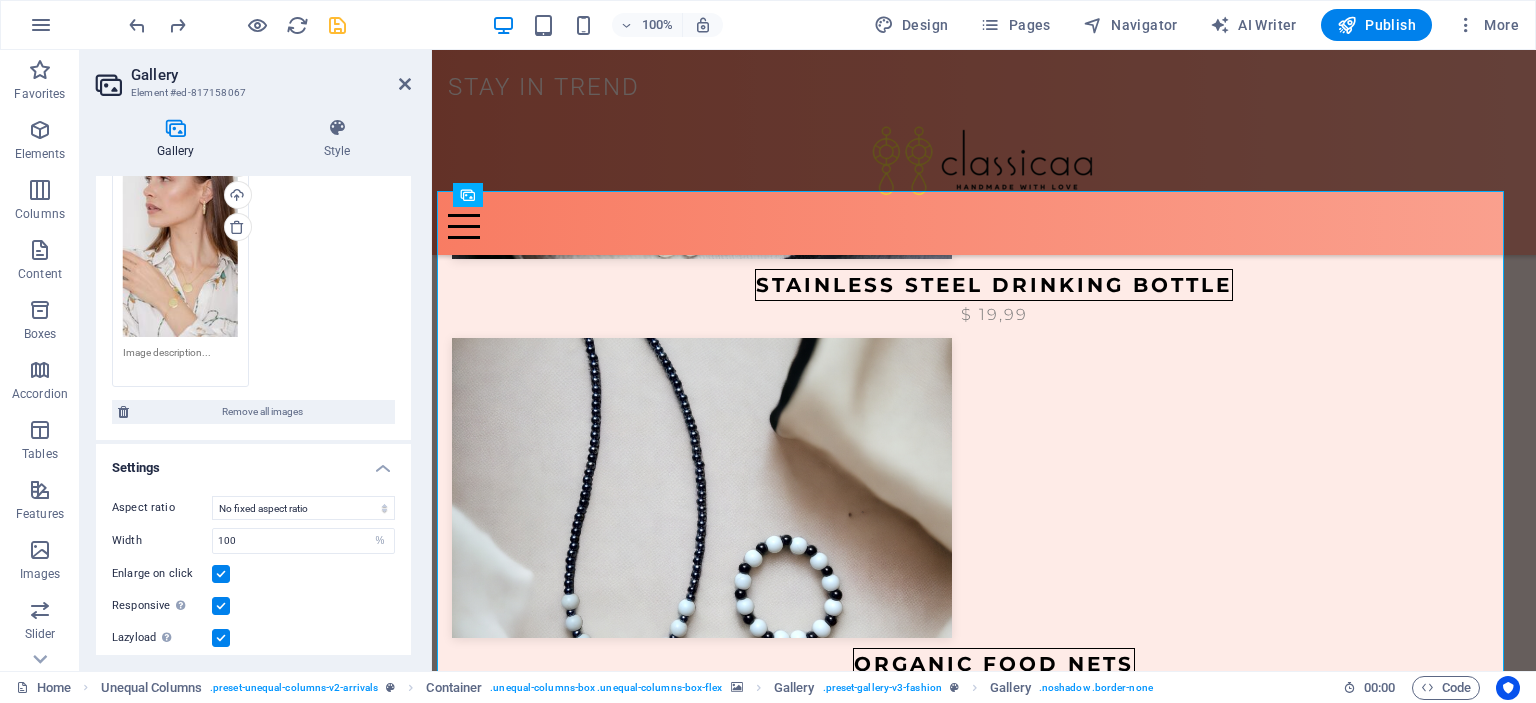 scroll, scrollTop: 470, scrollLeft: 0, axis: vertical 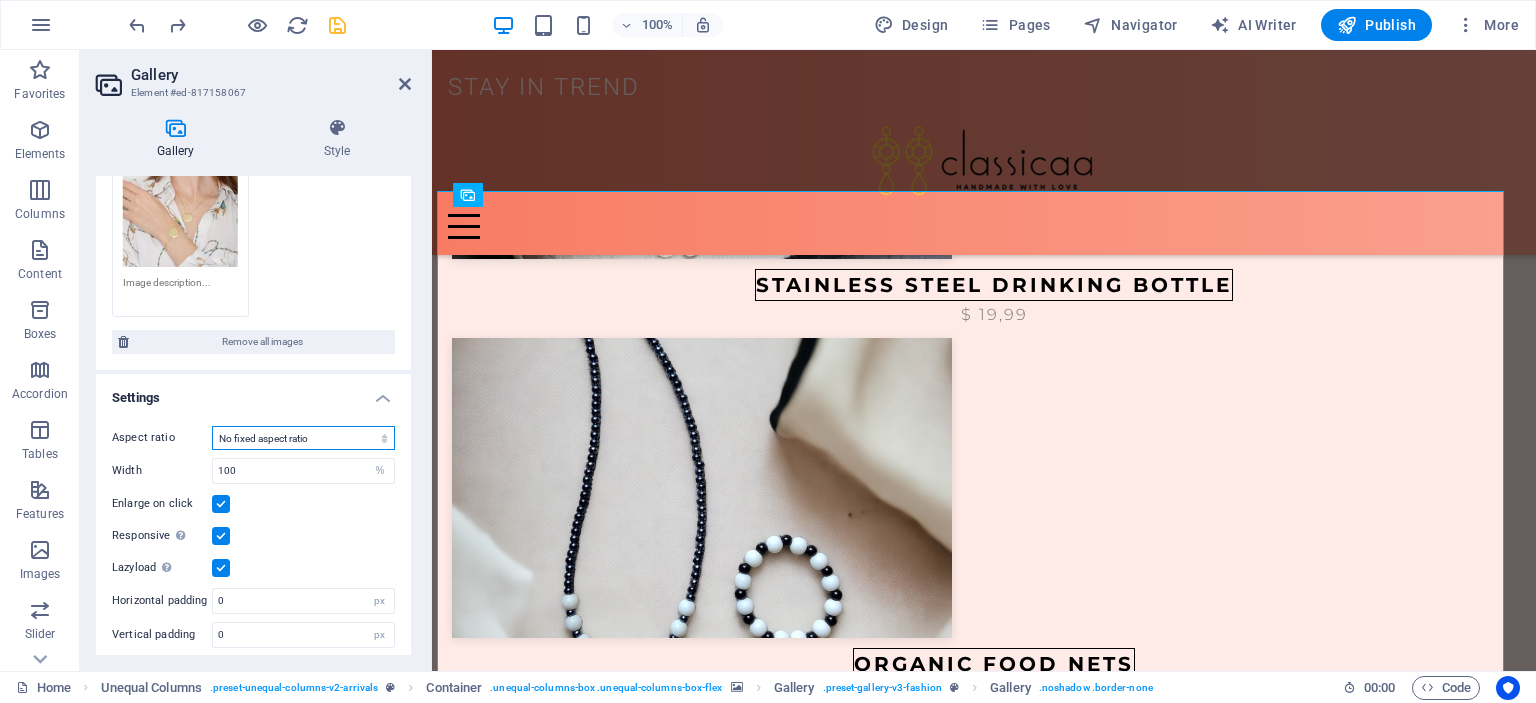 click on "No fixed aspect ratio 16:9 16:10 4:3 1:1 1:2 2:1" at bounding box center [303, 438] 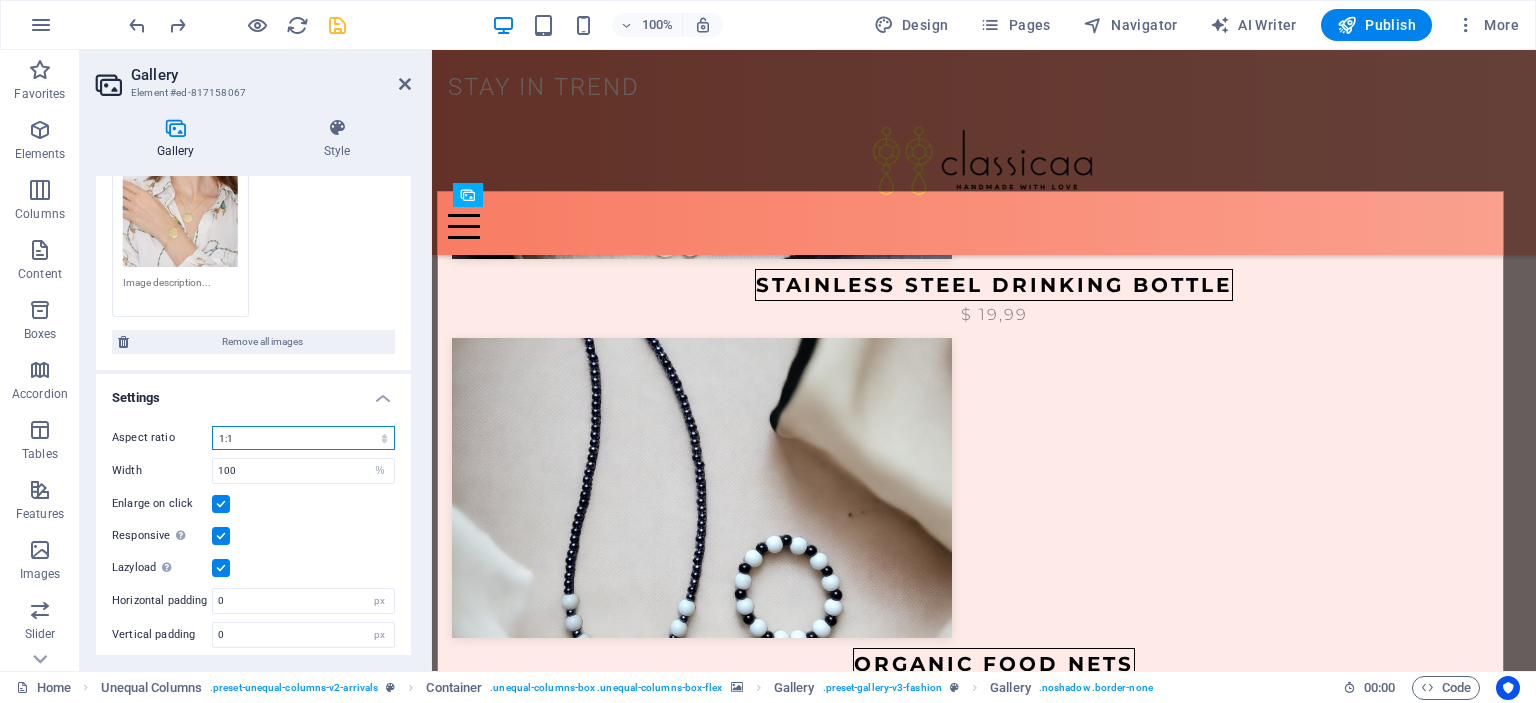 click on "No fixed aspect ratio 16:9 16:10 4:3 1:1 1:2 2:1" at bounding box center (303, 438) 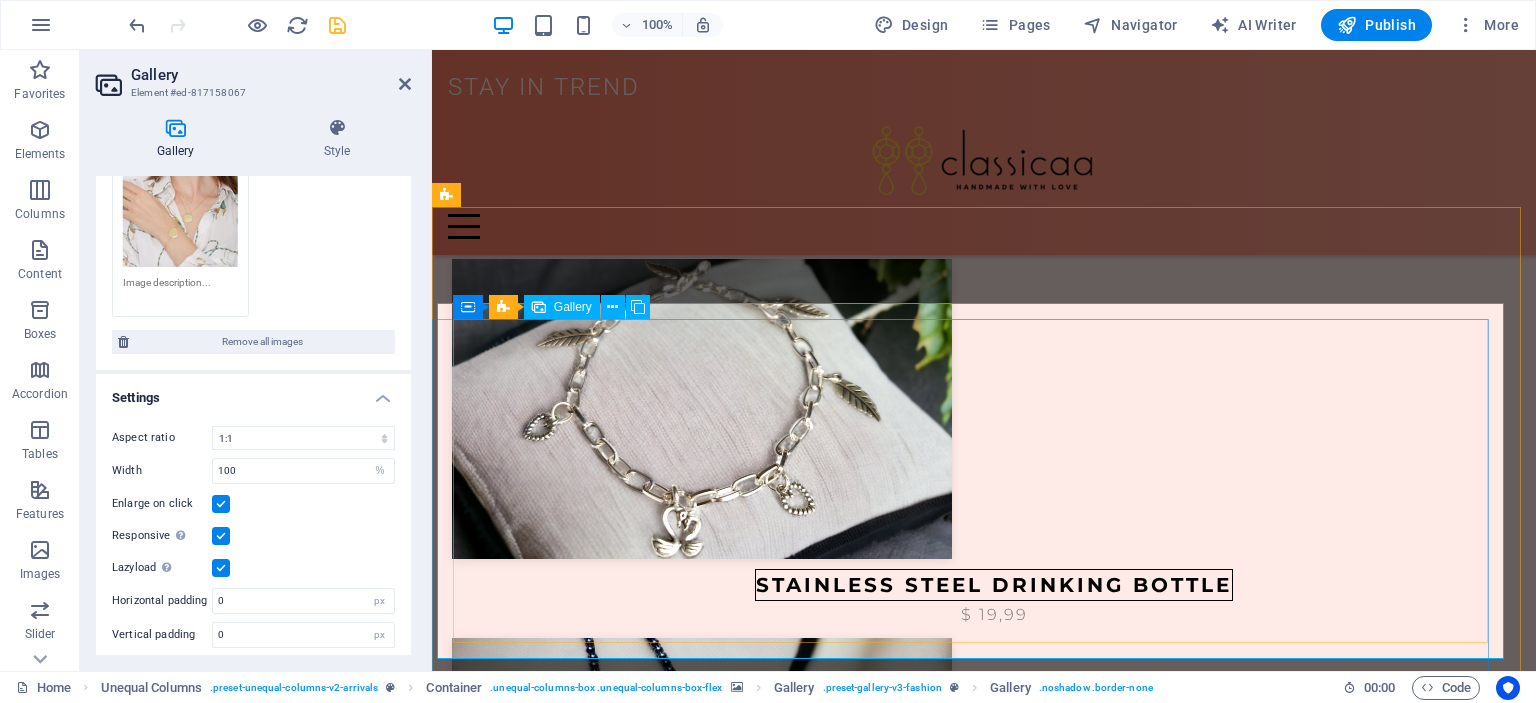 scroll, scrollTop: 1458, scrollLeft: 0, axis: vertical 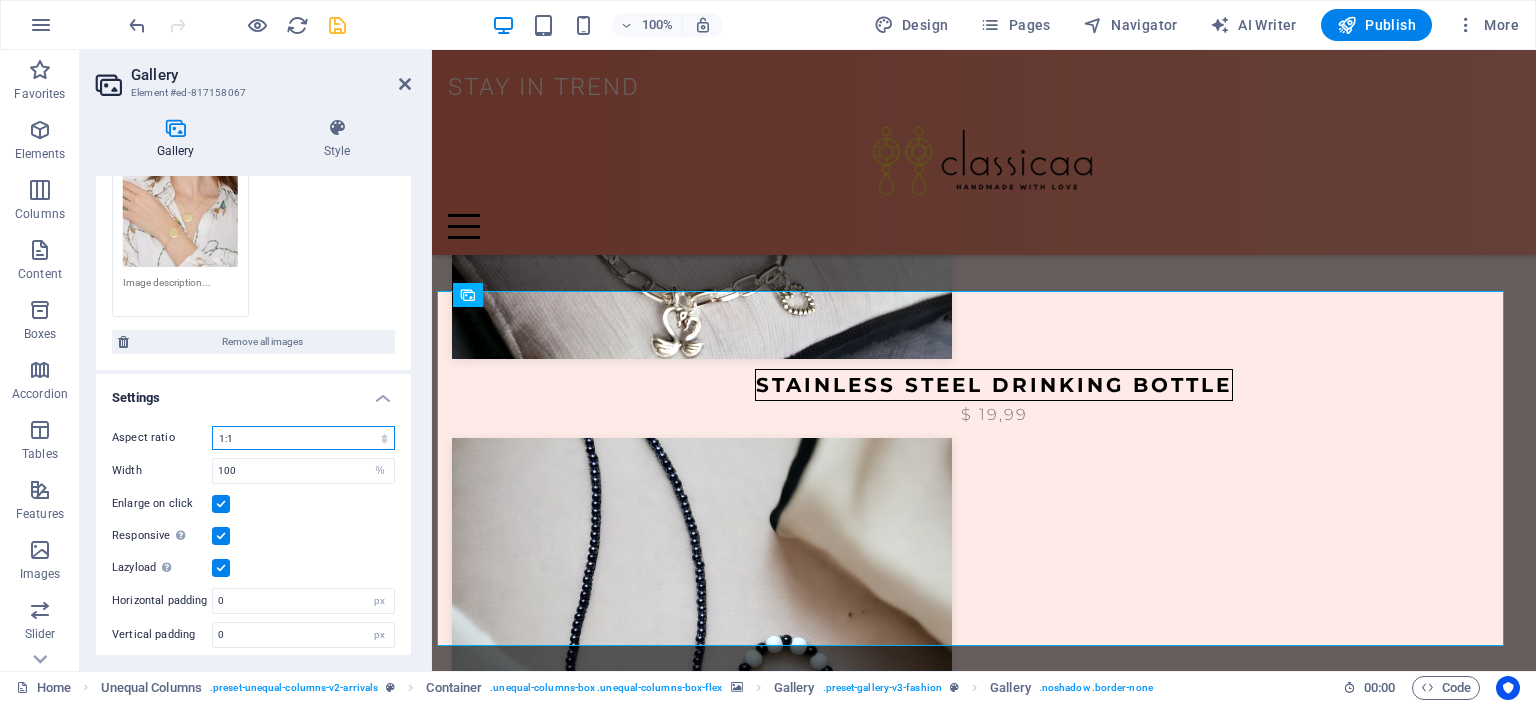 click on "No fixed aspect ratio 16:9 16:10 4:3 1:1 1:2 2:1" at bounding box center [303, 438] 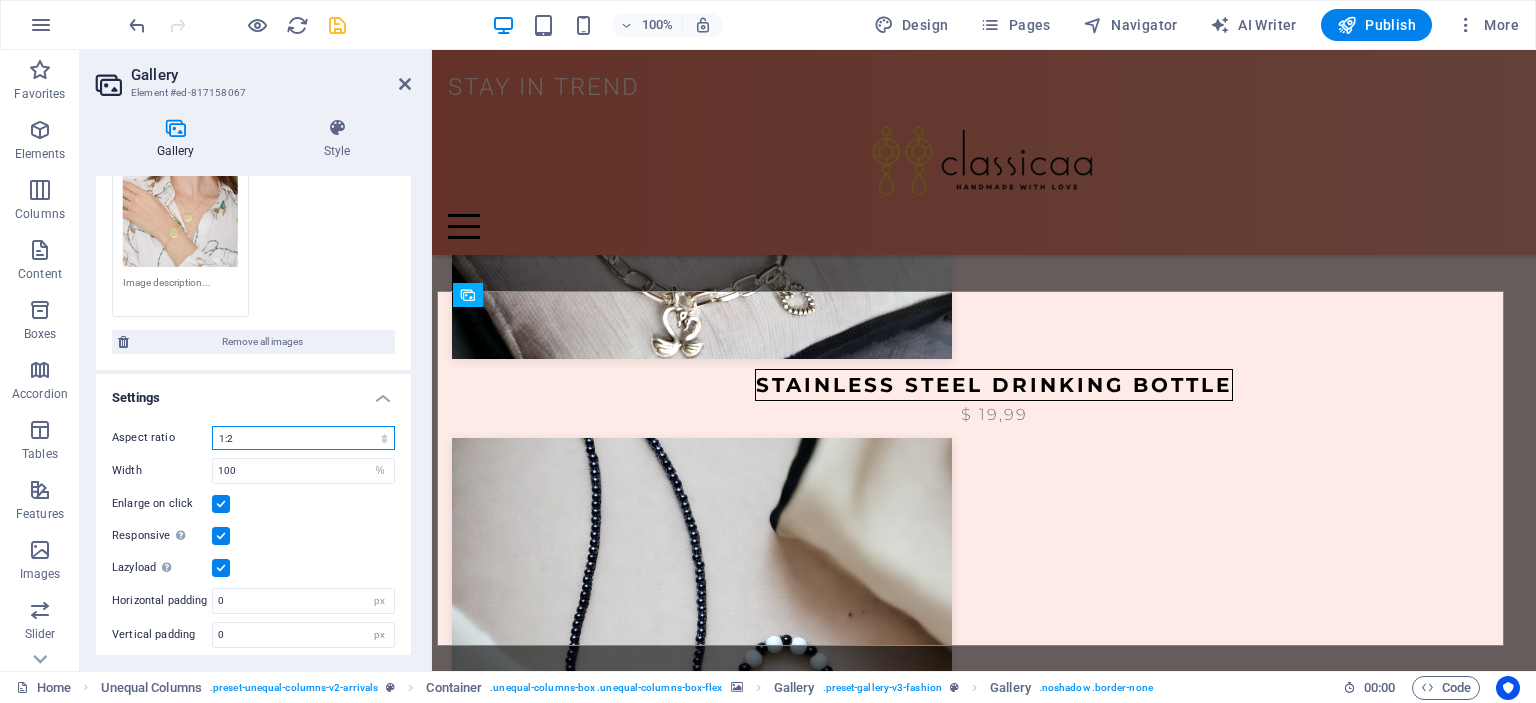 click on "No fixed aspect ratio 16:9 16:10 4:3 1:1 1:2 2:1" at bounding box center (303, 438) 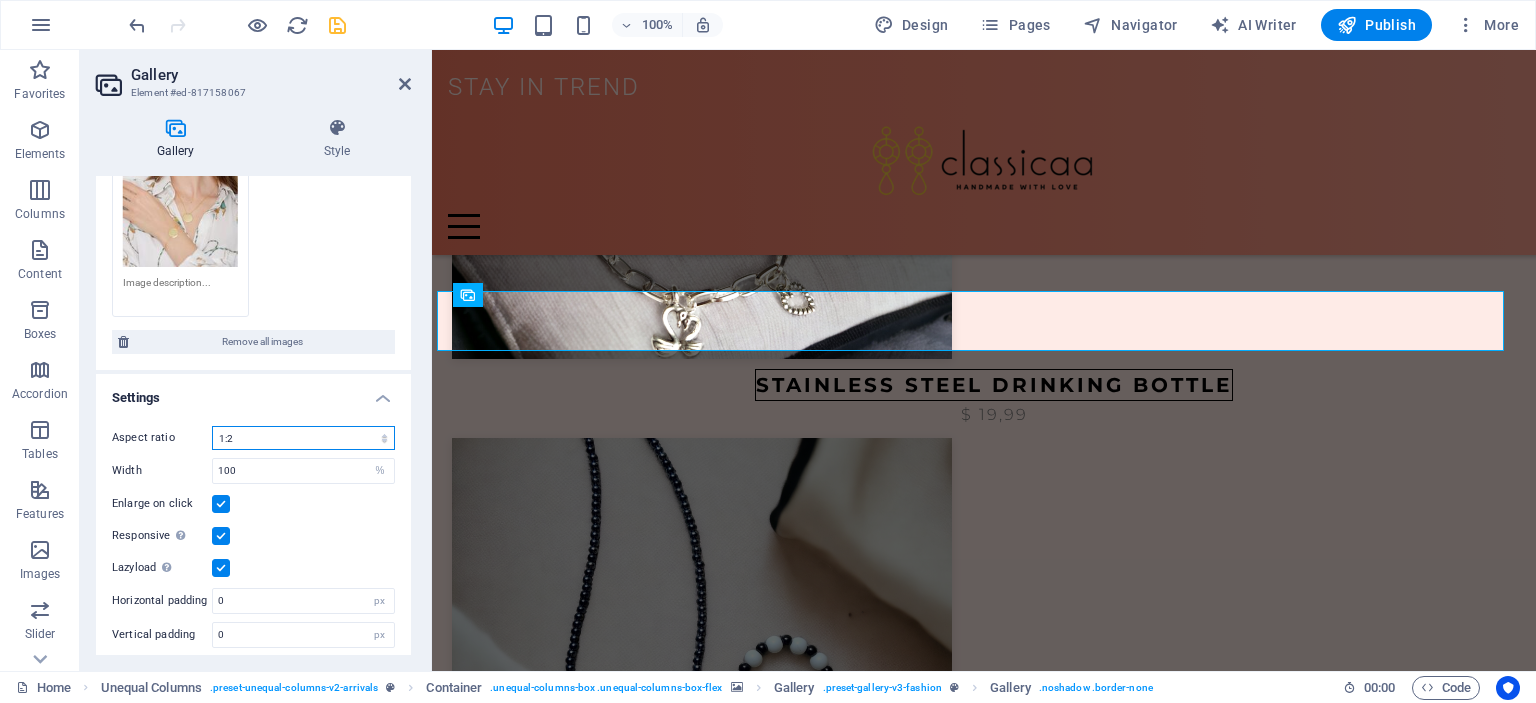 click on "No fixed aspect ratio 16:9 16:10 4:3 1:1 1:2 2:1" at bounding box center (303, 438) 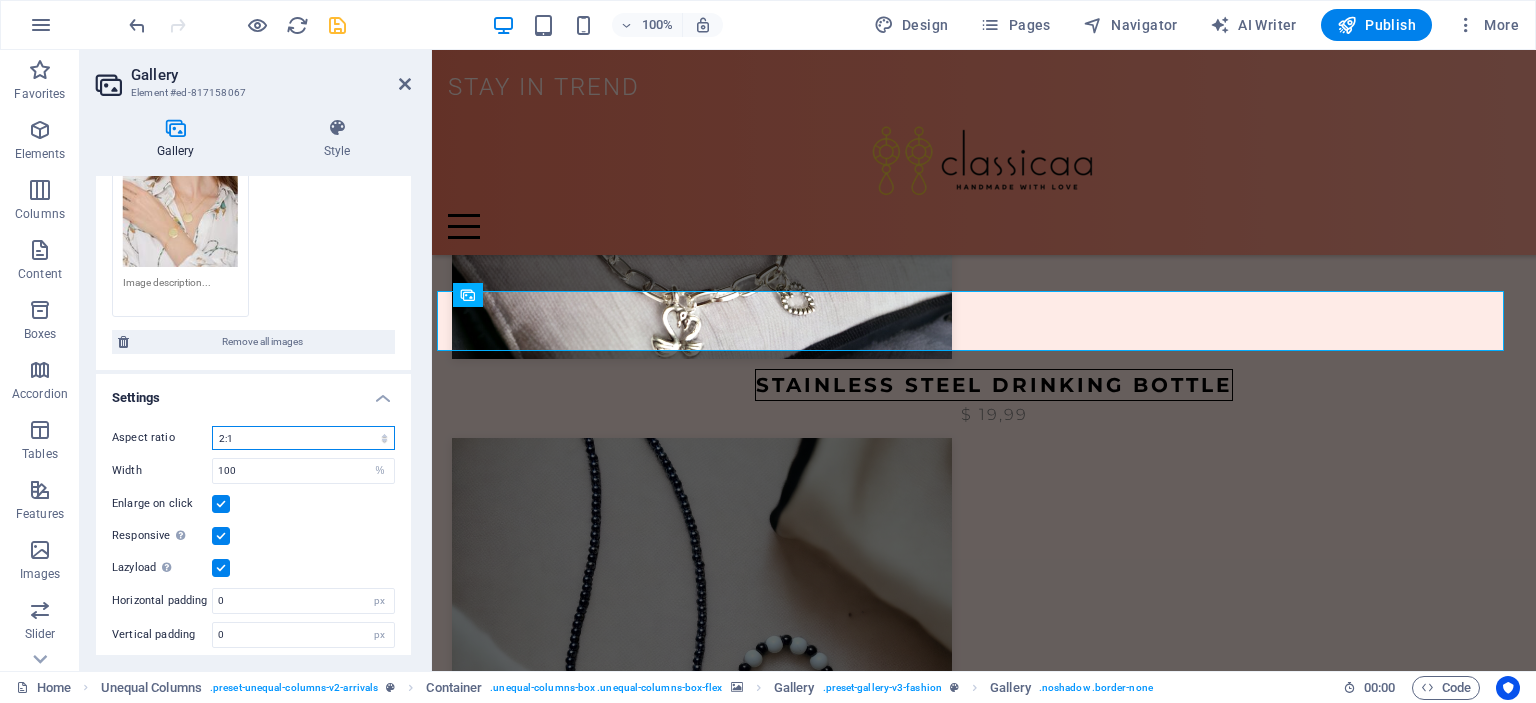 click on "No fixed aspect ratio 16:9 16:10 4:3 1:1 1:2 2:1" at bounding box center [303, 438] 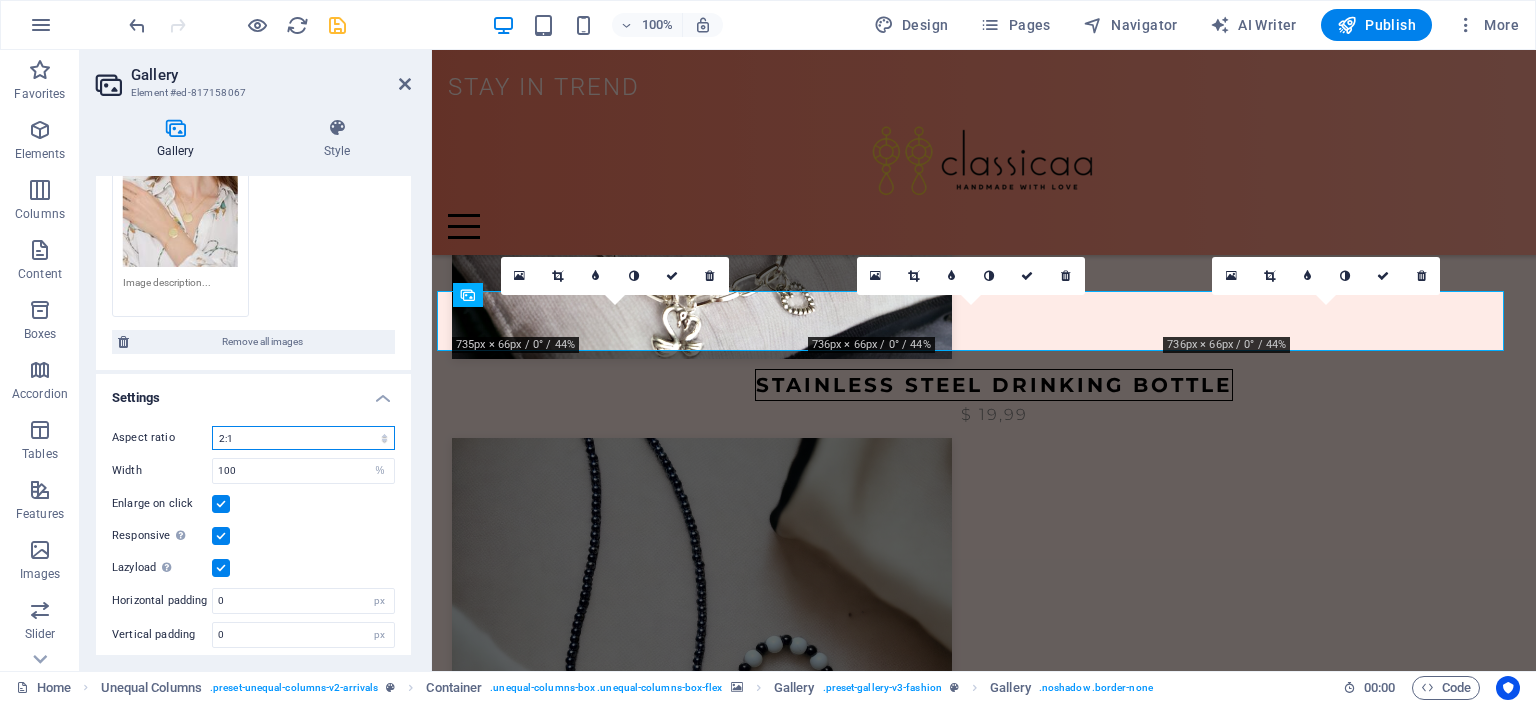 click on "No fixed aspect ratio 16:9 16:10 4:3 1:1 1:2 2:1" at bounding box center [303, 438] 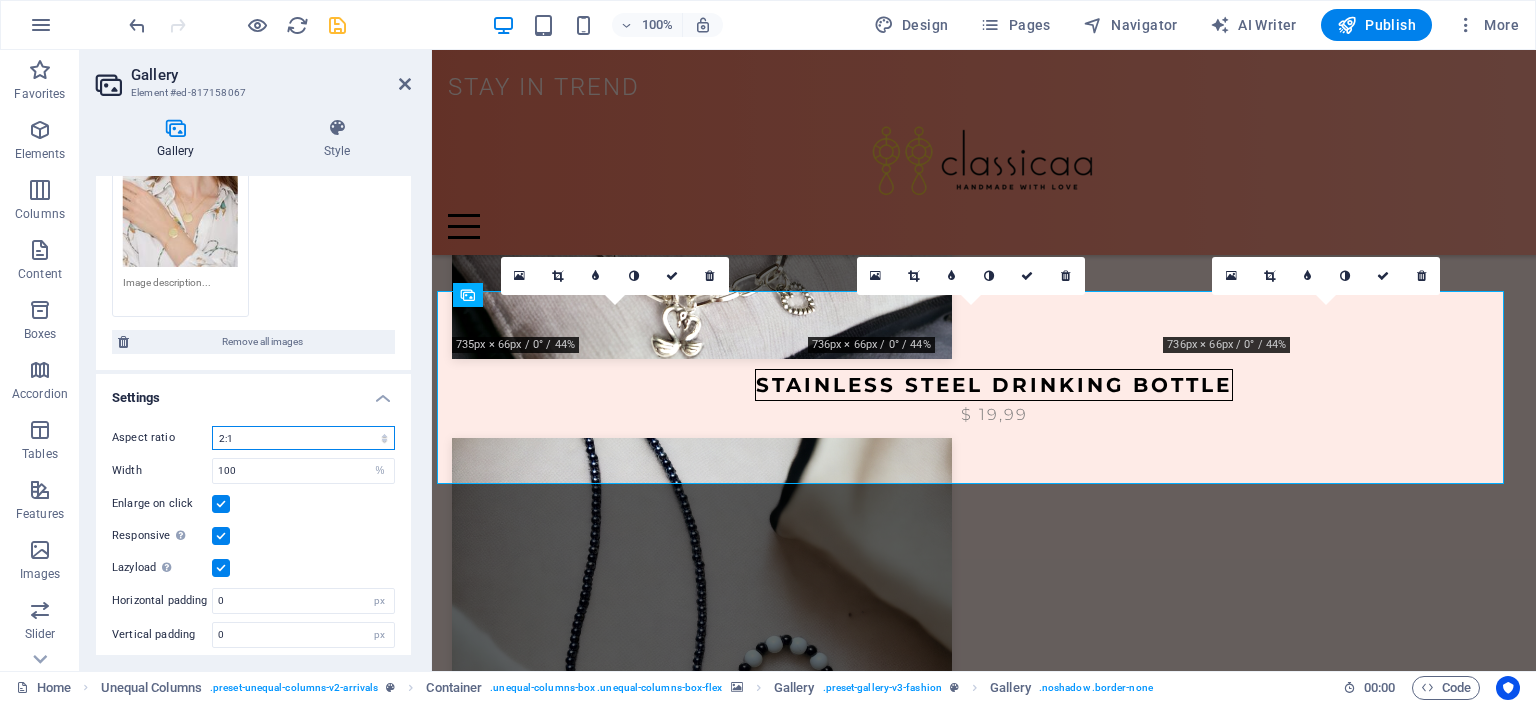 select on "5" 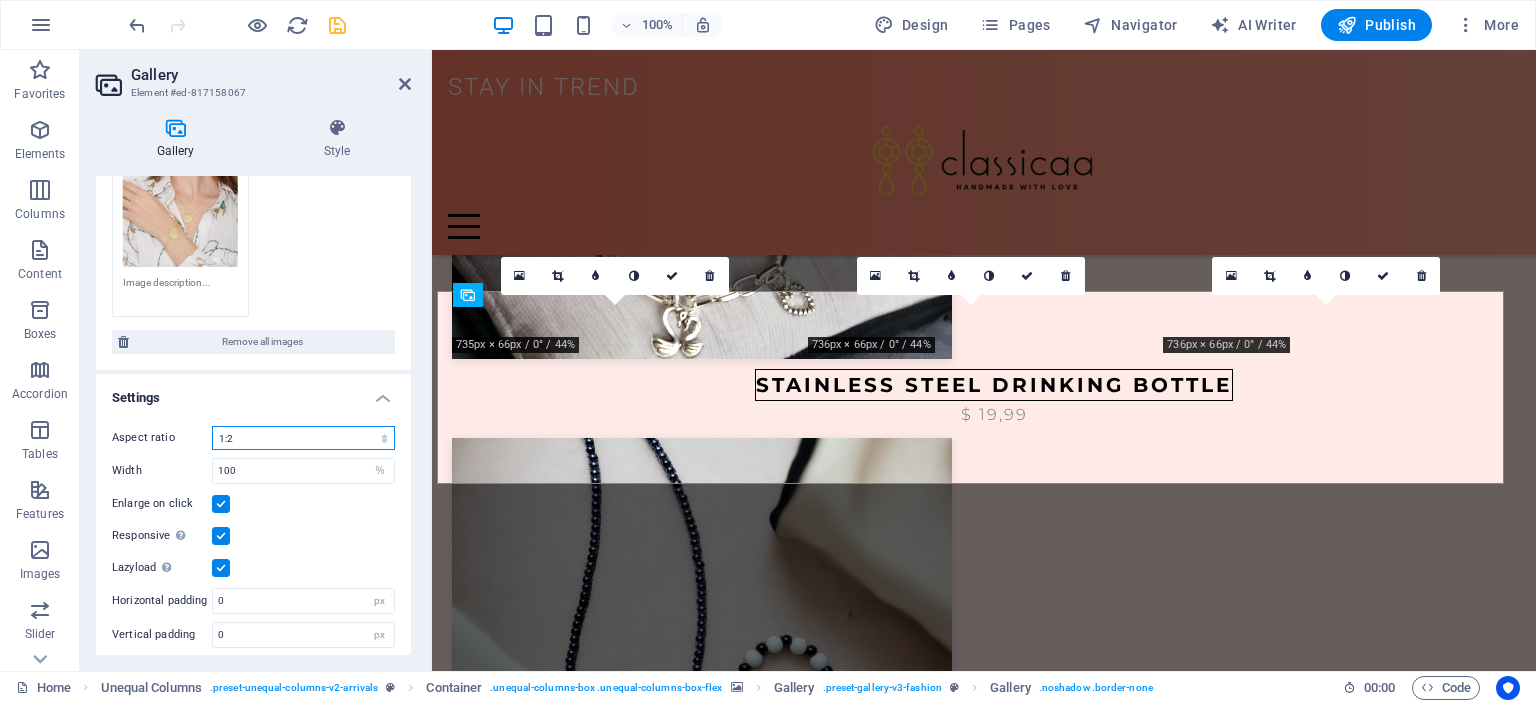 click on "No fixed aspect ratio 16:9 16:10 4:3 1:1 1:2 2:1" at bounding box center (303, 438) 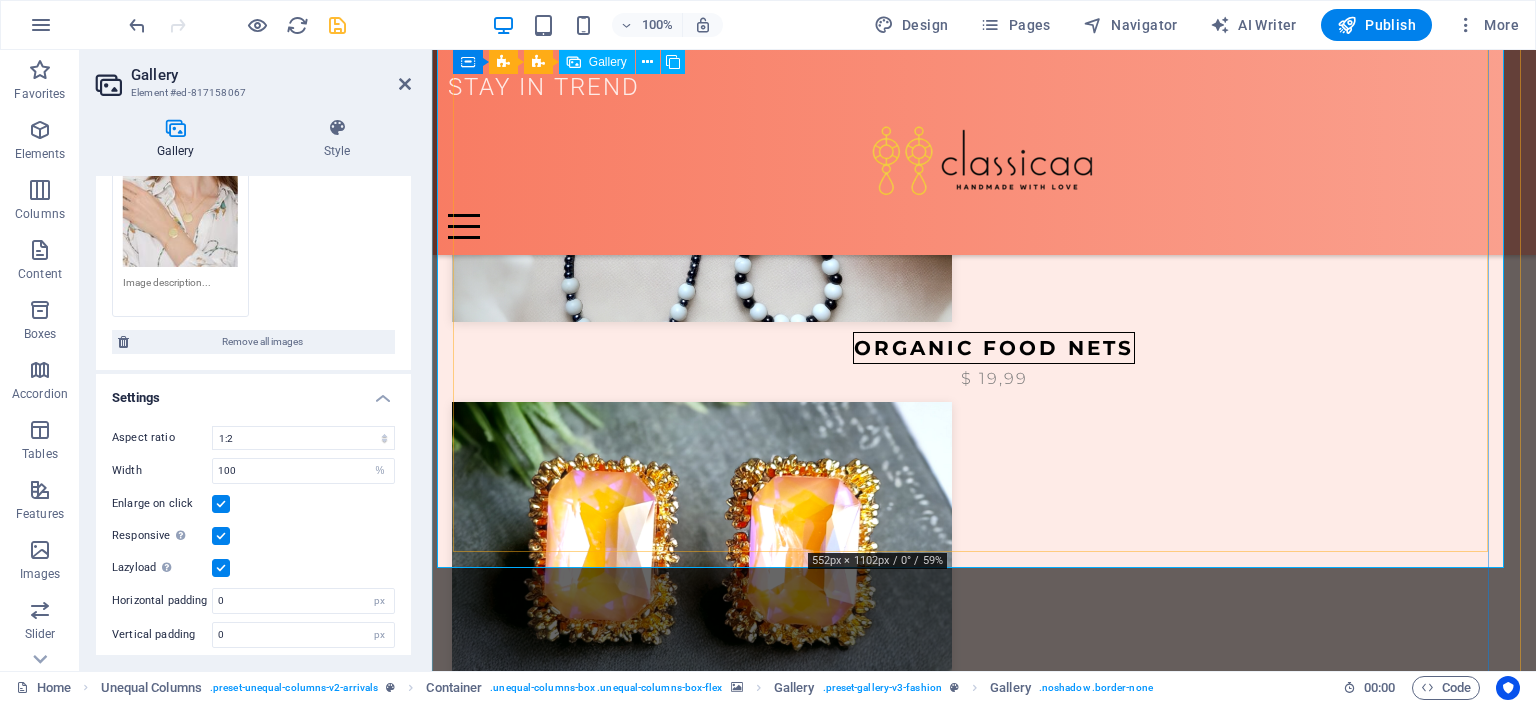 scroll, scrollTop: 1858, scrollLeft: 0, axis: vertical 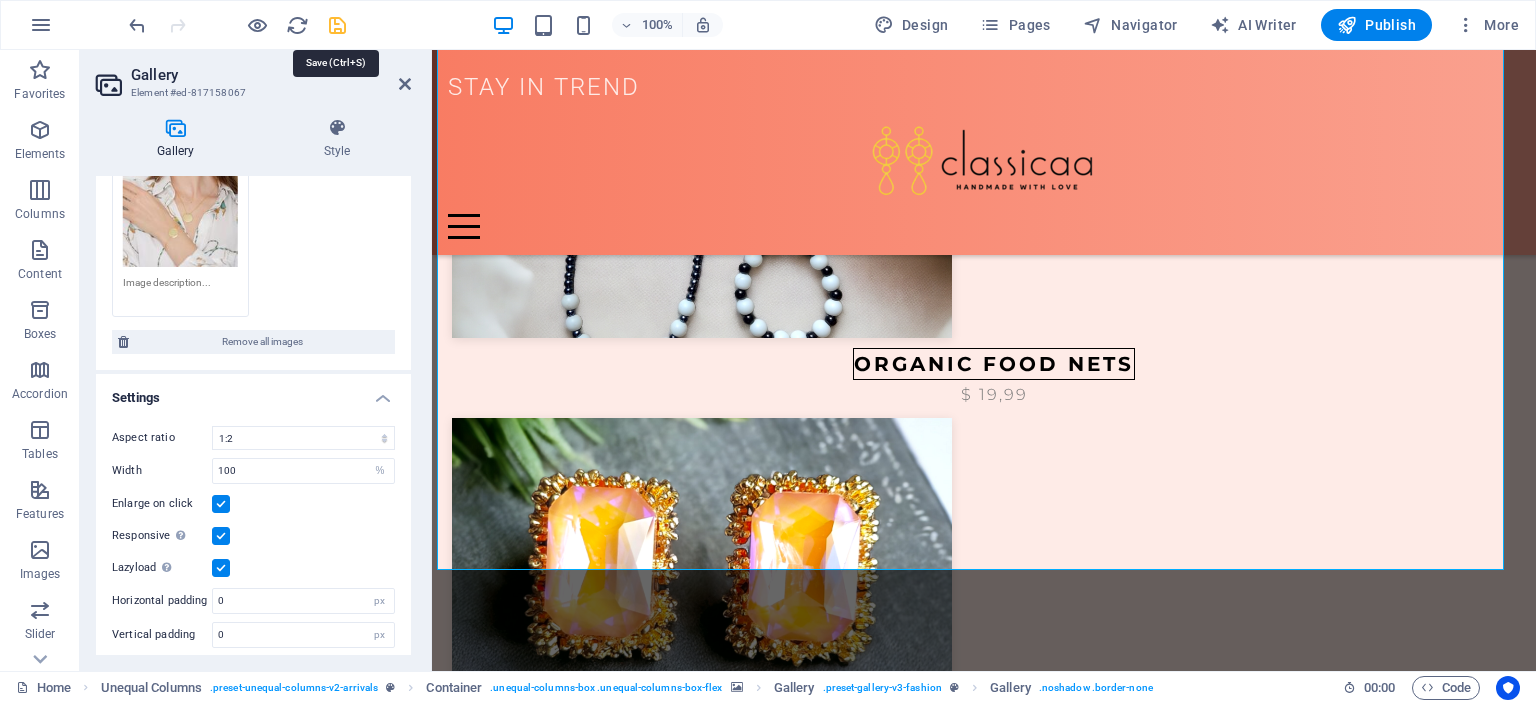 click at bounding box center (337, 25) 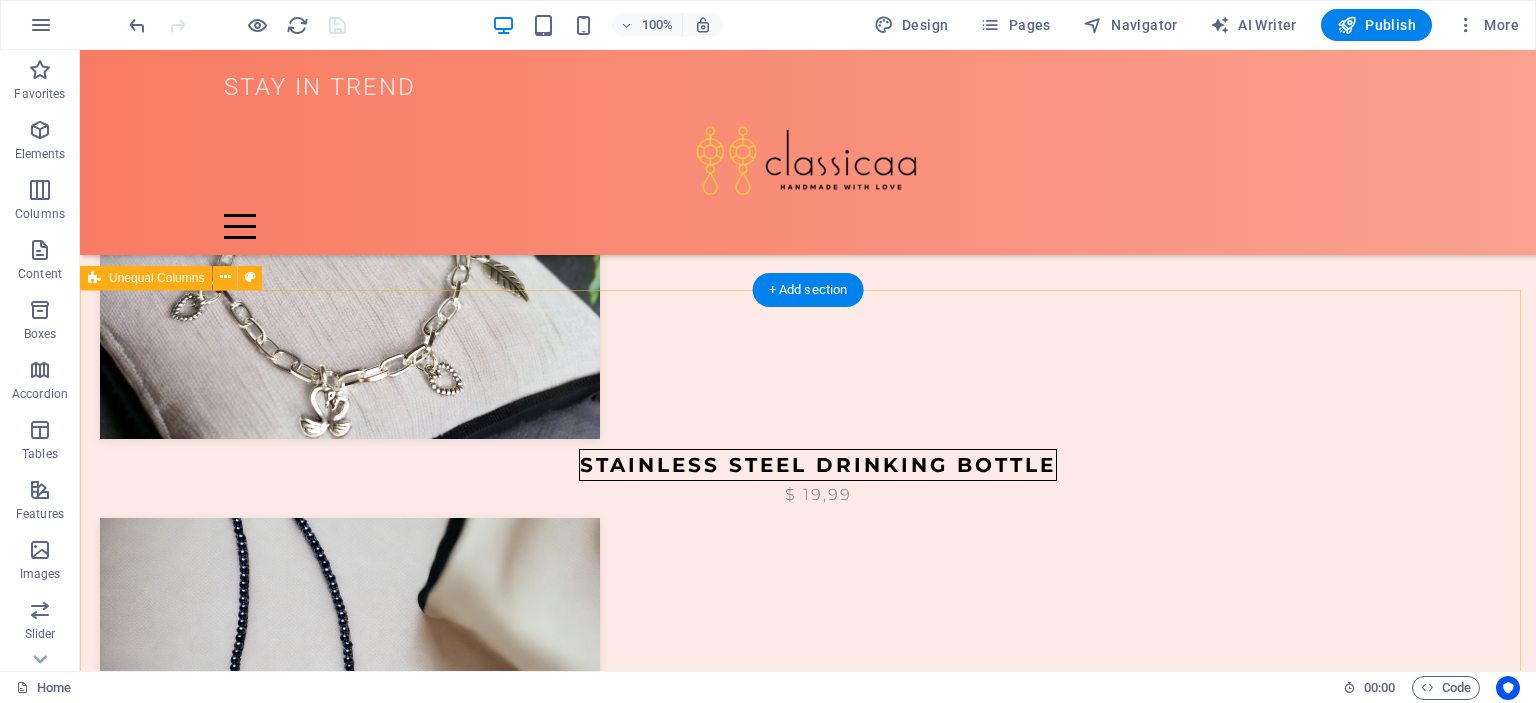 scroll, scrollTop: 1358, scrollLeft: 0, axis: vertical 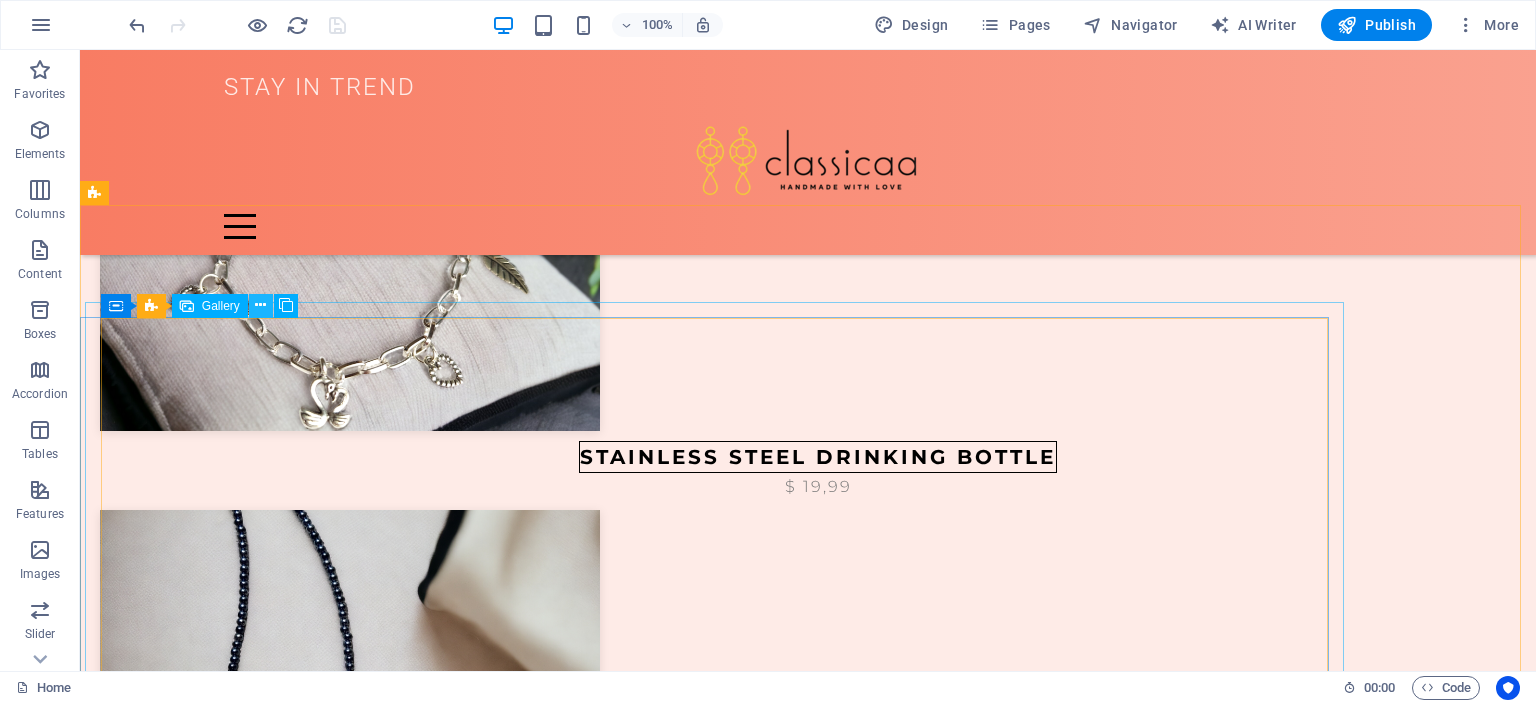 click at bounding box center [260, 305] 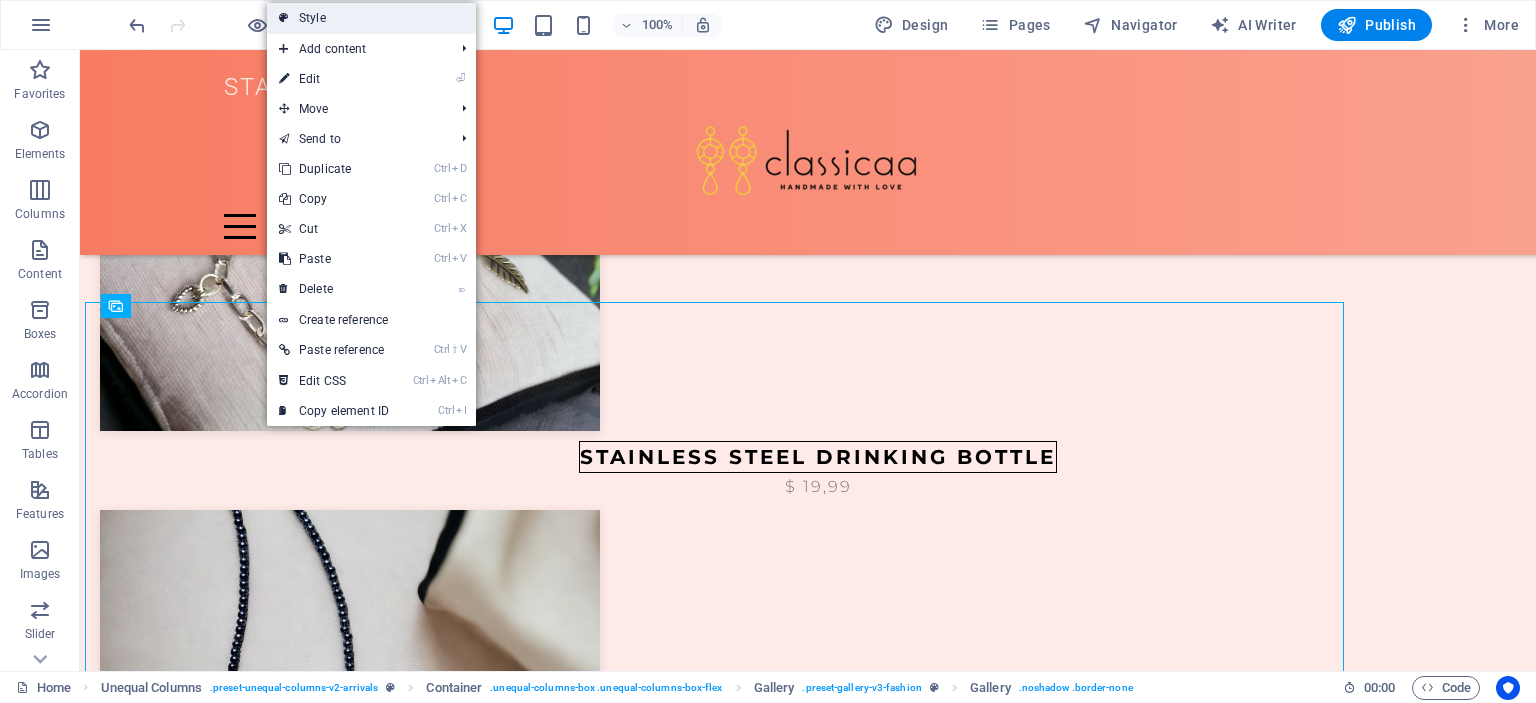 click on "Style" at bounding box center [371, 18] 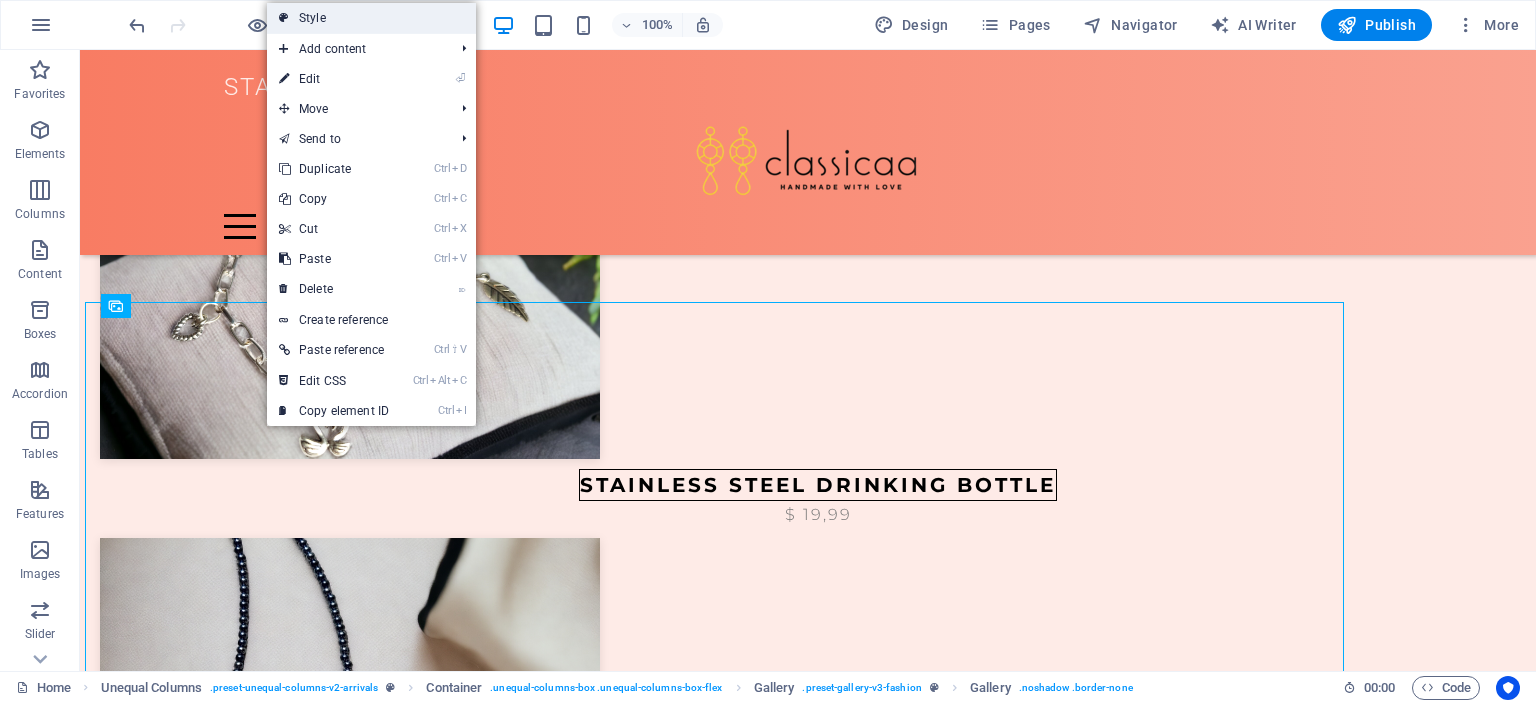 select on "rem" 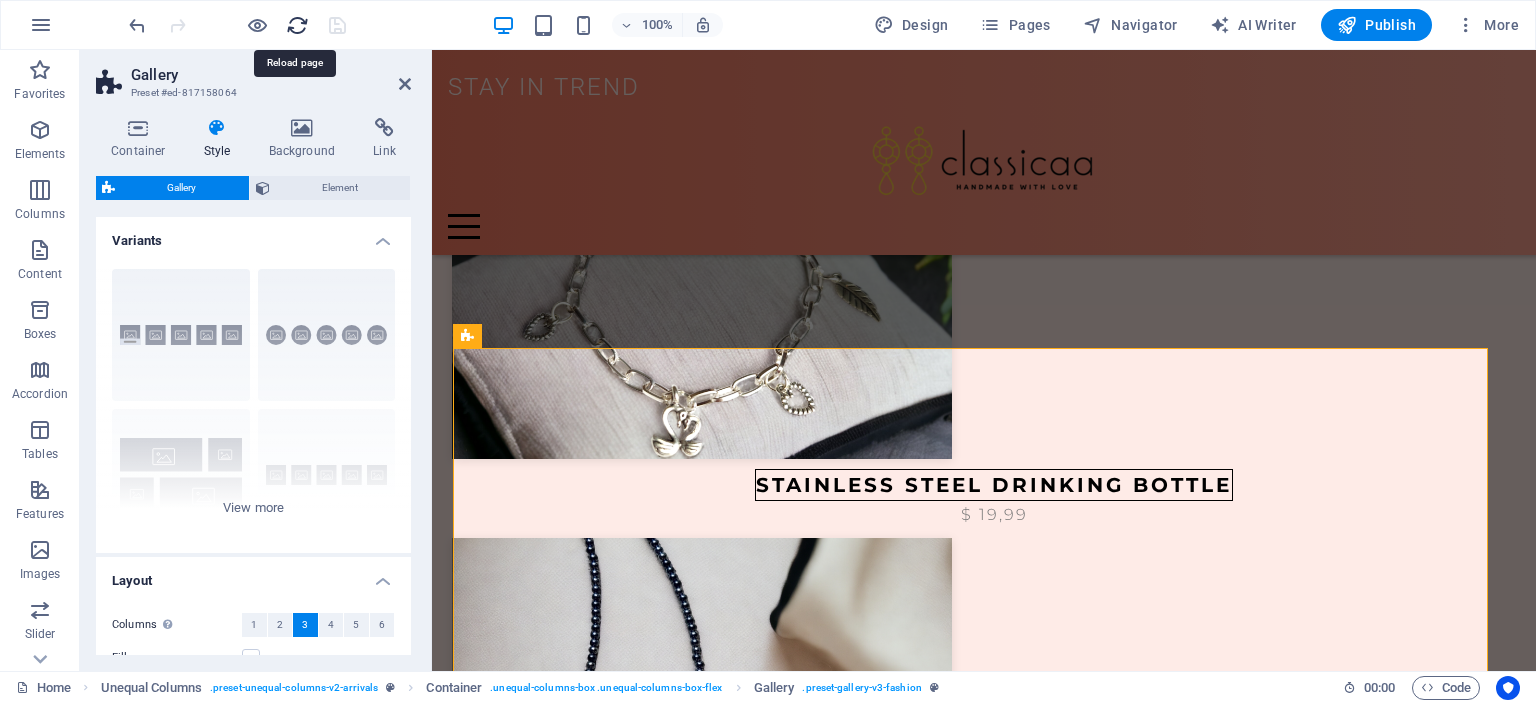 scroll, scrollTop: 1416, scrollLeft: 0, axis: vertical 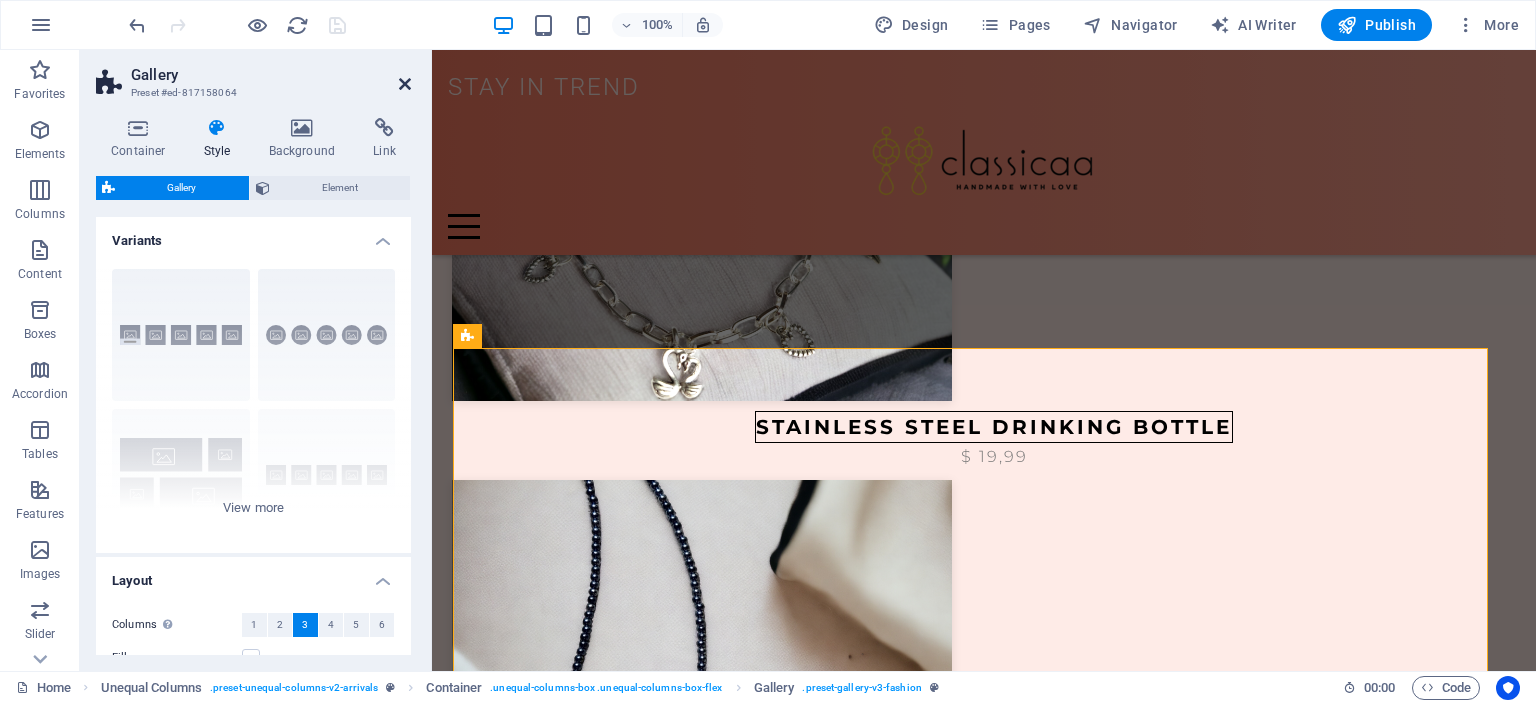 drag, startPoint x: 401, startPoint y: 85, endPoint x: 399, endPoint y: 275, distance: 190.01053 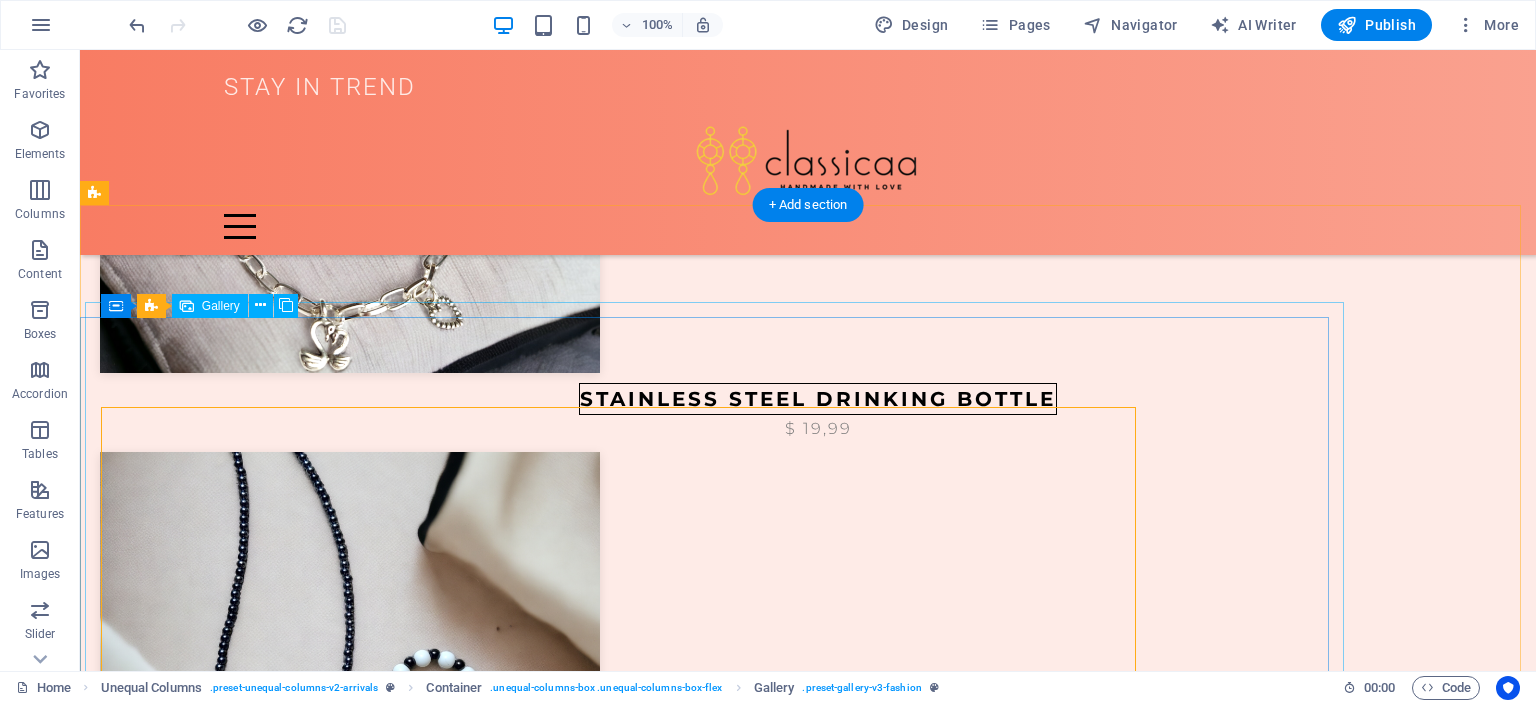 scroll, scrollTop: 1358, scrollLeft: 0, axis: vertical 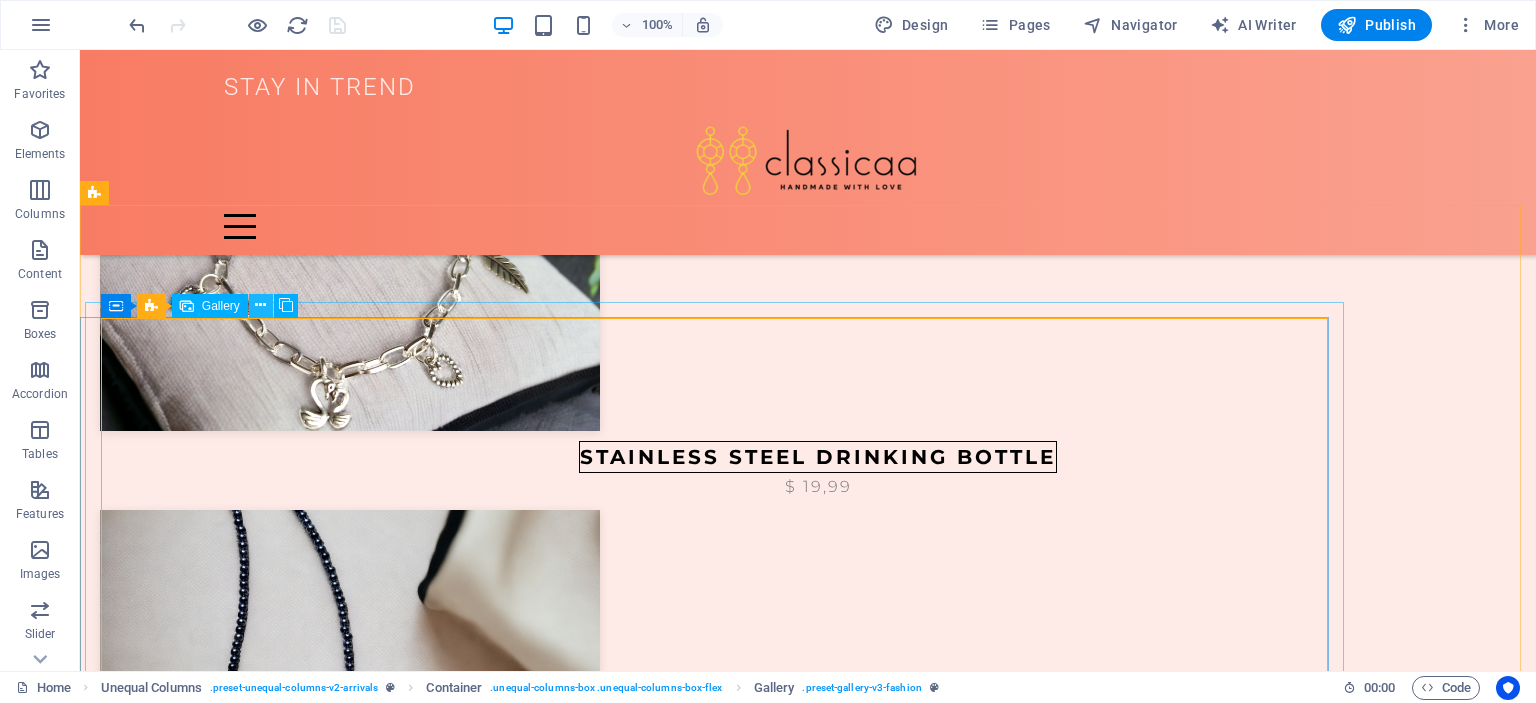 click at bounding box center (260, 305) 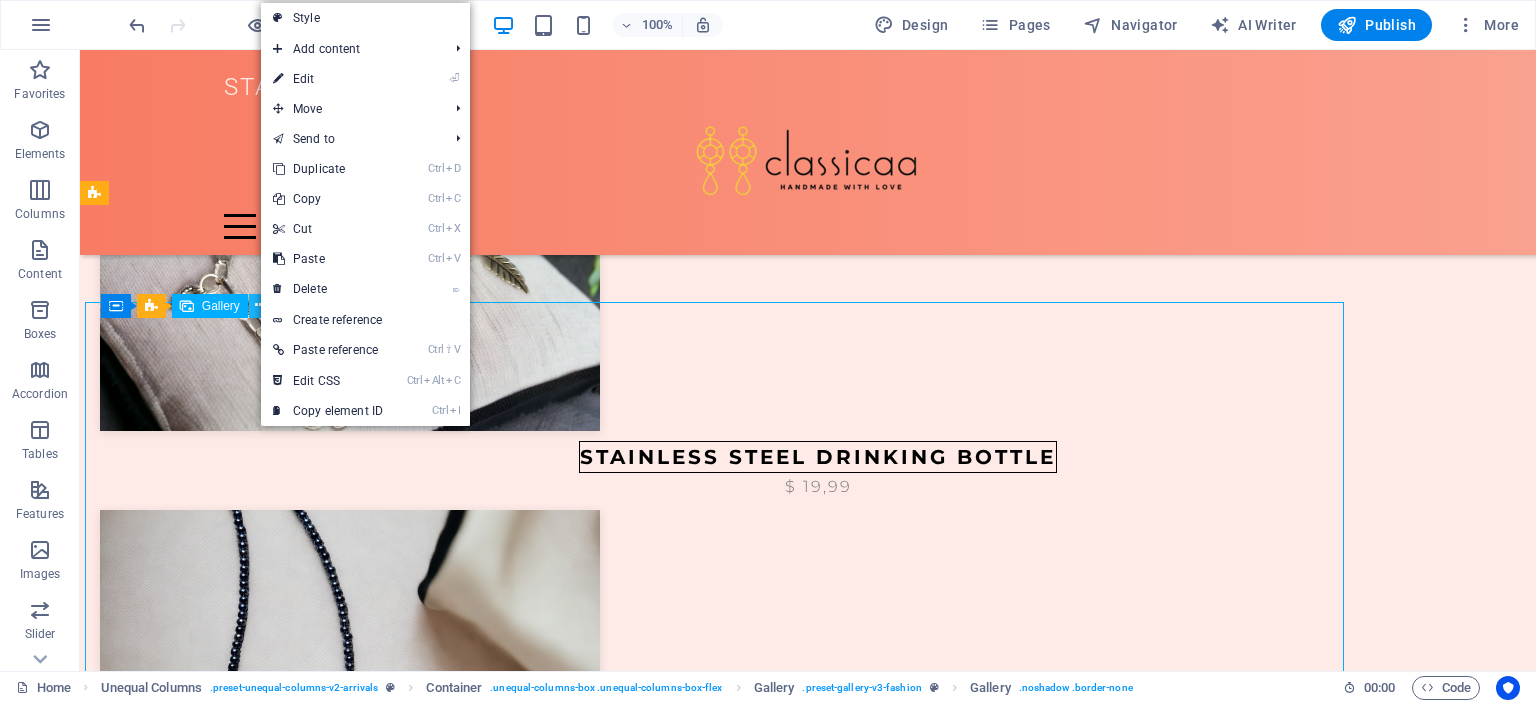 click at bounding box center [260, 305] 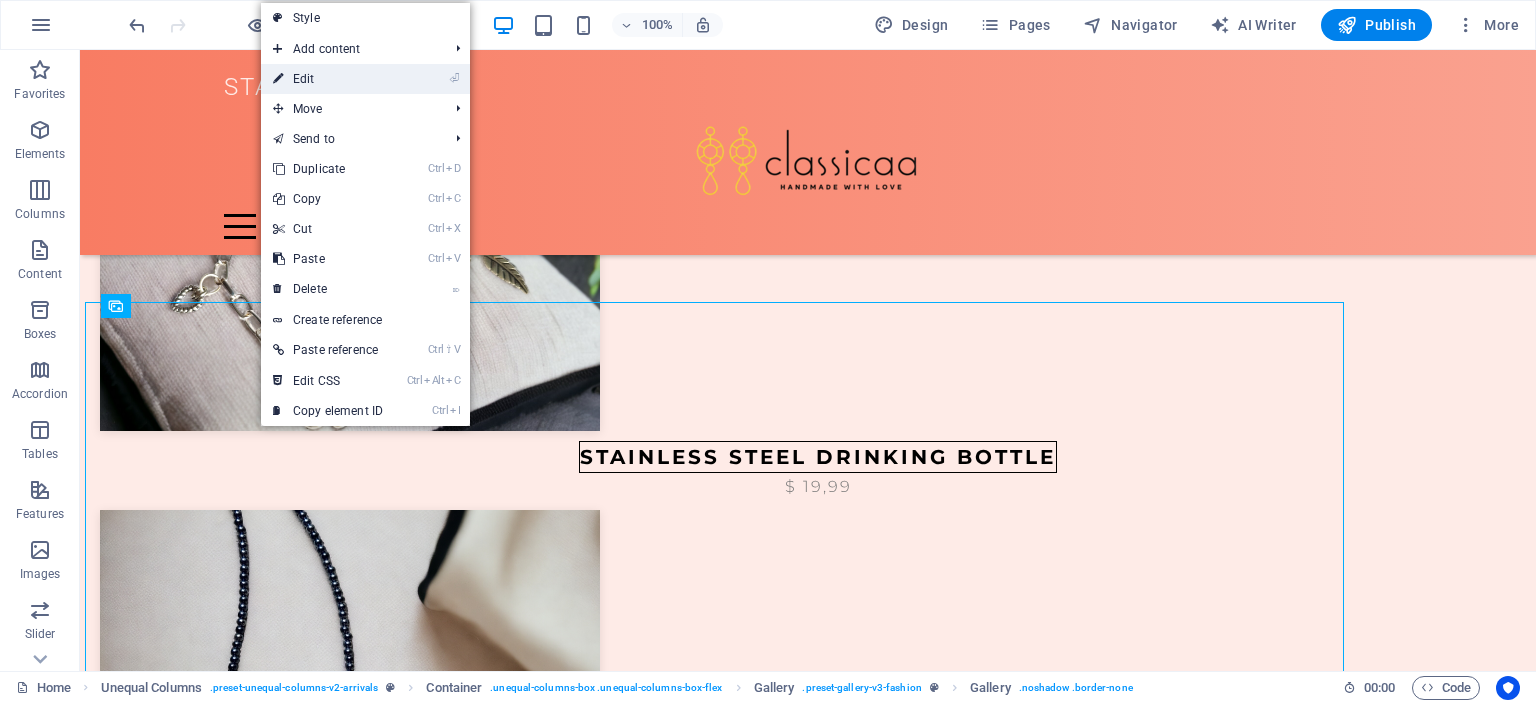 click on "⏎  Edit" at bounding box center (328, 79) 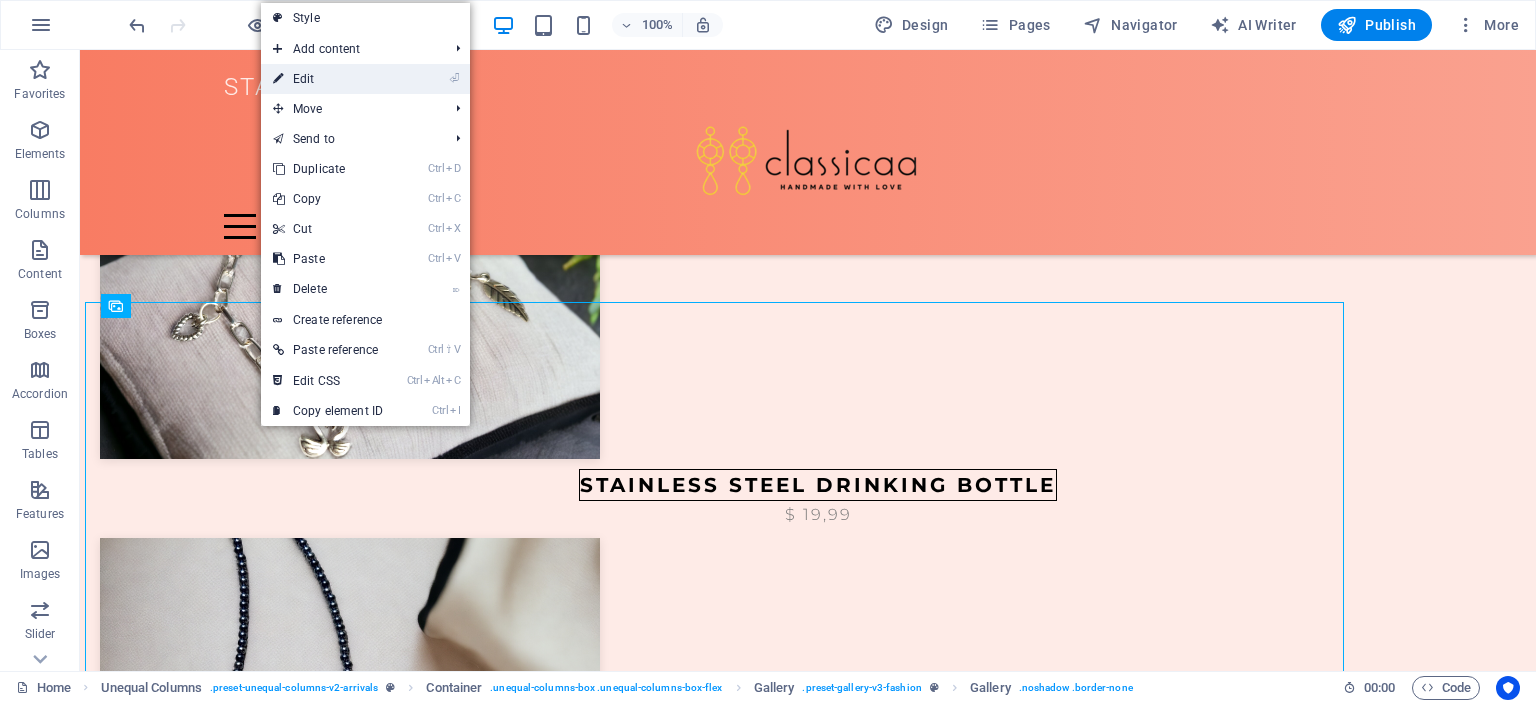 select on "5" 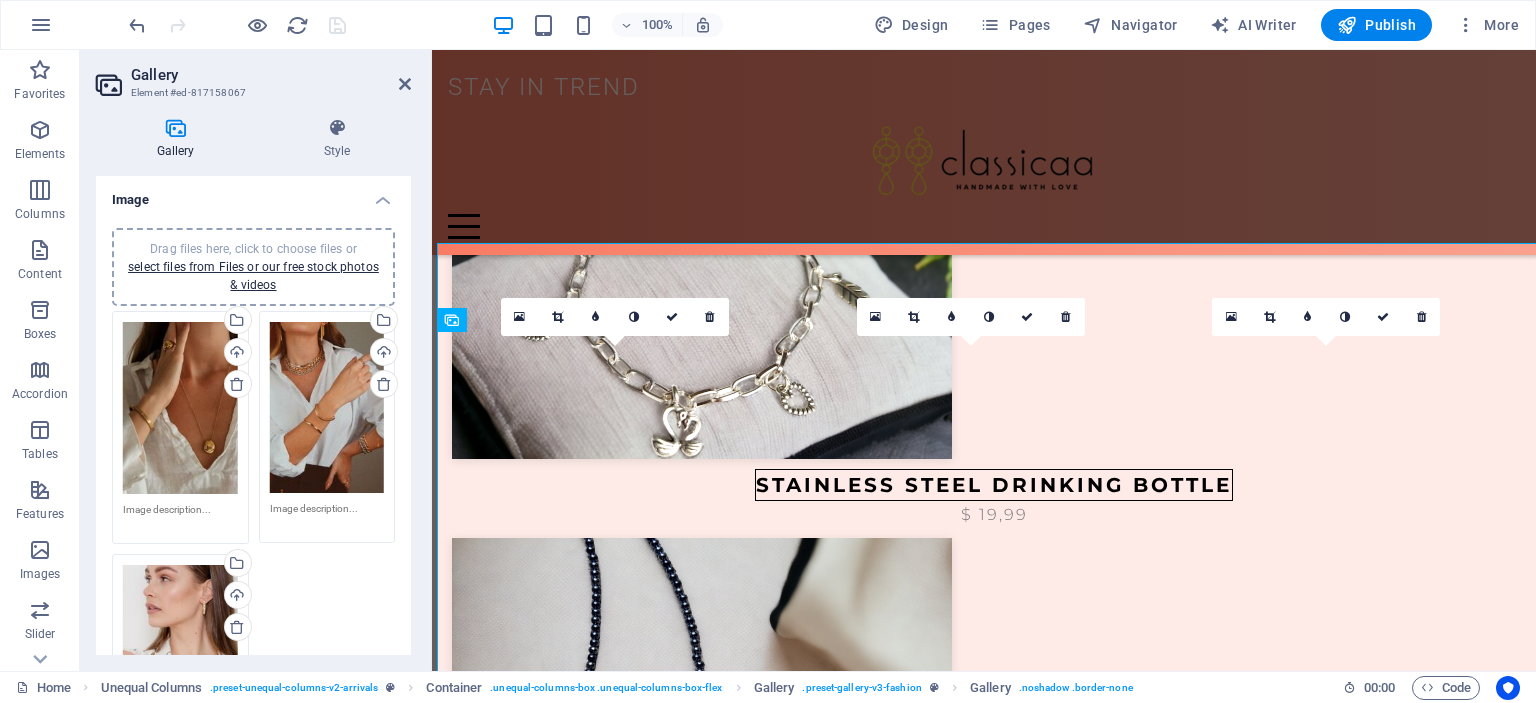 scroll, scrollTop: 1416, scrollLeft: 0, axis: vertical 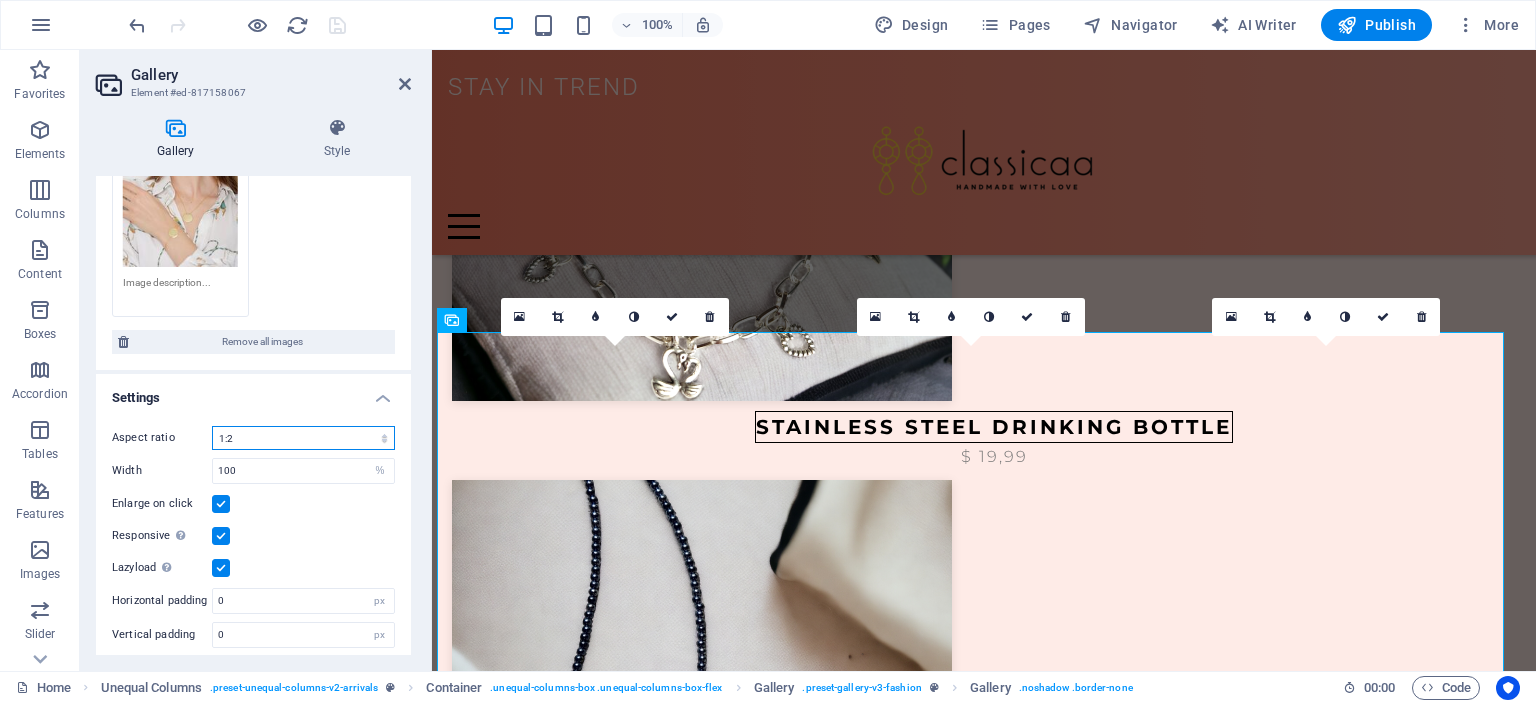 click on "No fixed aspect ratio 16:9 16:10 4:3 1:1 1:2 2:1" at bounding box center [303, 438] 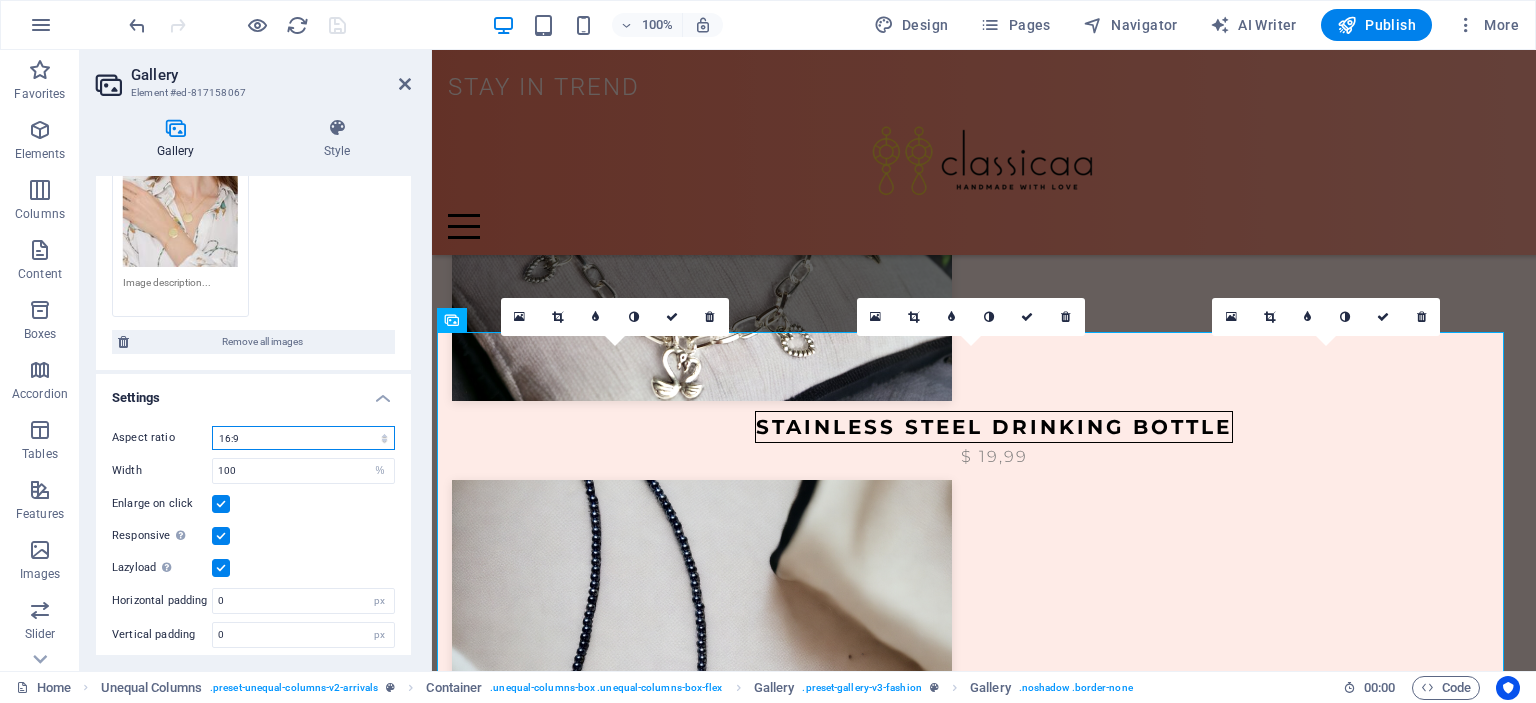 click on "No fixed aspect ratio 16:9 16:10 4:3 1:1 1:2 2:1" at bounding box center [303, 438] 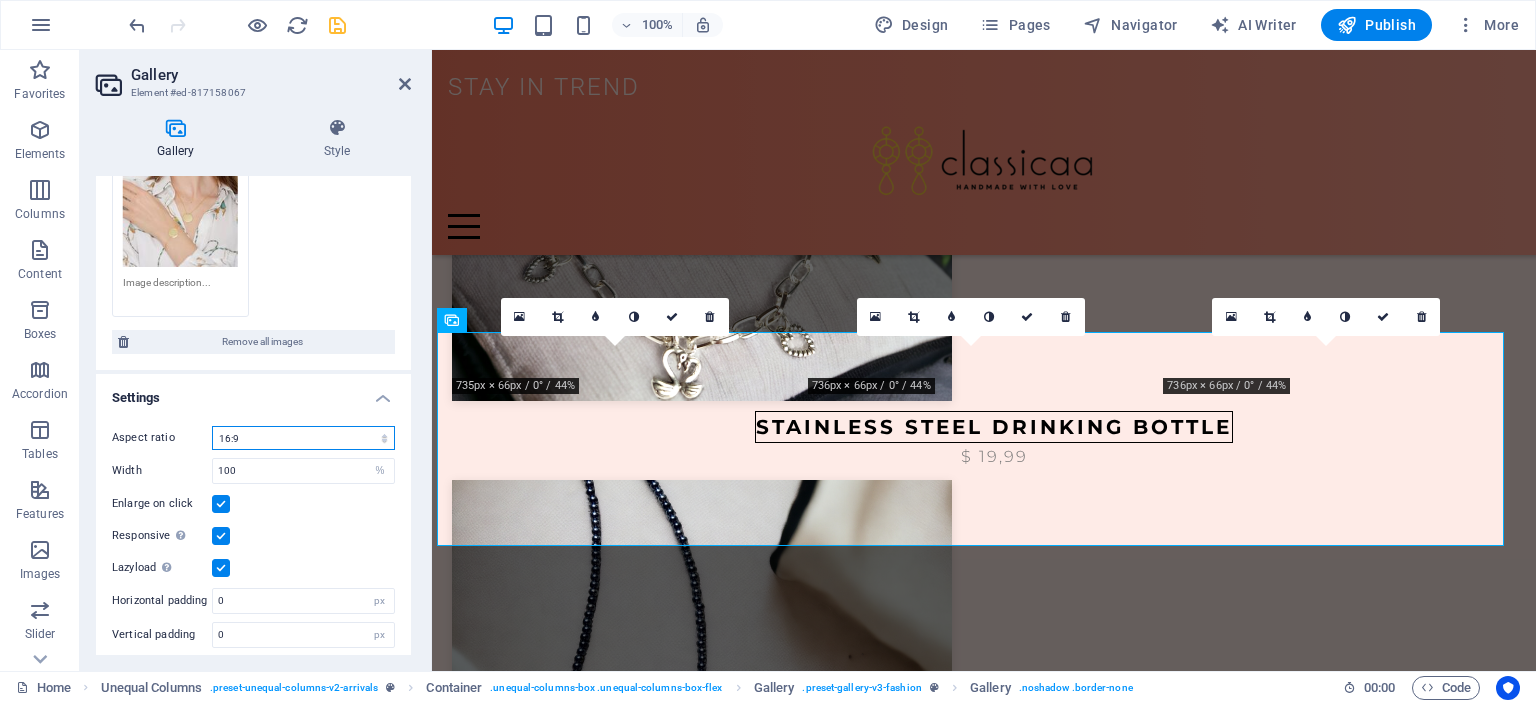 click on "No fixed aspect ratio 16:9 16:10 4:3 1:1 1:2 2:1" at bounding box center [303, 438] 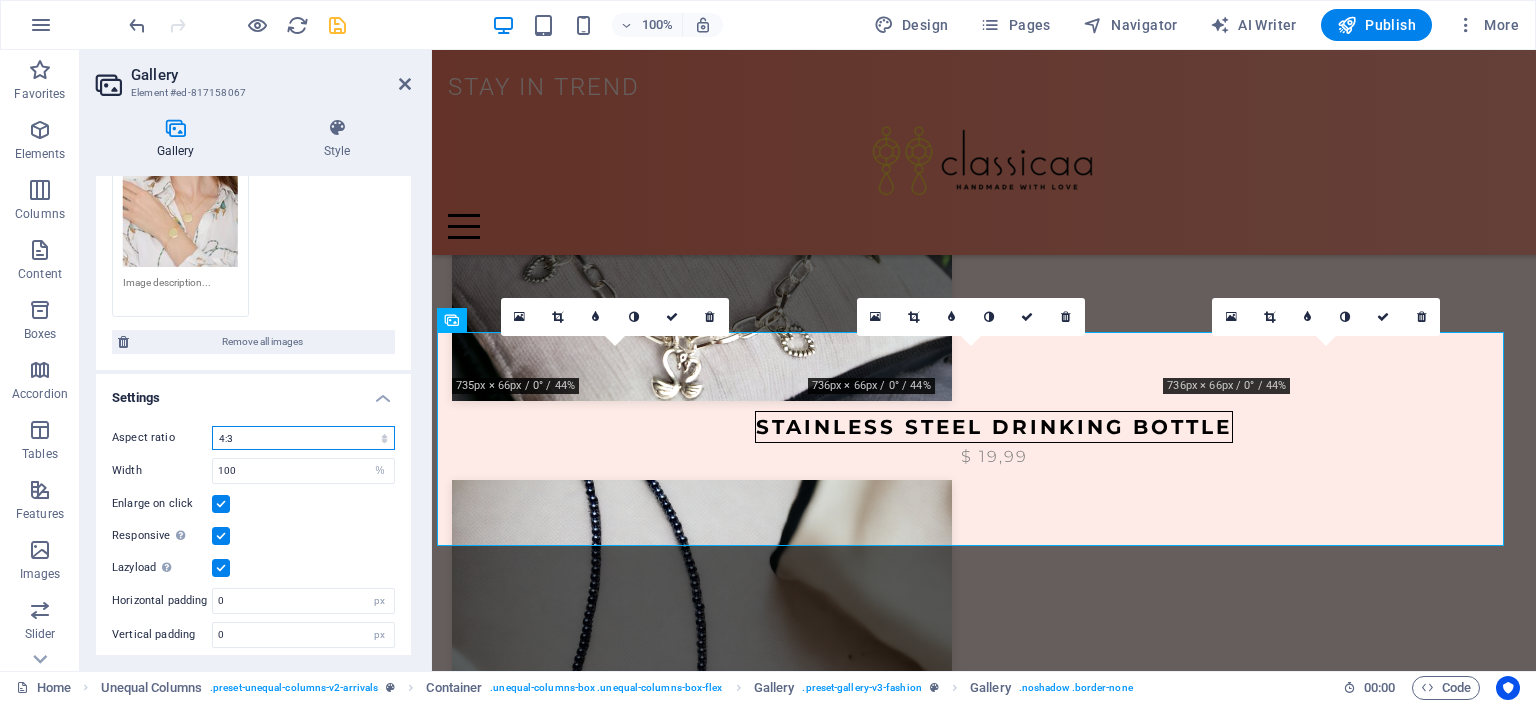 click on "No fixed aspect ratio 16:9 16:10 4:3 1:1 1:2 2:1" at bounding box center [303, 438] 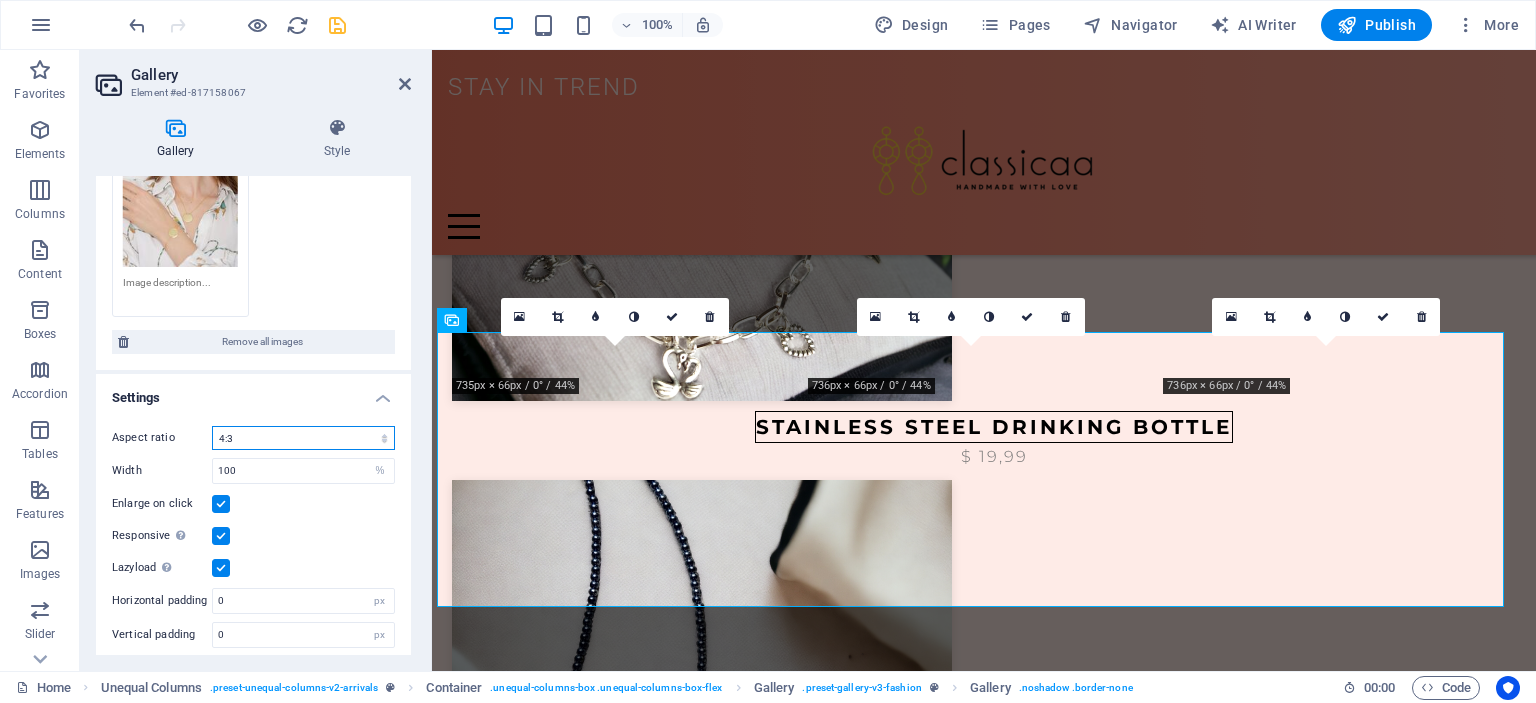 click on "No fixed aspect ratio 16:9 16:10 4:3 1:1 1:2 2:1" at bounding box center [303, 438] 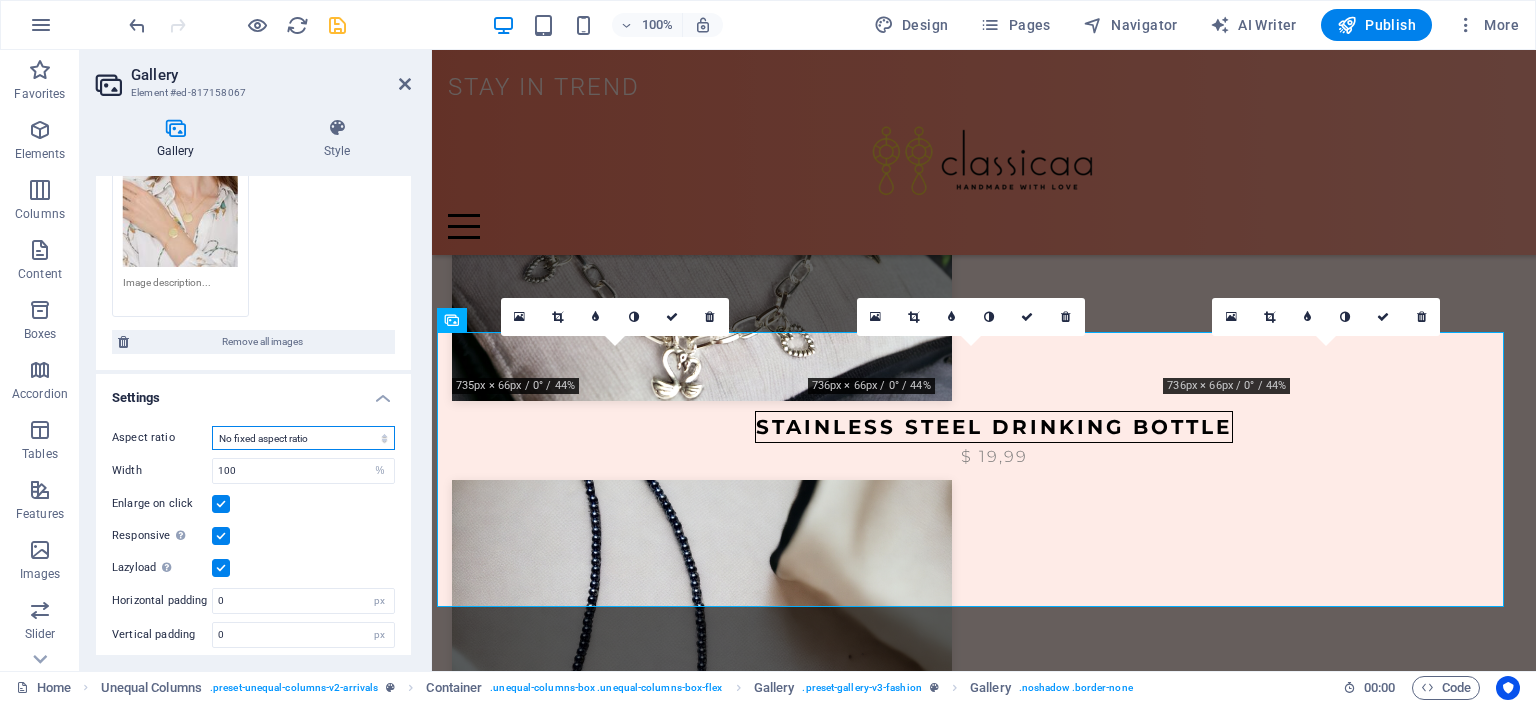 click on "No fixed aspect ratio 16:9 16:10 4:3 1:1 1:2 2:1" at bounding box center (303, 438) 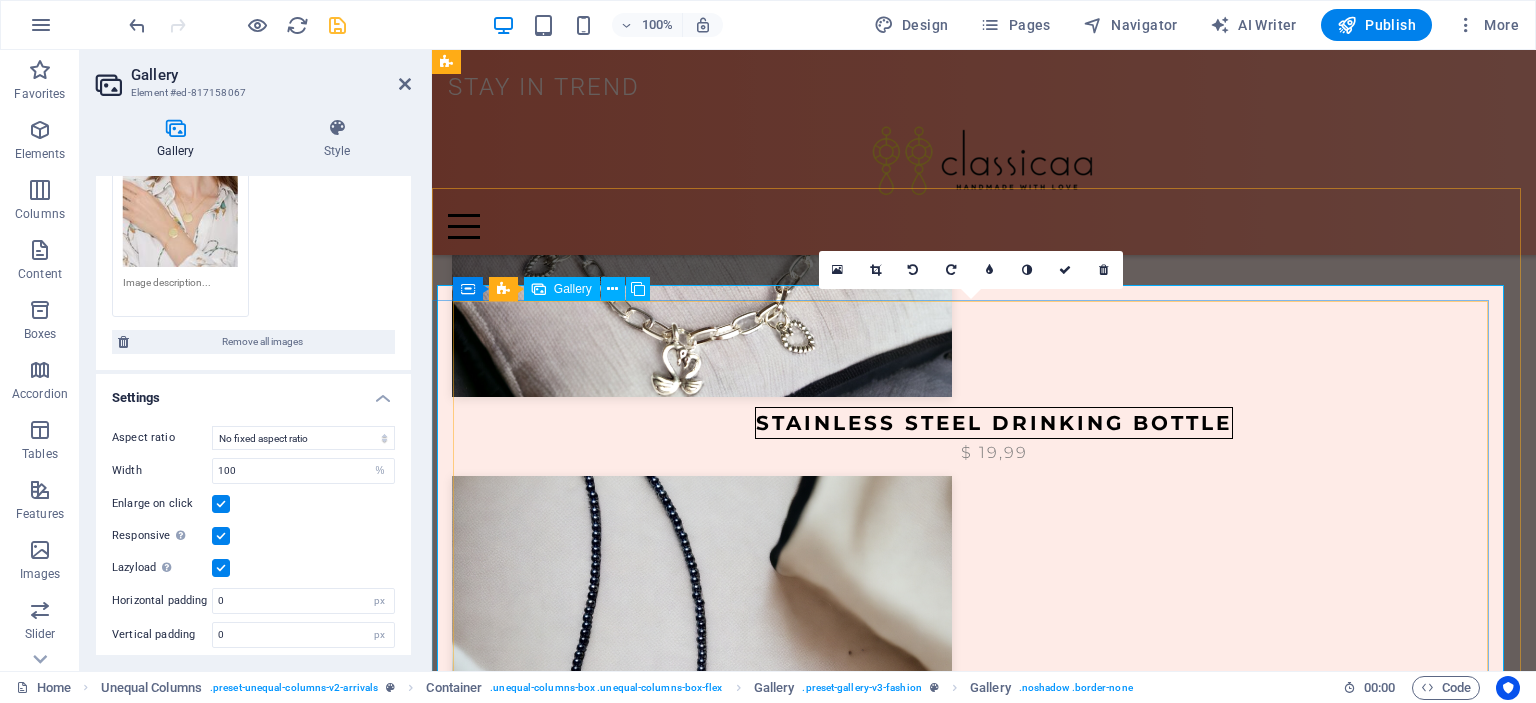 scroll, scrollTop: 1416, scrollLeft: 0, axis: vertical 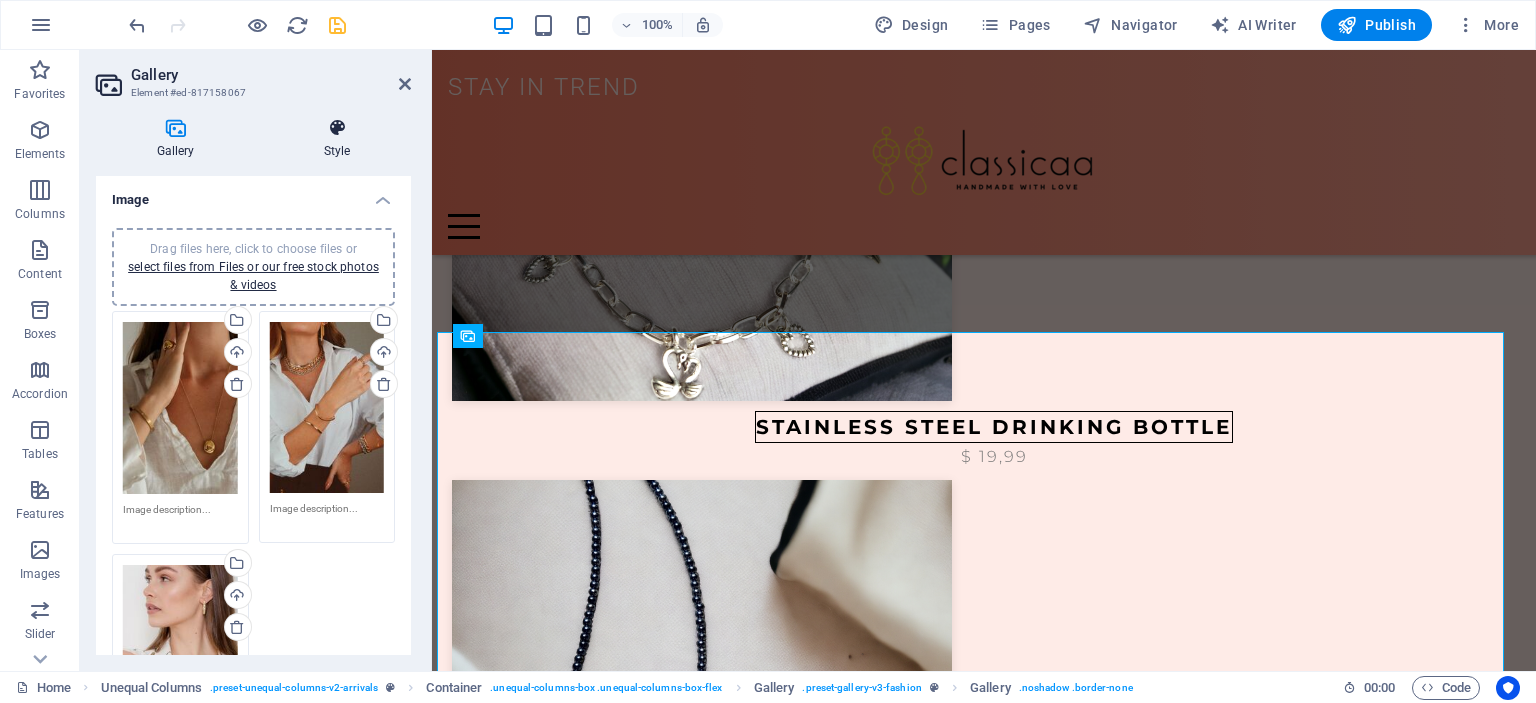 click on "Style" at bounding box center [337, 139] 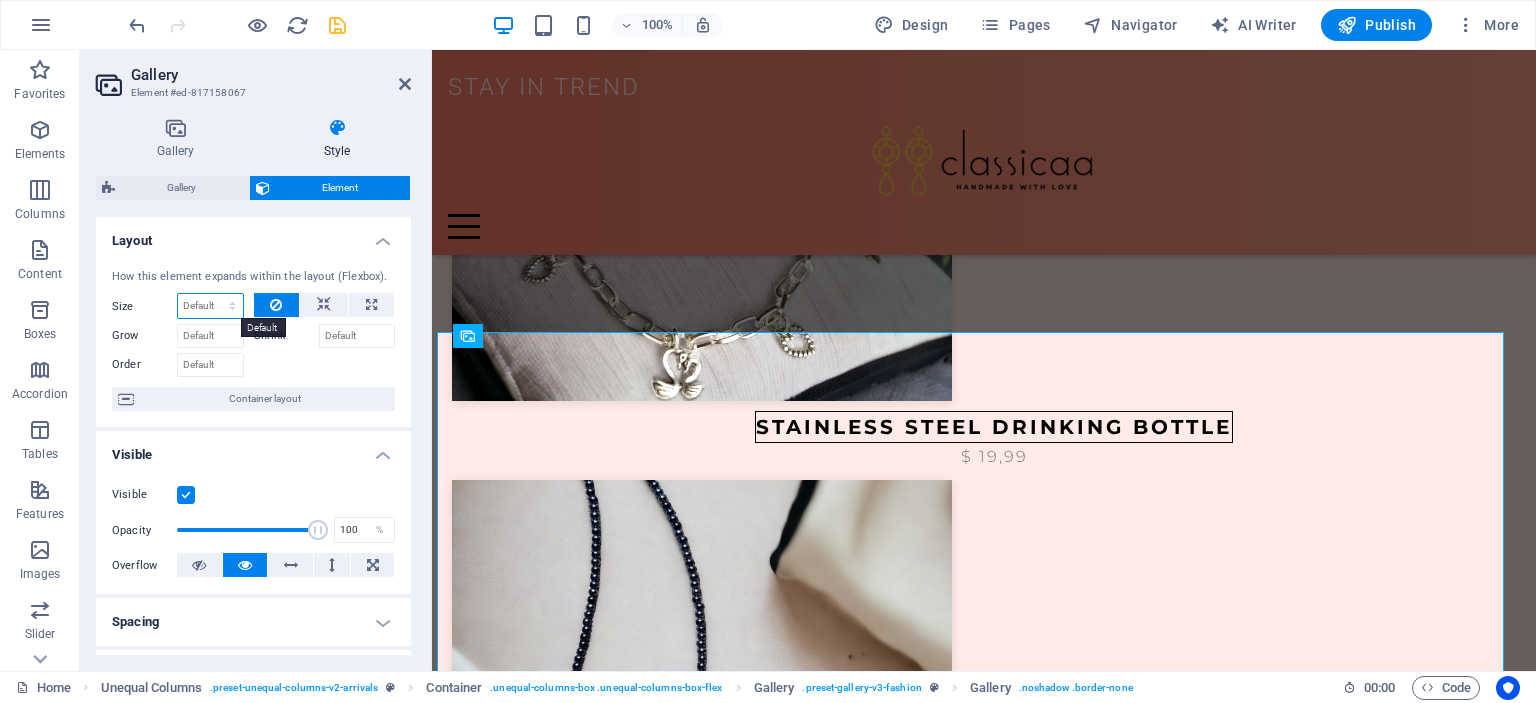click on "Default auto px % 1/1 1/2 1/3 1/4 1/5 1/6 1/7 1/8 1/9 1/10" at bounding box center [210, 306] 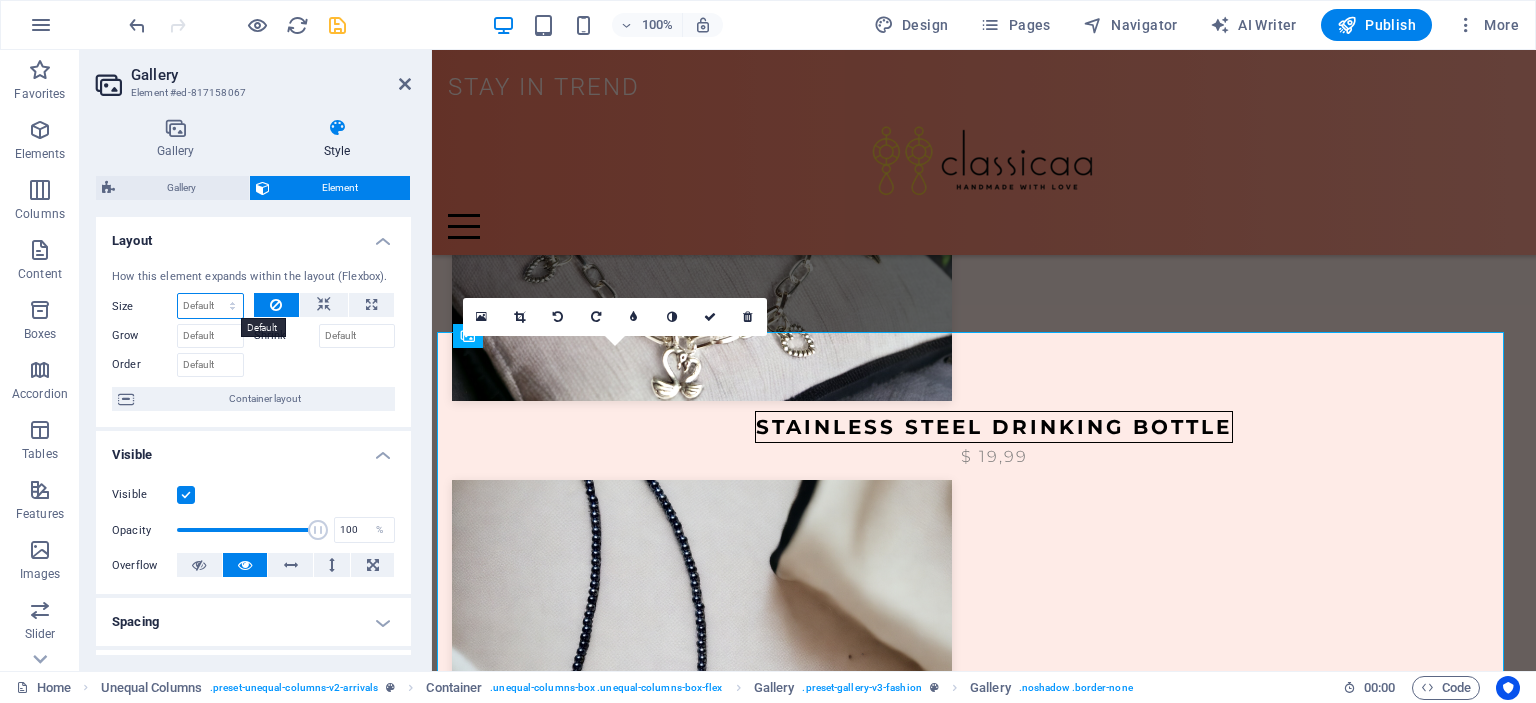 click on "Default auto px % 1/1 1/2 1/3 1/4 1/5 1/6 1/7 1/8 1/9 1/10" at bounding box center [210, 306] 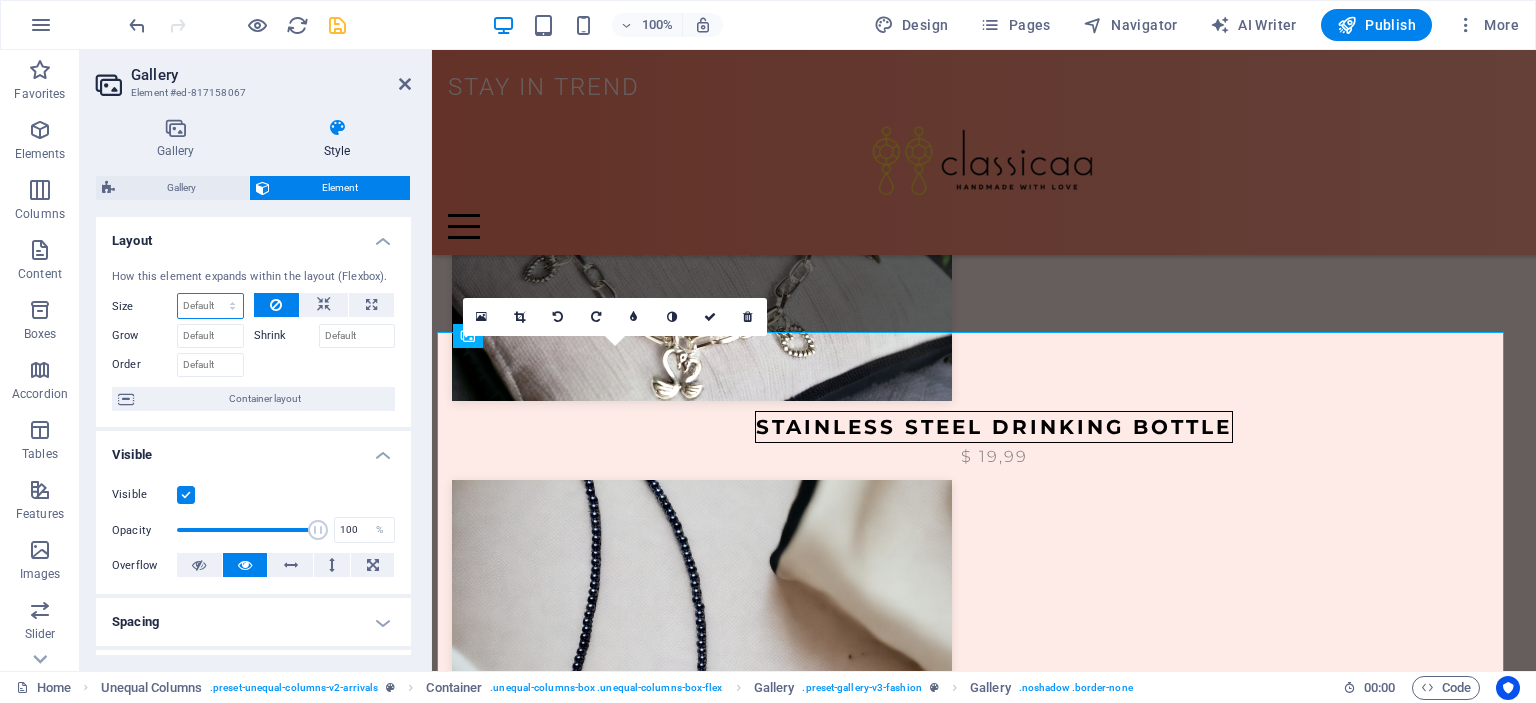 select on "px" 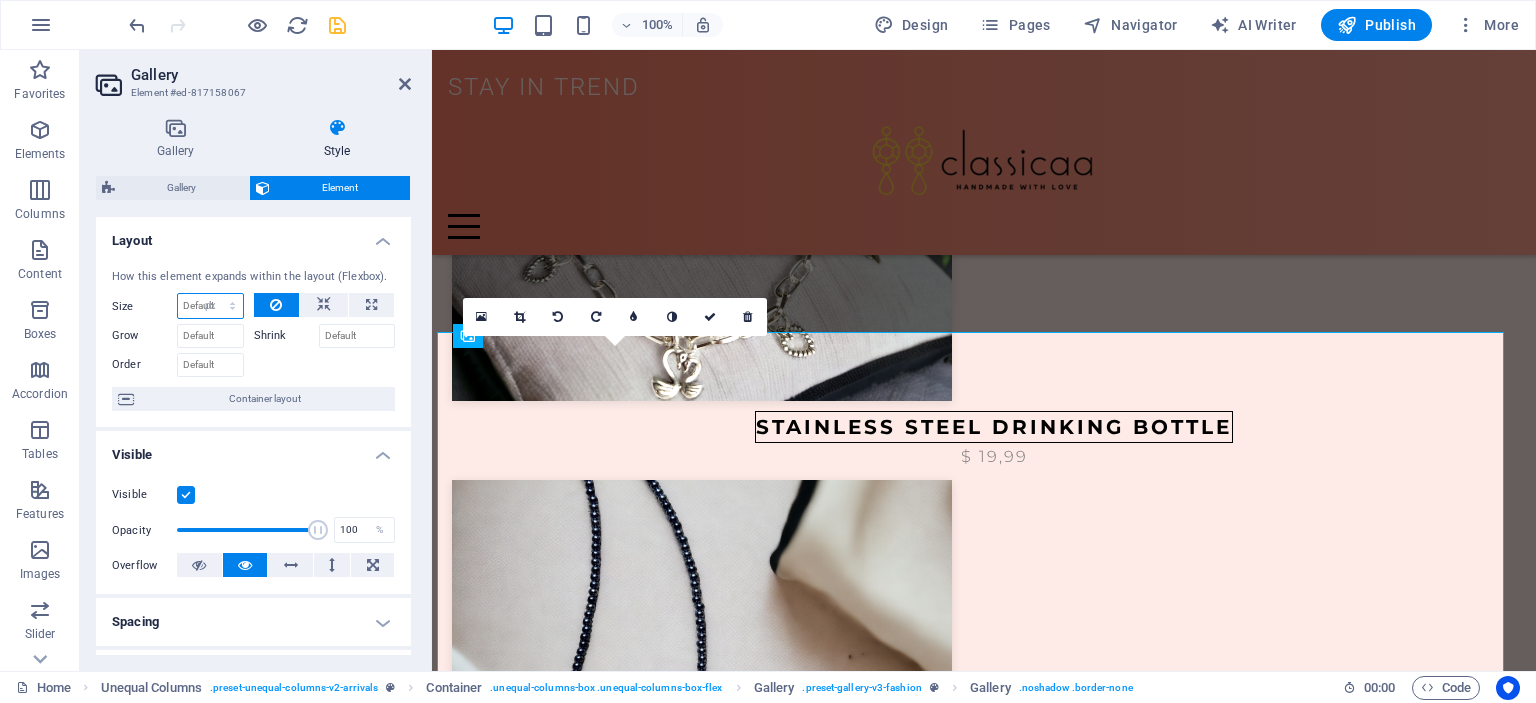 click on "Default auto px % 1/1 1/2 1/3 1/4 1/5 1/6 1/7 1/8 1/9 1/10" at bounding box center (210, 306) 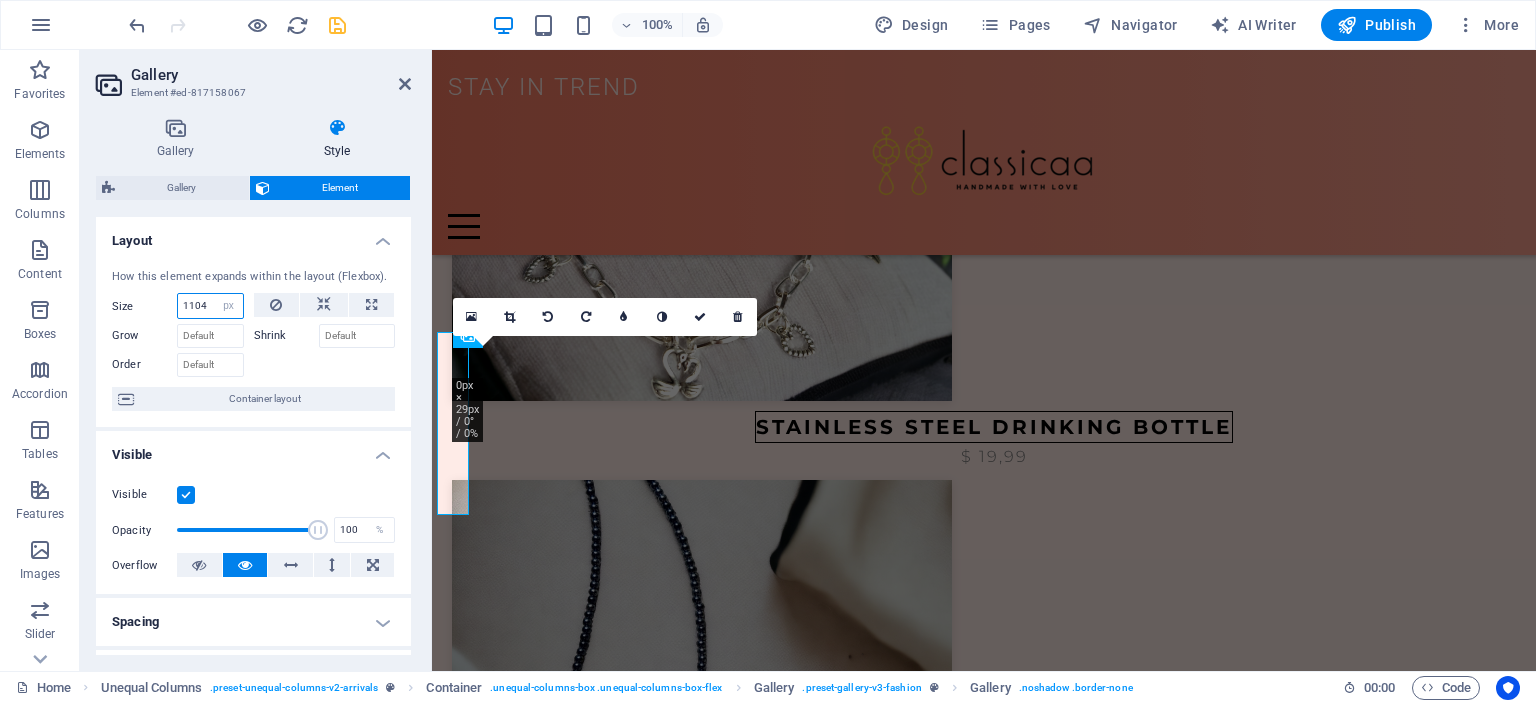 type on "1104" 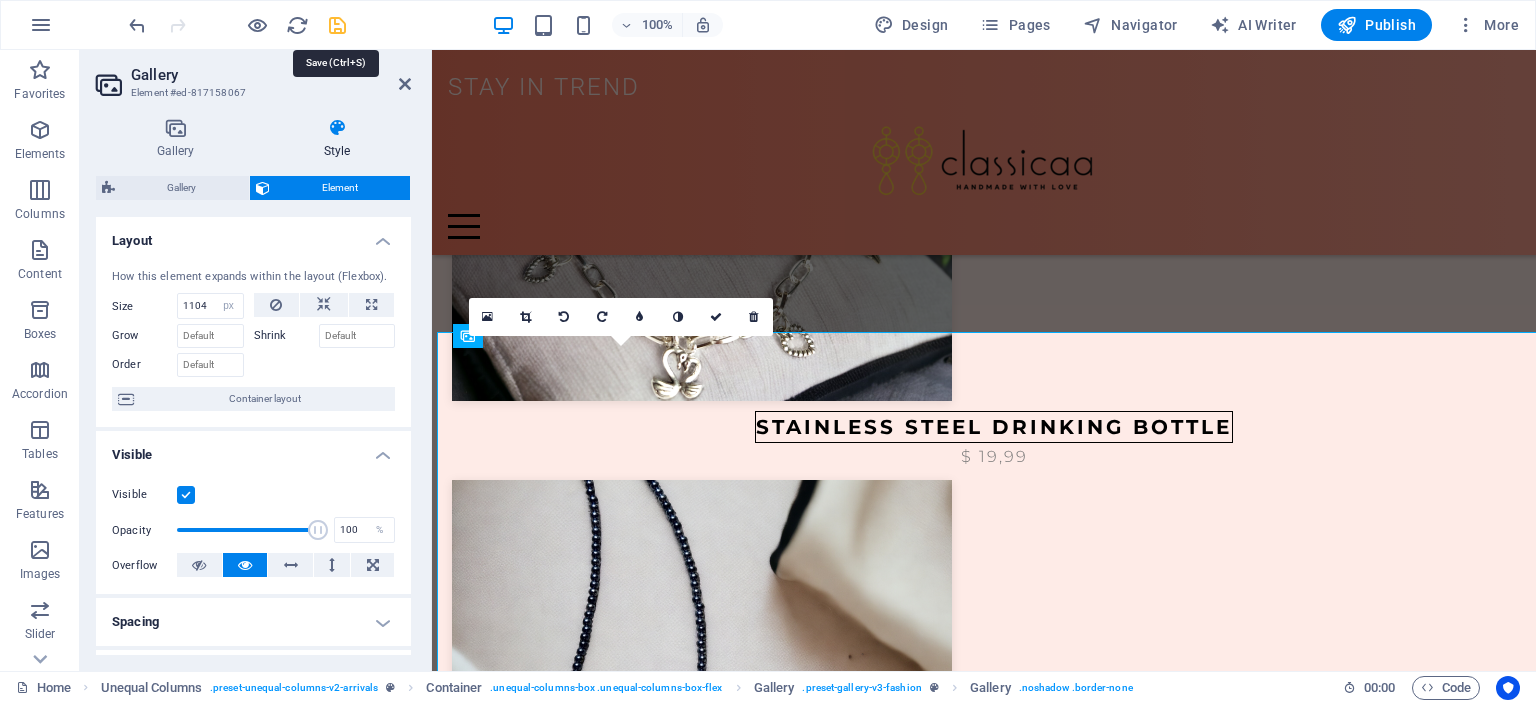 click at bounding box center (337, 25) 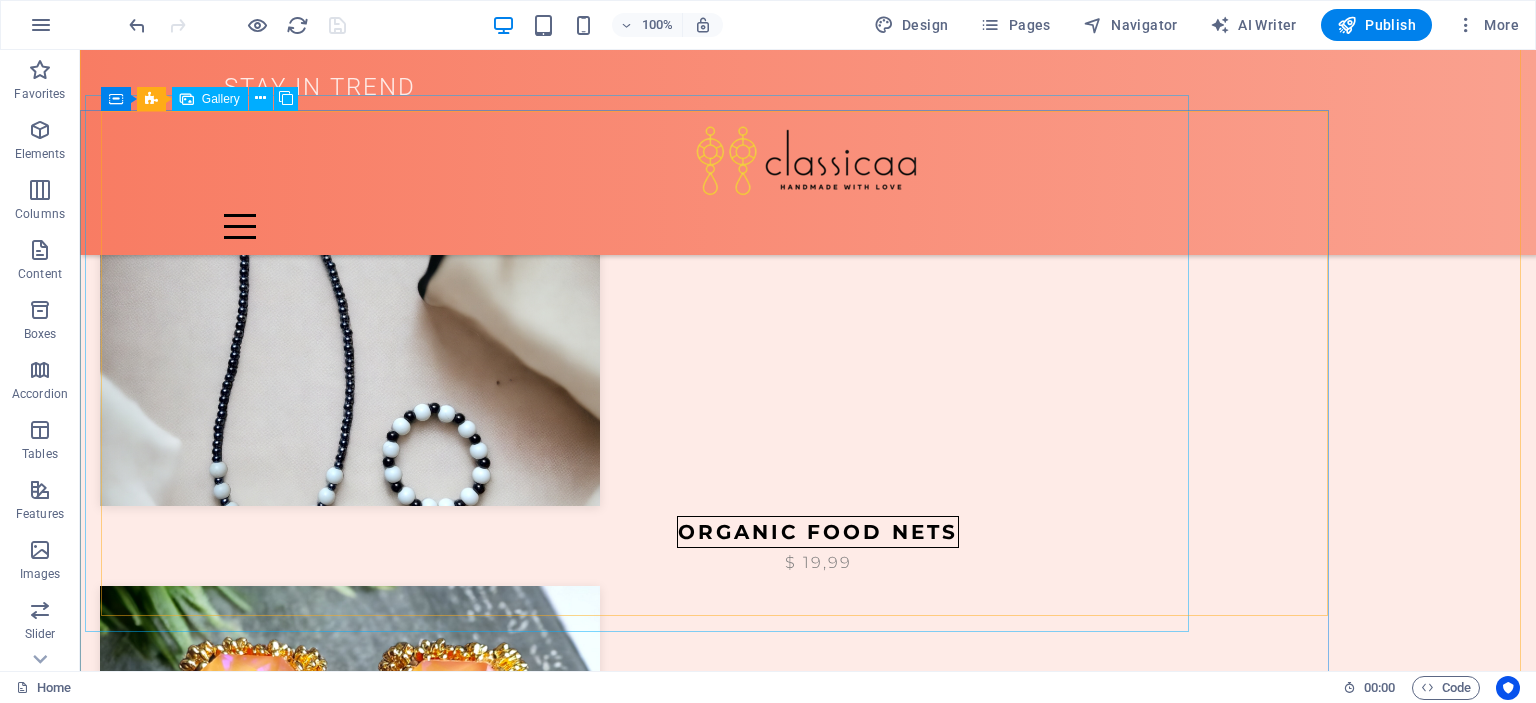 scroll, scrollTop: 1458, scrollLeft: 0, axis: vertical 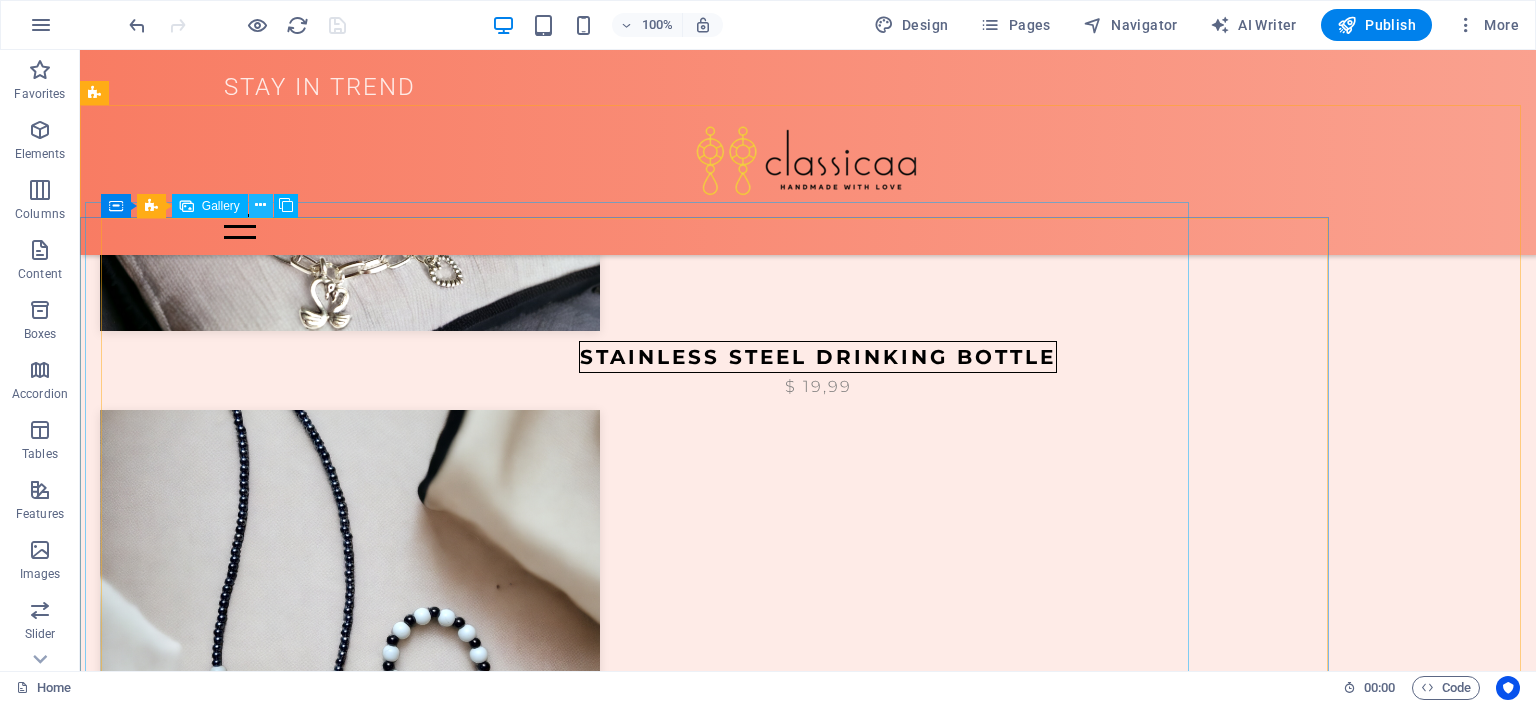 click at bounding box center (260, 205) 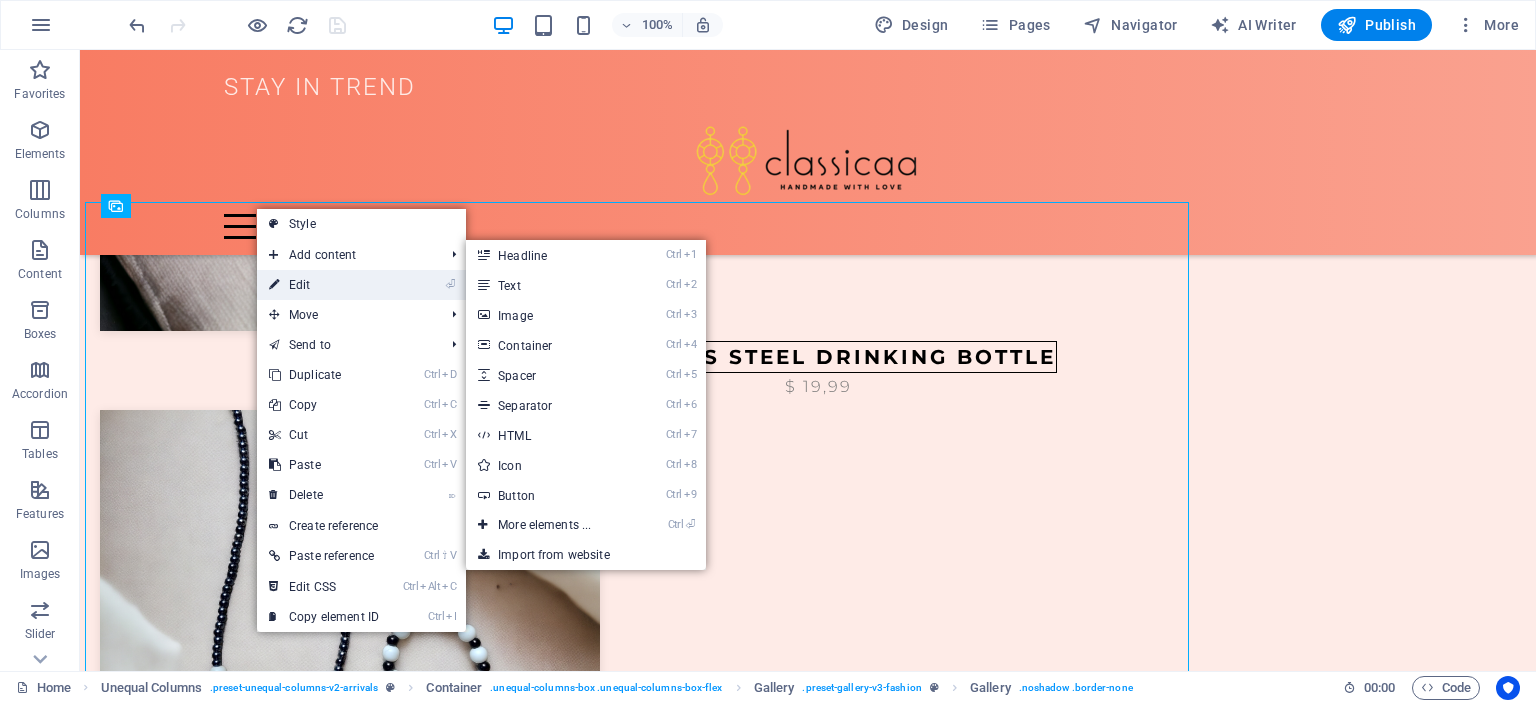 click on "⏎  Edit" at bounding box center [324, 285] 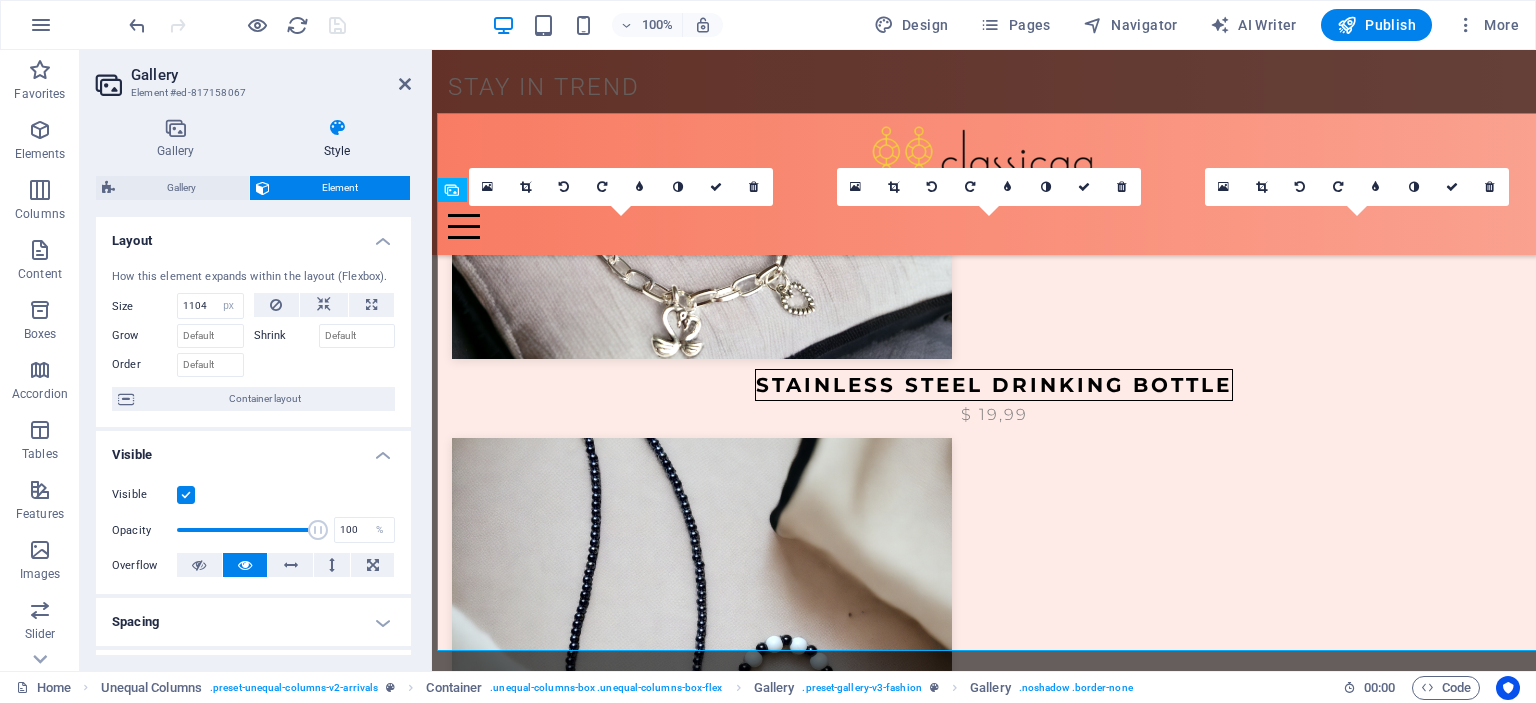 scroll, scrollTop: 1547, scrollLeft: 0, axis: vertical 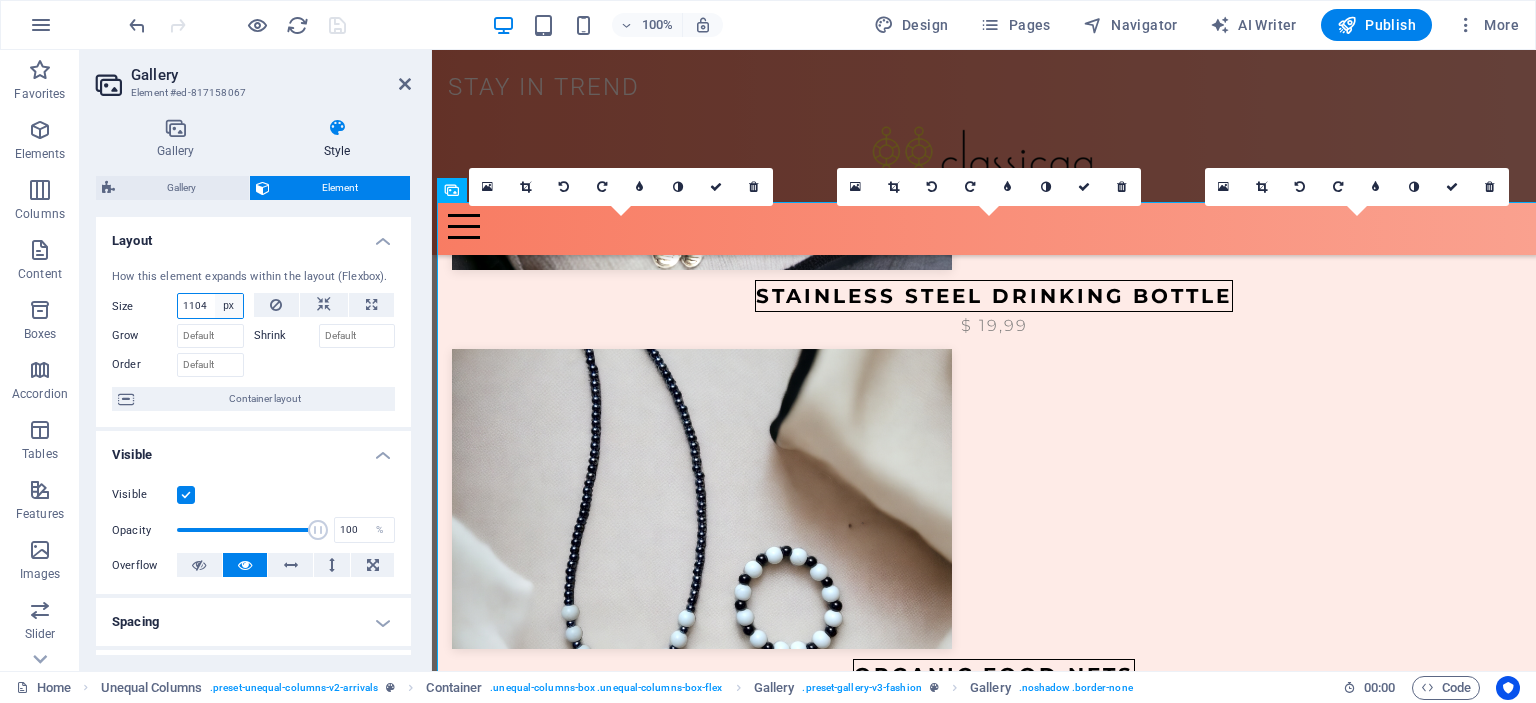 click on "Default auto px % 1/1 1/2 1/3 1/4 1/5 1/6 1/7 1/8 1/9 1/10" at bounding box center (229, 306) 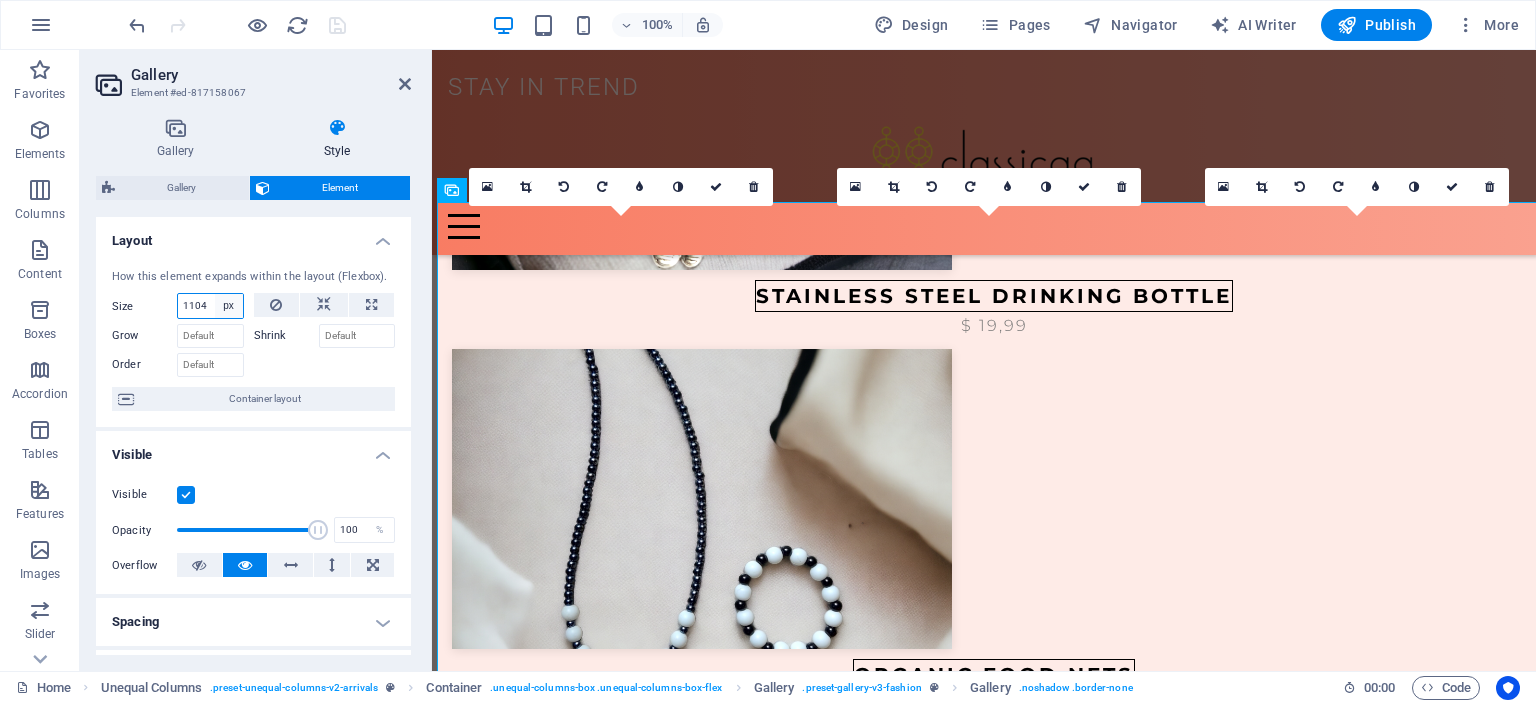 select on "%" 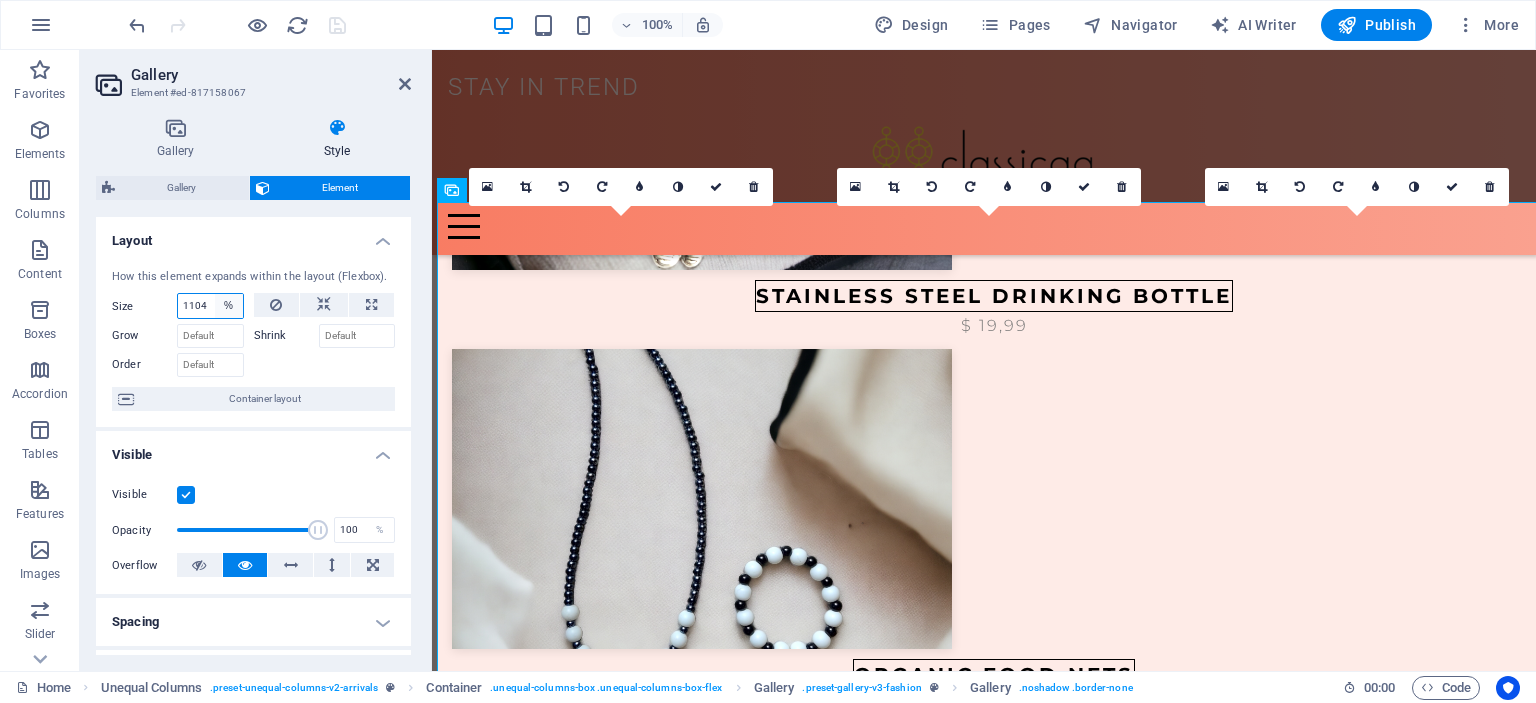 click on "Default auto px % 1/1 1/2 1/3 1/4 1/5 1/6 1/7 1/8 1/9 1/10" at bounding box center (229, 306) 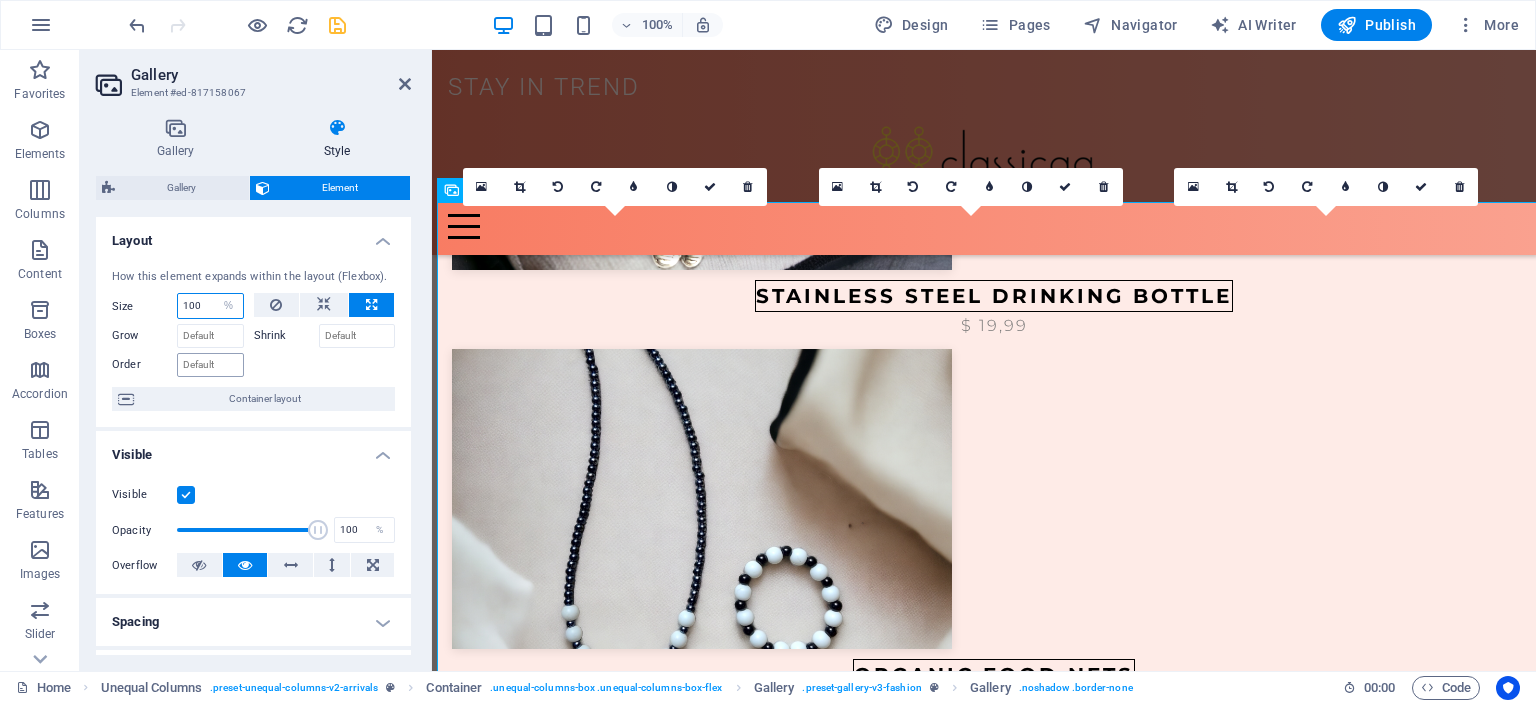 type on "100" 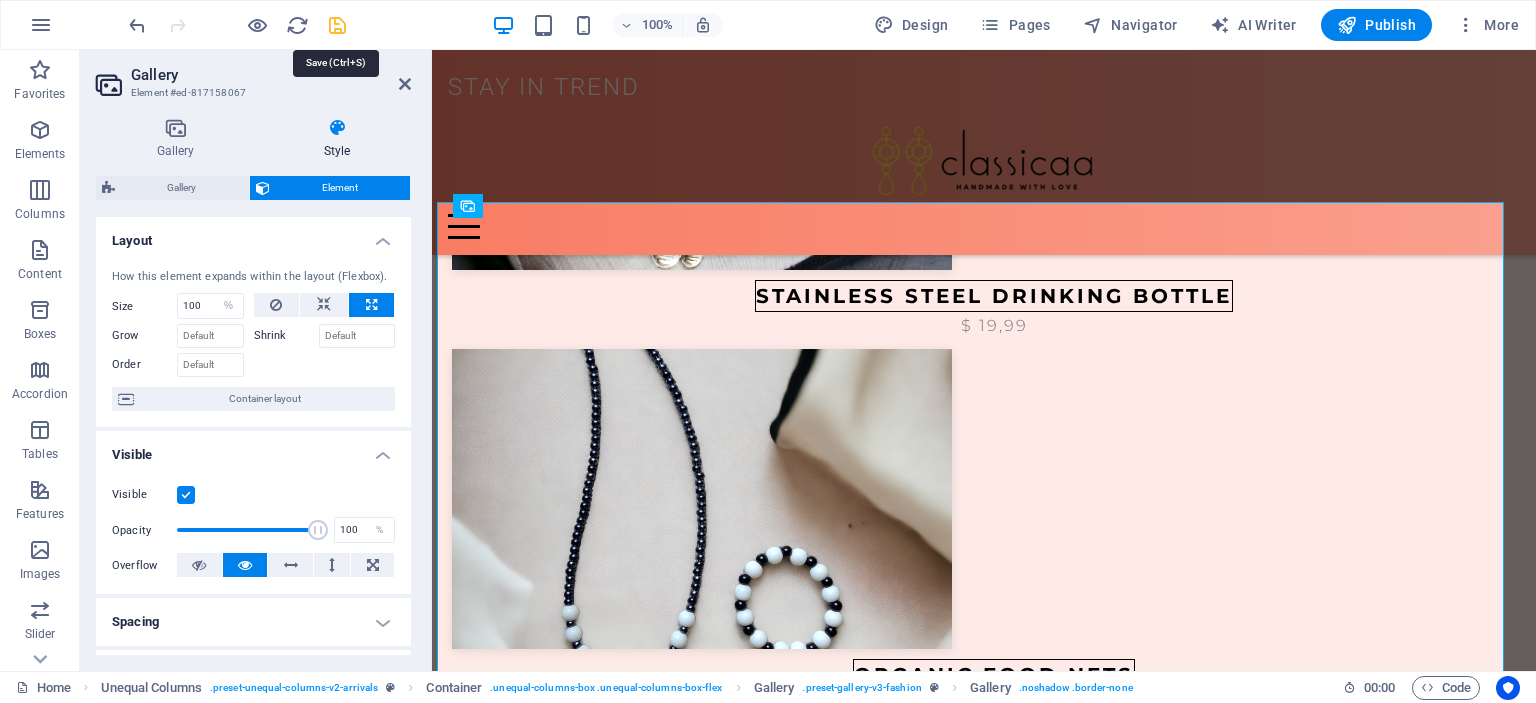 click at bounding box center (337, 25) 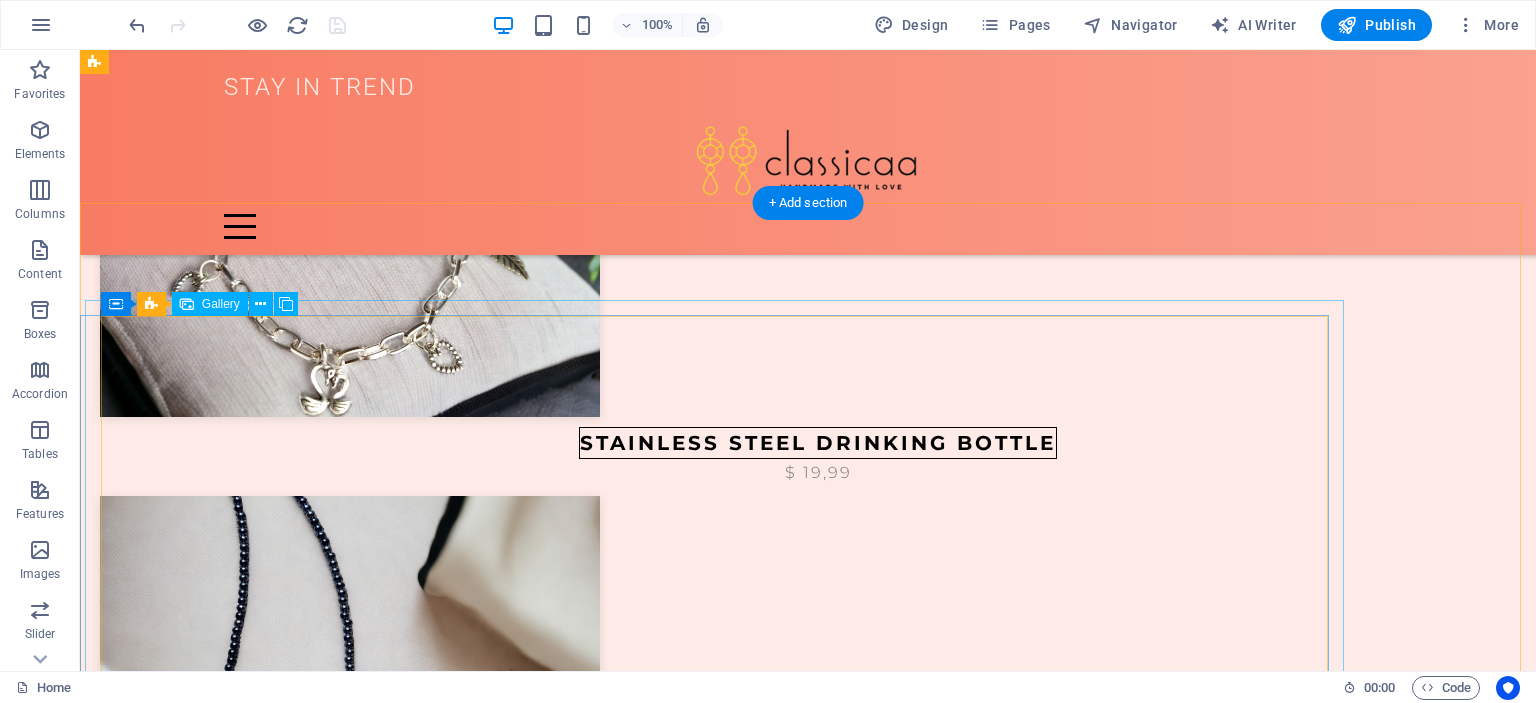 scroll, scrollTop: 1358, scrollLeft: 0, axis: vertical 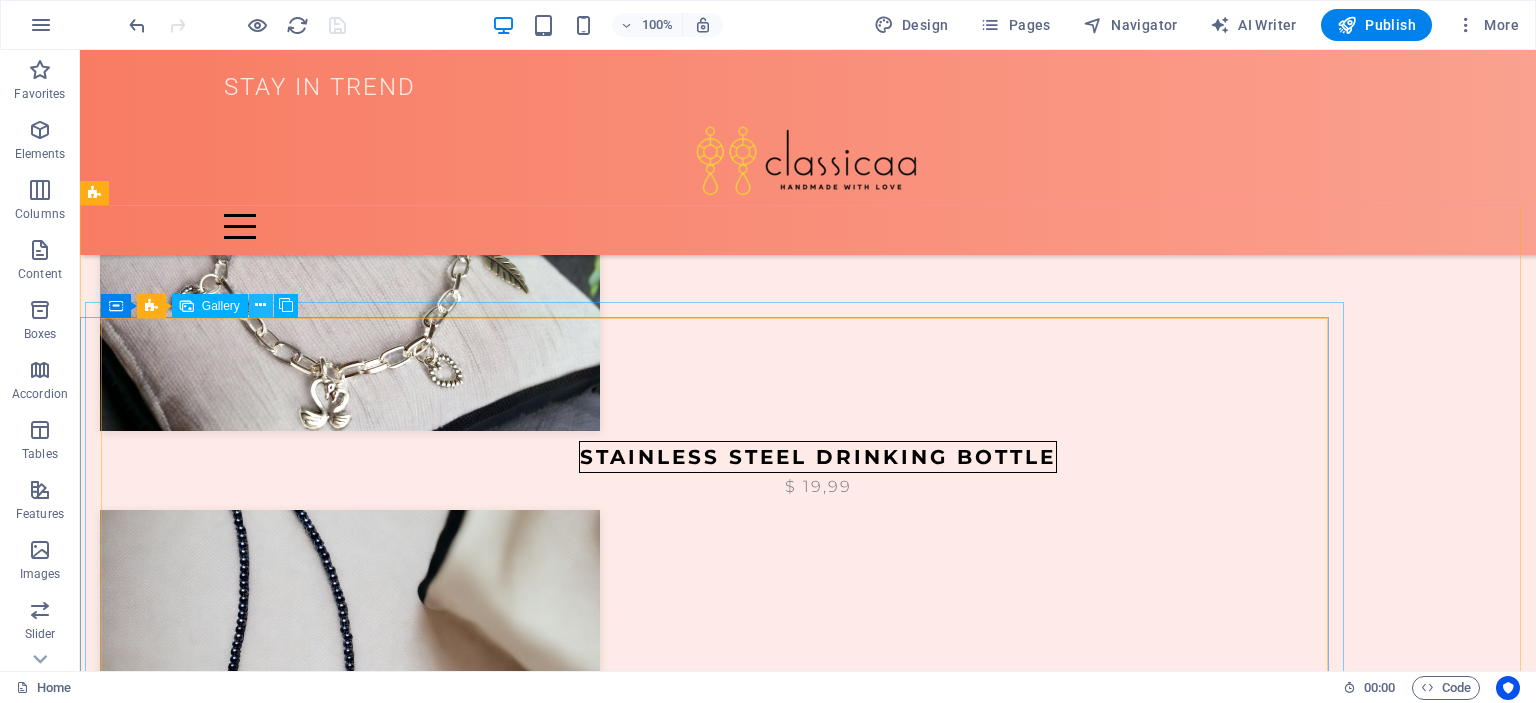 click at bounding box center (260, 305) 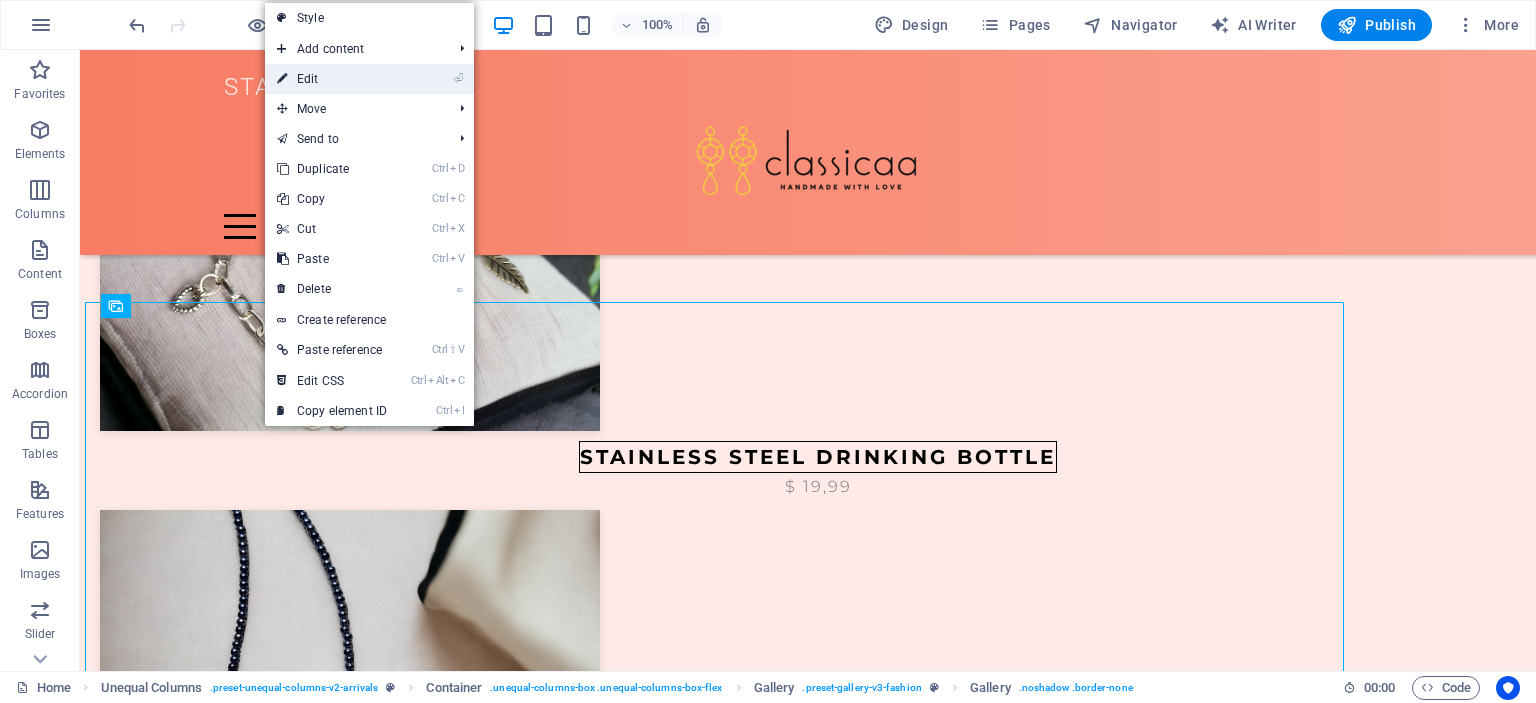 click on "⏎  Edit" at bounding box center [332, 79] 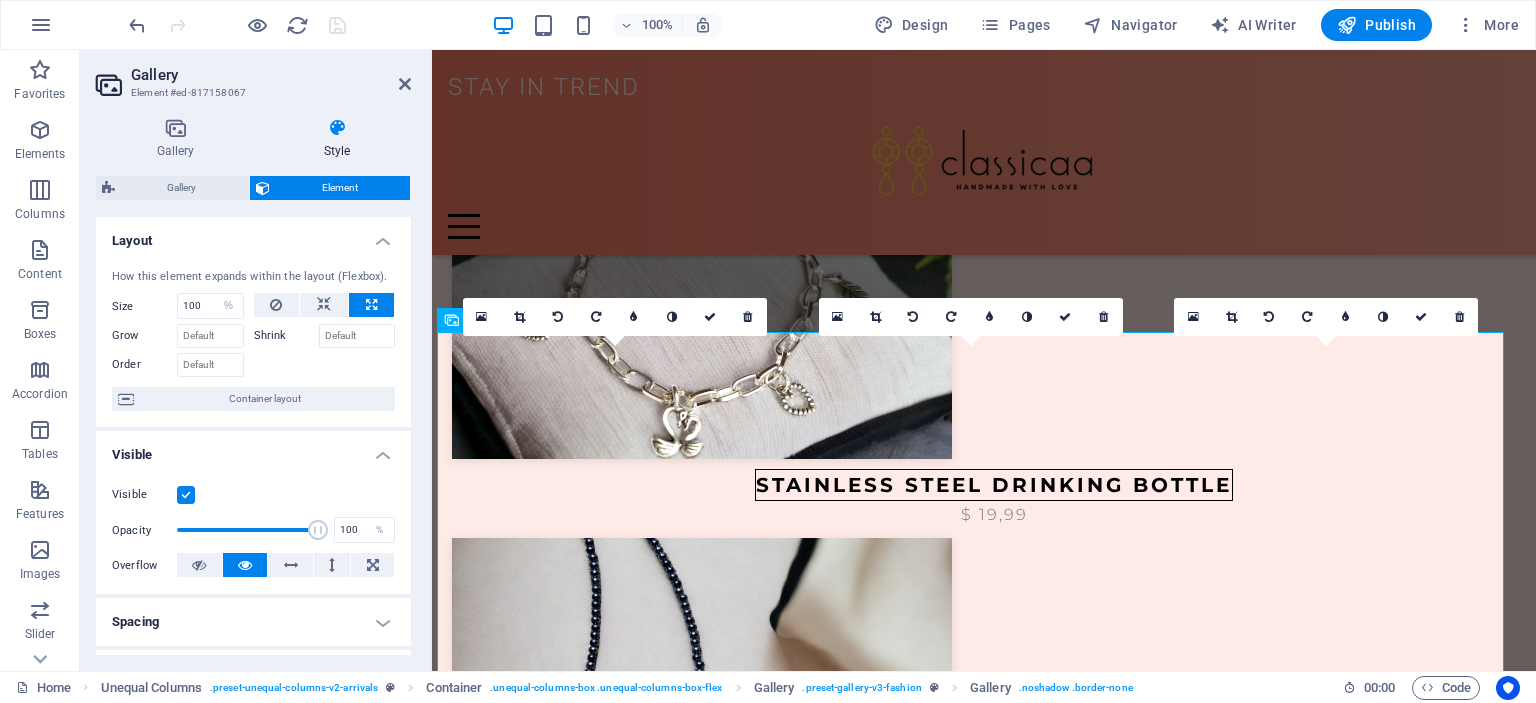 scroll, scrollTop: 1416, scrollLeft: 0, axis: vertical 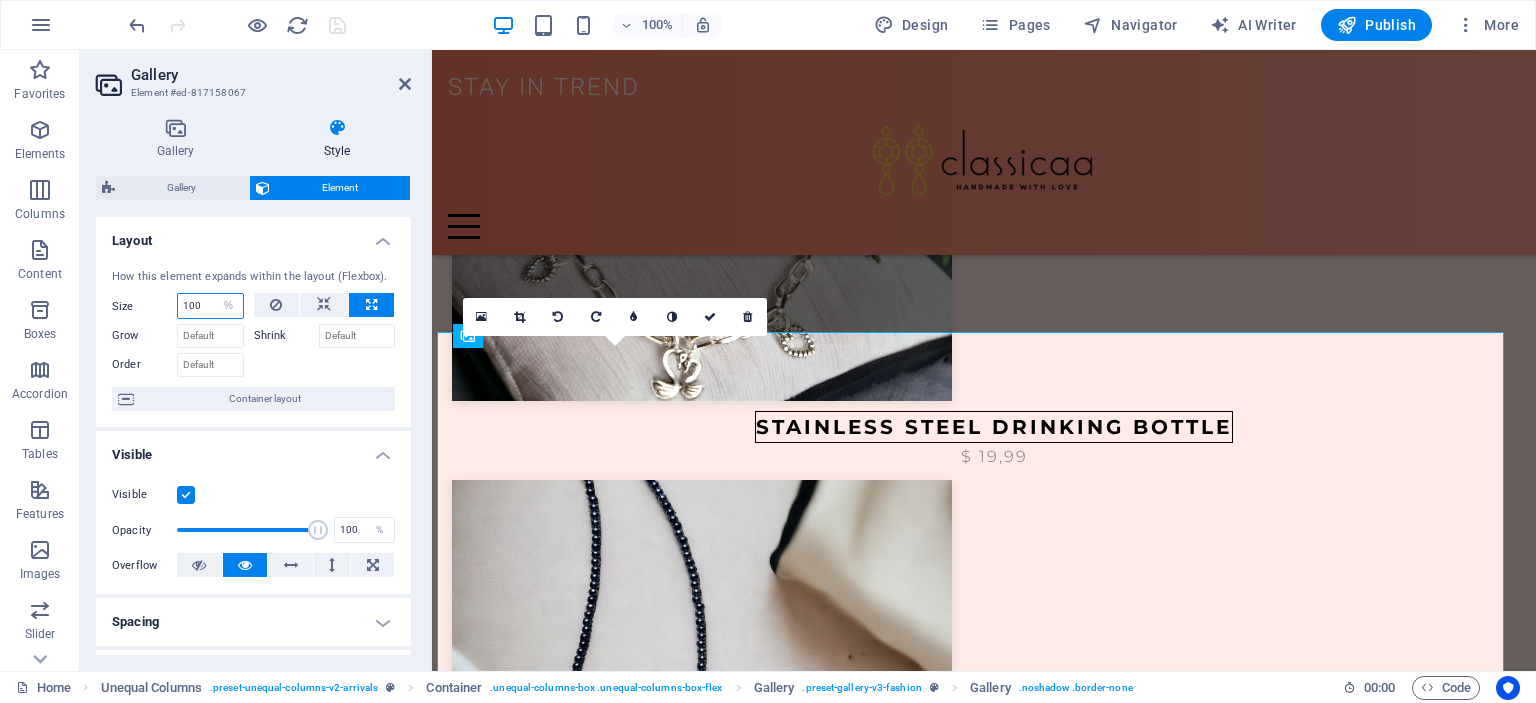 click on "100" at bounding box center (210, 306) 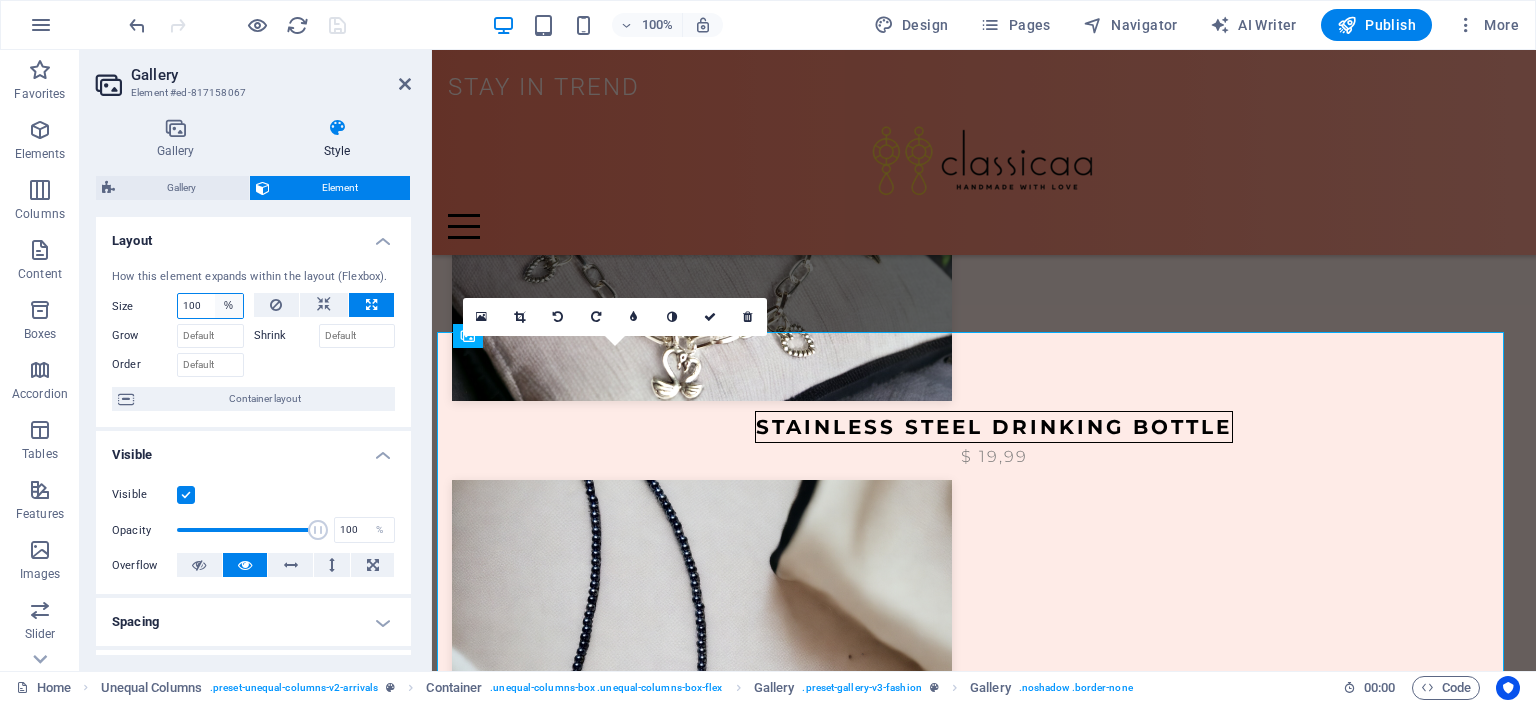 click on "Default auto px % 1/1 1/2 1/3 1/4 1/5 1/6 1/7 1/8 1/9 1/10" at bounding box center (229, 306) 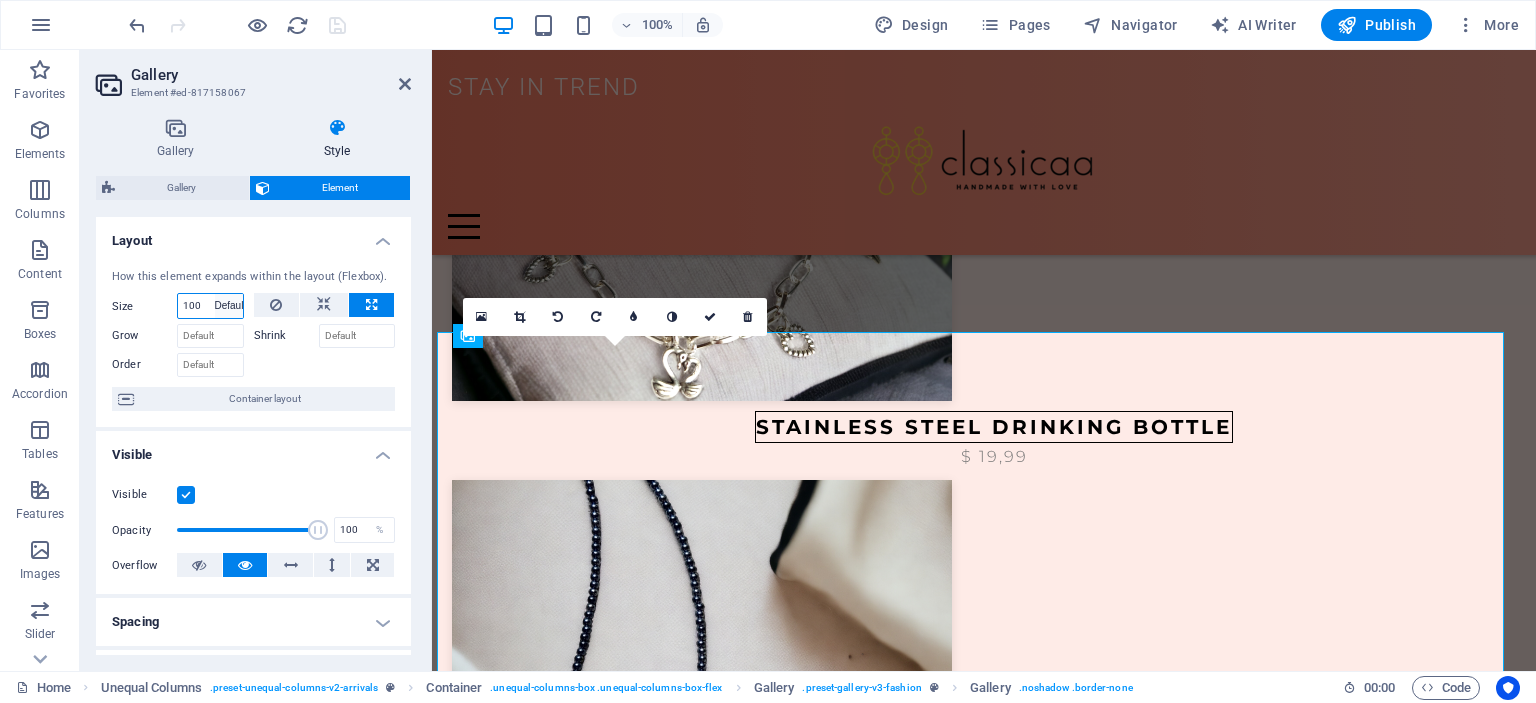 click on "Default auto px % 1/1 1/2 1/3 1/4 1/5 1/6 1/7 1/8 1/9 1/10" at bounding box center [229, 306] 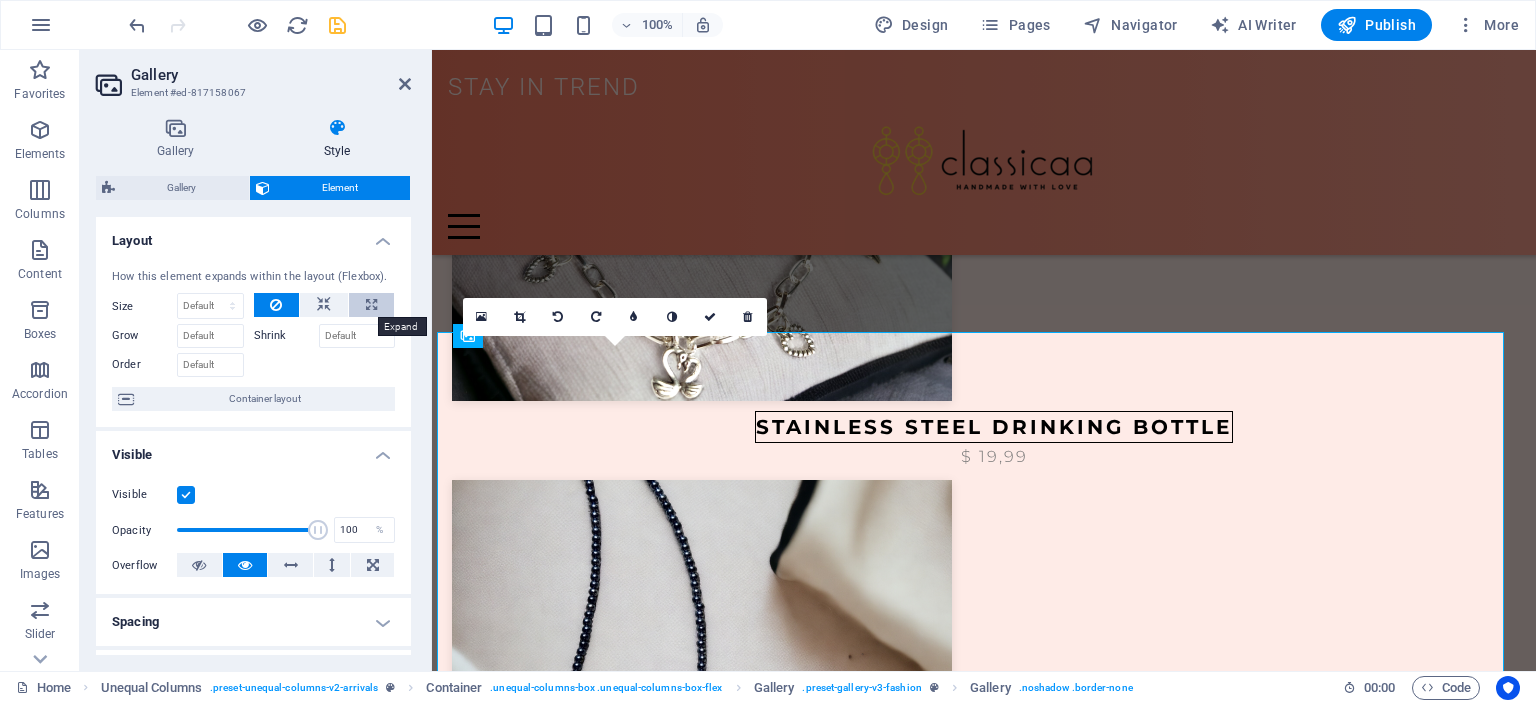 click at bounding box center [371, 305] 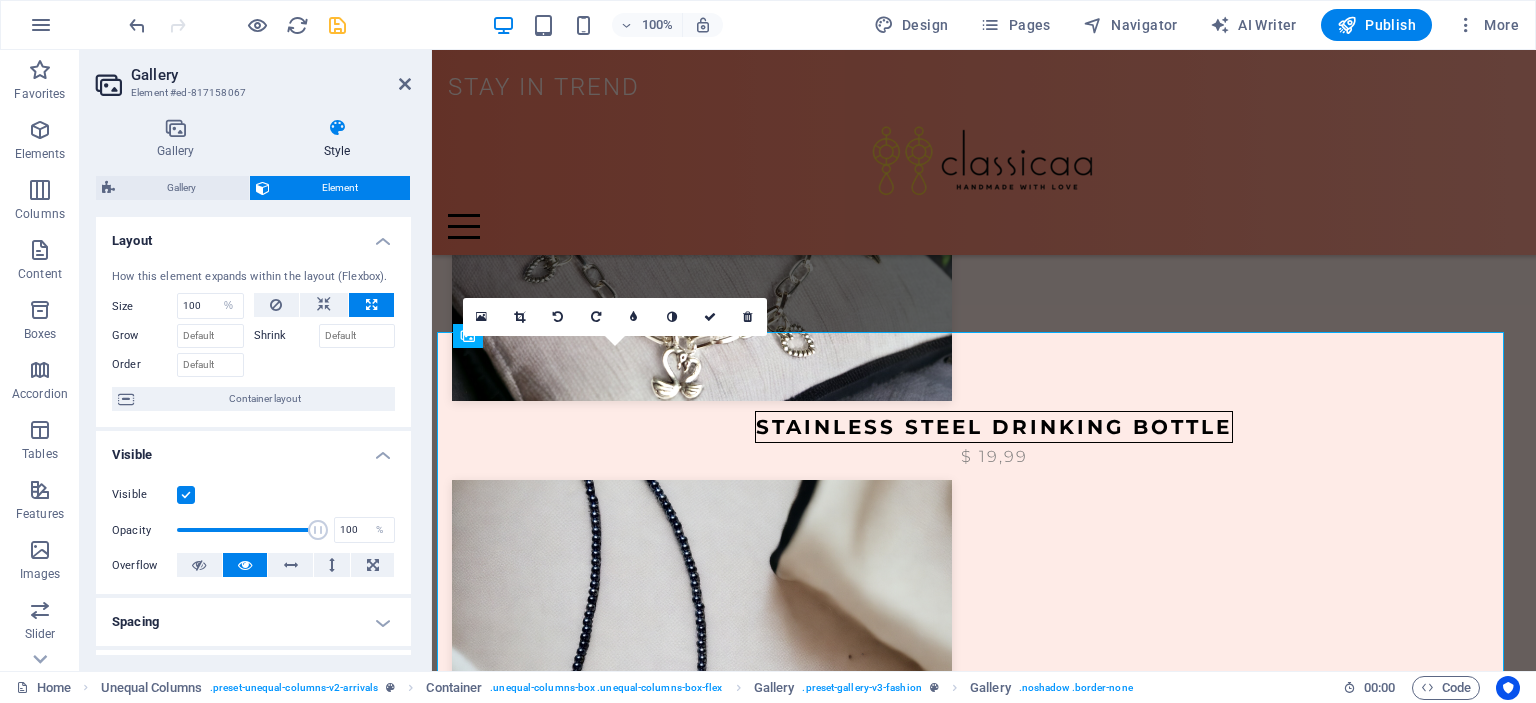 click at bounding box center [337, 25] 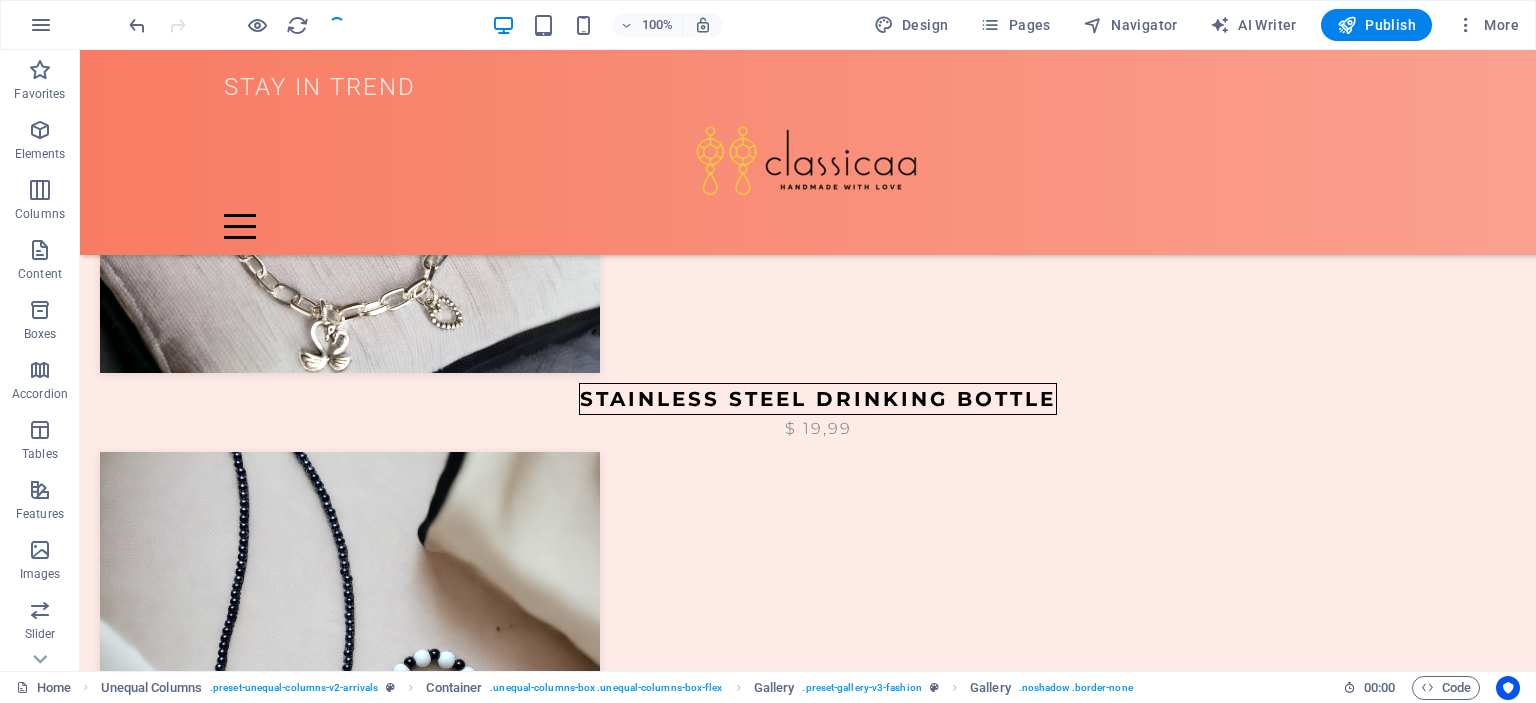 scroll, scrollTop: 1358, scrollLeft: 0, axis: vertical 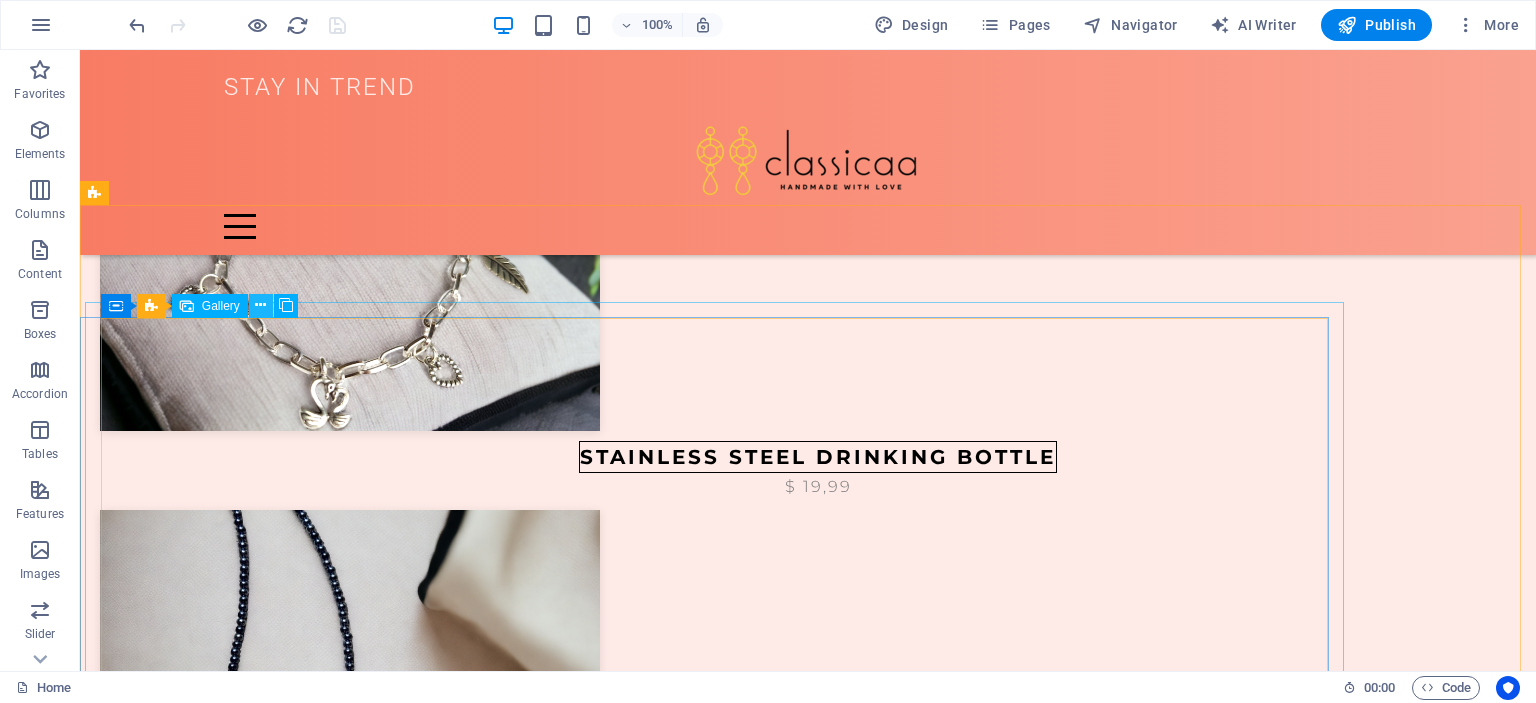 click at bounding box center [261, 306] 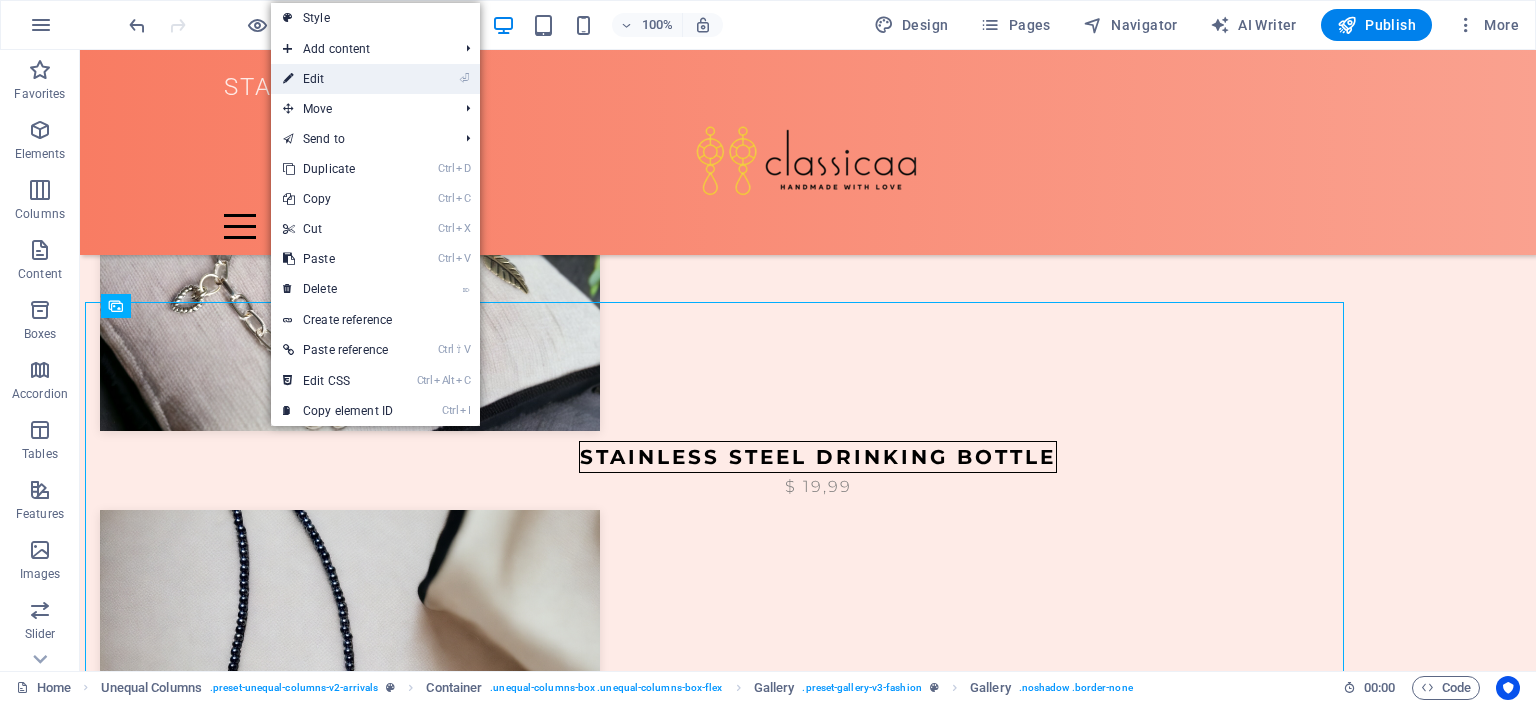 click on "⏎  Edit" at bounding box center [338, 79] 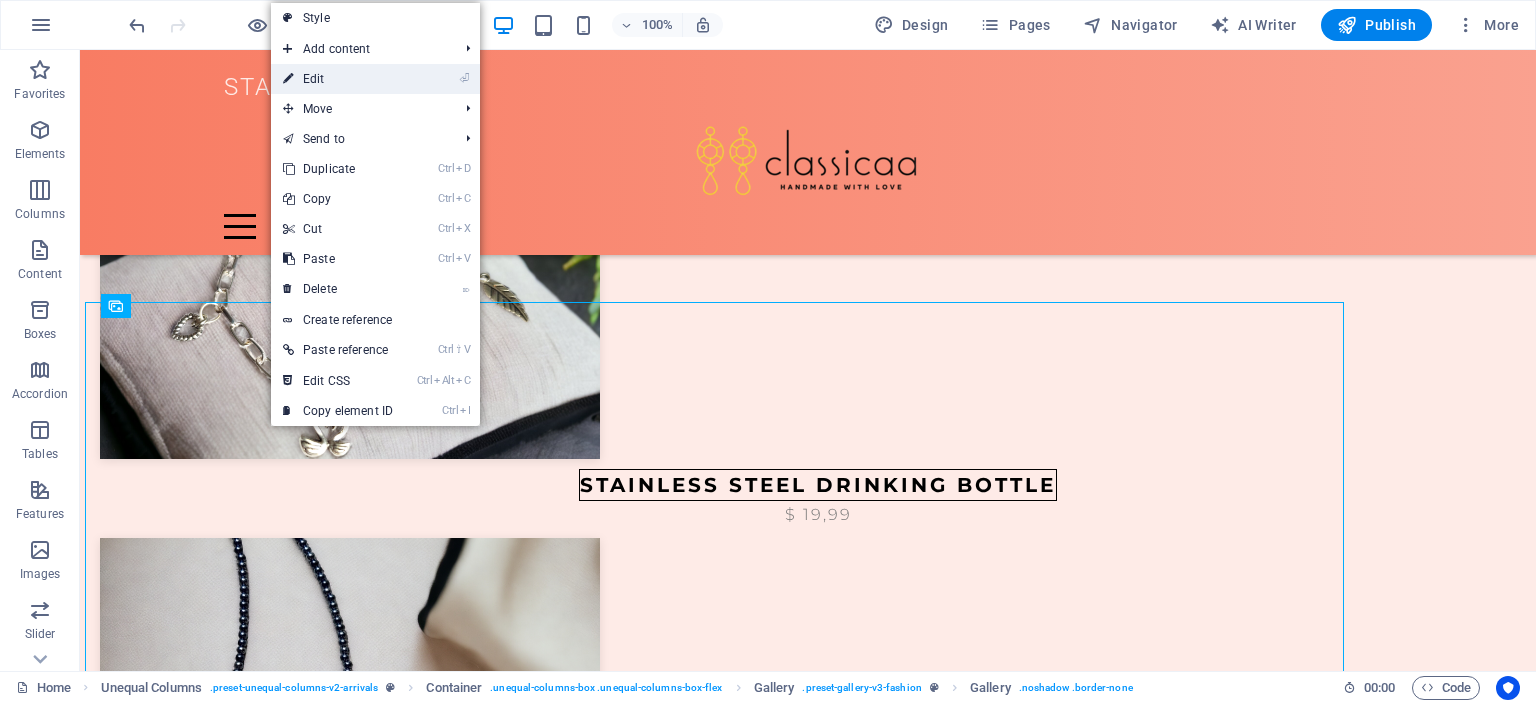 scroll, scrollTop: 1416, scrollLeft: 0, axis: vertical 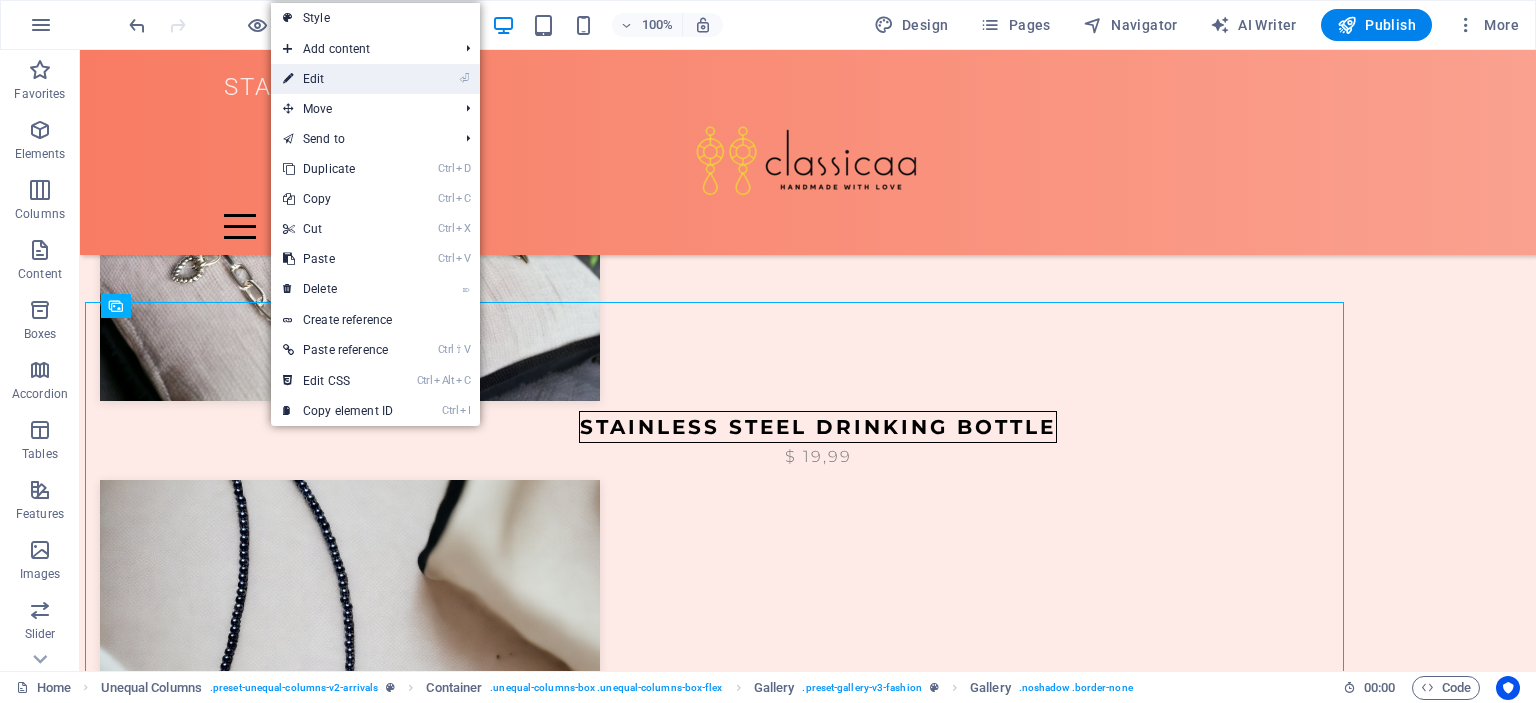 select on "%" 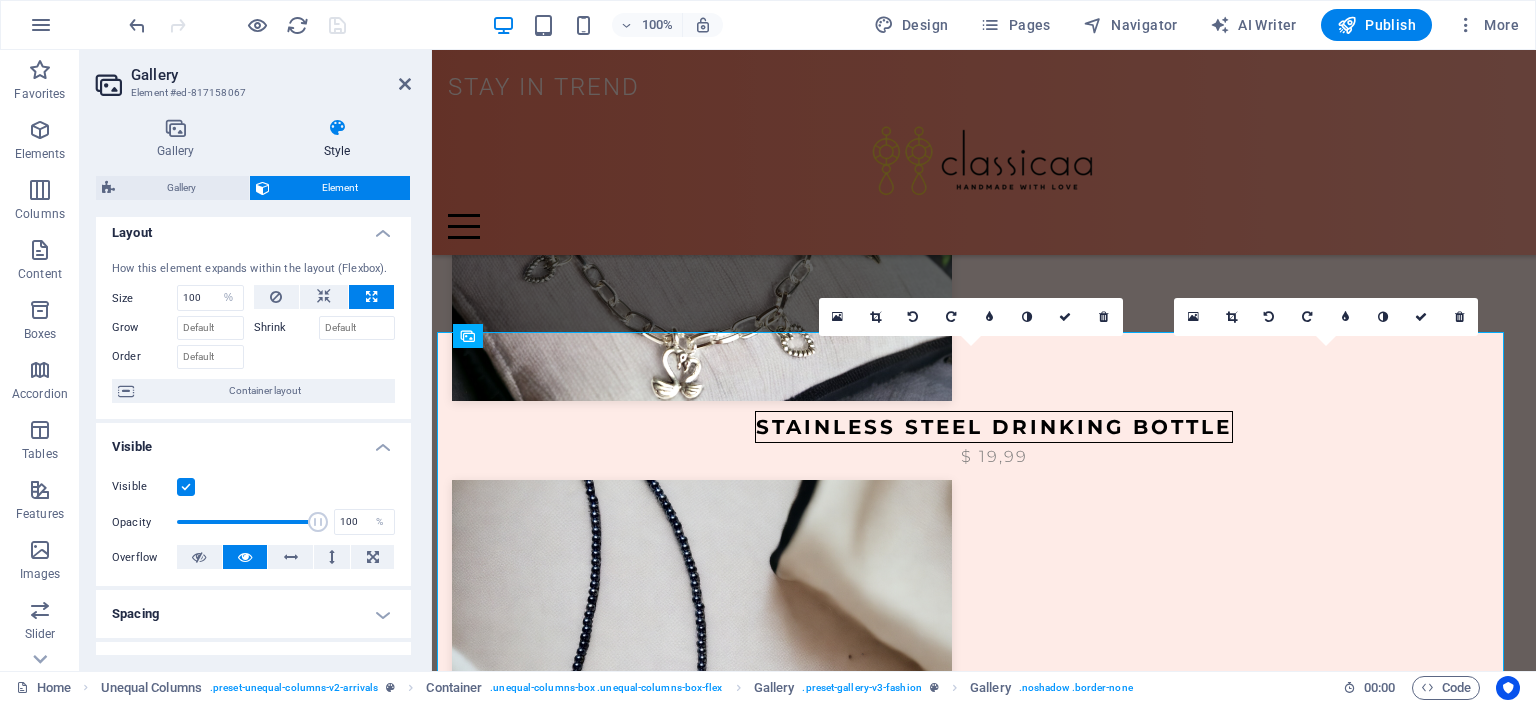 scroll, scrollTop: 0, scrollLeft: 0, axis: both 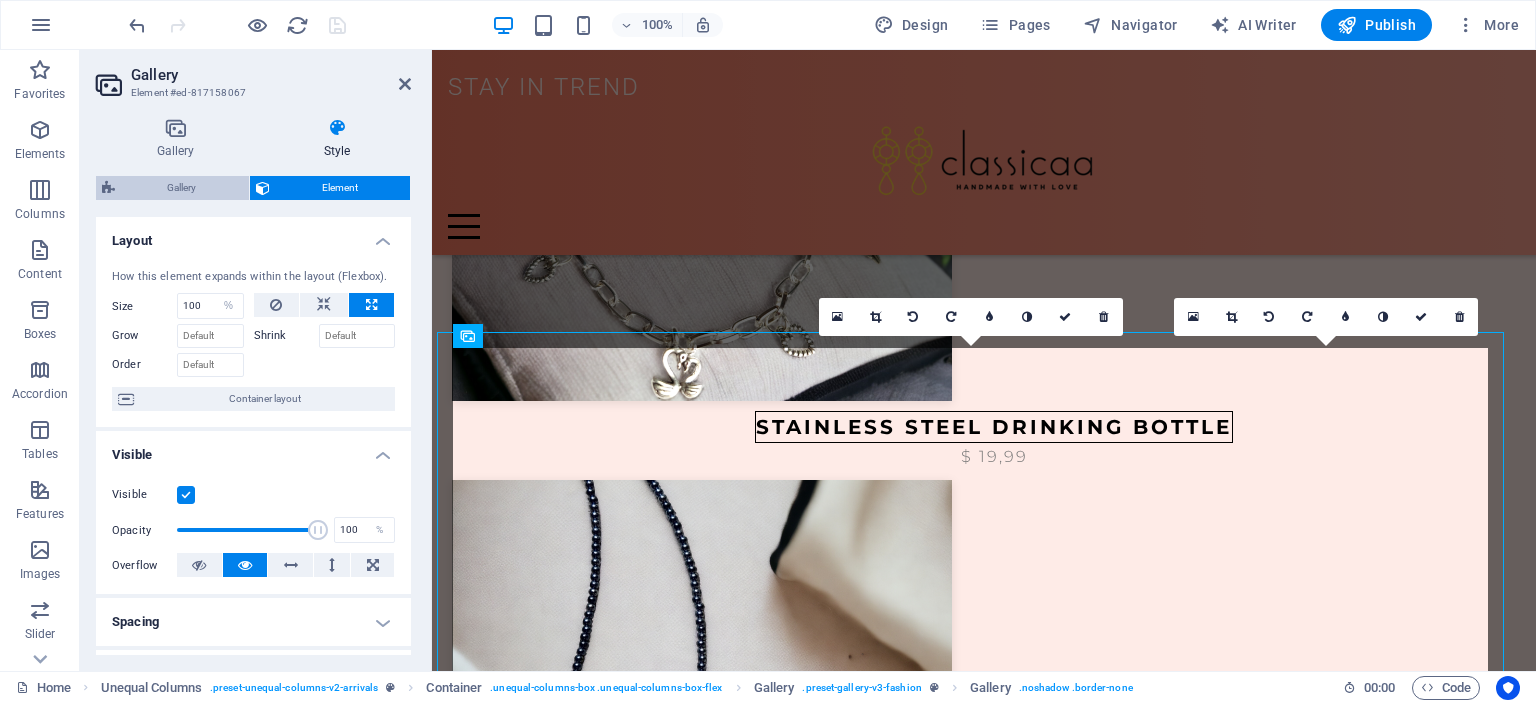 click on "Gallery" at bounding box center (182, 188) 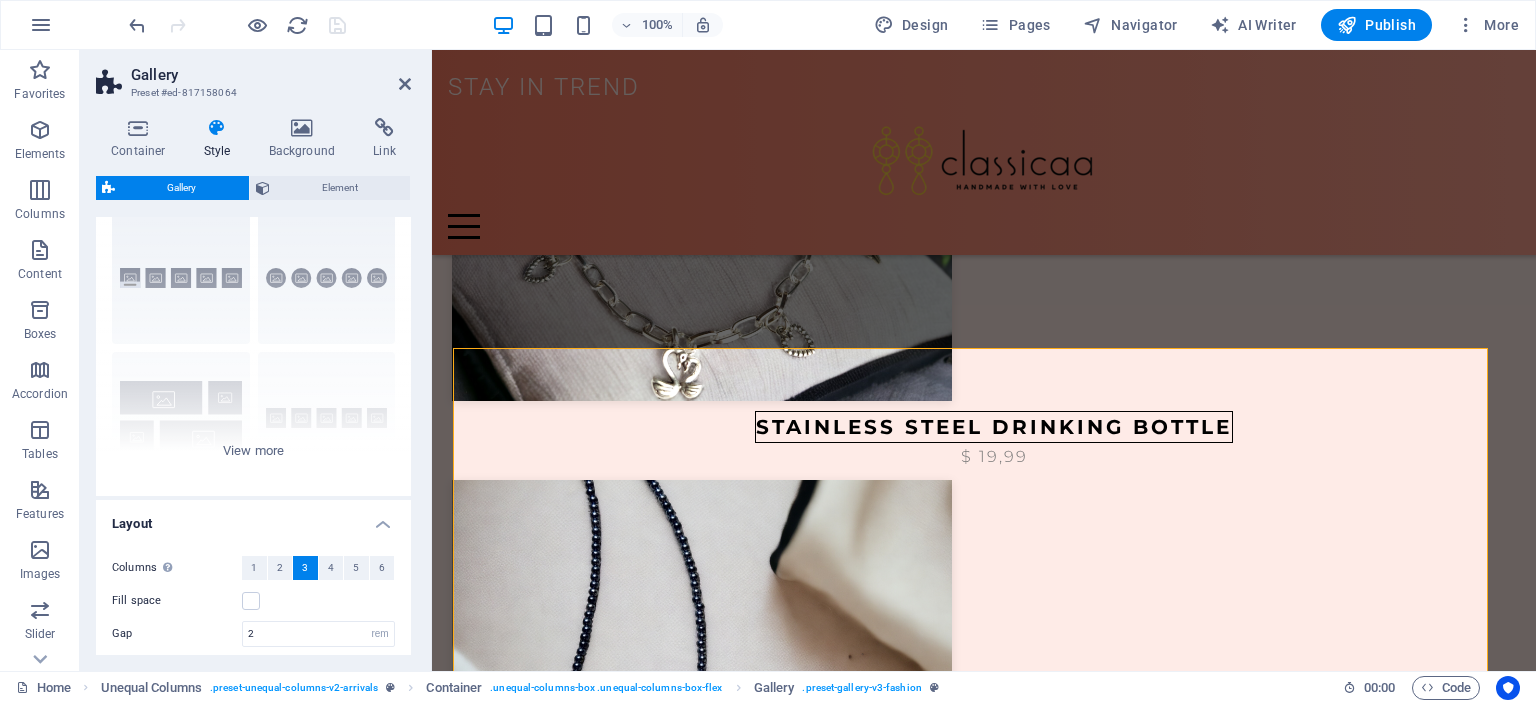 scroll, scrollTop: 0, scrollLeft: 0, axis: both 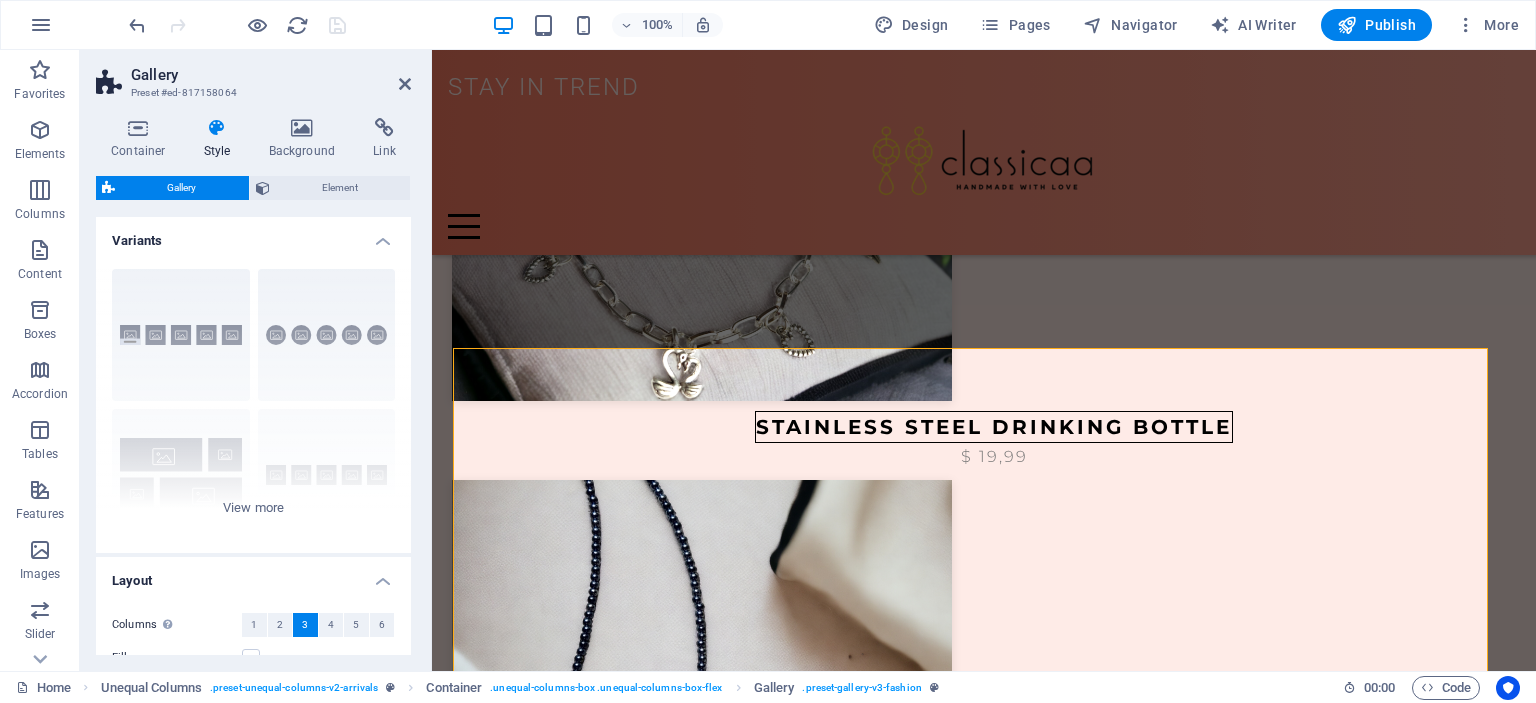 click on "Variants" at bounding box center (253, 235) 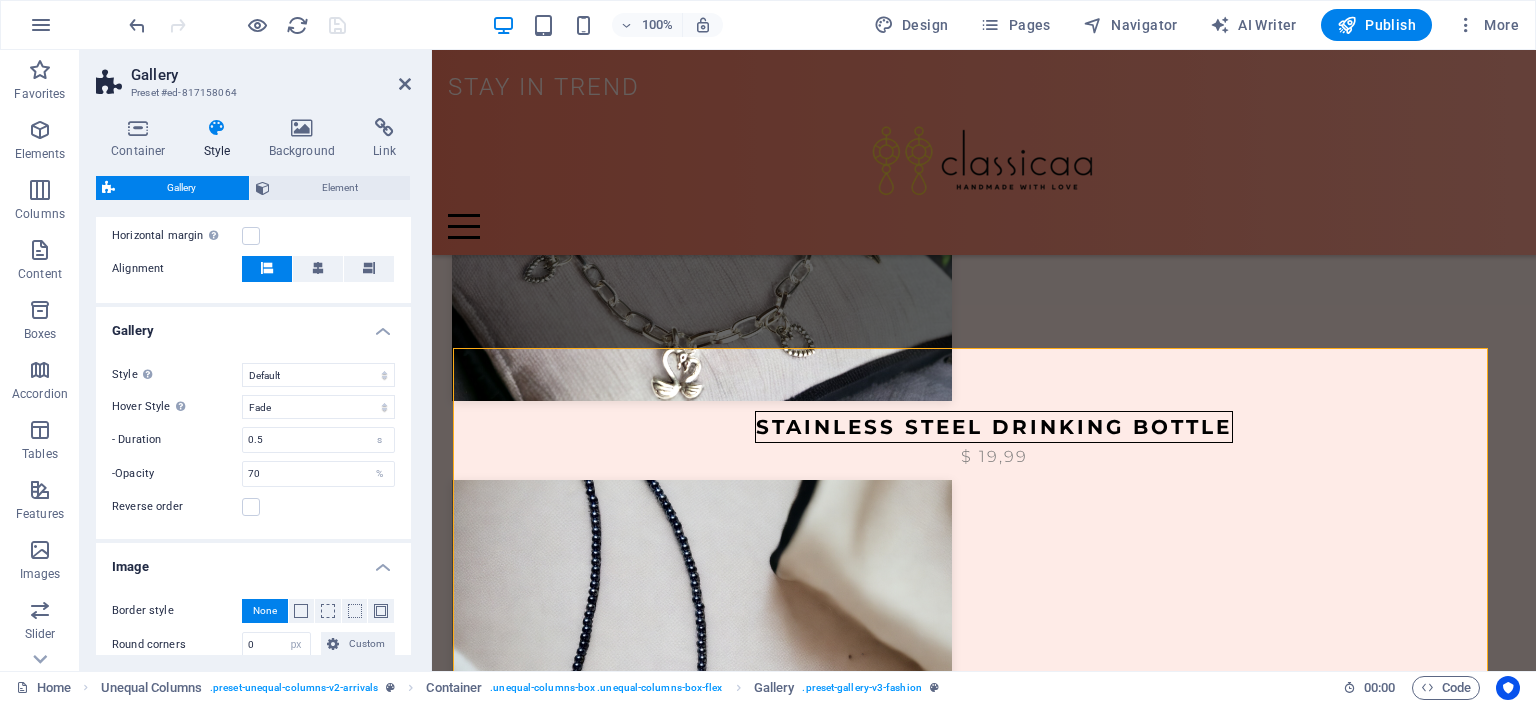 scroll, scrollTop: 0, scrollLeft: 0, axis: both 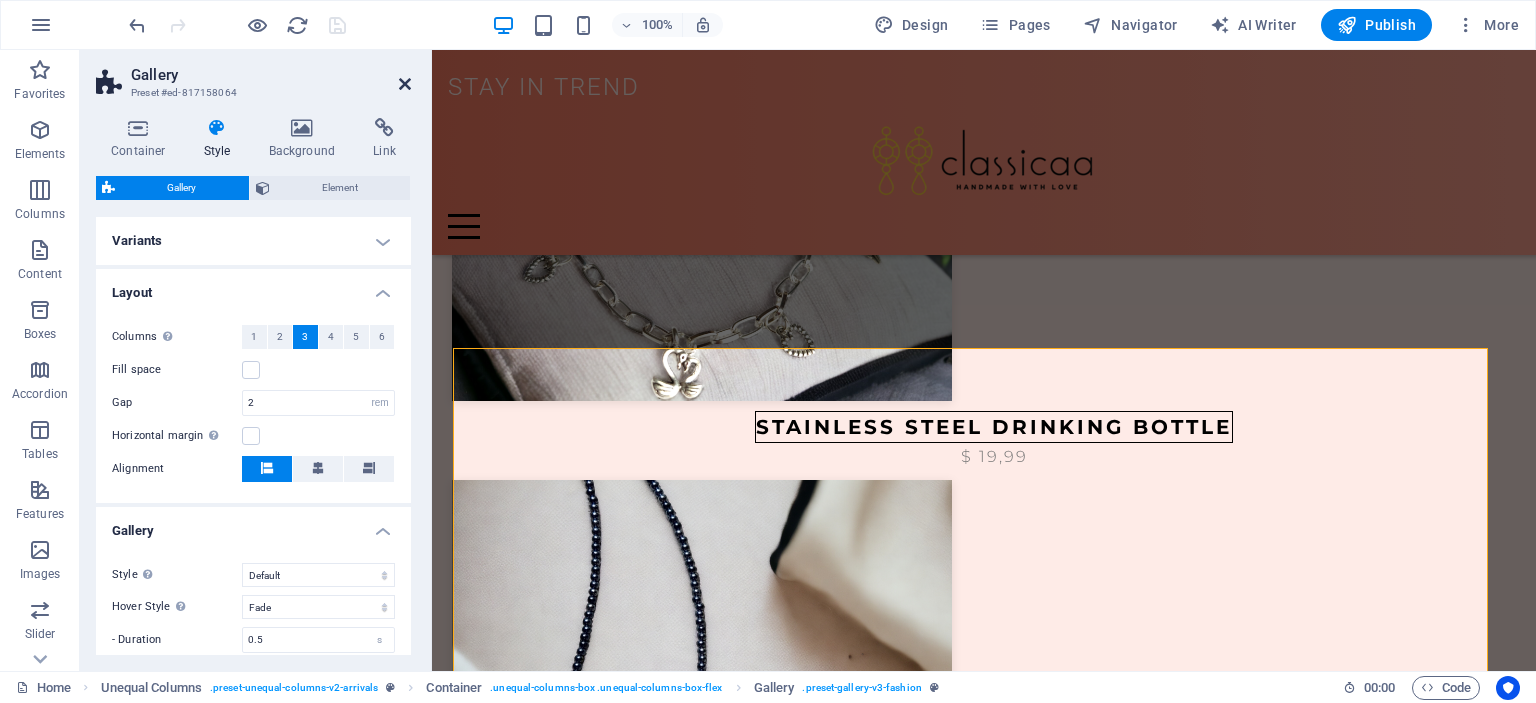 click at bounding box center (405, 84) 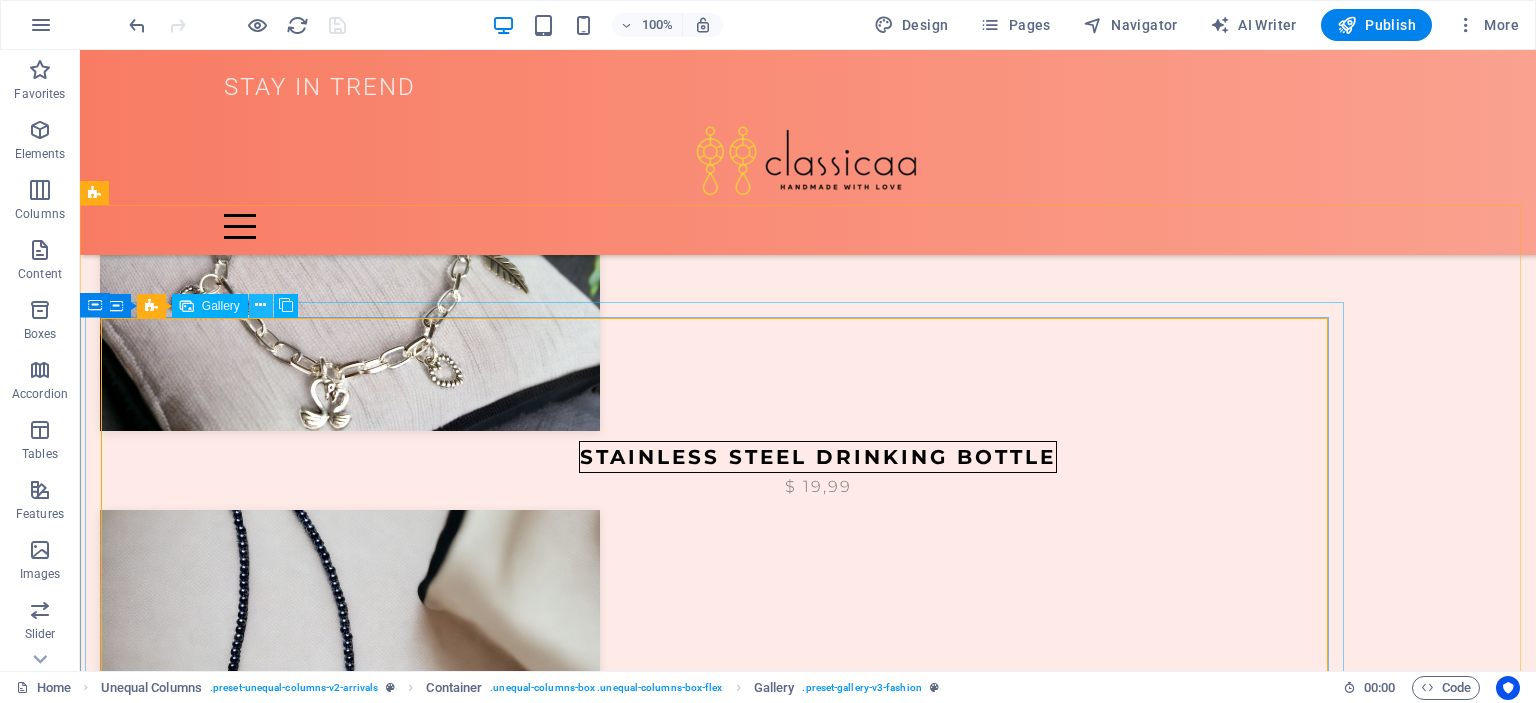 click at bounding box center [260, 305] 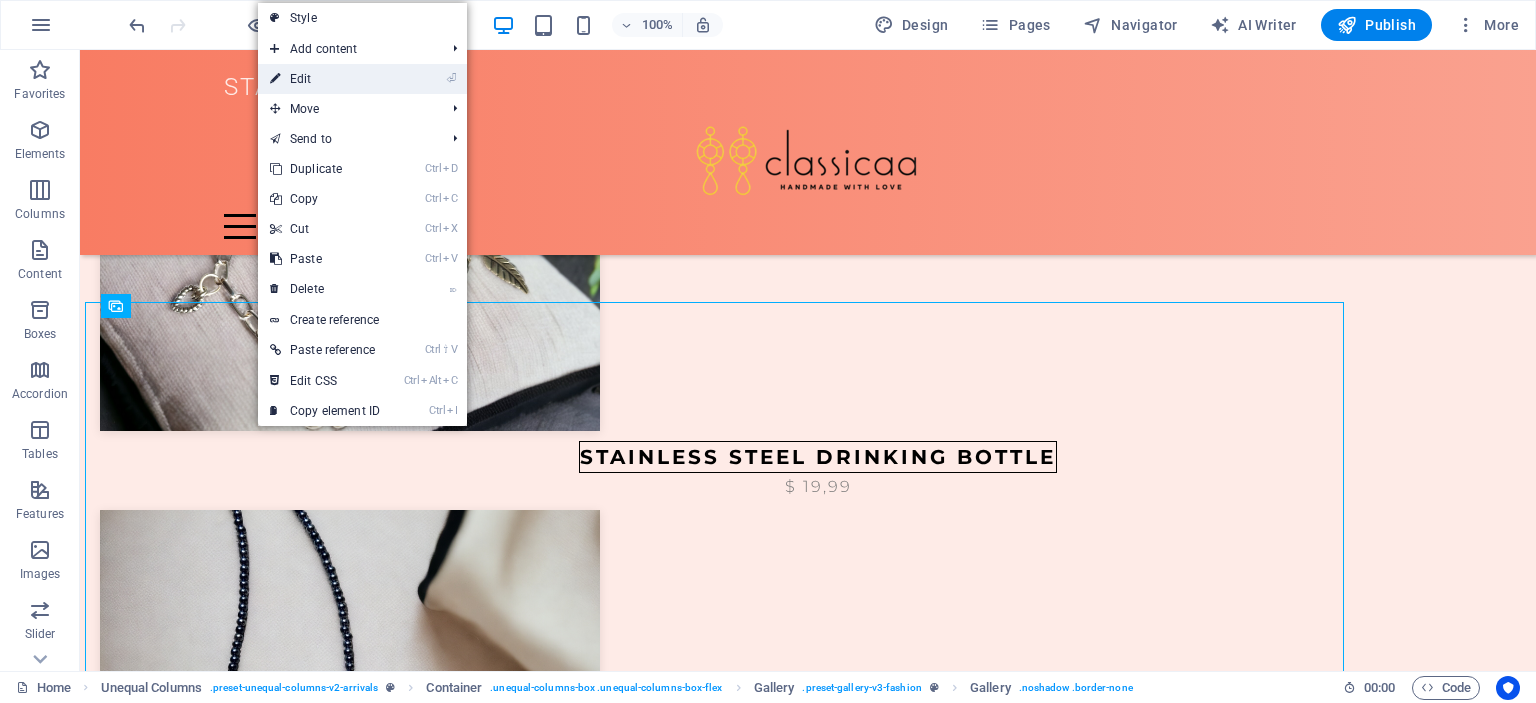 click on "⏎  Edit" at bounding box center [325, 79] 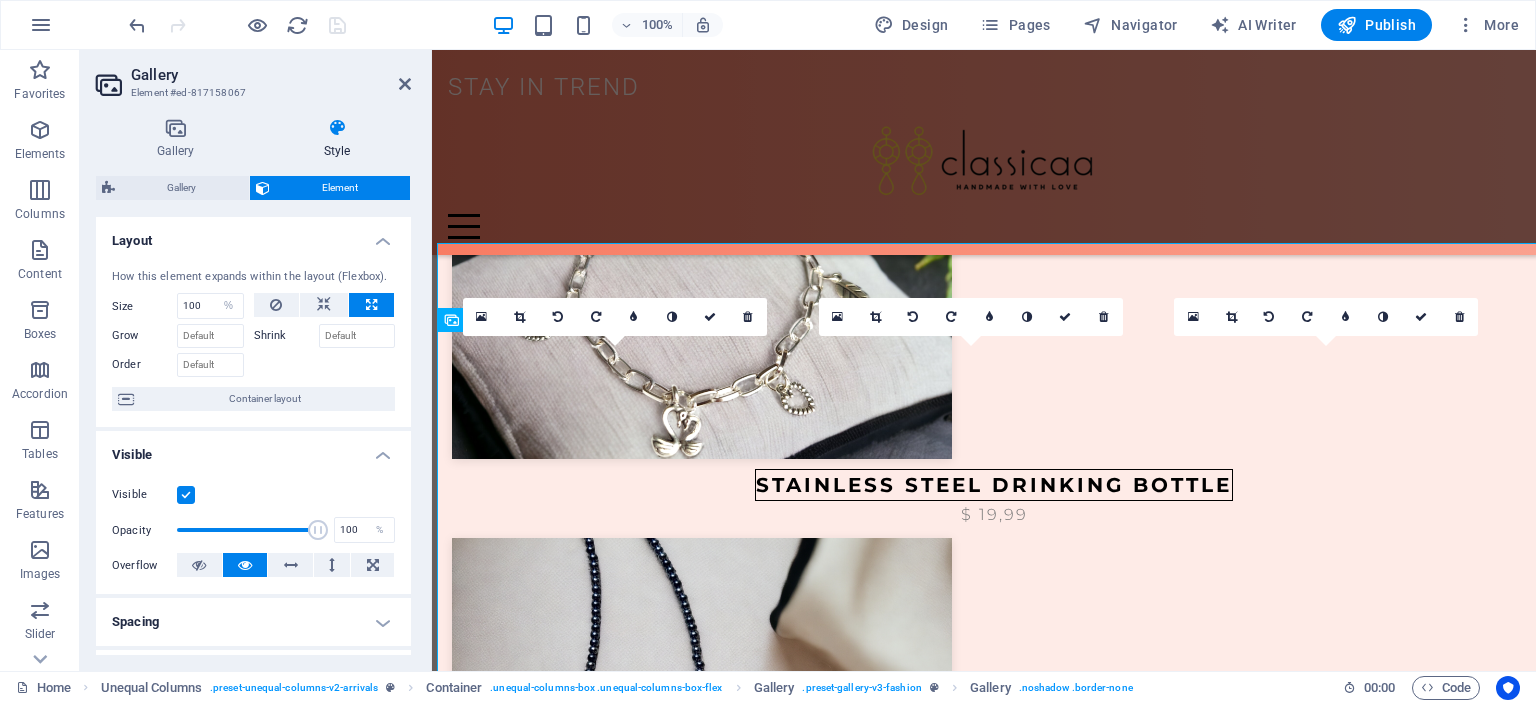 scroll, scrollTop: 1416, scrollLeft: 0, axis: vertical 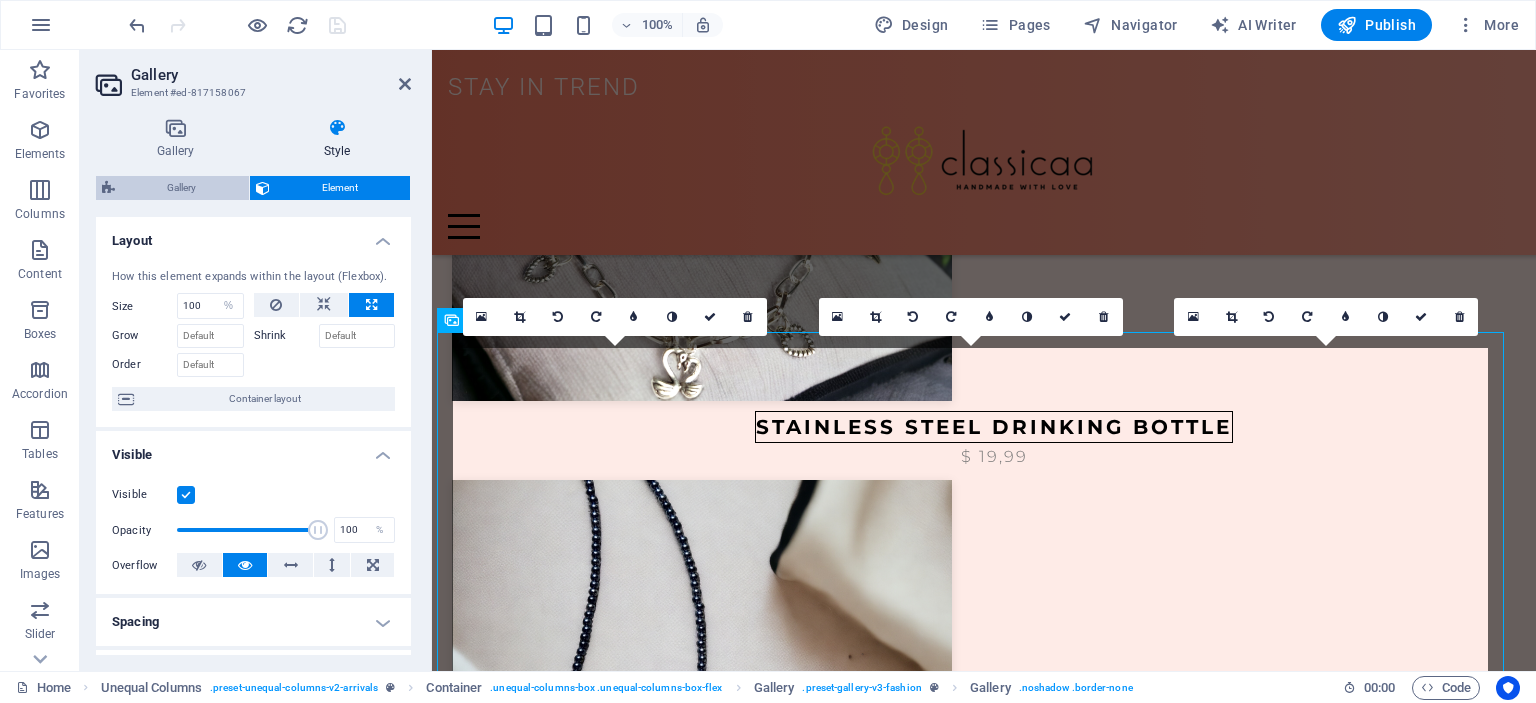 click on "Gallery" at bounding box center [182, 188] 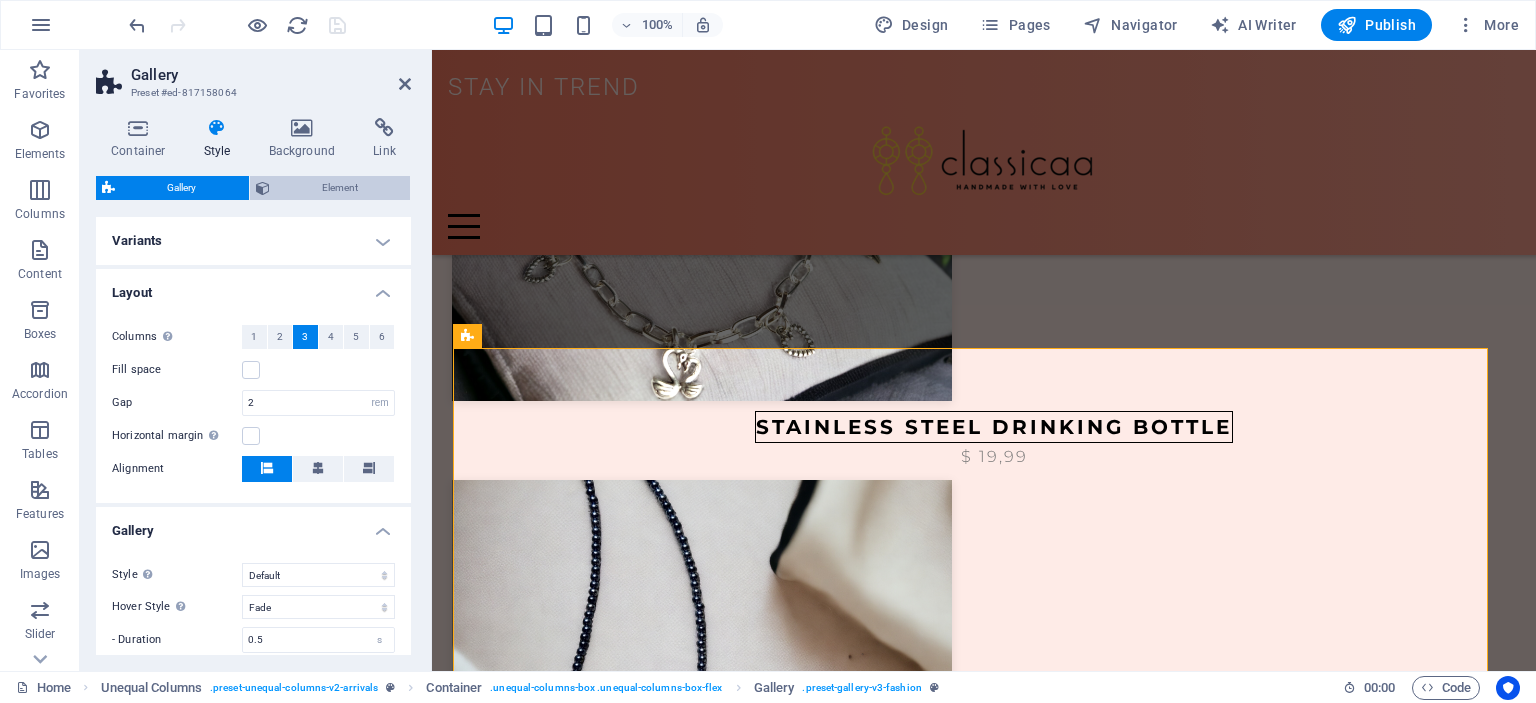 click on "Element" at bounding box center [340, 188] 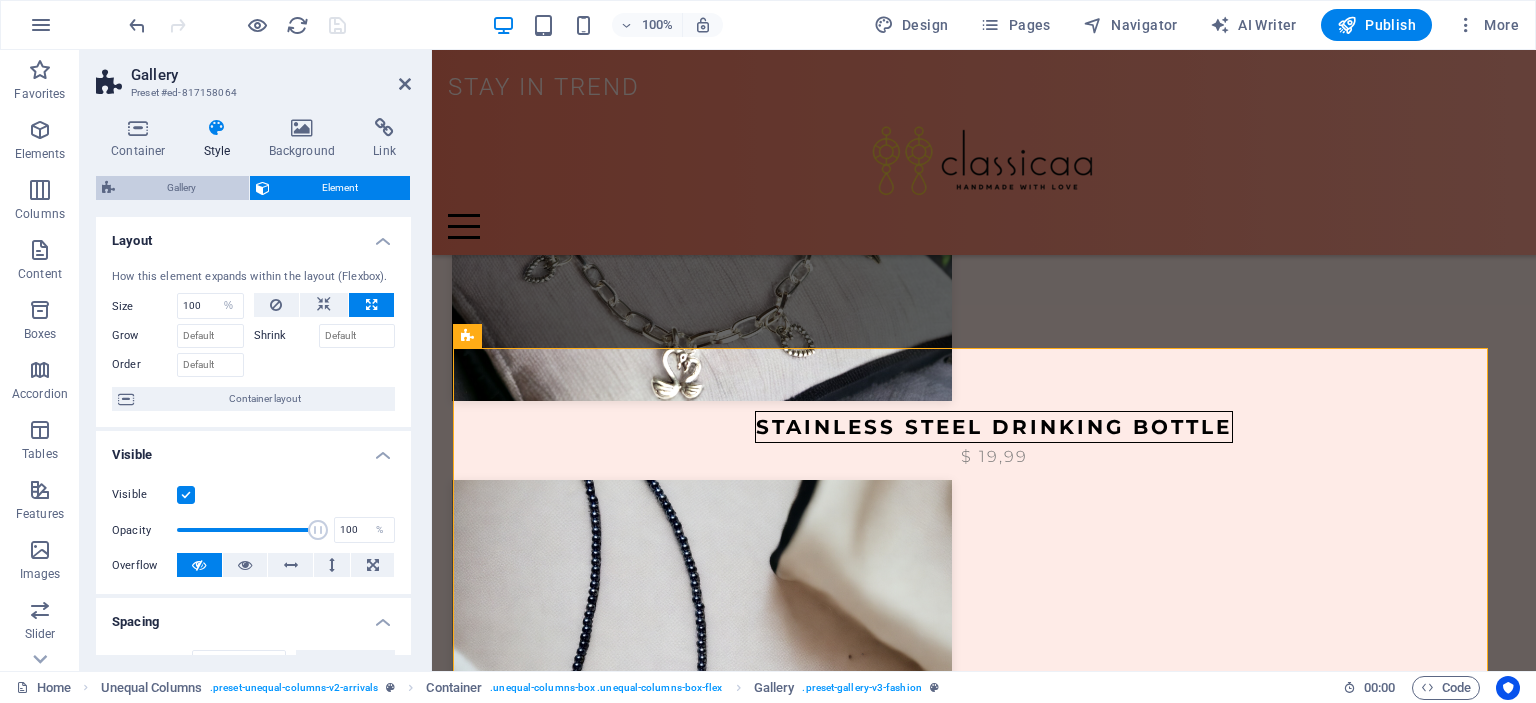 click on "Gallery" at bounding box center [182, 188] 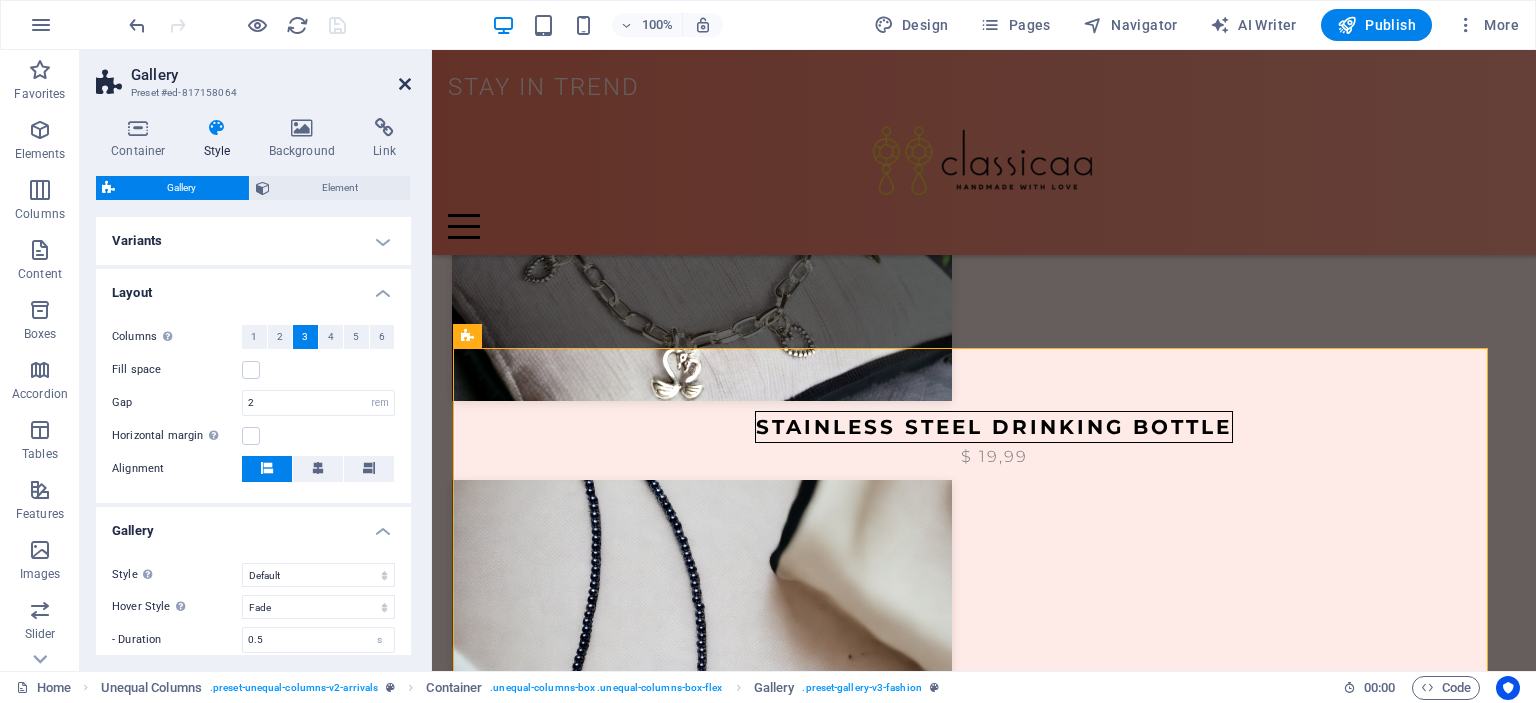 click at bounding box center [405, 84] 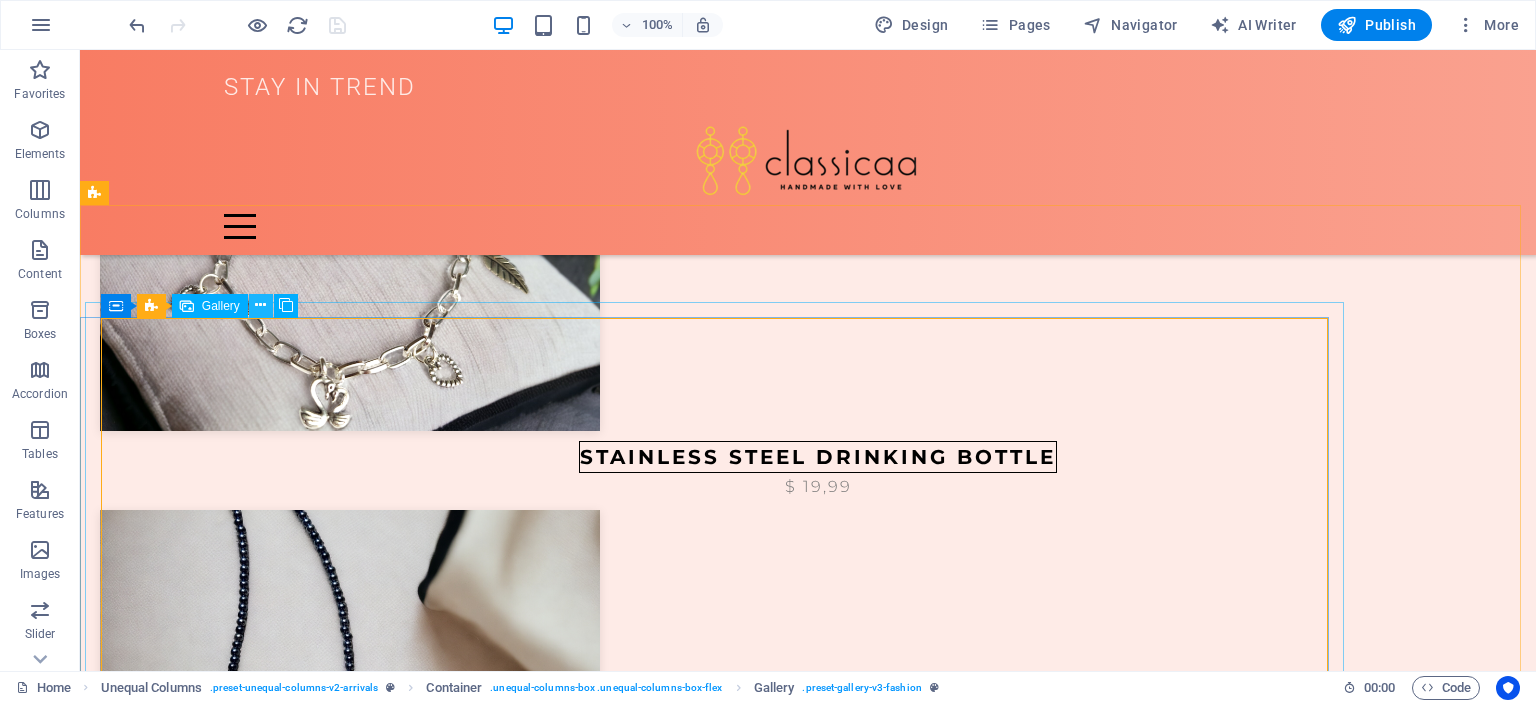 click at bounding box center (260, 305) 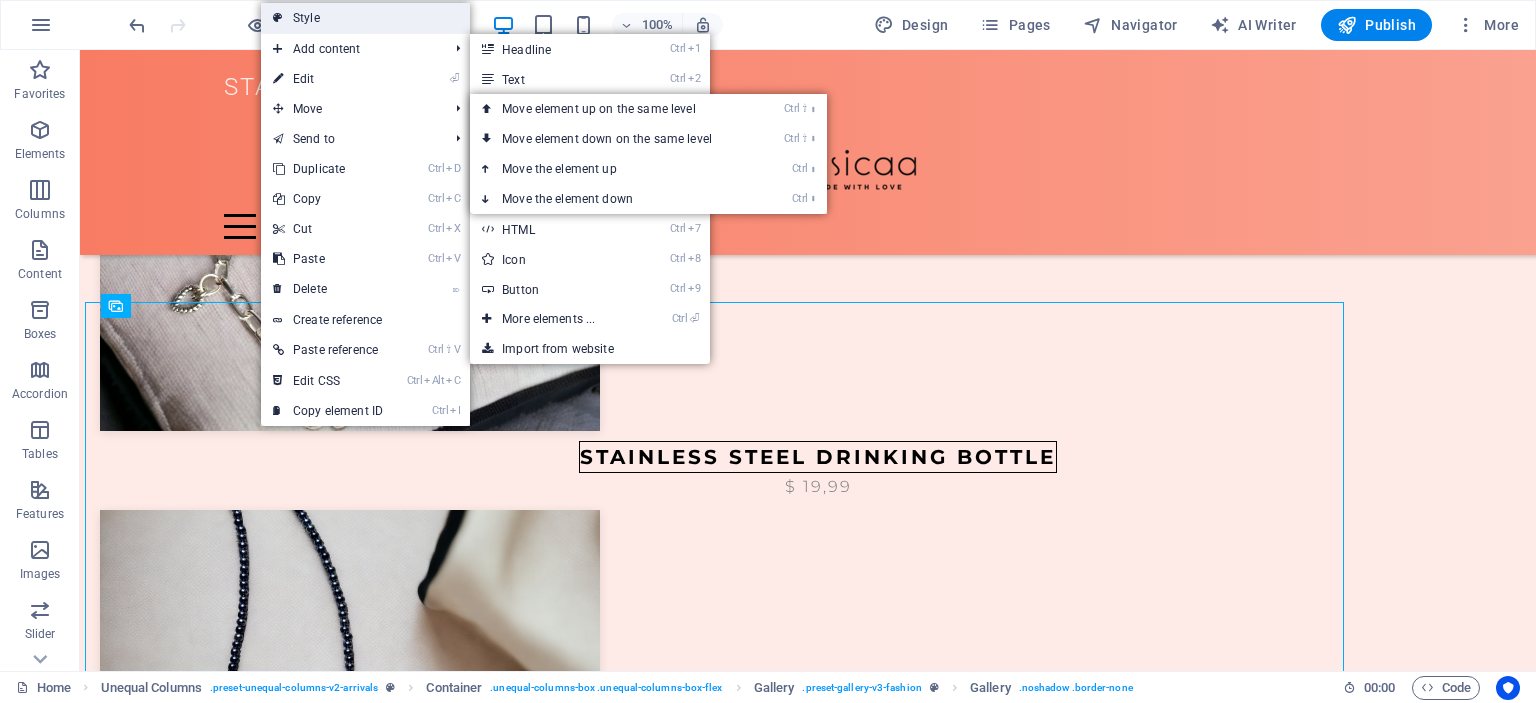 click on "Style" at bounding box center [365, 18] 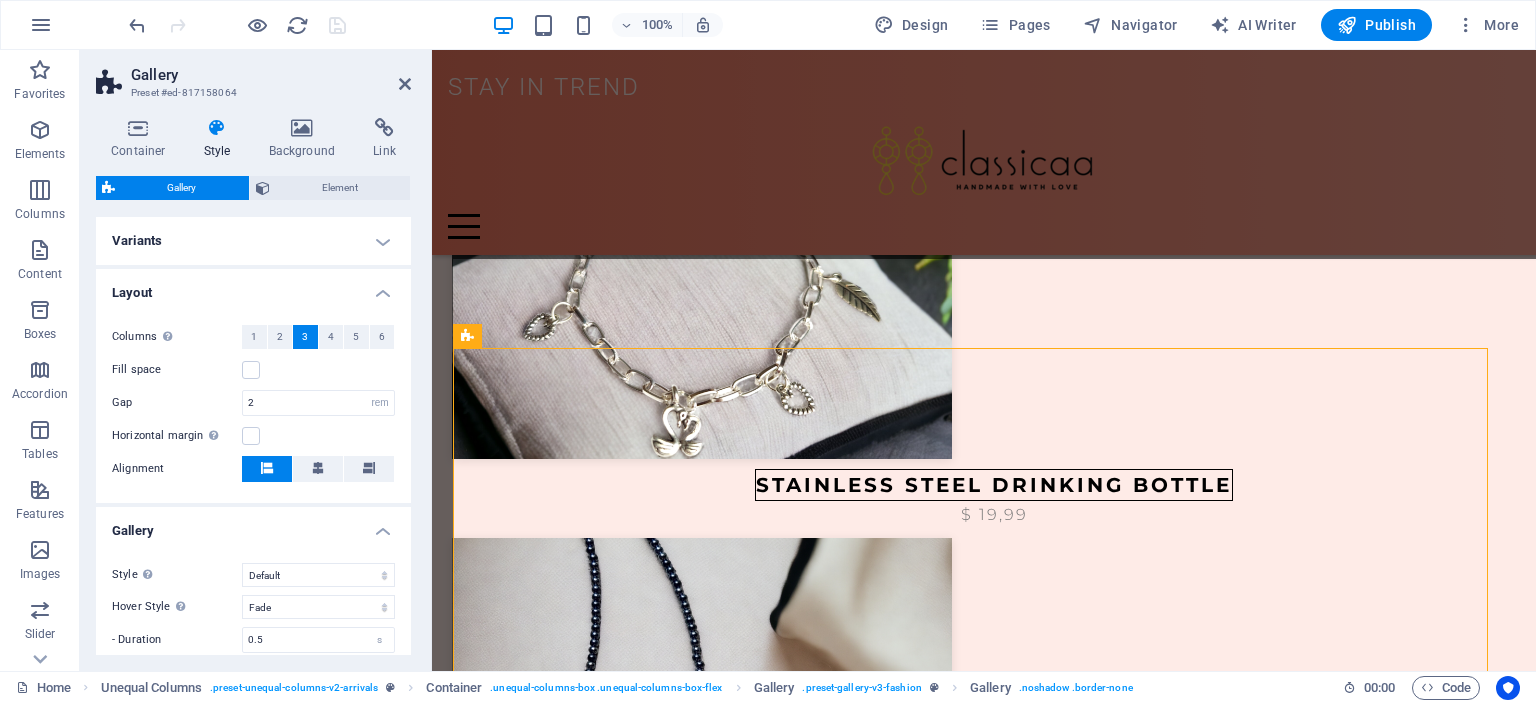scroll, scrollTop: 1416, scrollLeft: 0, axis: vertical 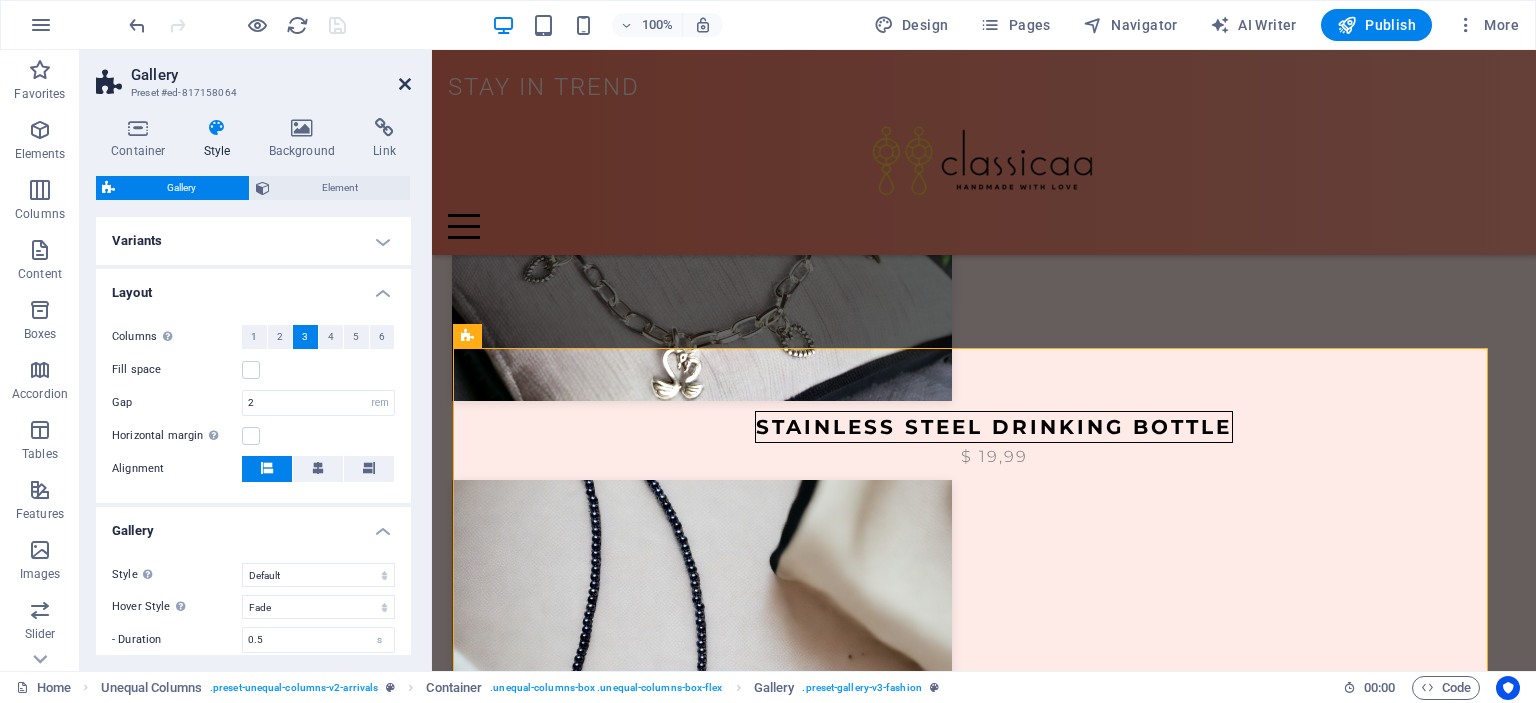 click at bounding box center (405, 84) 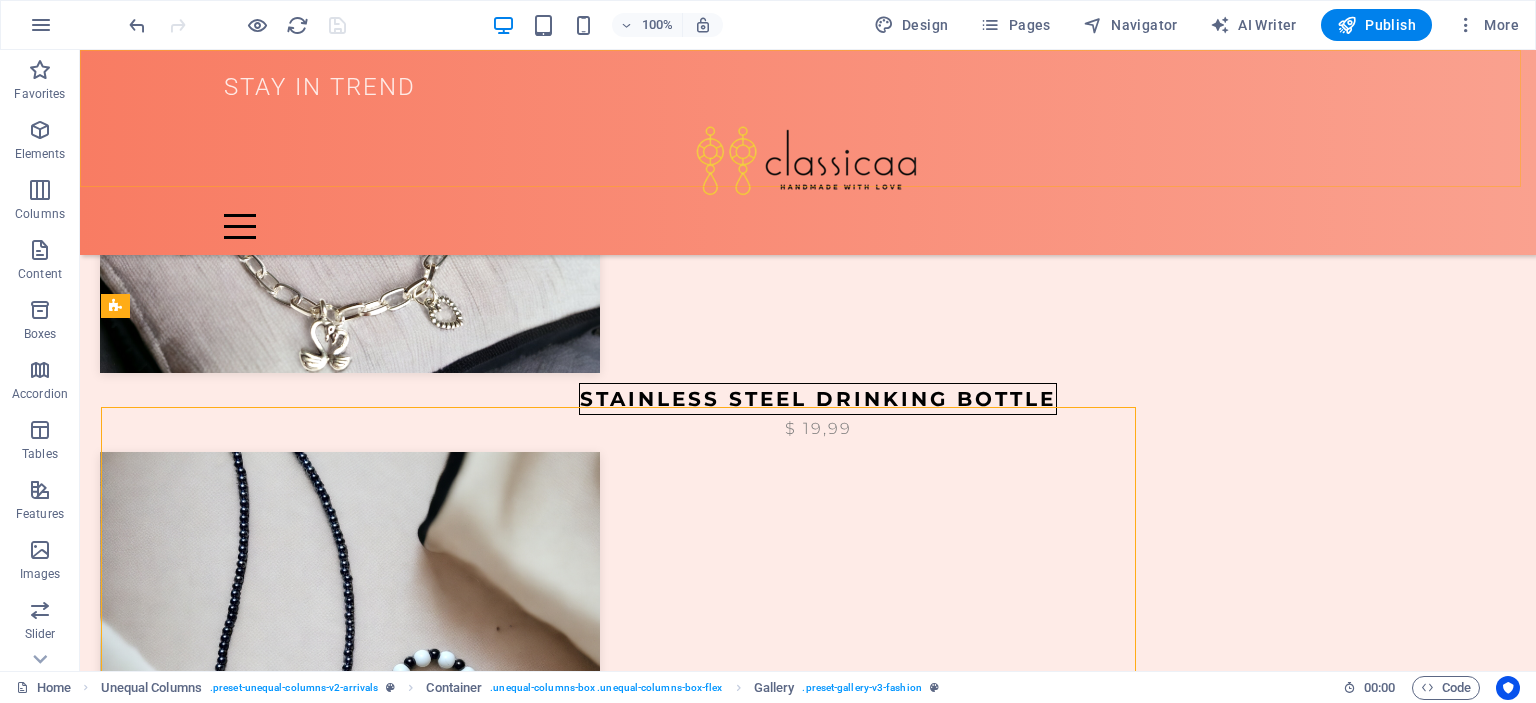 scroll, scrollTop: 1358, scrollLeft: 0, axis: vertical 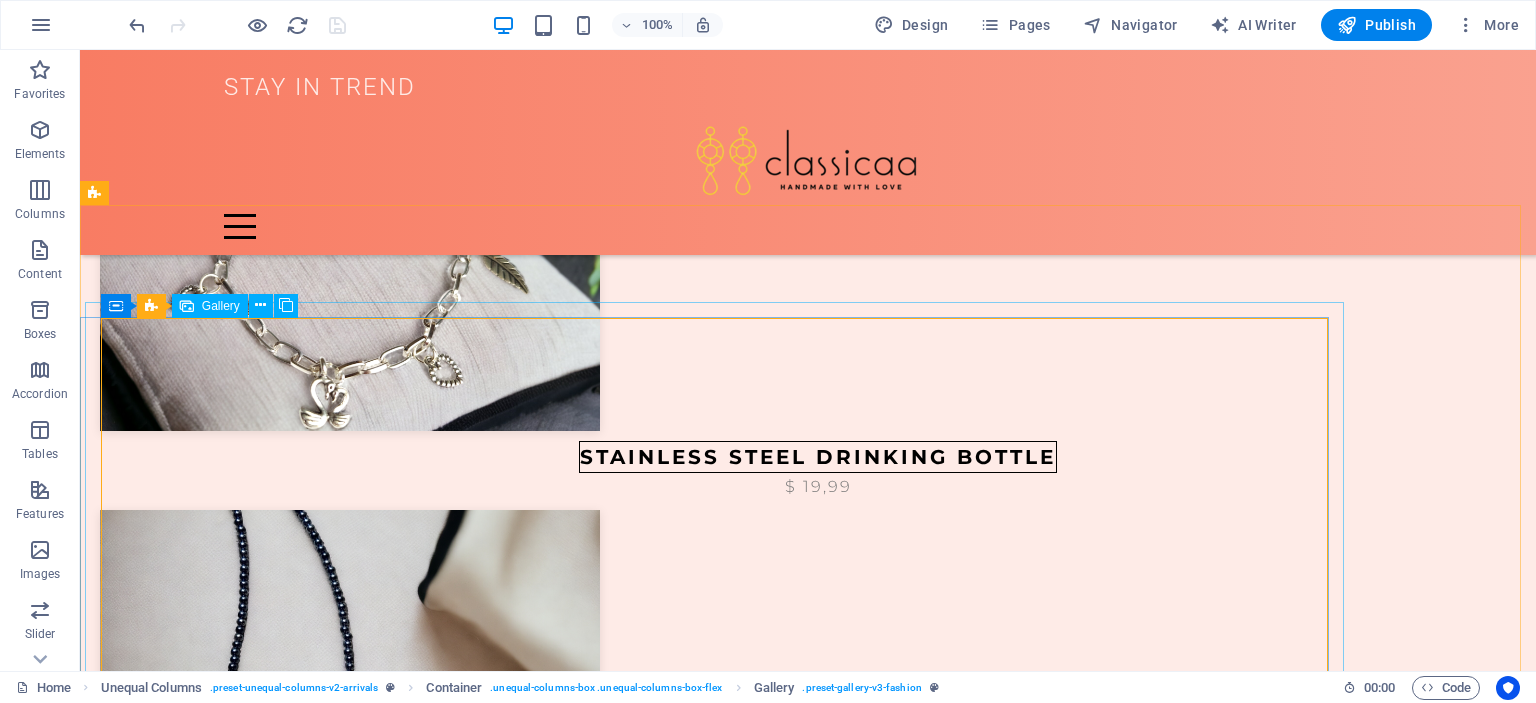 click on "Gallery" at bounding box center (221, 306) 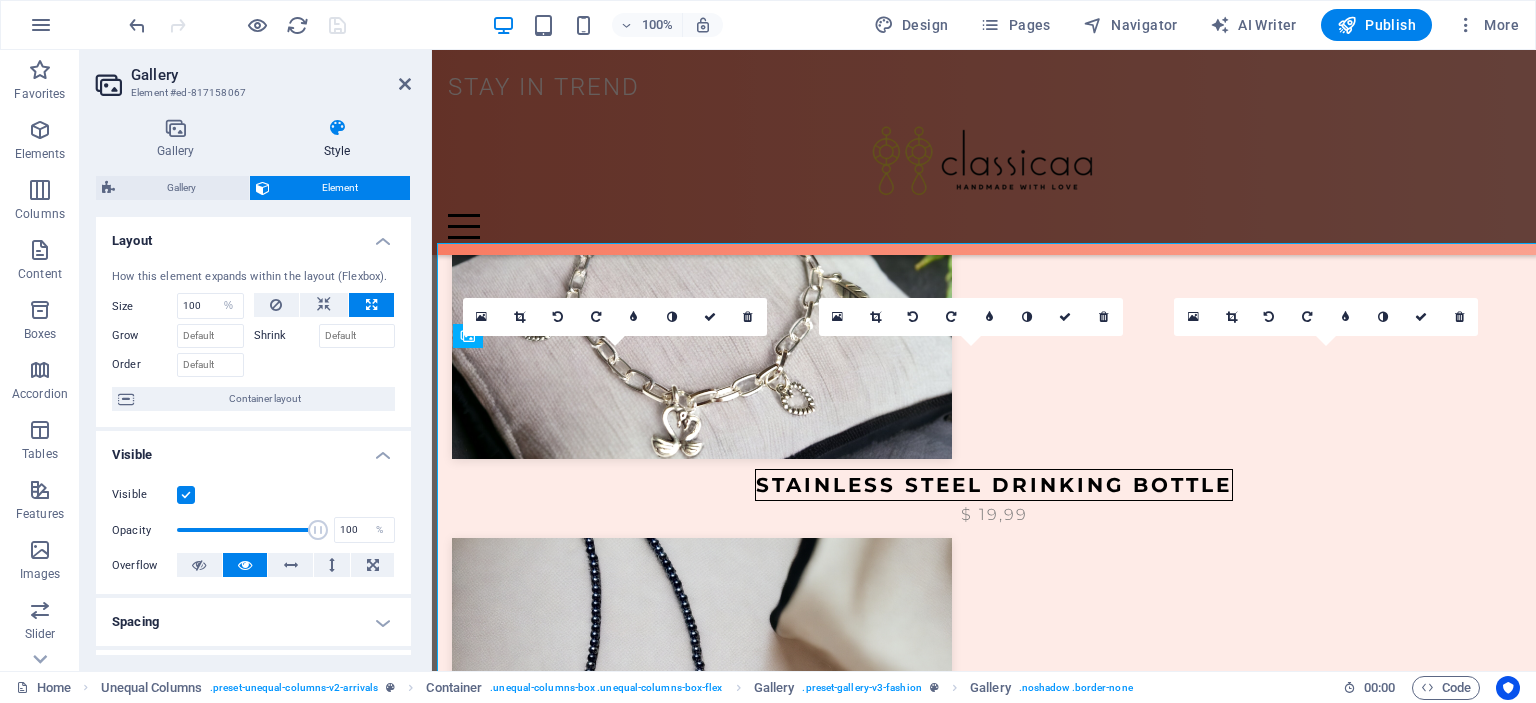 scroll, scrollTop: 1416, scrollLeft: 0, axis: vertical 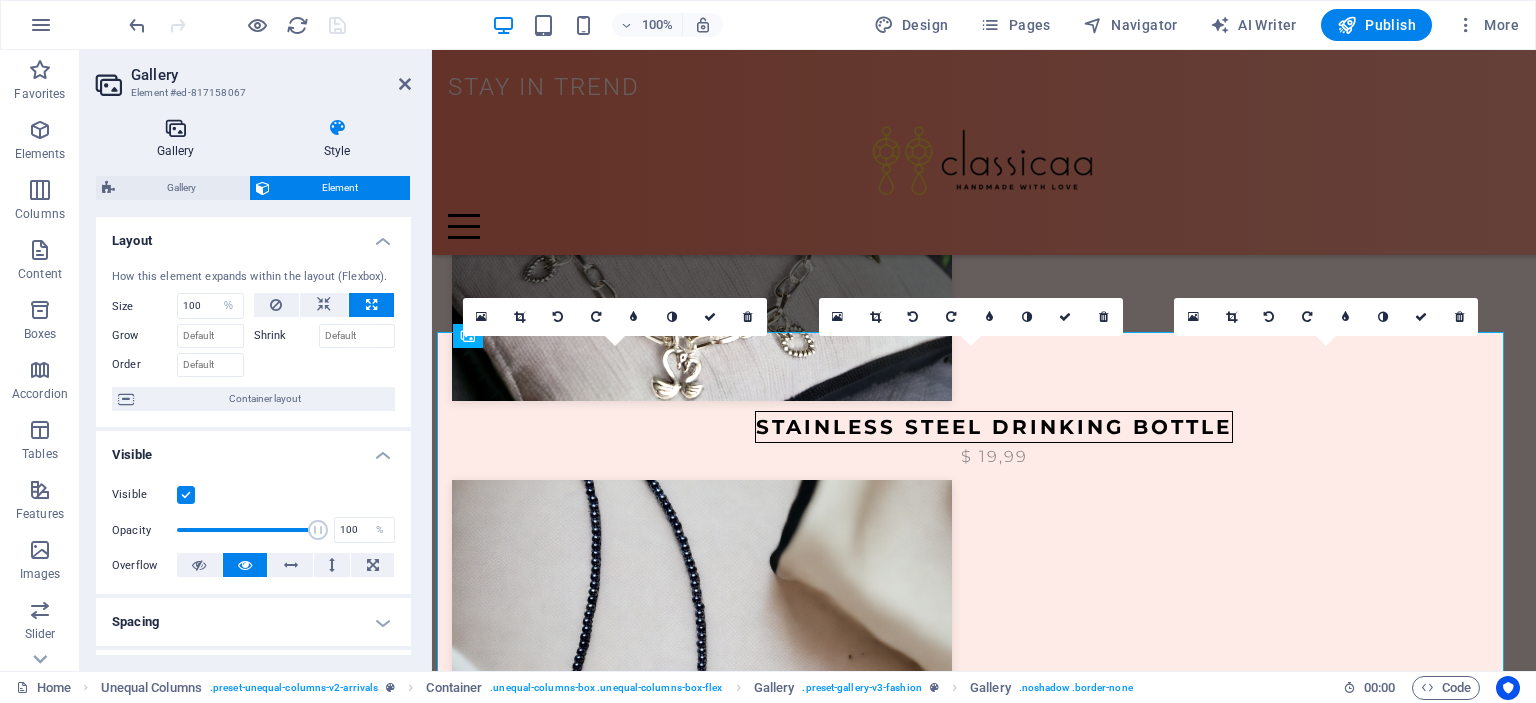 click on "Gallery" at bounding box center (179, 139) 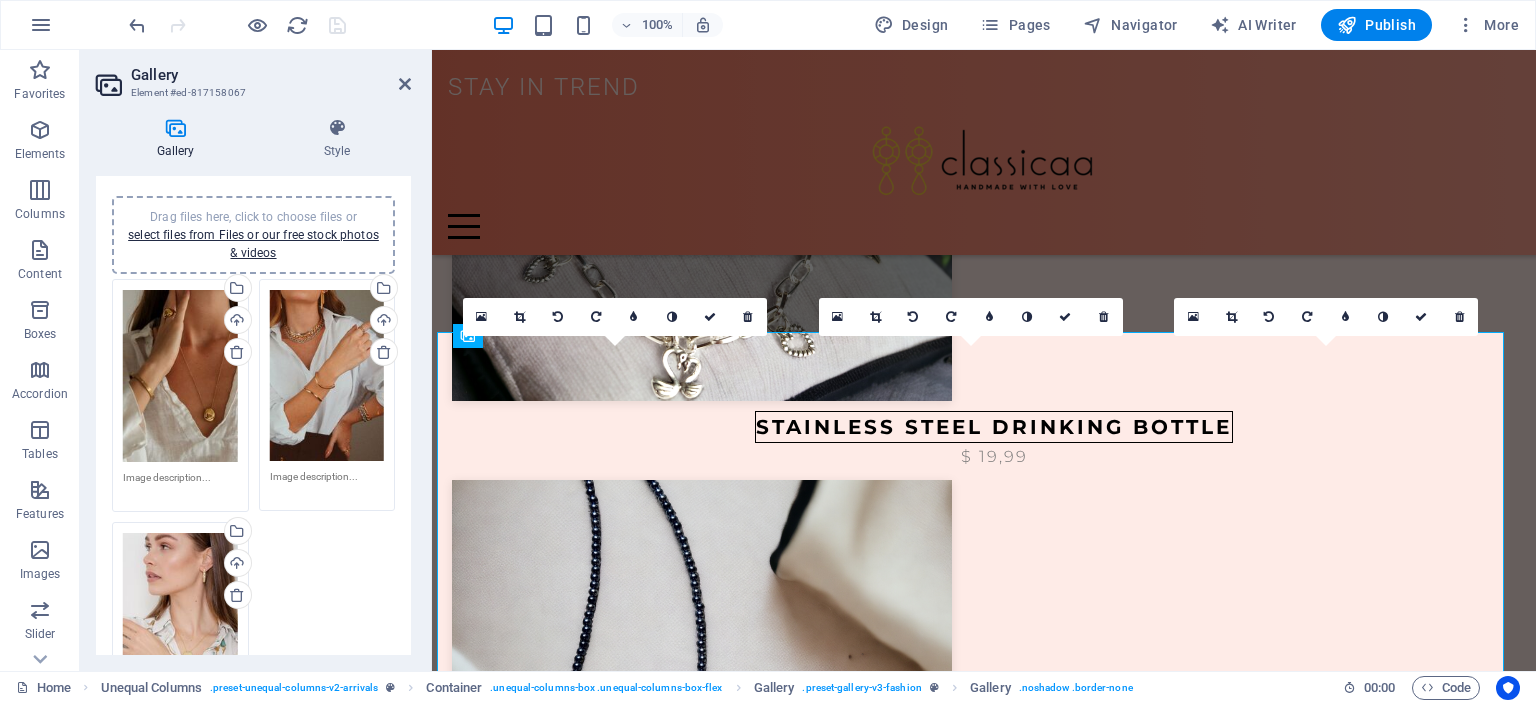 scroll, scrollTop: 0, scrollLeft: 0, axis: both 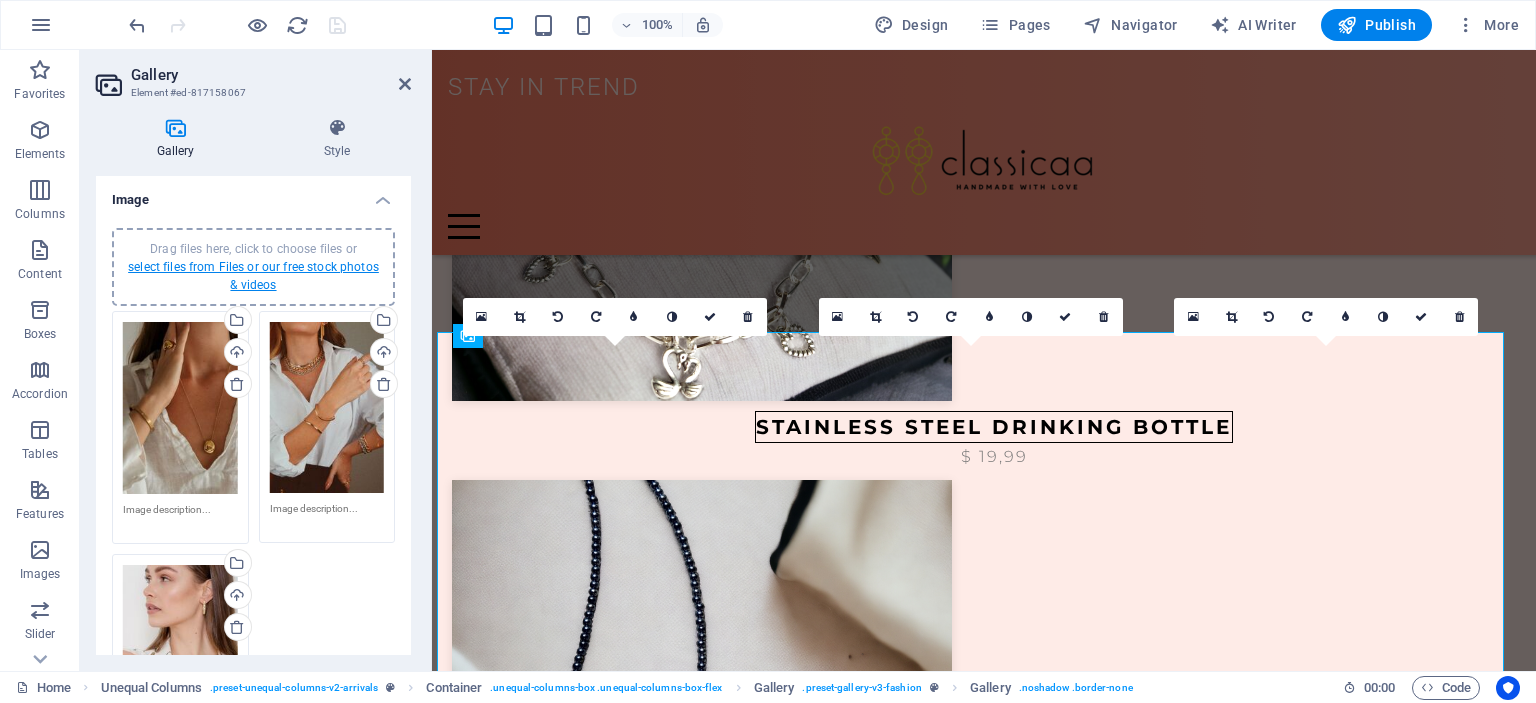 click on "select files from Files or our free stock photos & videos" at bounding box center (253, 276) 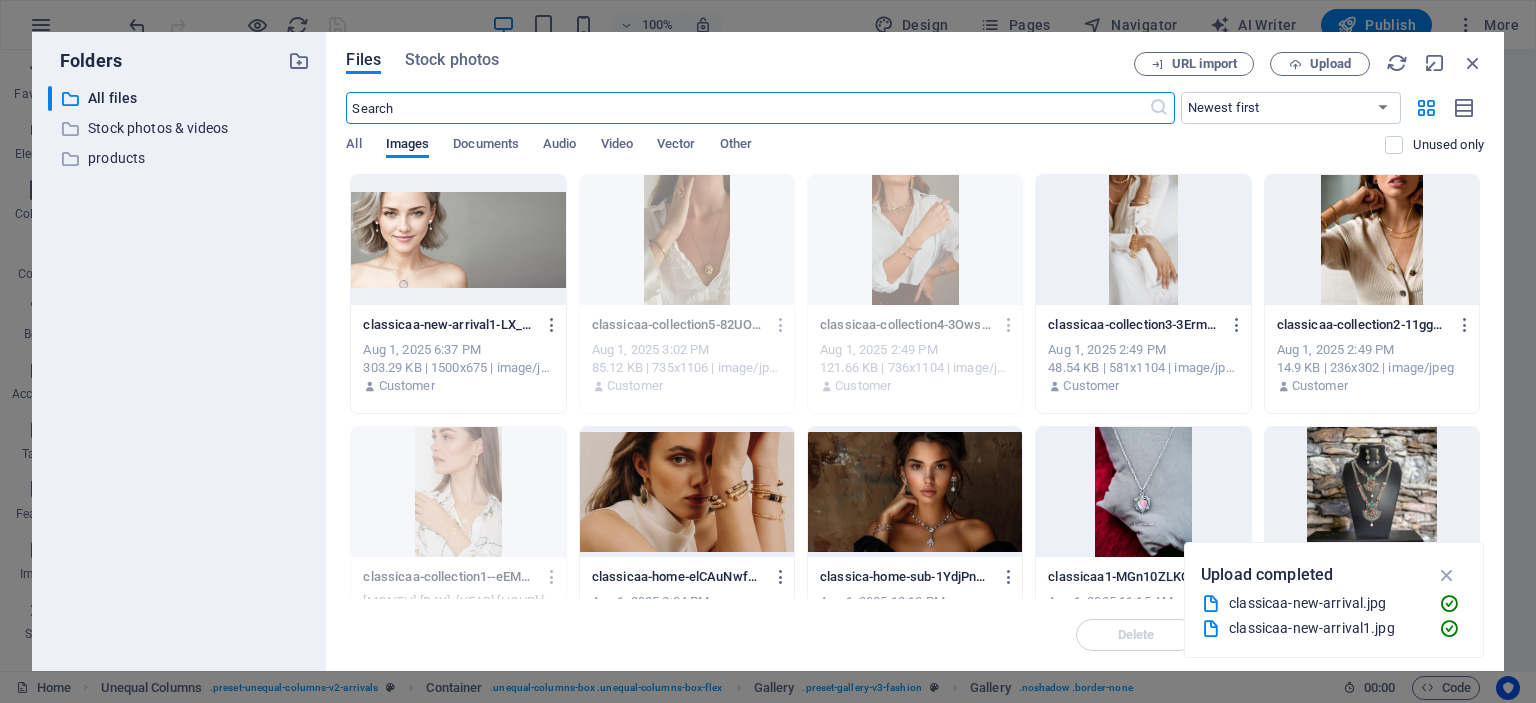 scroll, scrollTop: 1445, scrollLeft: 0, axis: vertical 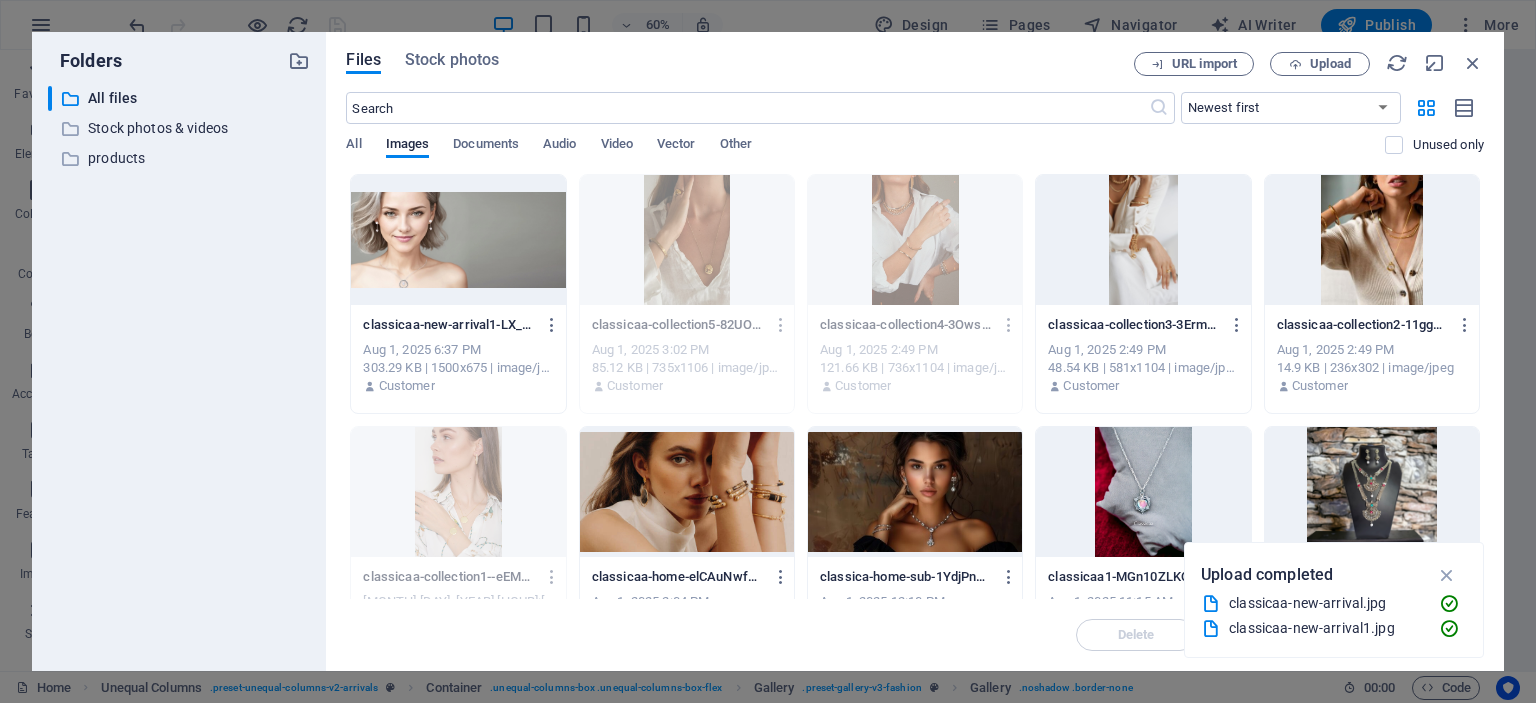 click at bounding box center (1143, 240) 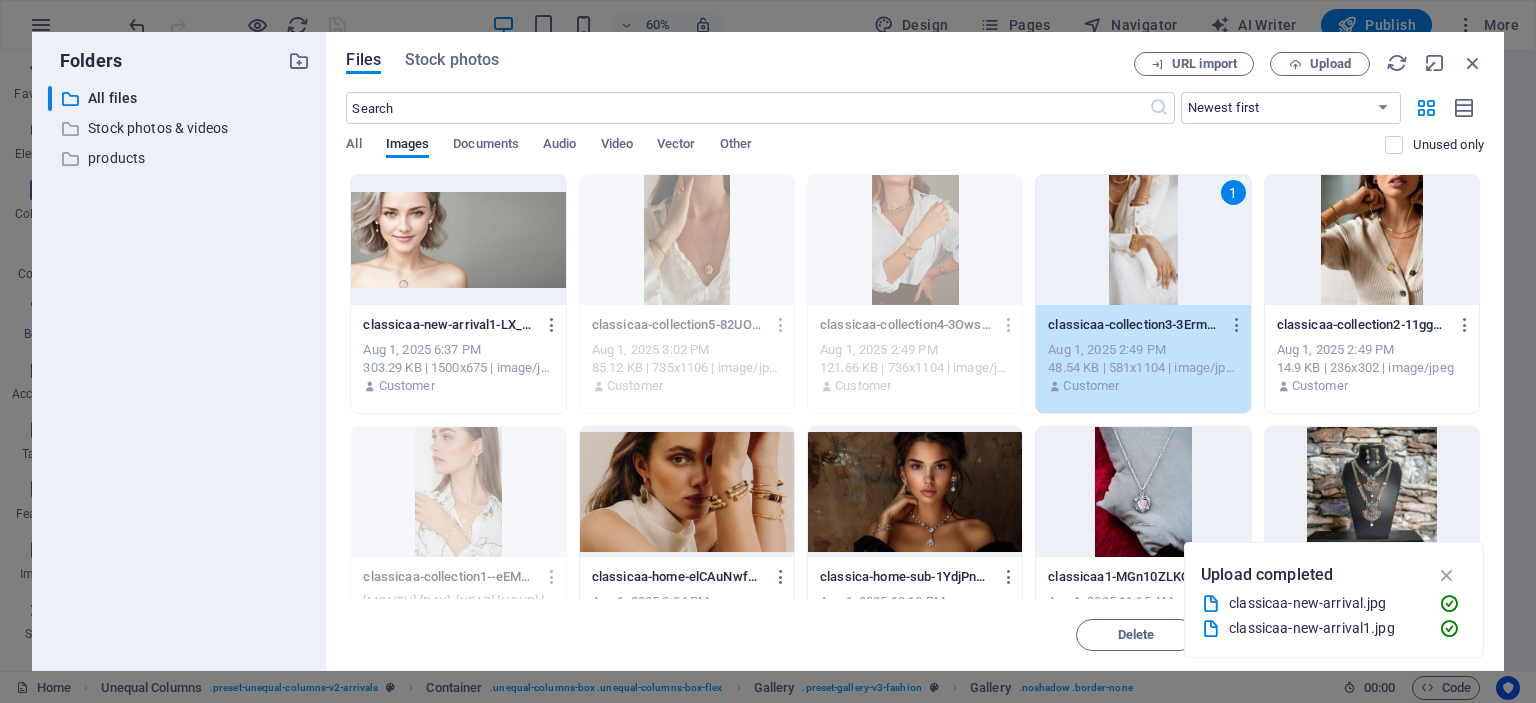 click on "1" at bounding box center (1143, 240) 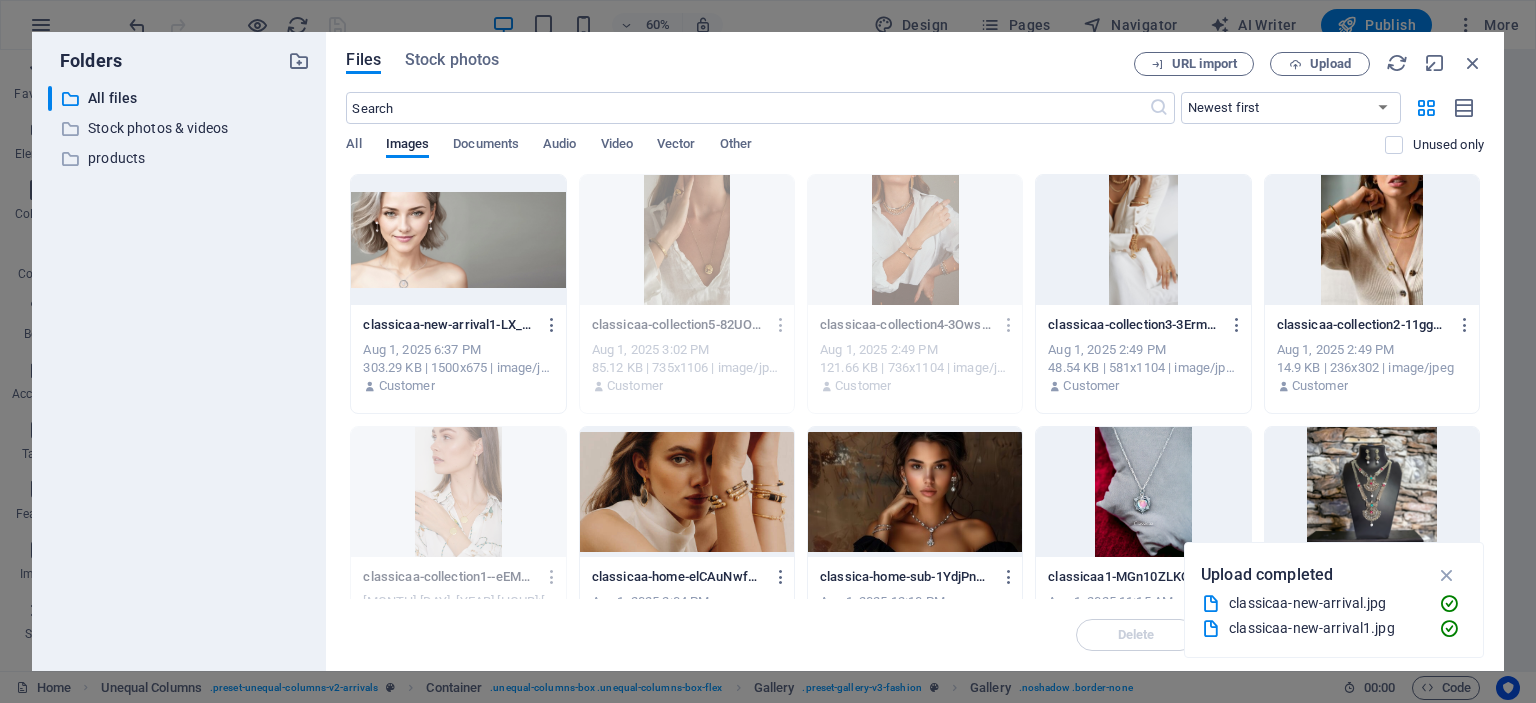 click at bounding box center (1143, 240) 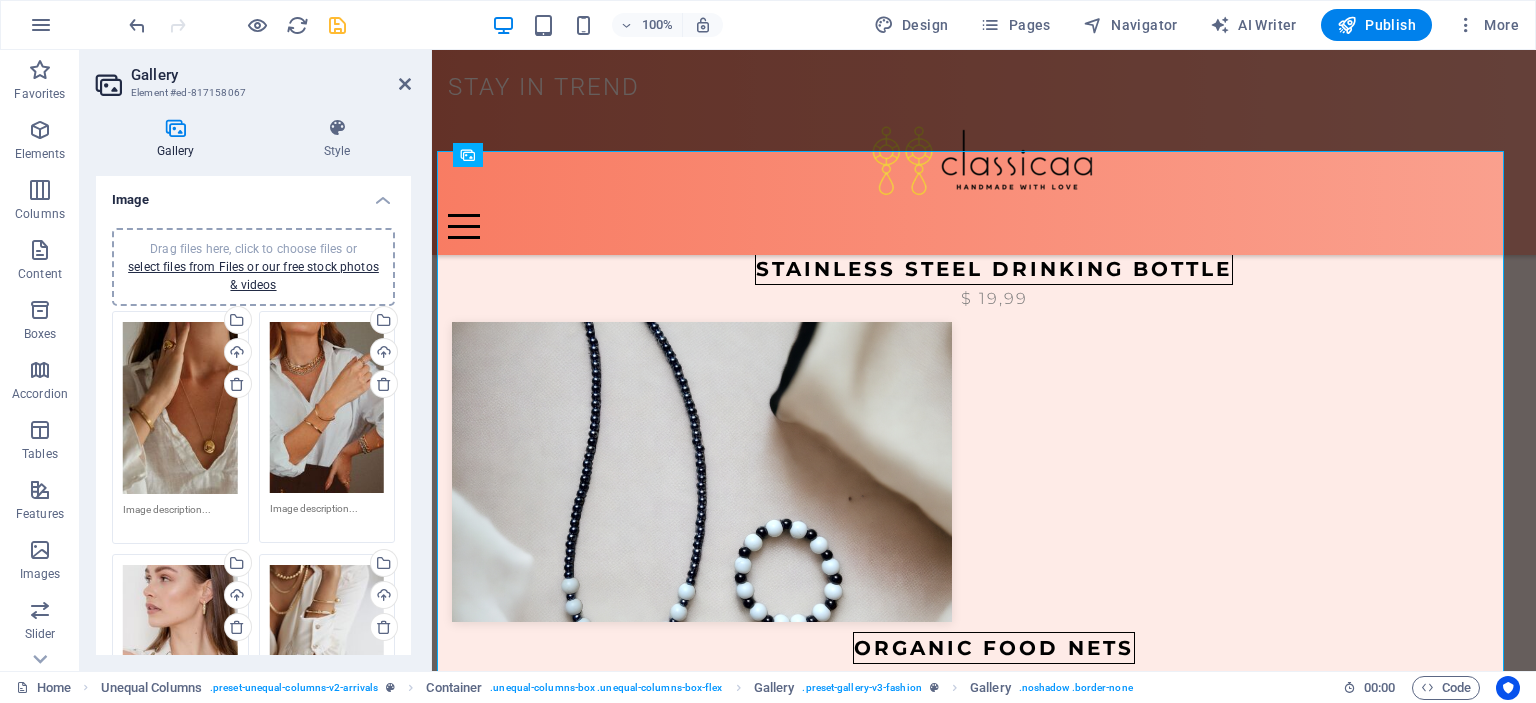 scroll, scrollTop: 1616, scrollLeft: 0, axis: vertical 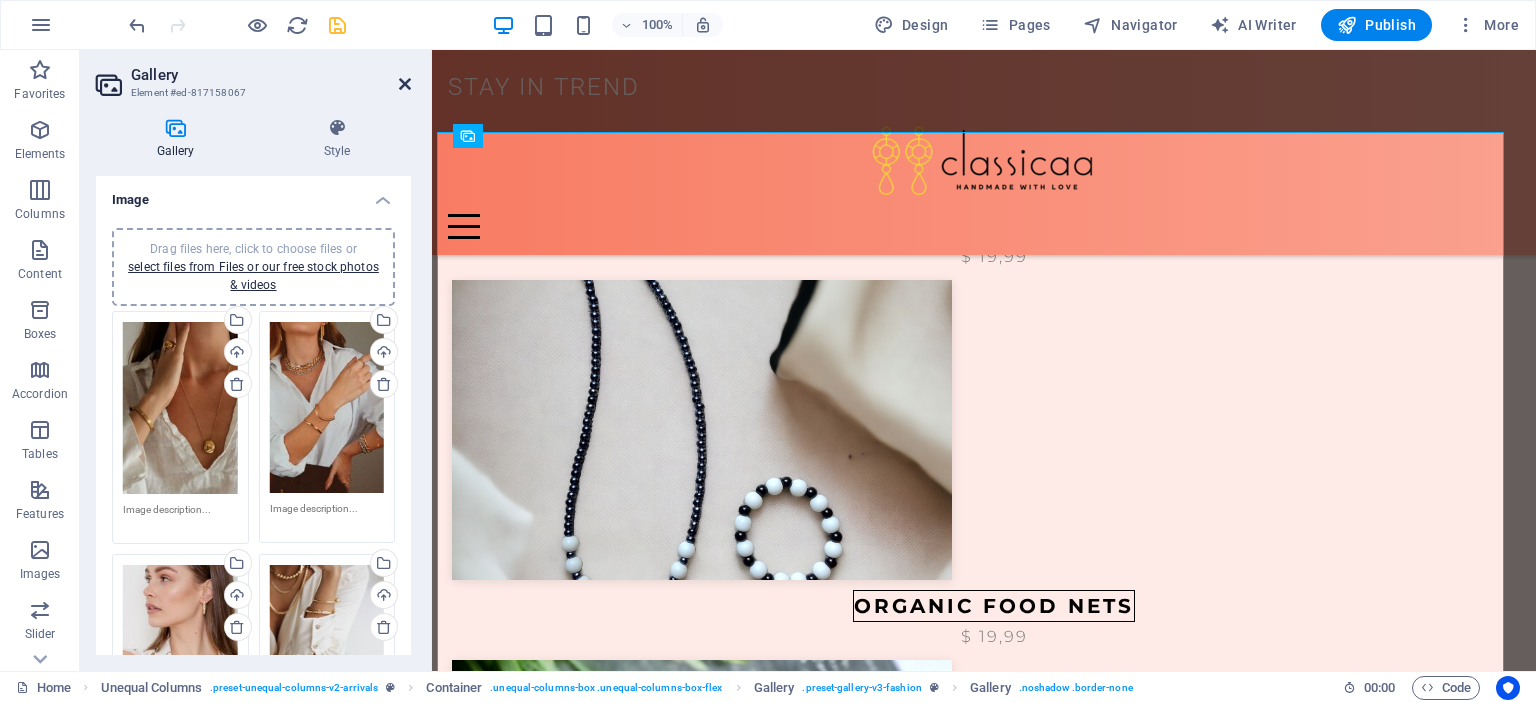 click at bounding box center (405, 84) 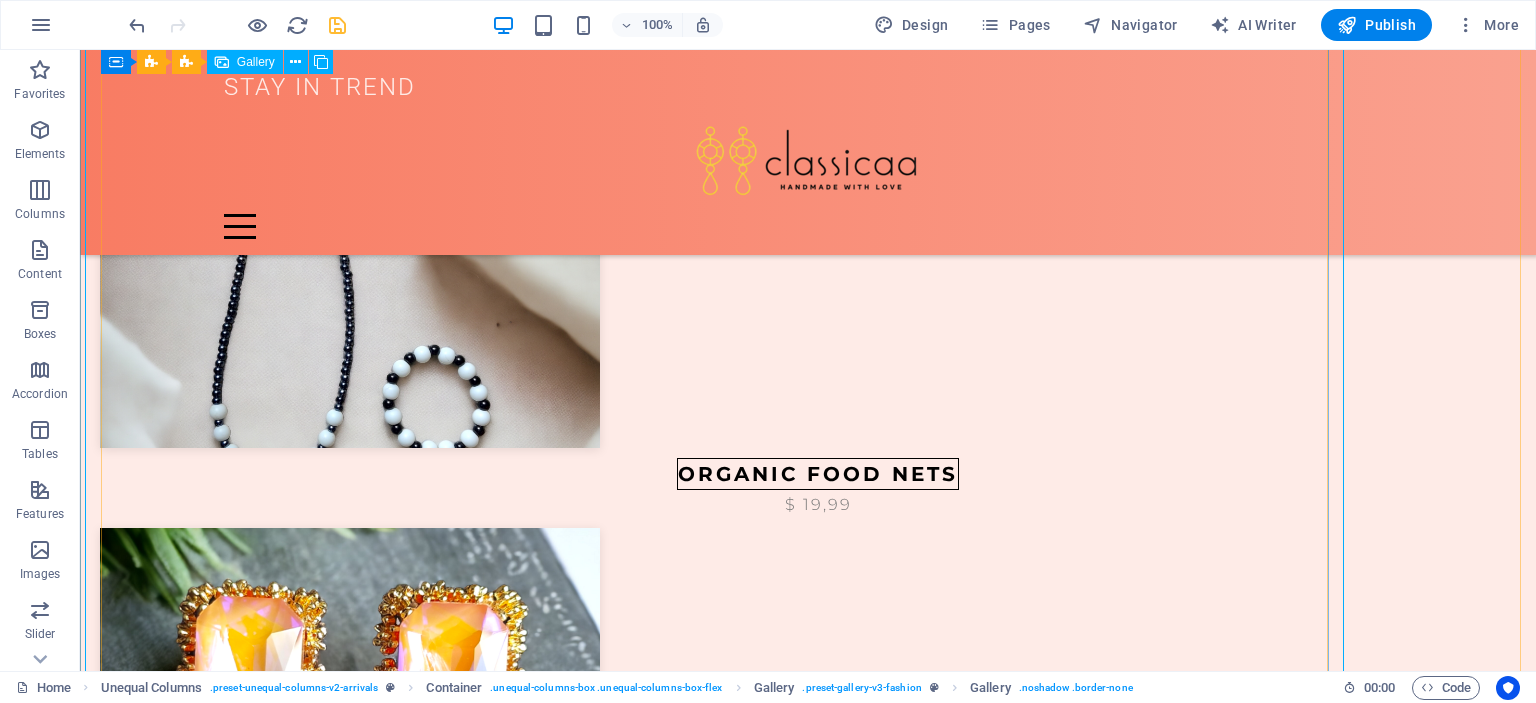 scroll, scrollTop: 1716, scrollLeft: 0, axis: vertical 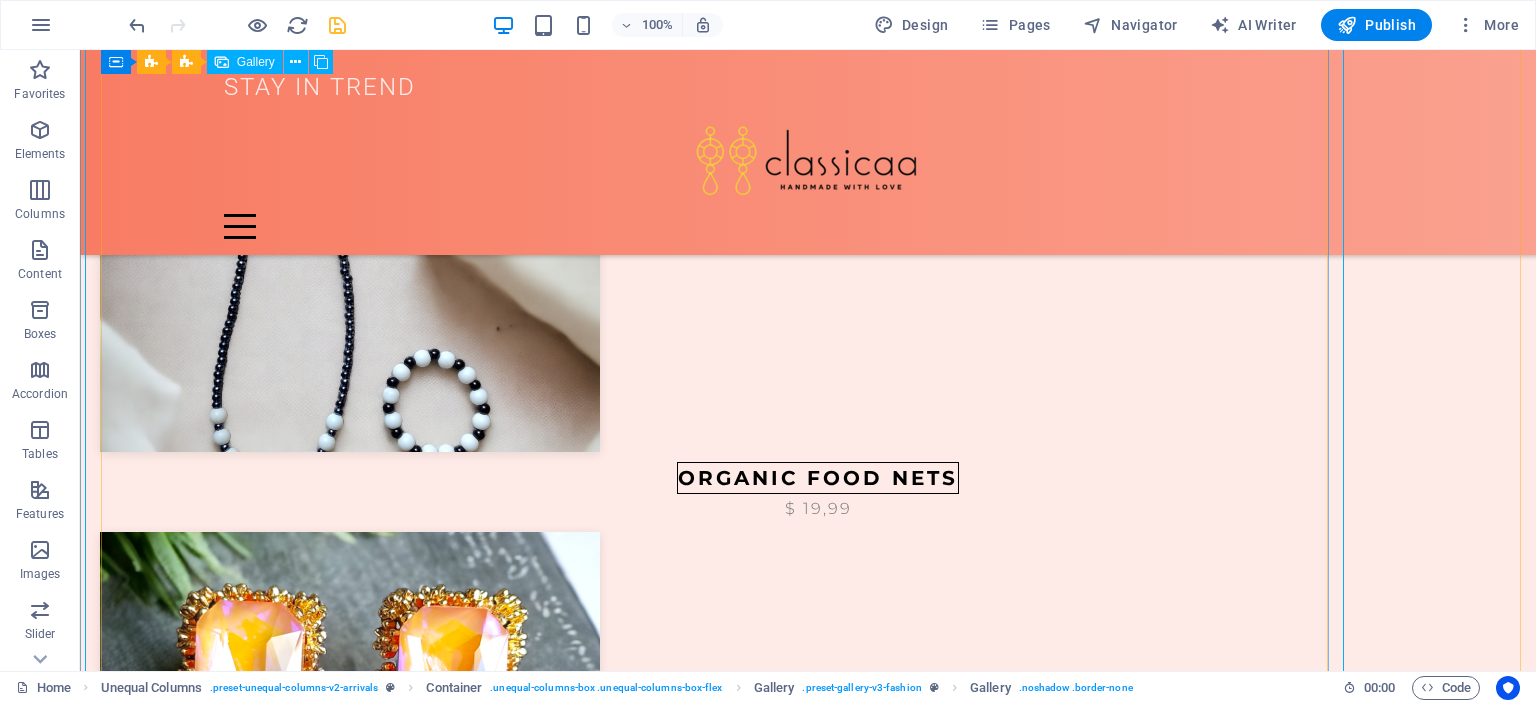 click at bounding box center (297, 3654) 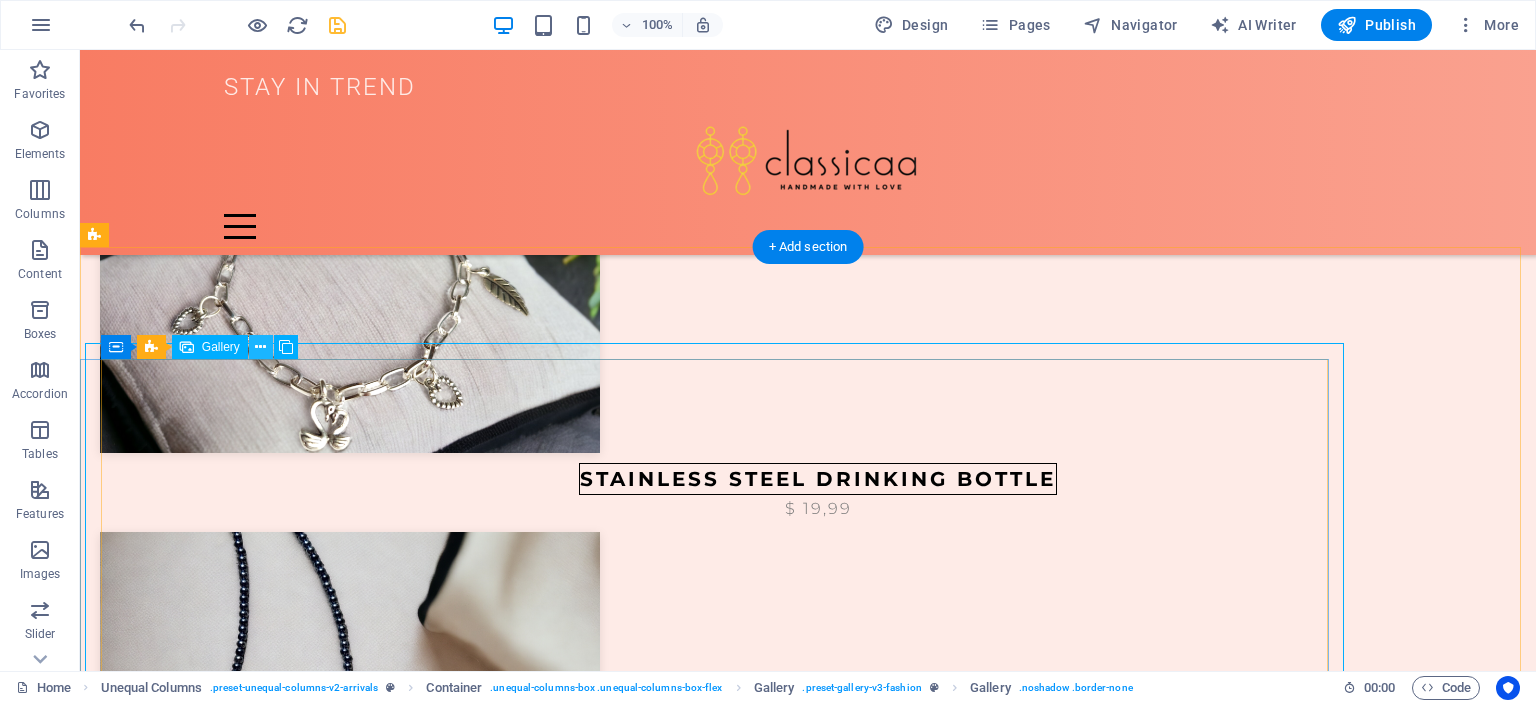 scroll, scrollTop: 1316, scrollLeft: 0, axis: vertical 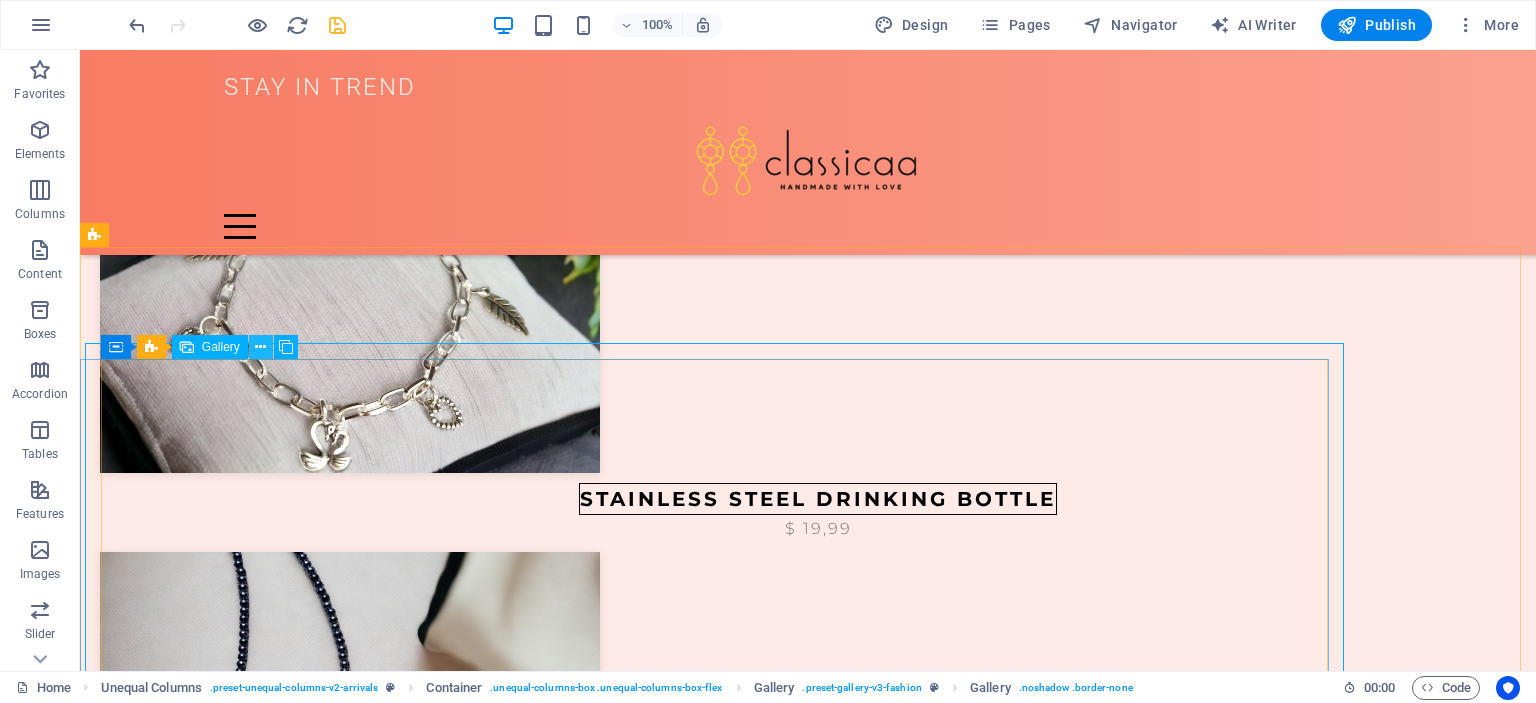 click at bounding box center [260, 347] 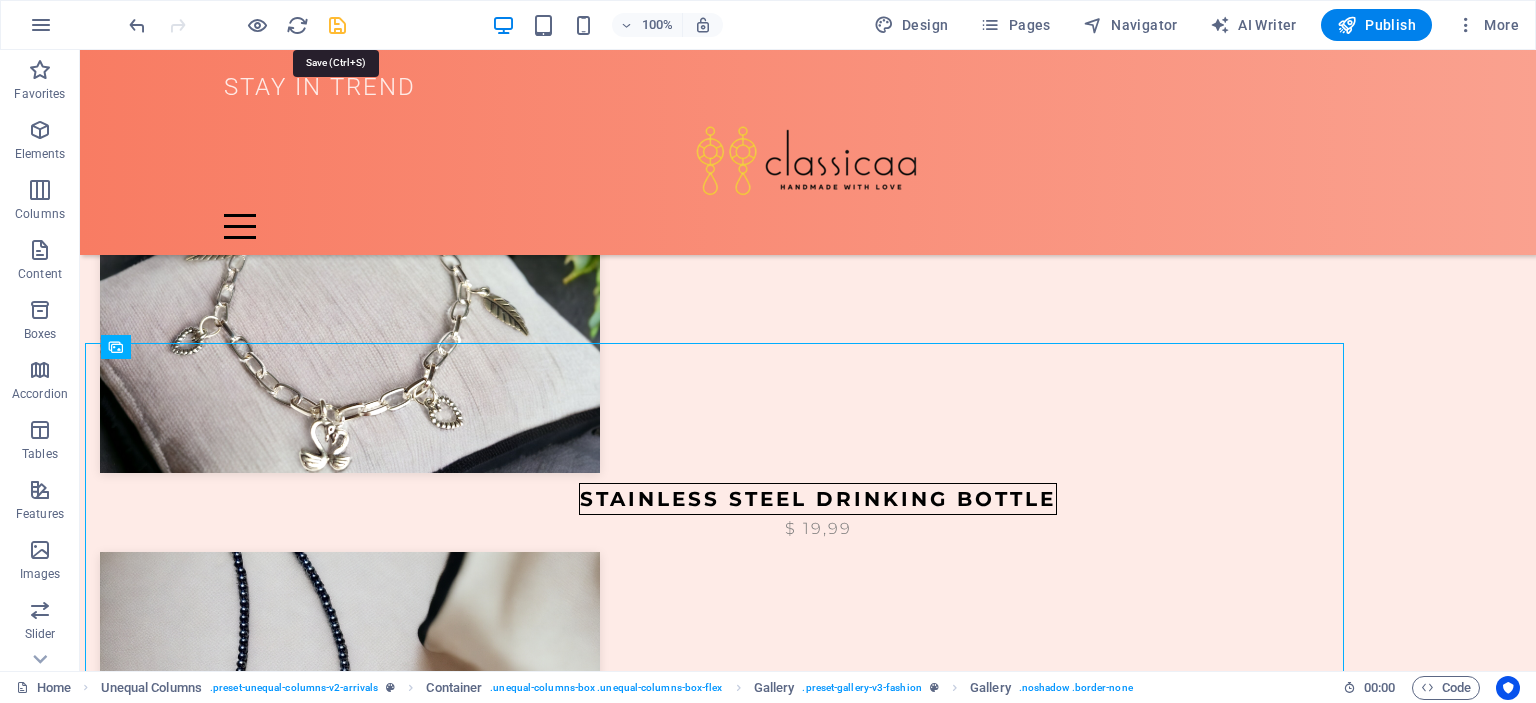 click at bounding box center [337, 25] 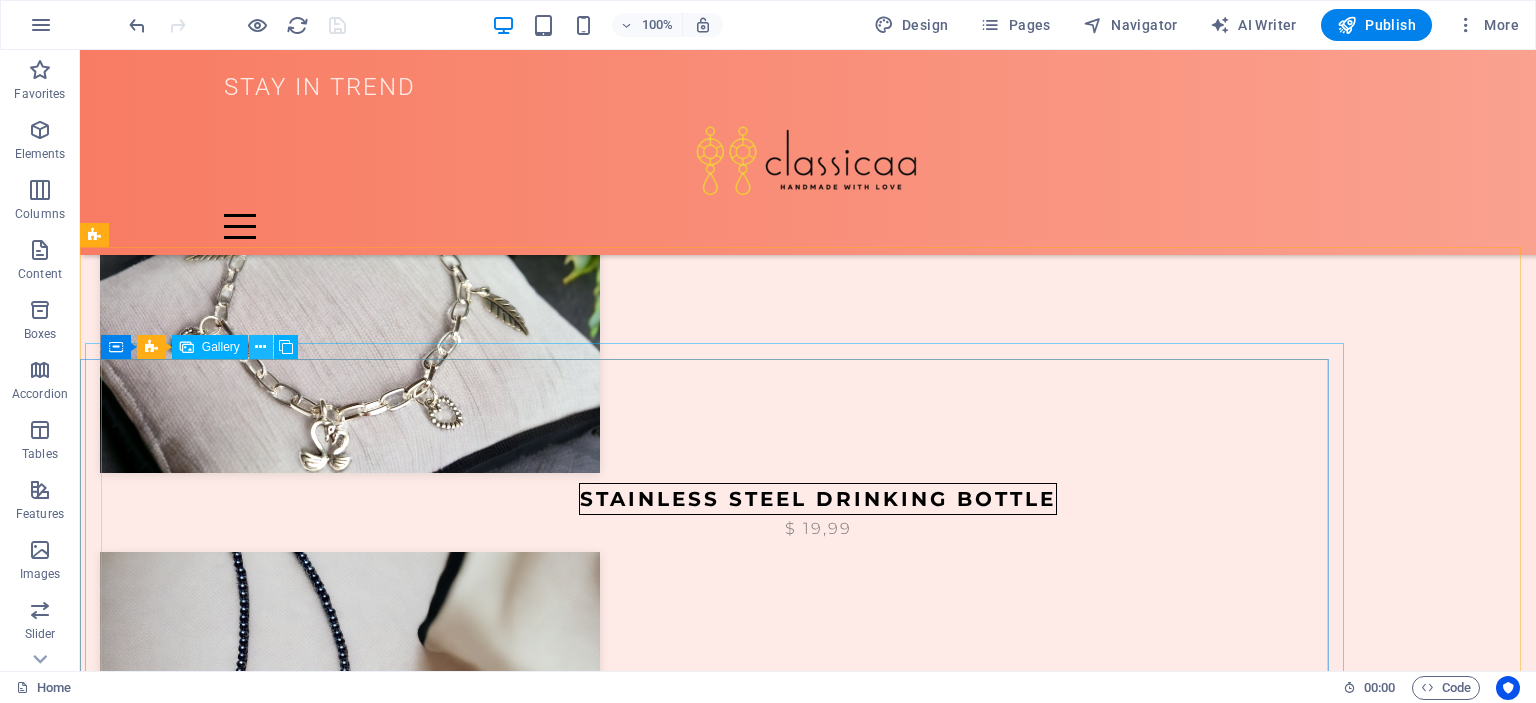 click at bounding box center [260, 347] 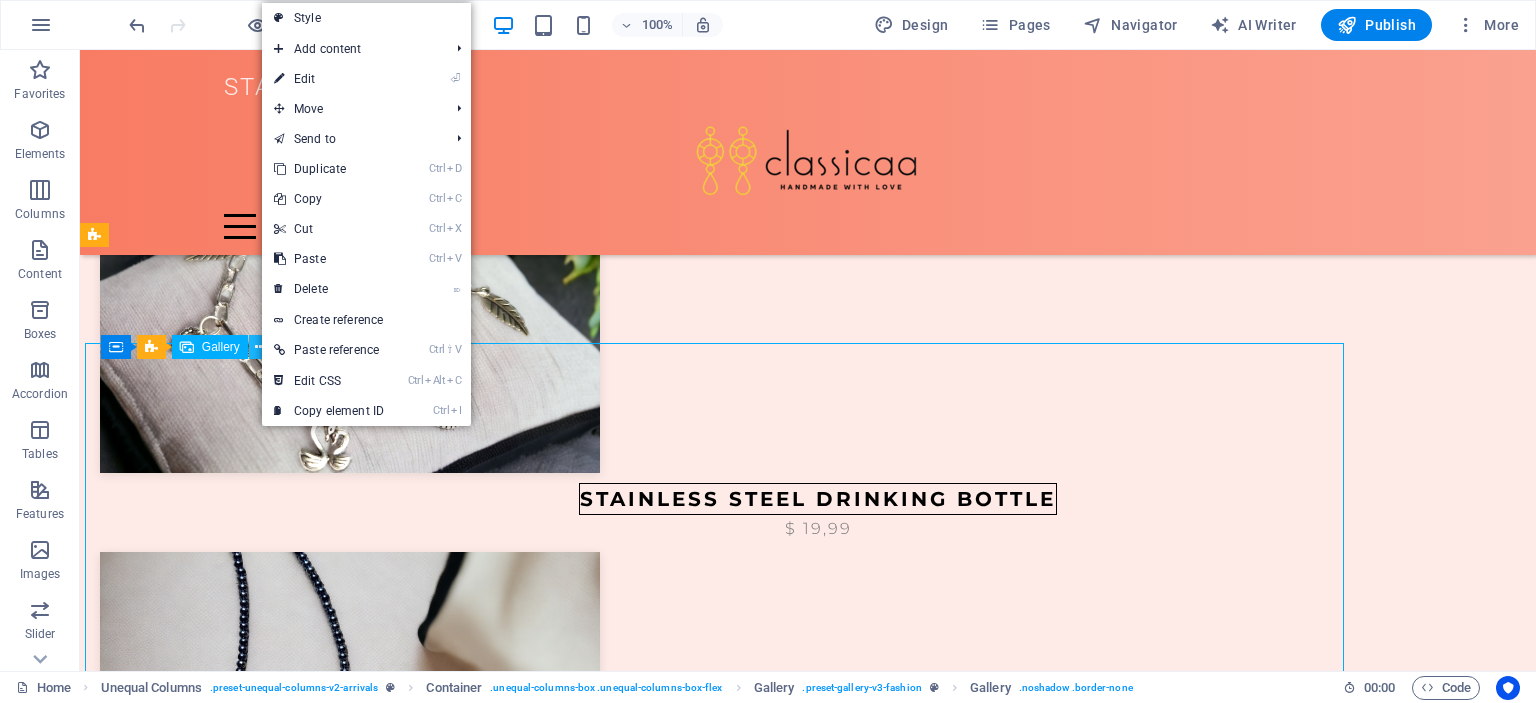 click at bounding box center (261, 347) 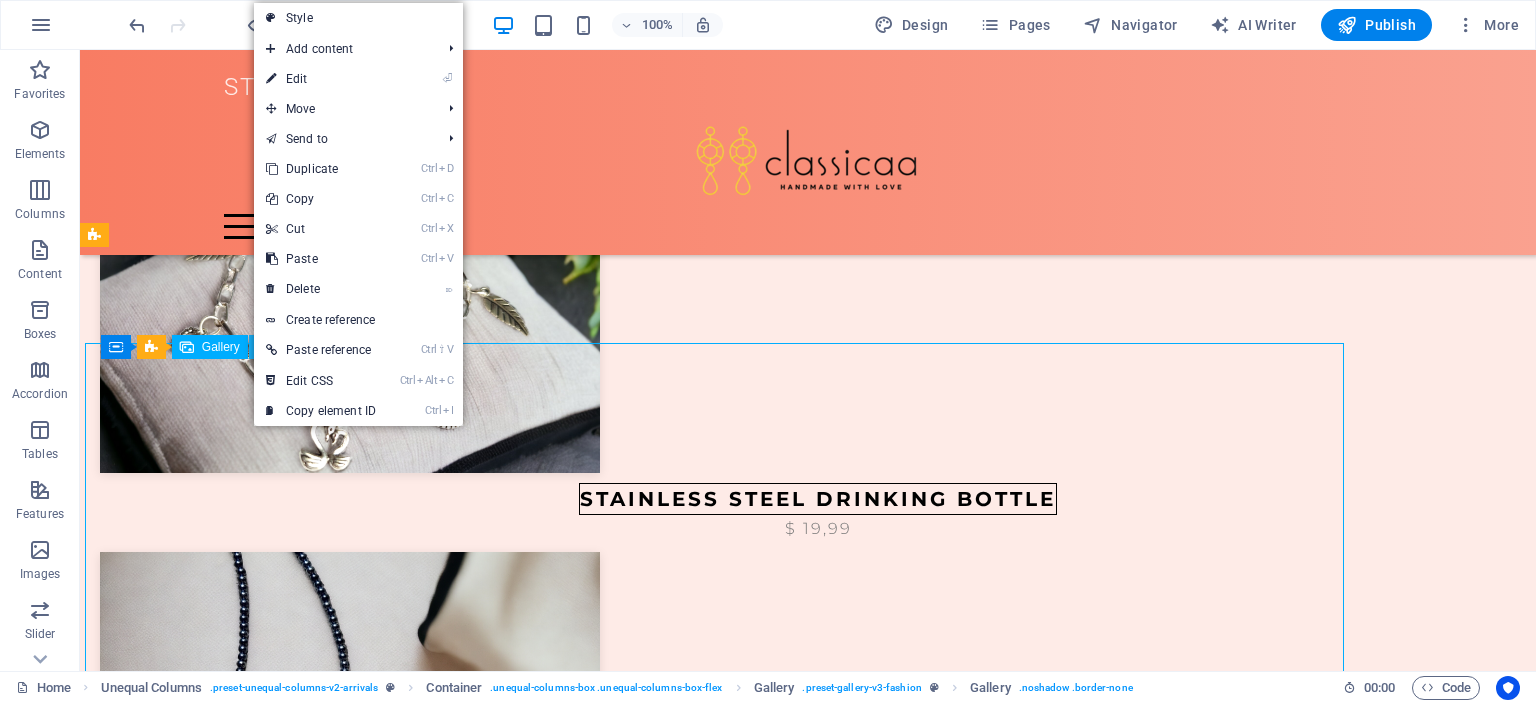 click at bounding box center (261, 347) 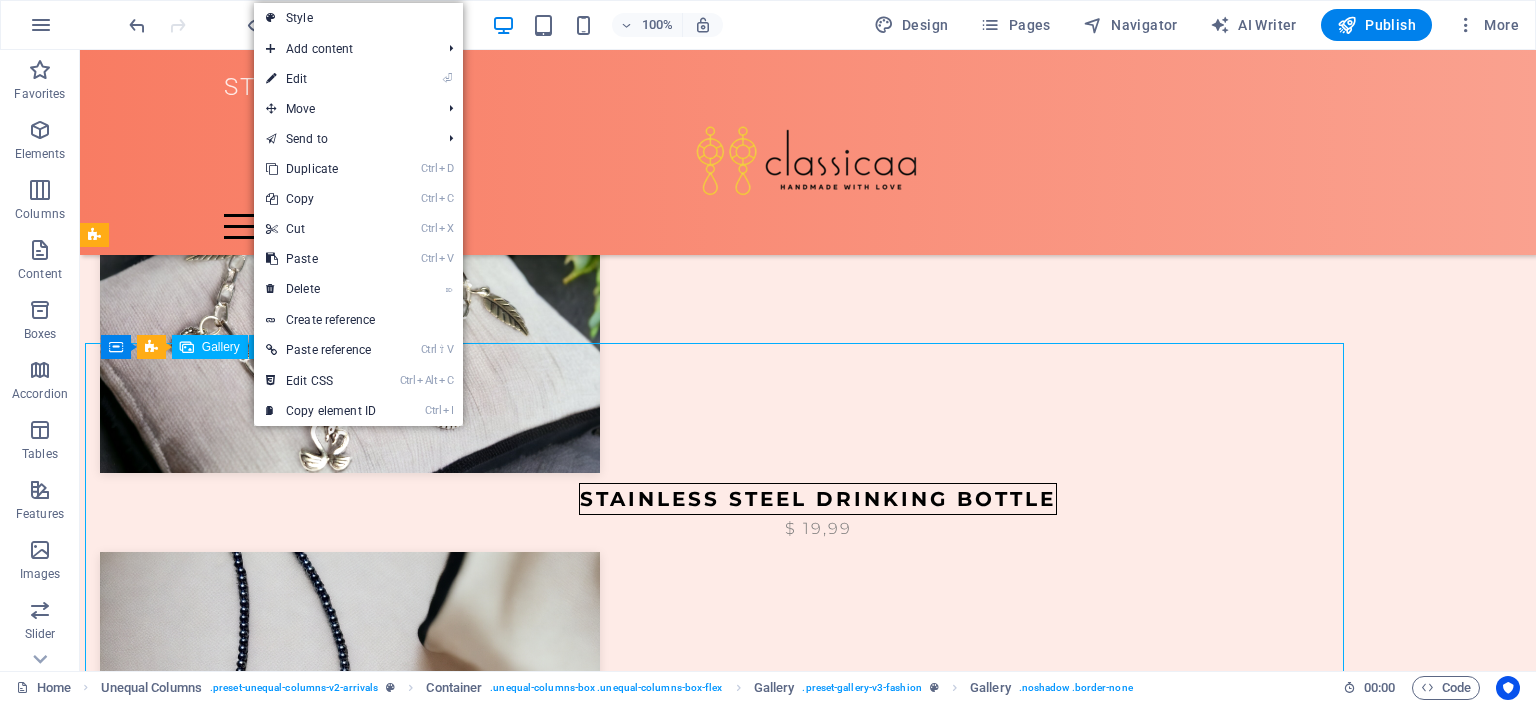 click on "Gallery" at bounding box center [221, 347] 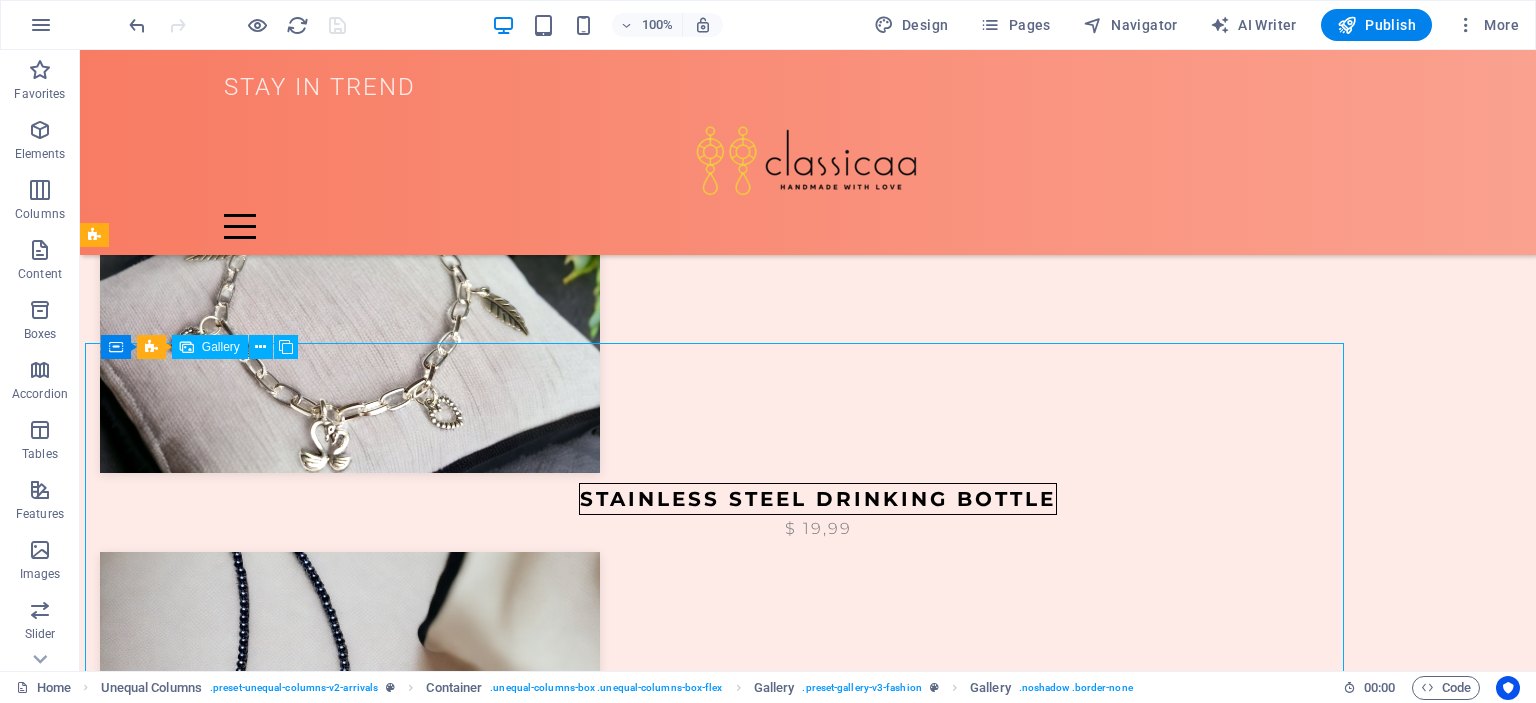 click on "Gallery" at bounding box center [221, 347] 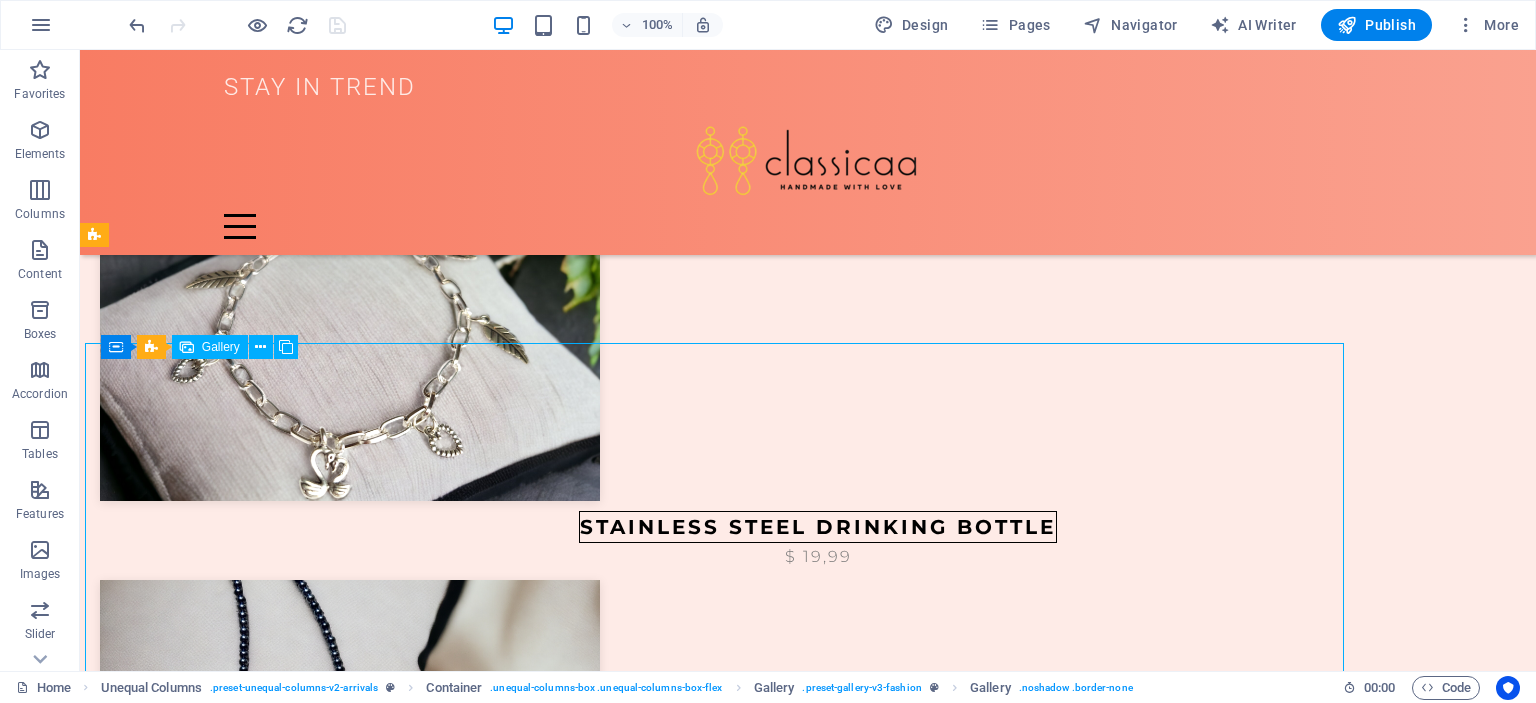 select on "%" 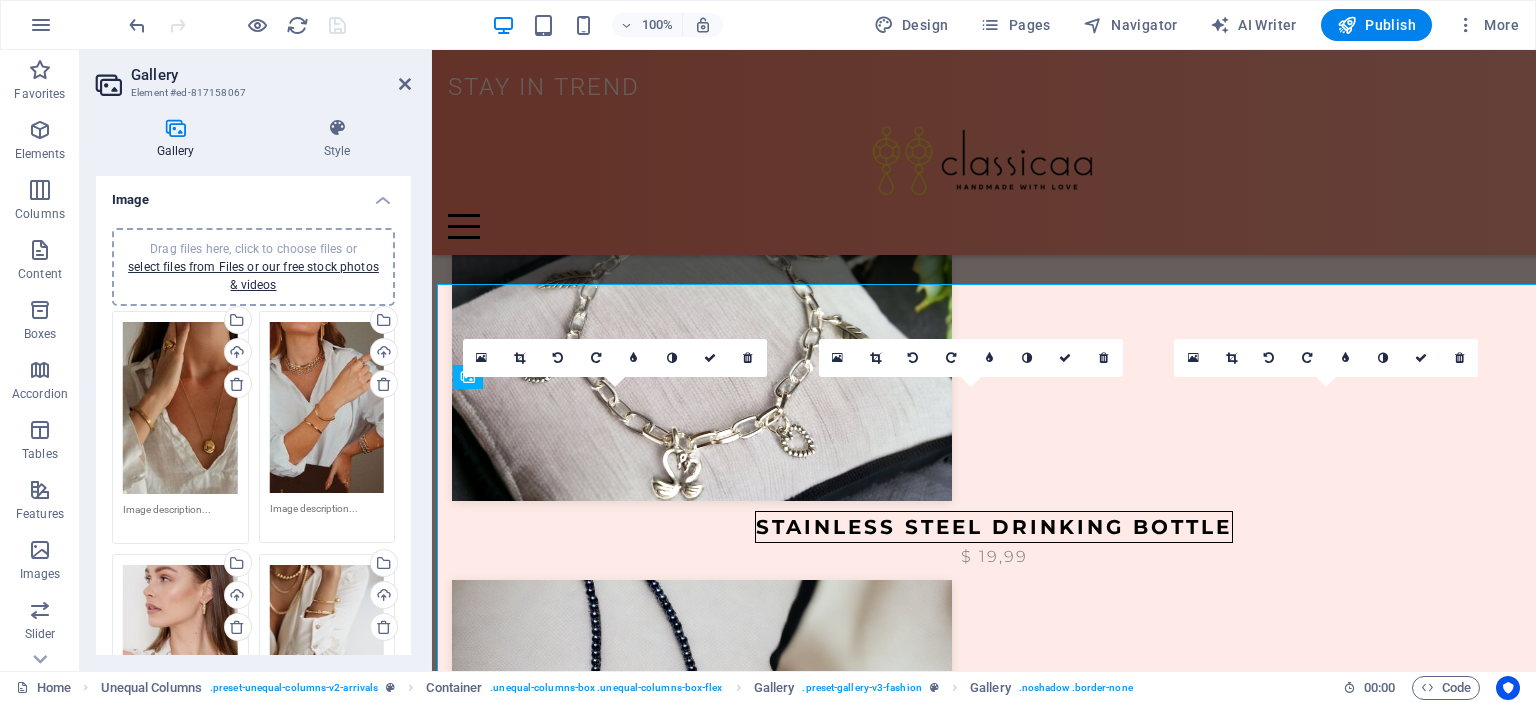 scroll, scrollTop: 1376, scrollLeft: 0, axis: vertical 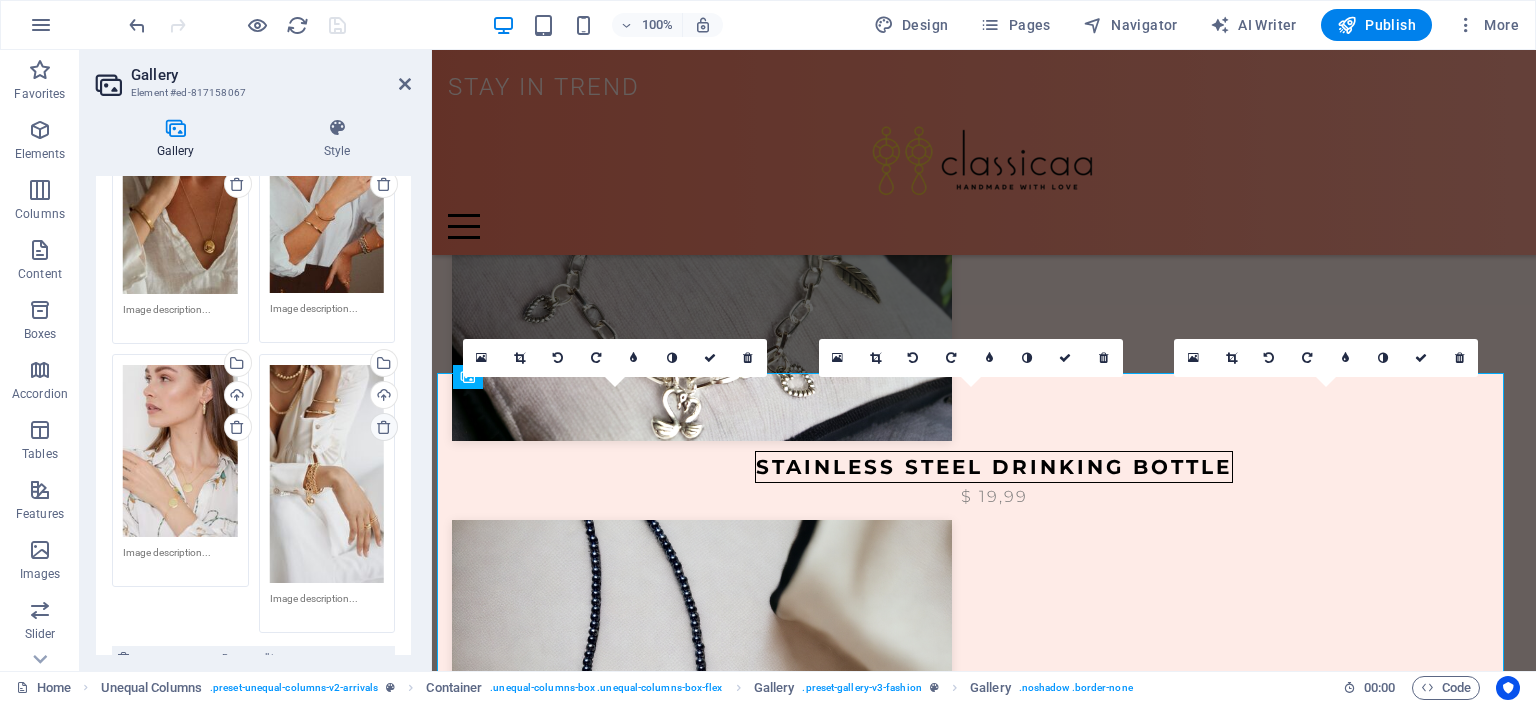 click at bounding box center (384, 427) 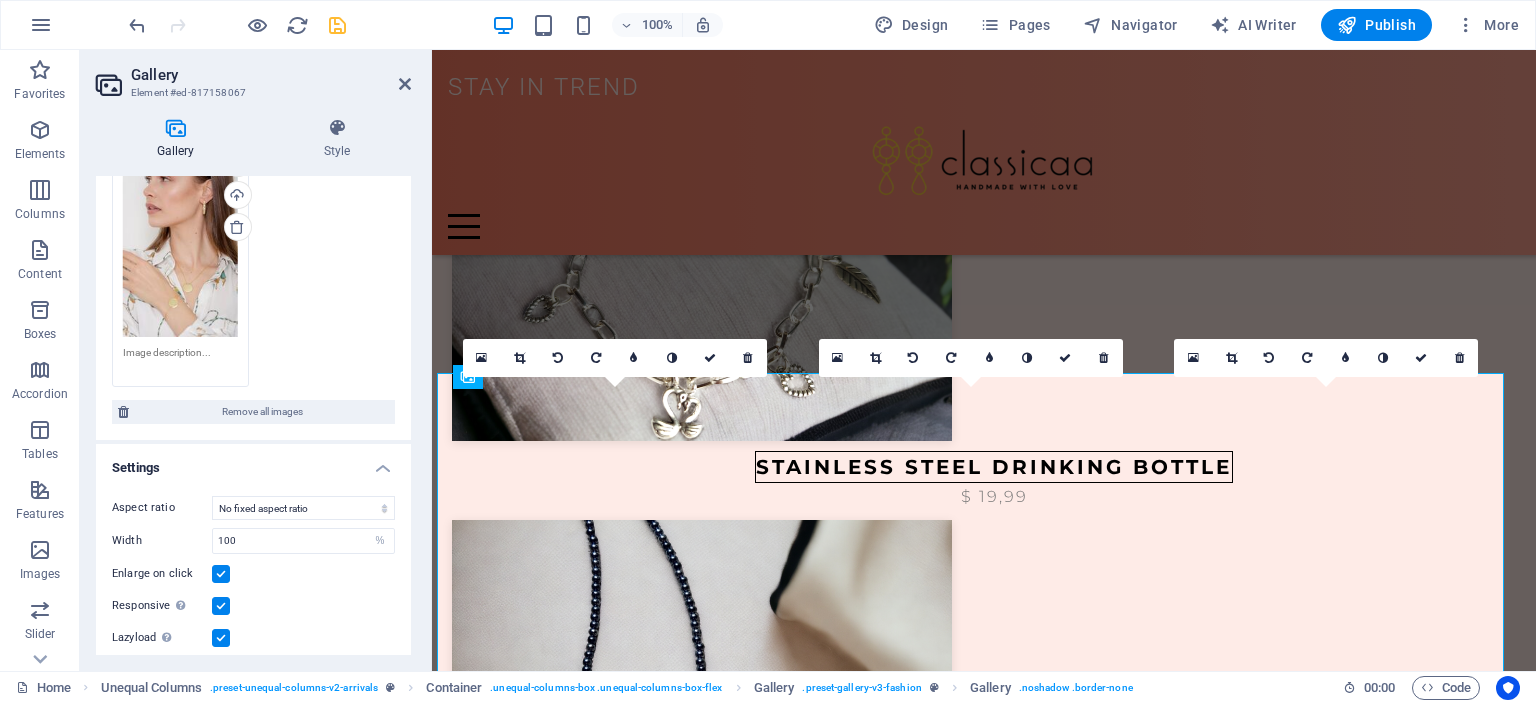 scroll, scrollTop: 470, scrollLeft: 0, axis: vertical 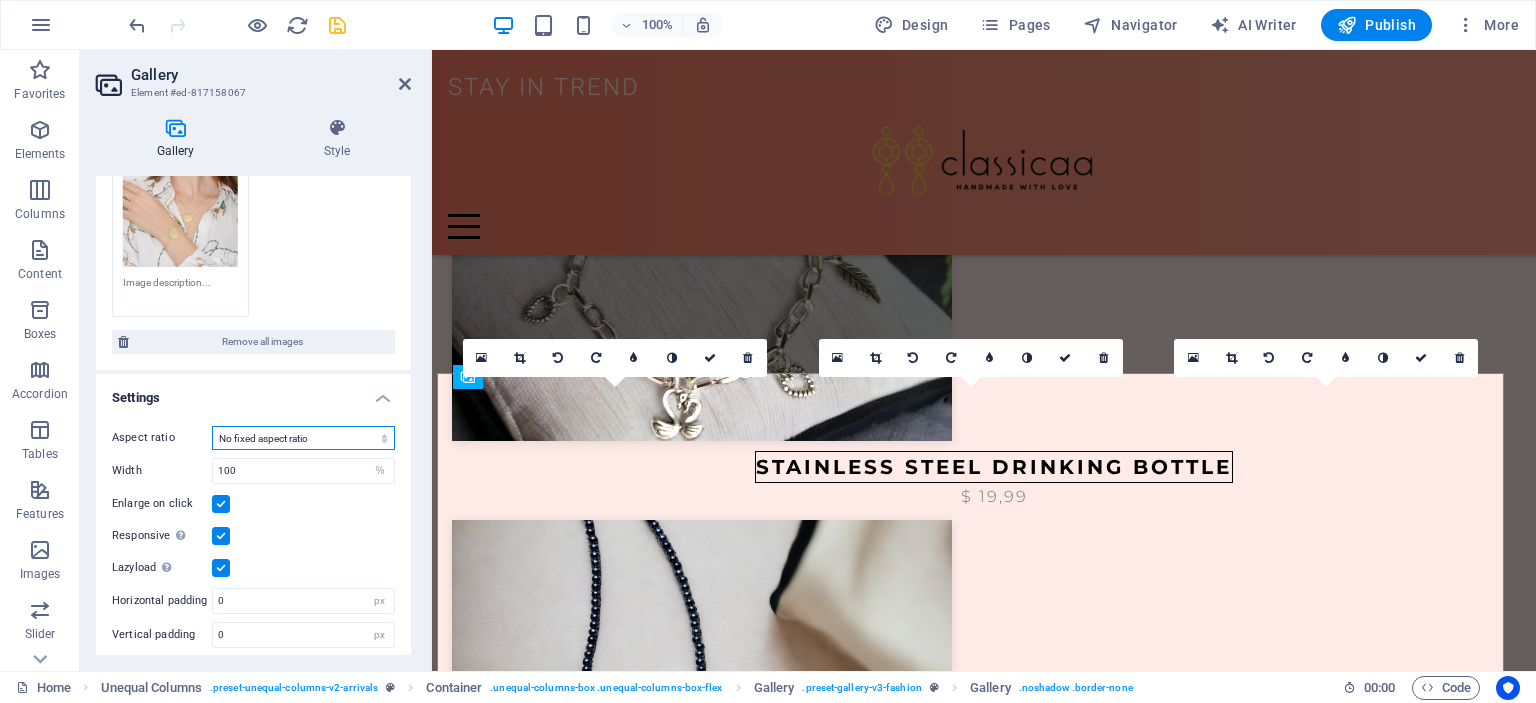 click on "No fixed aspect ratio 16:9 16:10 4:3 1:1 1:2 2:1" at bounding box center [303, 438] 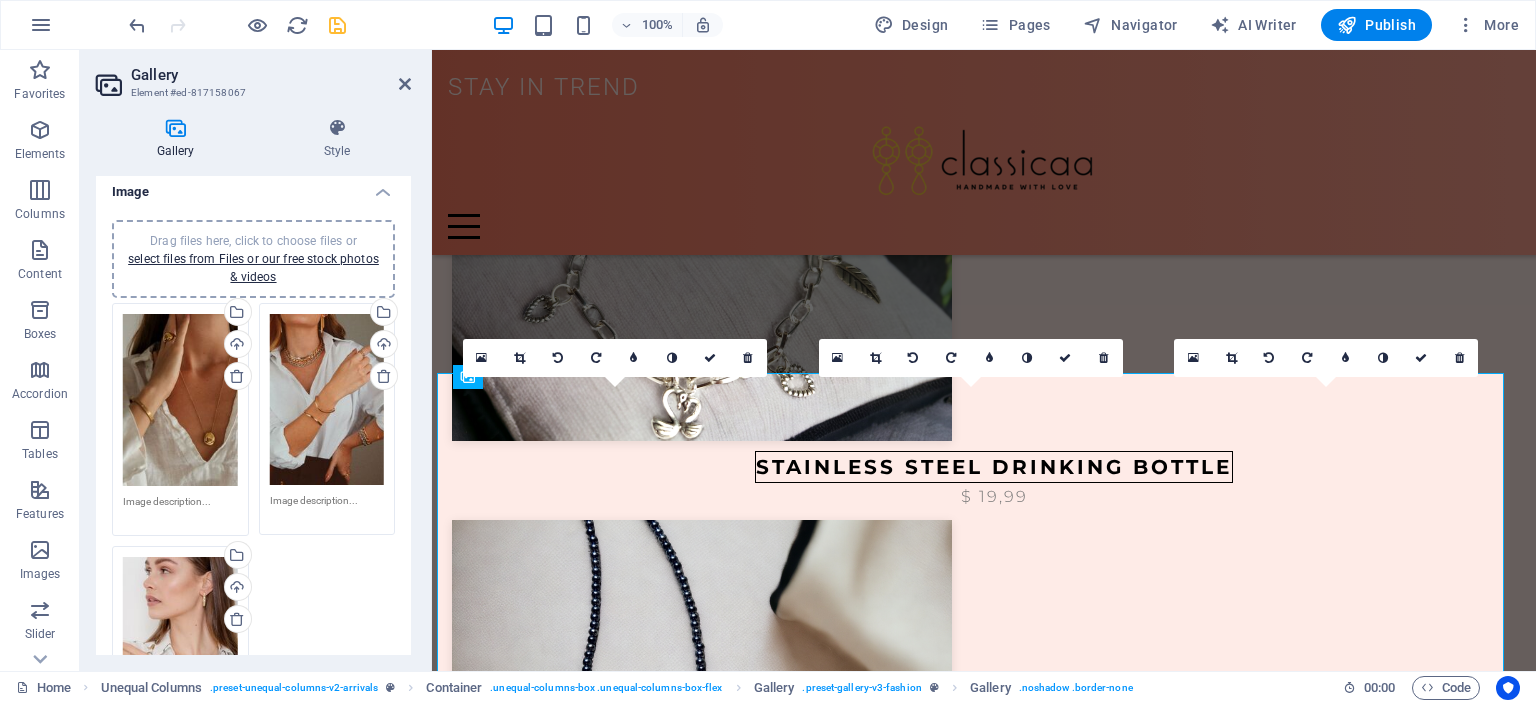 scroll, scrollTop: 0, scrollLeft: 0, axis: both 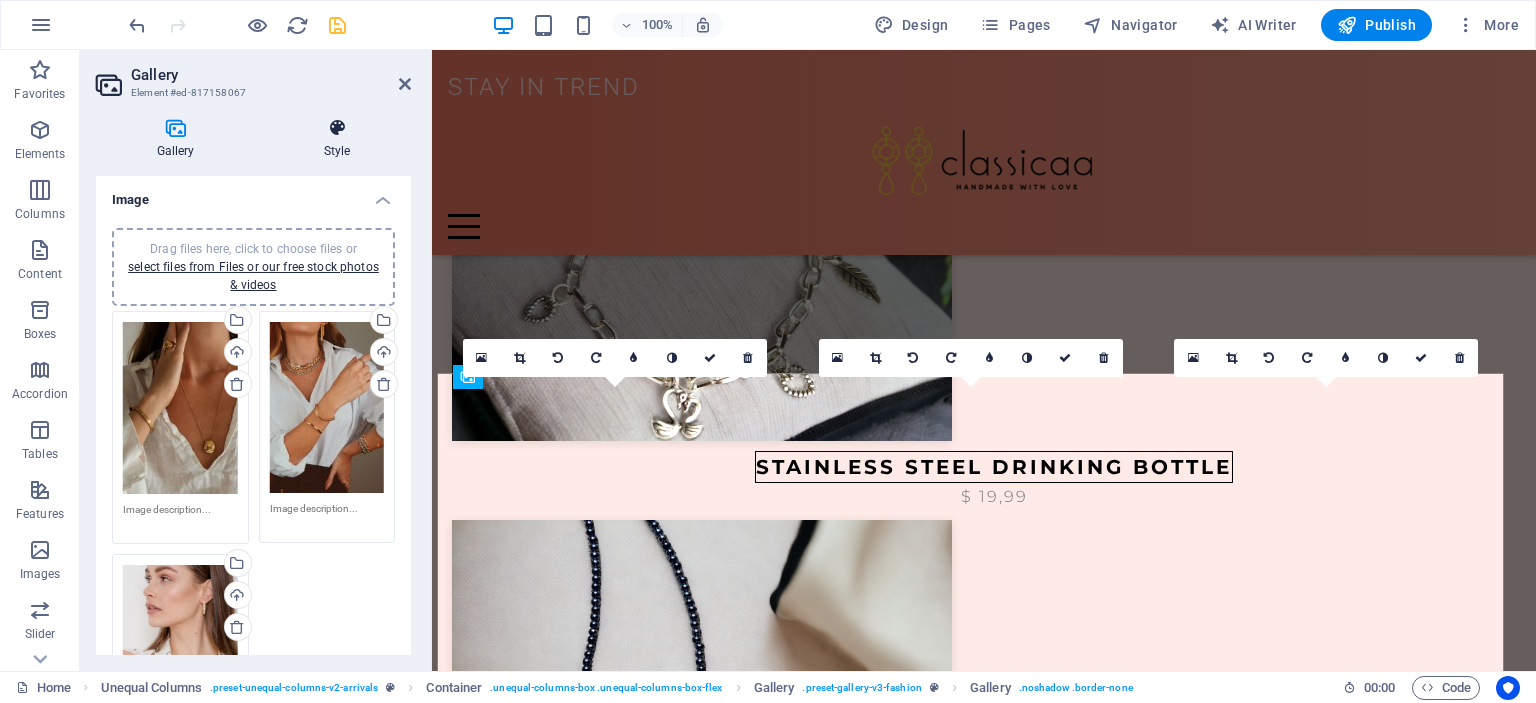 click on "Style" at bounding box center [337, 139] 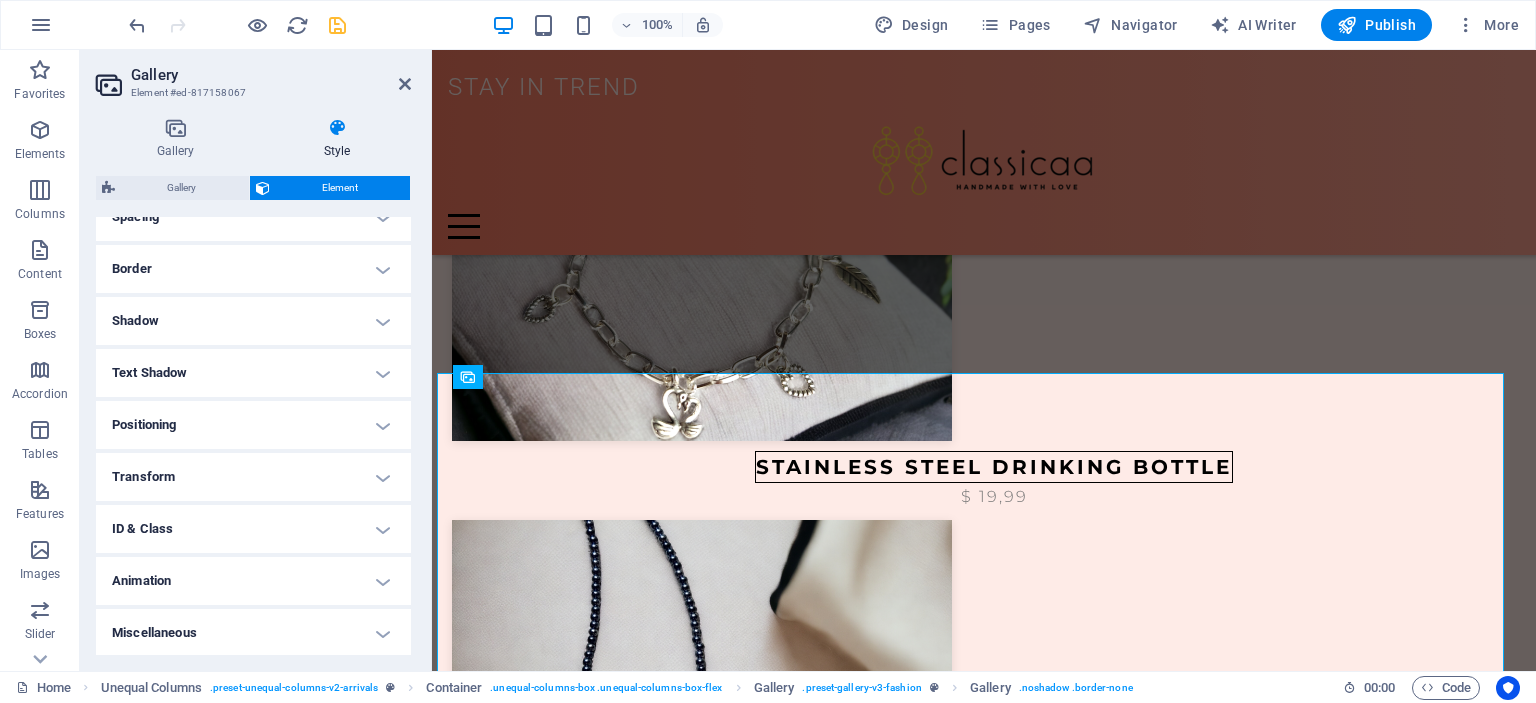 scroll, scrollTop: 406, scrollLeft: 0, axis: vertical 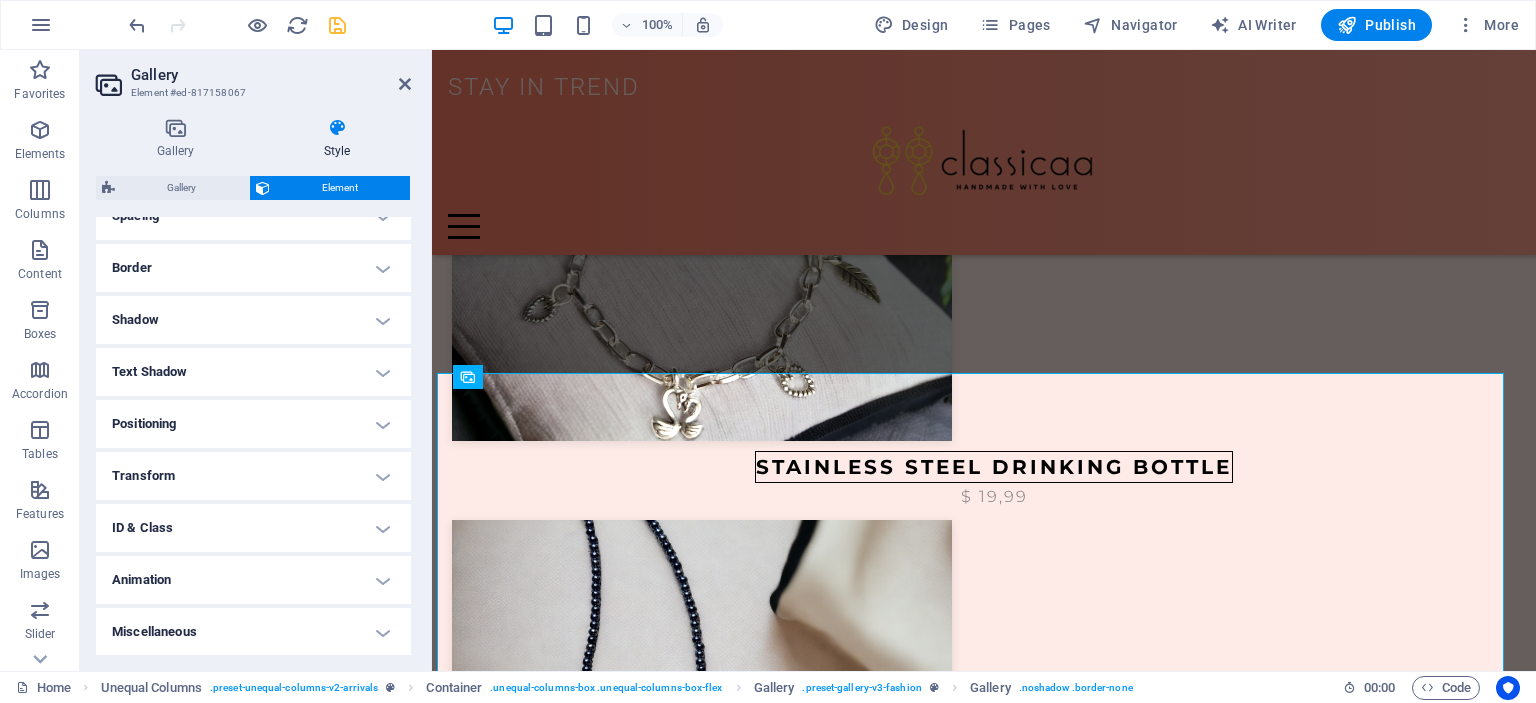 click on "Positioning" at bounding box center (253, 424) 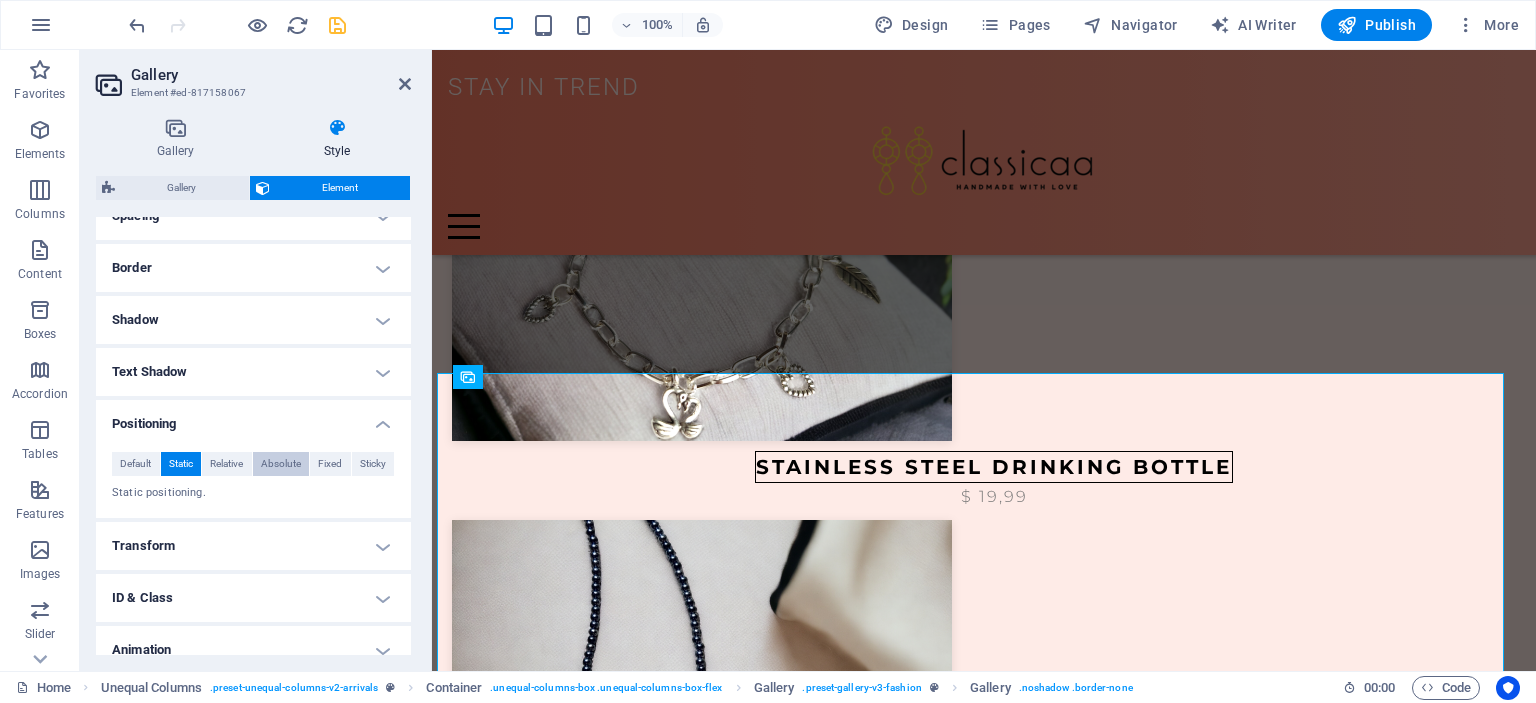 click on "Absolute" at bounding box center [281, 464] 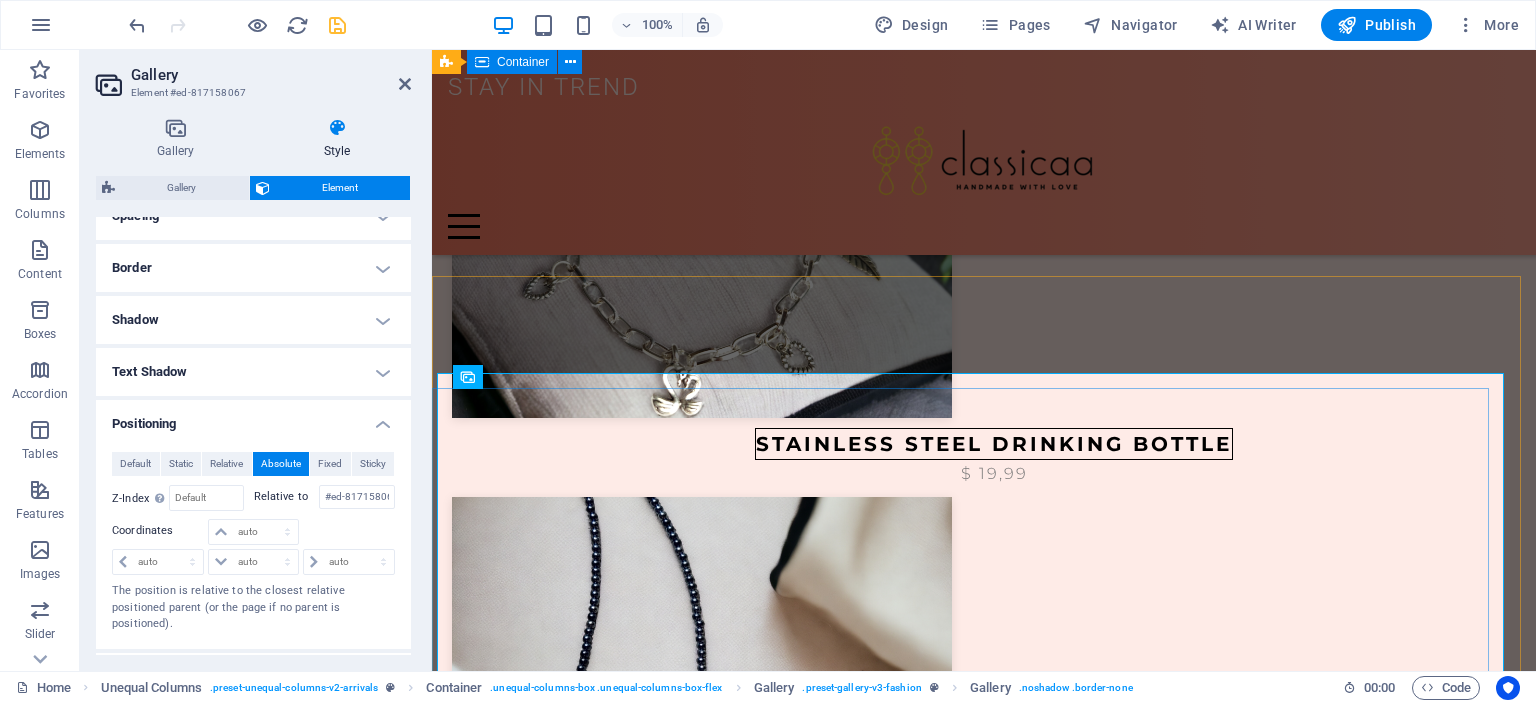 scroll, scrollTop: 1376, scrollLeft: 0, axis: vertical 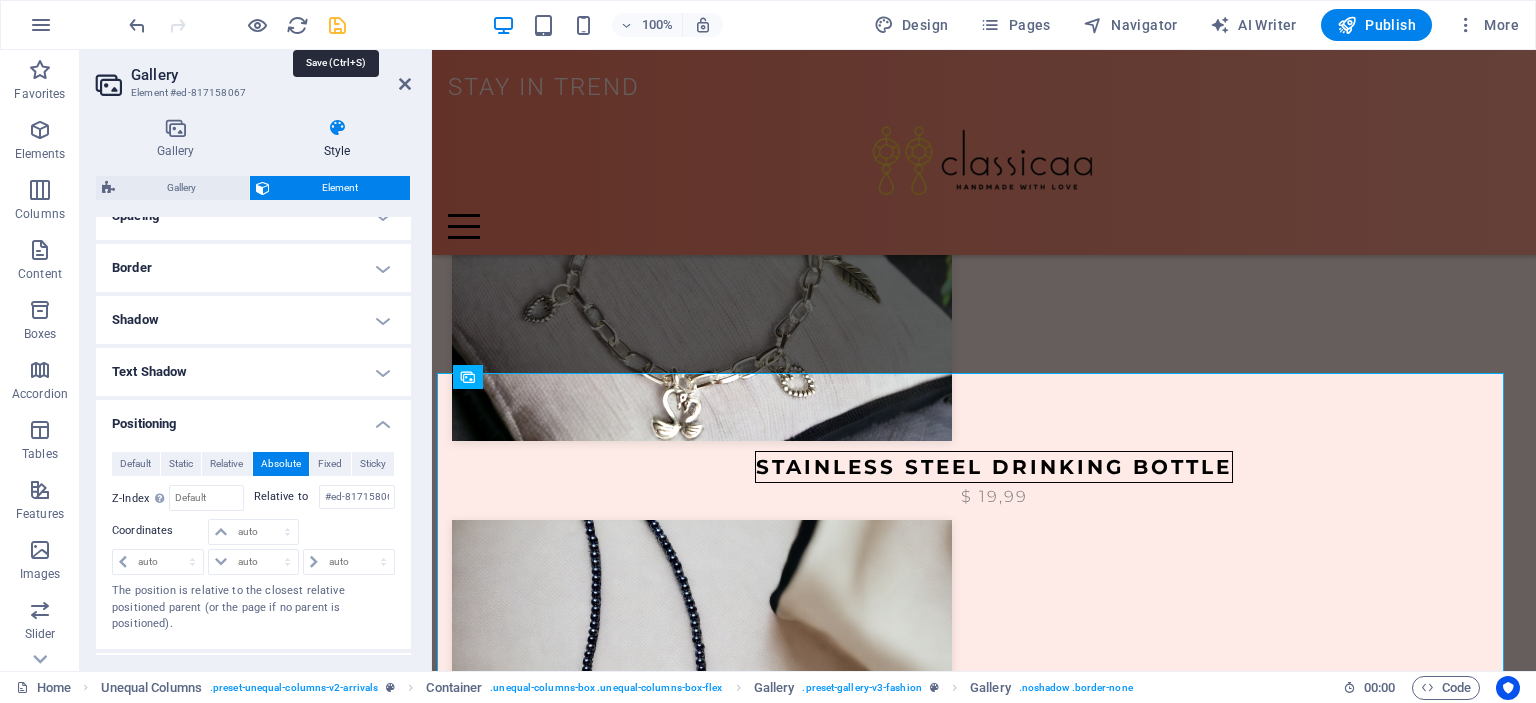 click at bounding box center [337, 25] 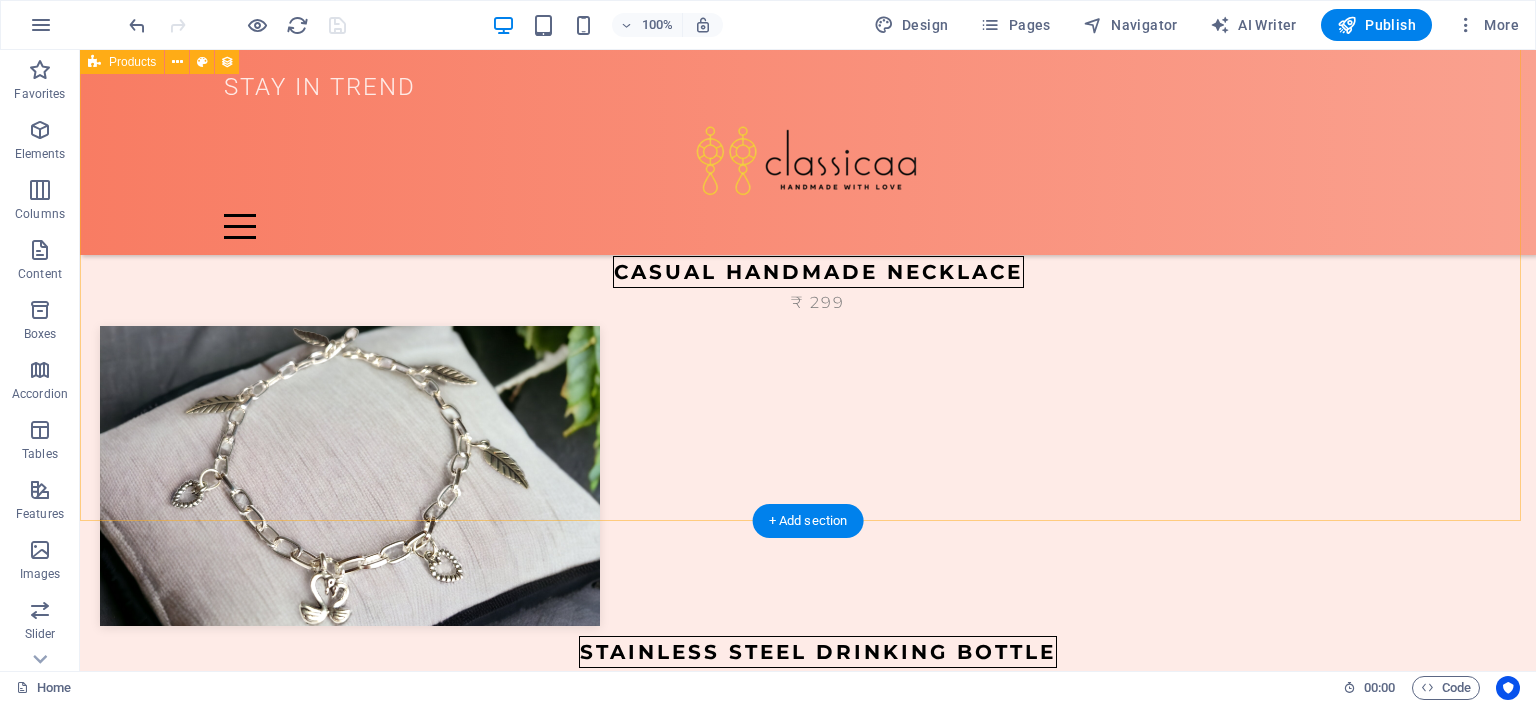 scroll, scrollTop: 1216, scrollLeft: 0, axis: vertical 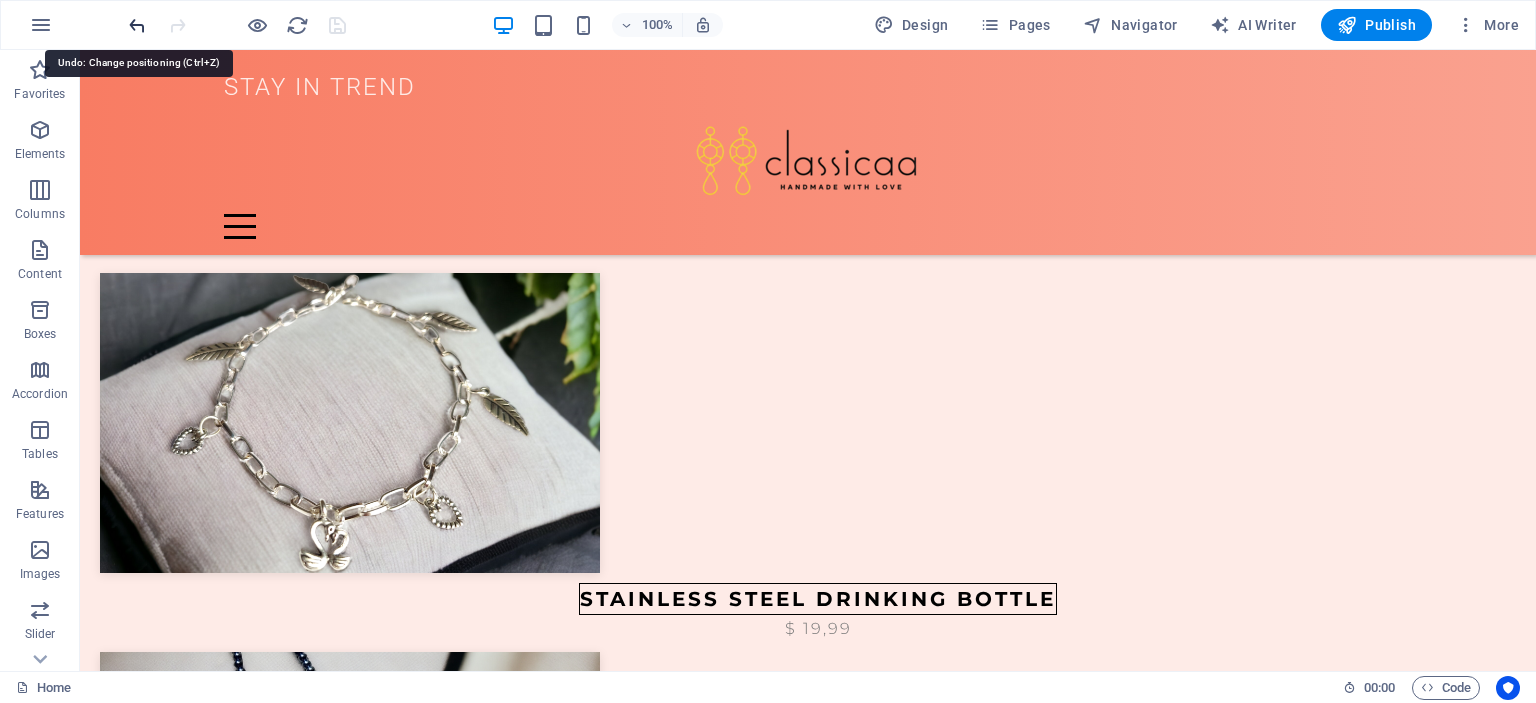 click at bounding box center [137, 25] 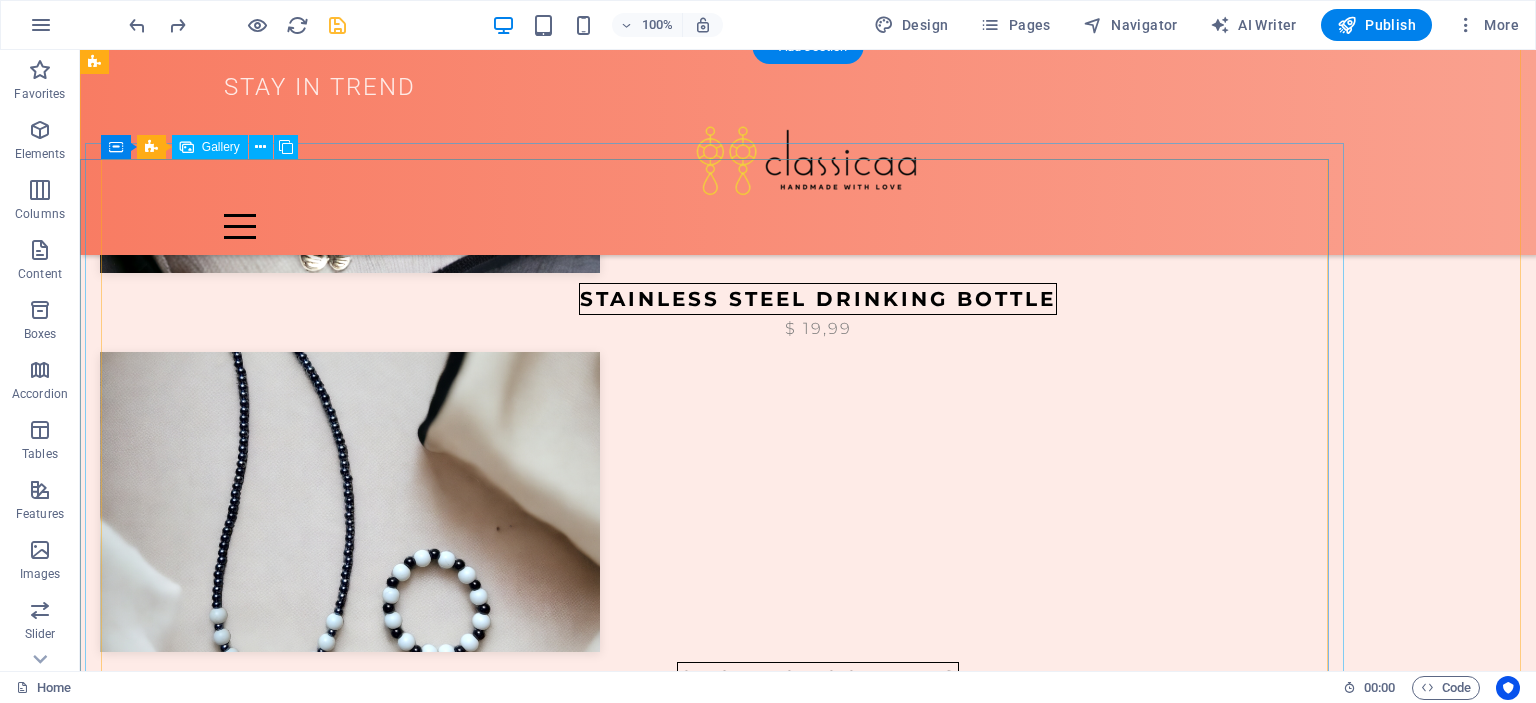 scroll, scrollTop: 1416, scrollLeft: 0, axis: vertical 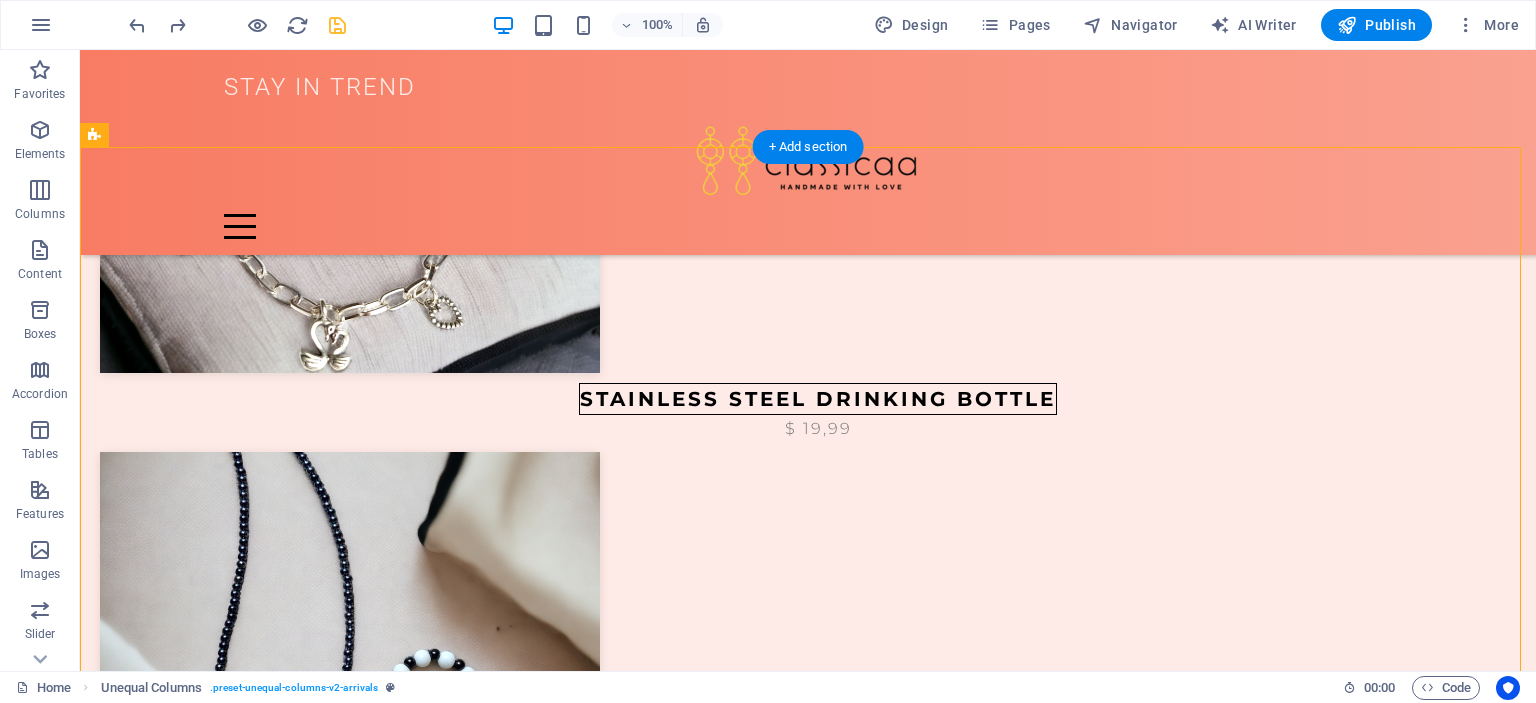 drag, startPoint x: 238, startPoint y: 301, endPoint x: 1208, endPoint y: 304, distance: 970.00464 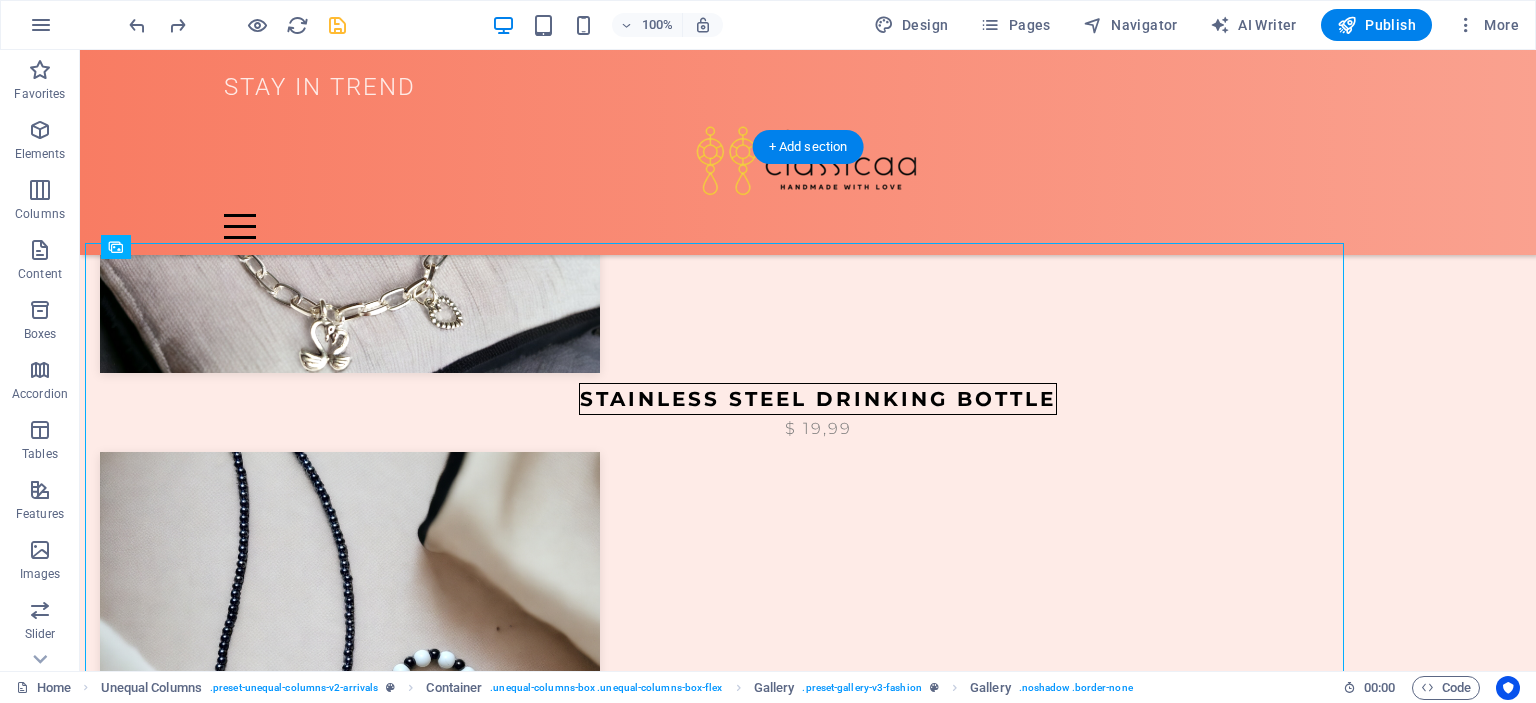 drag, startPoint x: 508, startPoint y: 384, endPoint x: 958, endPoint y: 373, distance: 450.13443 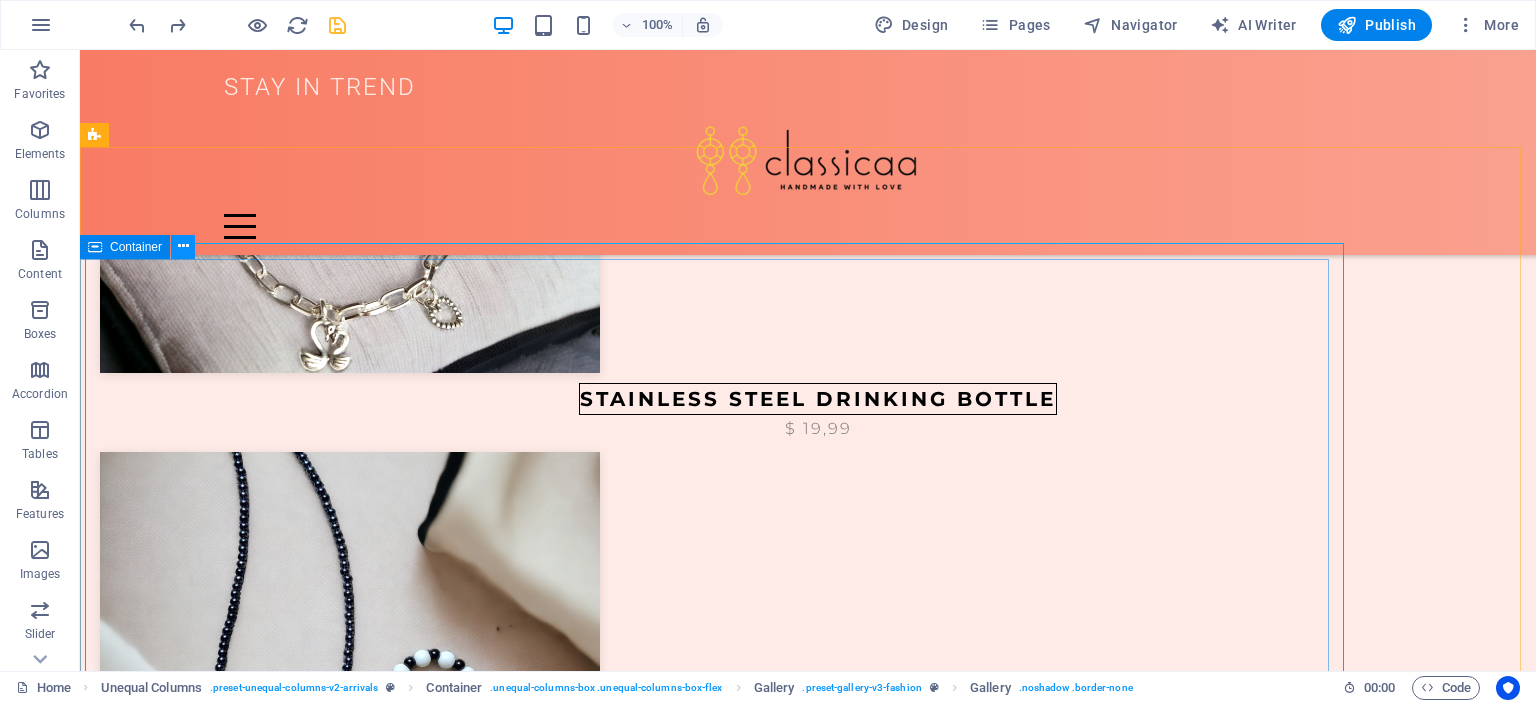 click at bounding box center [183, 246] 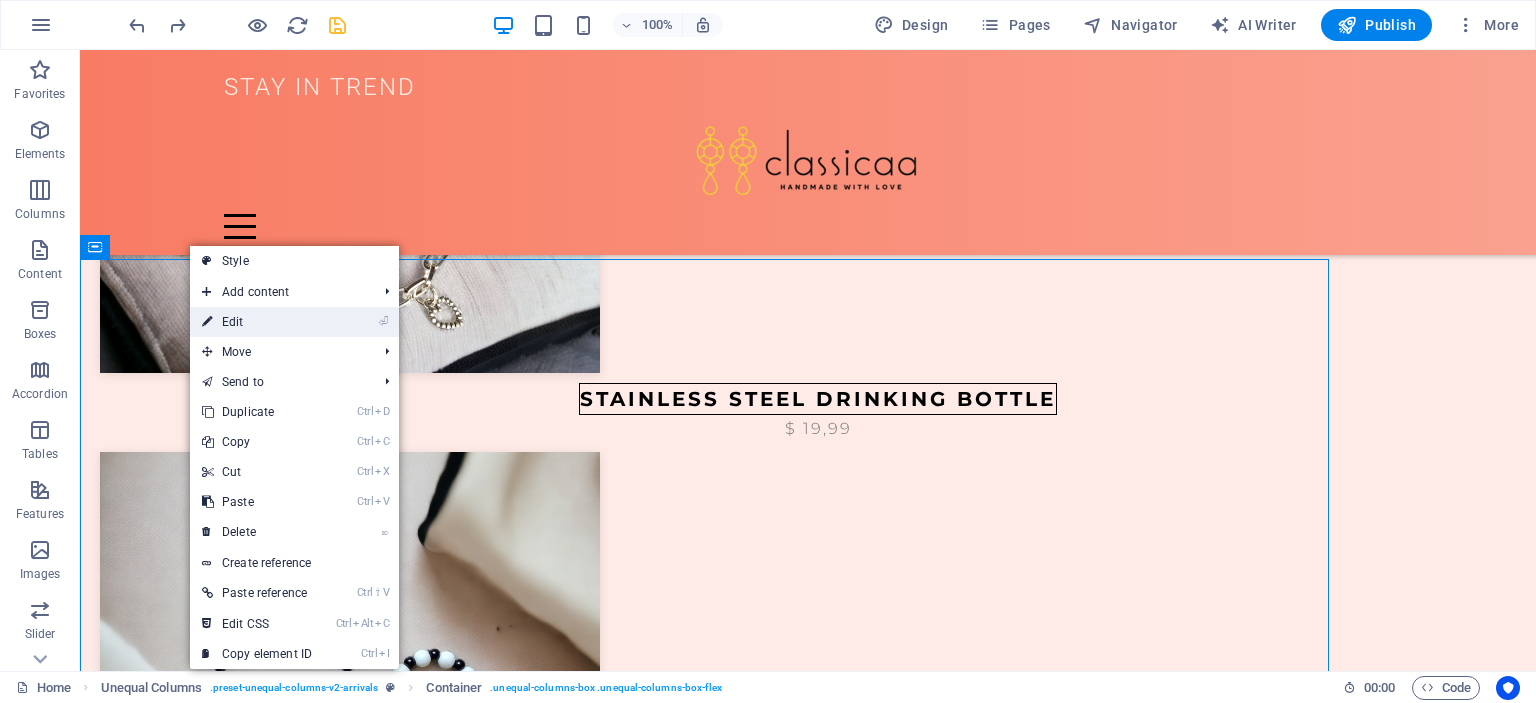 click on "⏎  Edit" at bounding box center (257, 322) 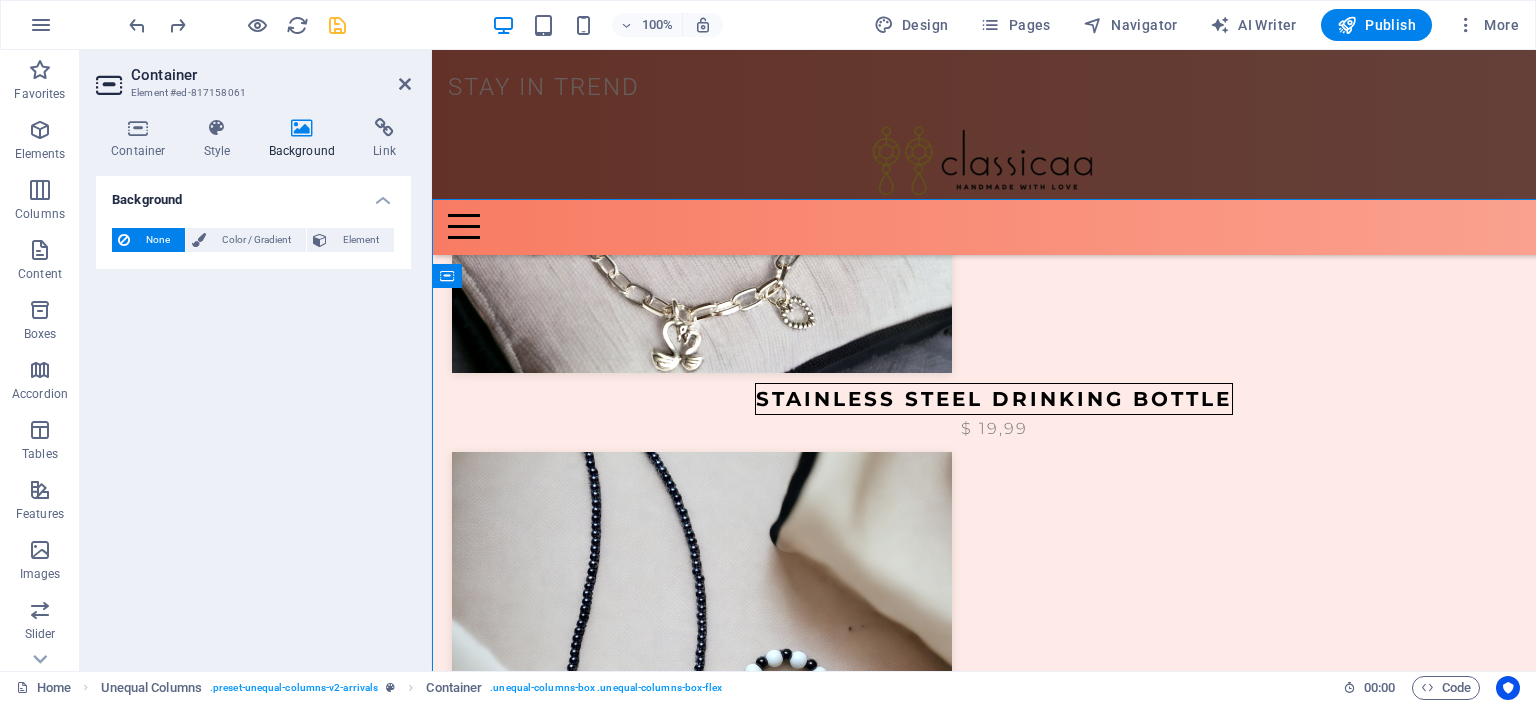 scroll, scrollTop: 1476, scrollLeft: 0, axis: vertical 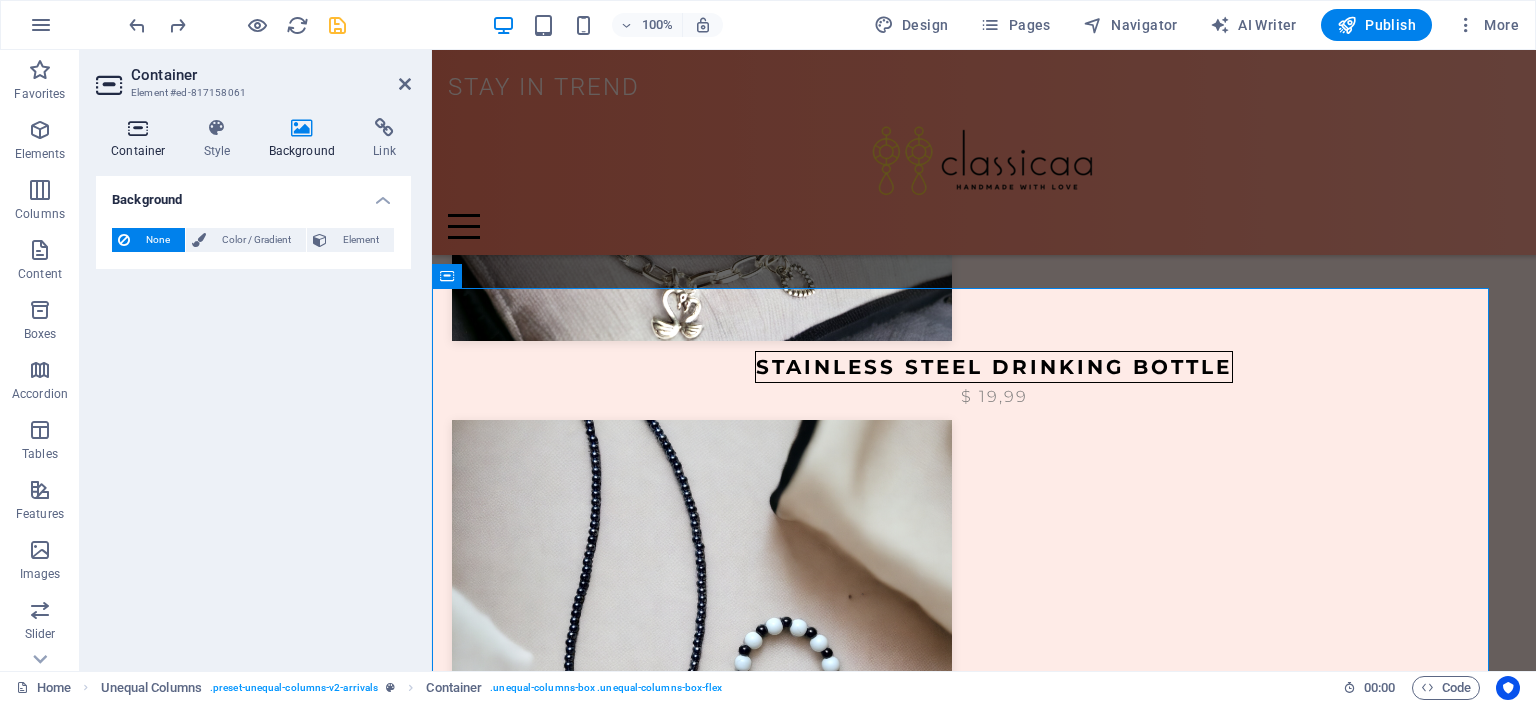 click at bounding box center (138, 128) 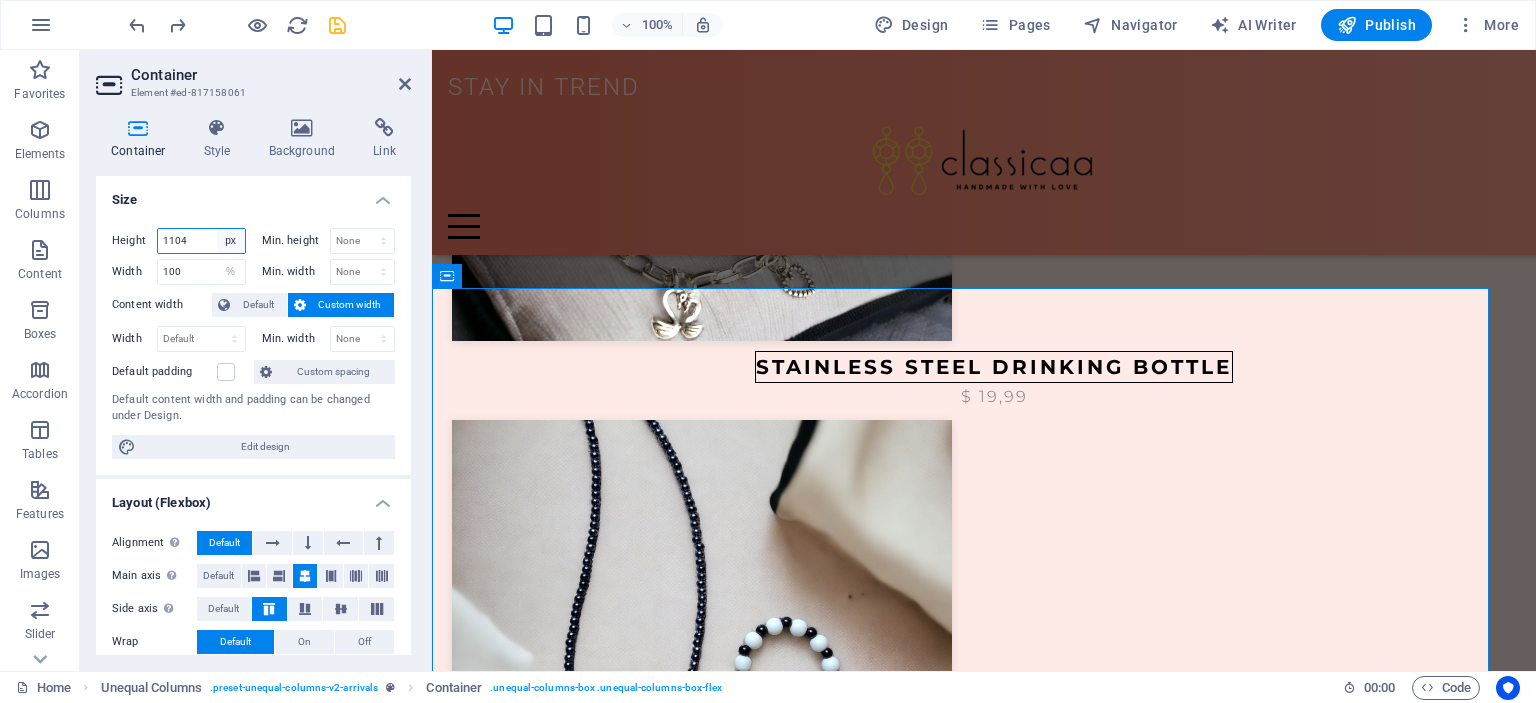 click on "Default px rem % vh vw" at bounding box center (231, 241) 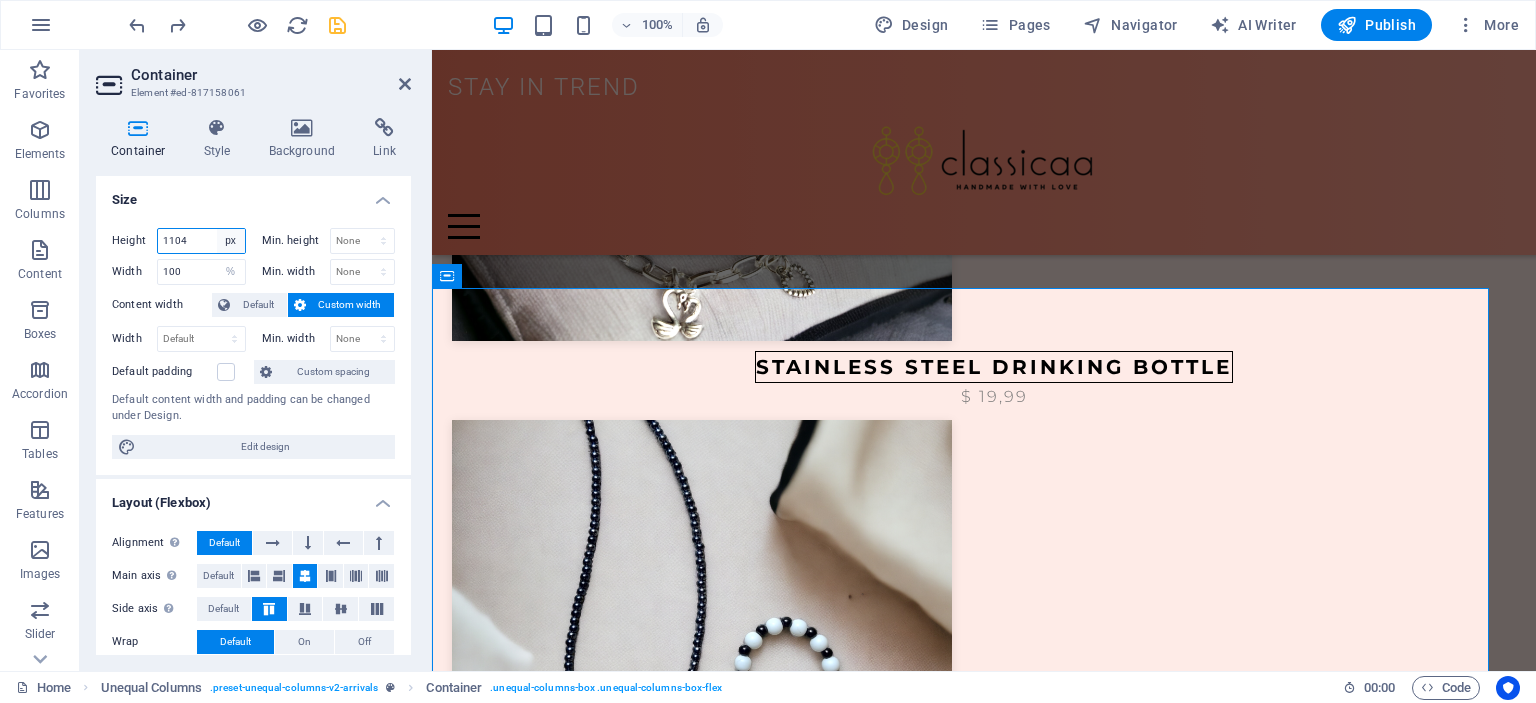 select on "default" 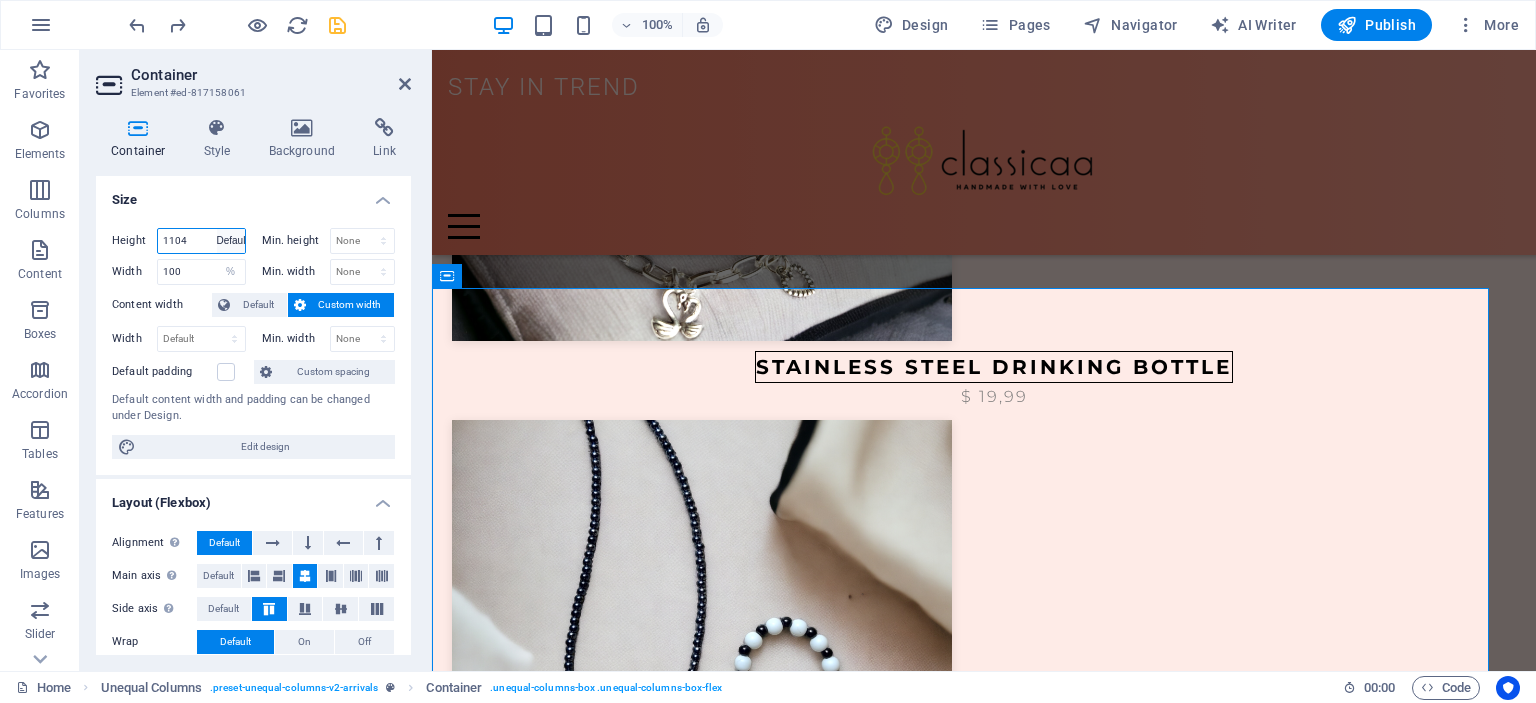 click on "Default px rem % vh vw" at bounding box center [231, 241] 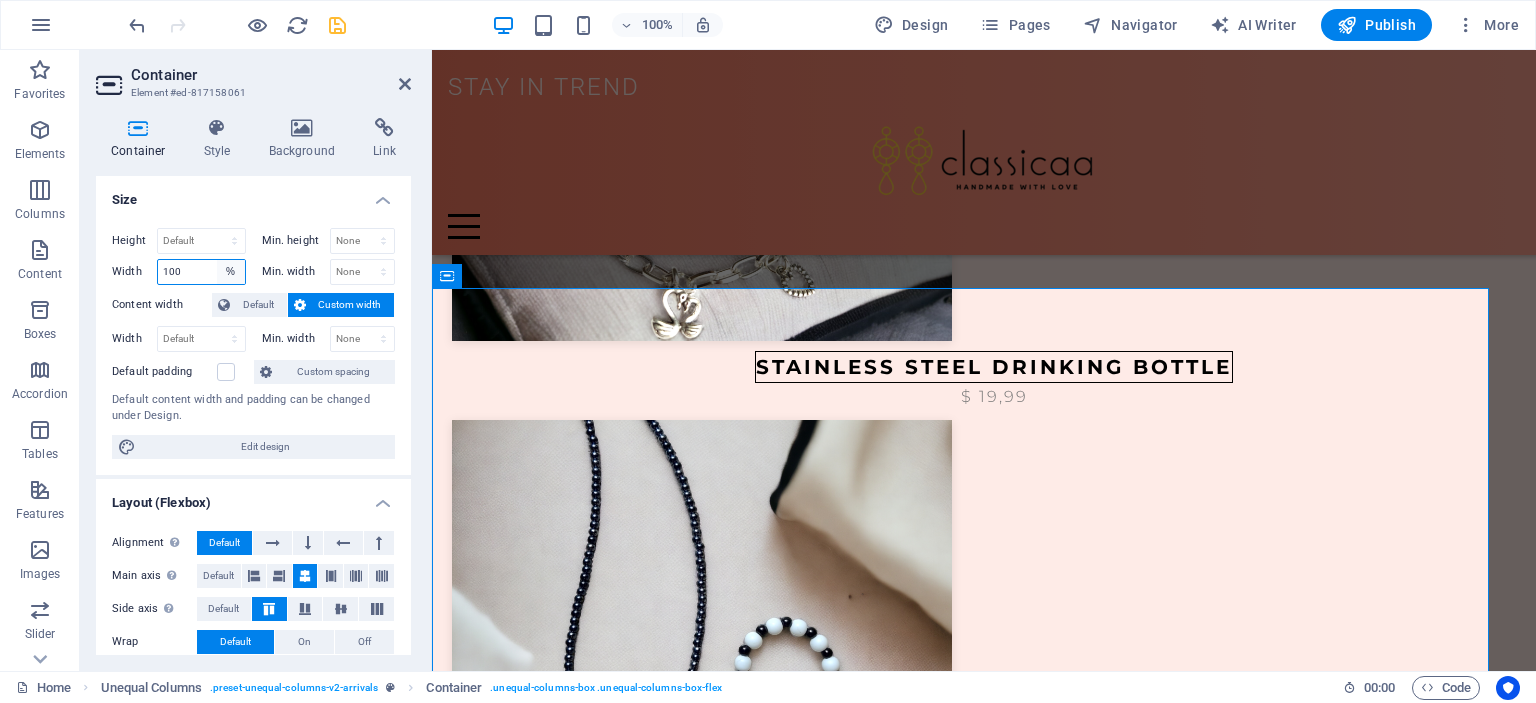 click on "Default px rem % em vh vw" at bounding box center (231, 272) 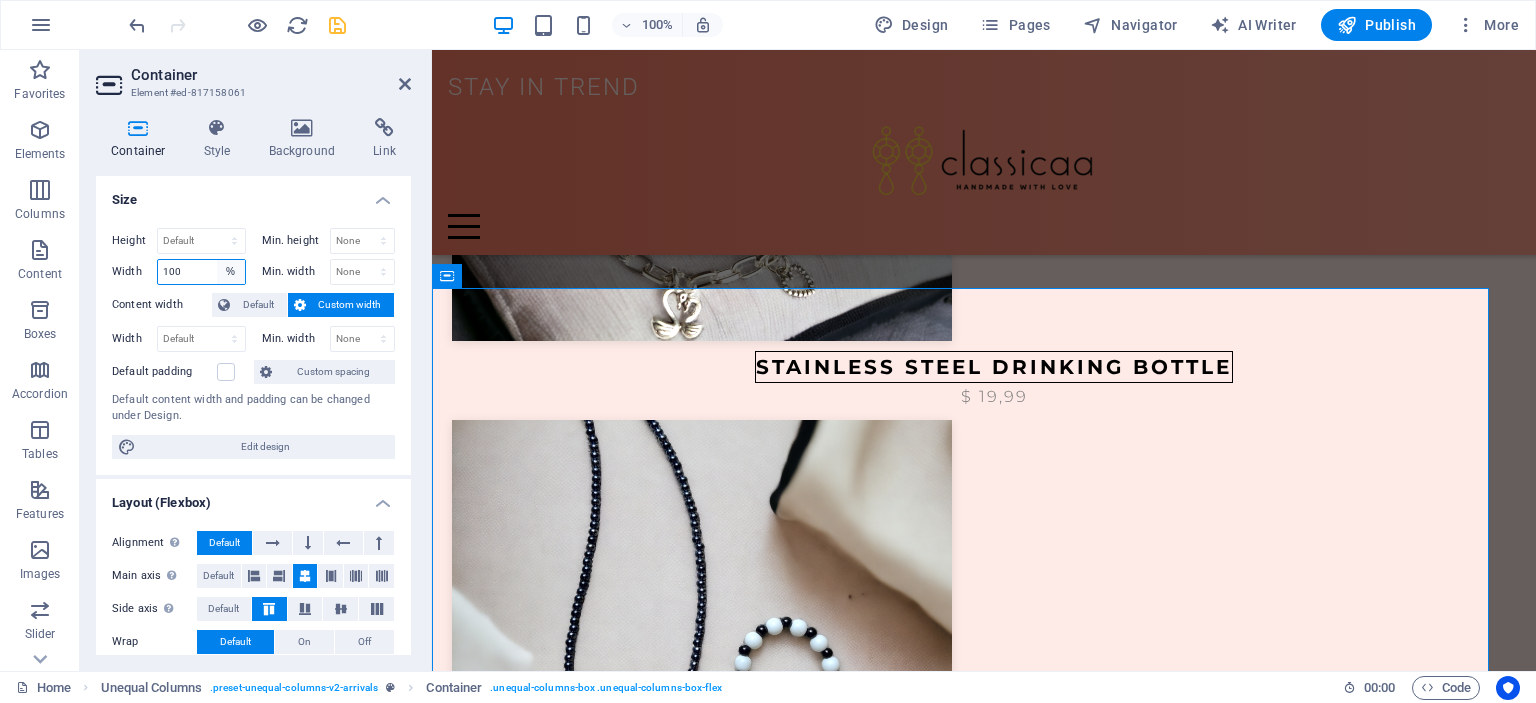 select on "default" 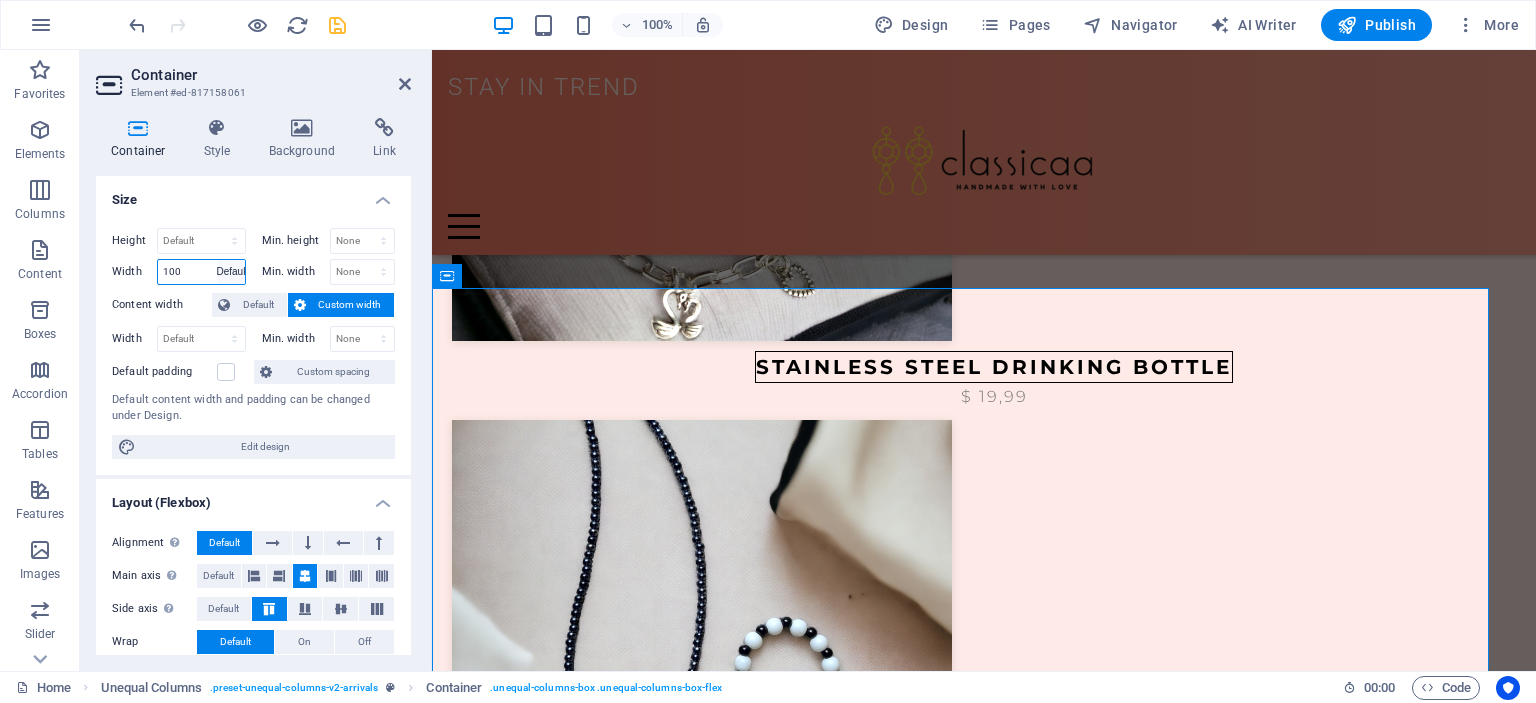 click on "Default px rem % em vh vw" at bounding box center [231, 272] 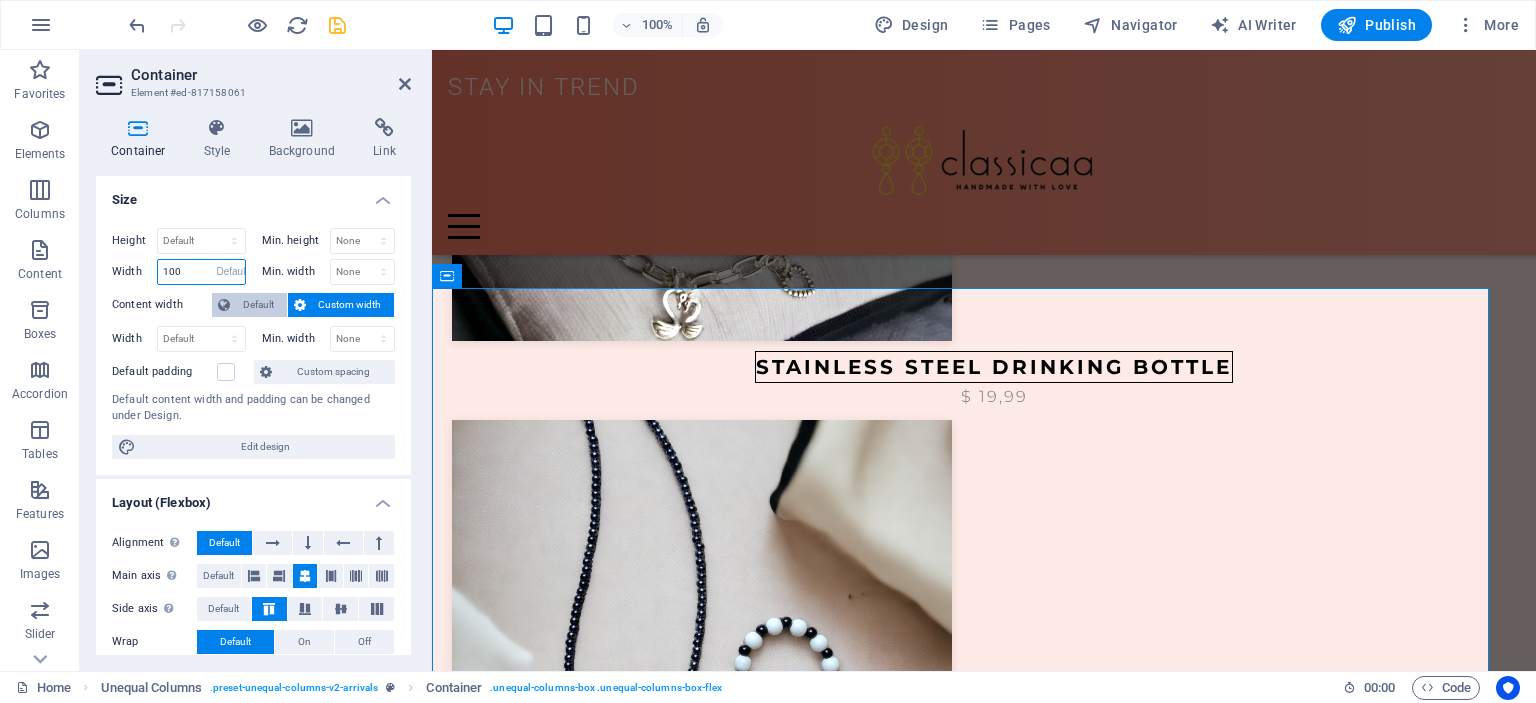 type 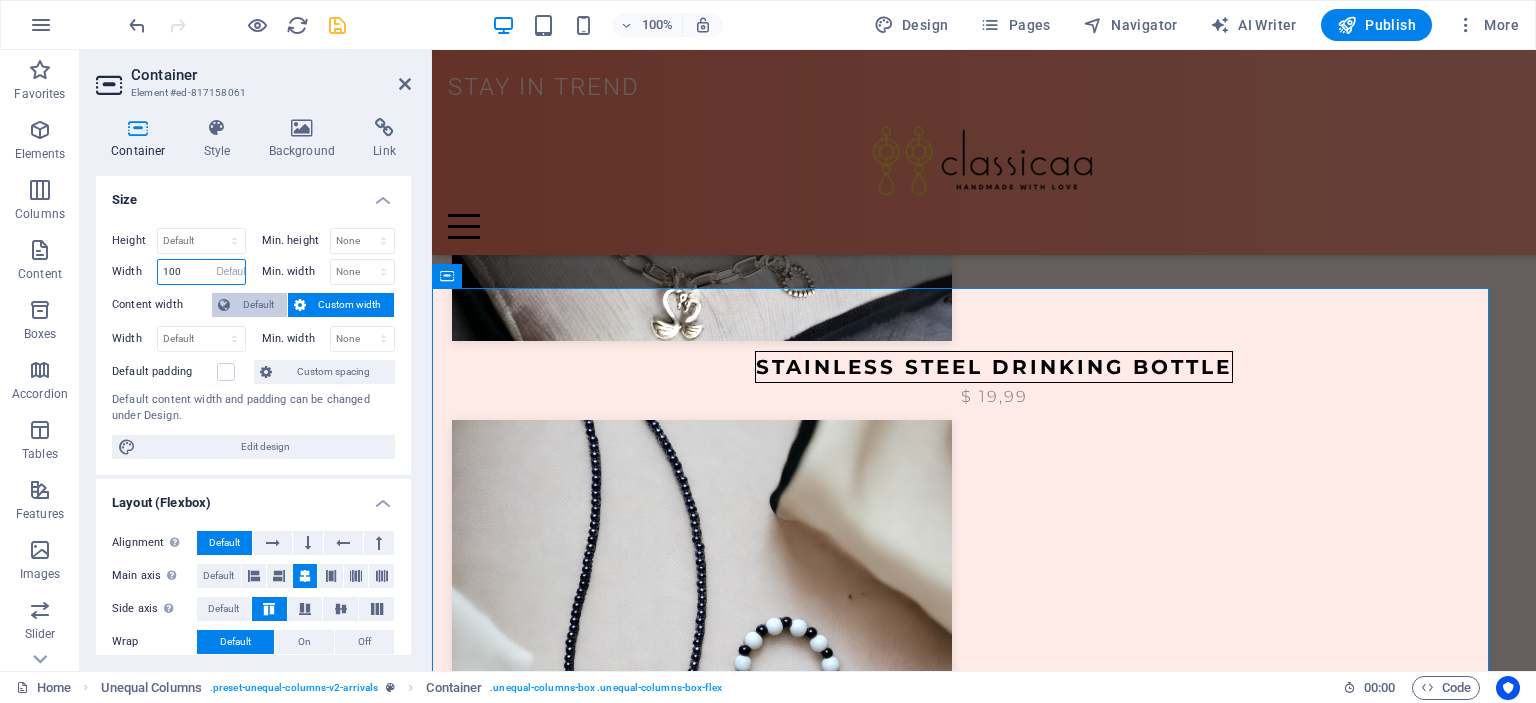 select on "DISABLED_OPTION_VALUE" 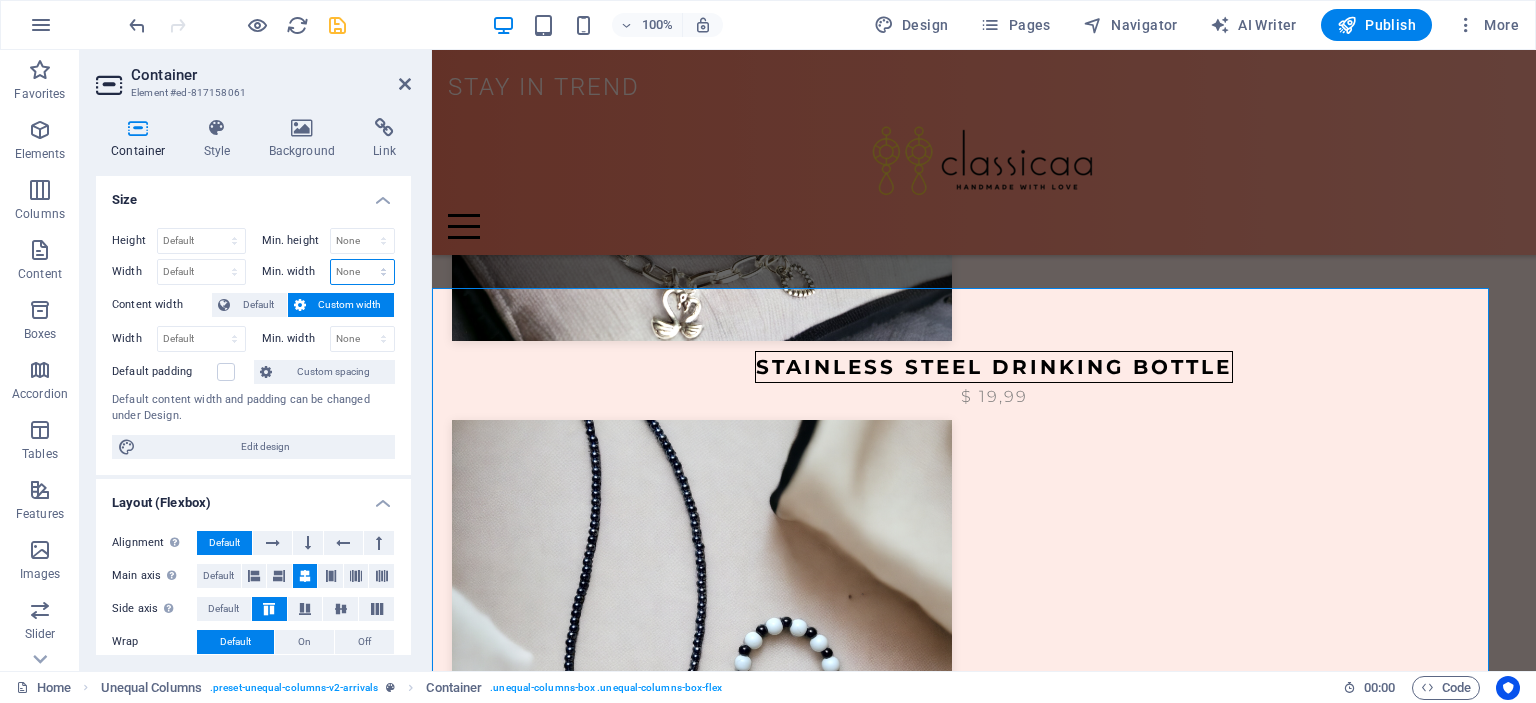 click on "None px rem % vh vw" at bounding box center (363, 272) 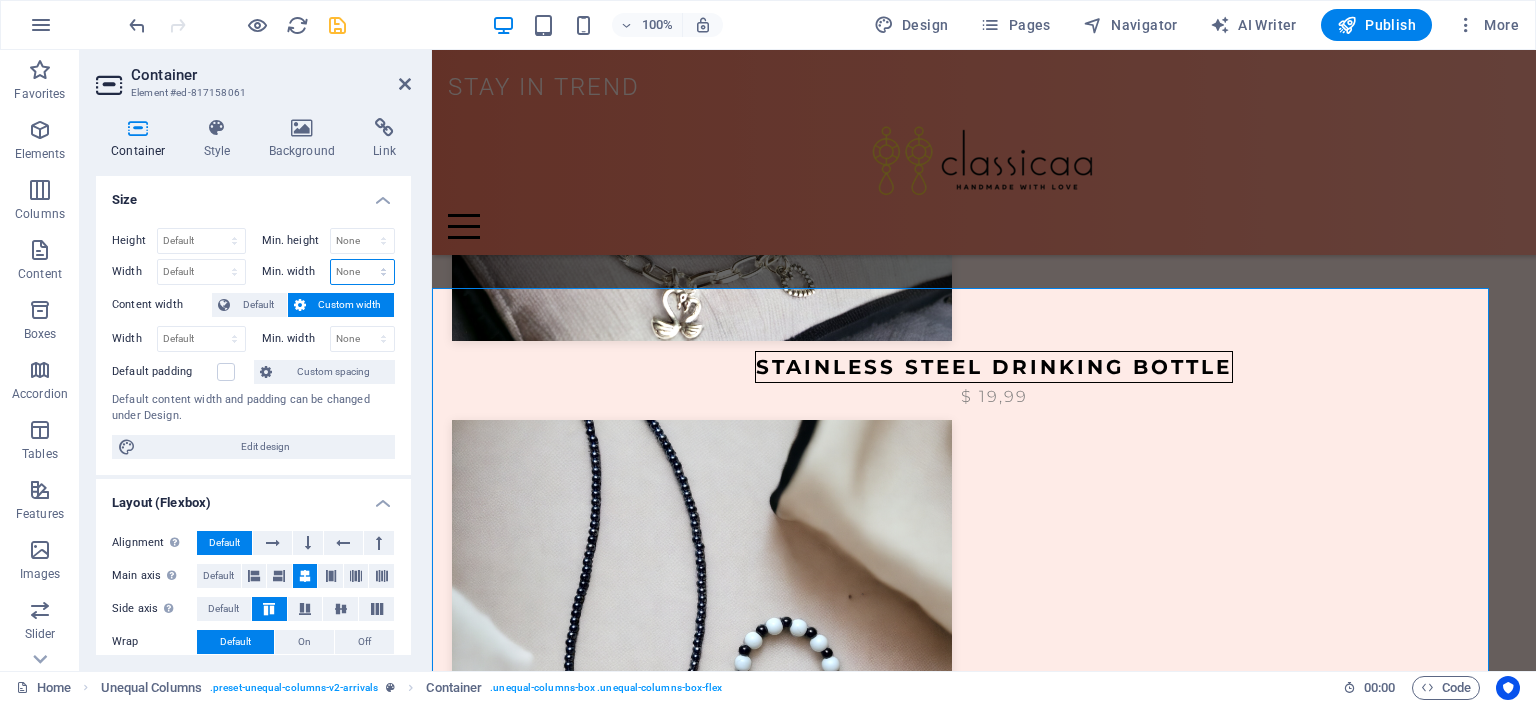 select on "%" 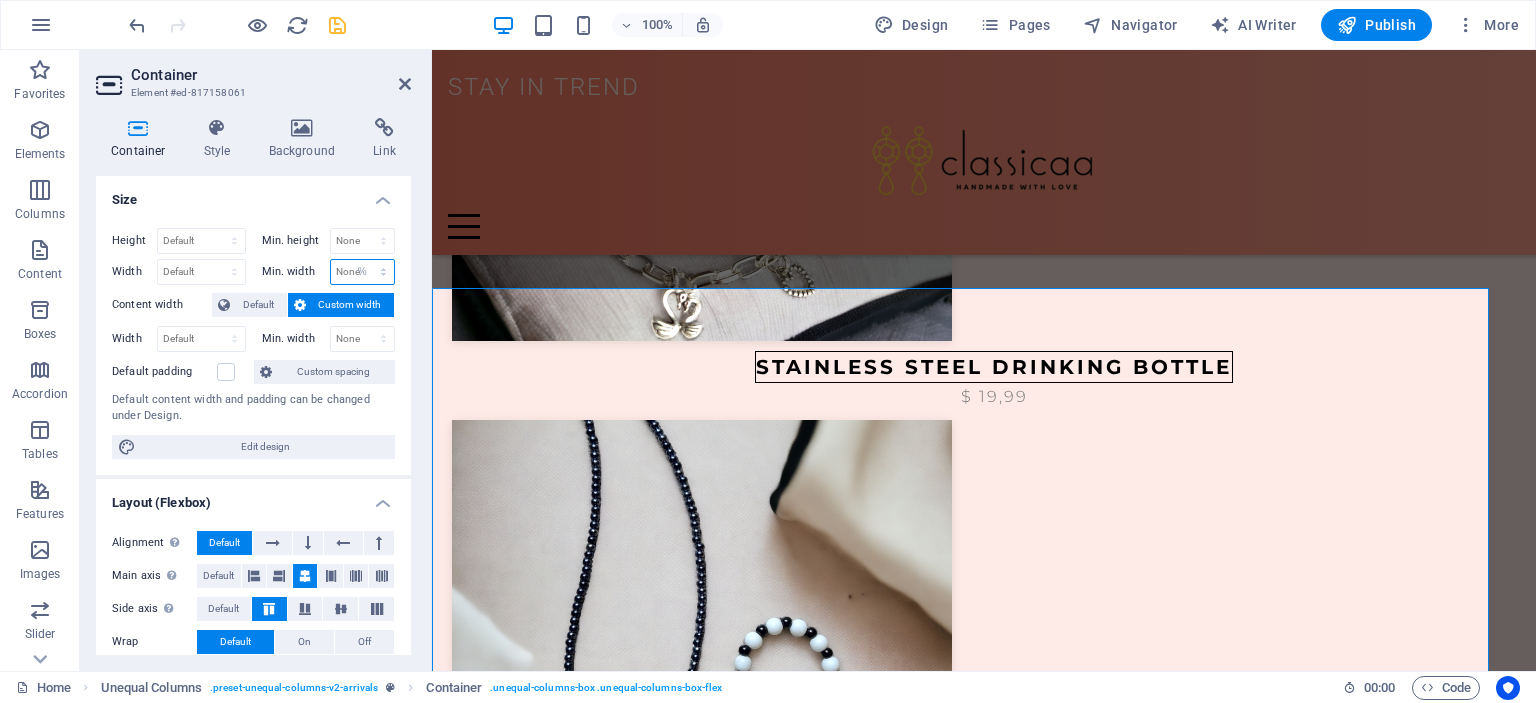 click on "None px rem % vh vw" at bounding box center [363, 272] 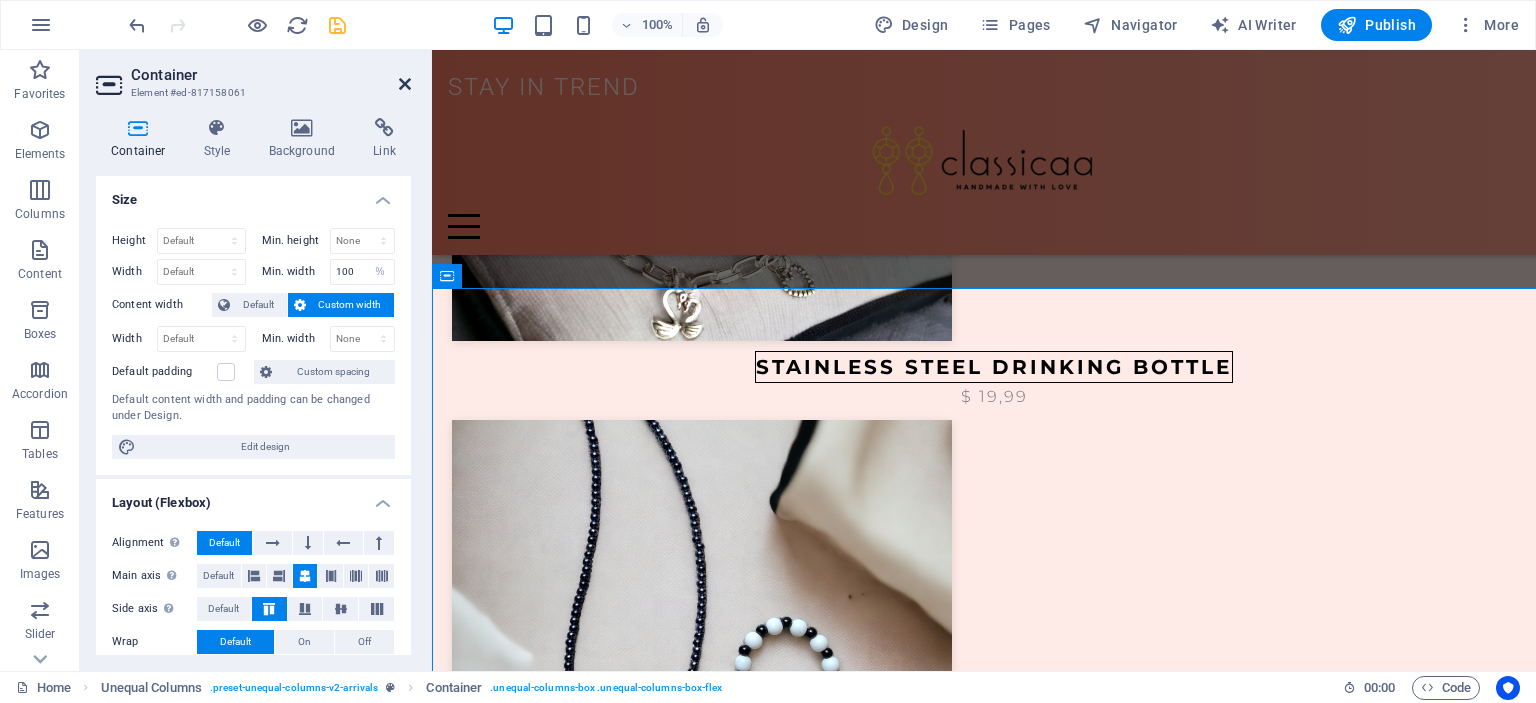 drag, startPoint x: 405, startPoint y: 77, endPoint x: 610, endPoint y: 157, distance: 220.05681 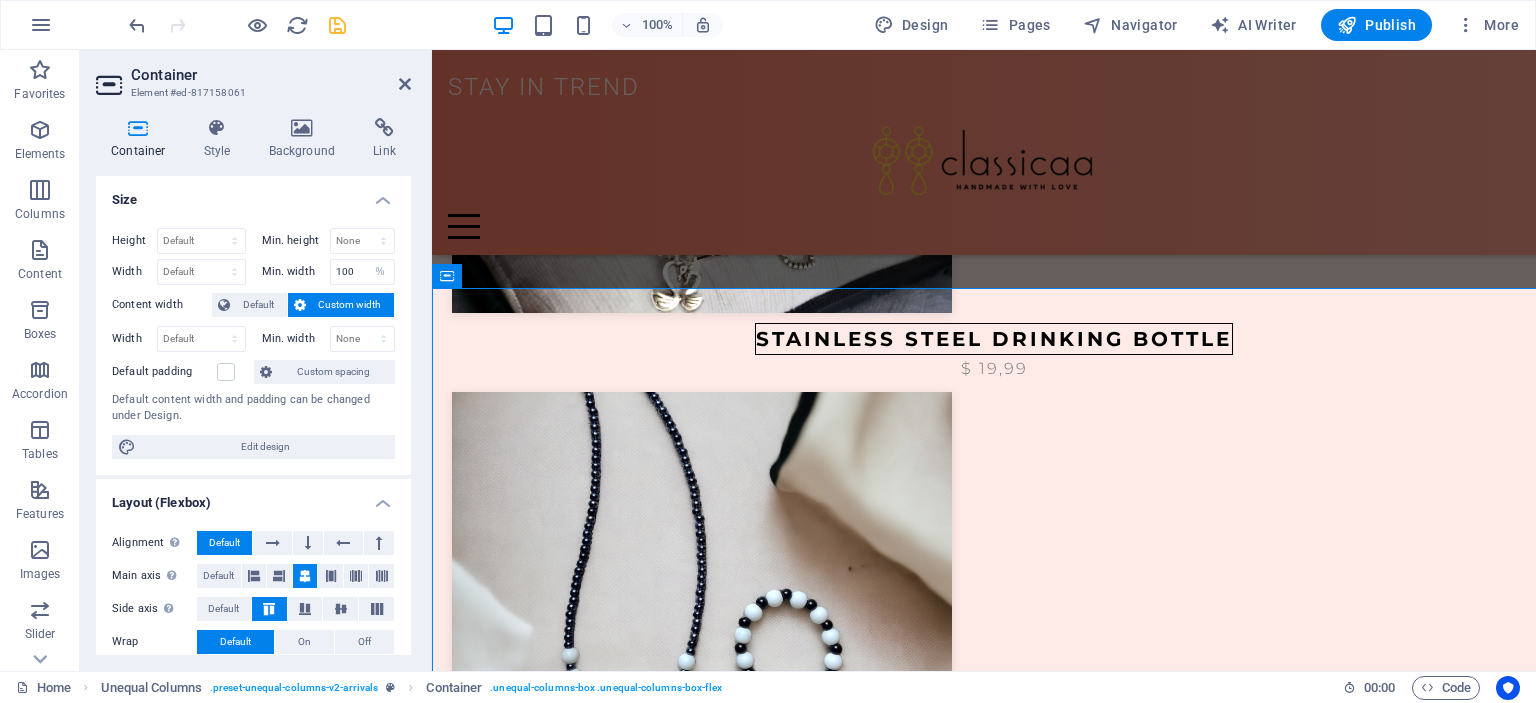 scroll, scrollTop: 1416, scrollLeft: 0, axis: vertical 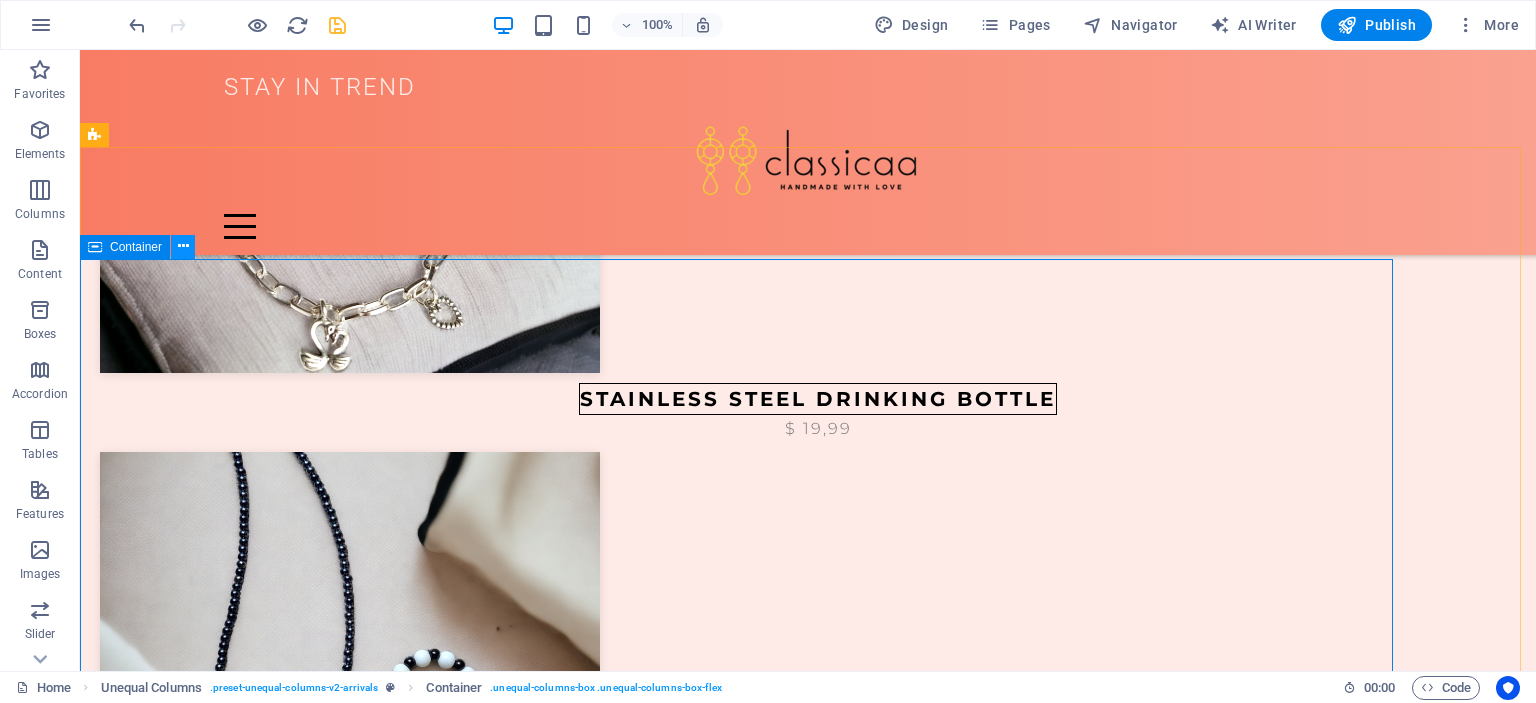 click at bounding box center [183, 247] 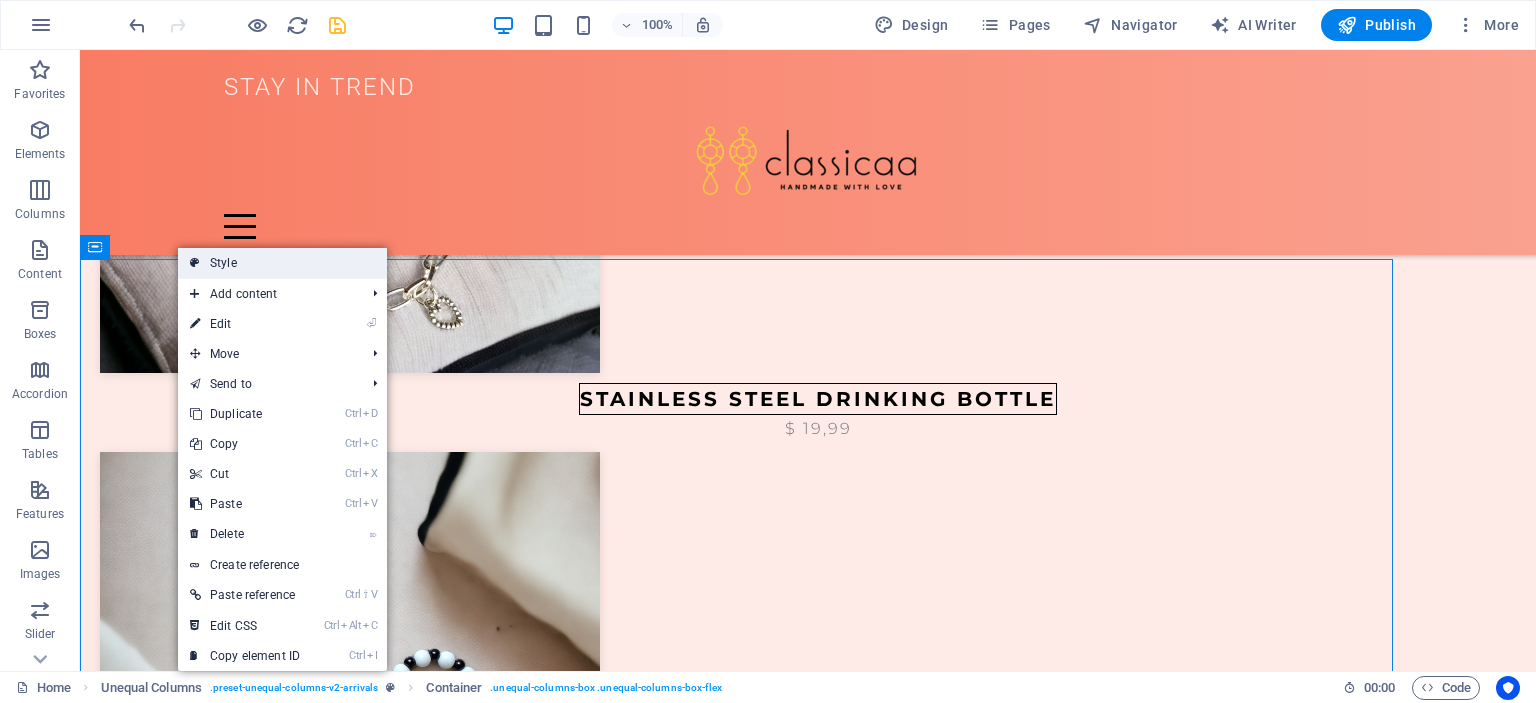 click at bounding box center (195, 263) 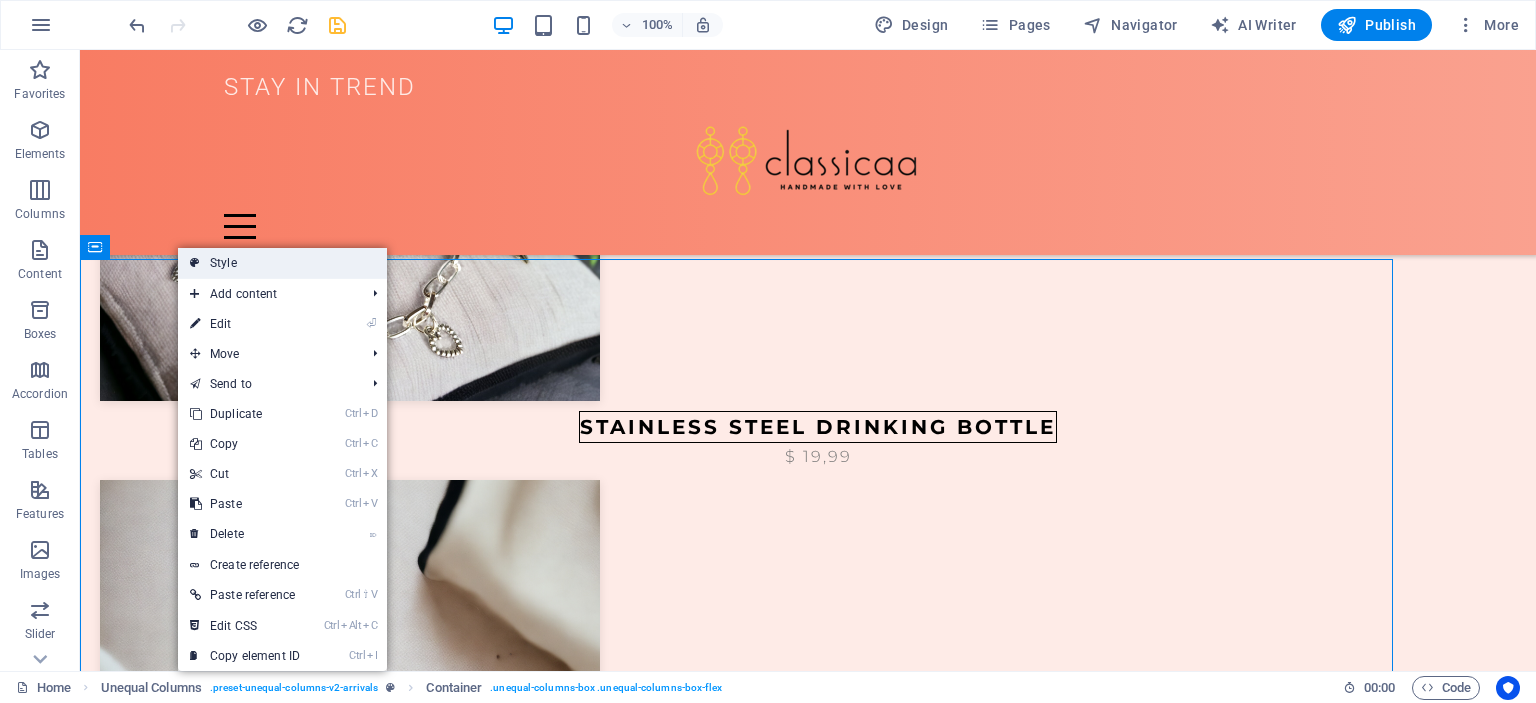 select on "%" 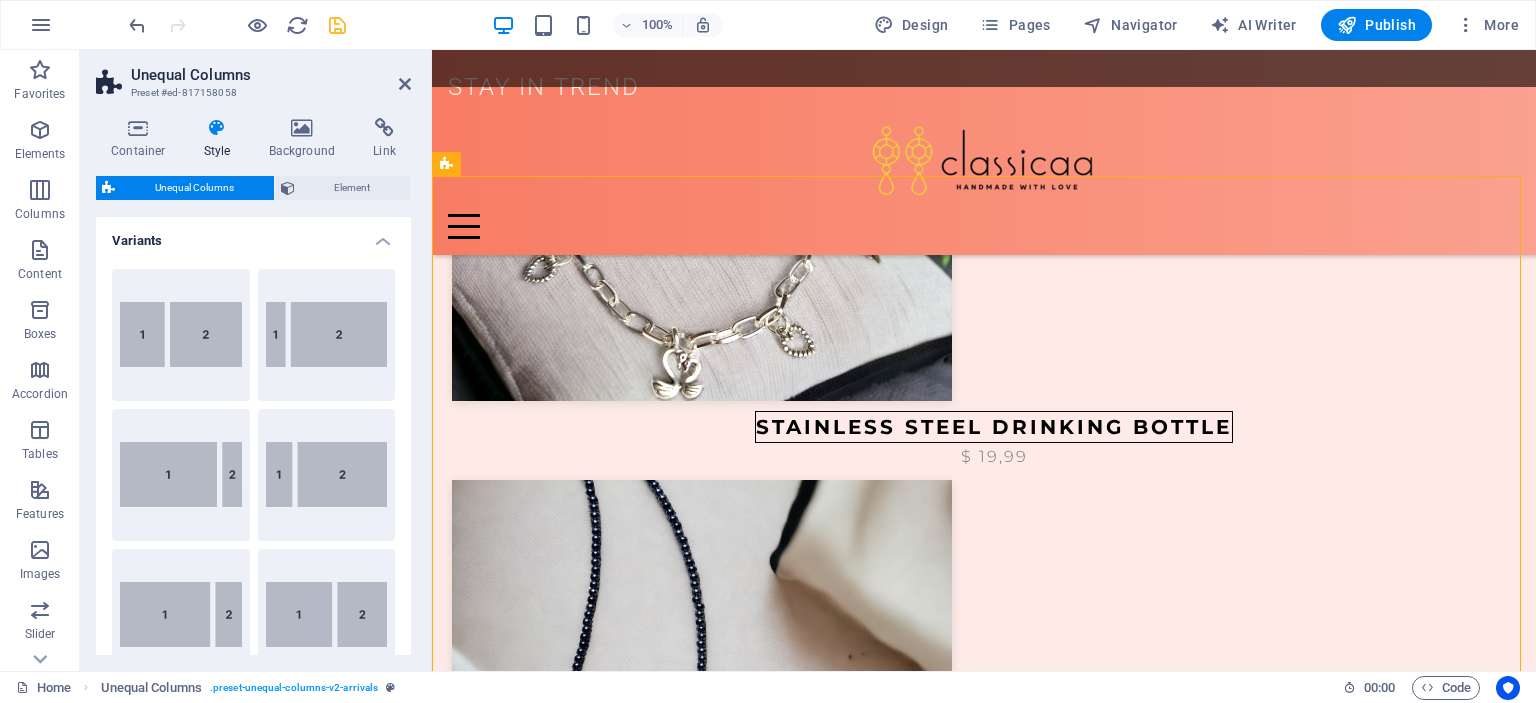 scroll, scrollTop: 1476, scrollLeft: 0, axis: vertical 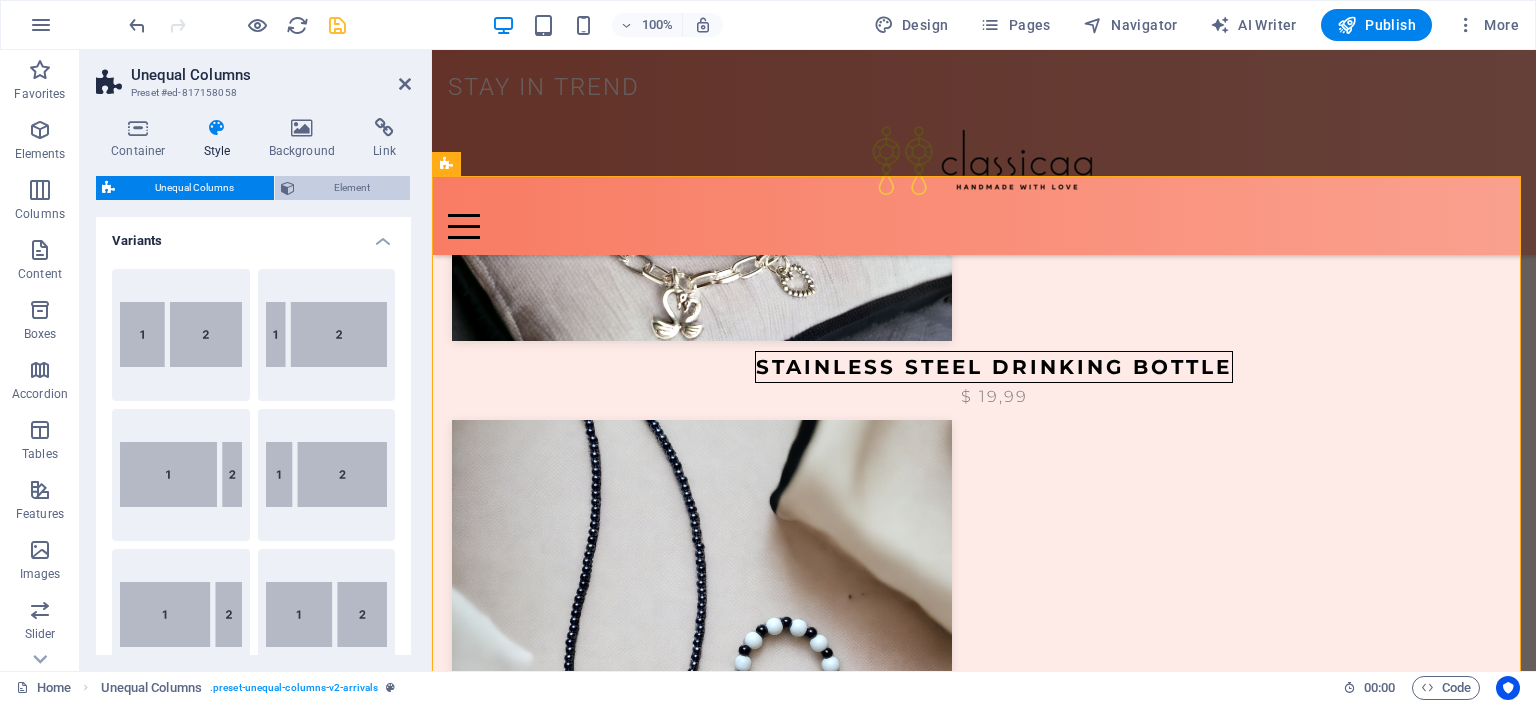 click on "Element" at bounding box center (353, 188) 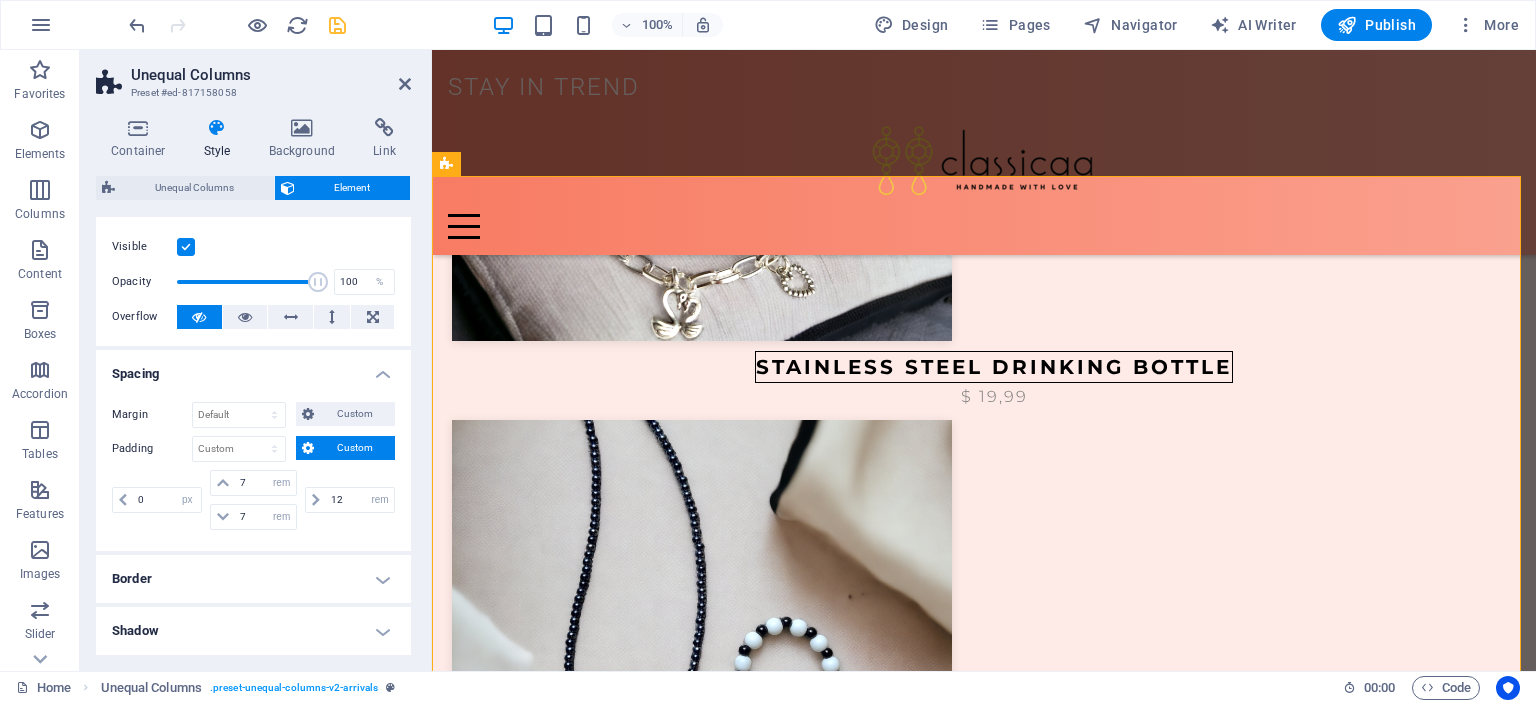 scroll, scrollTop: 0, scrollLeft: 0, axis: both 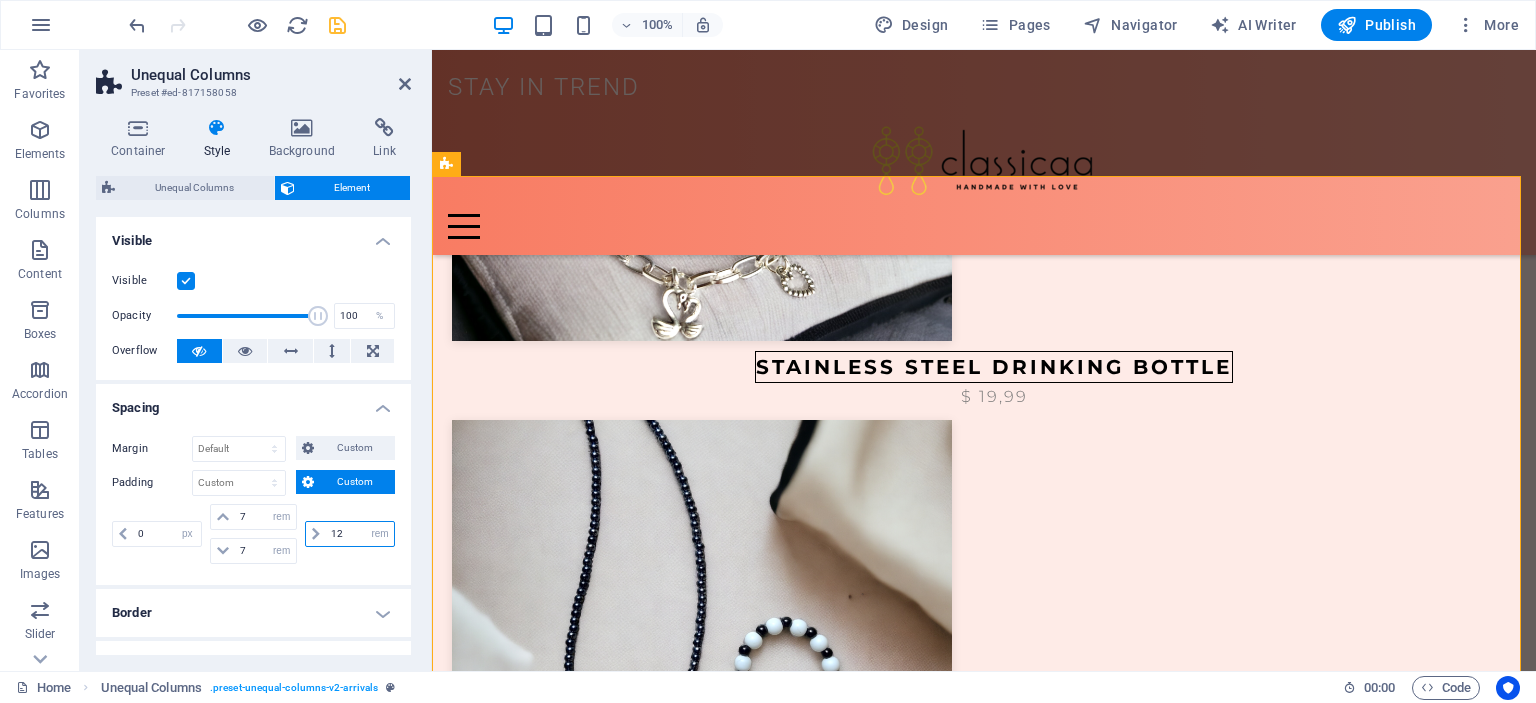 click on "12" at bounding box center [360, 534] 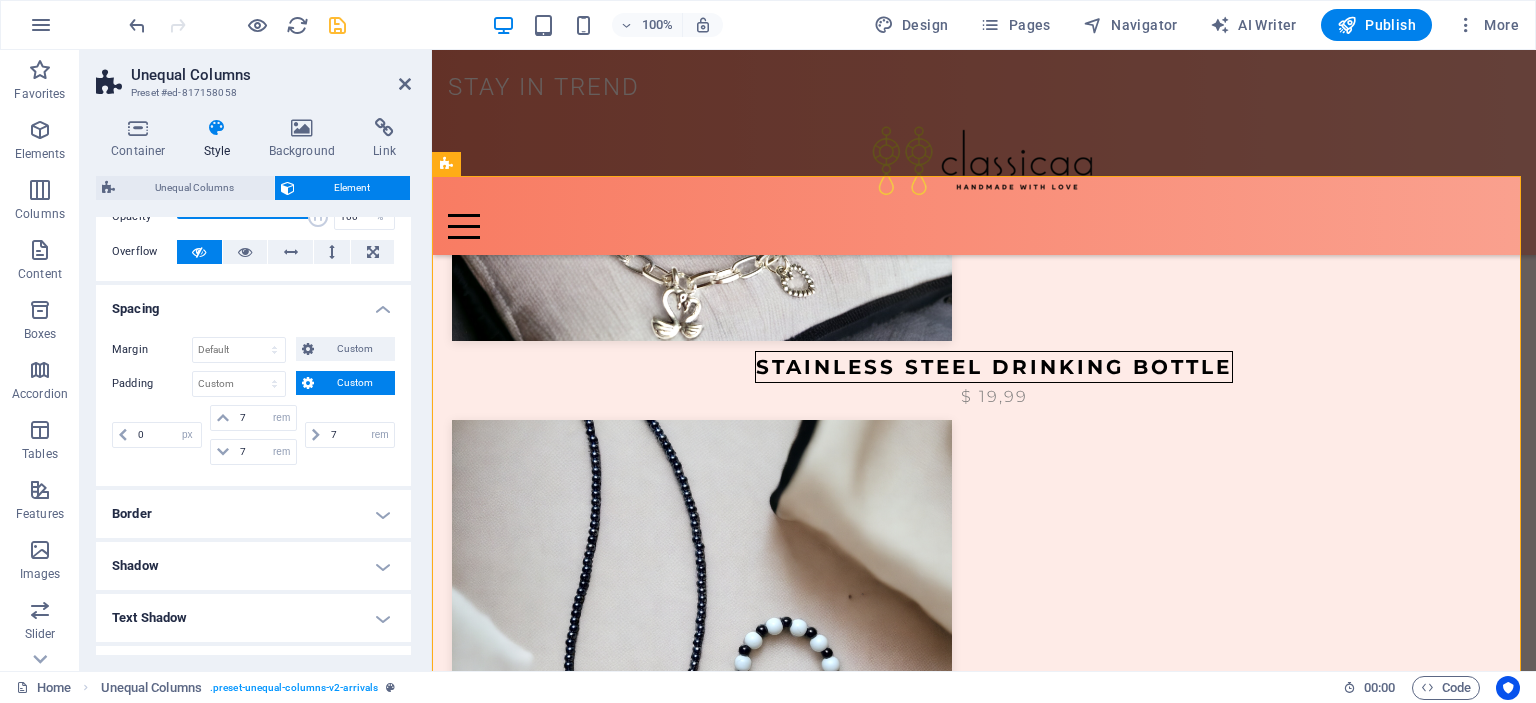 scroll, scrollTop: 200, scrollLeft: 0, axis: vertical 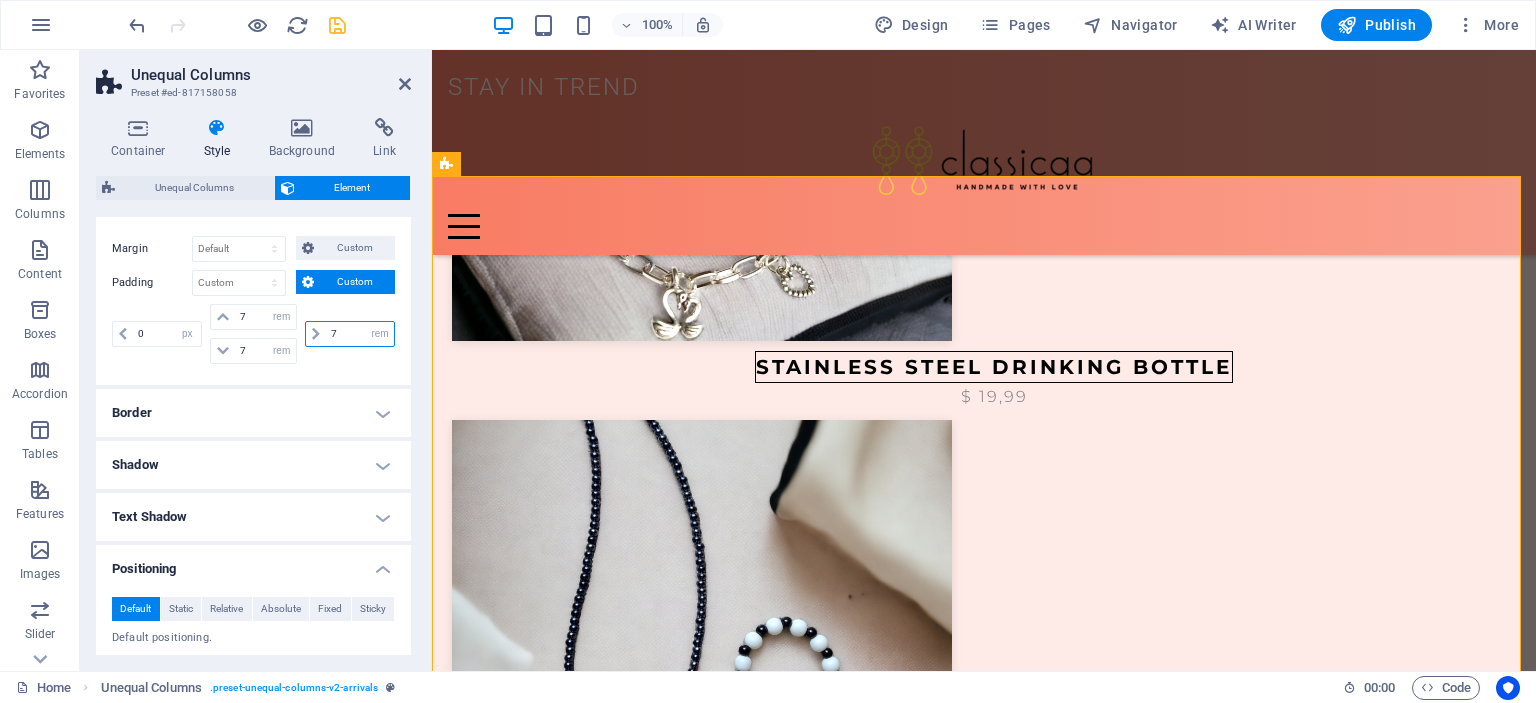 drag, startPoint x: 337, startPoint y: 329, endPoint x: 327, endPoint y: 327, distance: 10.198039 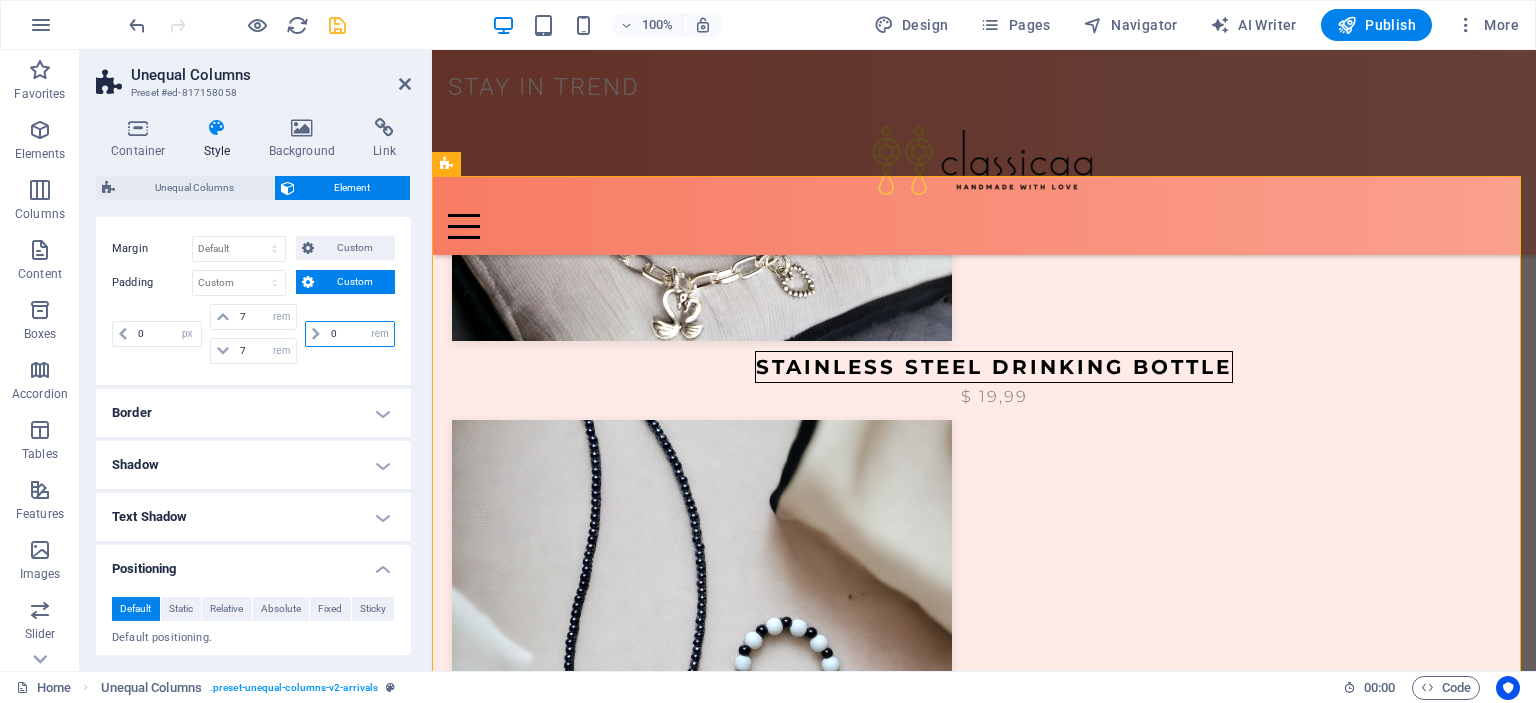 type on "0" 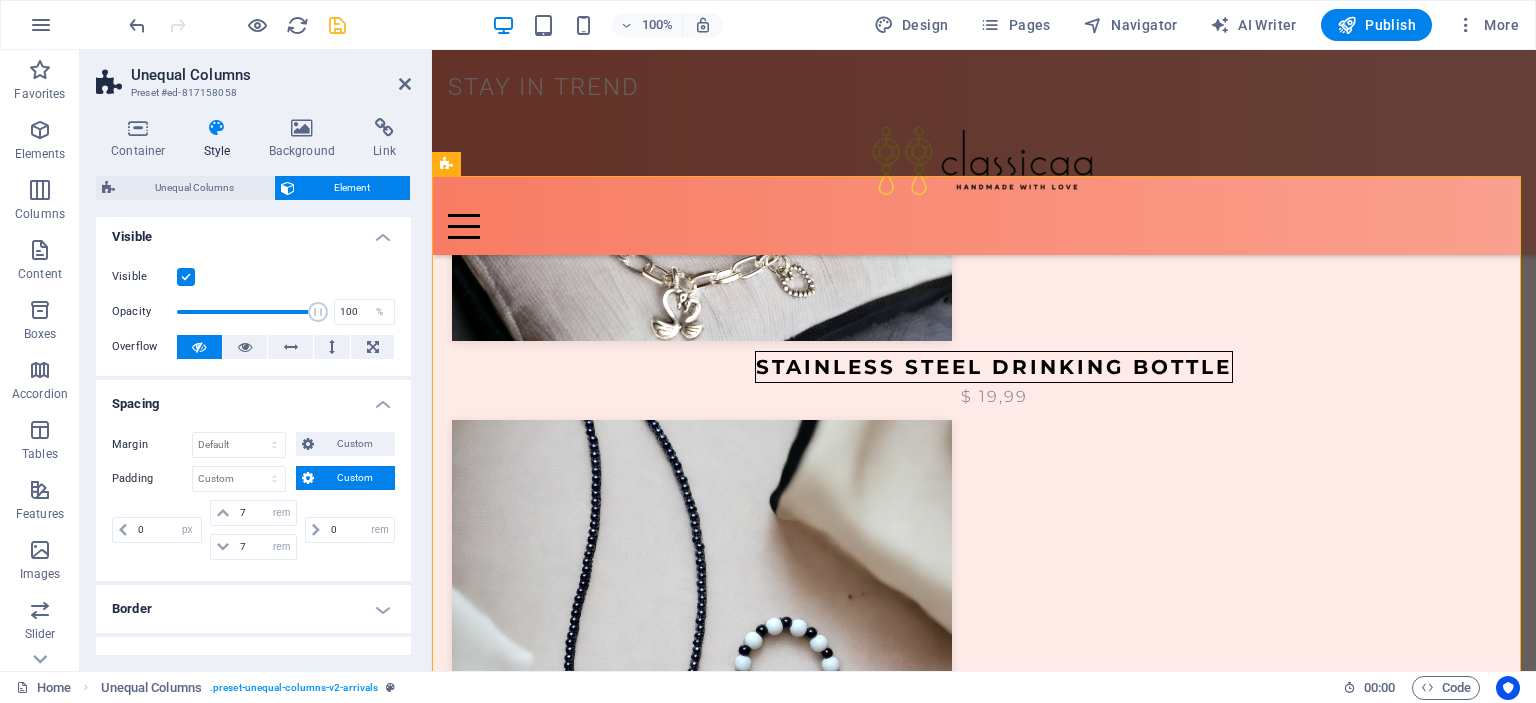 scroll, scrollTop: 0, scrollLeft: 0, axis: both 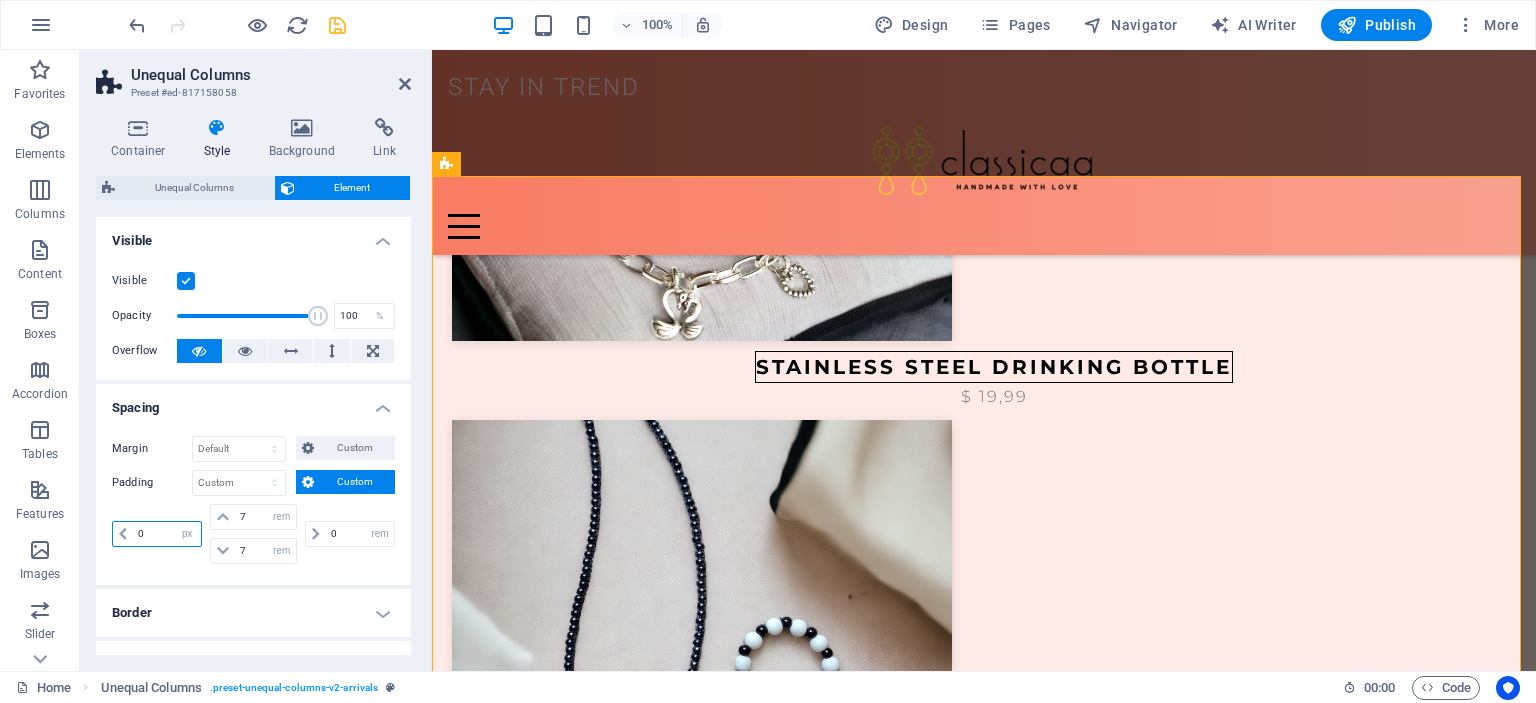 drag, startPoint x: 145, startPoint y: 532, endPoint x: 135, endPoint y: 531, distance: 10.049875 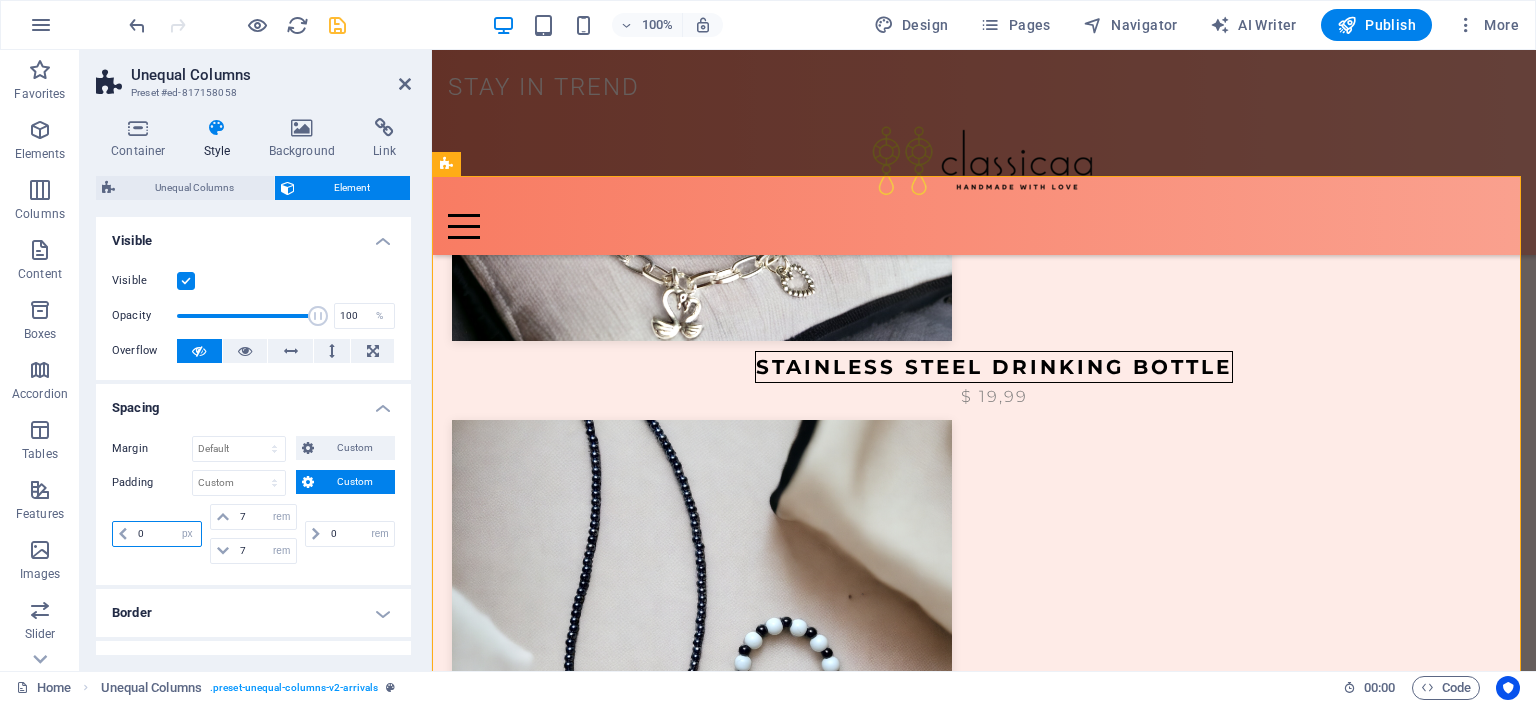 click on "0" at bounding box center (167, 534) 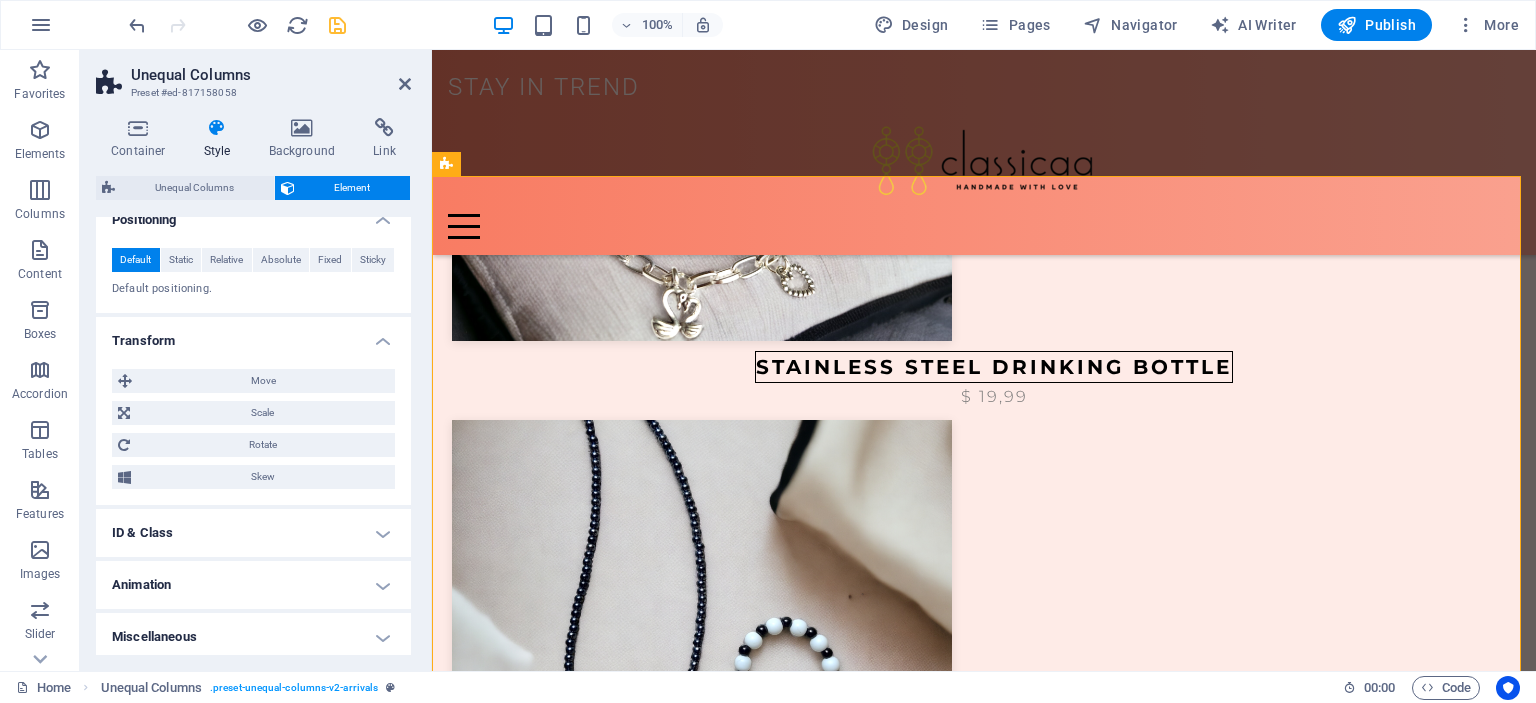 scroll, scrollTop: 553, scrollLeft: 0, axis: vertical 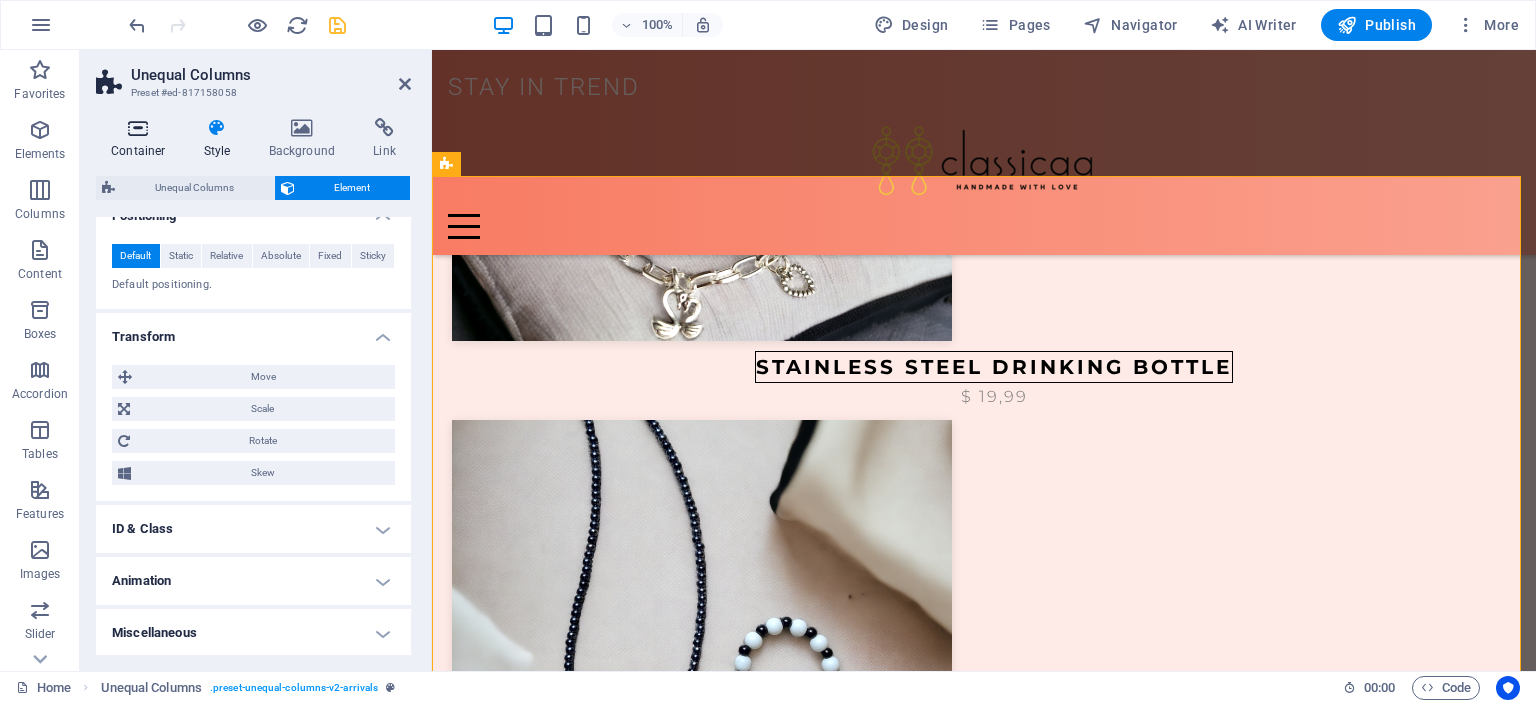 click on "Container" at bounding box center [142, 139] 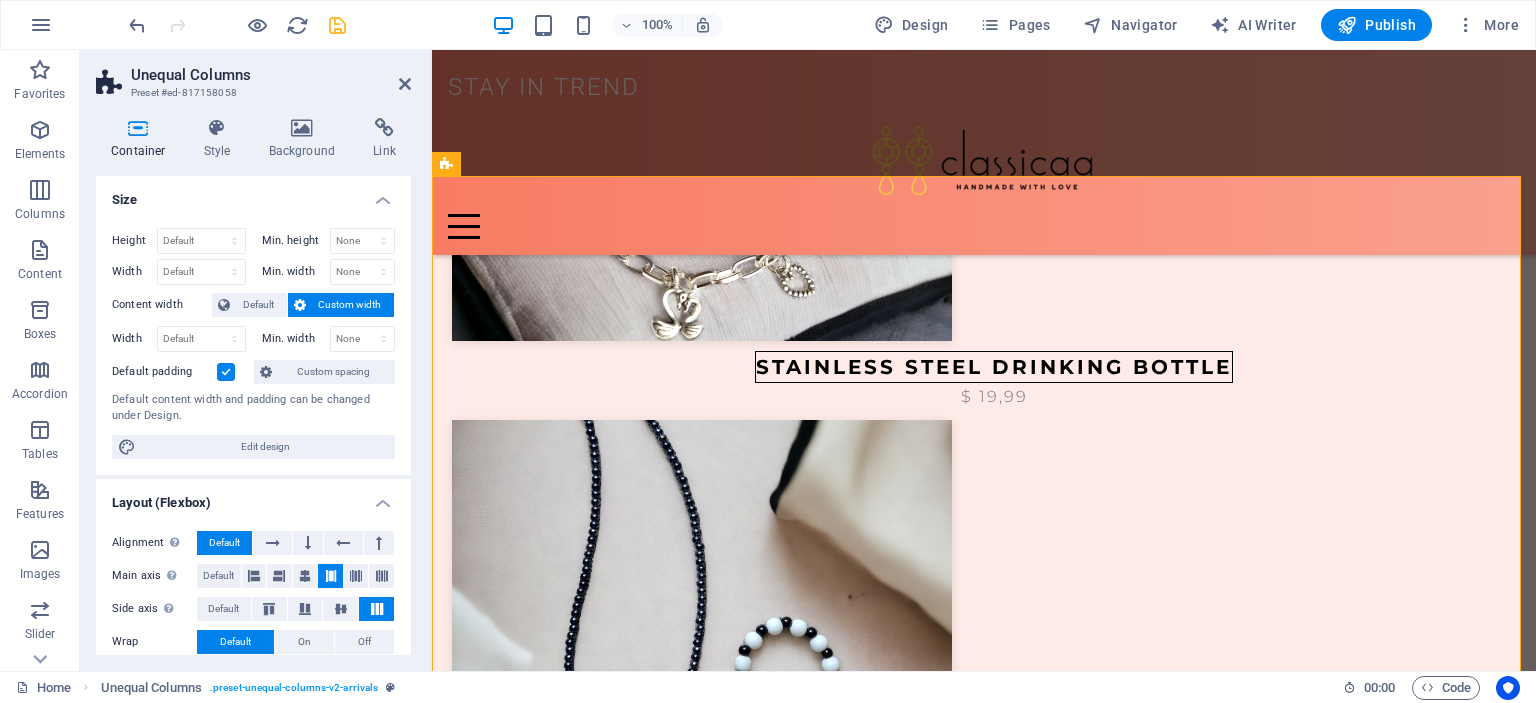 click on "Custom width" at bounding box center (350, 305) 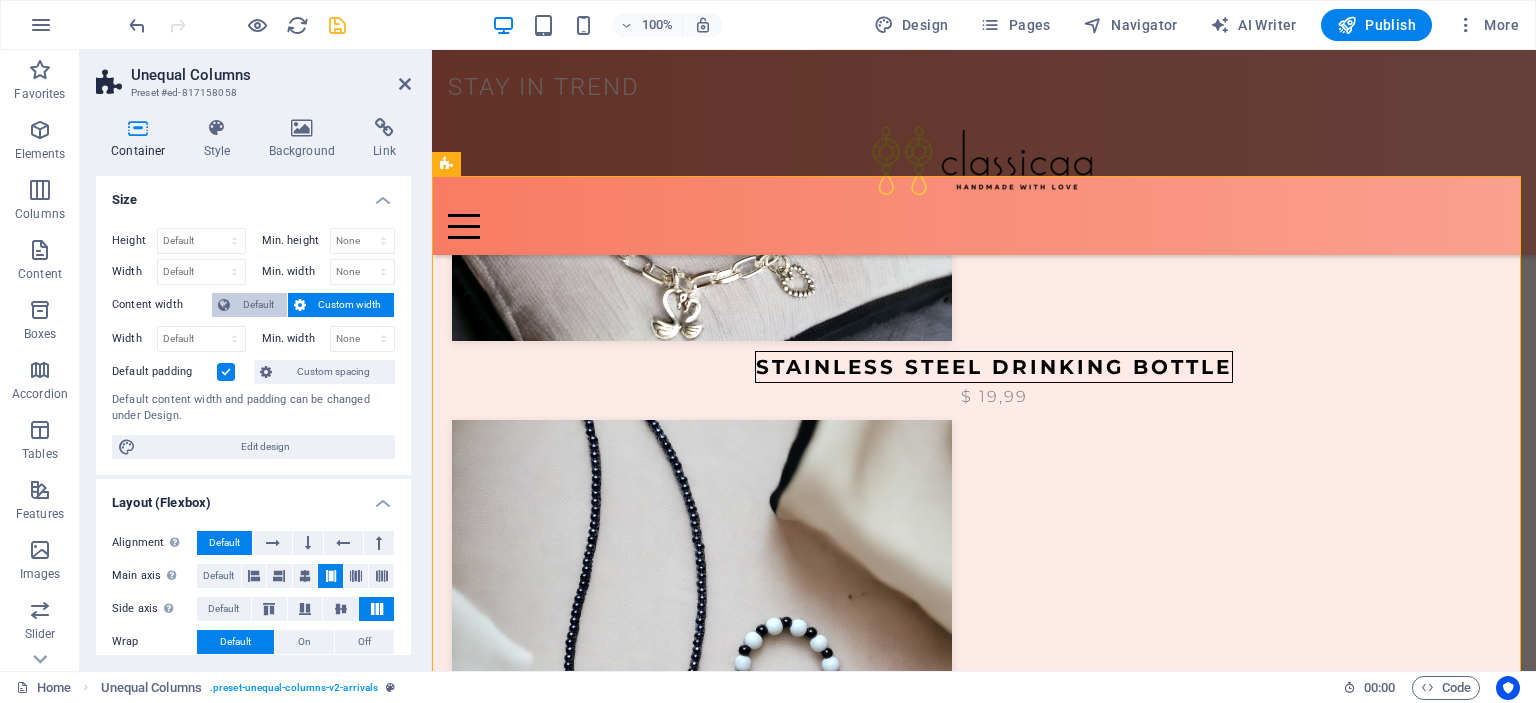 click on "Default" at bounding box center [258, 305] 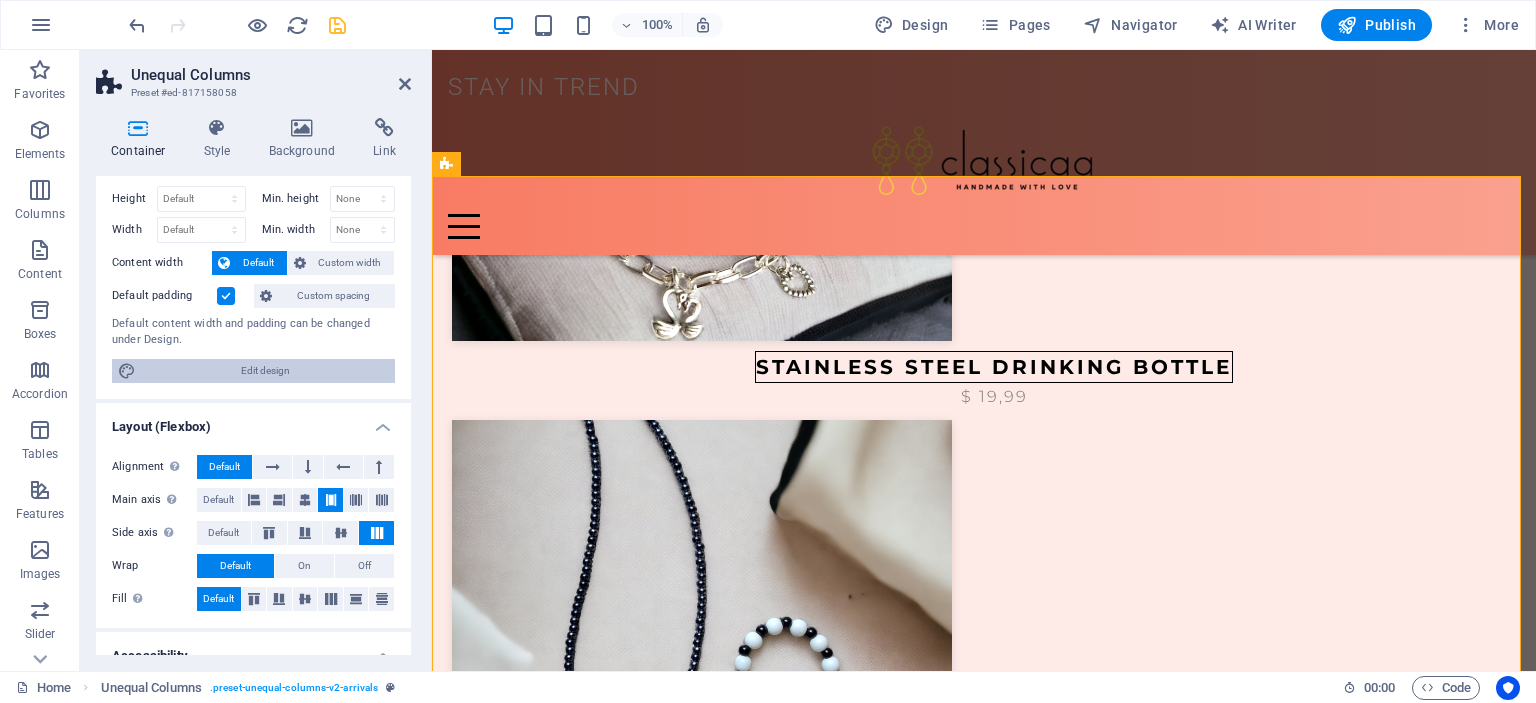 scroll, scrollTop: 0, scrollLeft: 0, axis: both 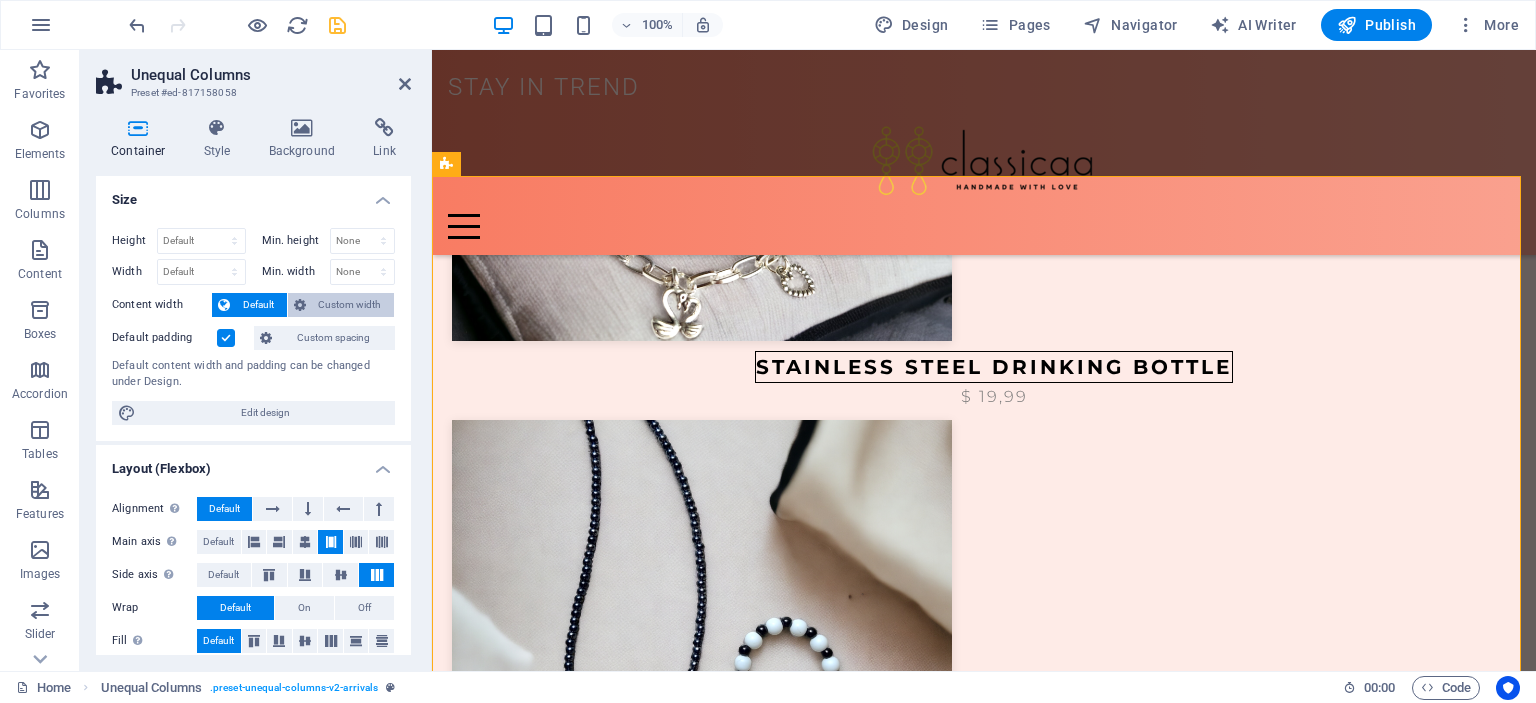 click on "Custom width" at bounding box center (350, 305) 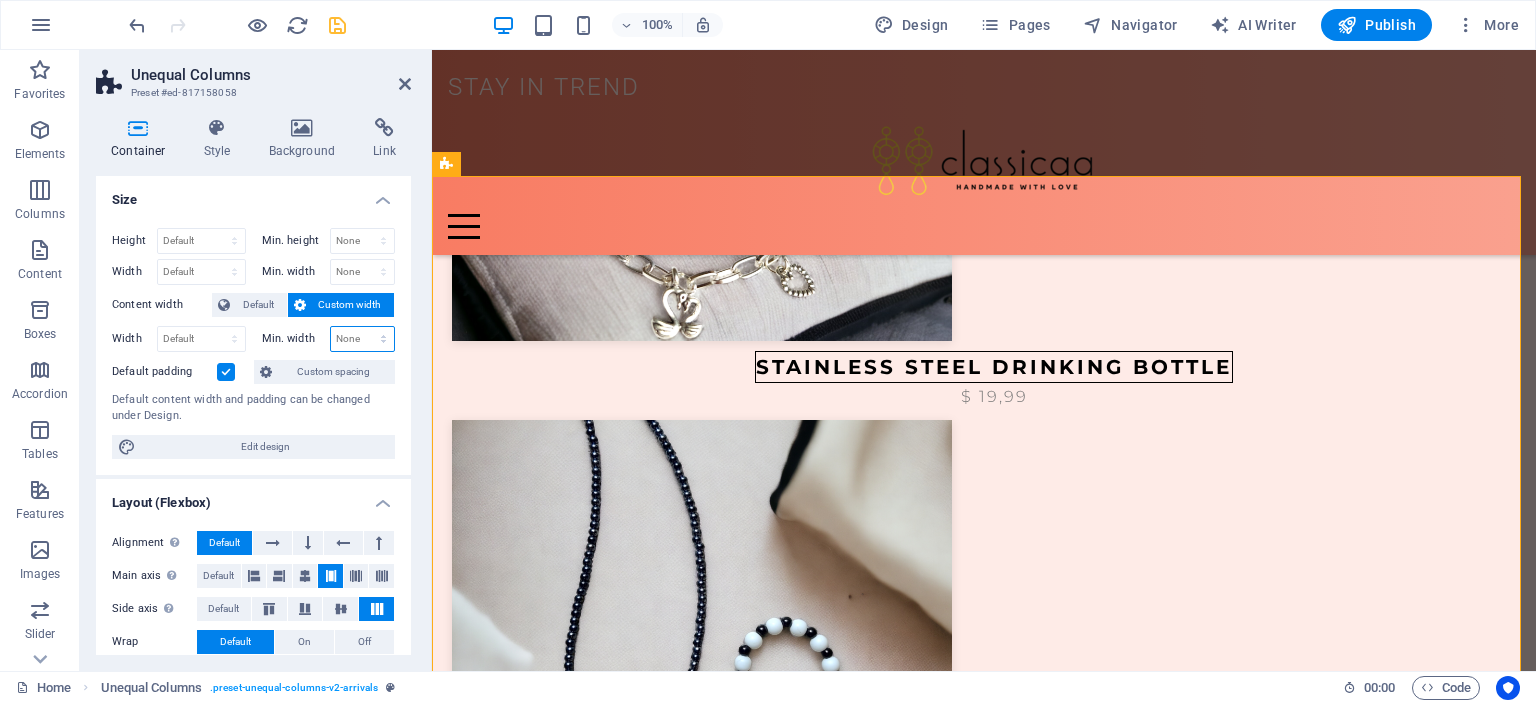 click on "None px rem % vh vw" at bounding box center [363, 339] 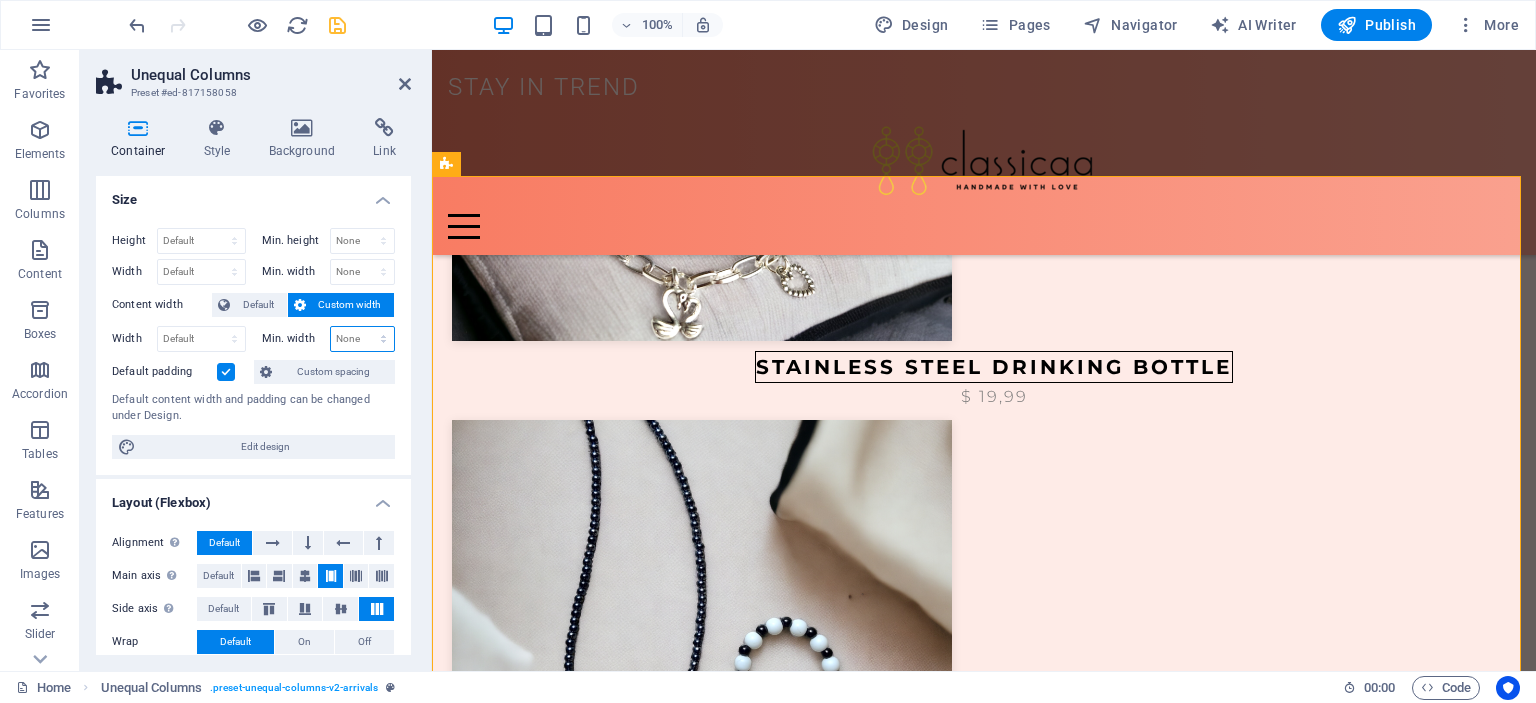 select on "%" 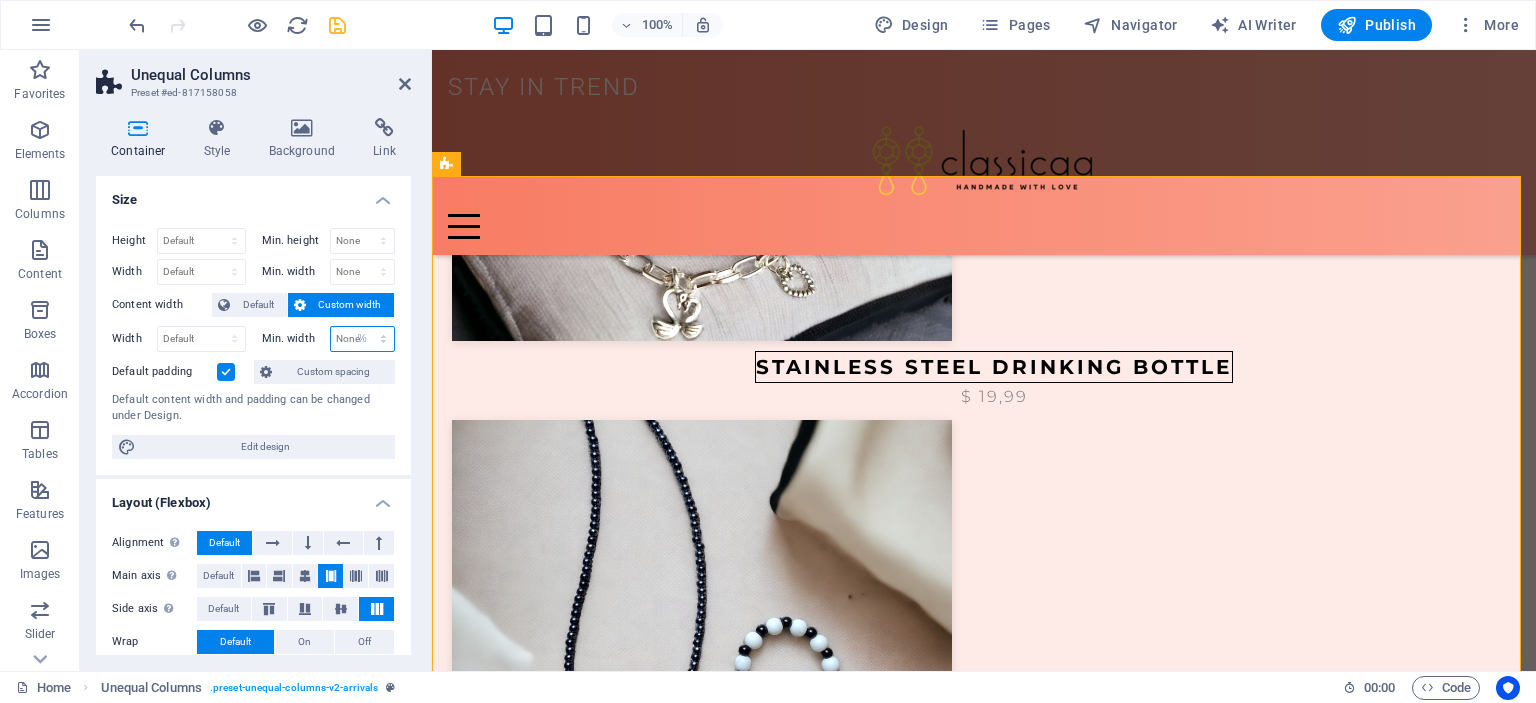 click on "None px rem % vh vw" at bounding box center (363, 339) 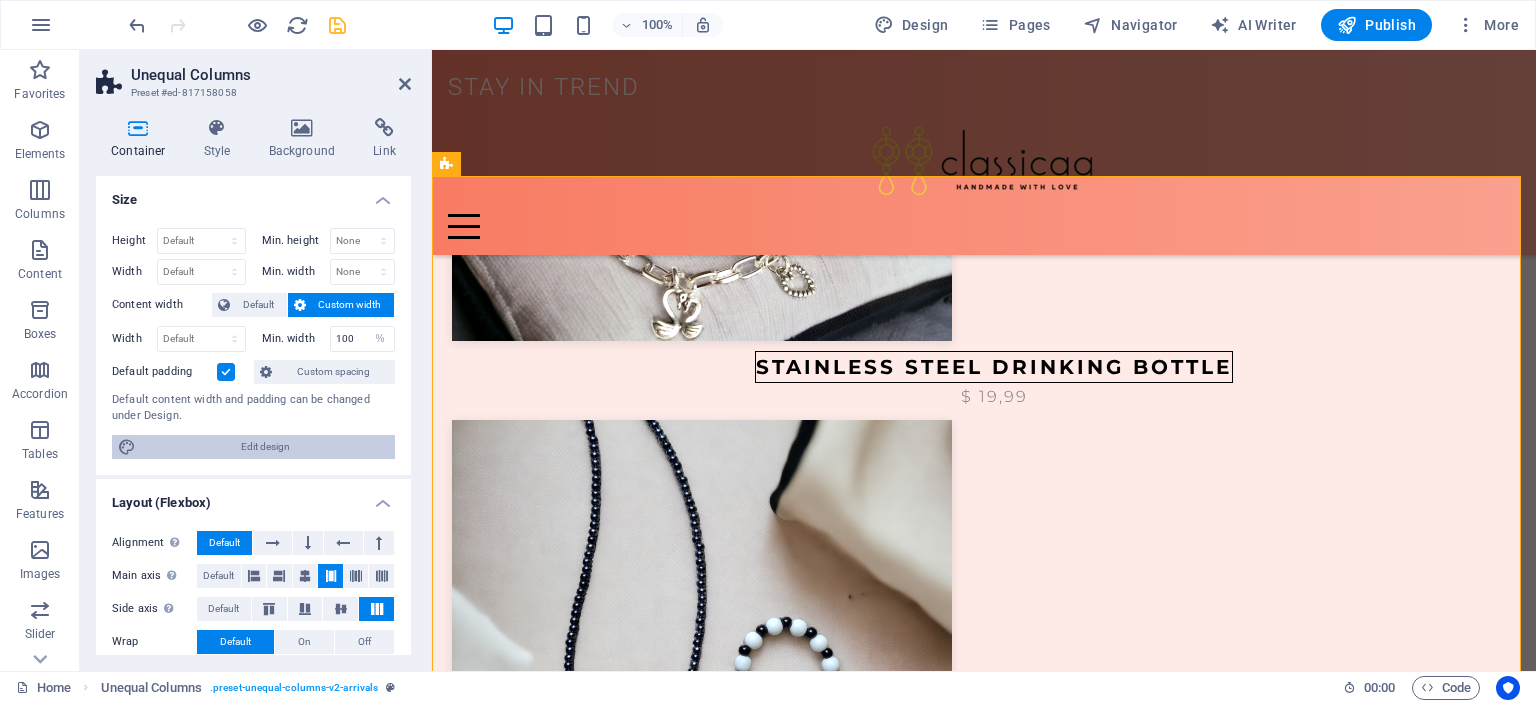 click on "Edit design" at bounding box center [265, 447] 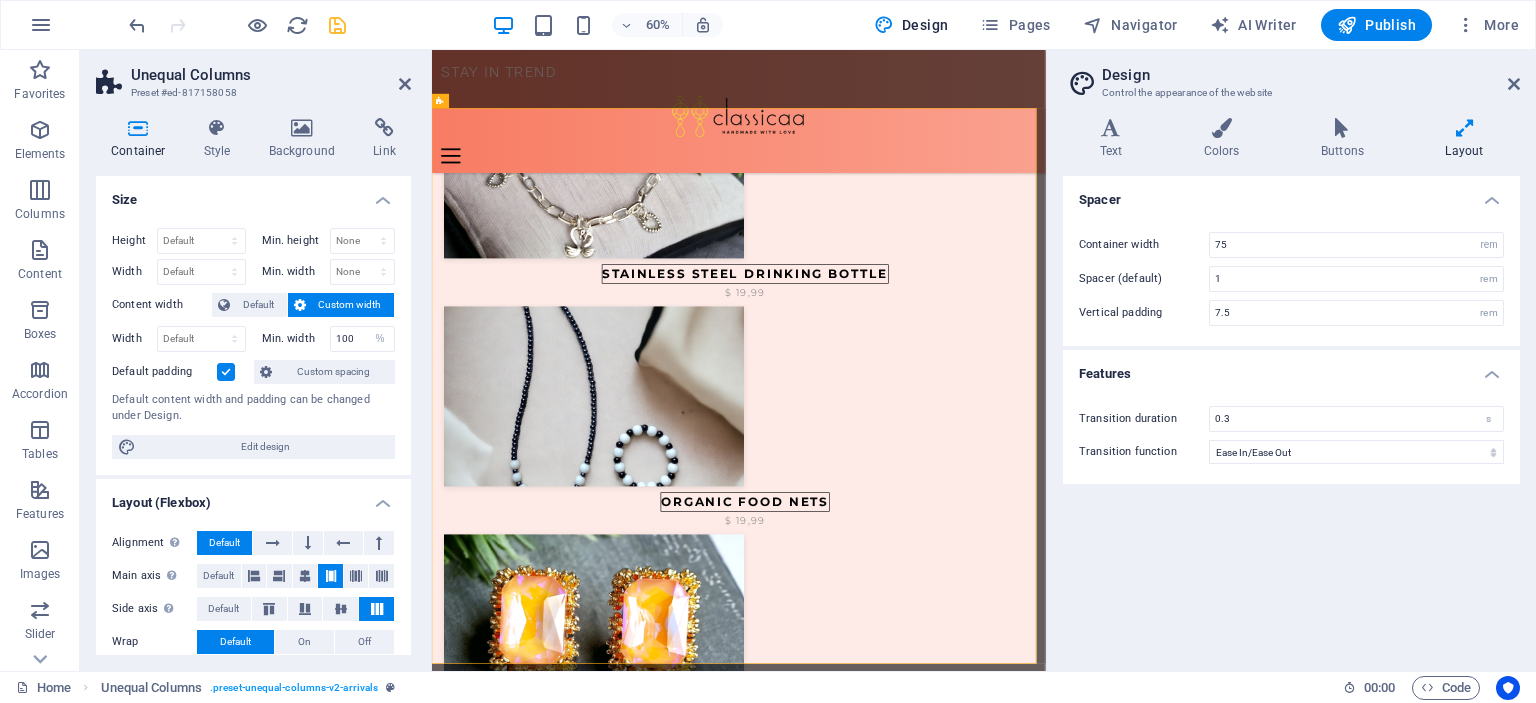 scroll, scrollTop: 1534, scrollLeft: 0, axis: vertical 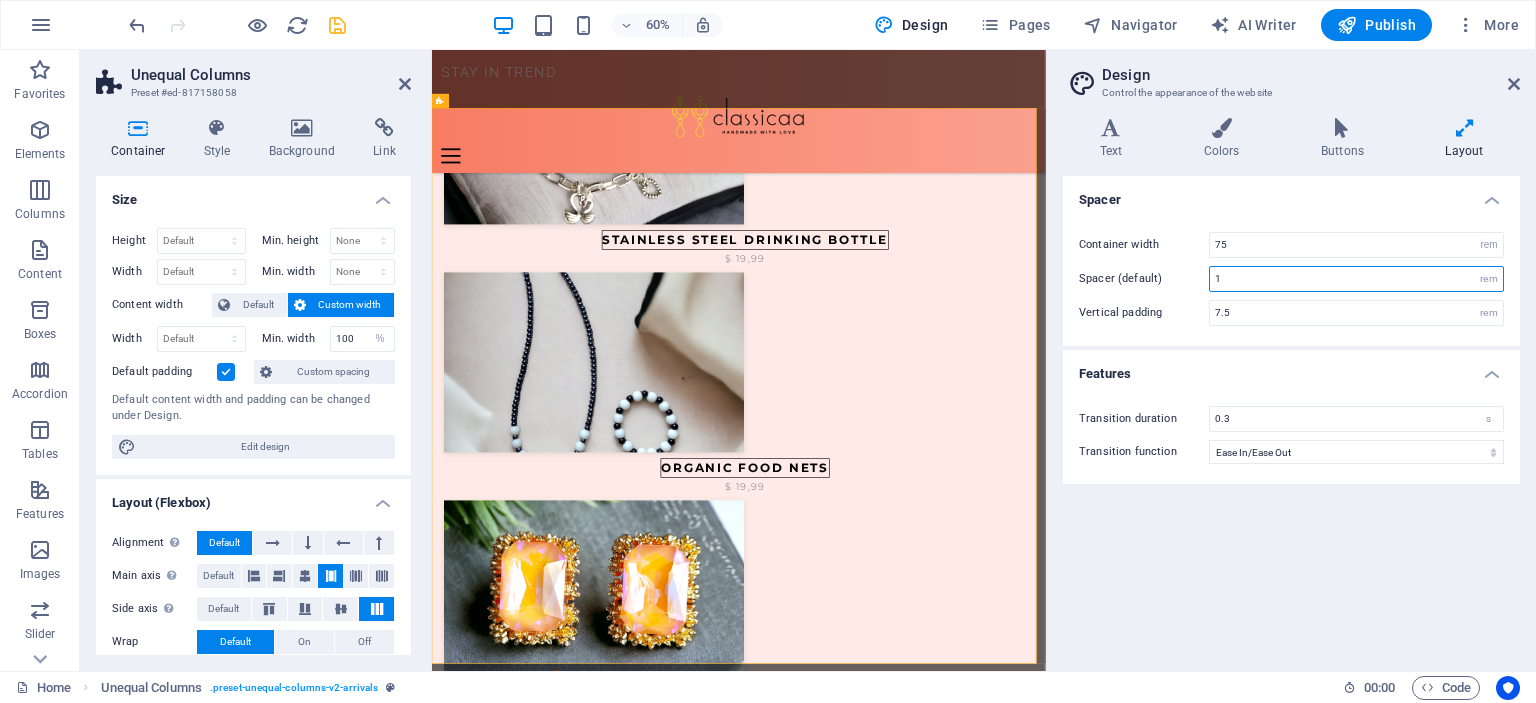 drag, startPoint x: 1227, startPoint y: 277, endPoint x: 1210, endPoint y: 277, distance: 17 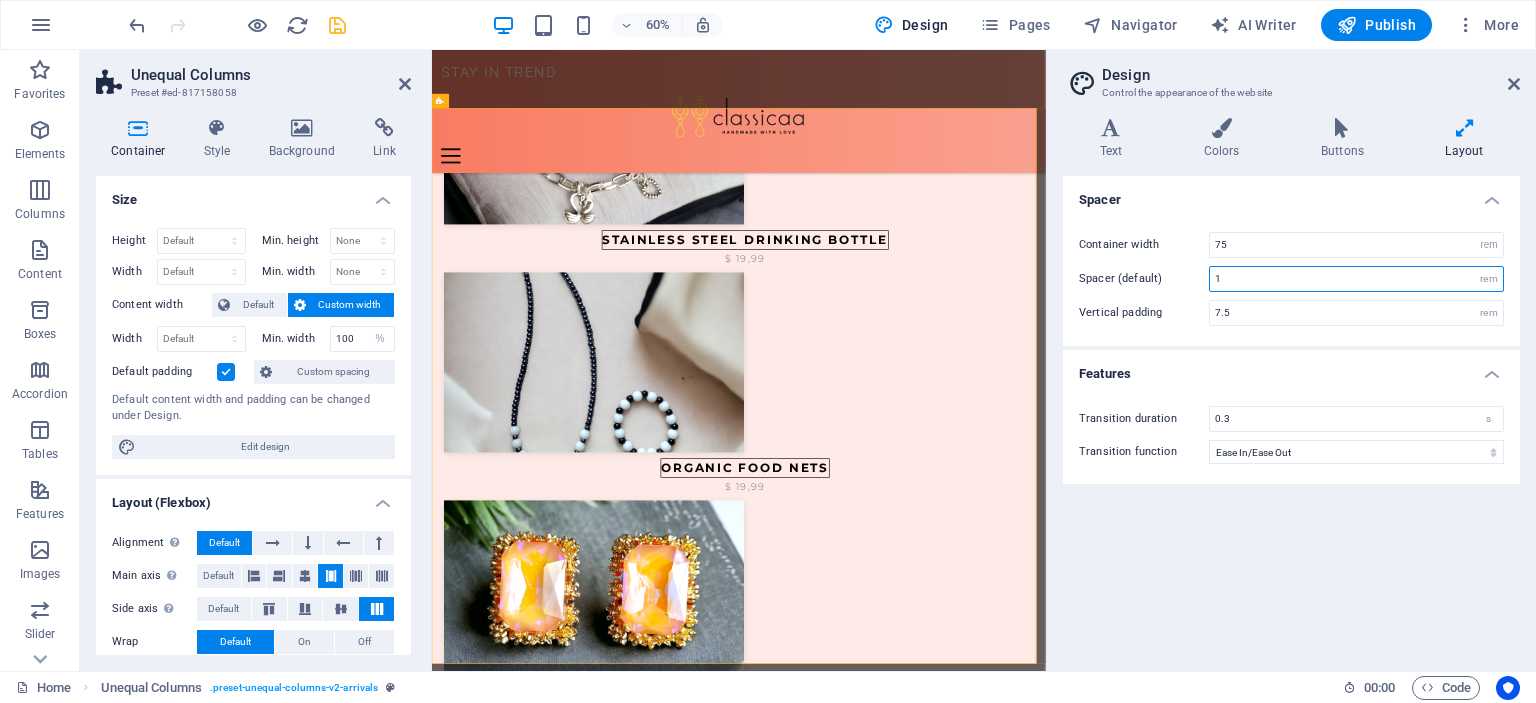click on "1" at bounding box center [1356, 279] 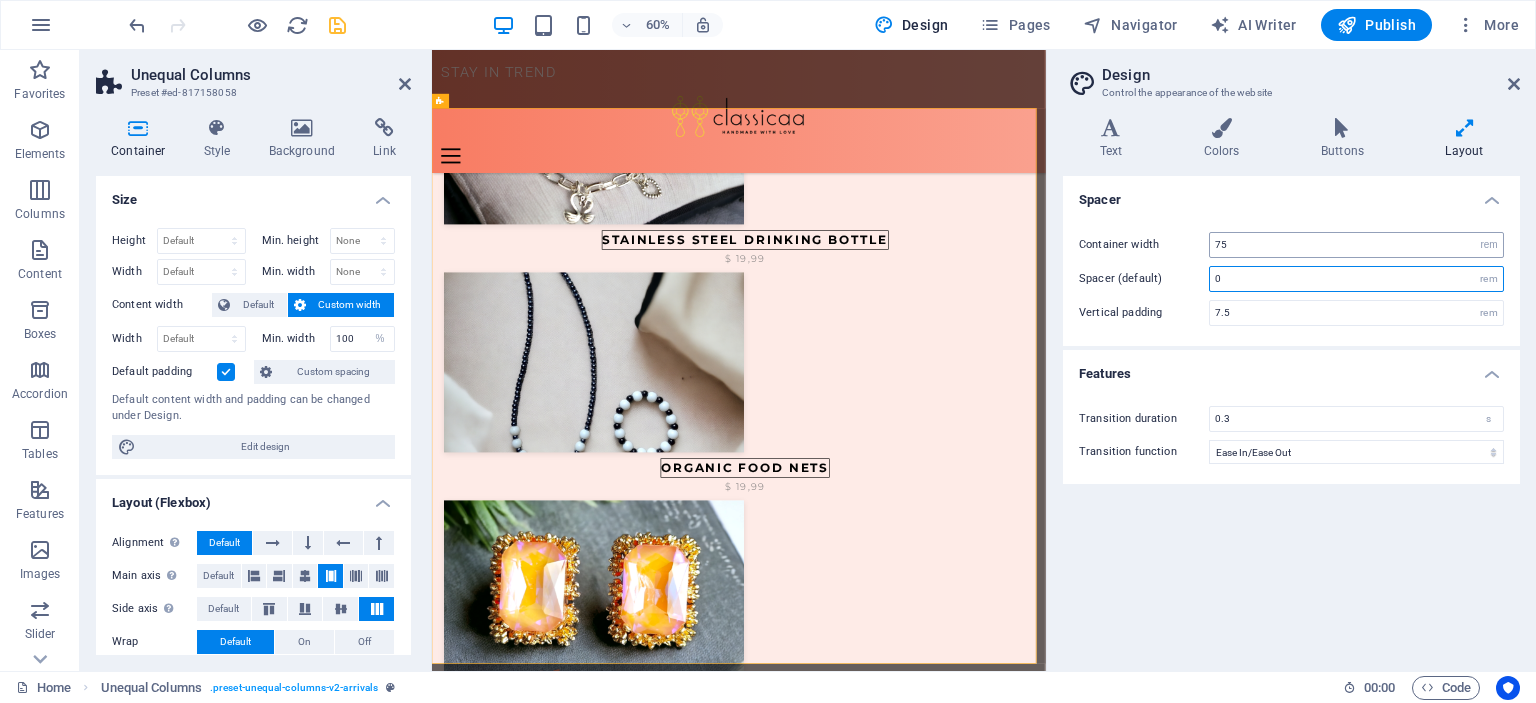 type on "0" 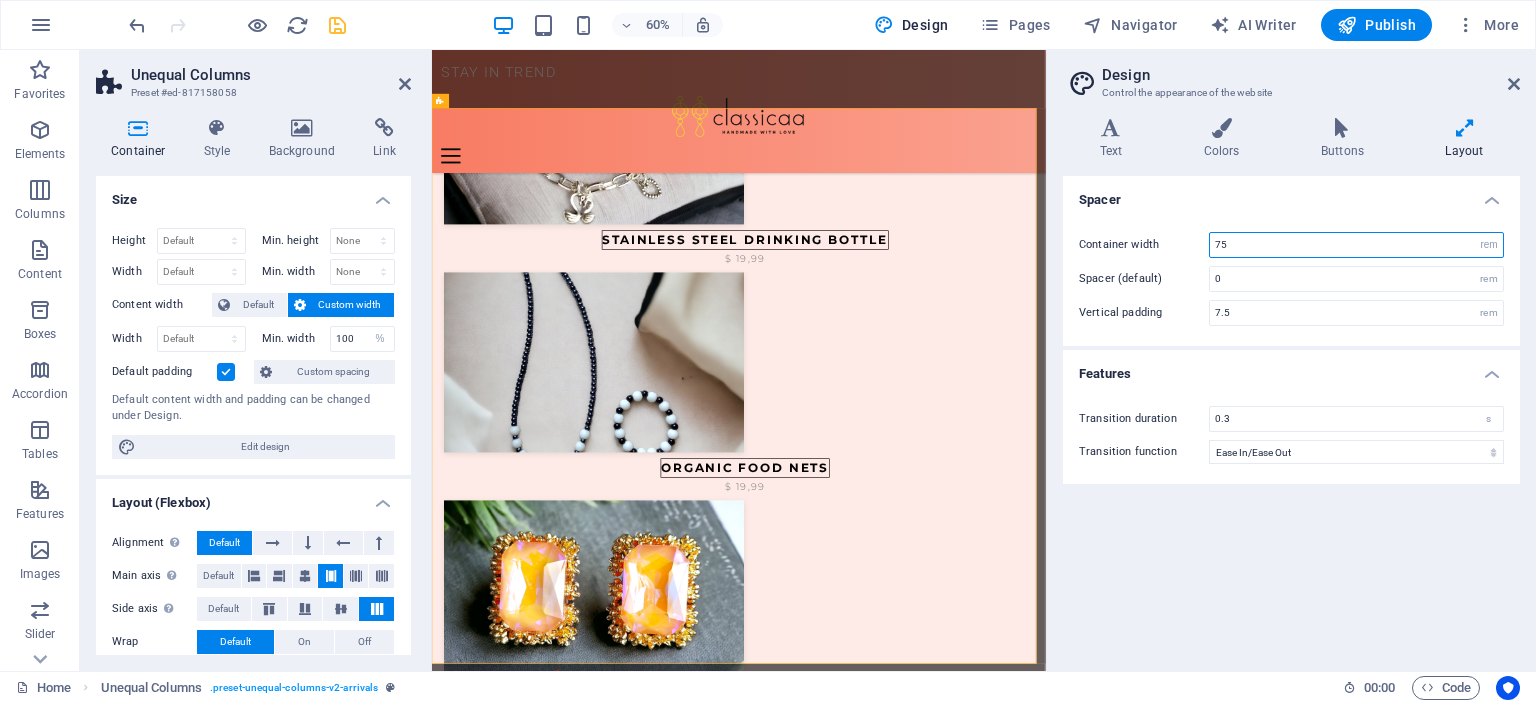 drag, startPoint x: 1242, startPoint y: 244, endPoint x: 1209, endPoint y: 244, distance: 33 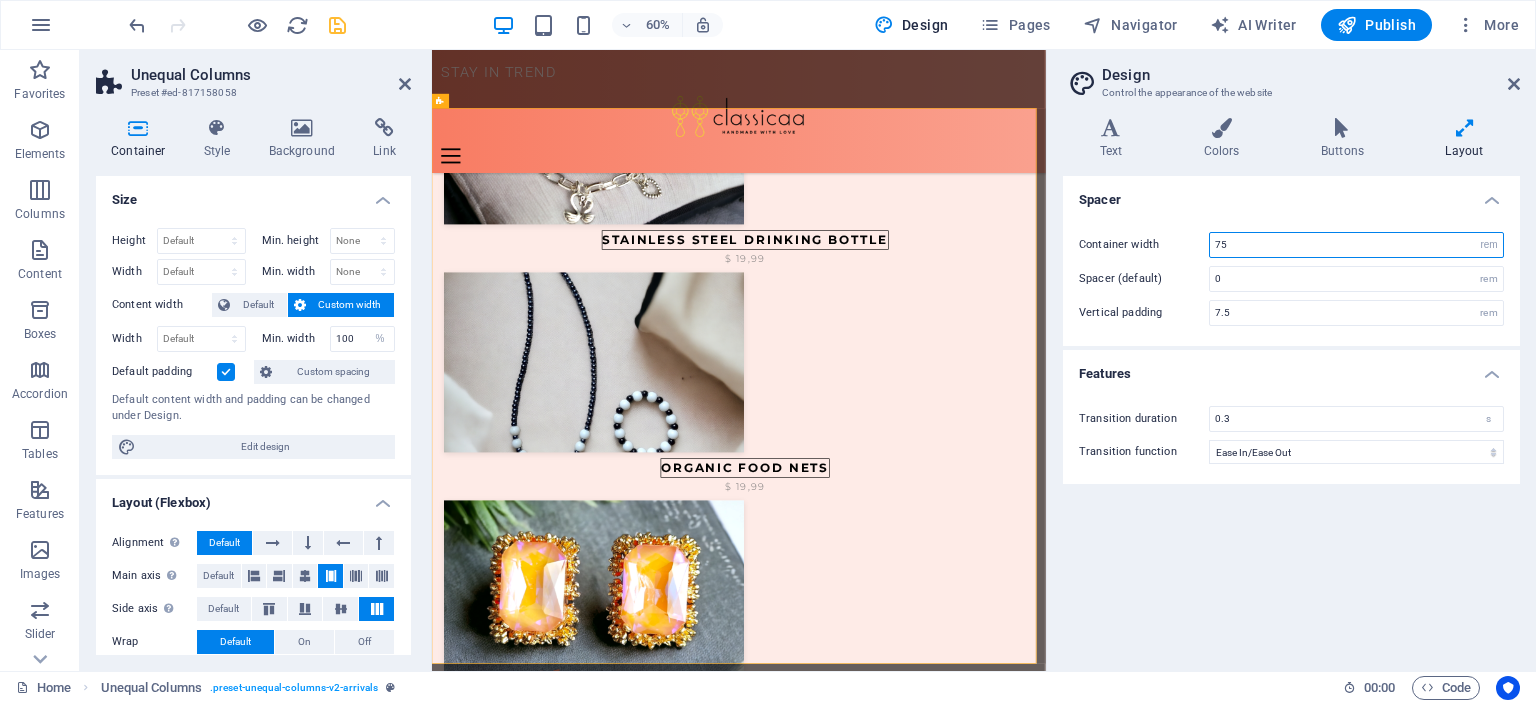 click on "75" at bounding box center (1356, 245) 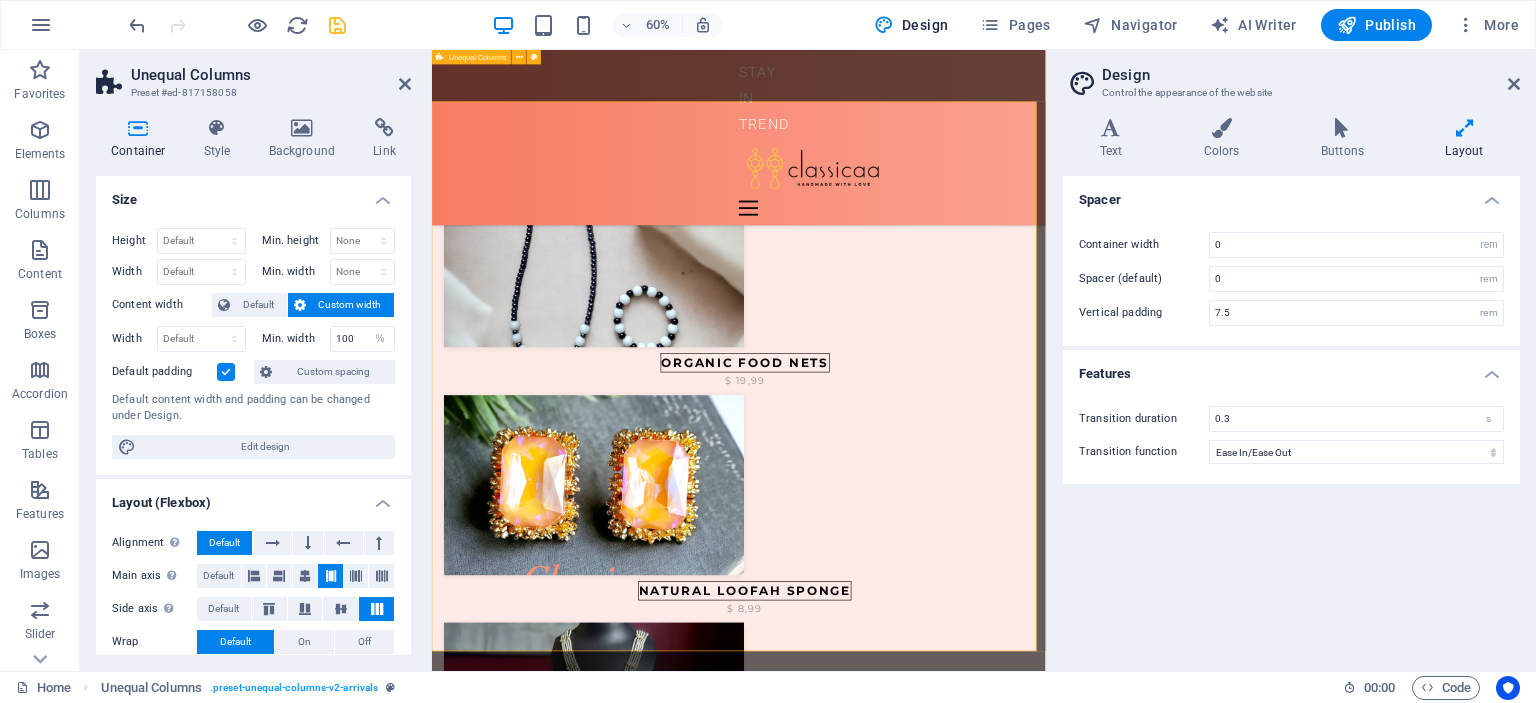 scroll, scrollTop: 3661, scrollLeft: 0, axis: vertical 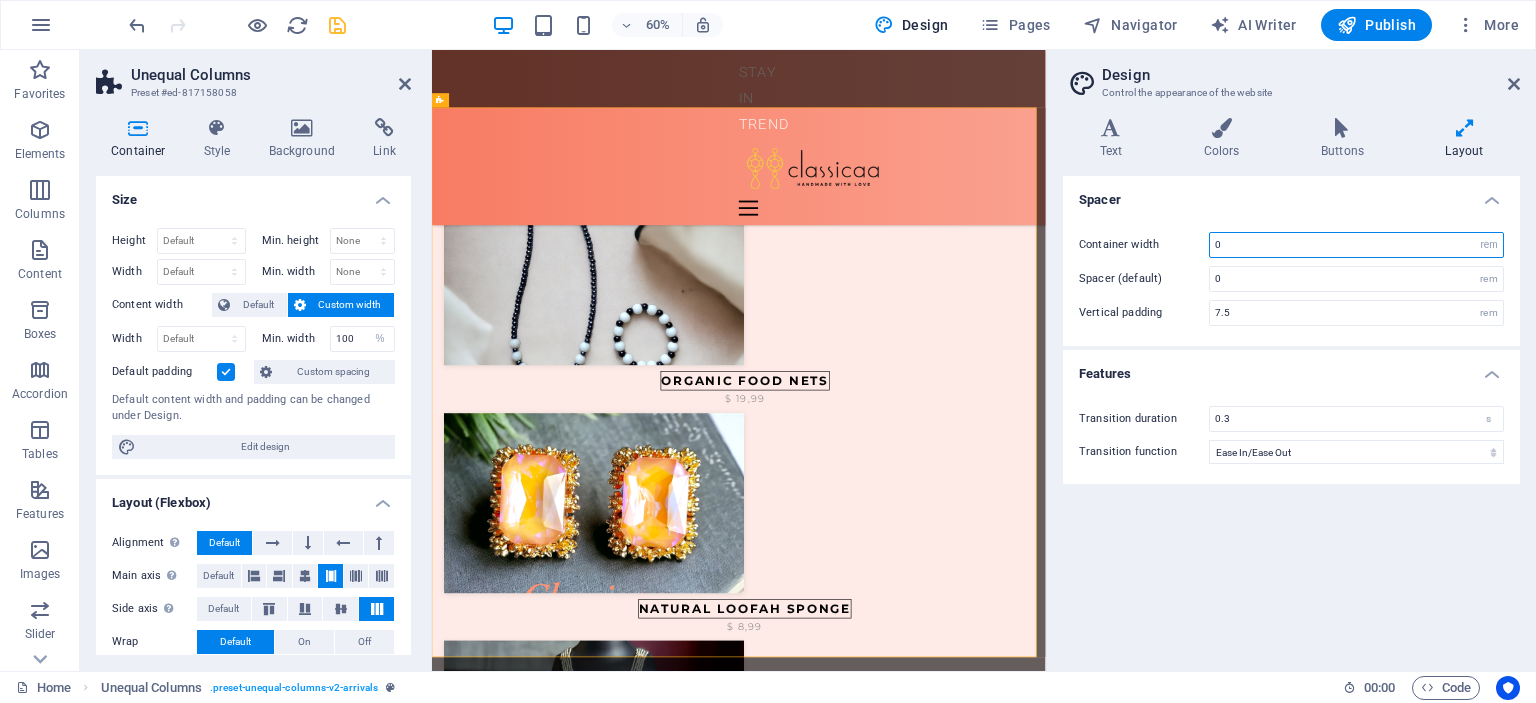drag, startPoint x: 1223, startPoint y: 240, endPoint x: 1201, endPoint y: 242, distance: 22.090721 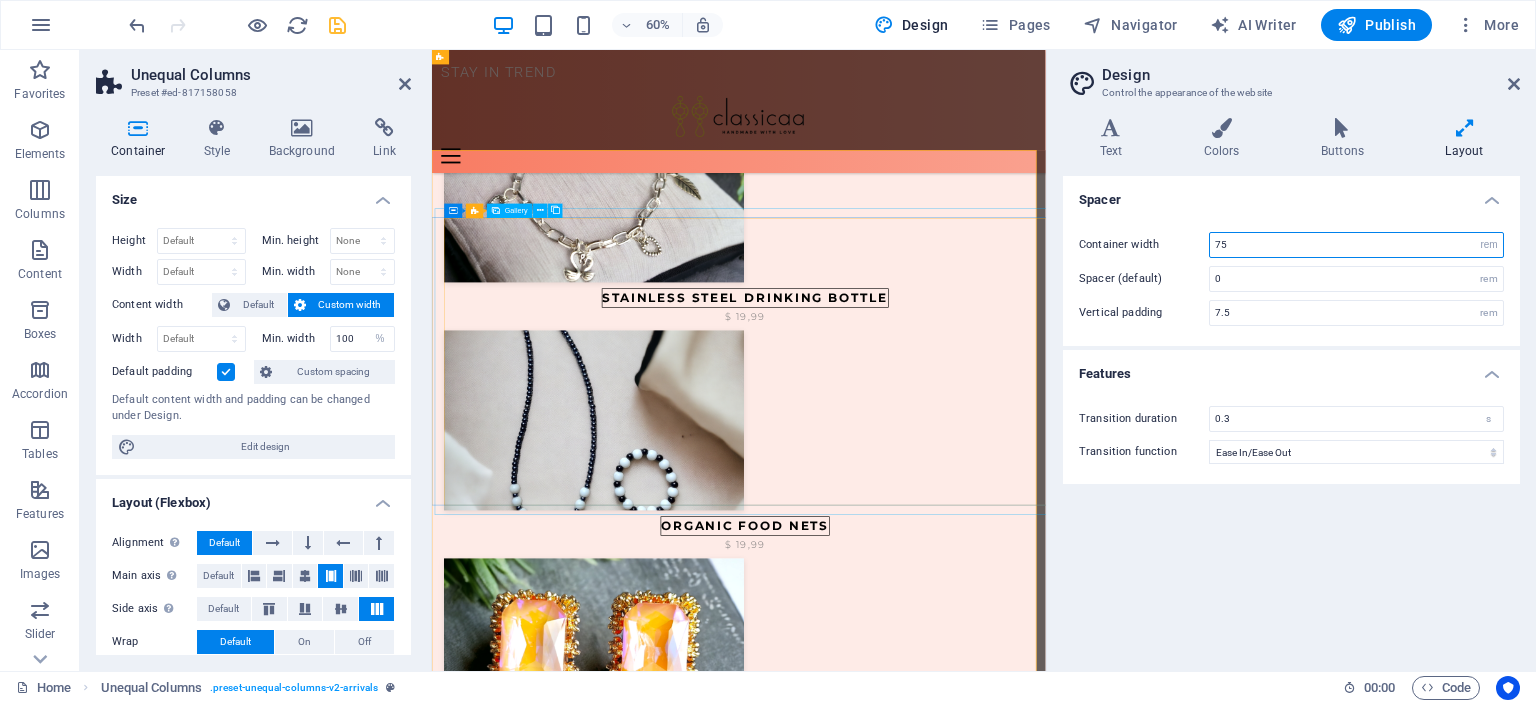 scroll, scrollTop: 1434, scrollLeft: 0, axis: vertical 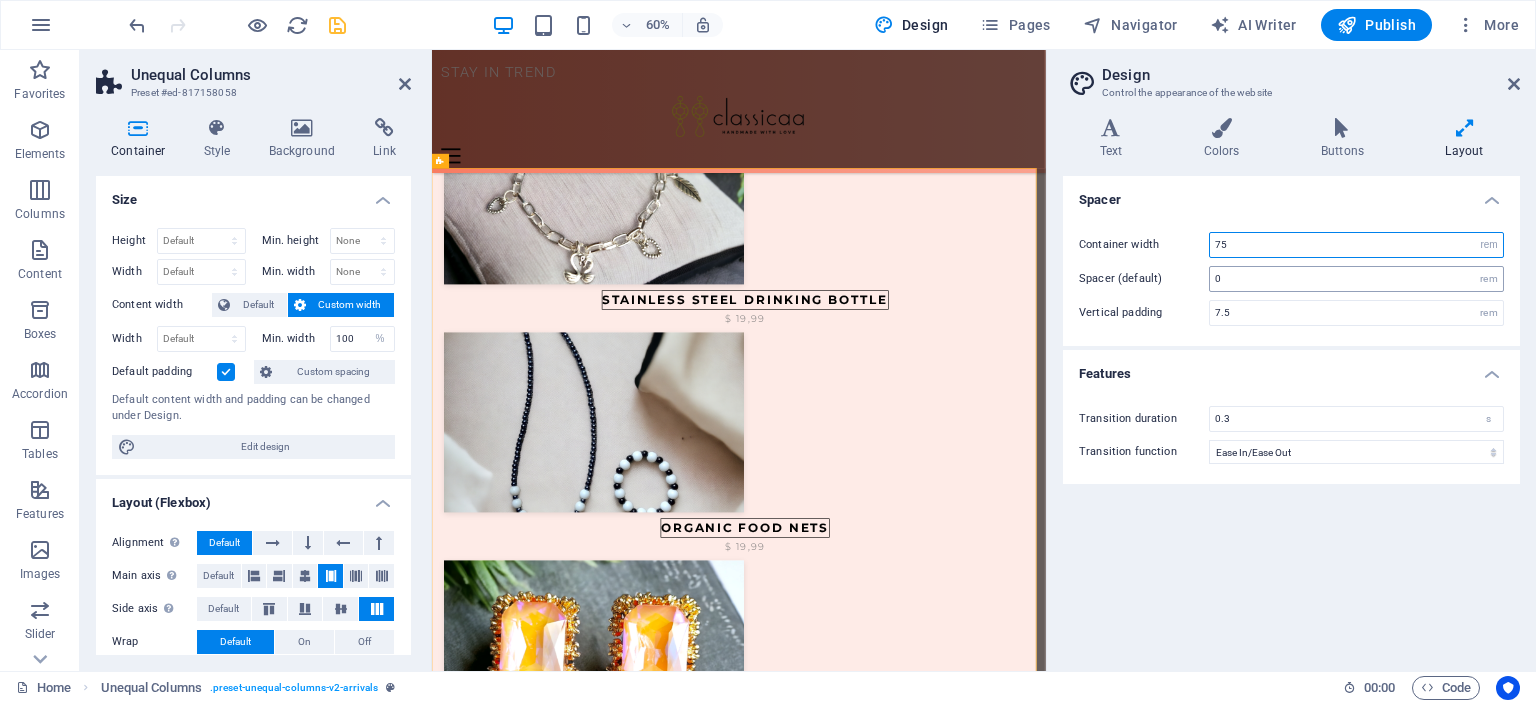 type on "75" 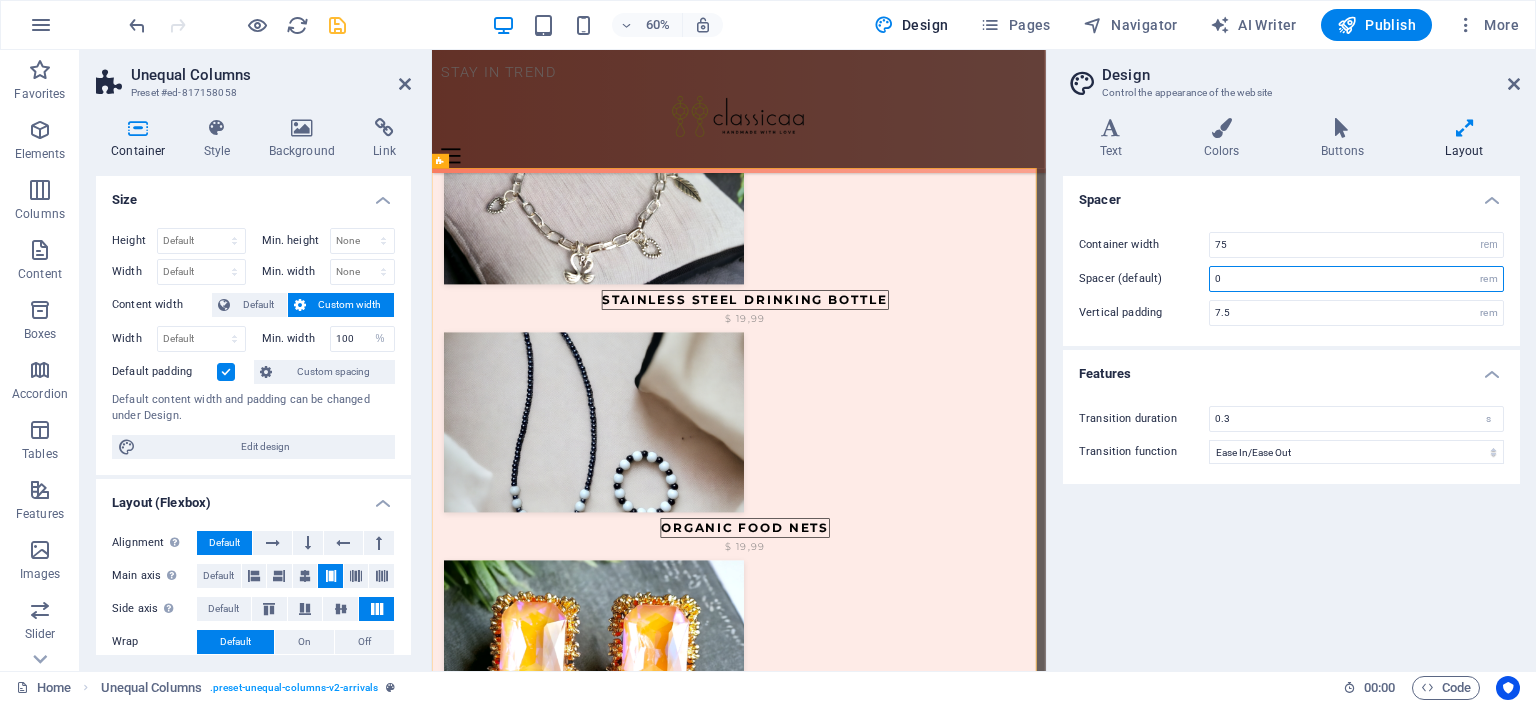 click on "0" at bounding box center (1356, 279) 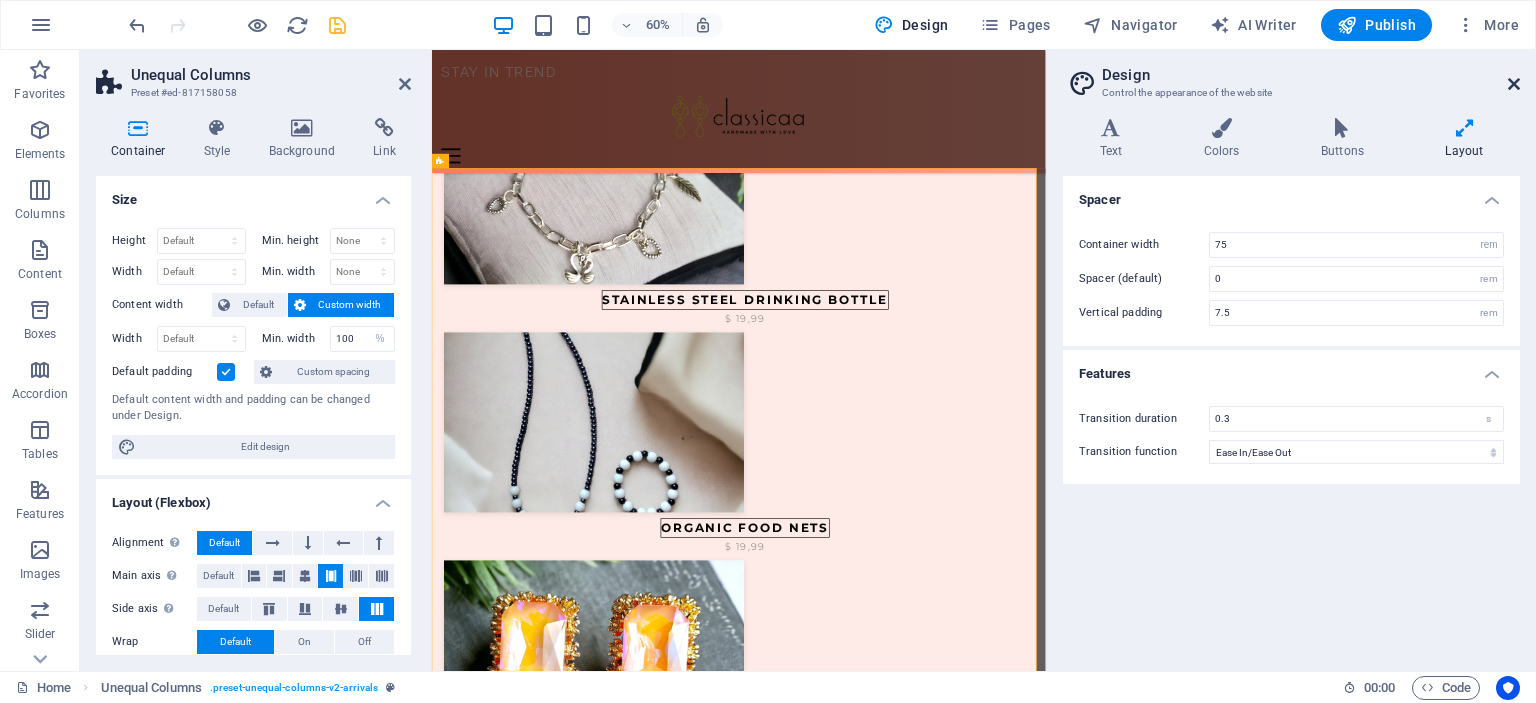 click at bounding box center (1514, 84) 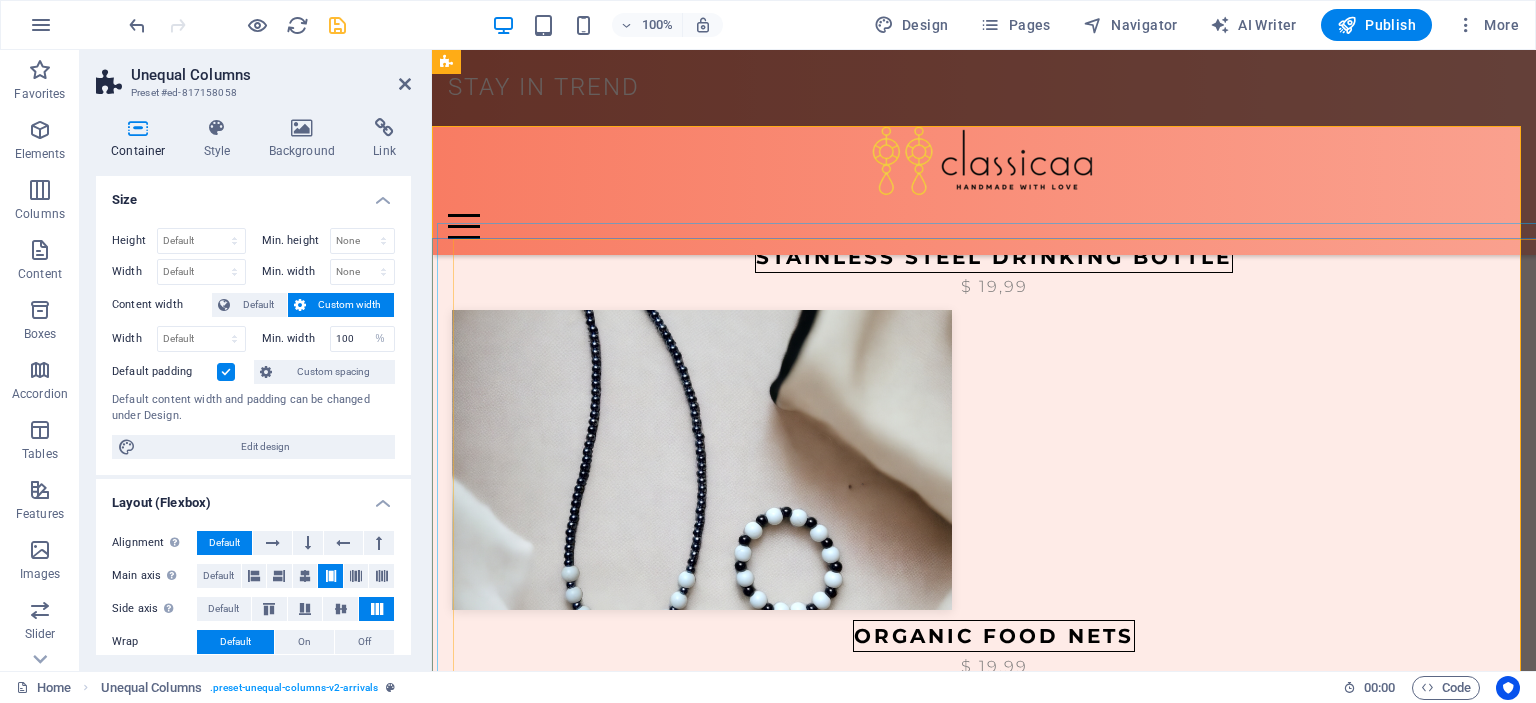 scroll, scrollTop: 1505, scrollLeft: 0, axis: vertical 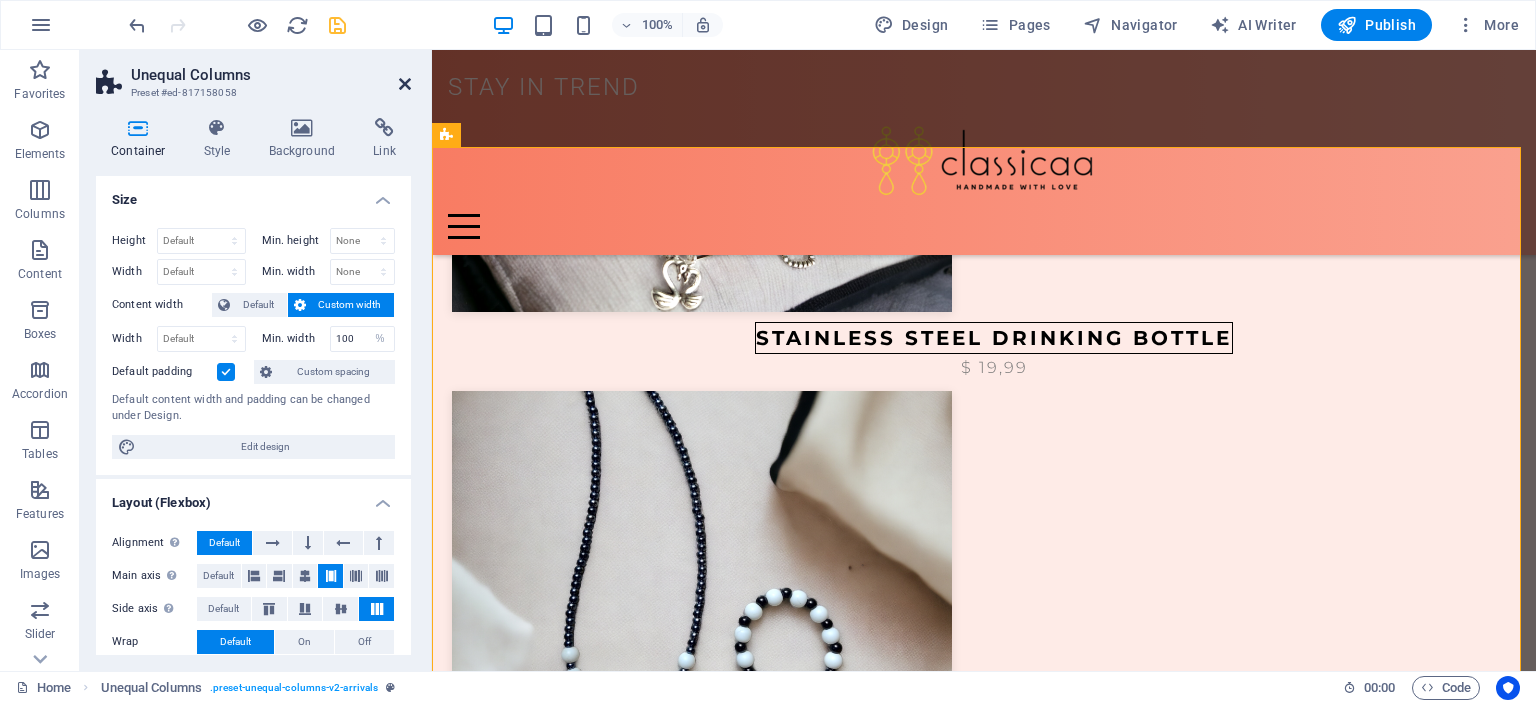 click at bounding box center [405, 84] 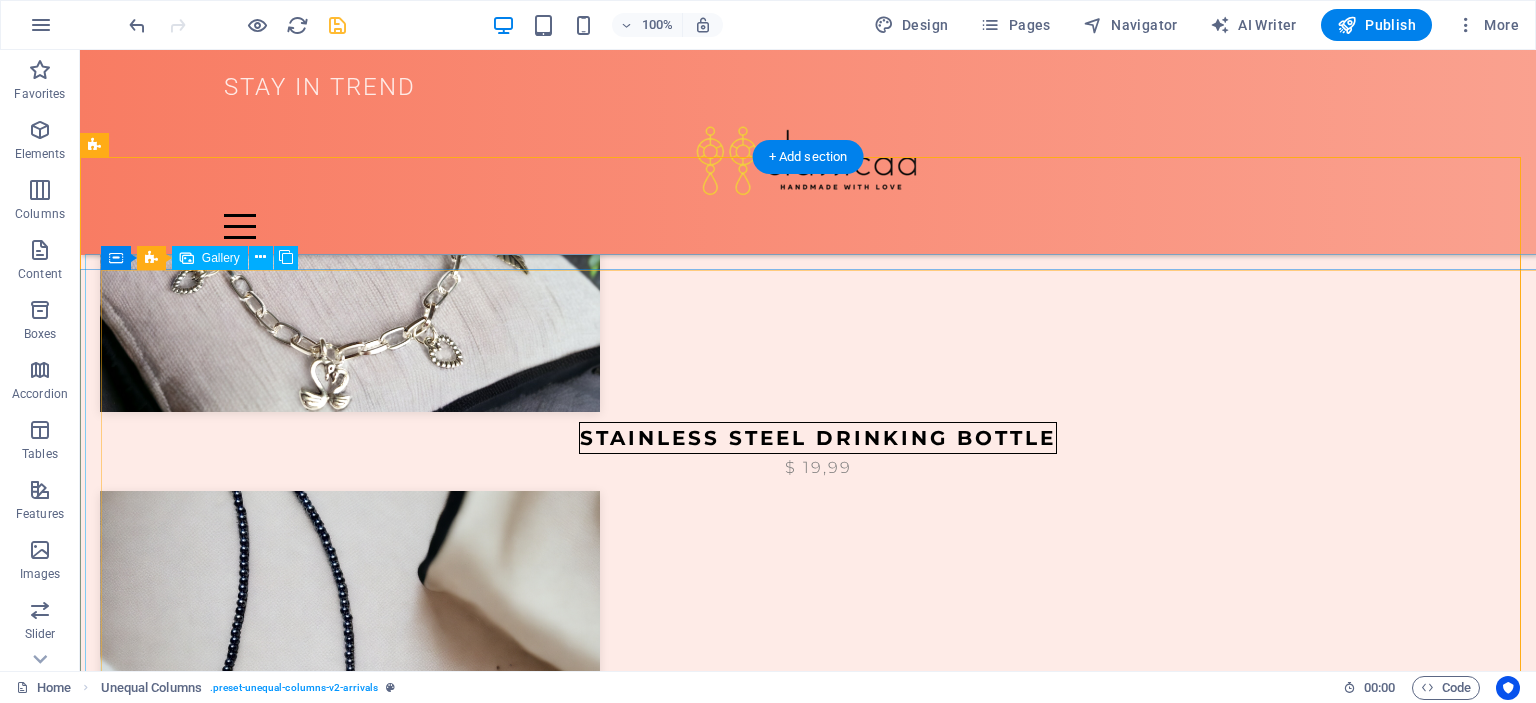 scroll, scrollTop: 1346, scrollLeft: 0, axis: vertical 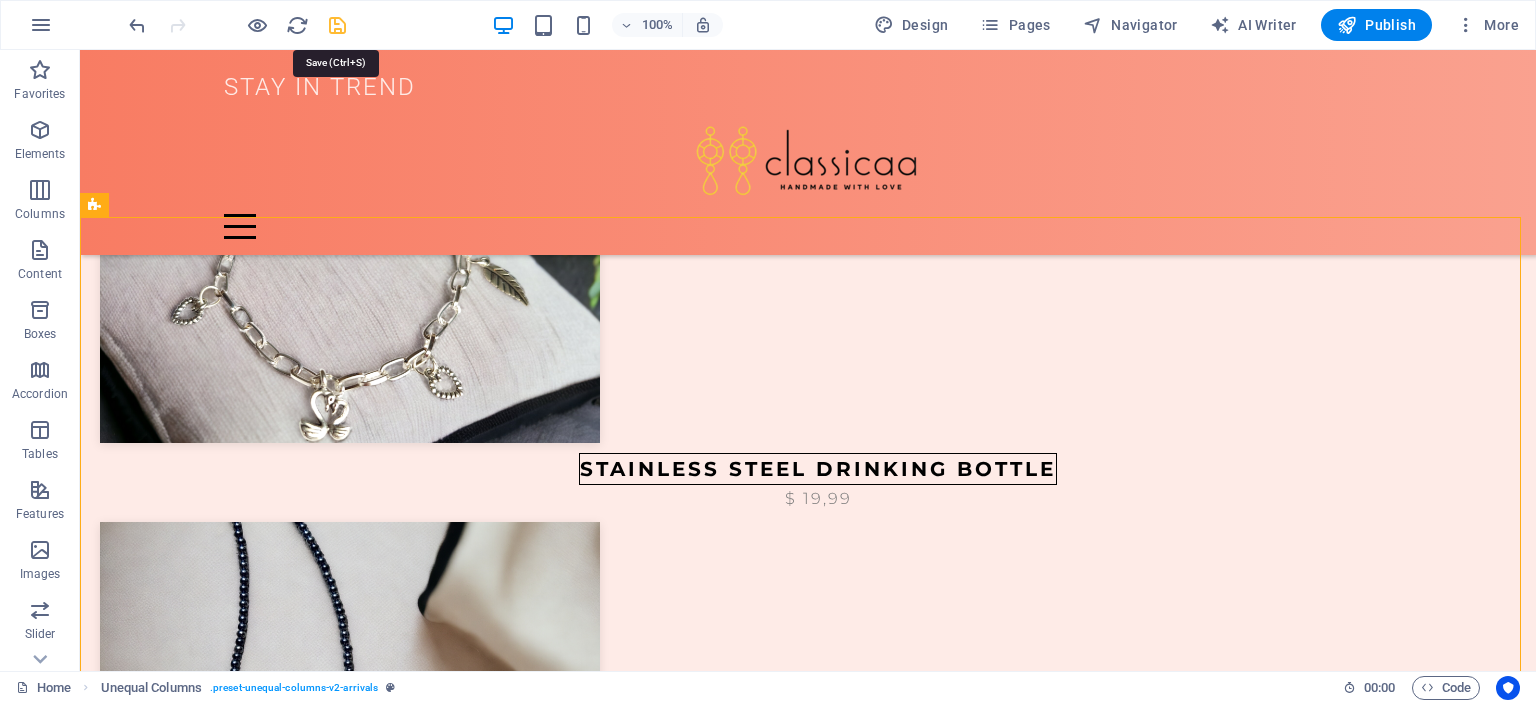 click at bounding box center [337, 25] 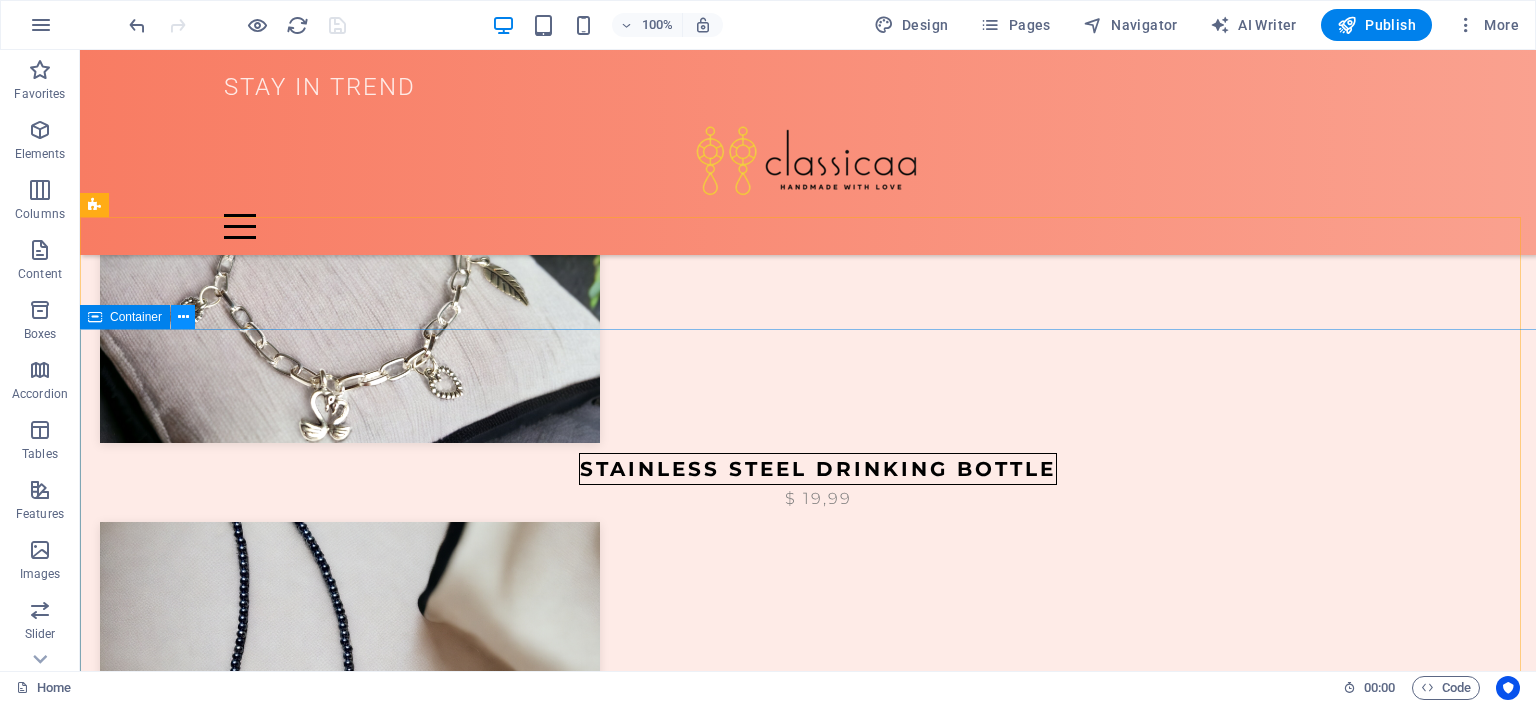 click at bounding box center (183, 317) 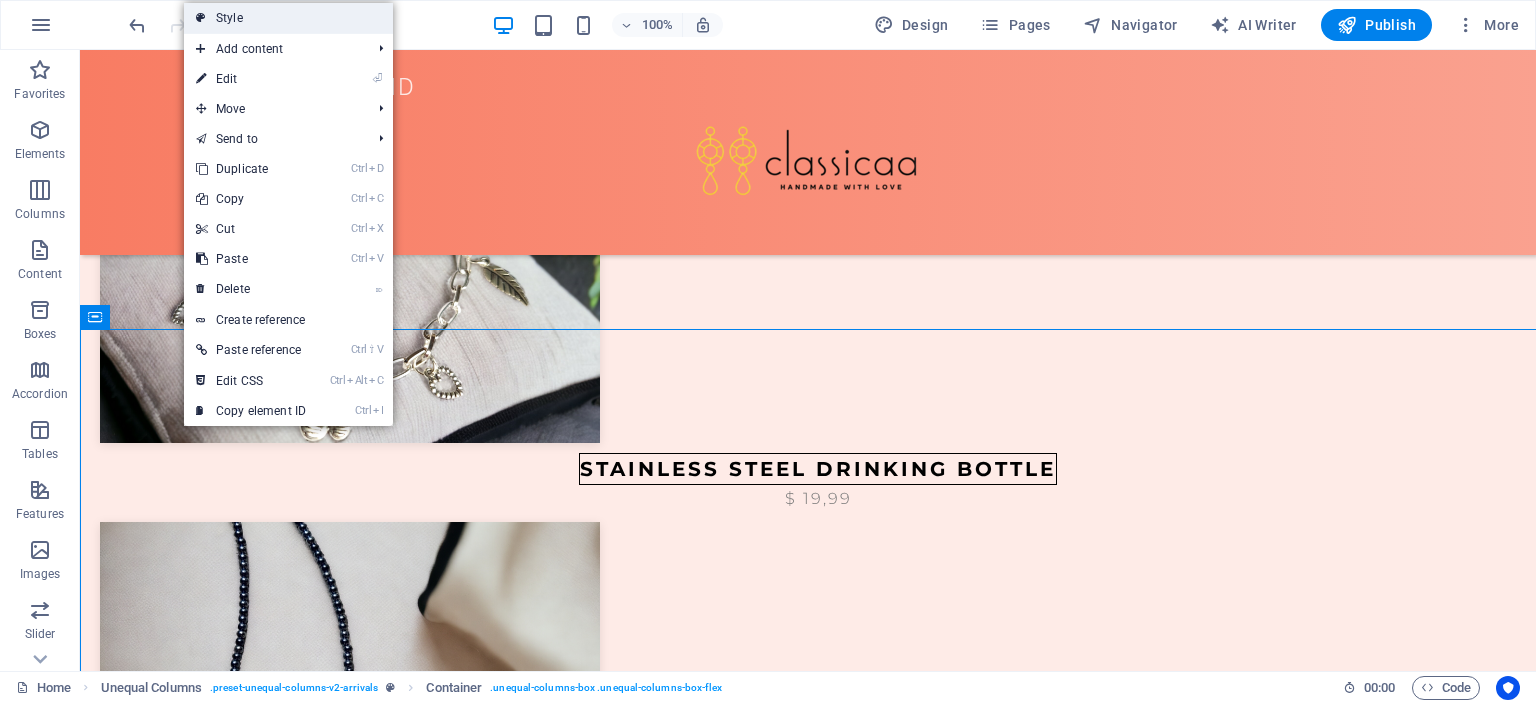 click on "Style" at bounding box center [288, 18] 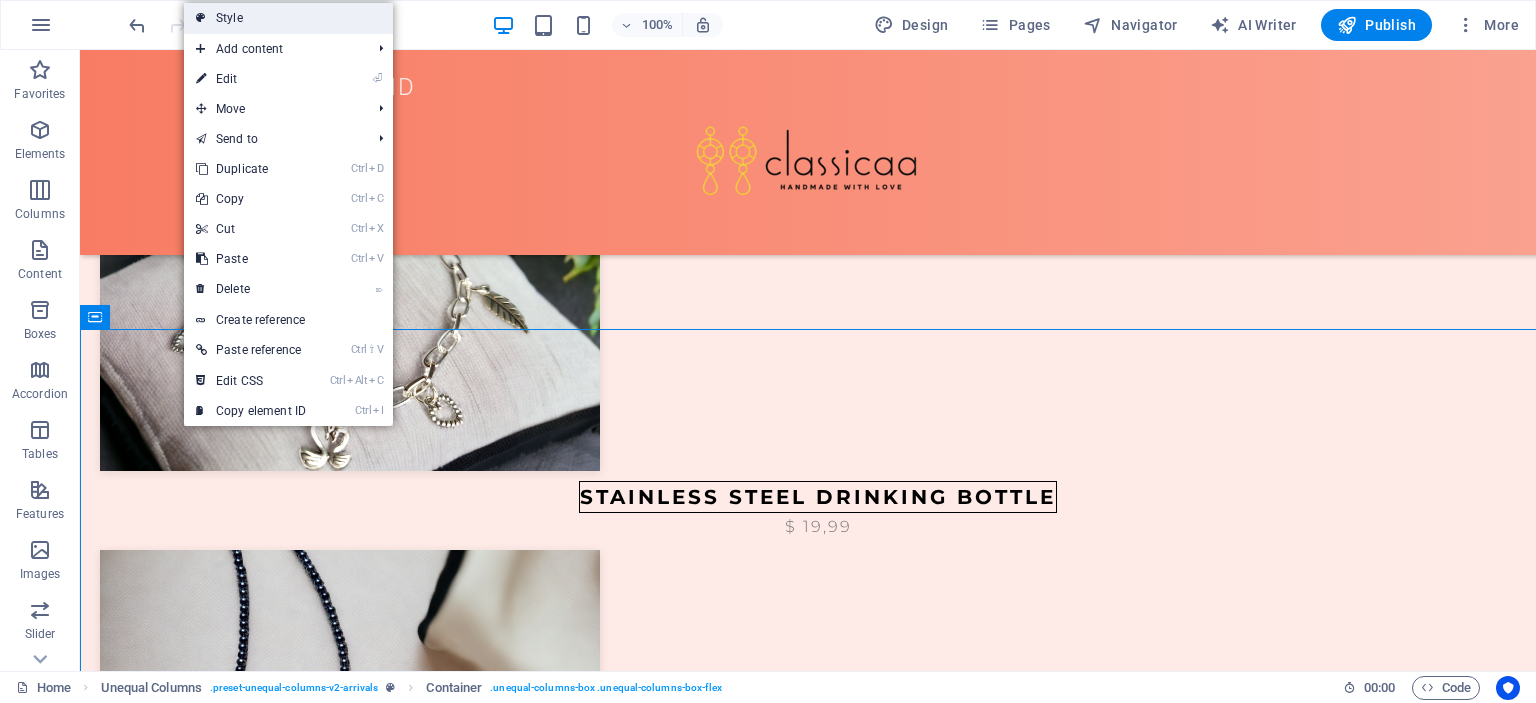 select on "%" 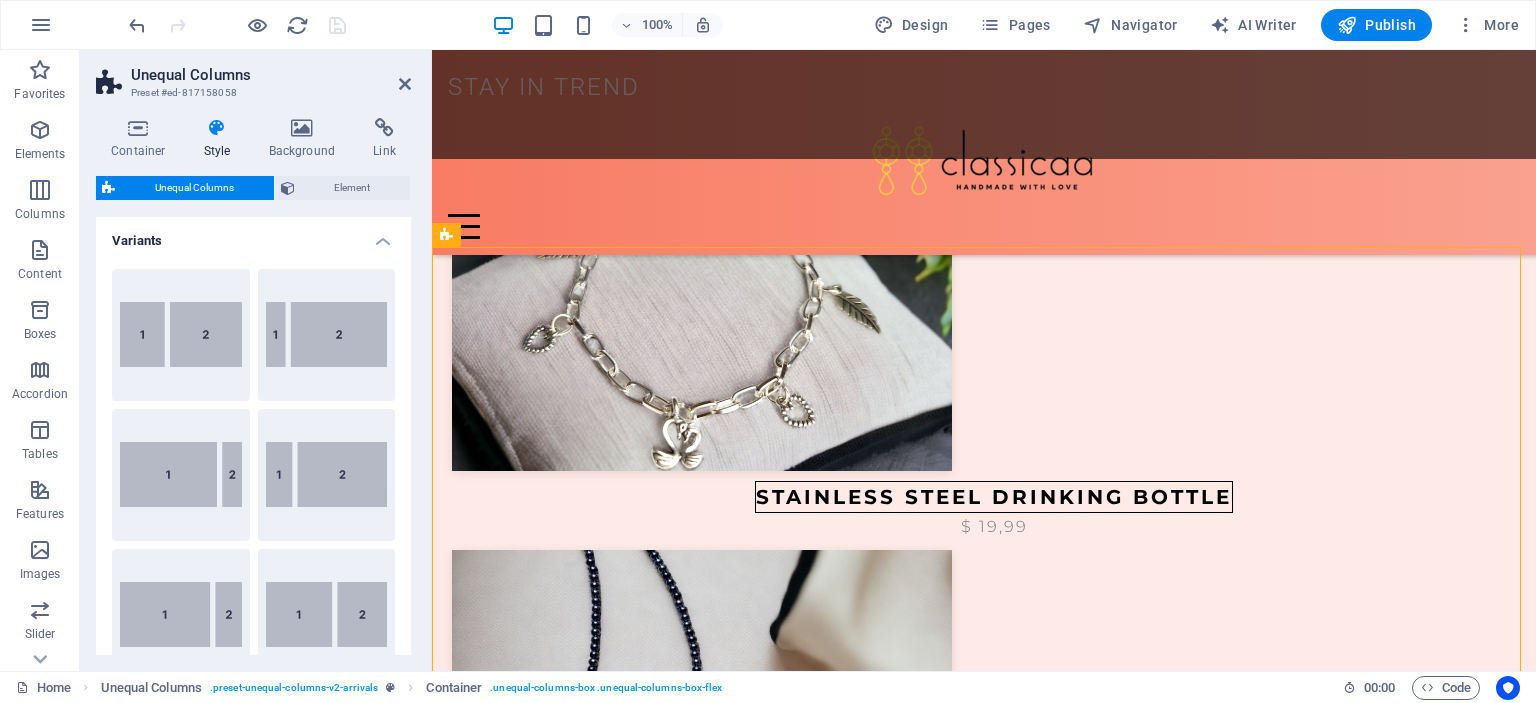 scroll, scrollTop: 1404, scrollLeft: 0, axis: vertical 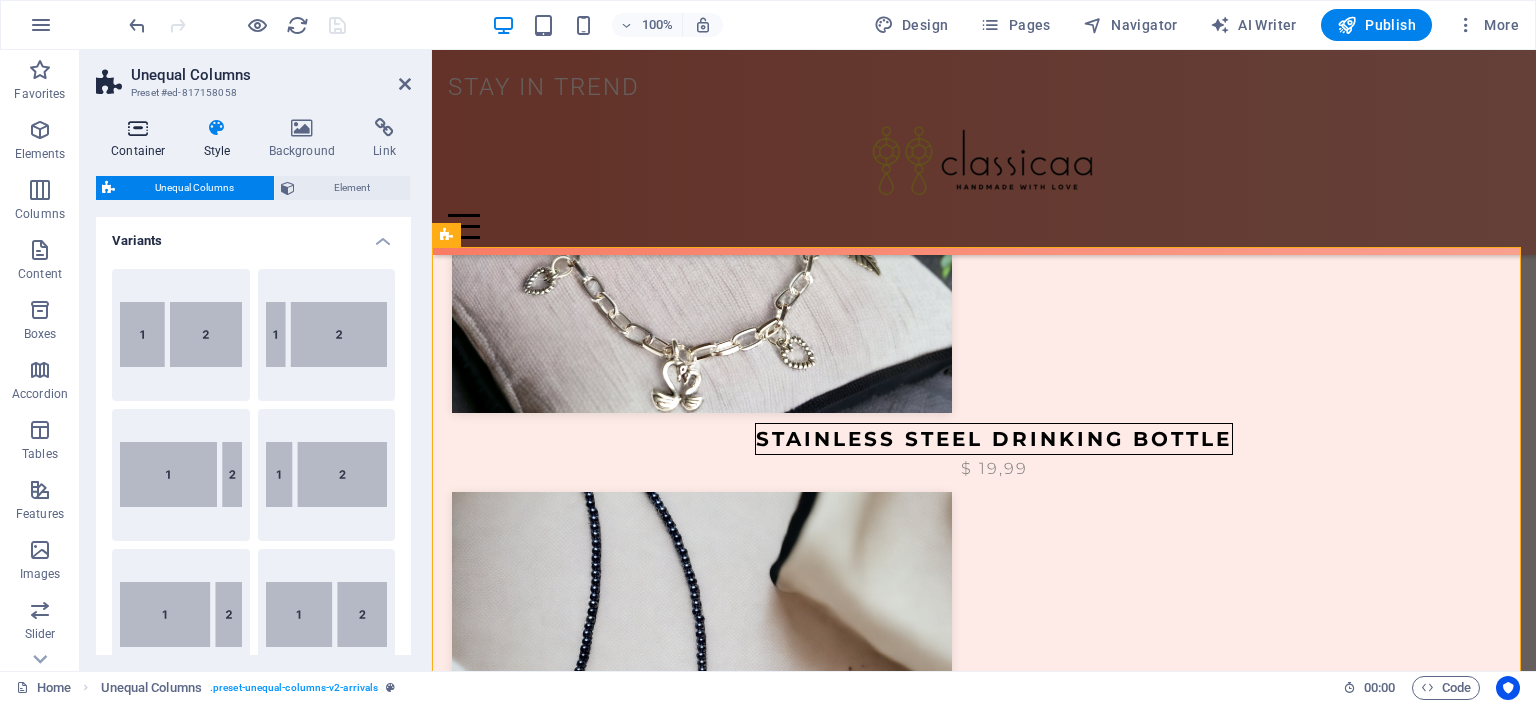 click on "Container" at bounding box center (142, 139) 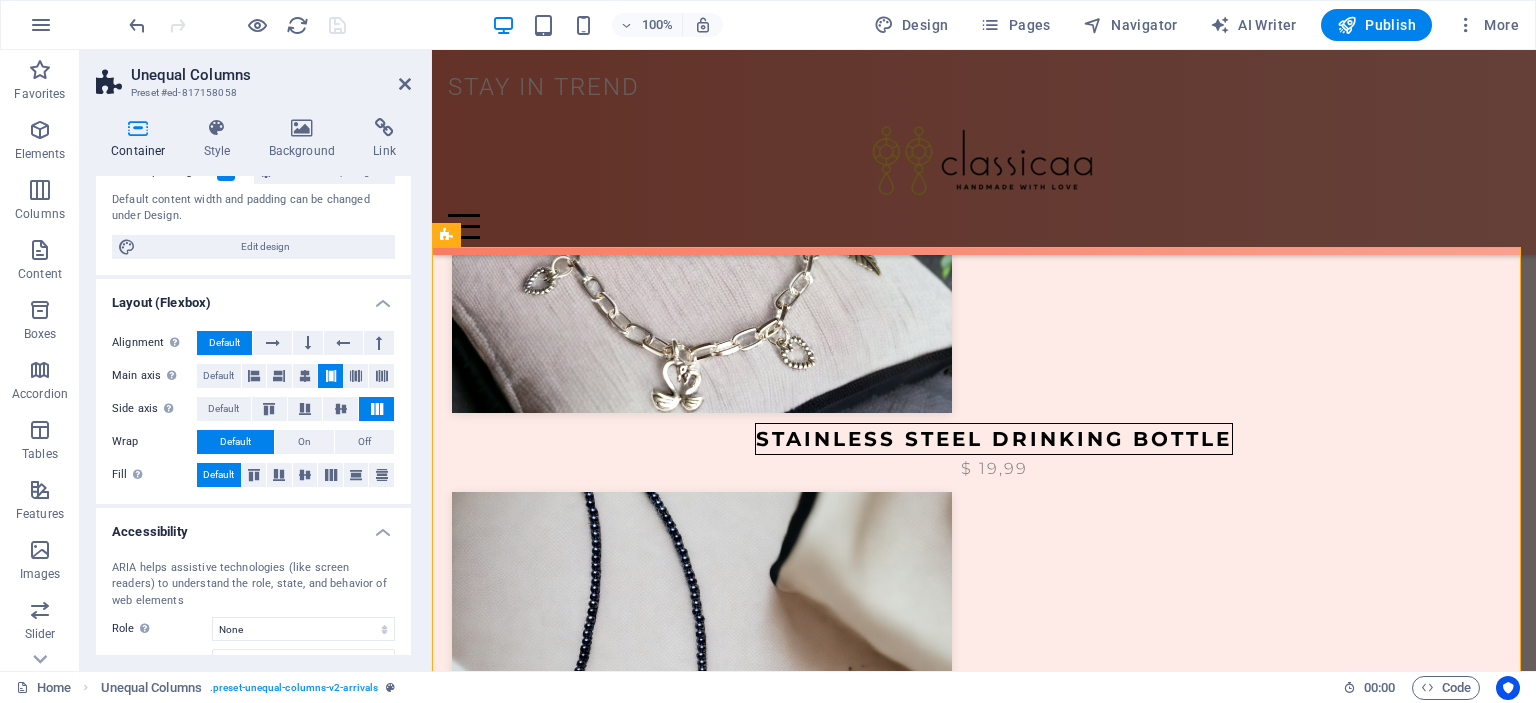 scroll, scrollTop: 0, scrollLeft: 0, axis: both 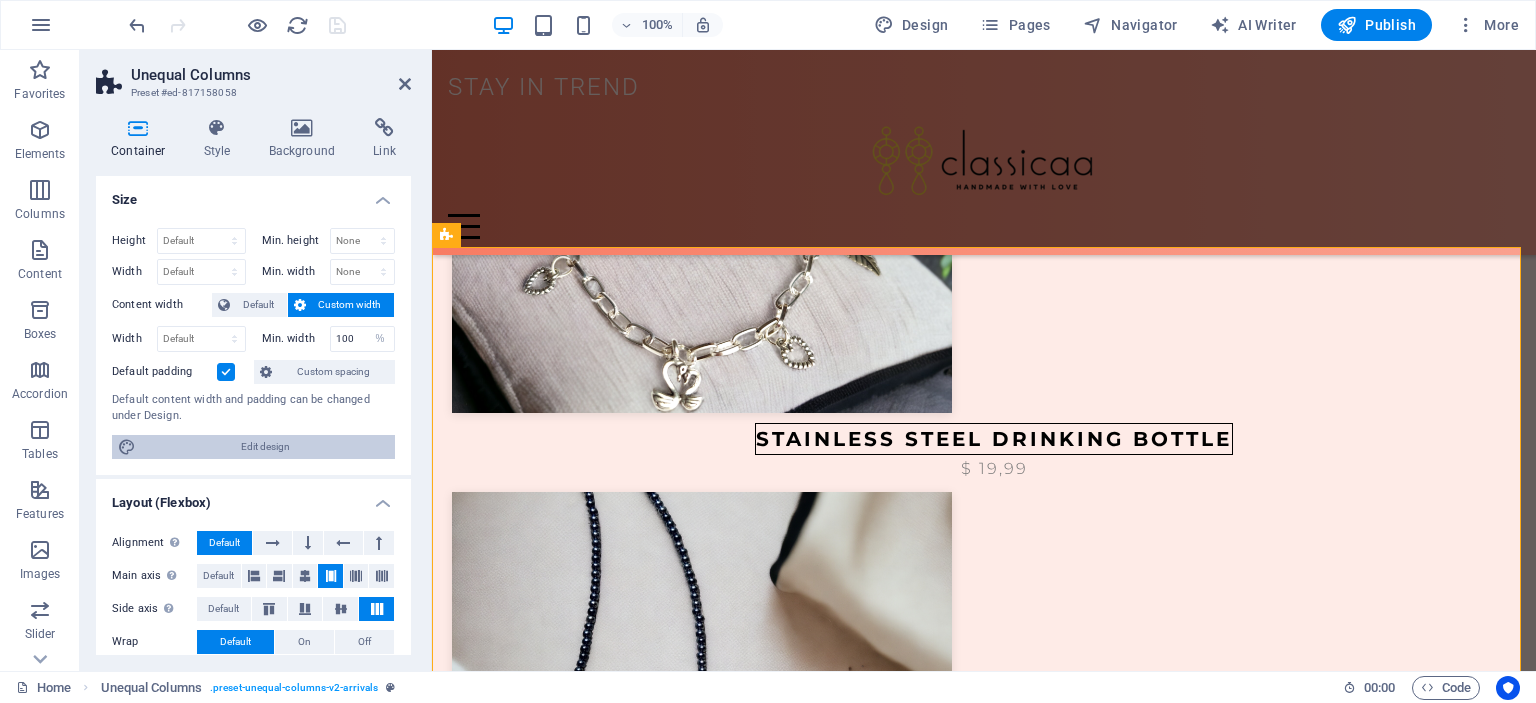 click on "Edit design" at bounding box center (265, 447) 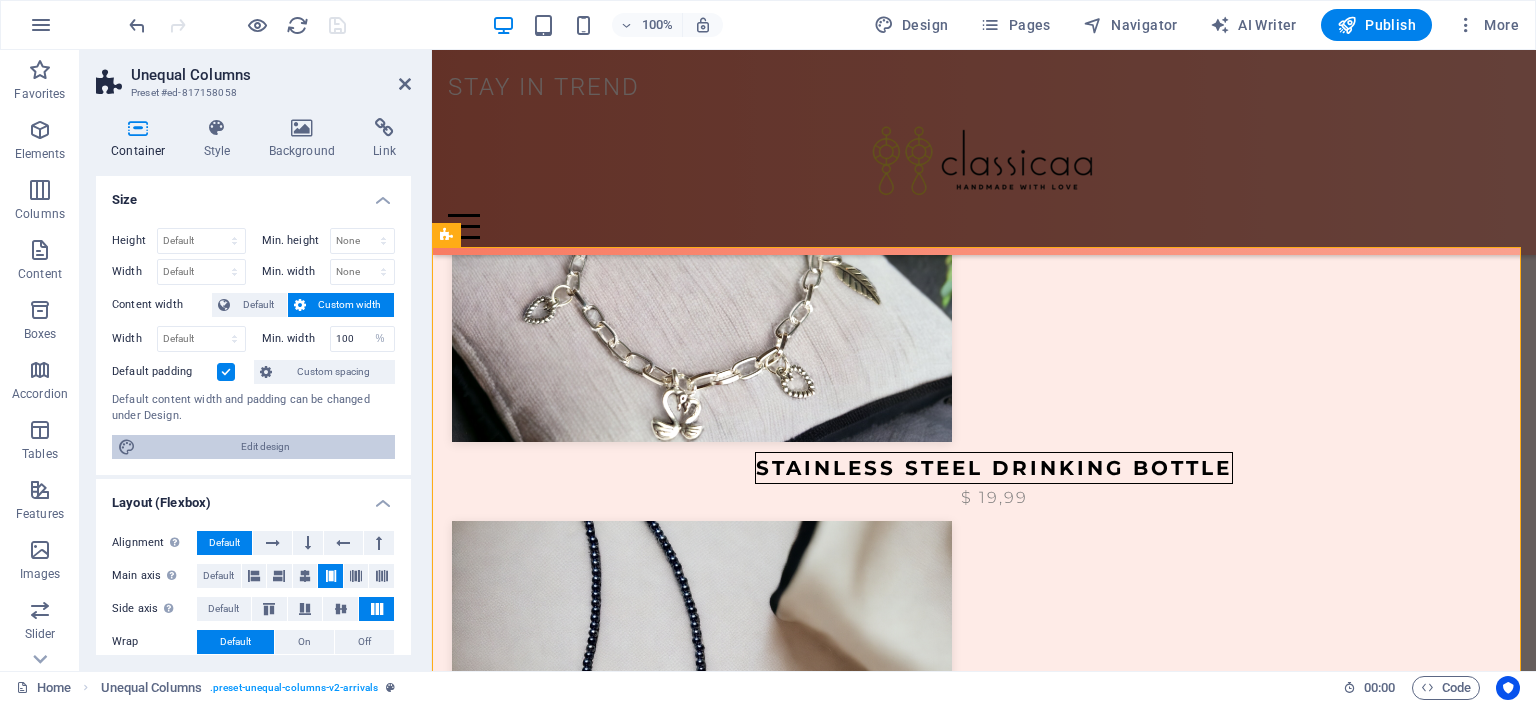 scroll, scrollTop: 1433, scrollLeft: 0, axis: vertical 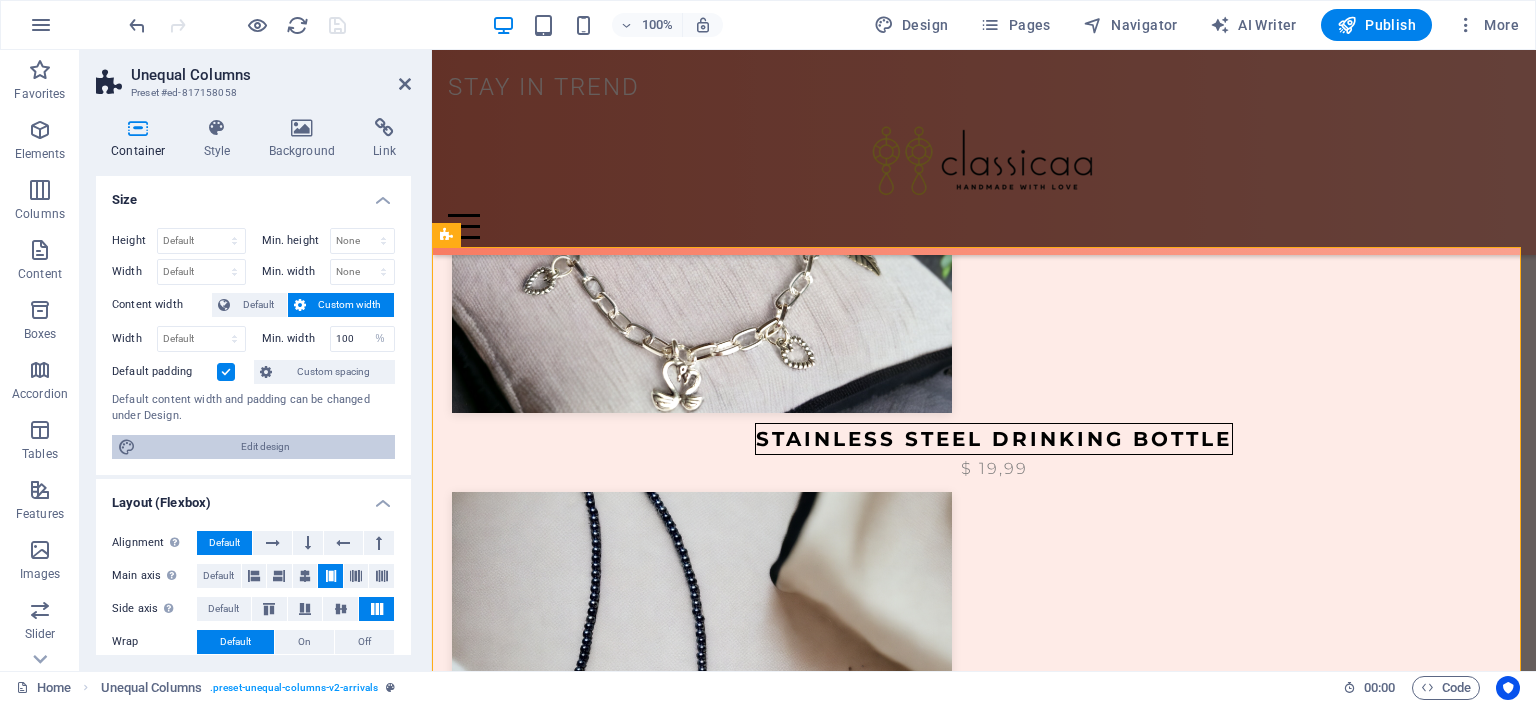 select on "rem" 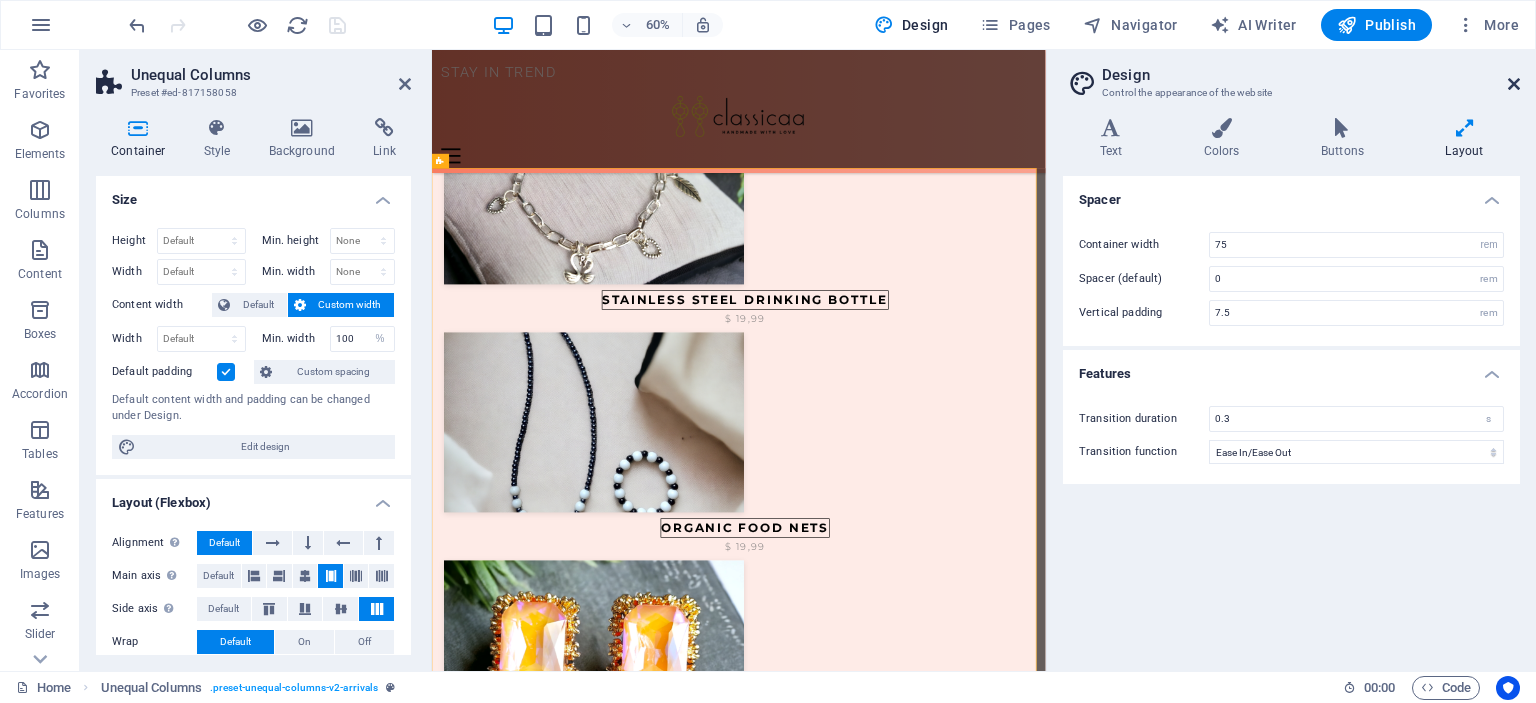 click at bounding box center [1514, 84] 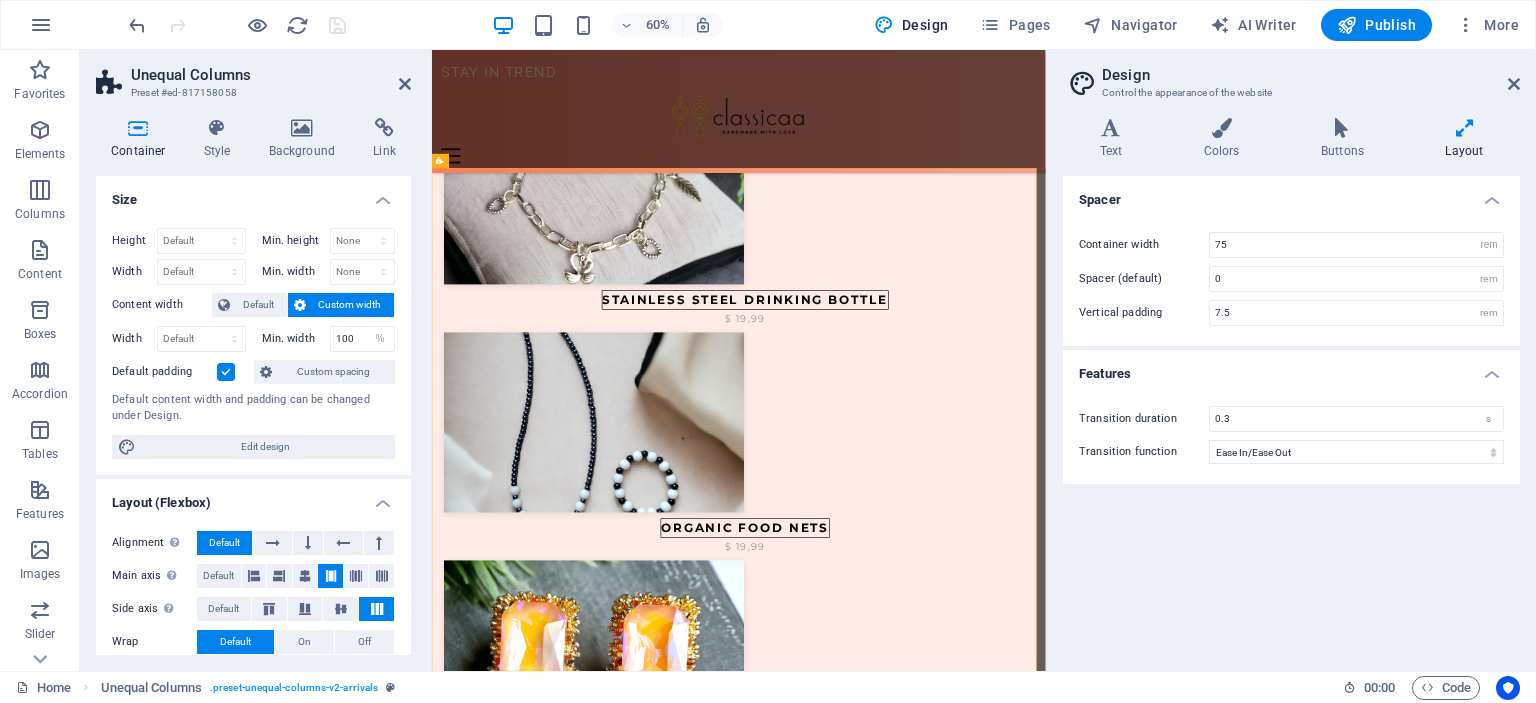scroll, scrollTop: 1404, scrollLeft: 0, axis: vertical 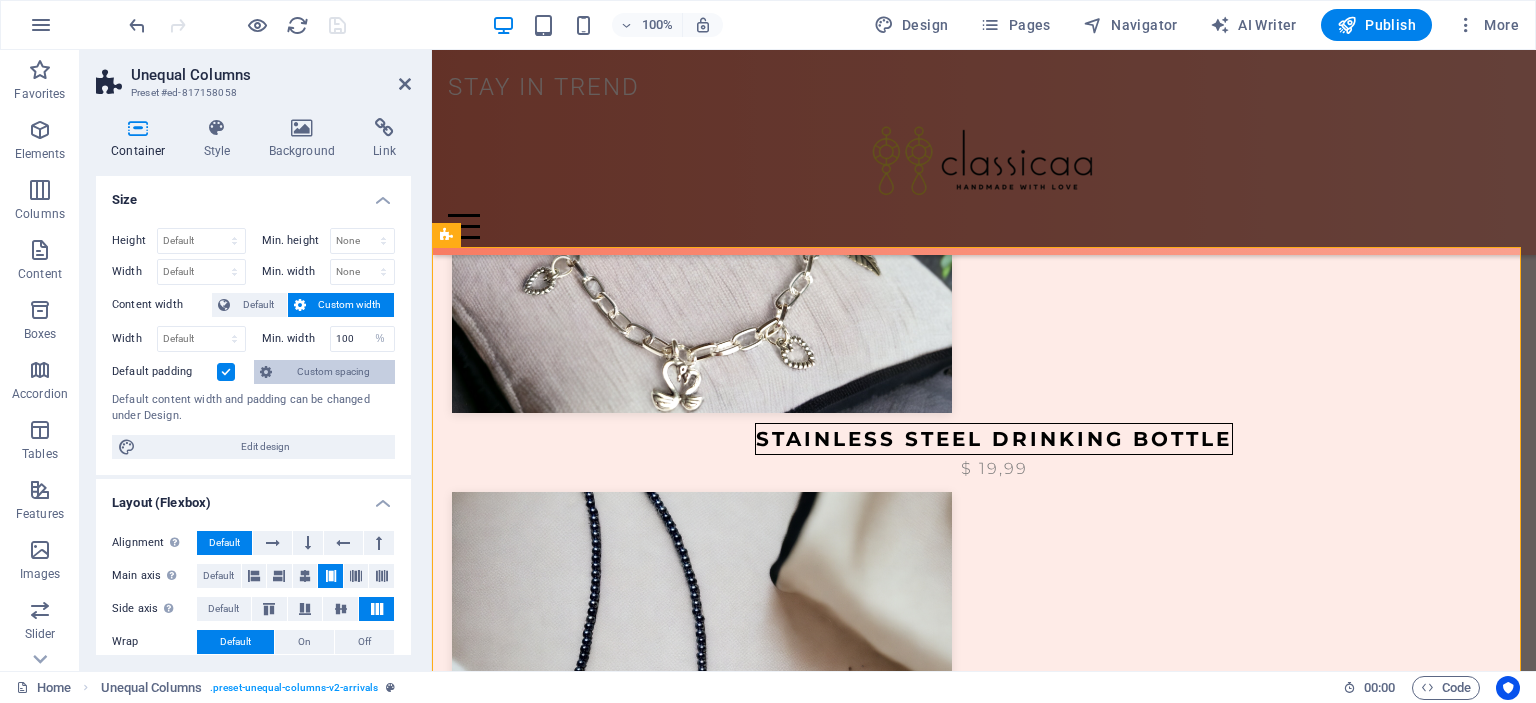 click on "Custom spacing" at bounding box center [333, 372] 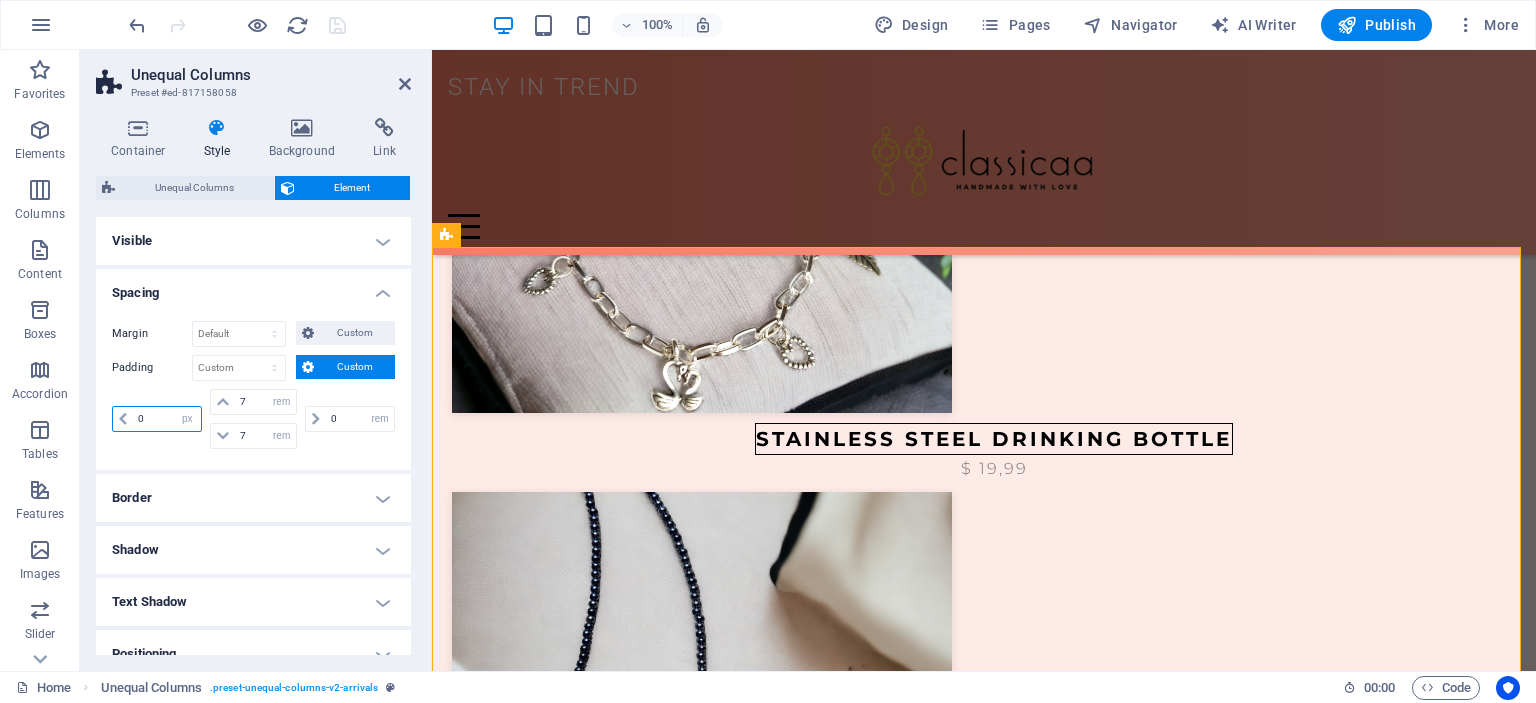 drag, startPoint x: 148, startPoint y: 413, endPoint x: 136, endPoint y: 415, distance: 12.165525 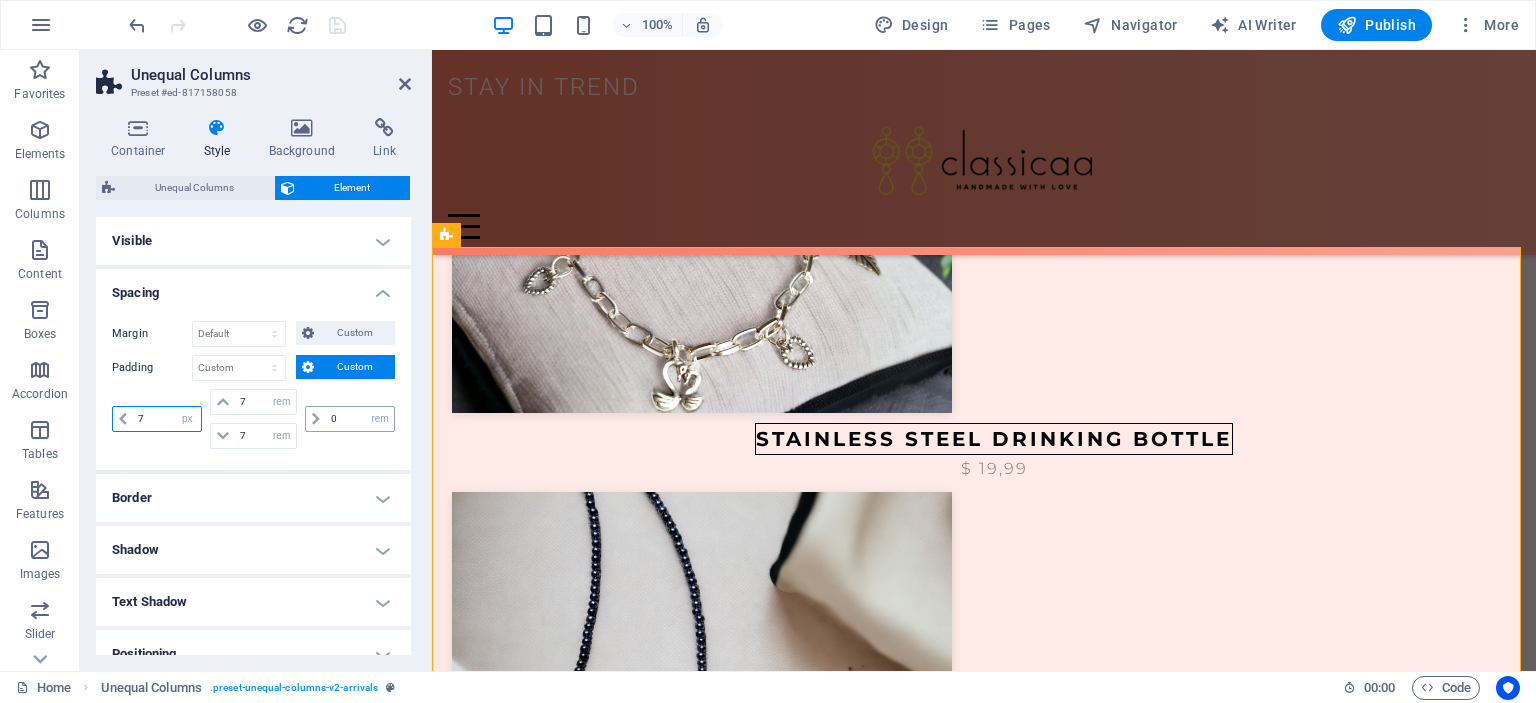 type on "7" 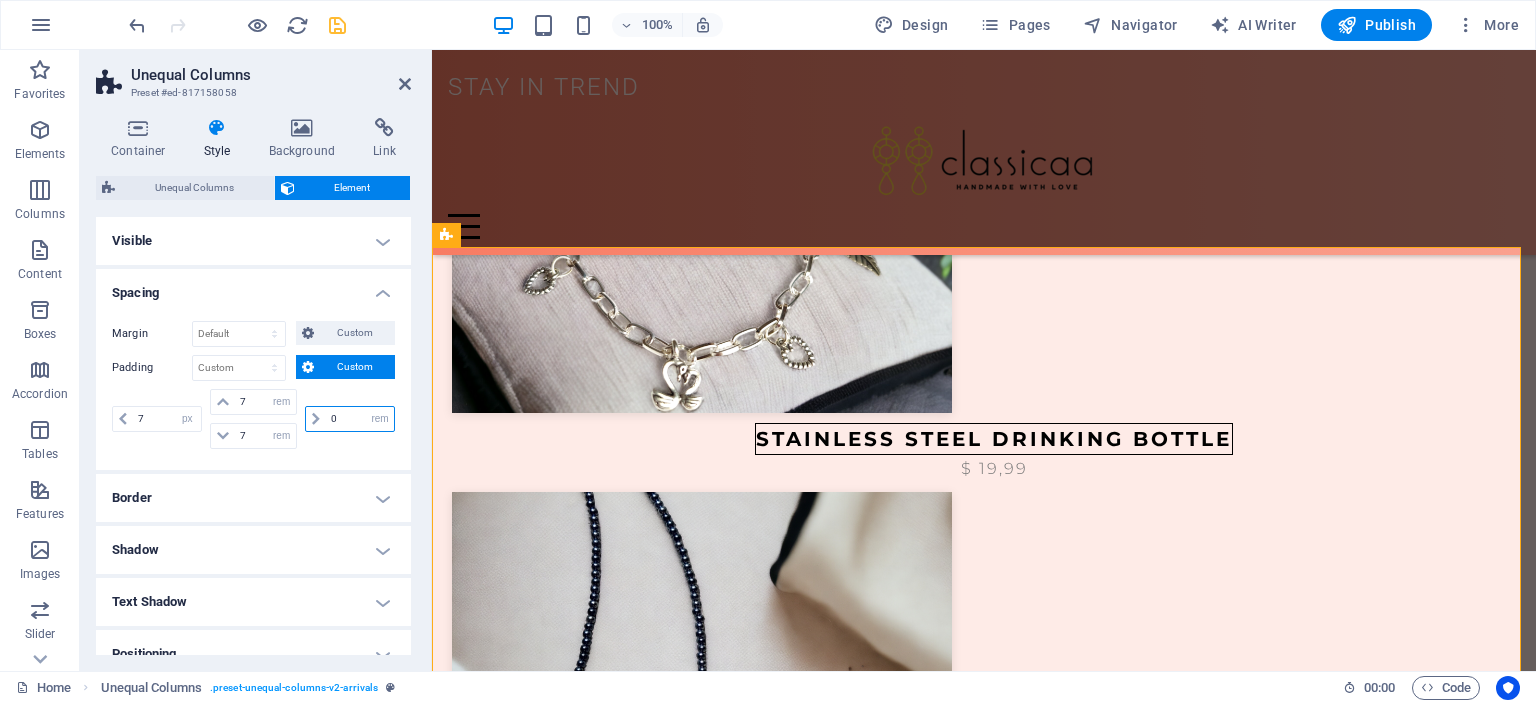 click on "0" at bounding box center (360, 419) 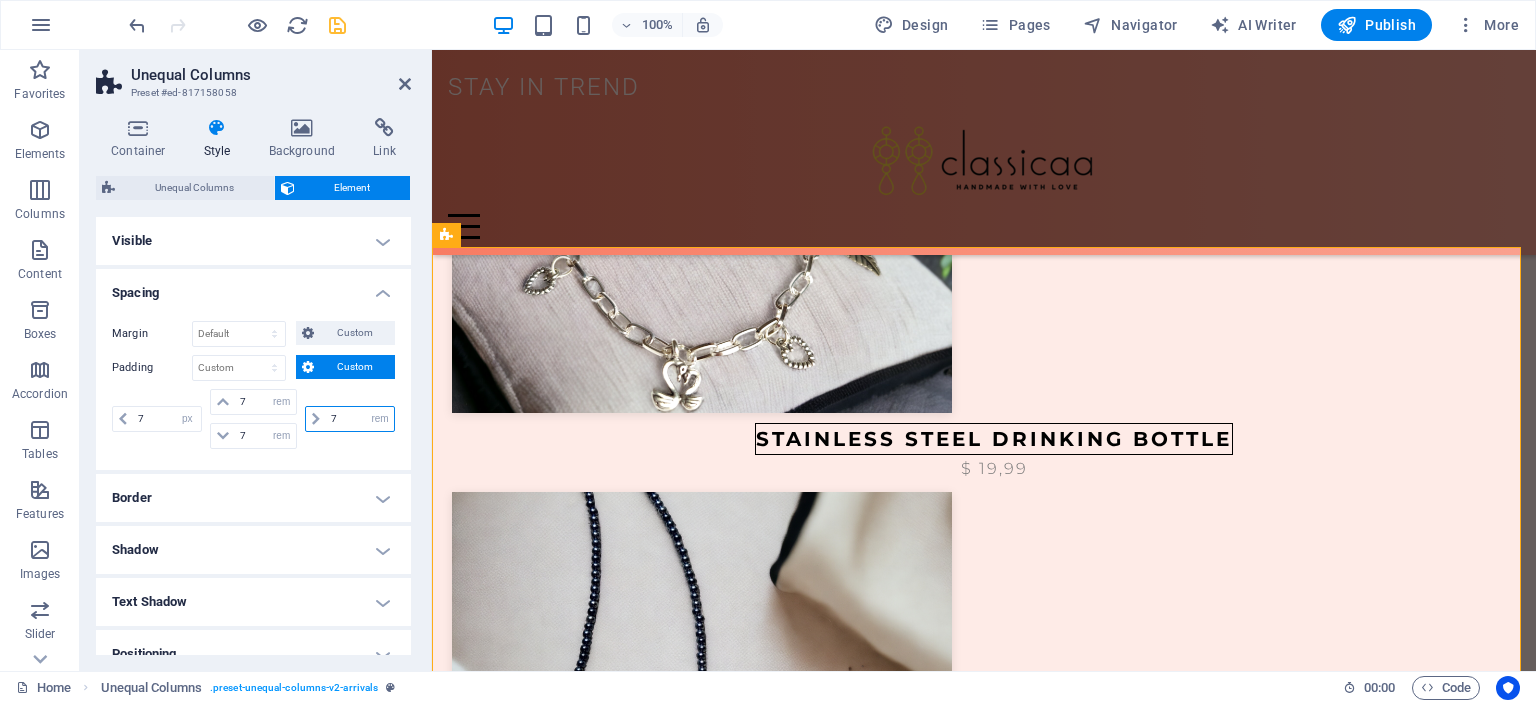 type on "7" 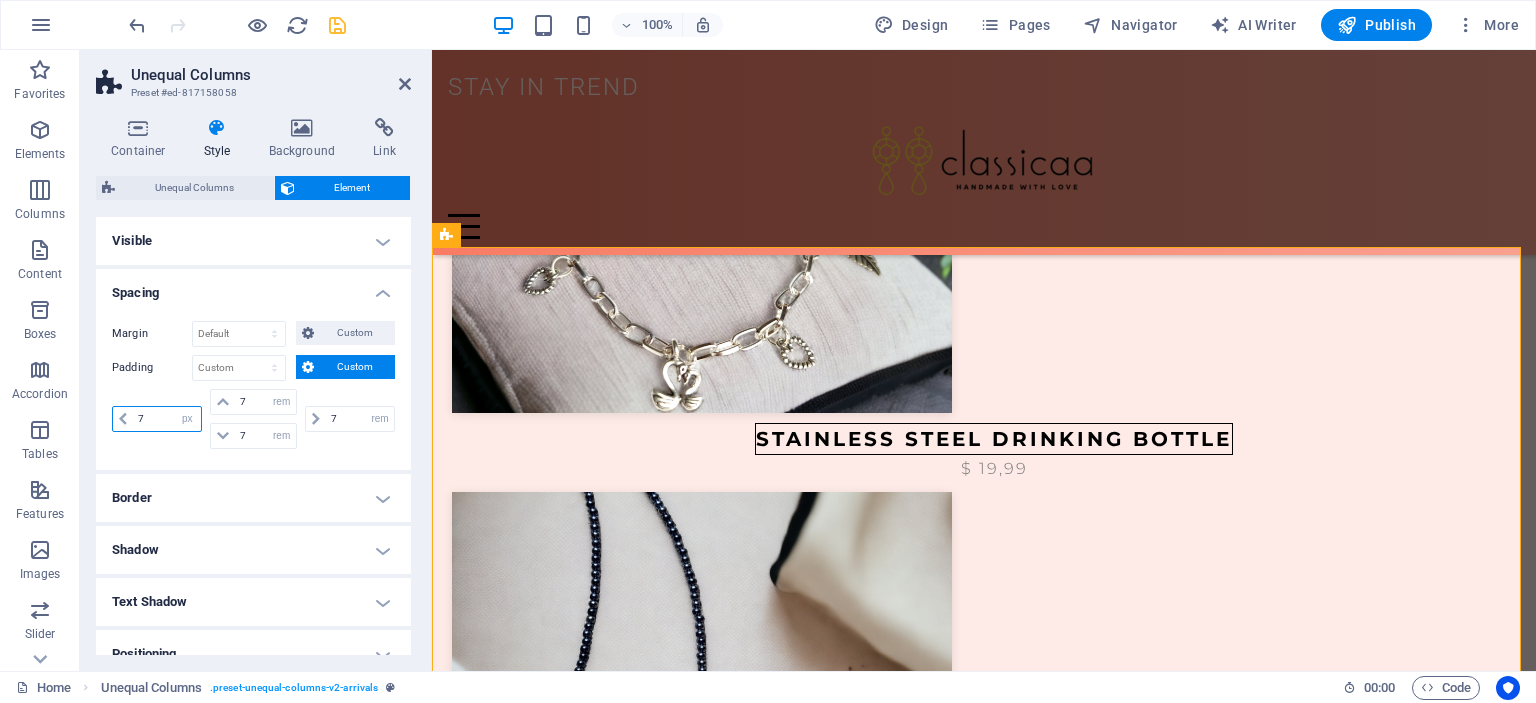 click on "7" at bounding box center [167, 419] 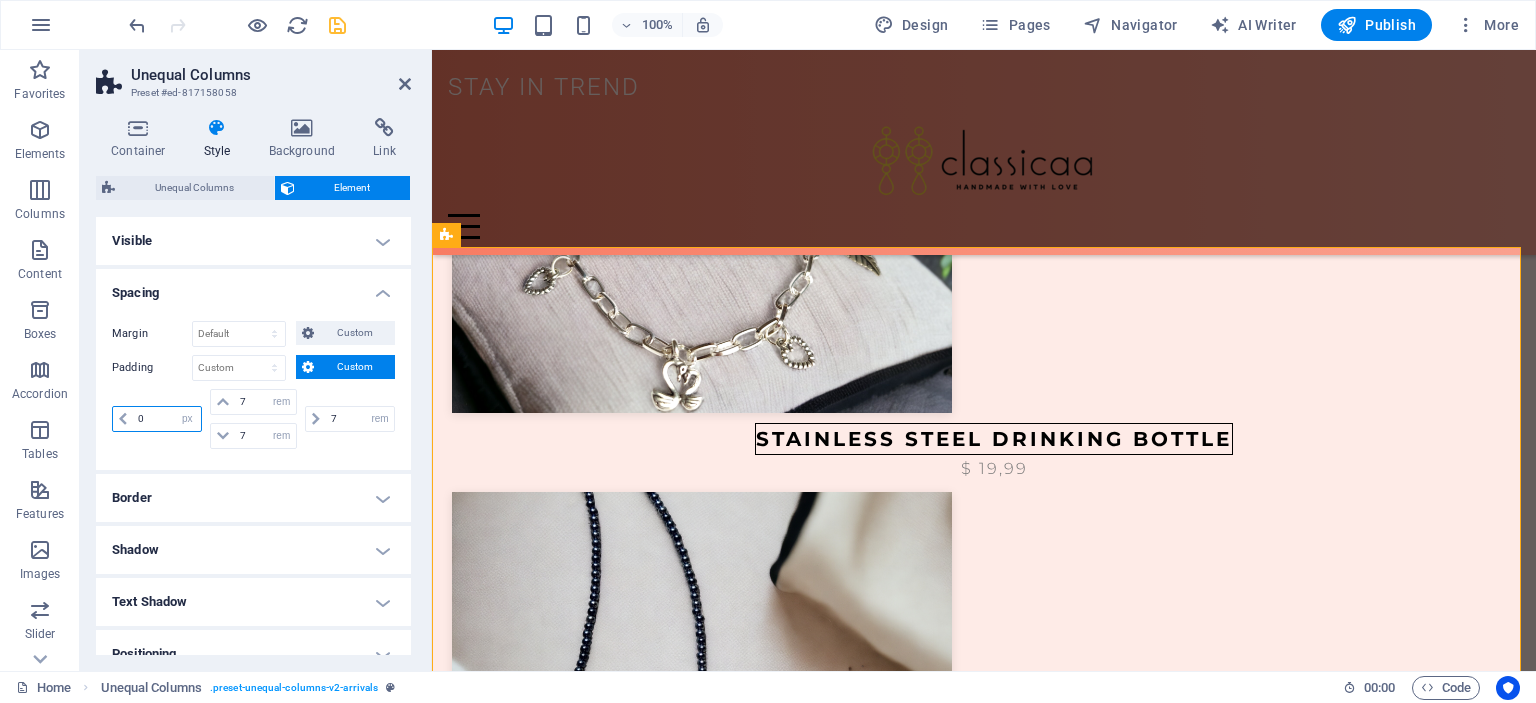 type on "0" 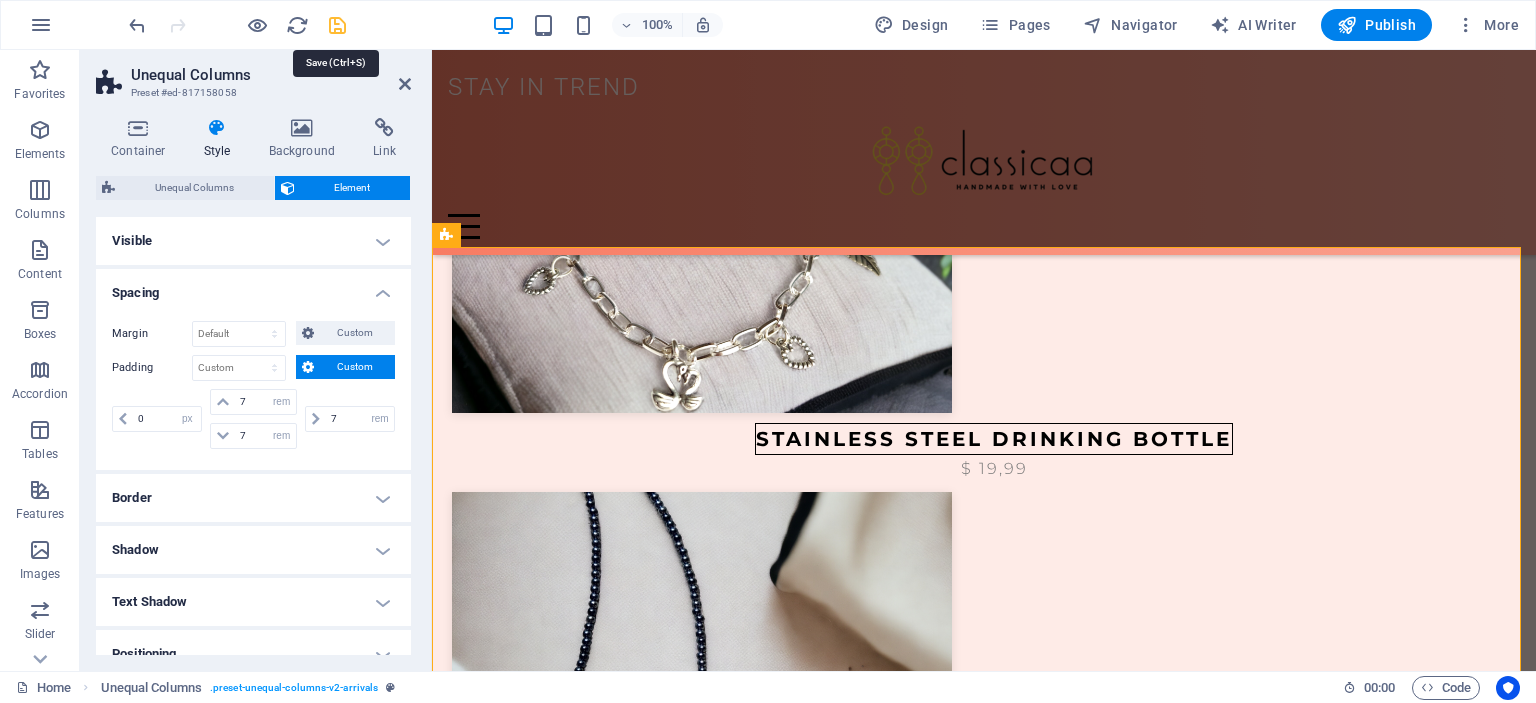 click at bounding box center (337, 25) 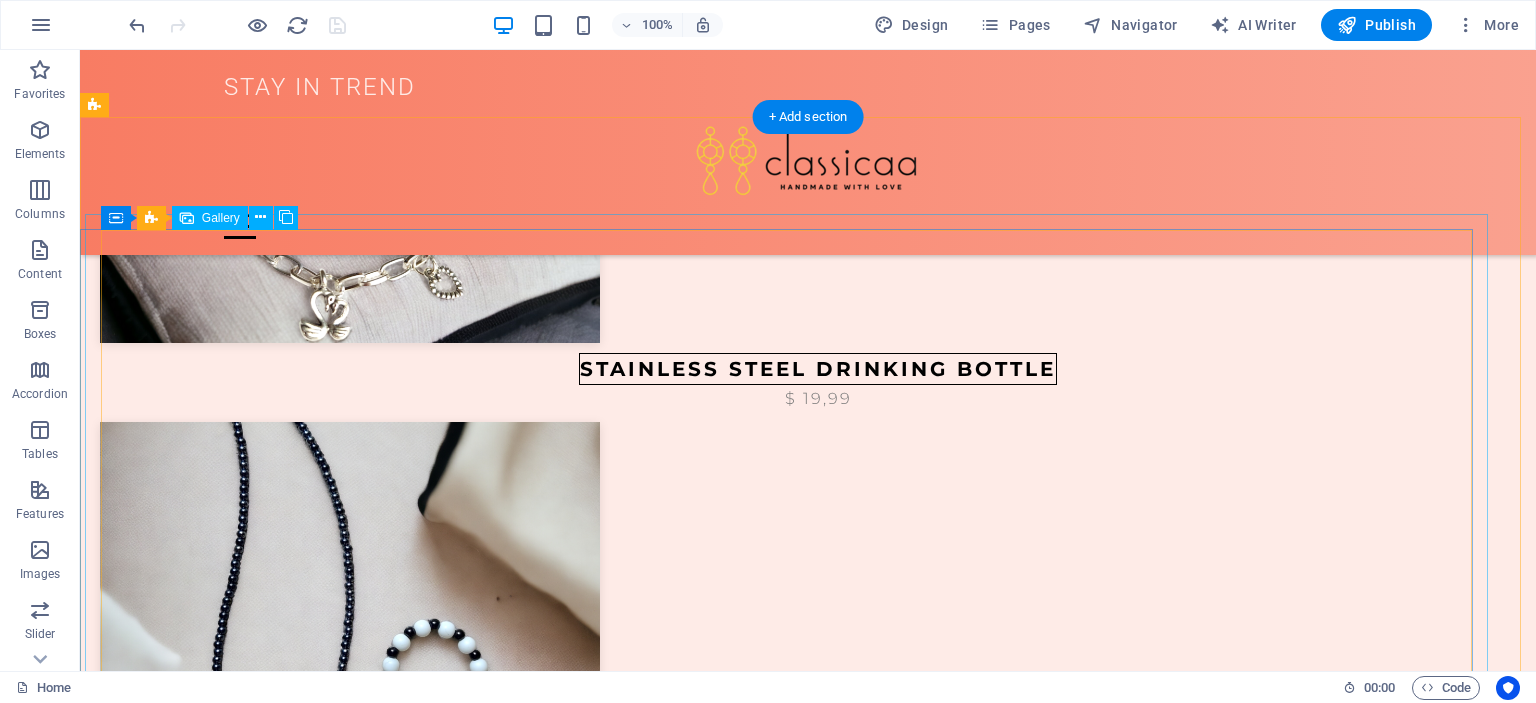 scroll, scrollTop: 1346, scrollLeft: 0, axis: vertical 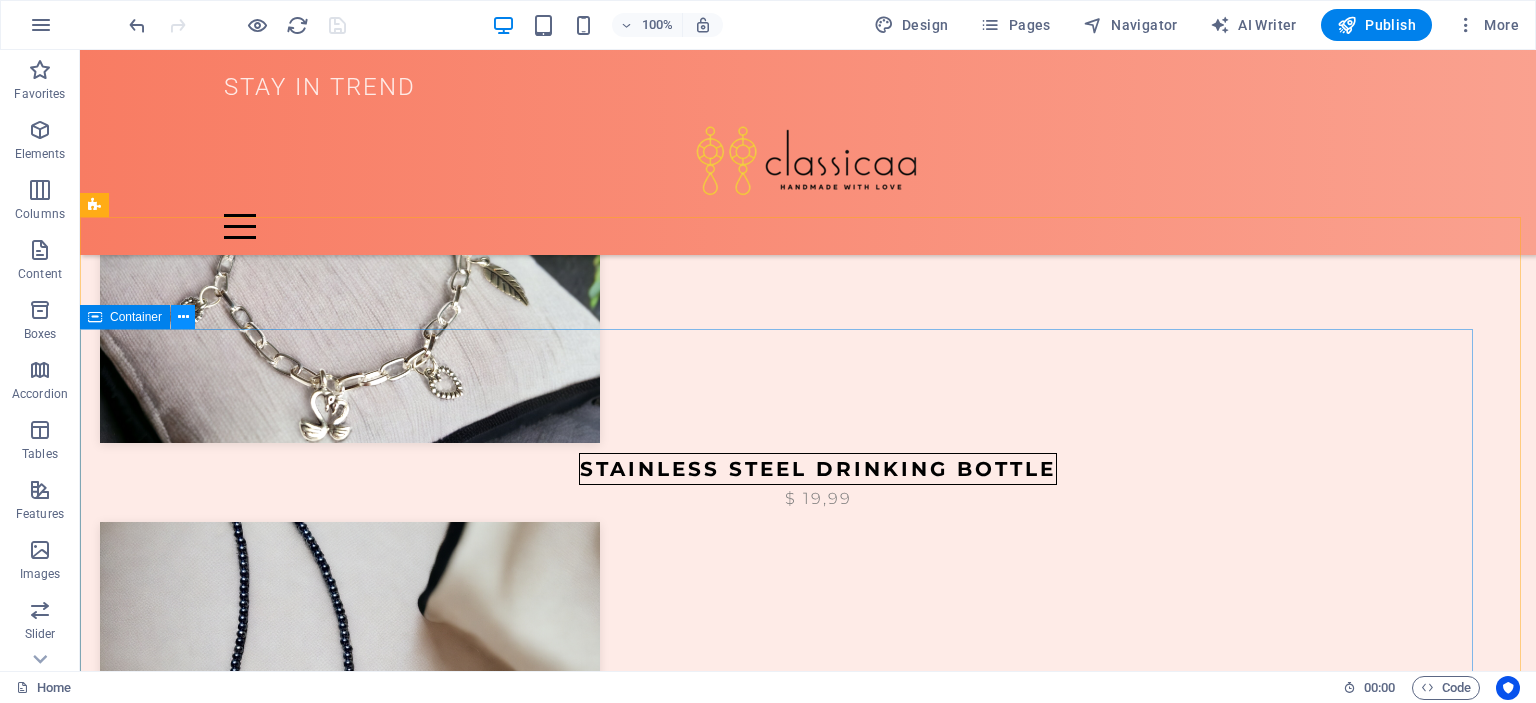 click at bounding box center (183, 317) 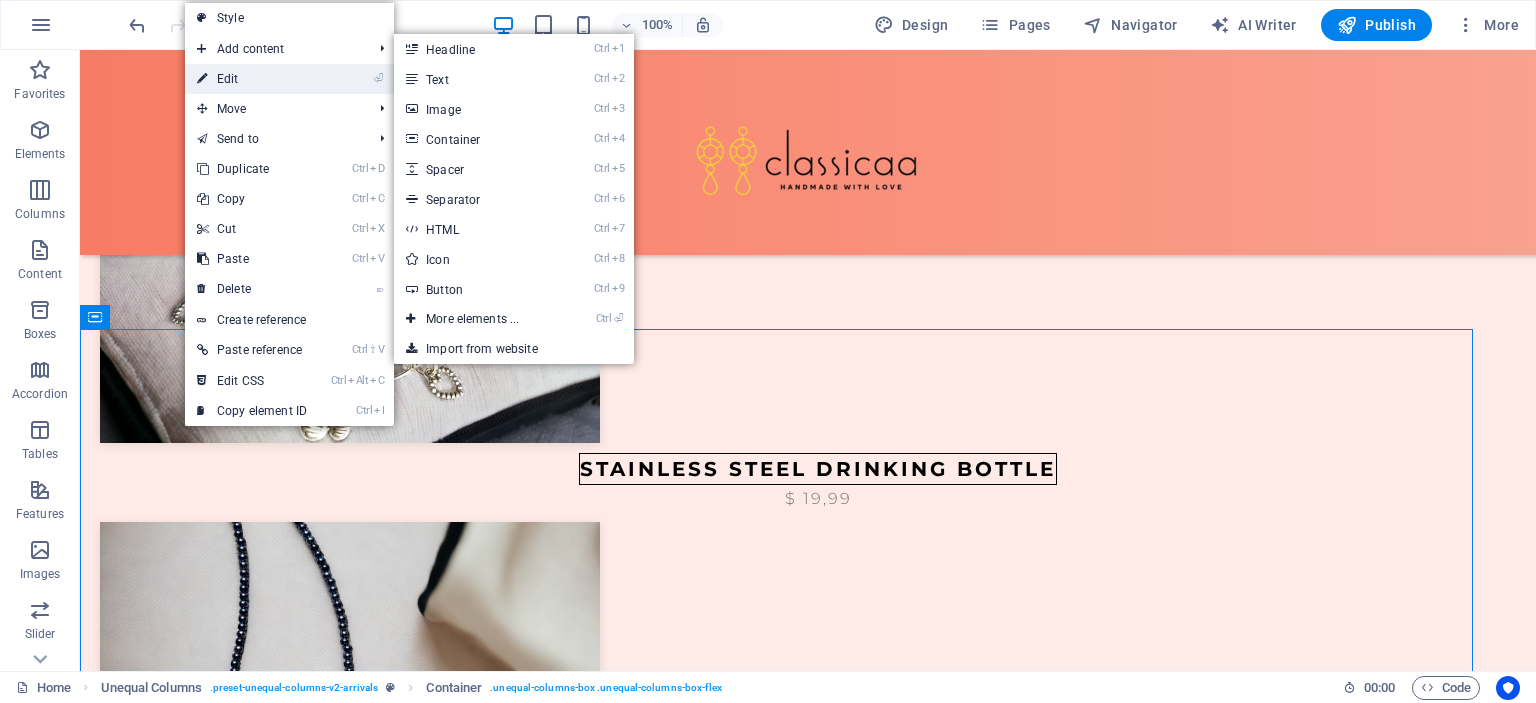 click on "⏎  Edit" at bounding box center (252, 79) 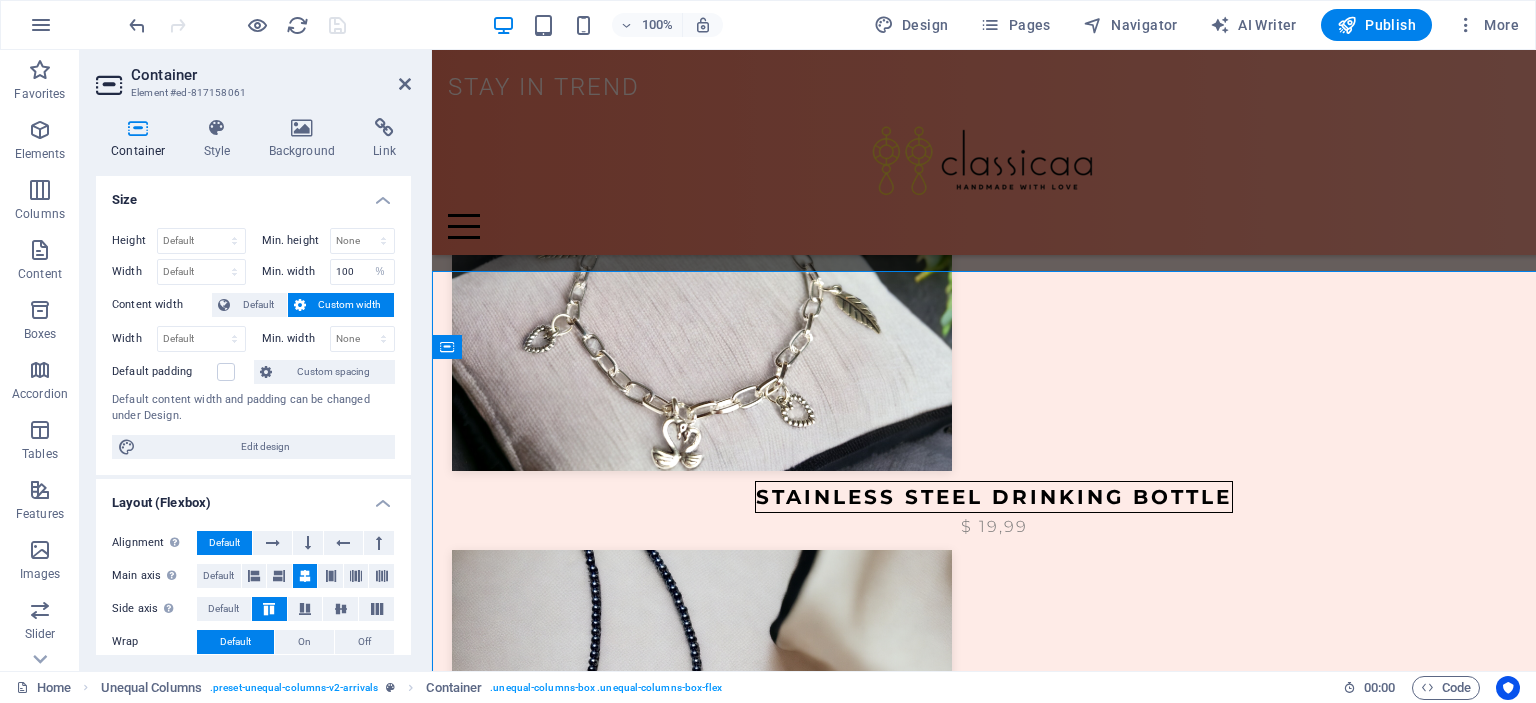 scroll, scrollTop: 1404, scrollLeft: 0, axis: vertical 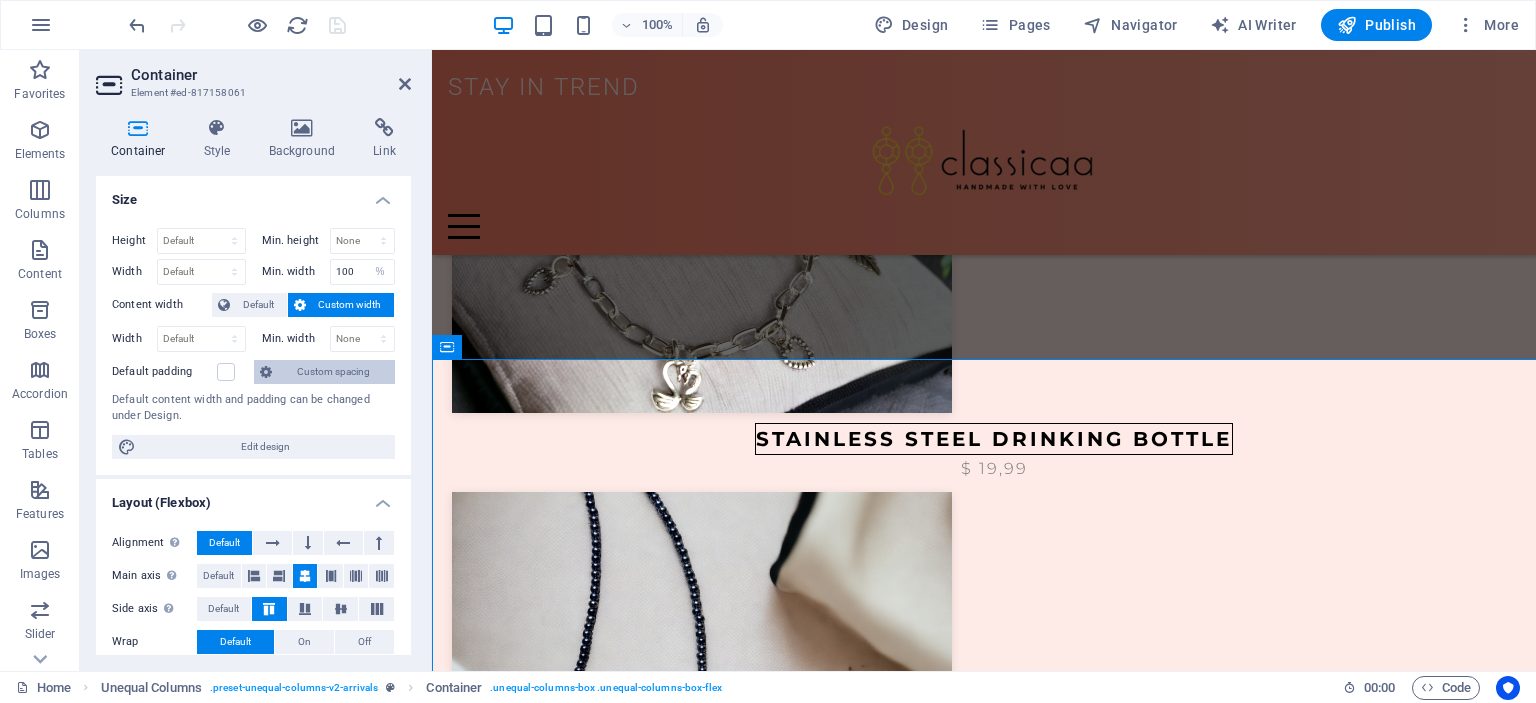 click on "Custom spacing" at bounding box center (333, 372) 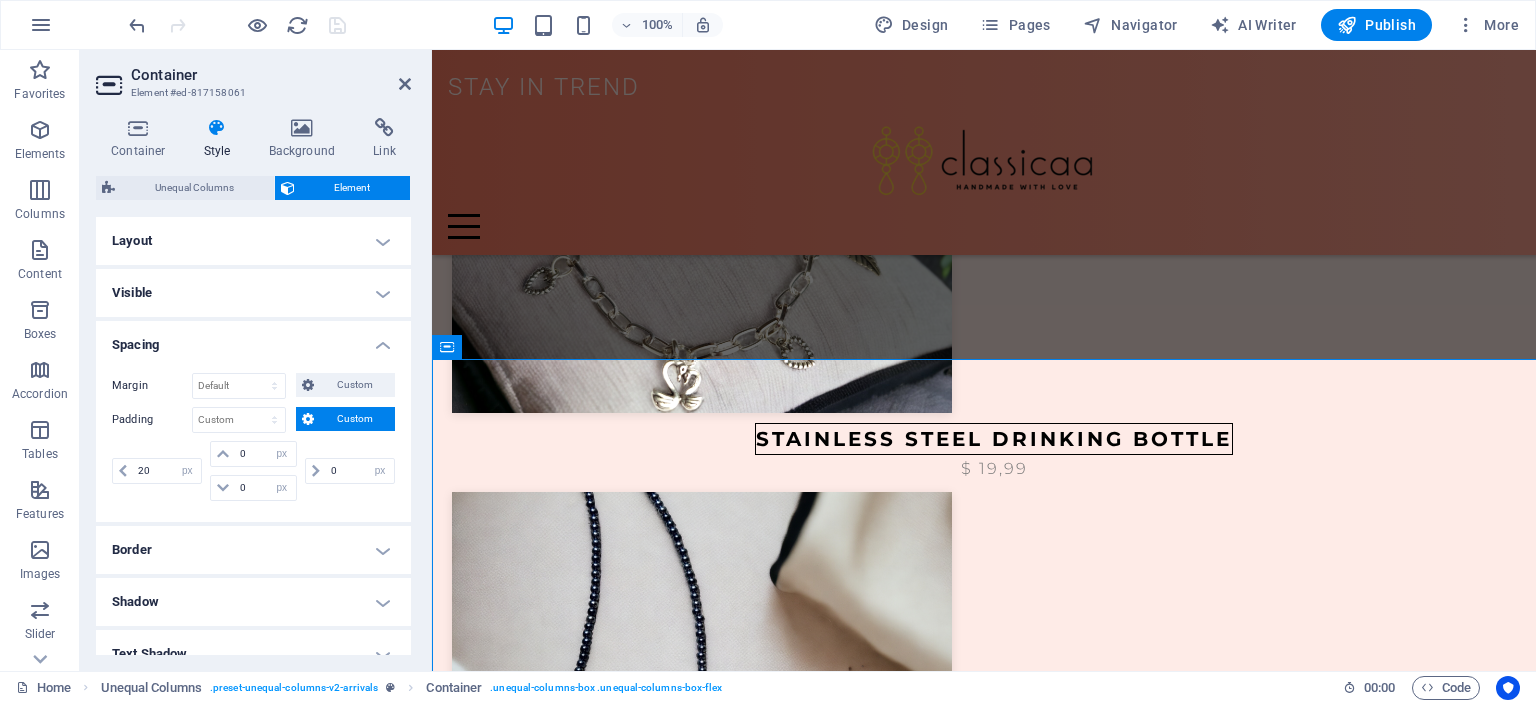click on "Container" at bounding box center (271, 75) 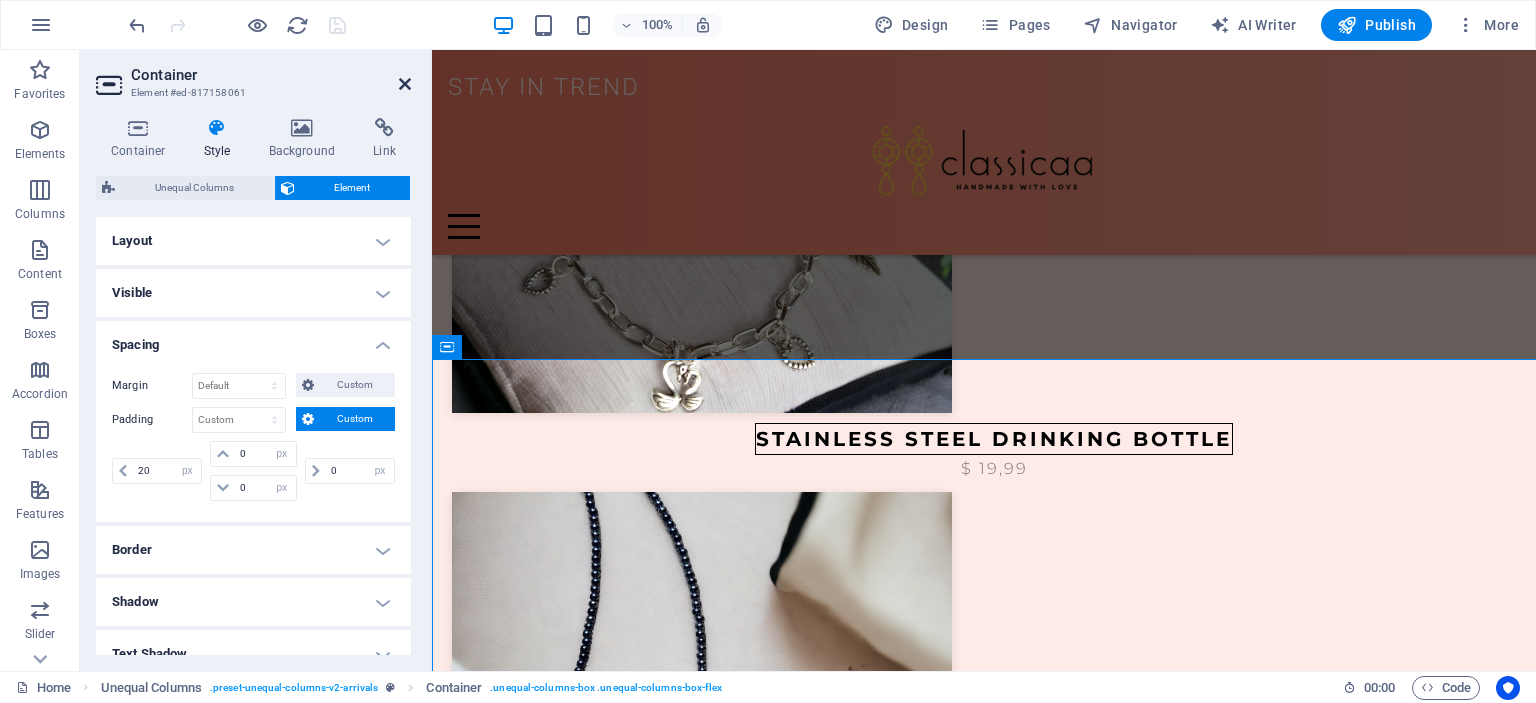click at bounding box center [405, 84] 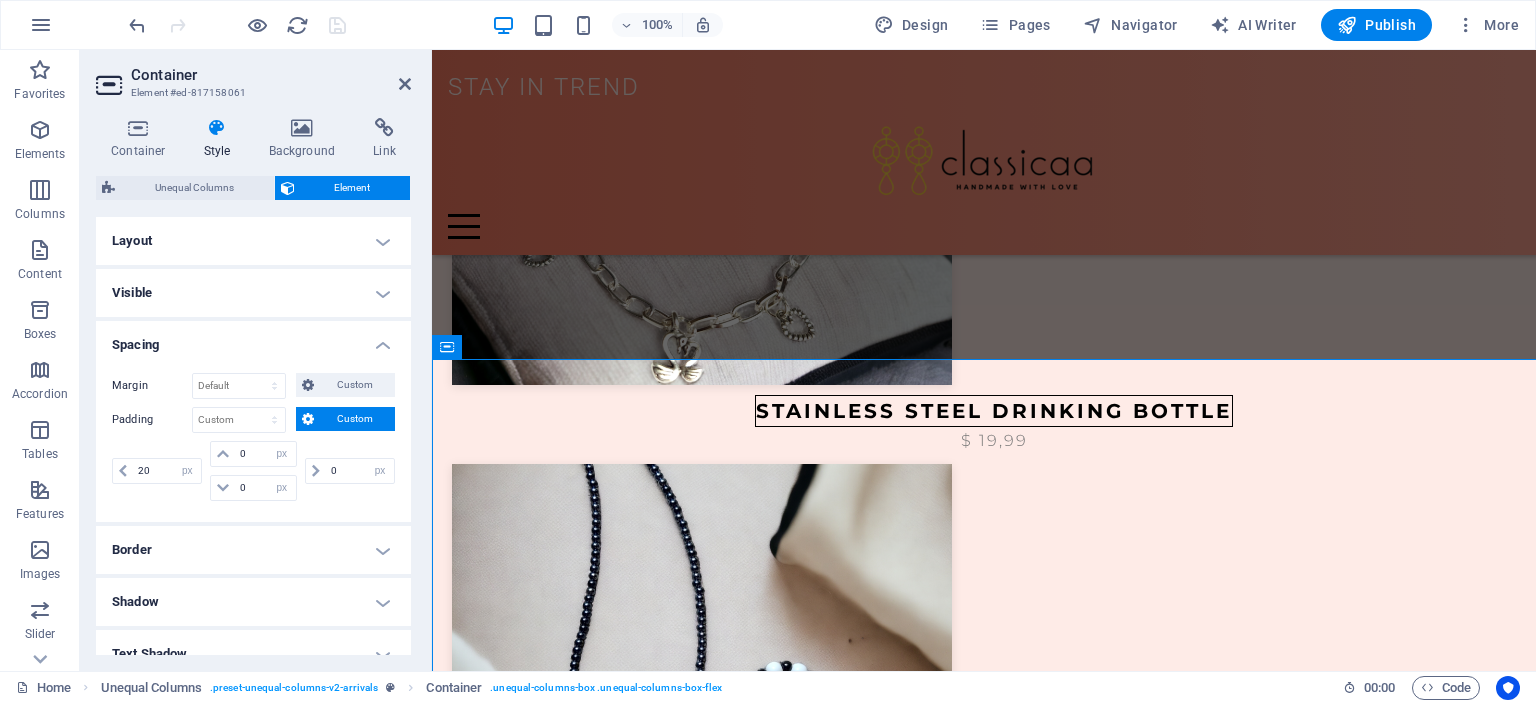 scroll, scrollTop: 1346, scrollLeft: 0, axis: vertical 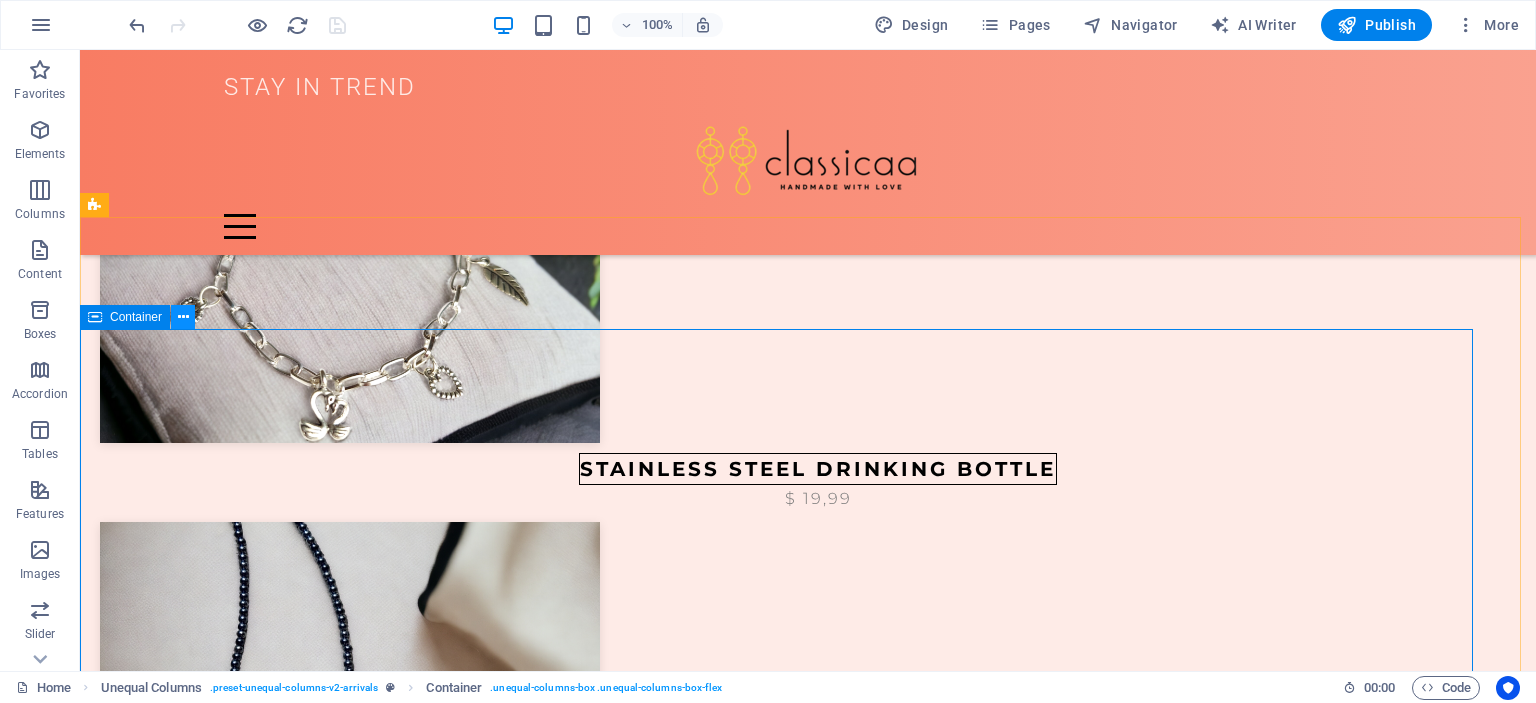 click at bounding box center (183, 317) 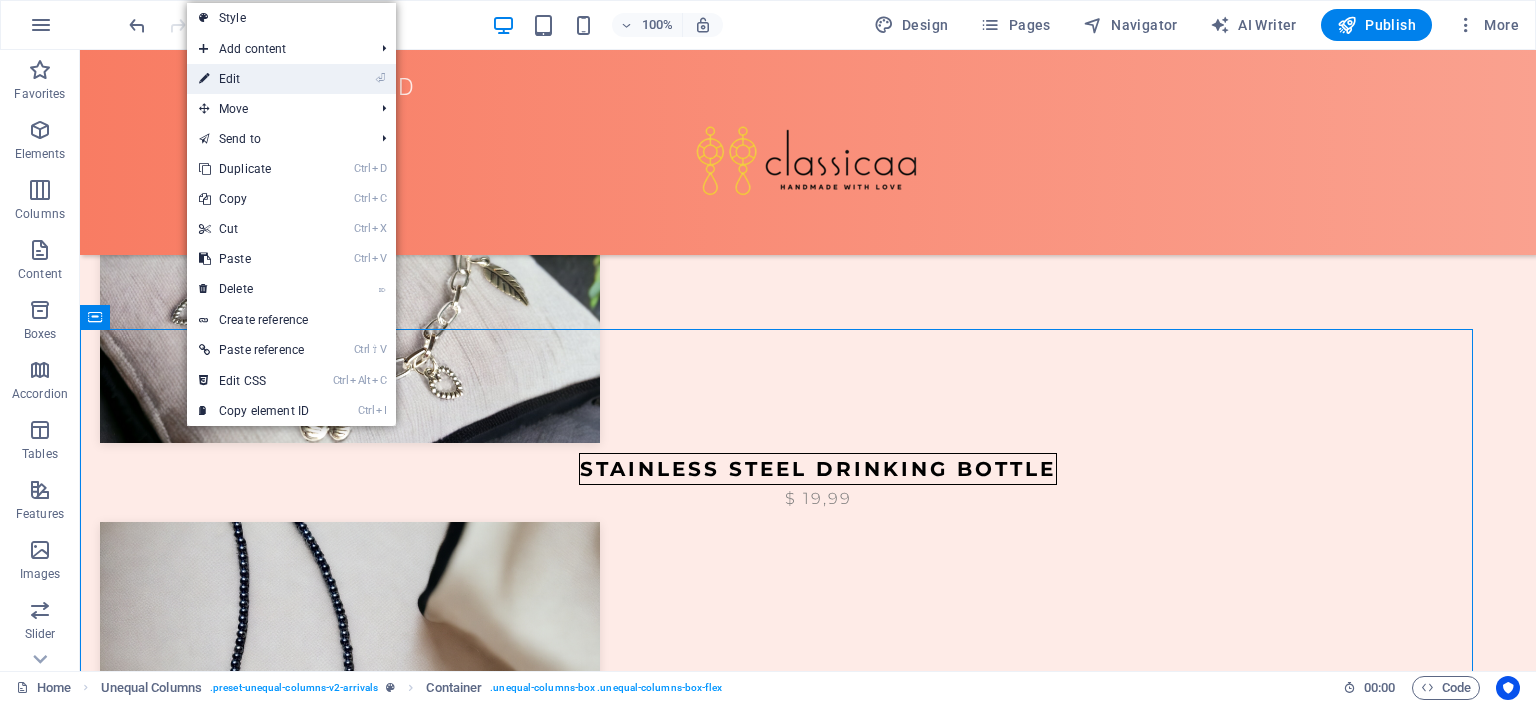 click on "⏎  Edit" at bounding box center [254, 79] 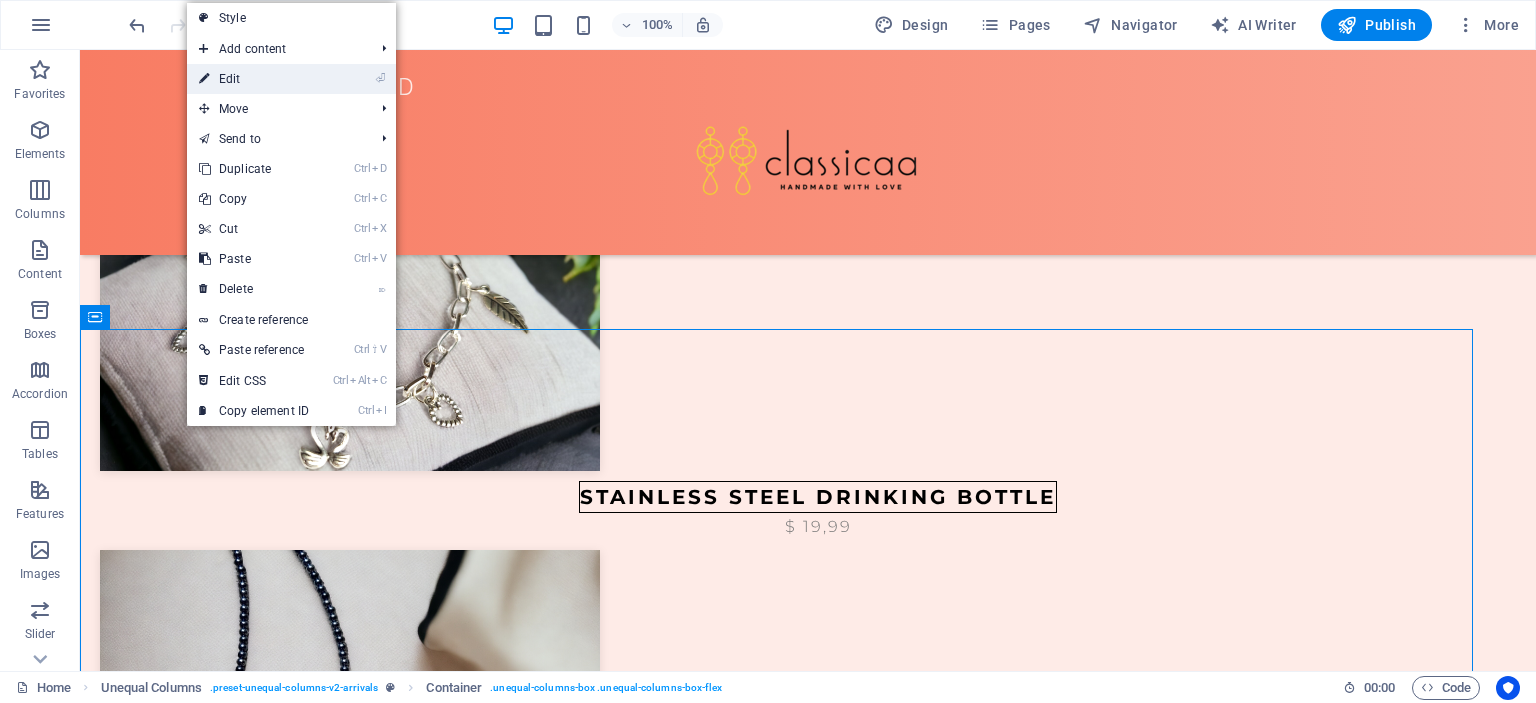 select on "px" 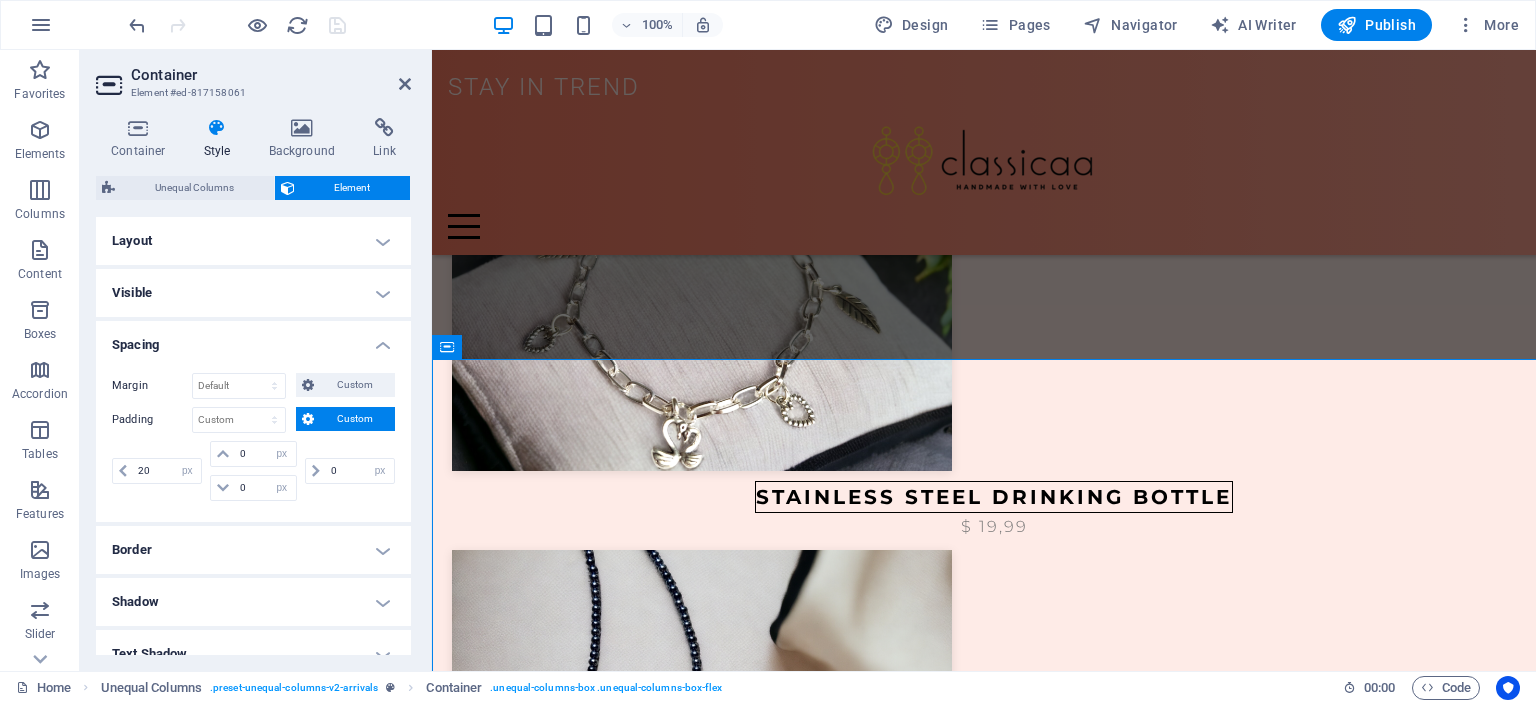 scroll, scrollTop: 1404, scrollLeft: 0, axis: vertical 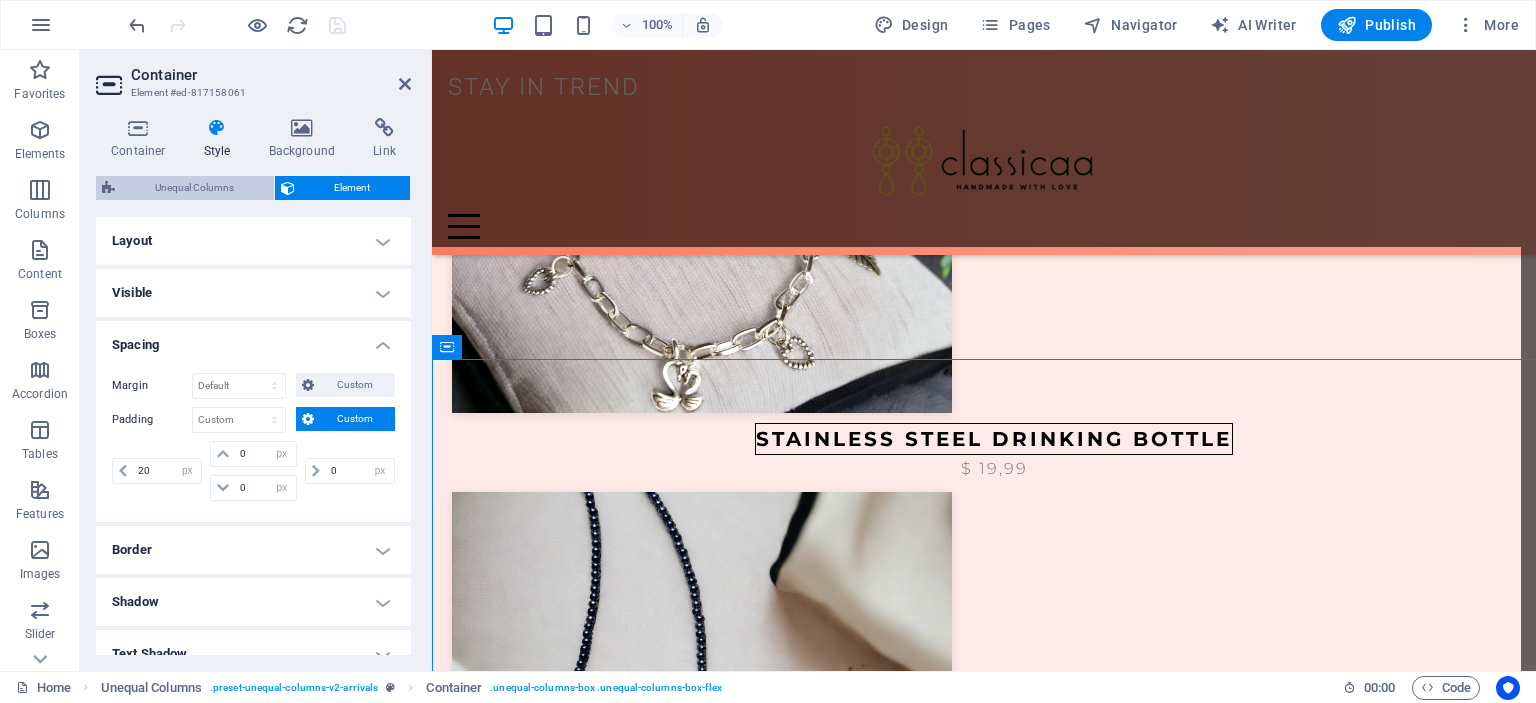 click on "Unequal Columns" at bounding box center [194, 188] 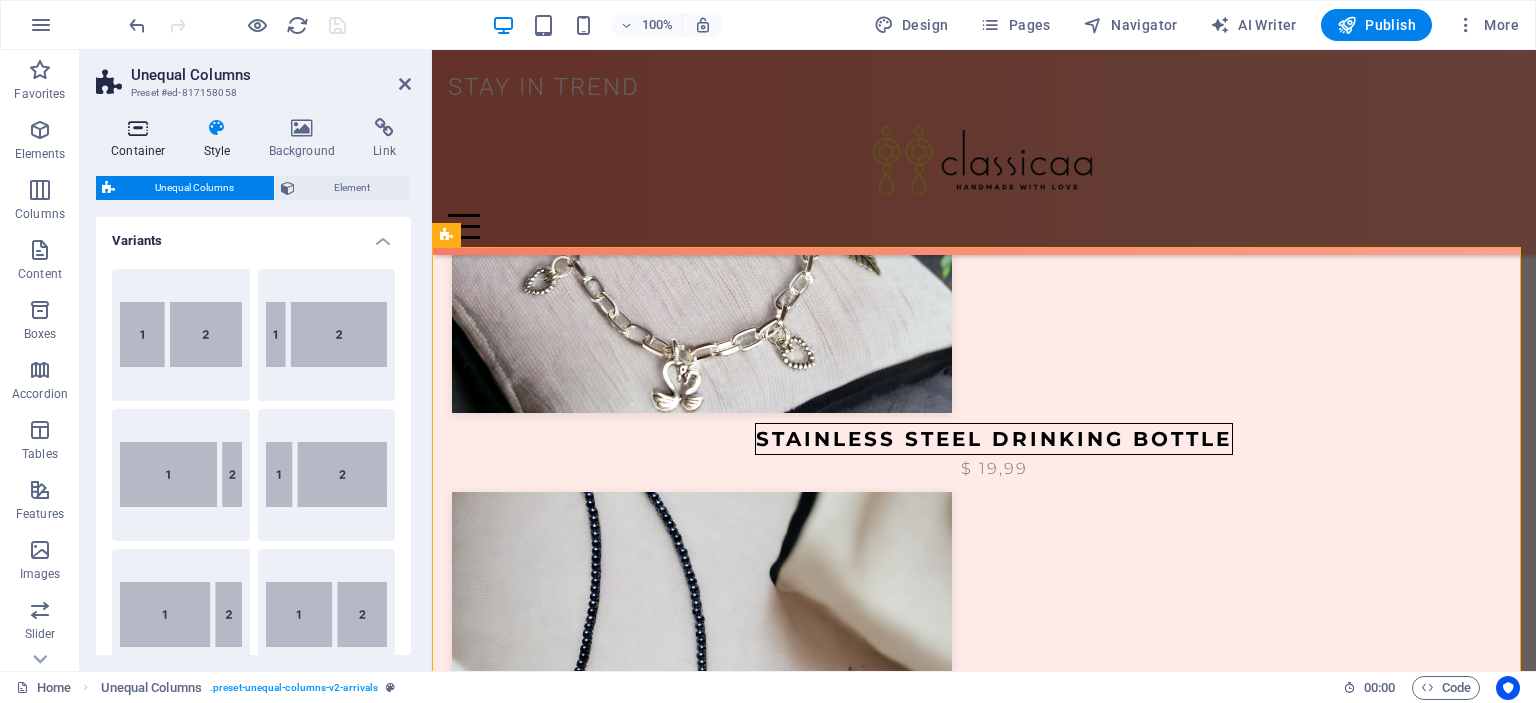 click on "Container" at bounding box center [142, 139] 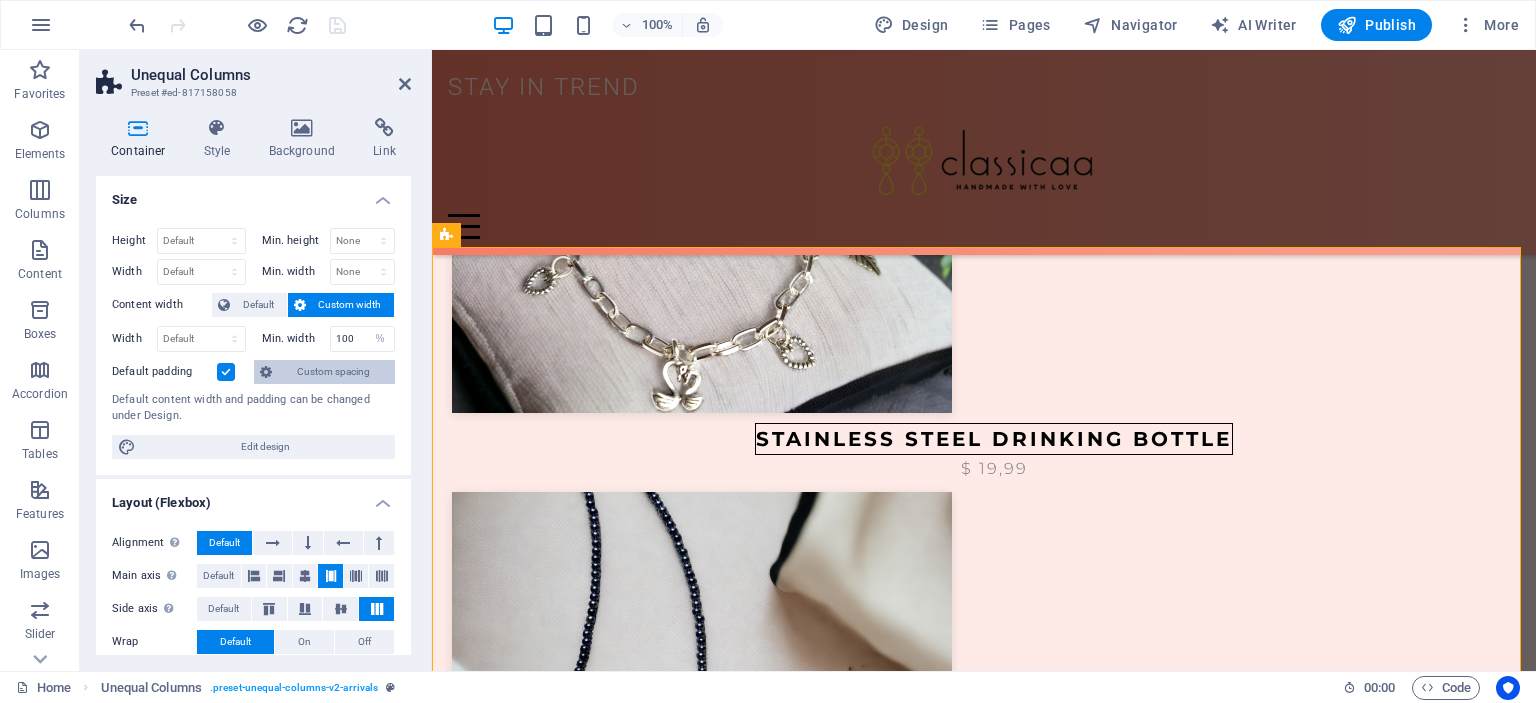 click on "Custom spacing" at bounding box center [333, 372] 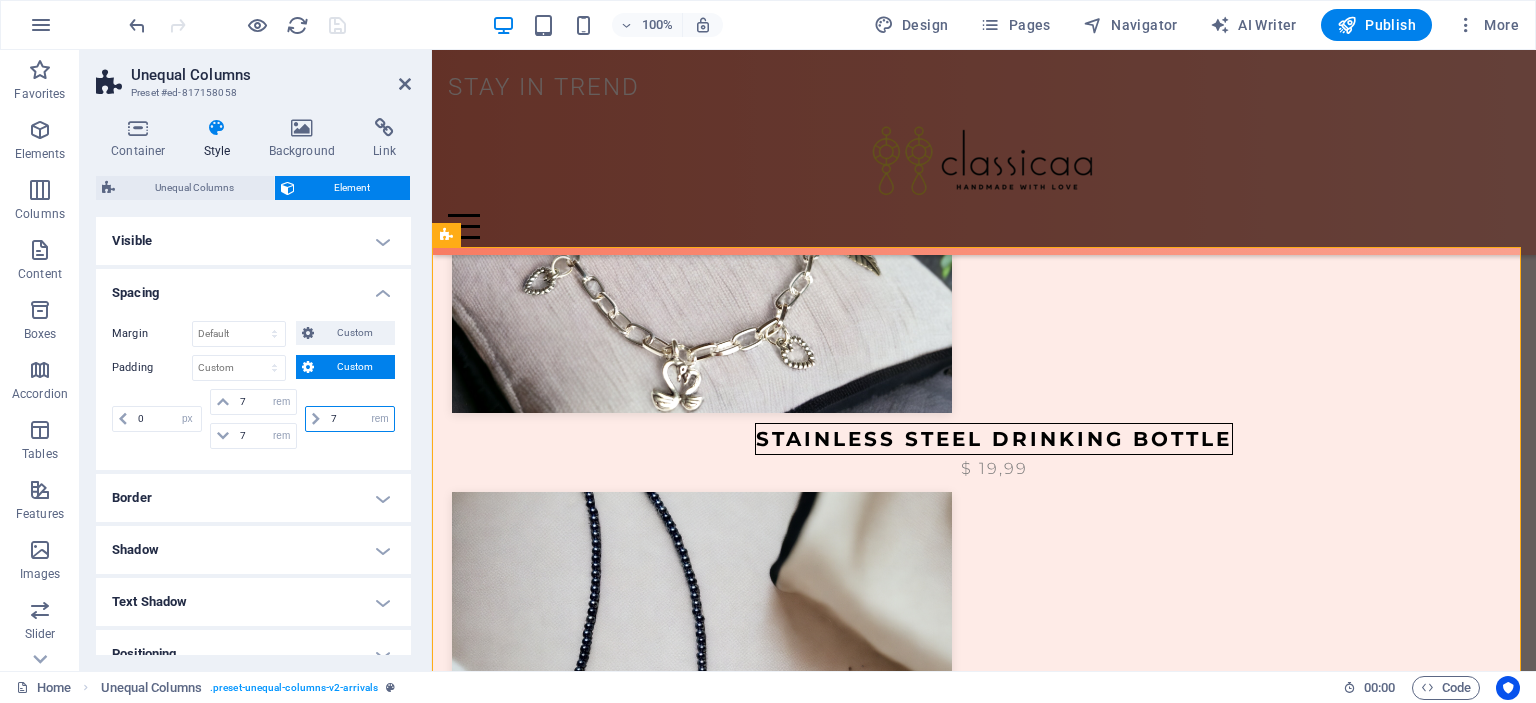 drag, startPoint x: 340, startPoint y: 414, endPoint x: 330, endPoint y: 413, distance: 10.049875 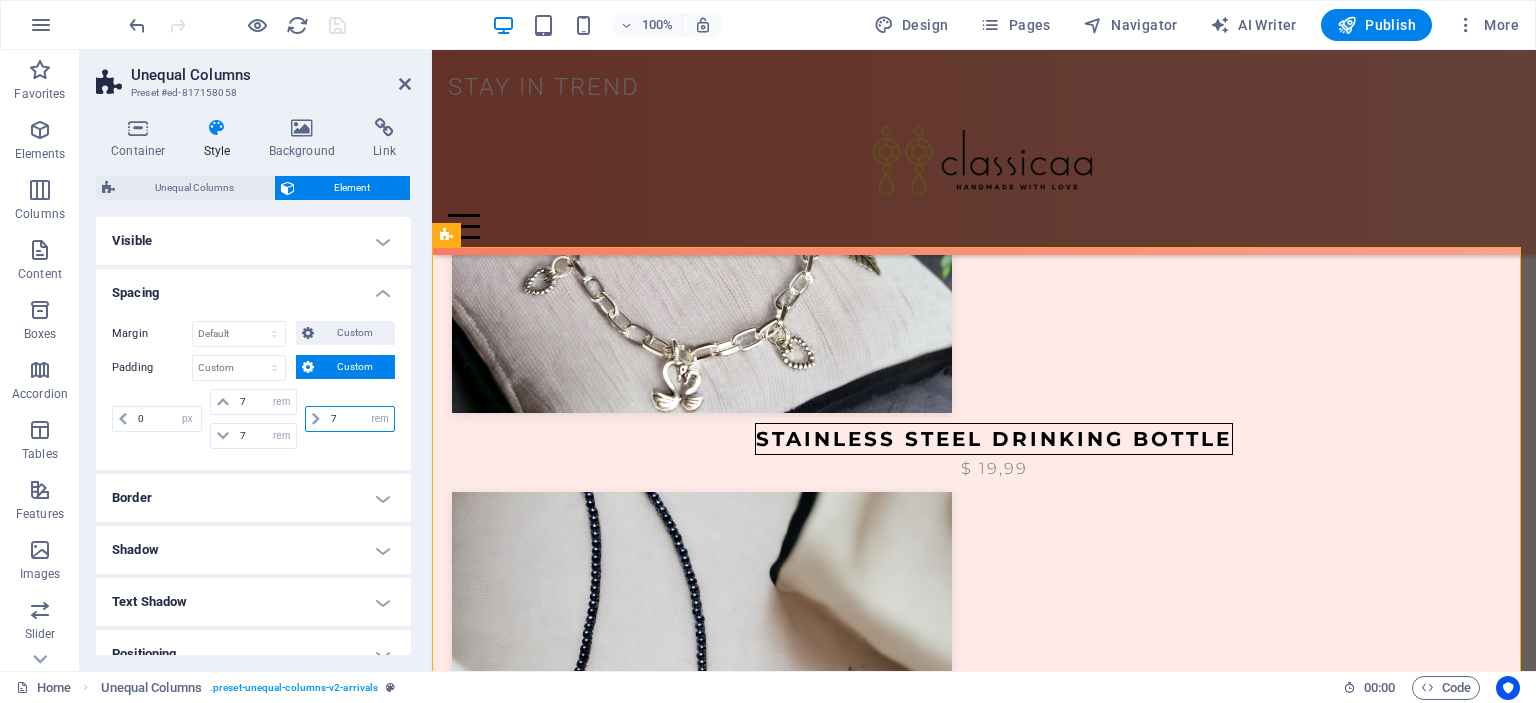 click on "7" at bounding box center [360, 419] 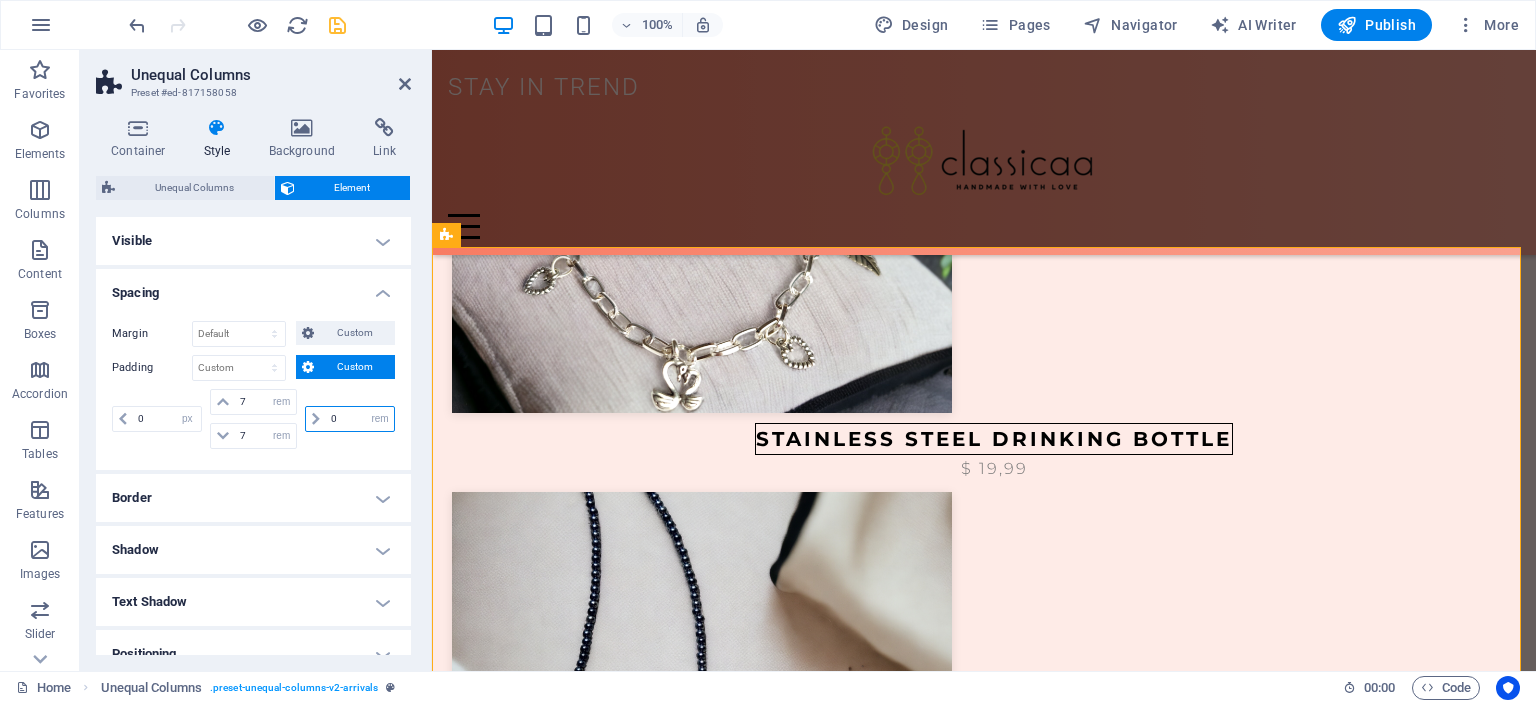 click on "0" at bounding box center [360, 419] 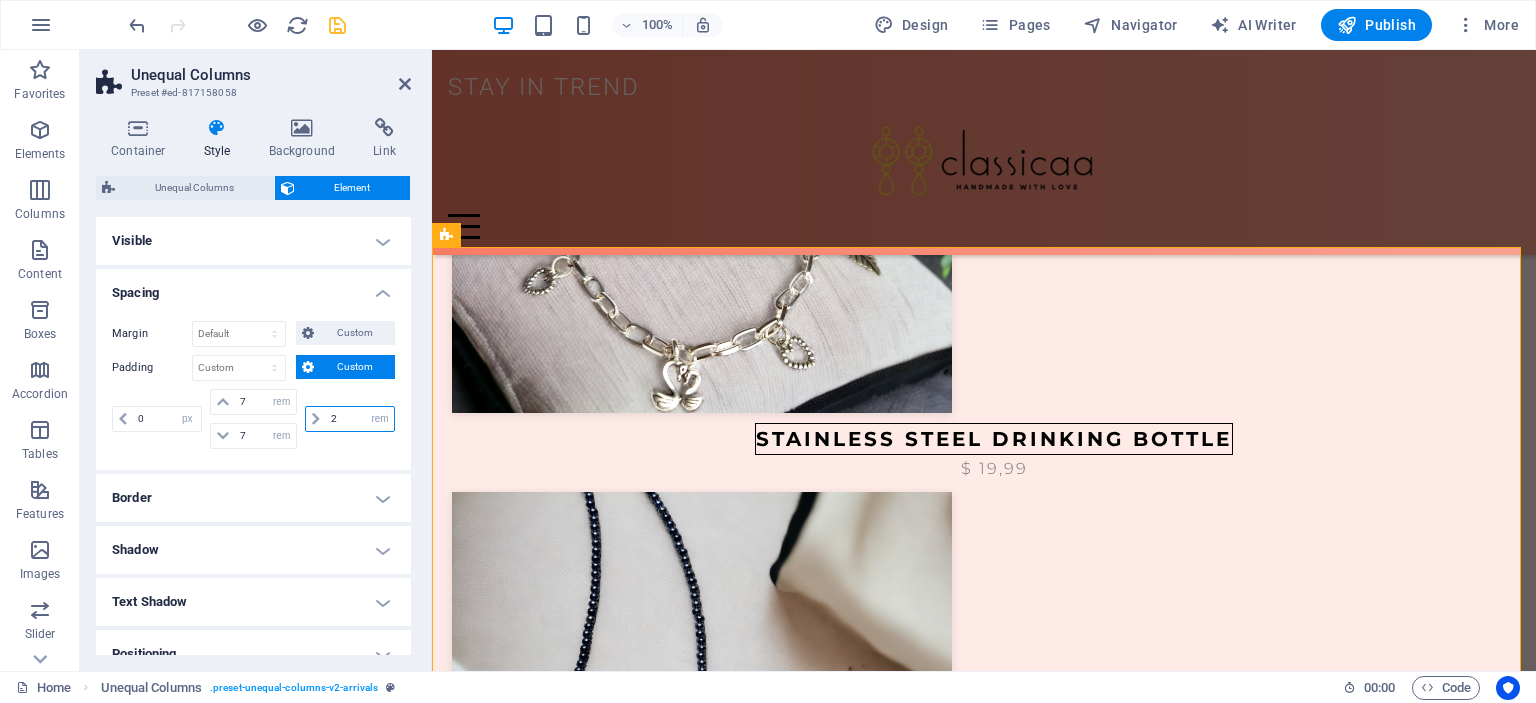 type on "2" 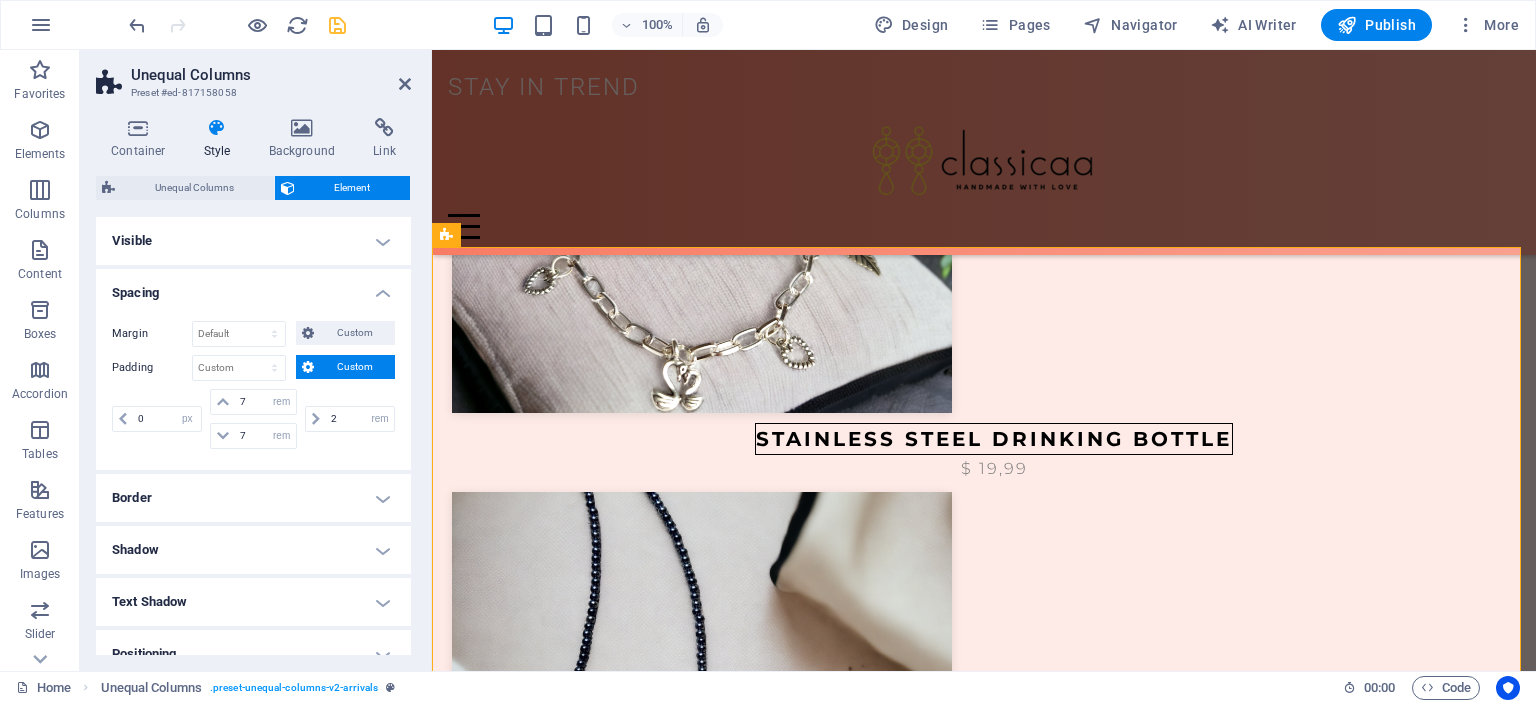 click at bounding box center (337, 25) 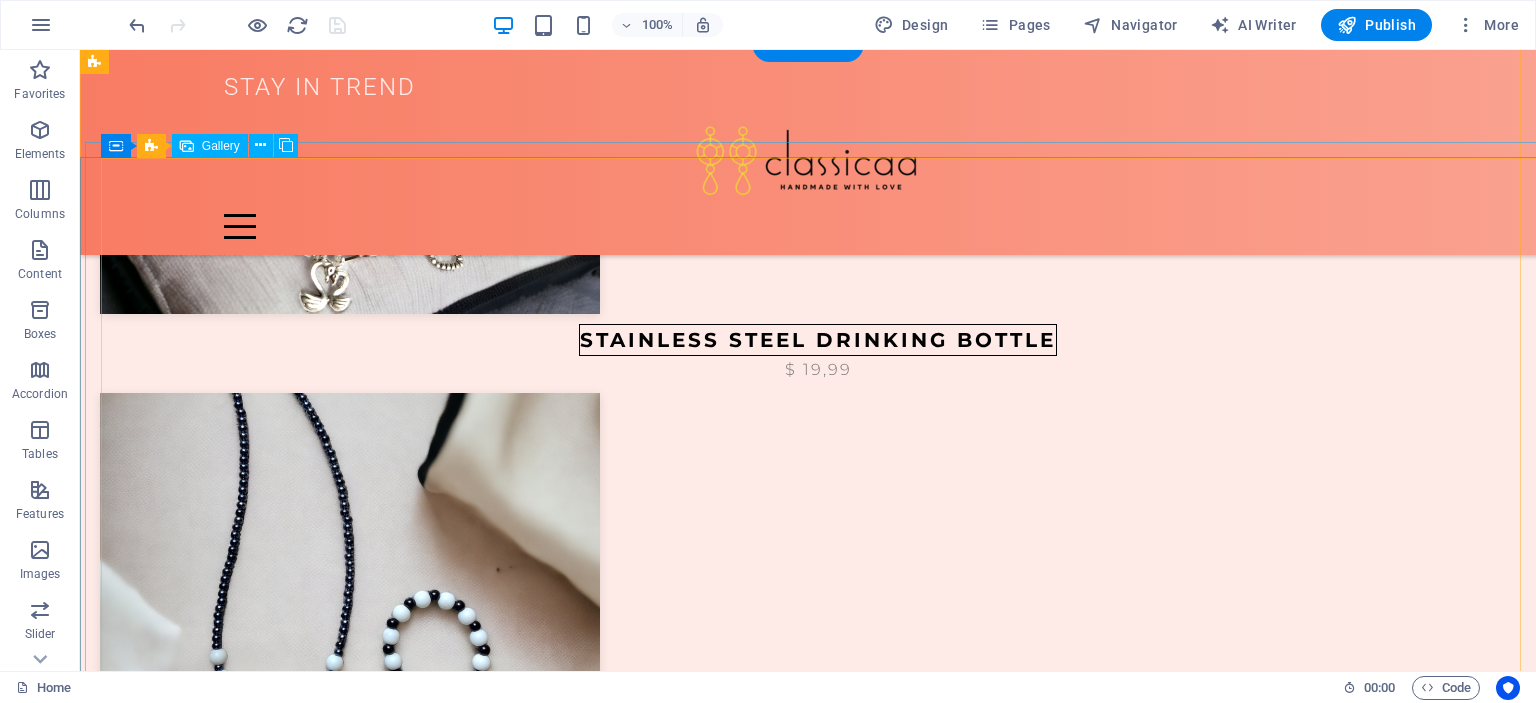 scroll, scrollTop: 1346, scrollLeft: 0, axis: vertical 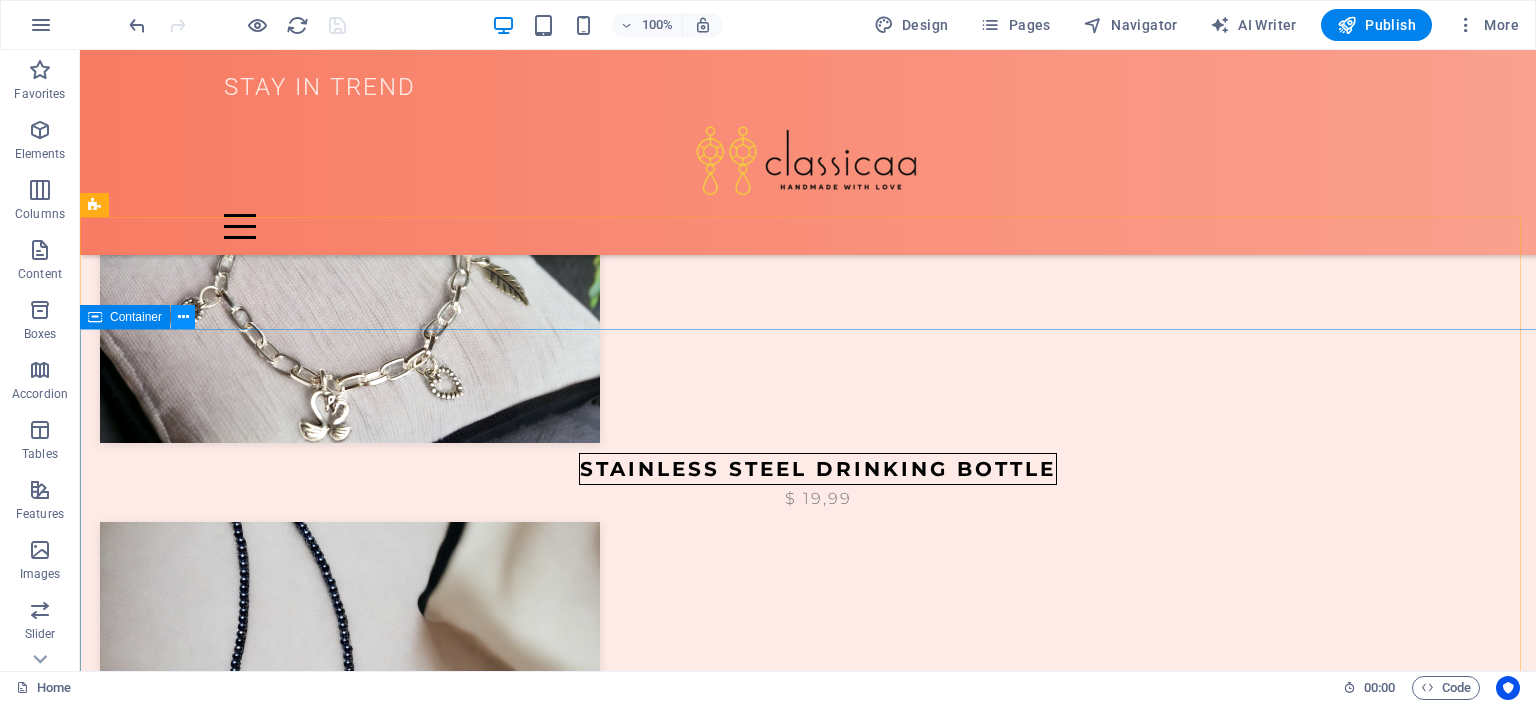 click at bounding box center (183, 317) 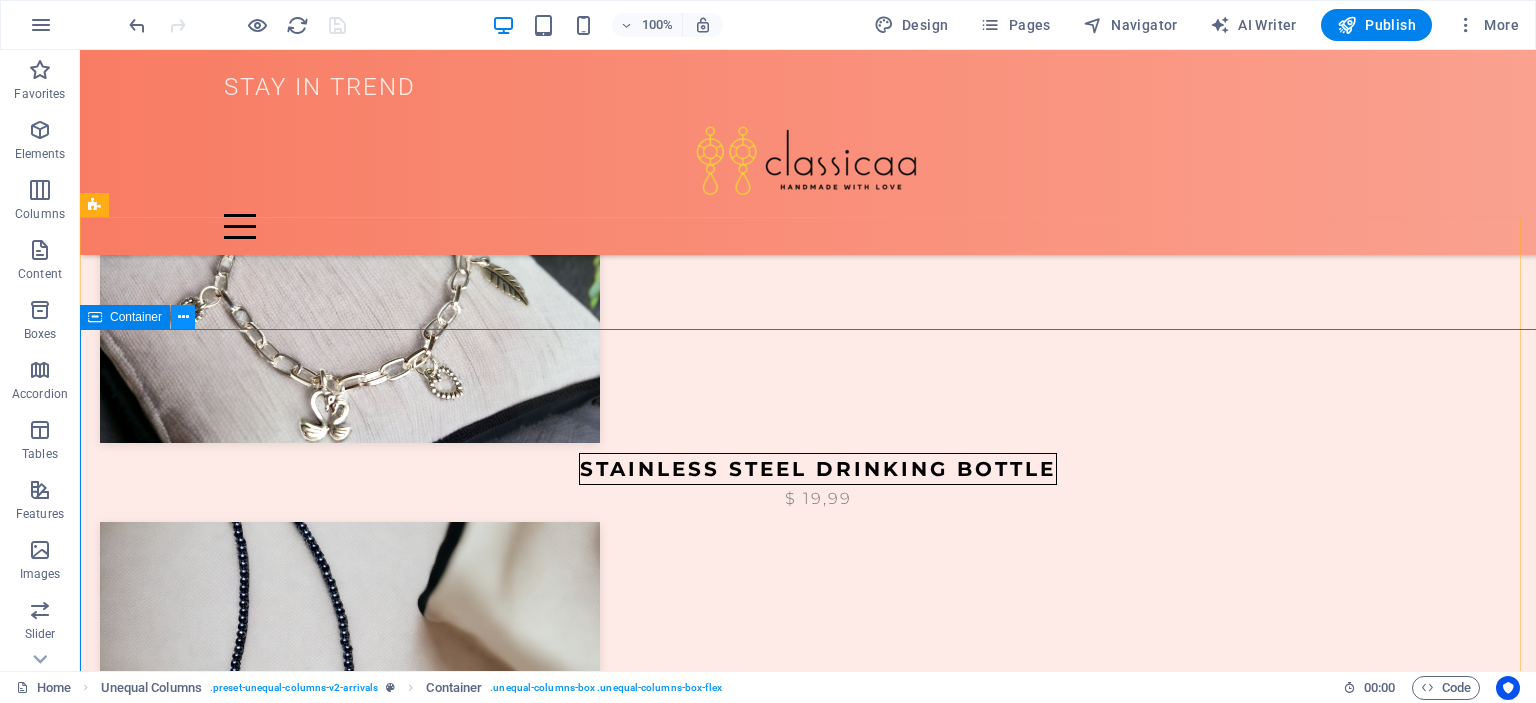 click at bounding box center [183, 317] 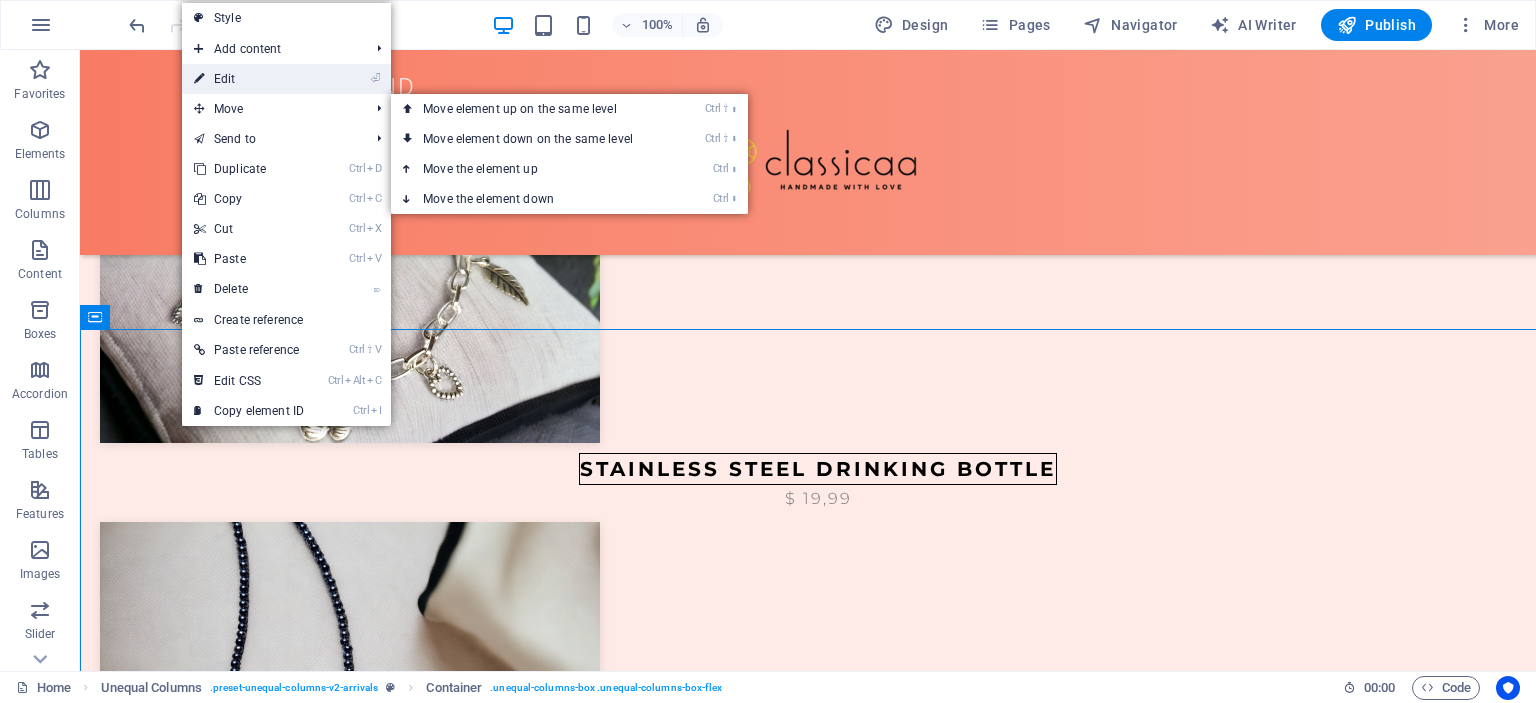 click on "⏎  Edit" at bounding box center [249, 79] 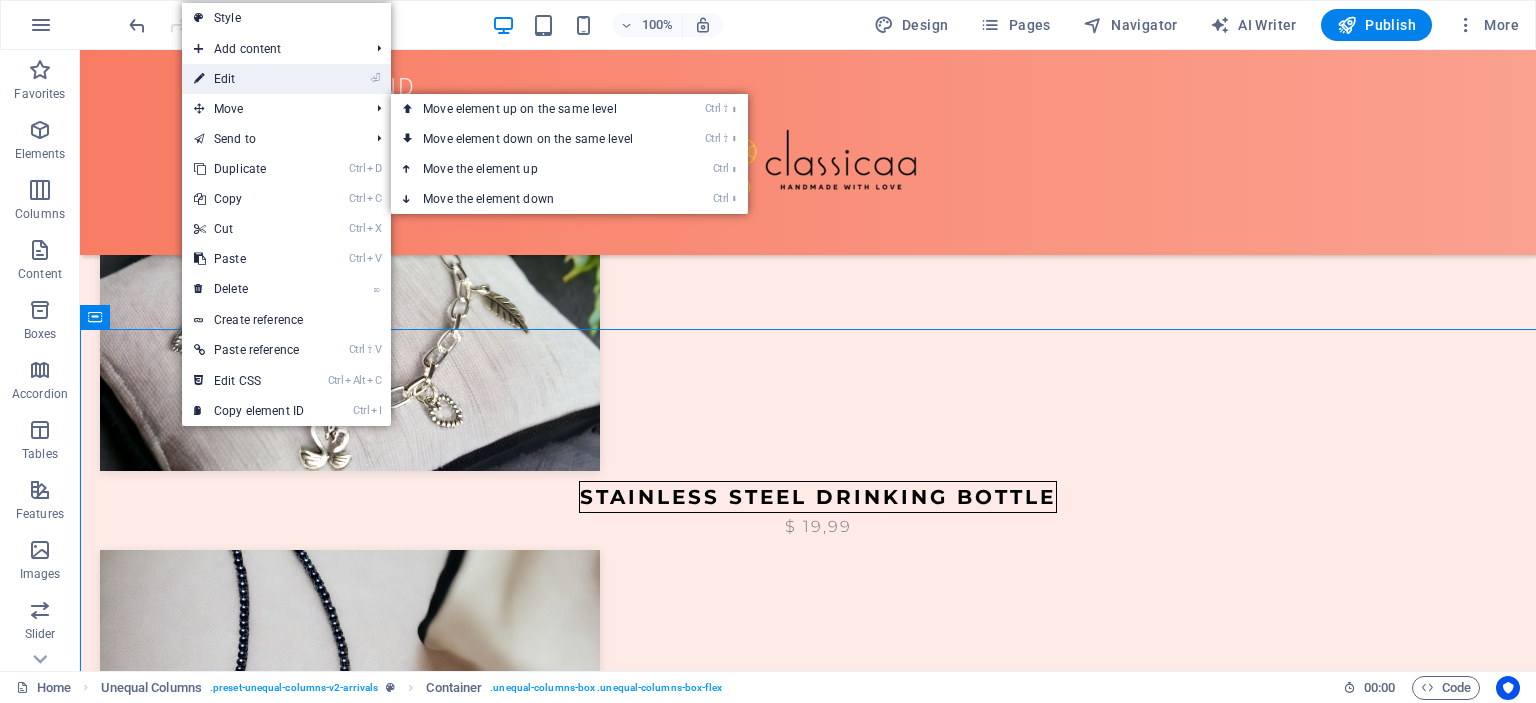 select on "px" 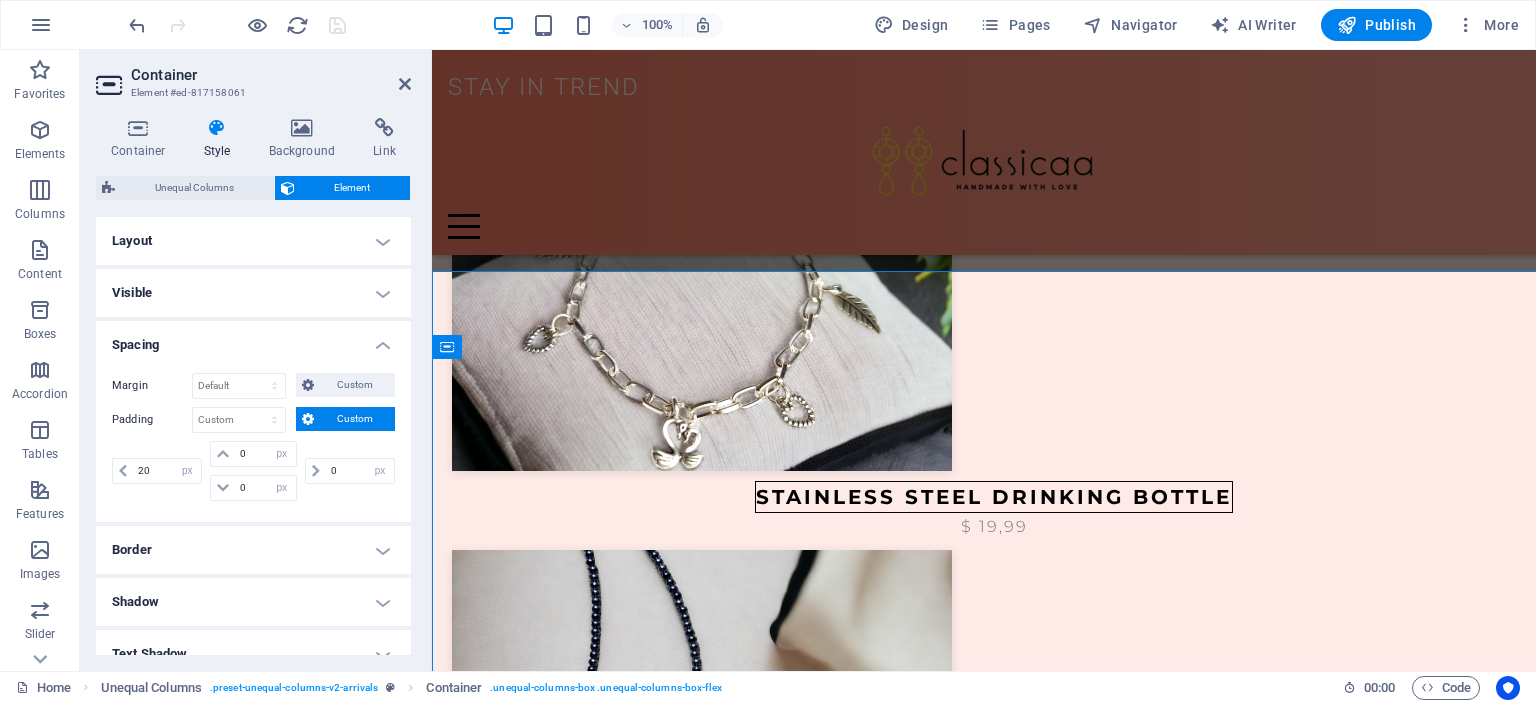 scroll, scrollTop: 1404, scrollLeft: 0, axis: vertical 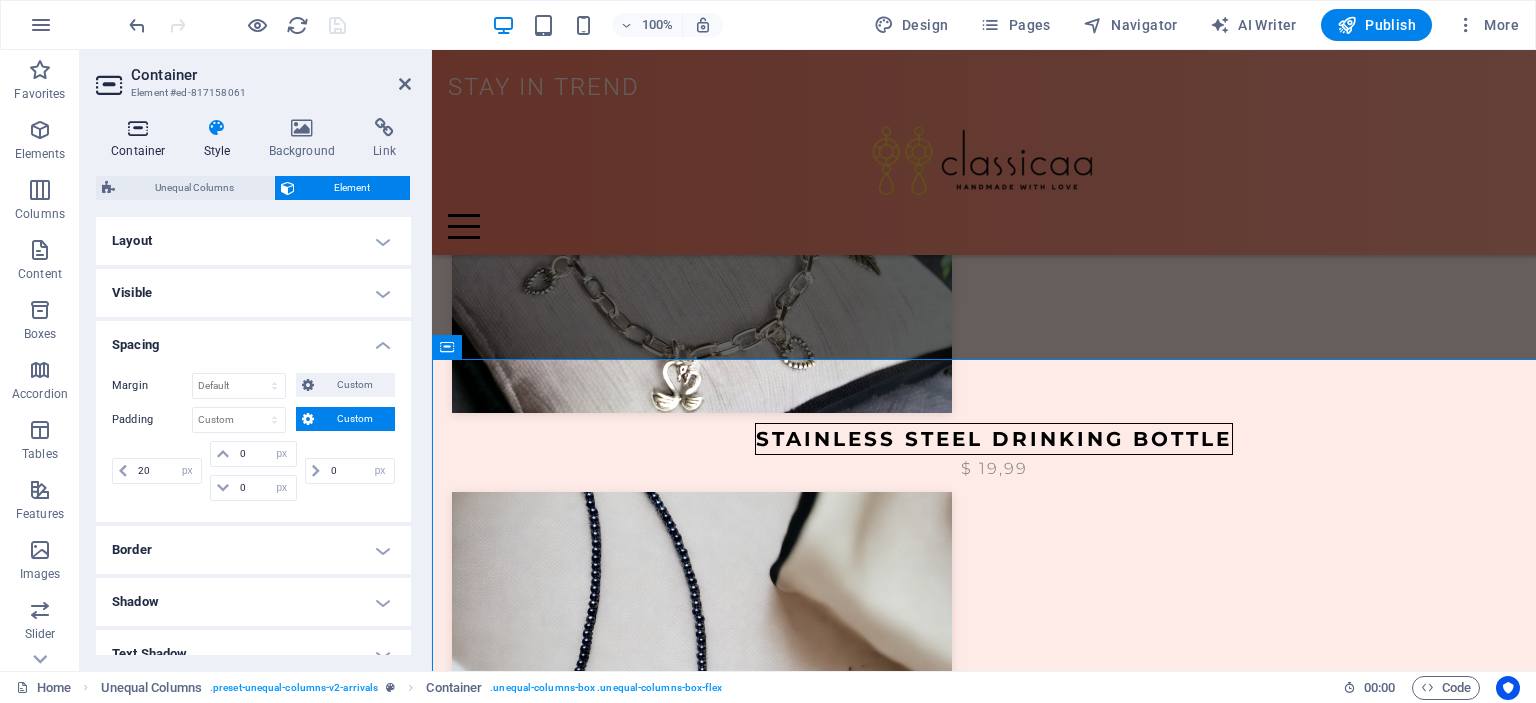 click at bounding box center [138, 128] 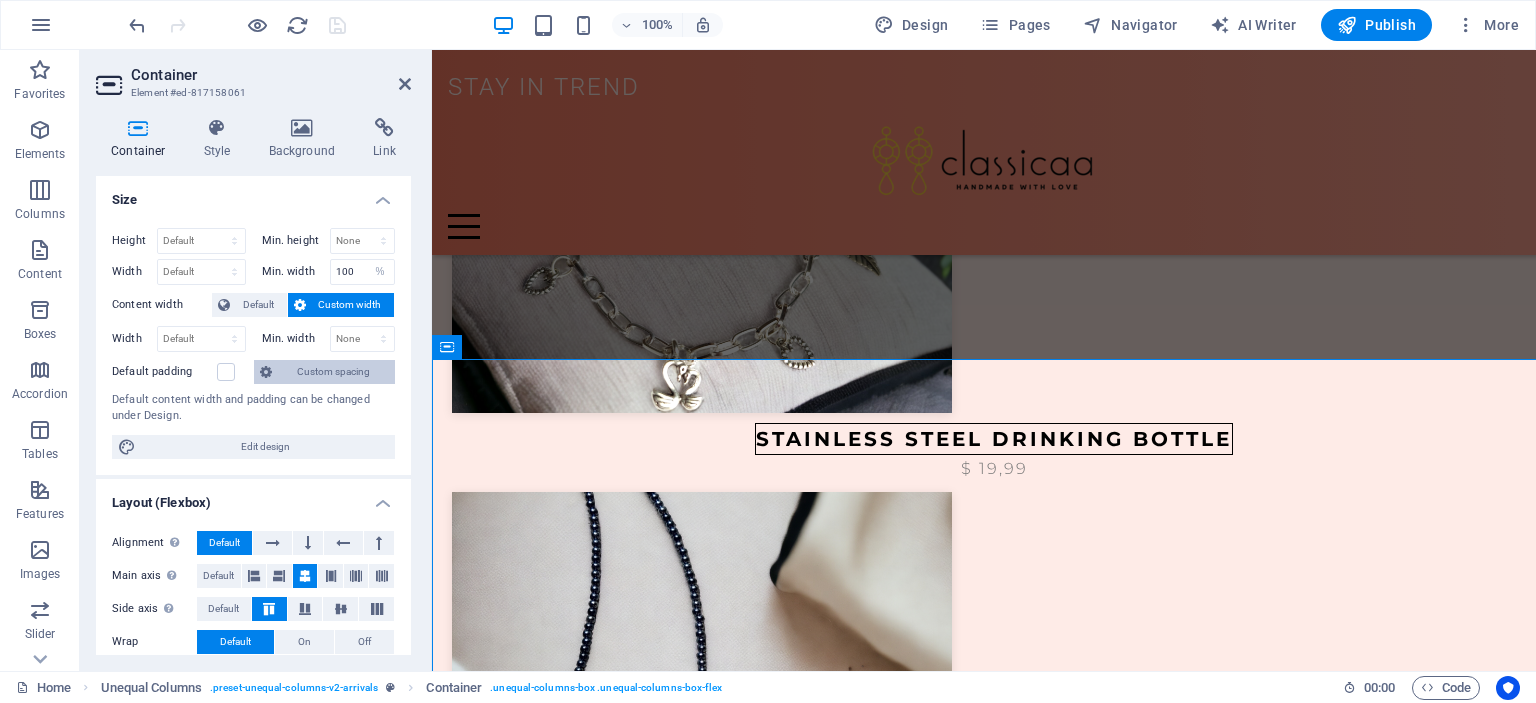 click on "Custom spacing" at bounding box center [333, 372] 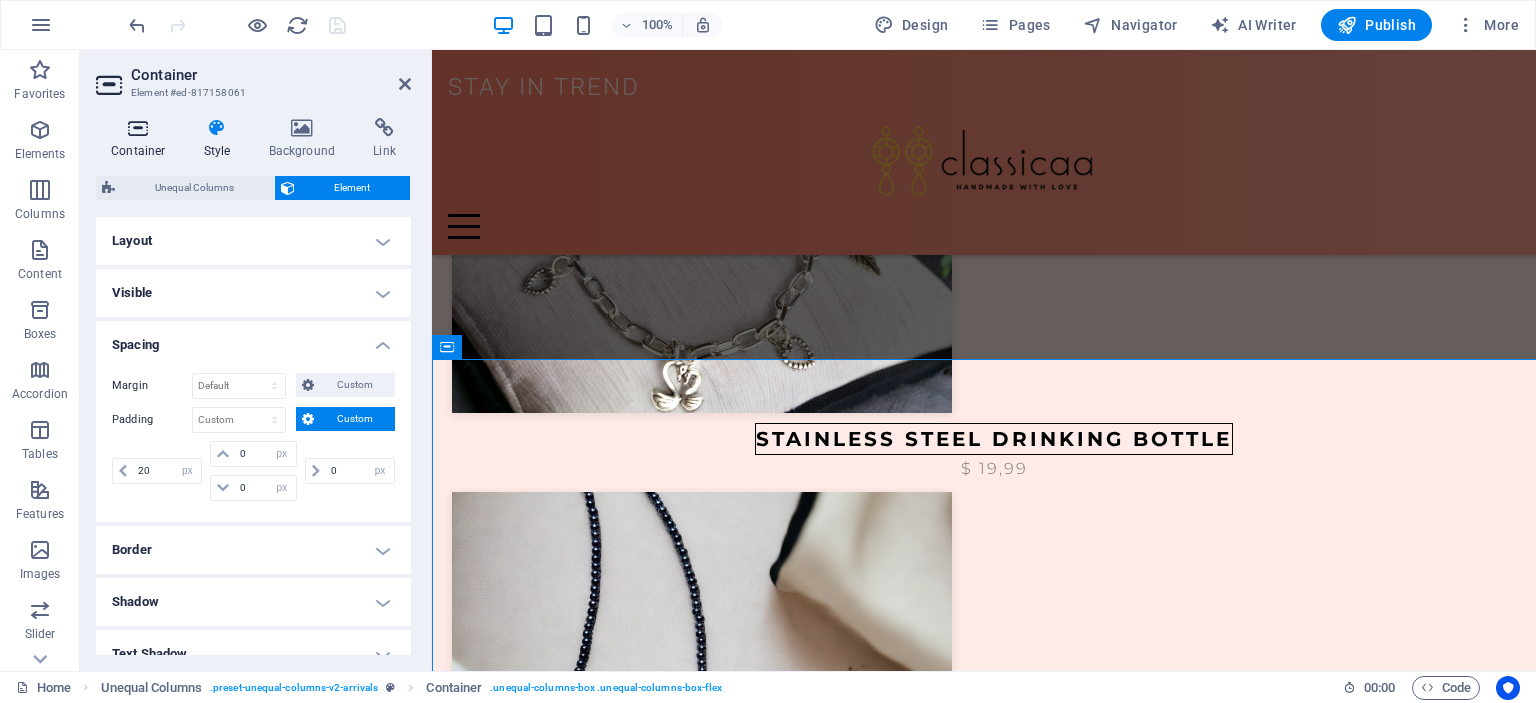 click on "Container" at bounding box center [142, 139] 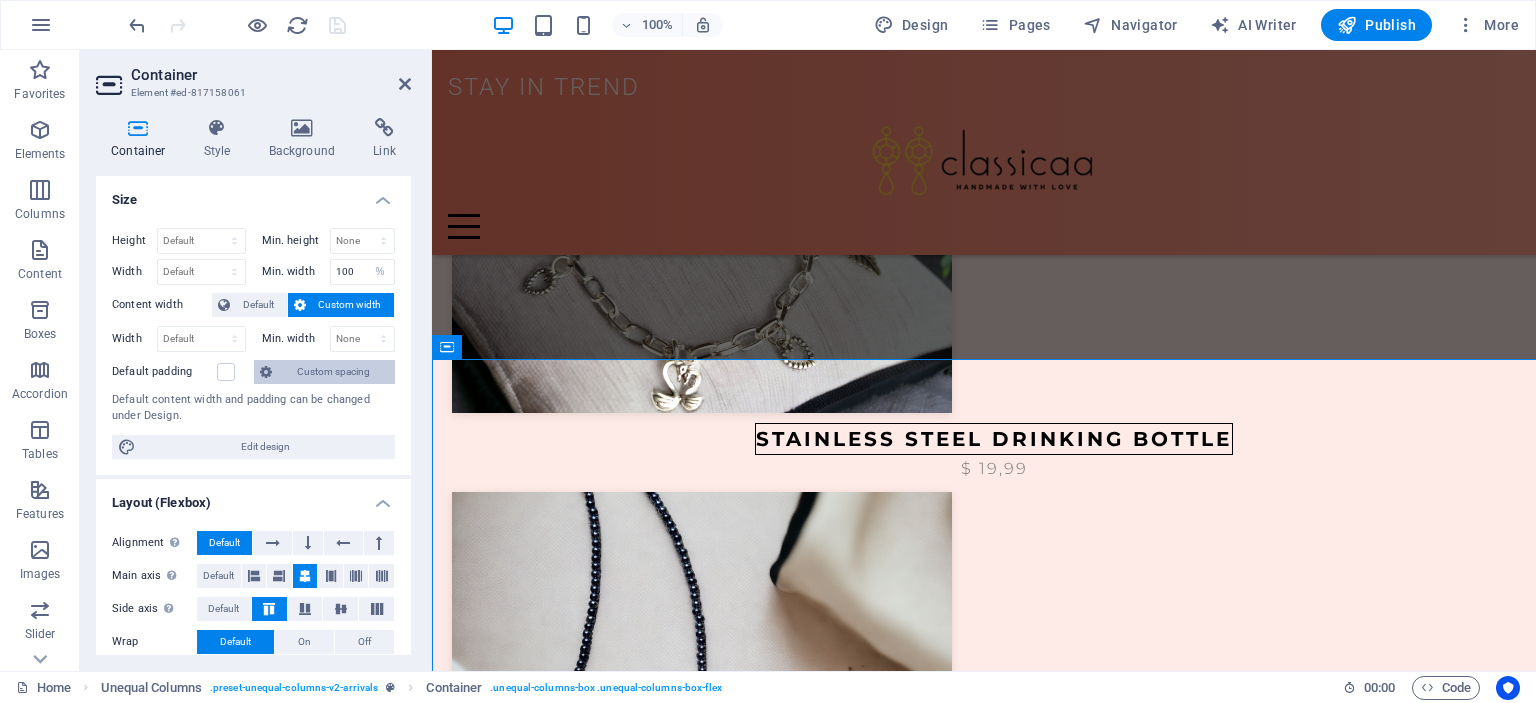 click on "Custom spacing" at bounding box center (333, 372) 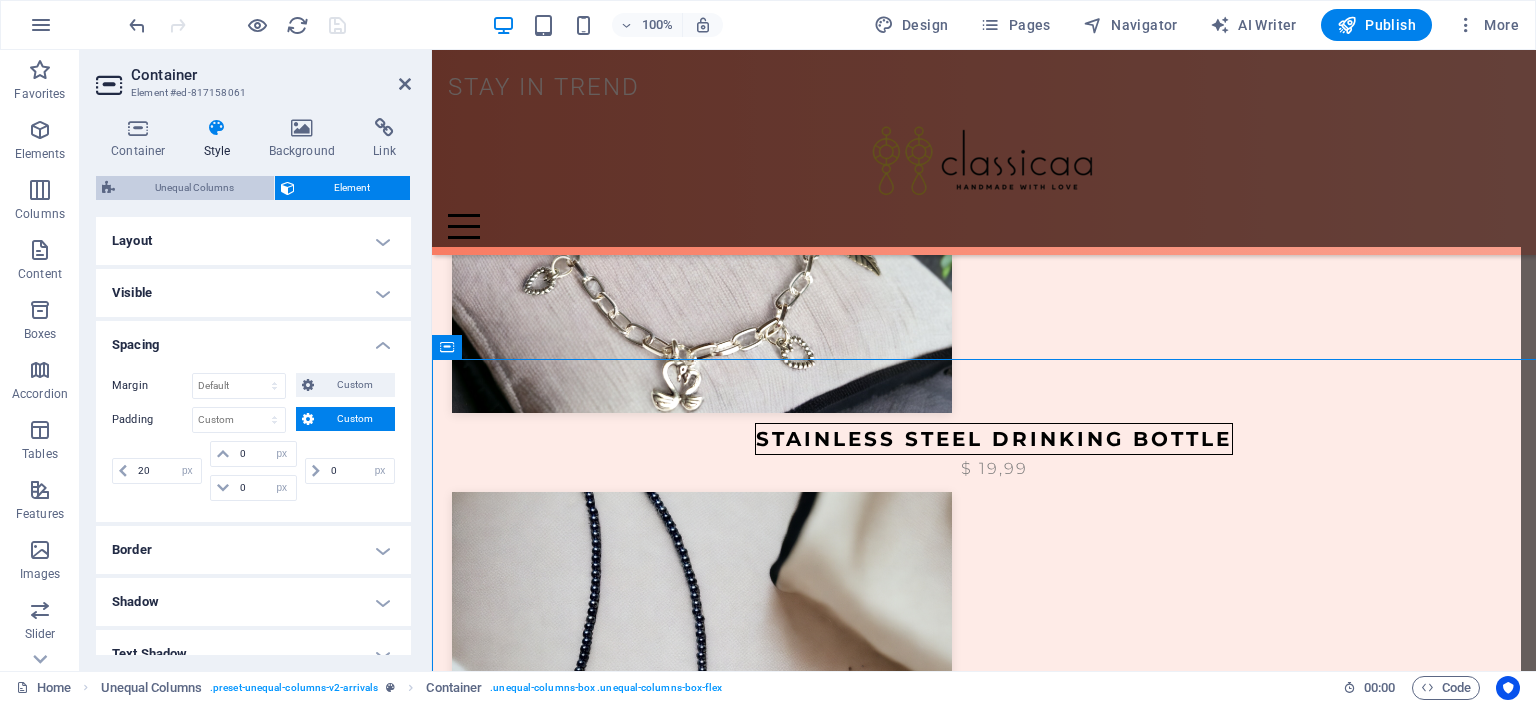 click on "Unequal Columns" at bounding box center (194, 188) 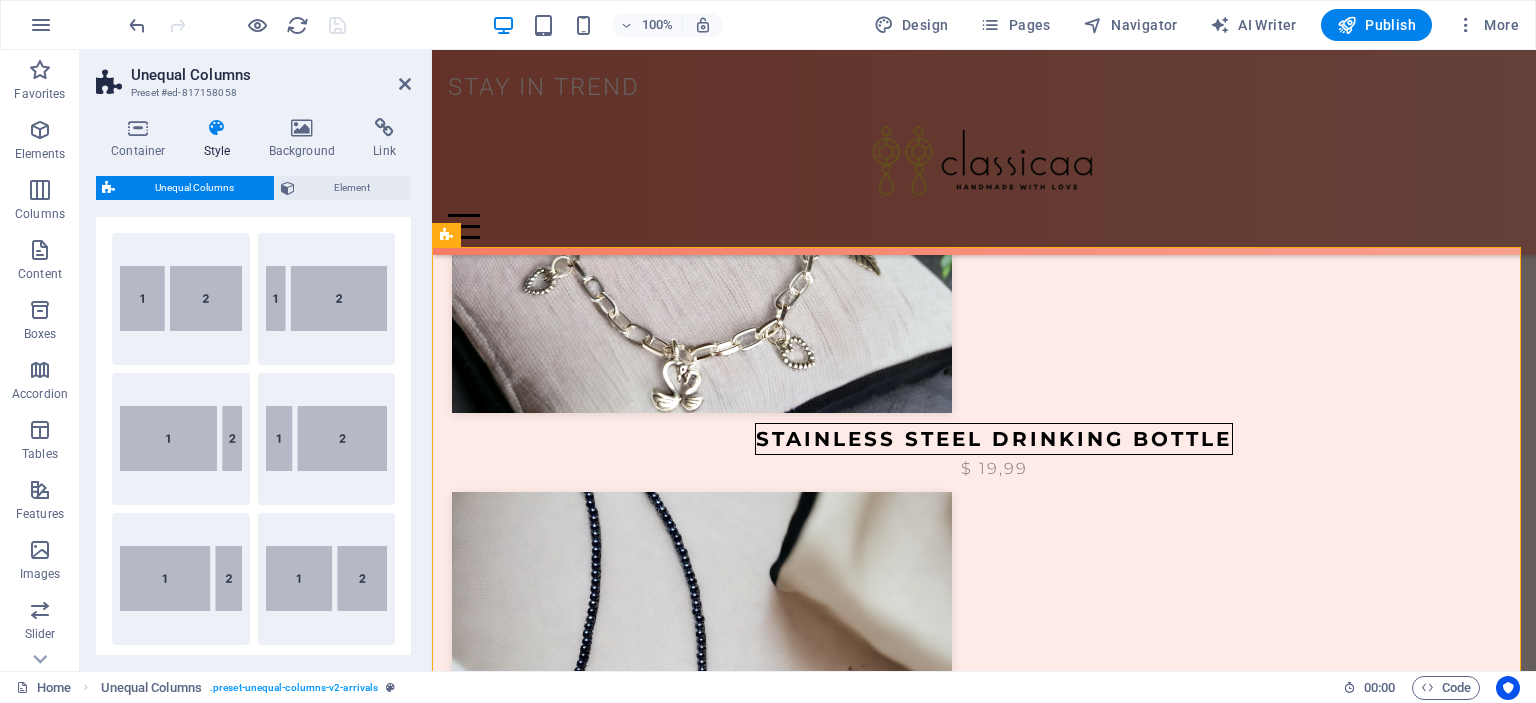 scroll, scrollTop: 0, scrollLeft: 0, axis: both 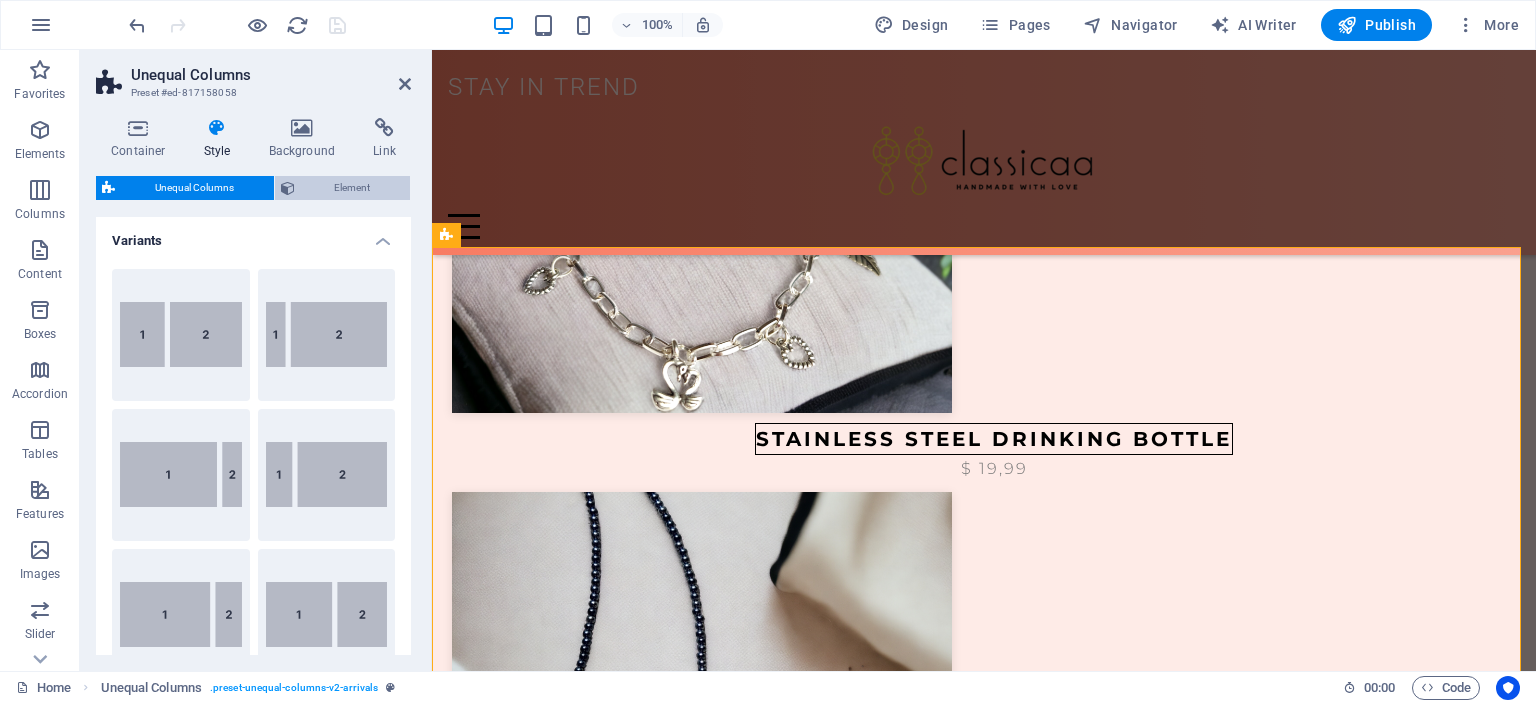 click on "Element" at bounding box center [353, 188] 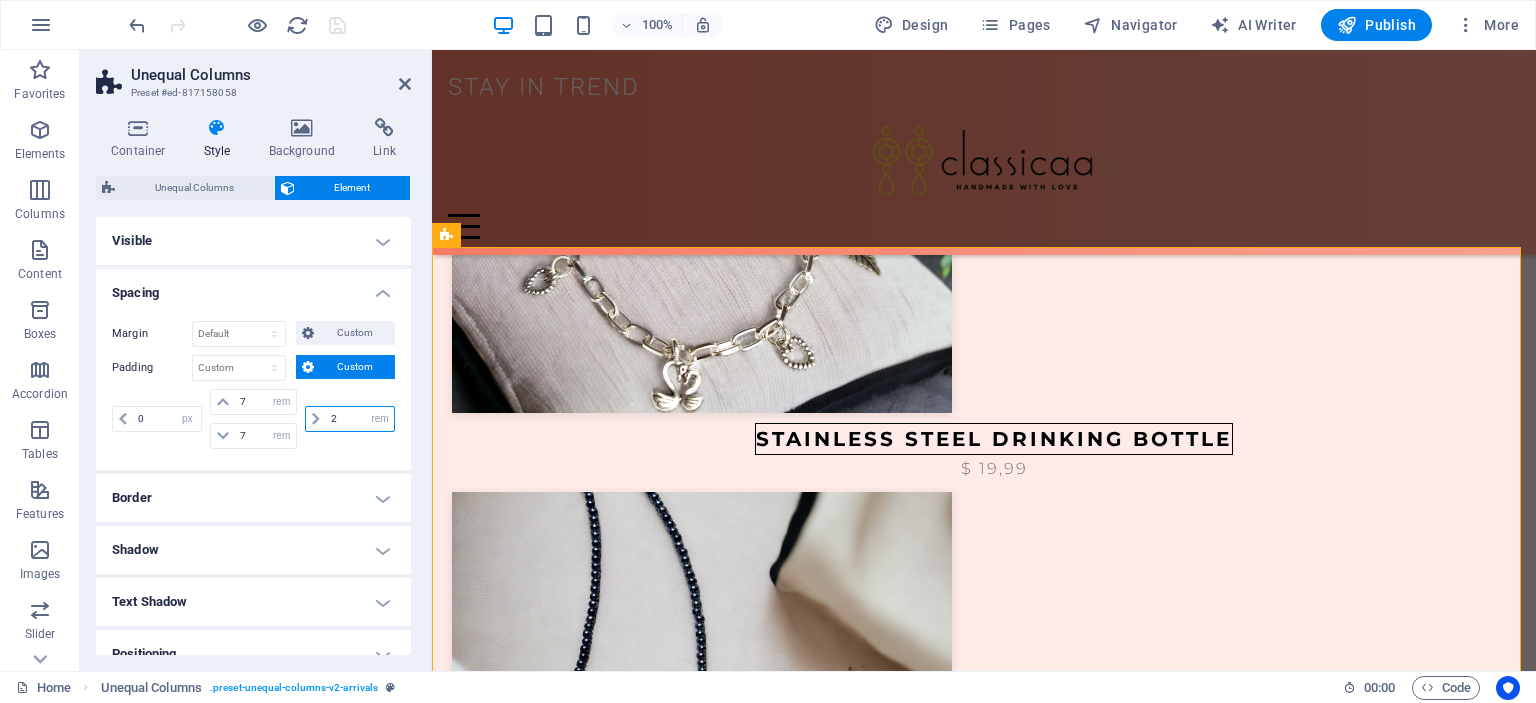 drag, startPoint x: 337, startPoint y: 415, endPoint x: 327, endPoint y: 416, distance: 10.049875 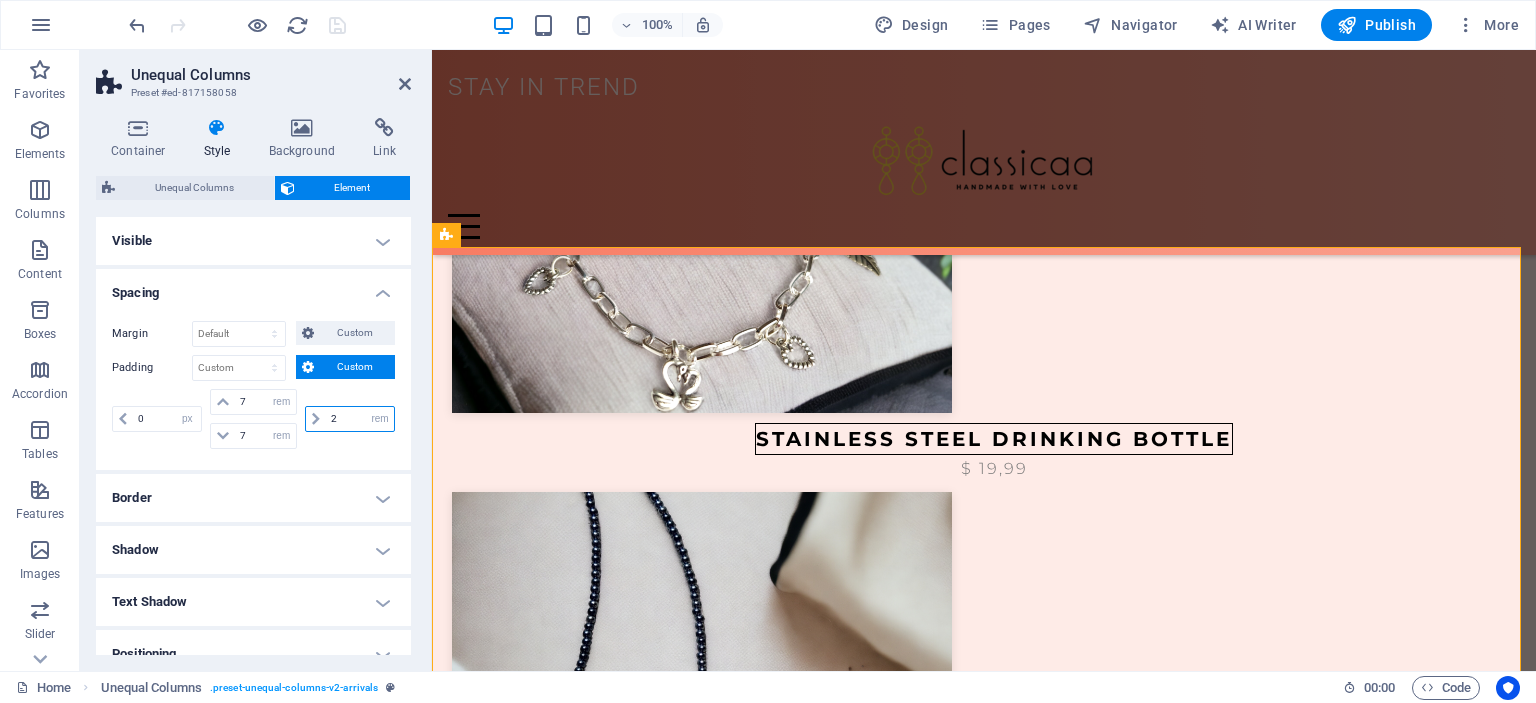click on "2" at bounding box center (360, 419) 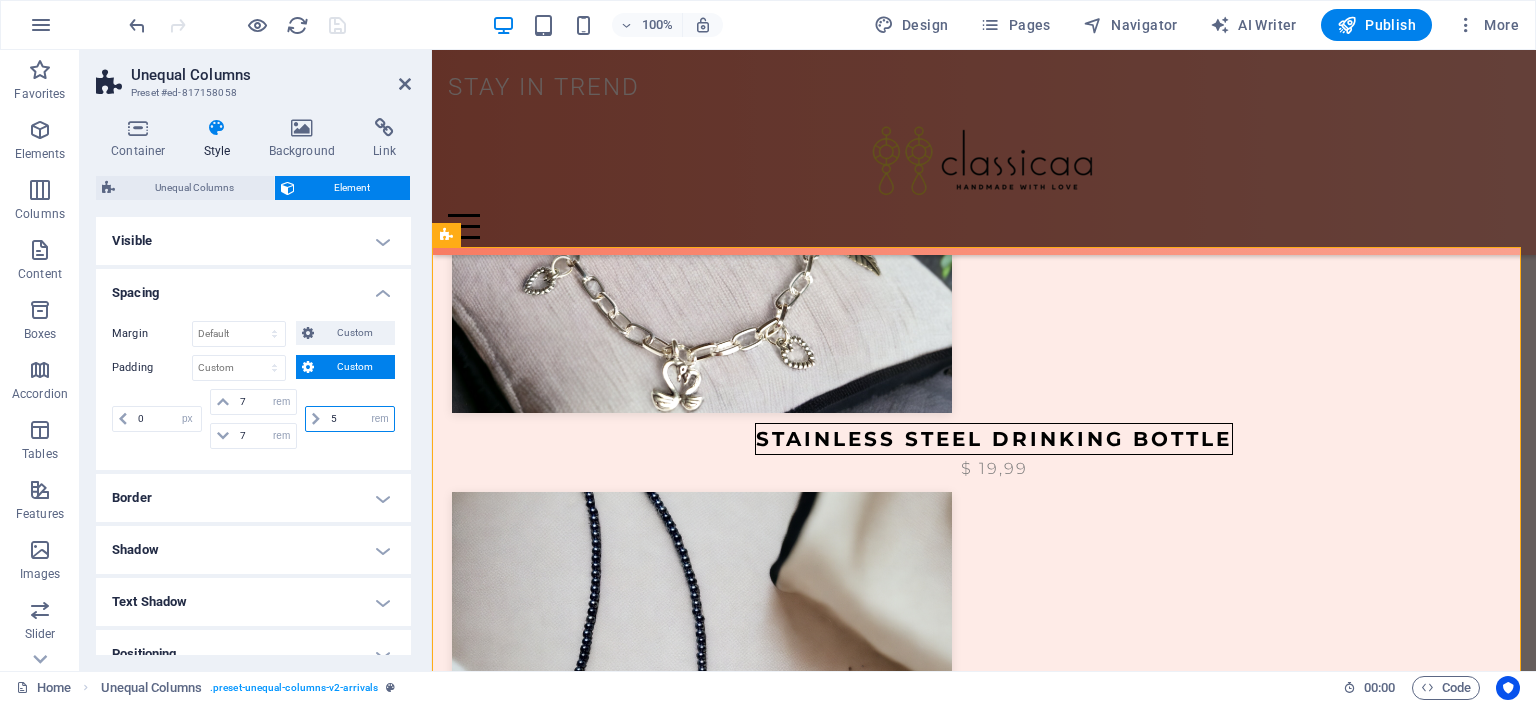 type on "5" 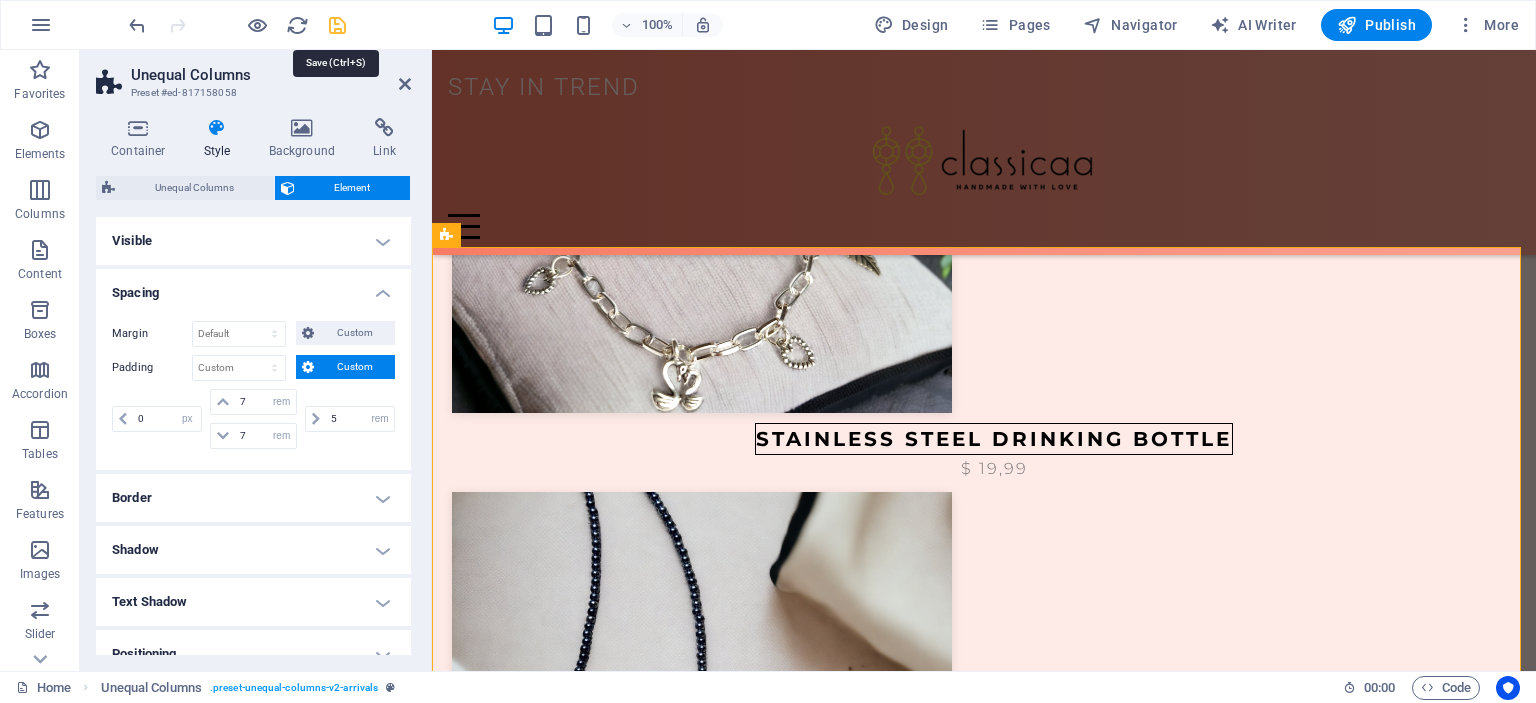 click at bounding box center (337, 25) 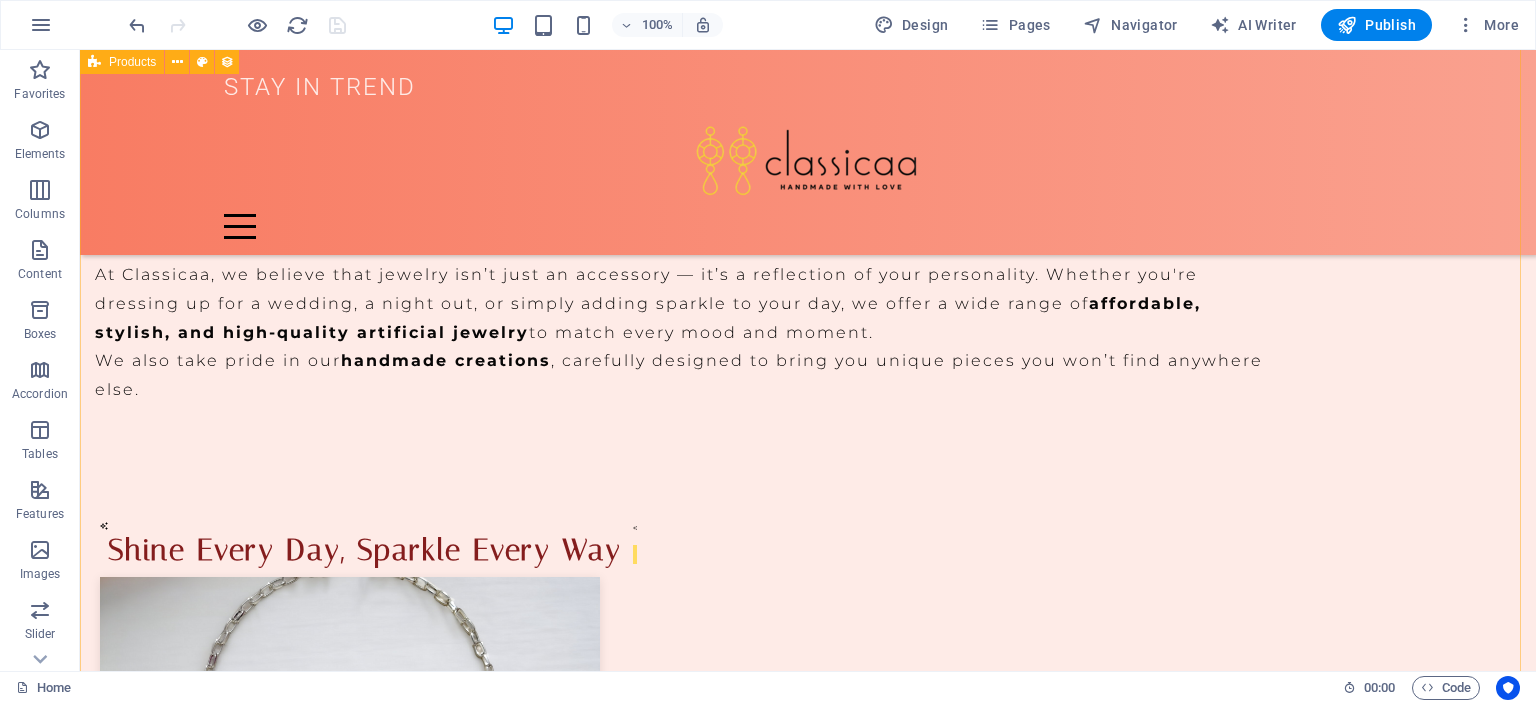 scroll, scrollTop: 446, scrollLeft: 0, axis: vertical 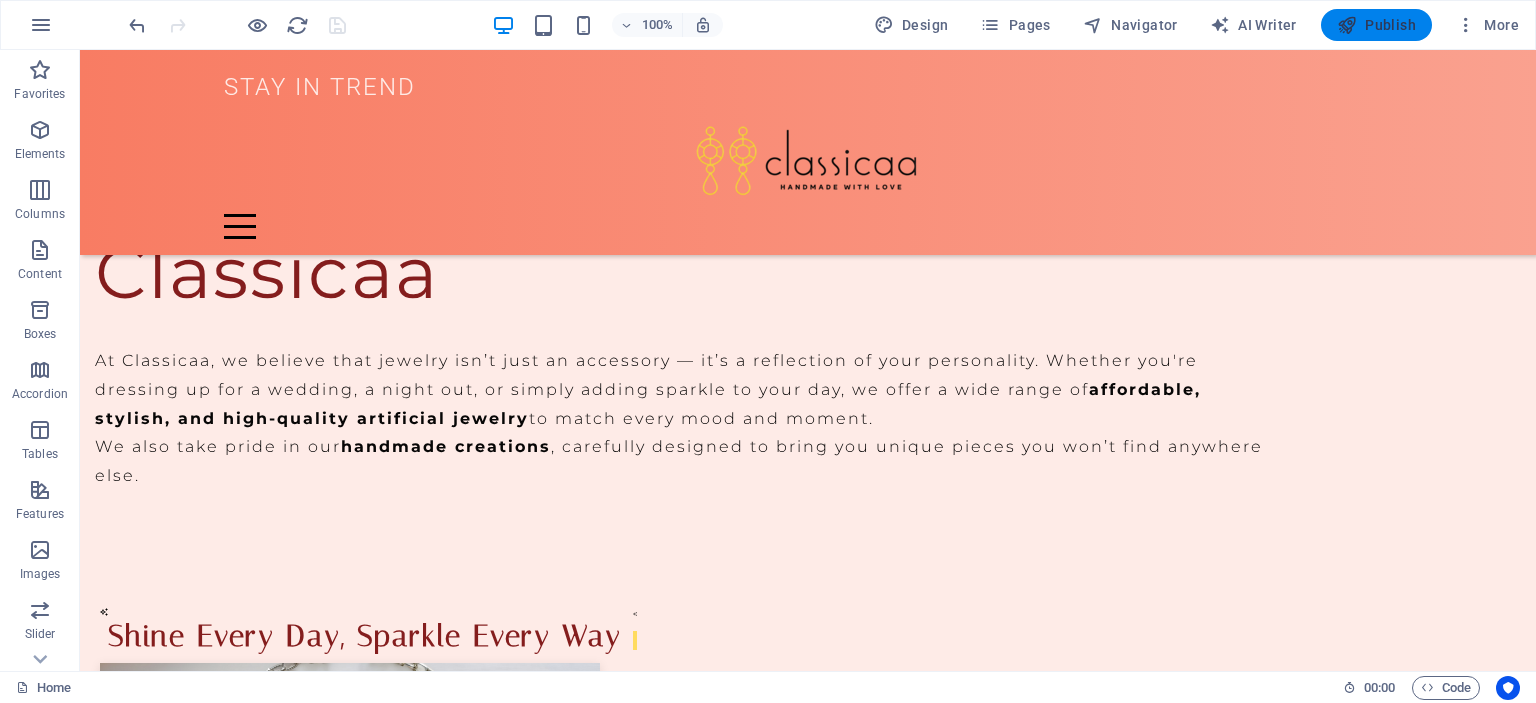 click on "Publish" at bounding box center [1376, 25] 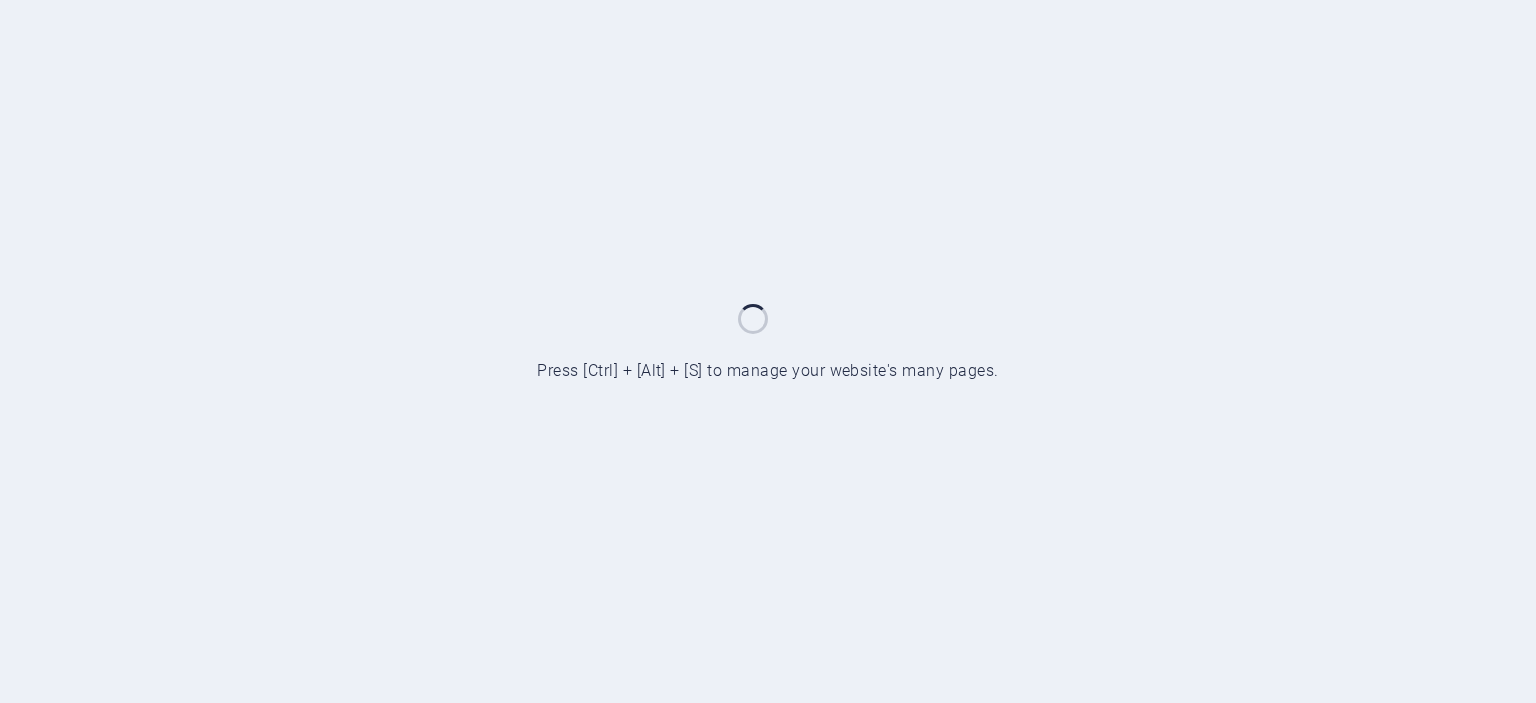 scroll, scrollTop: 0, scrollLeft: 0, axis: both 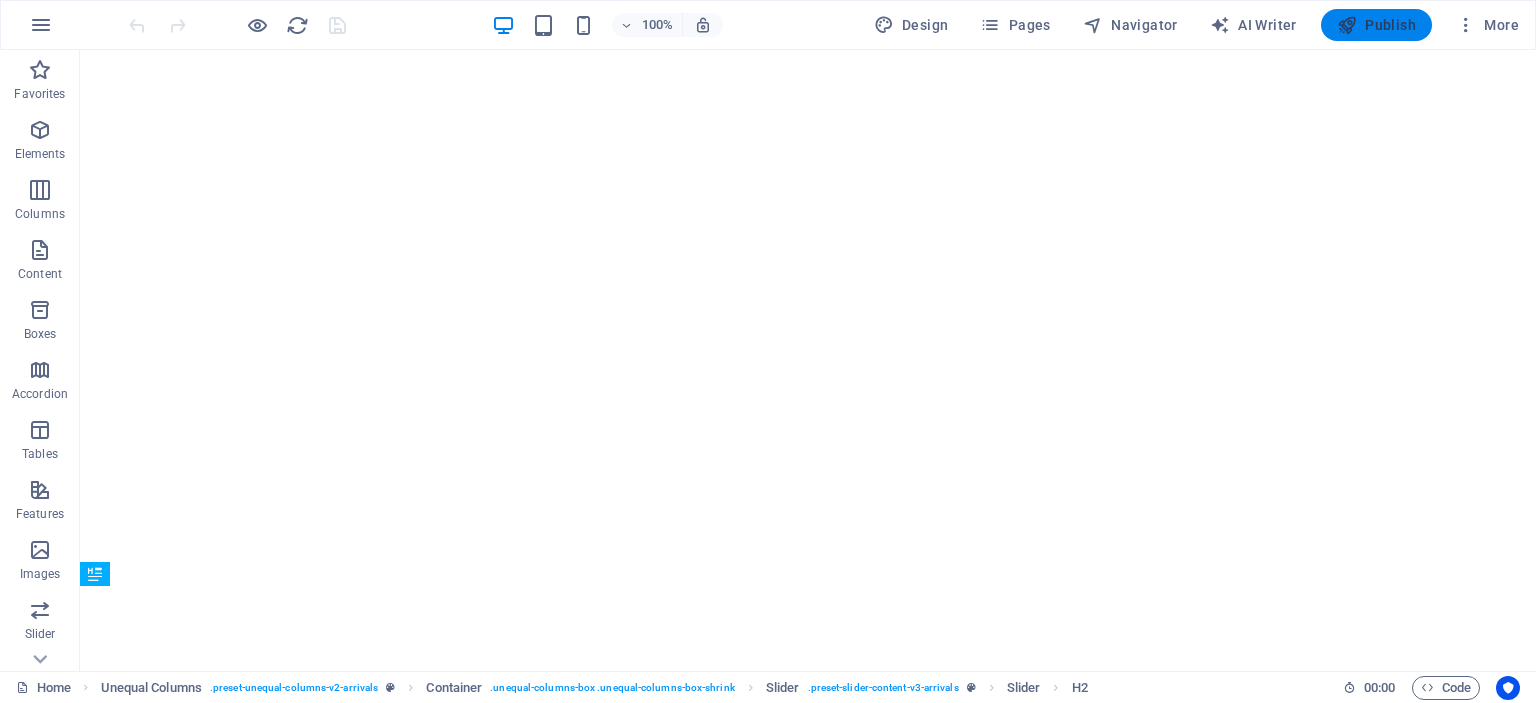 click on "Publish" at bounding box center [1376, 25] 